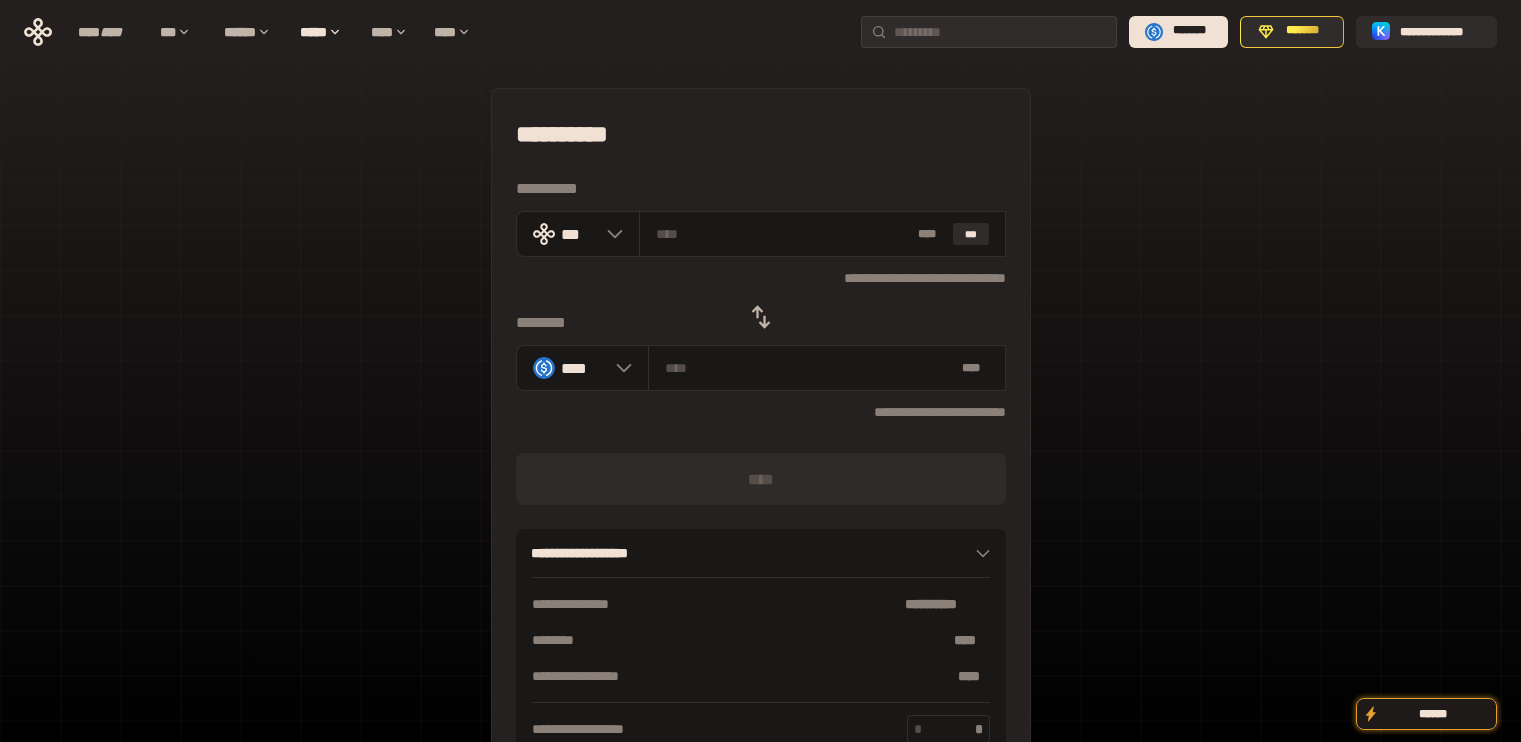 scroll, scrollTop: 0, scrollLeft: 0, axis: both 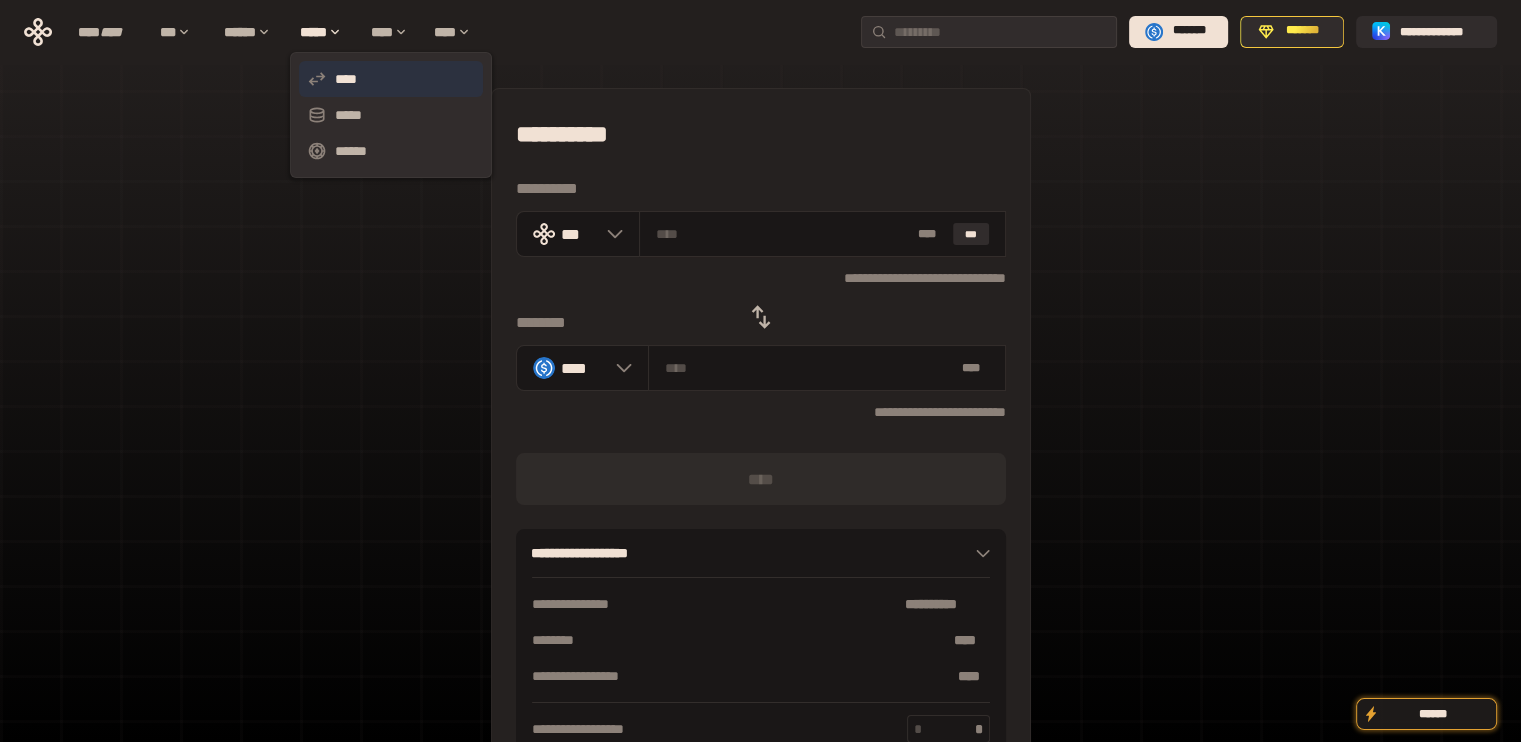 click on "****" at bounding box center (391, 79) 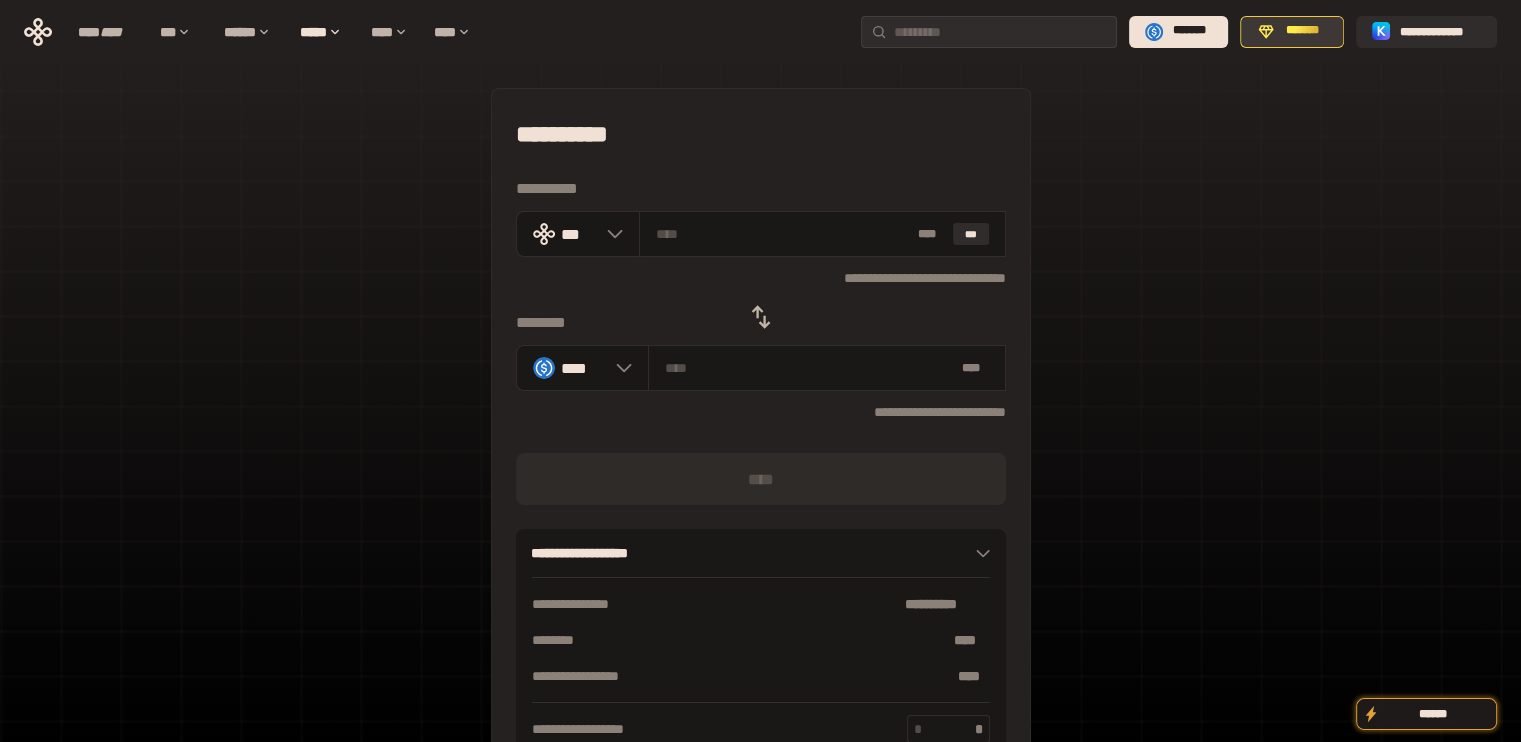 click on "*******" at bounding box center [1303, 31] 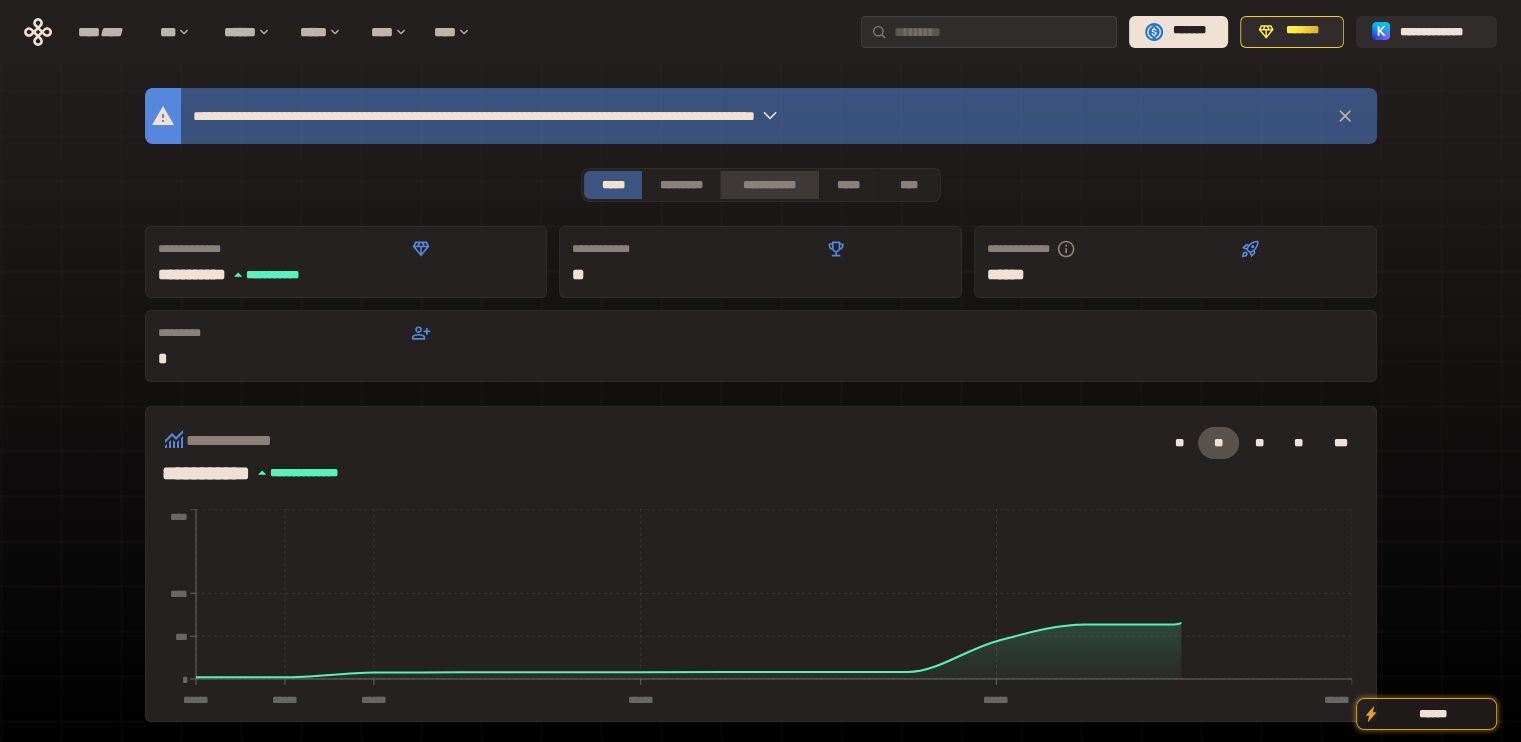 click on "**********" at bounding box center [769, 185] 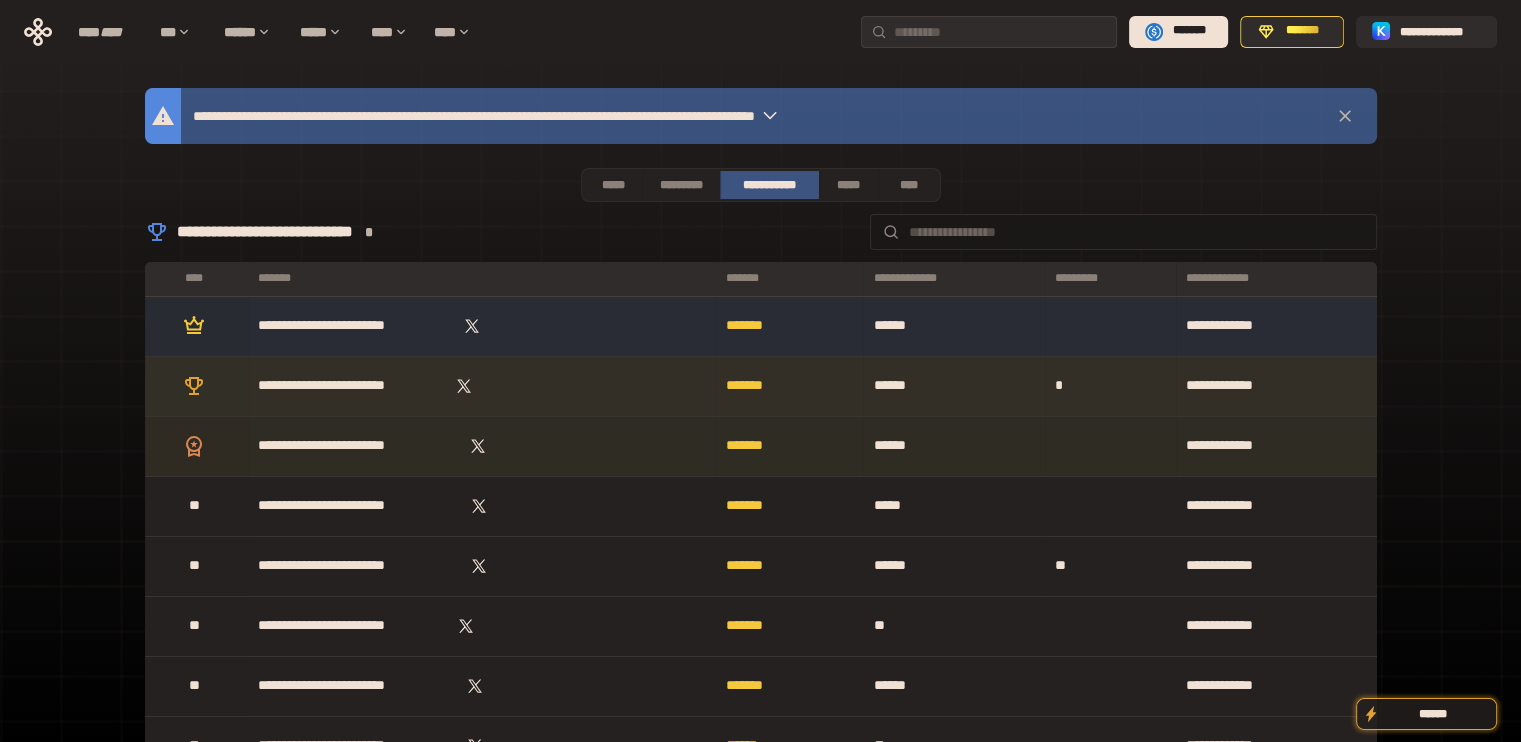 drag, startPoint x: 760, startPoint y: 388, endPoint x: 668, endPoint y: 376, distance: 92.779305 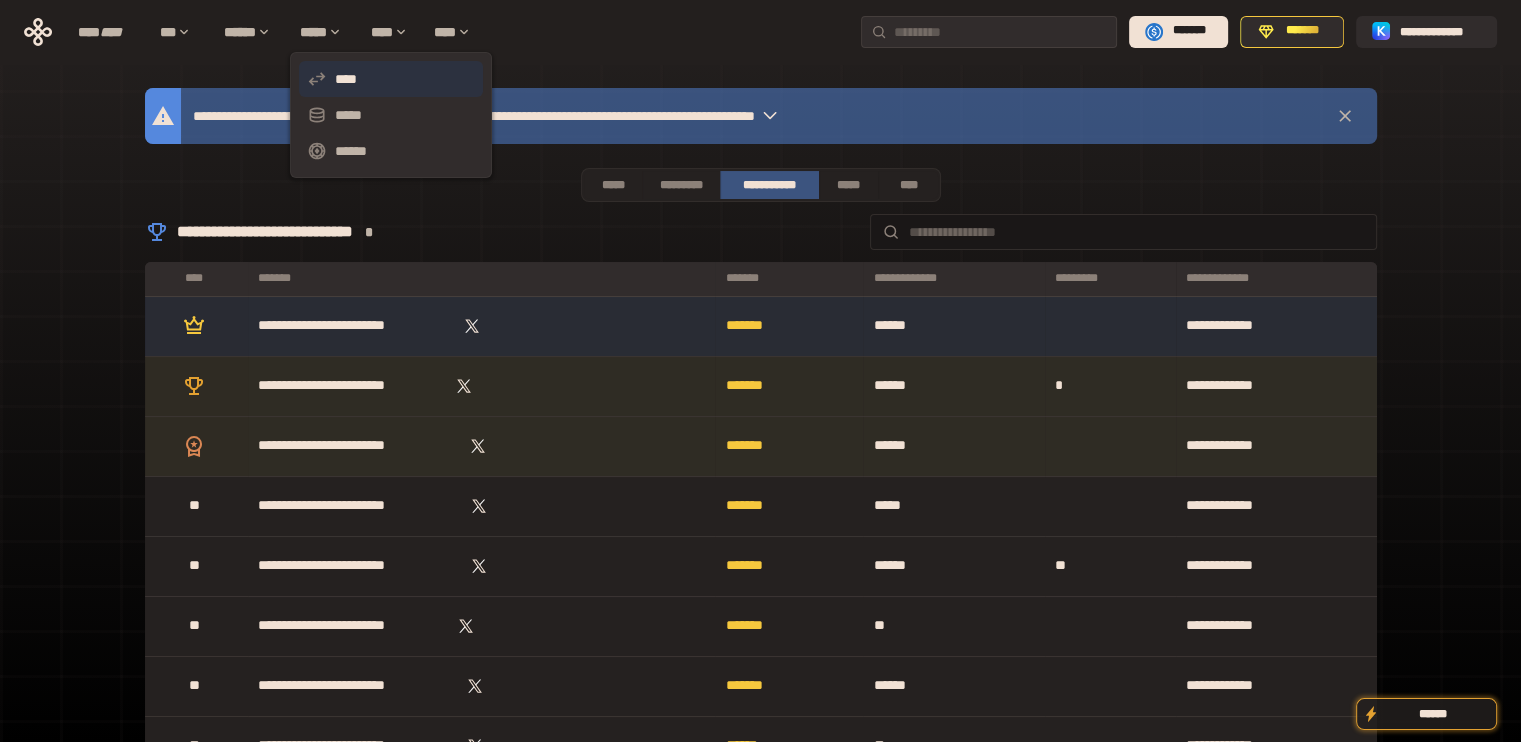 click on "****" at bounding box center [391, 79] 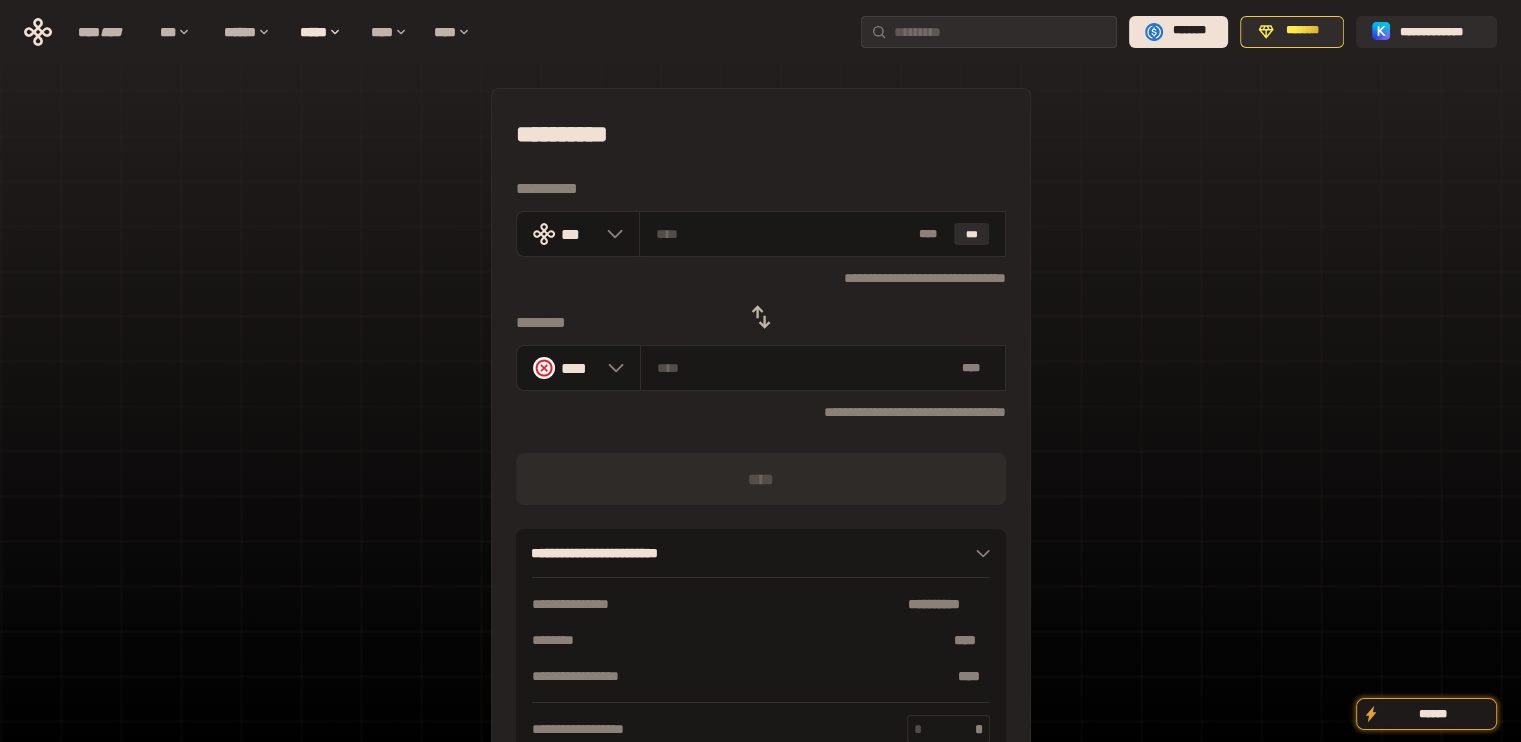 click 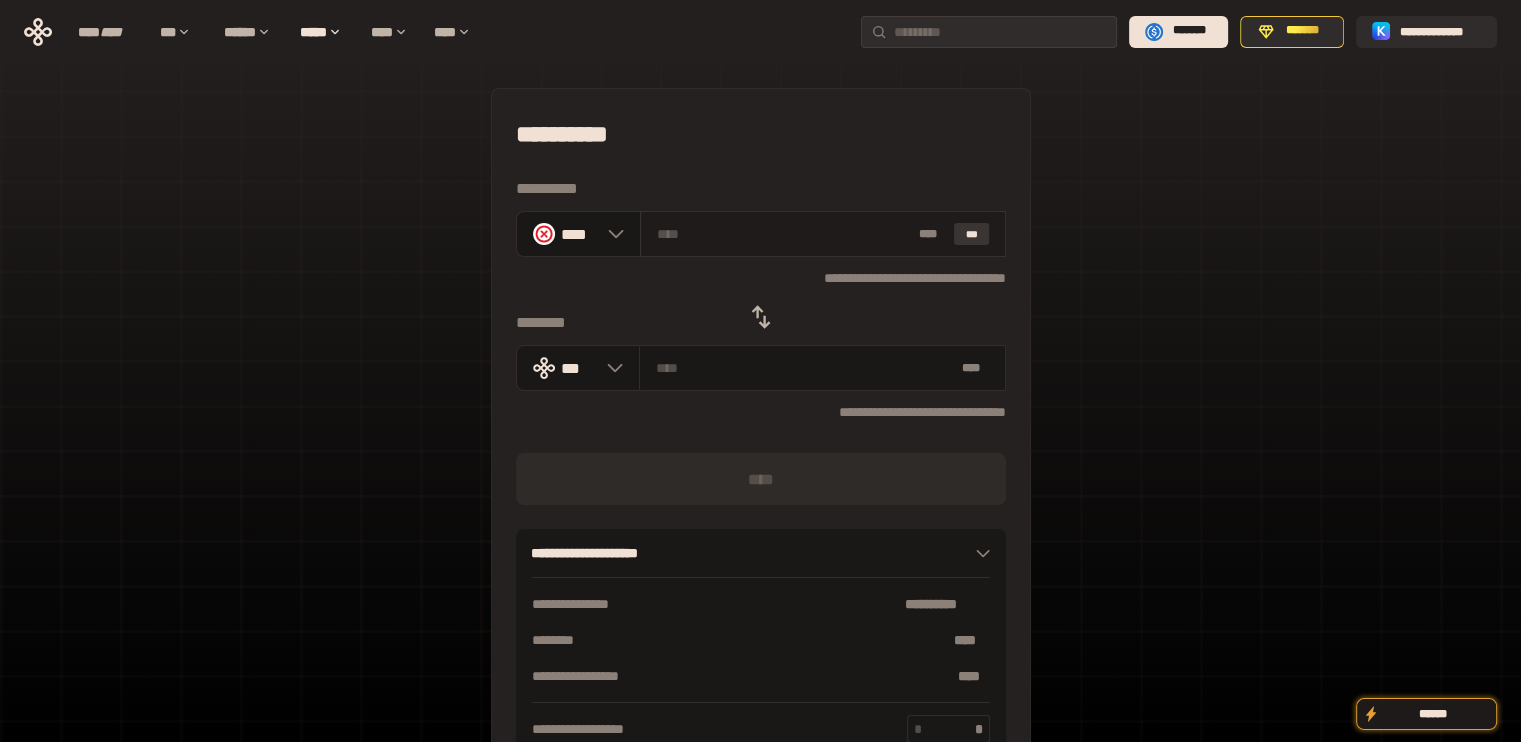 click on "***" at bounding box center (972, 234) 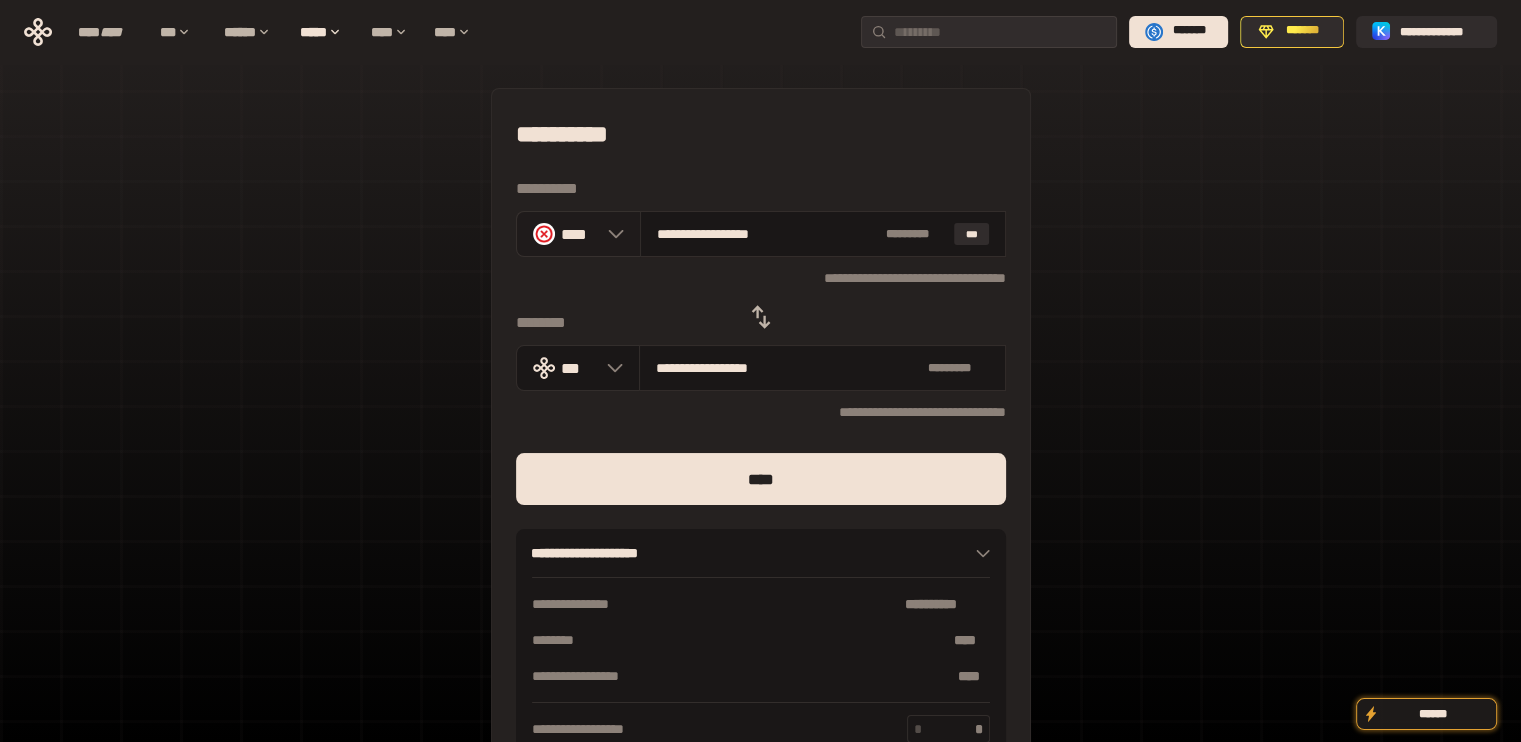 click on "****" at bounding box center (579, 233) 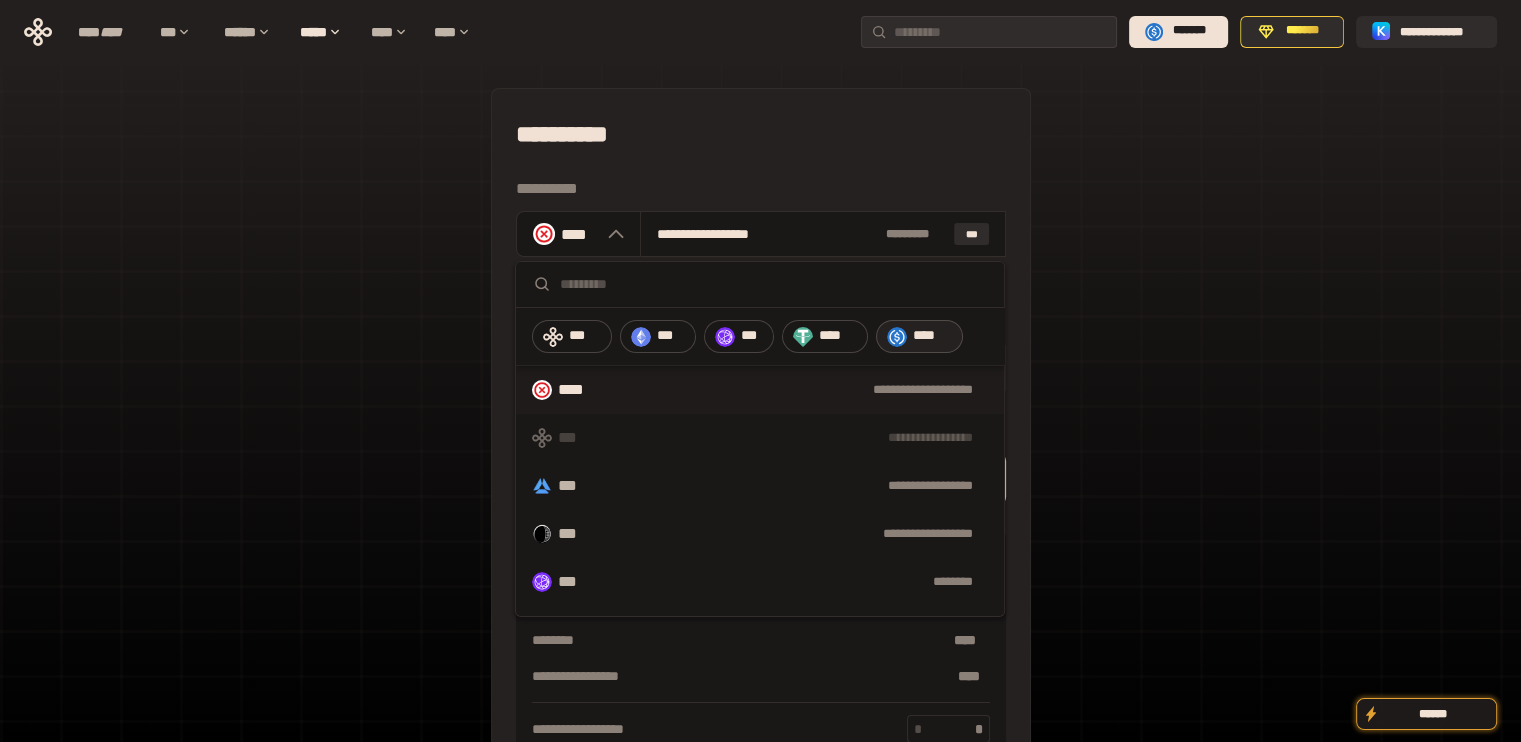 click on "****" at bounding box center [919, 337] 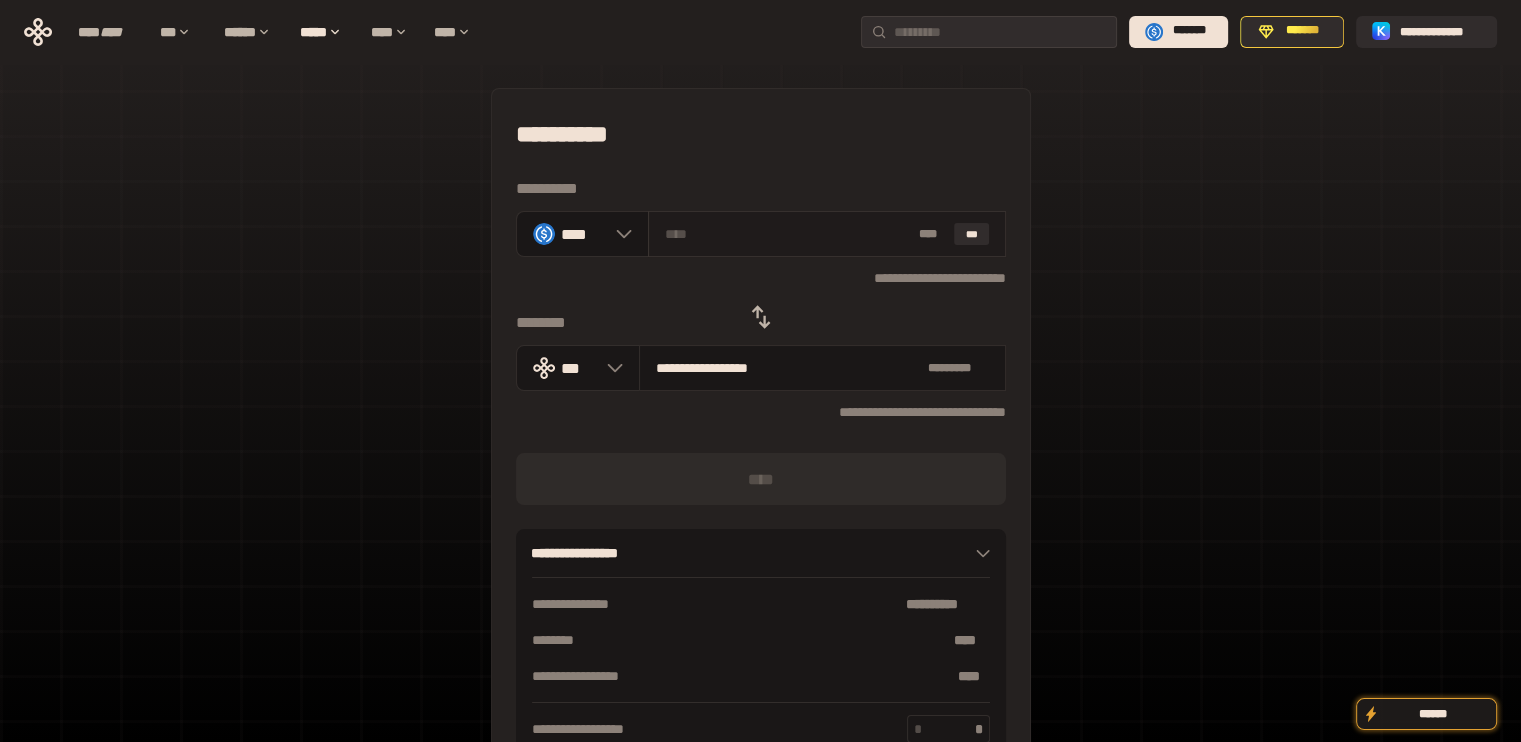 click on "* ** ***" at bounding box center [827, 234] 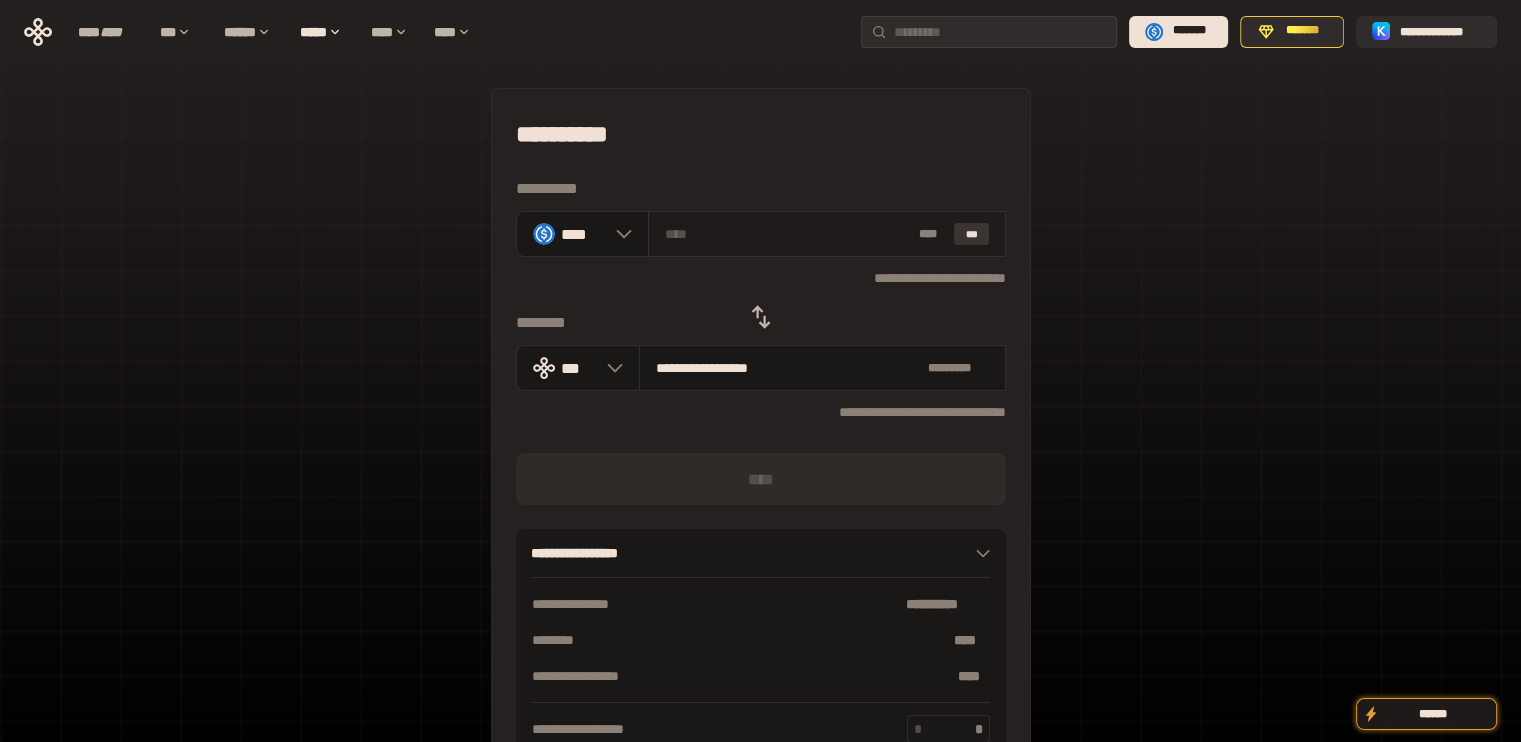 click on "***" at bounding box center [972, 234] 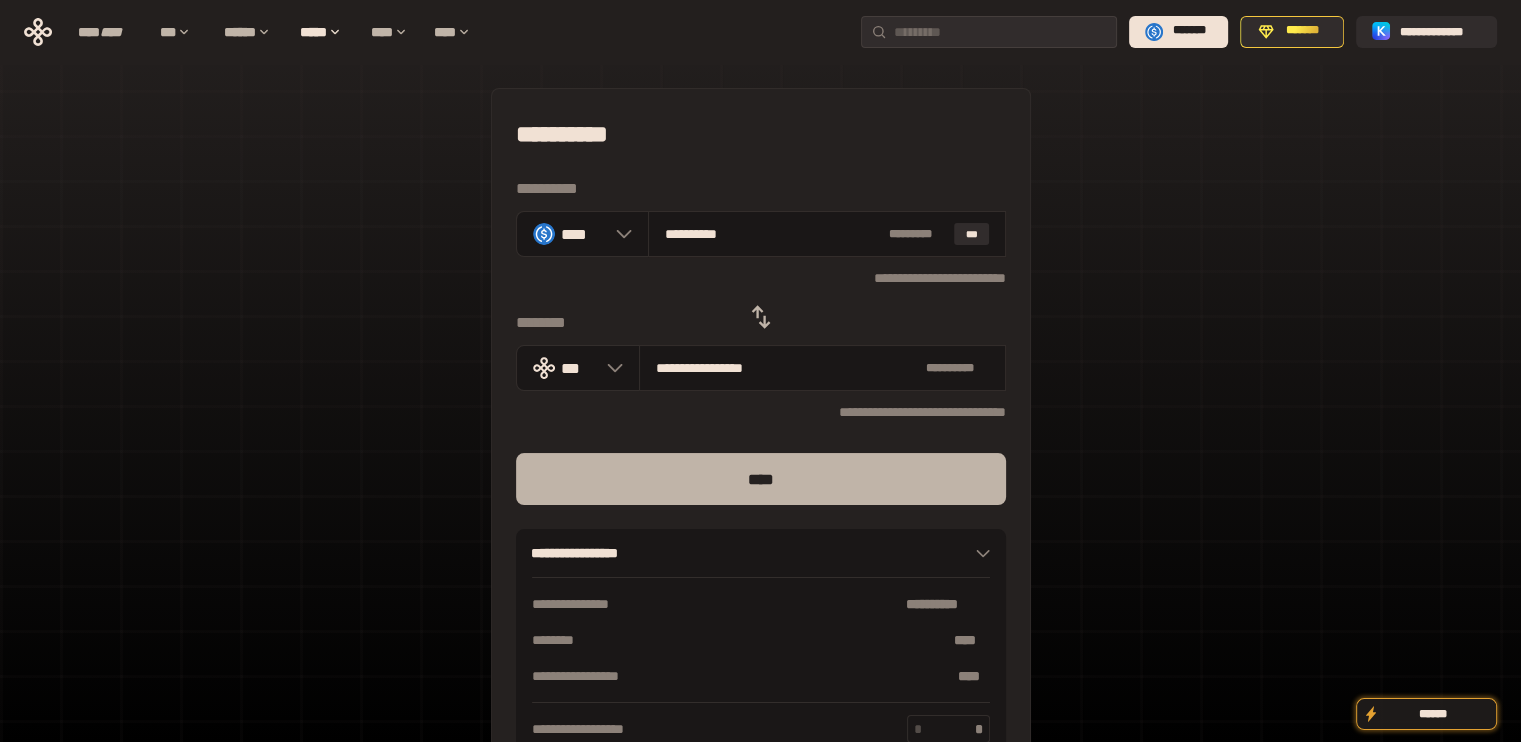 click on "****" at bounding box center [761, 479] 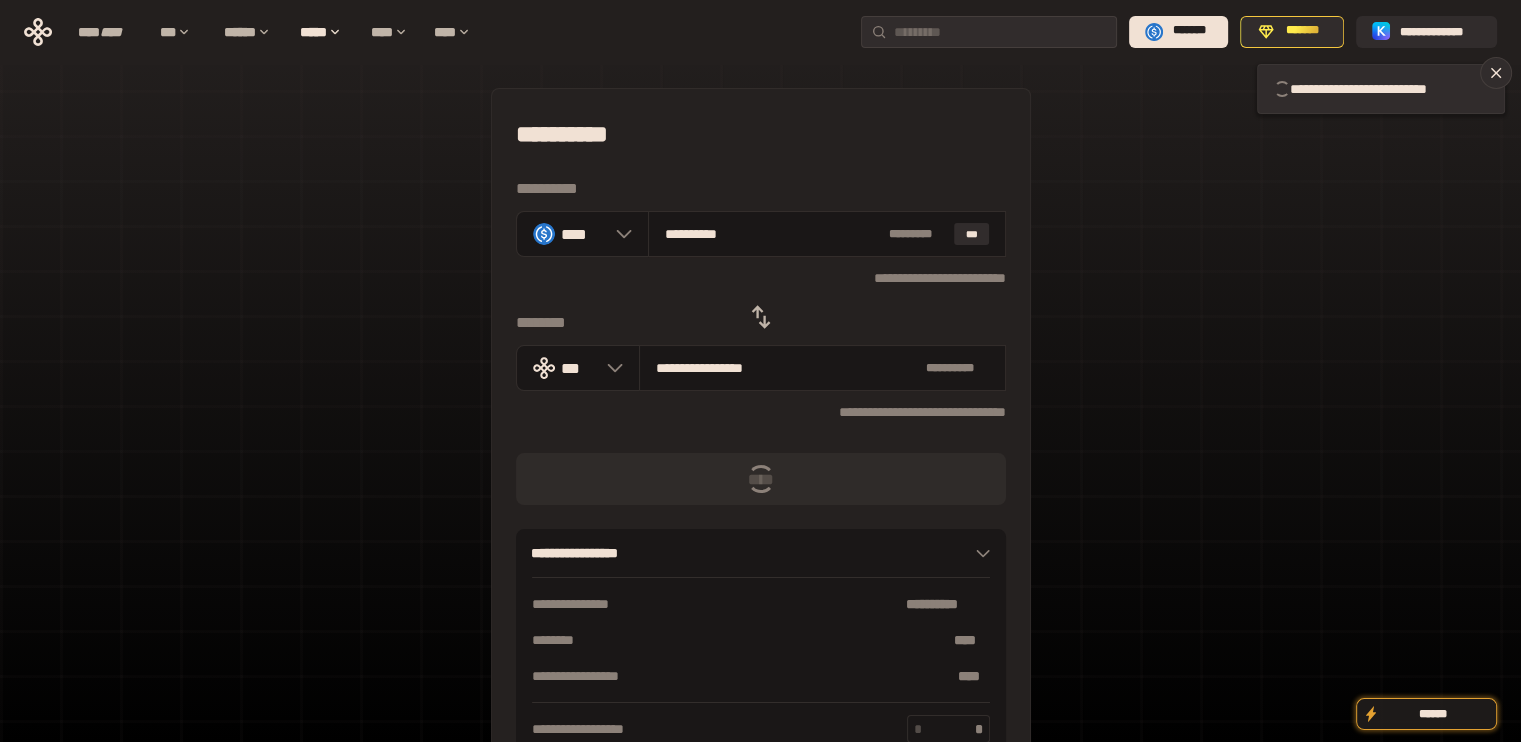 type 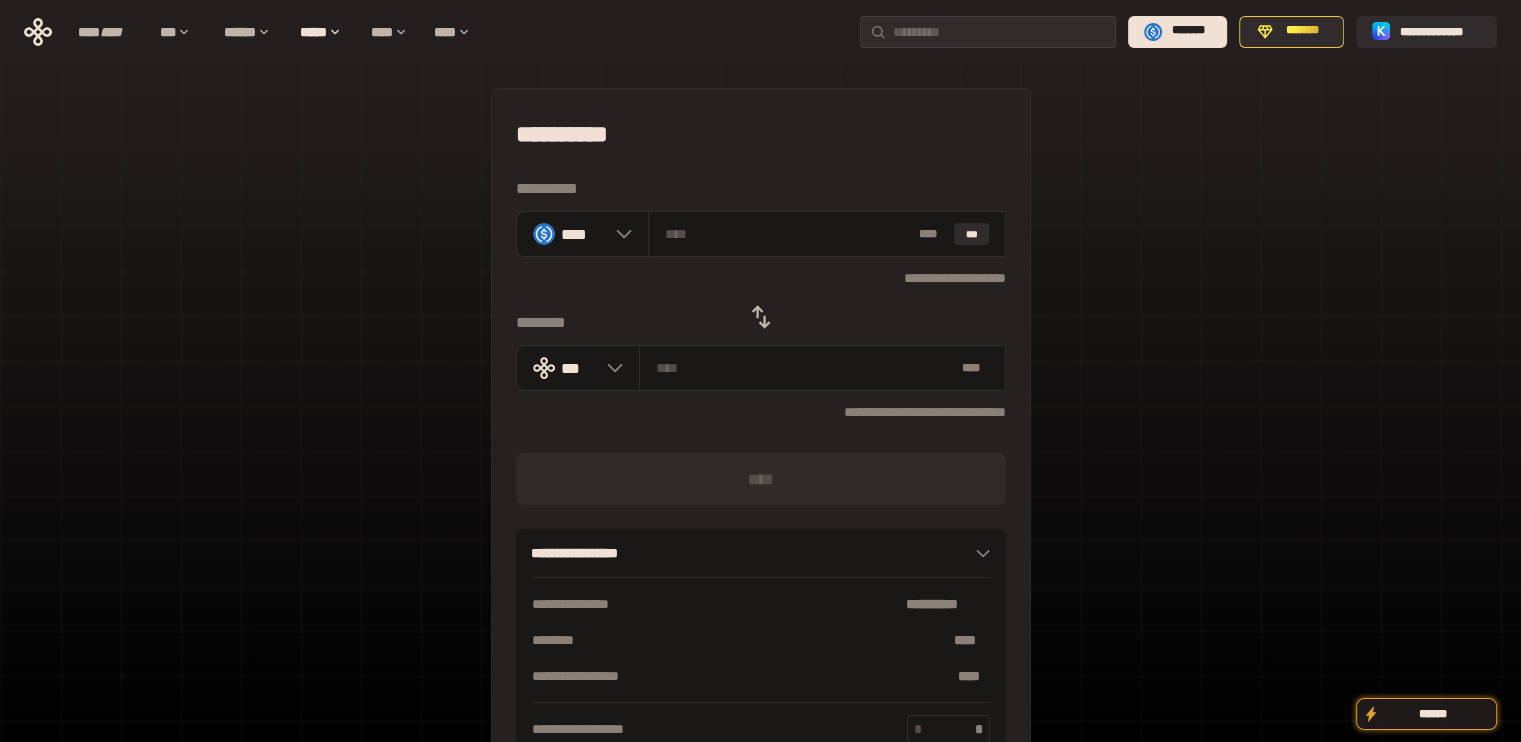 click at bounding box center (761, 331) 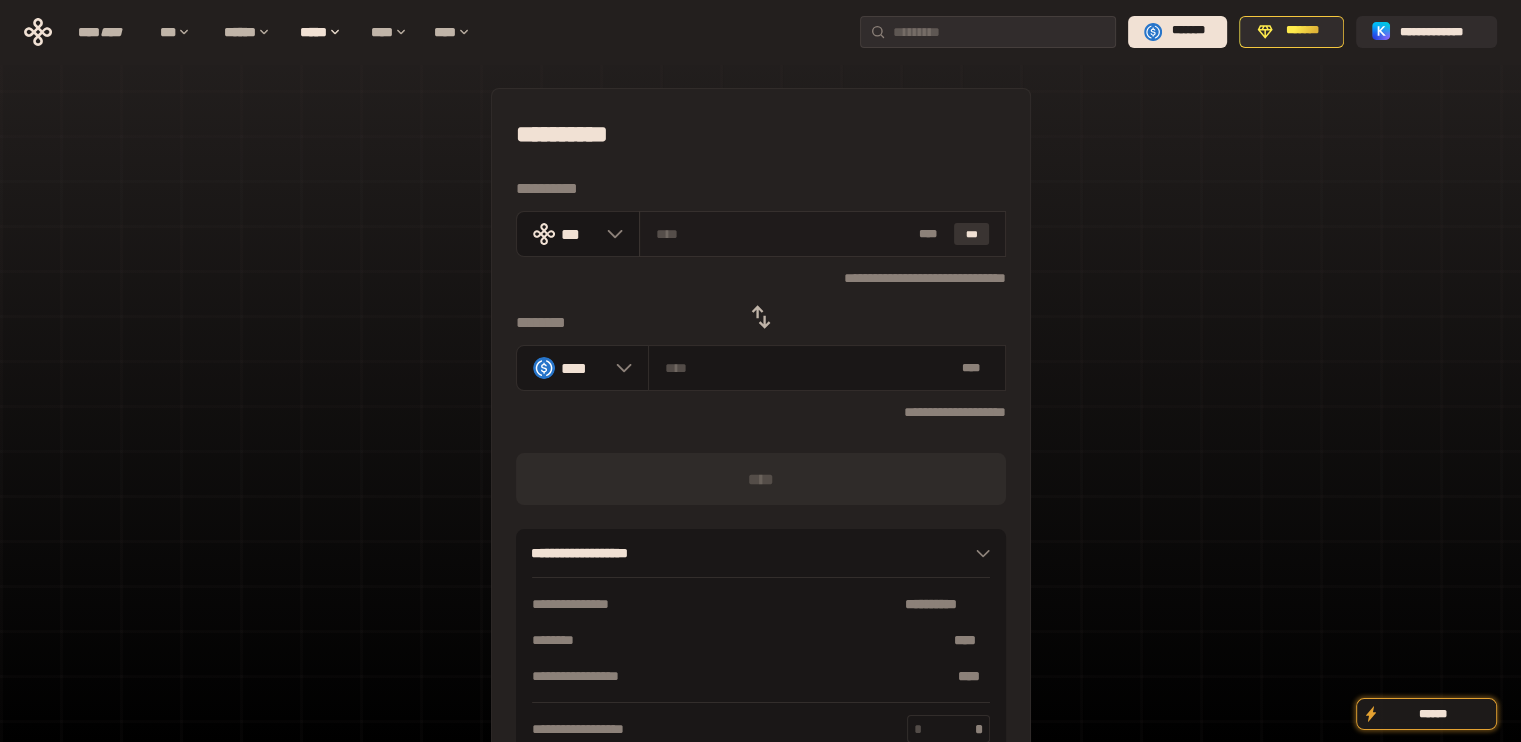 click on "***" at bounding box center [972, 234] 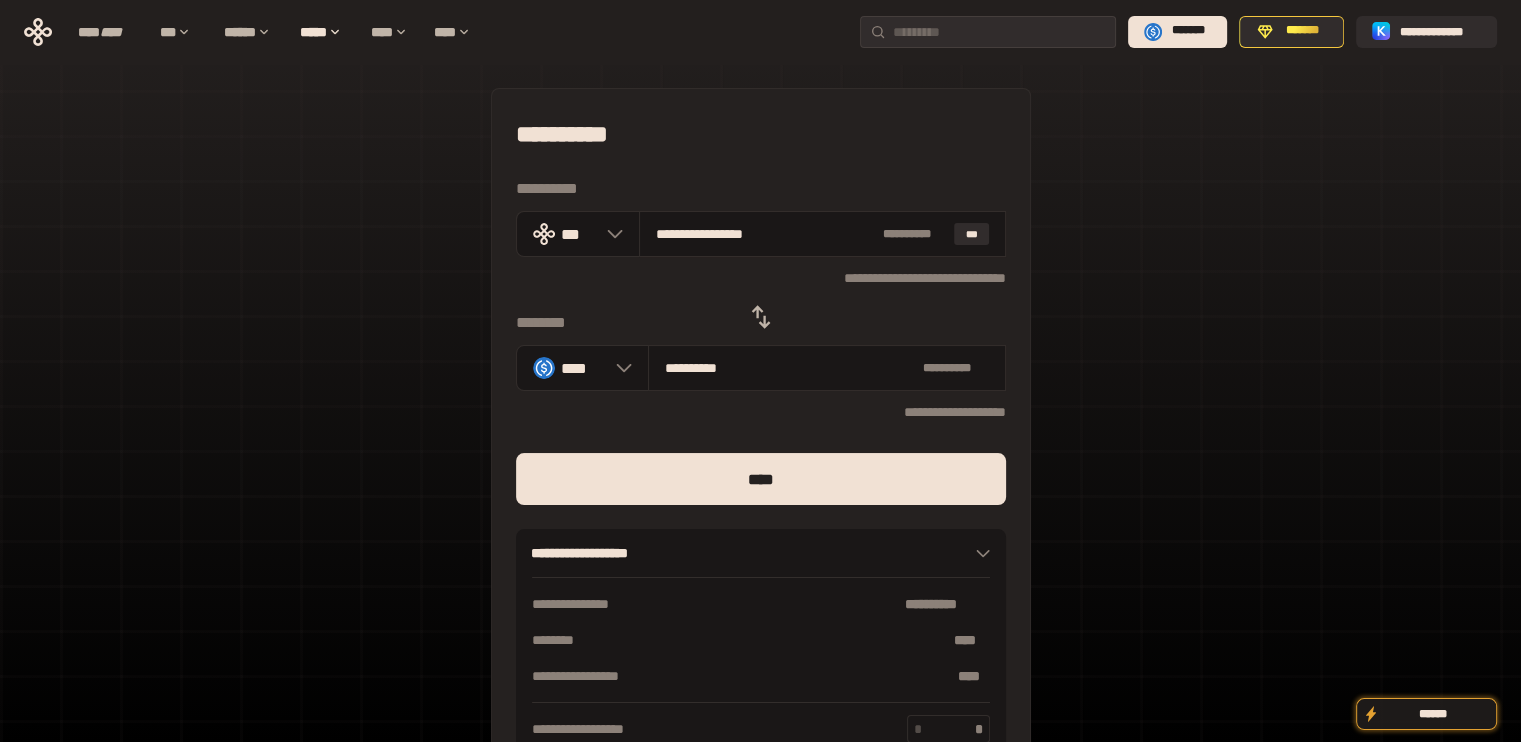 drag, startPoint x: 681, startPoint y: 233, endPoint x: 903, endPoint y: 287, distance: 228.47319 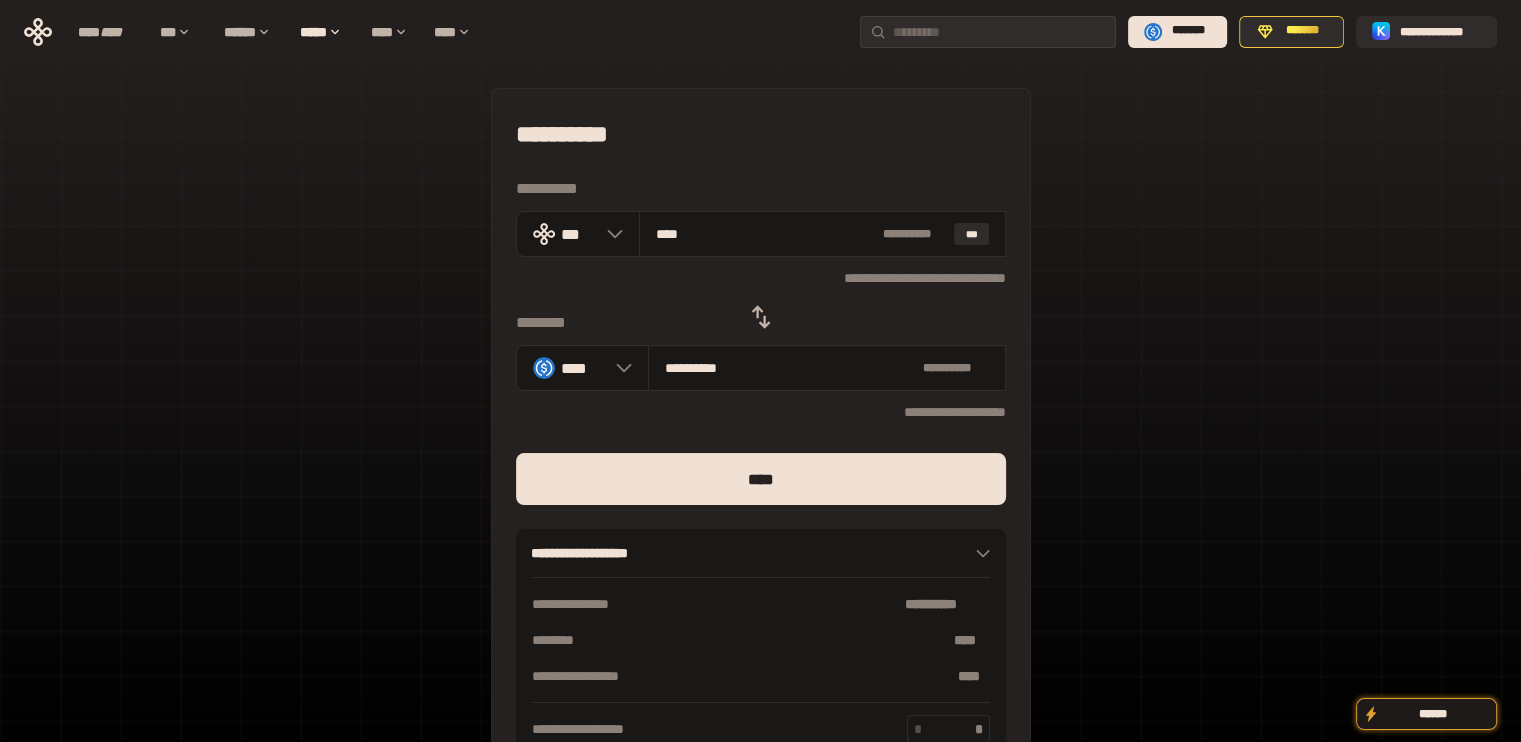 type on "***" 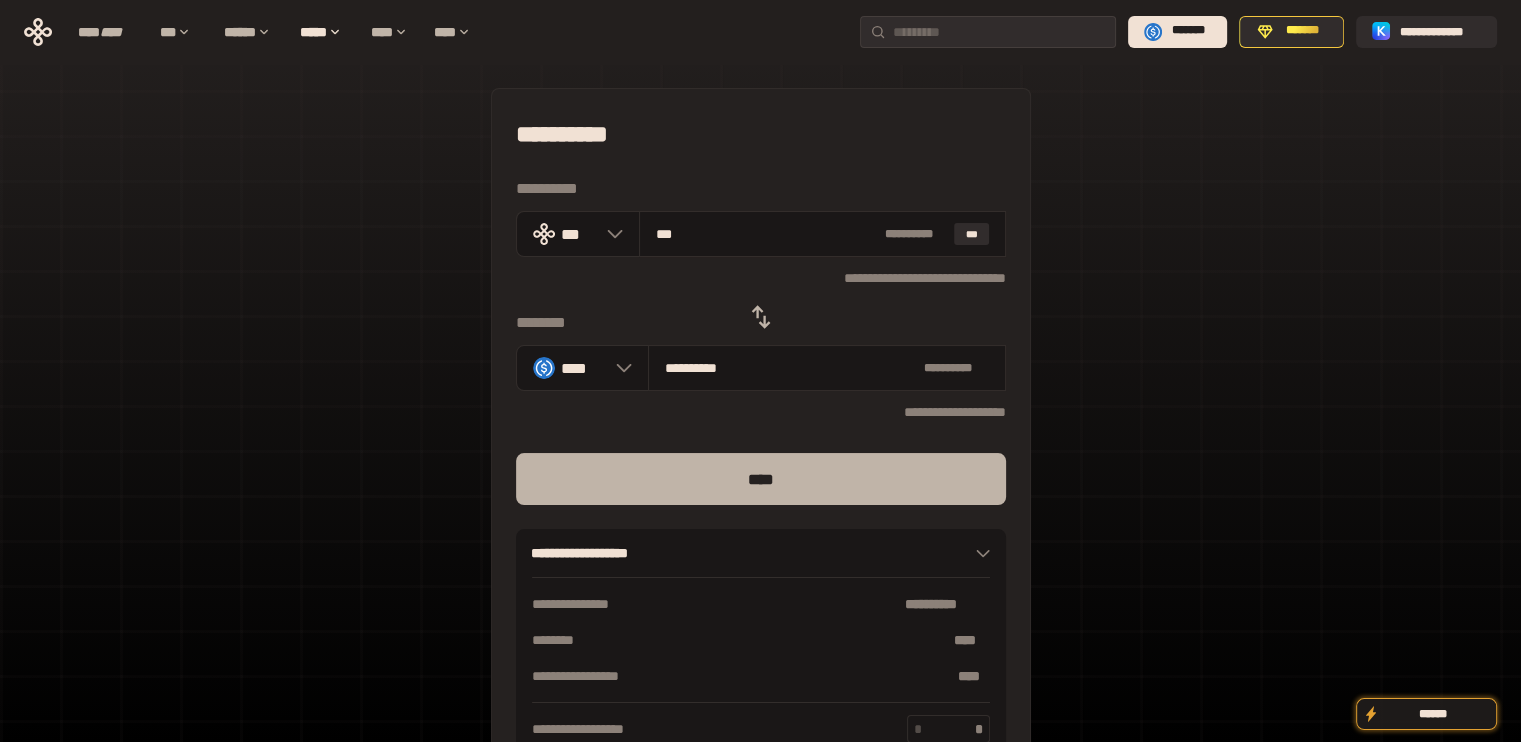 type on "***" 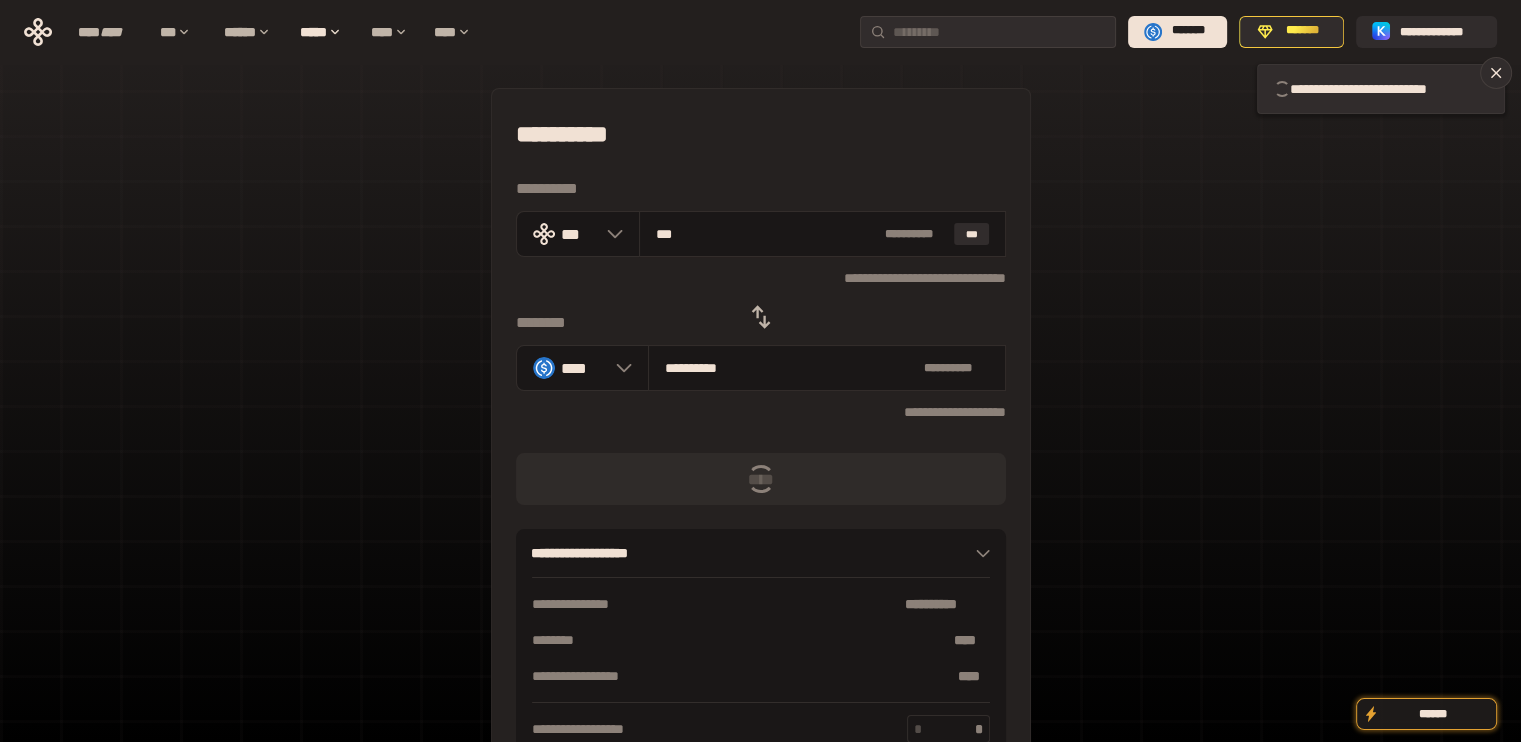 type 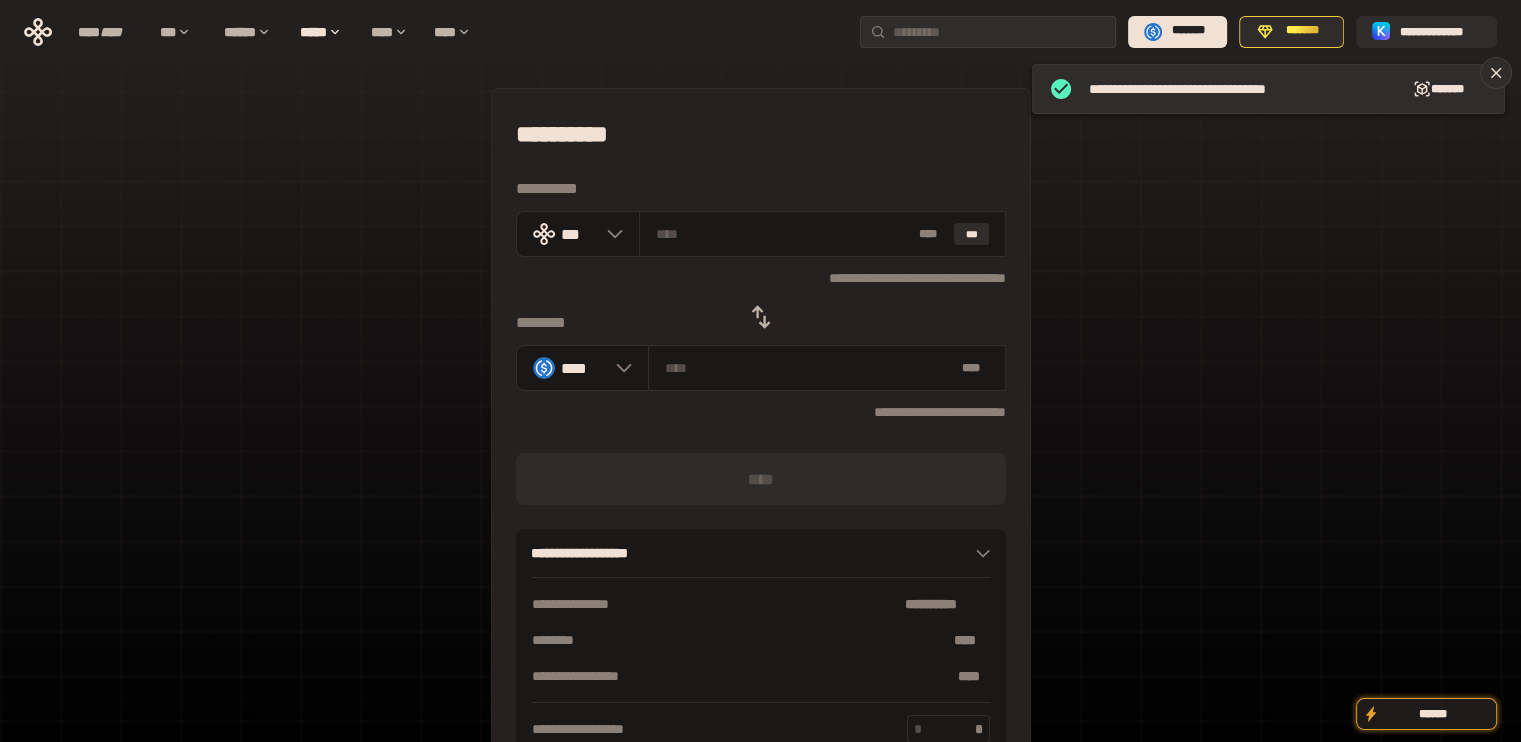 click 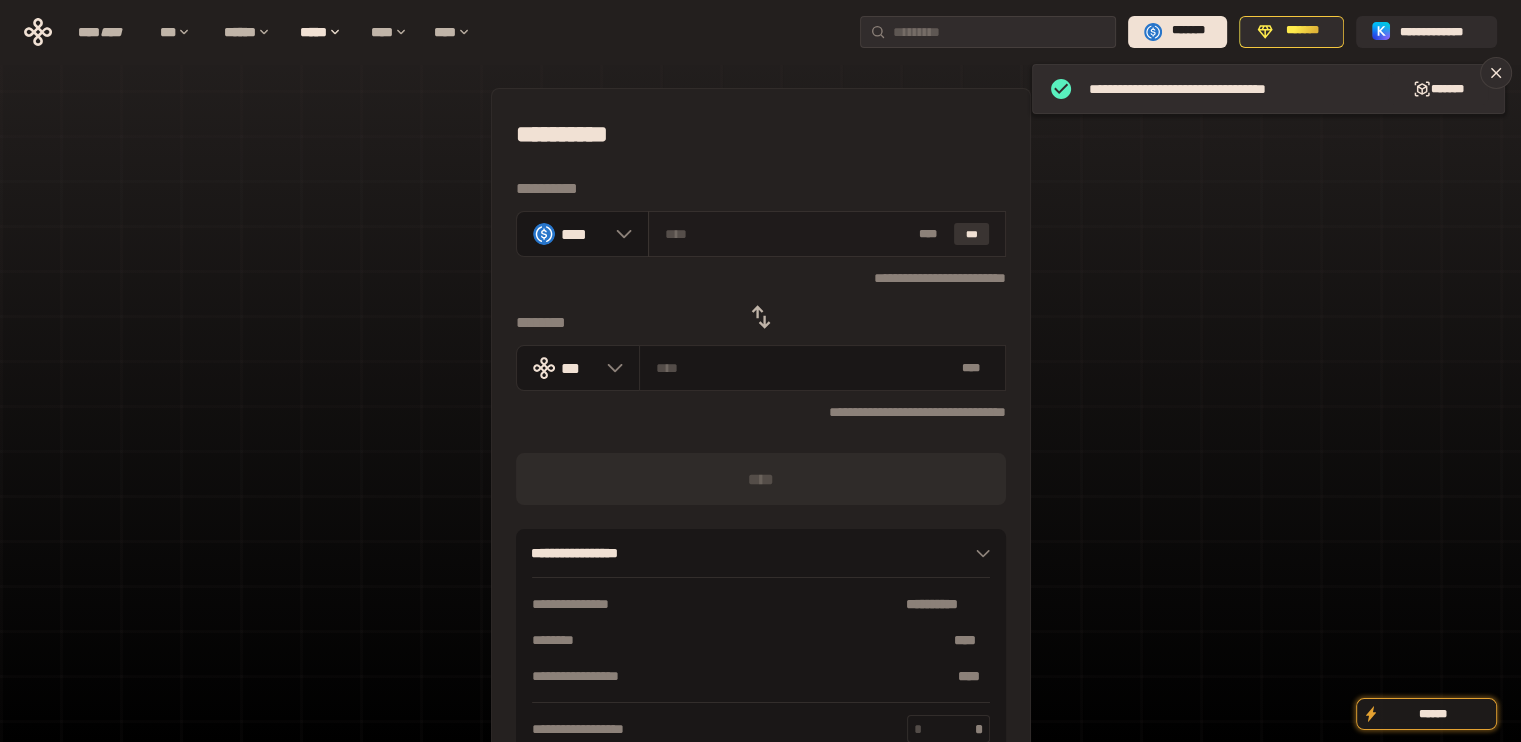 click on "***" at bounding box center [972, 234] 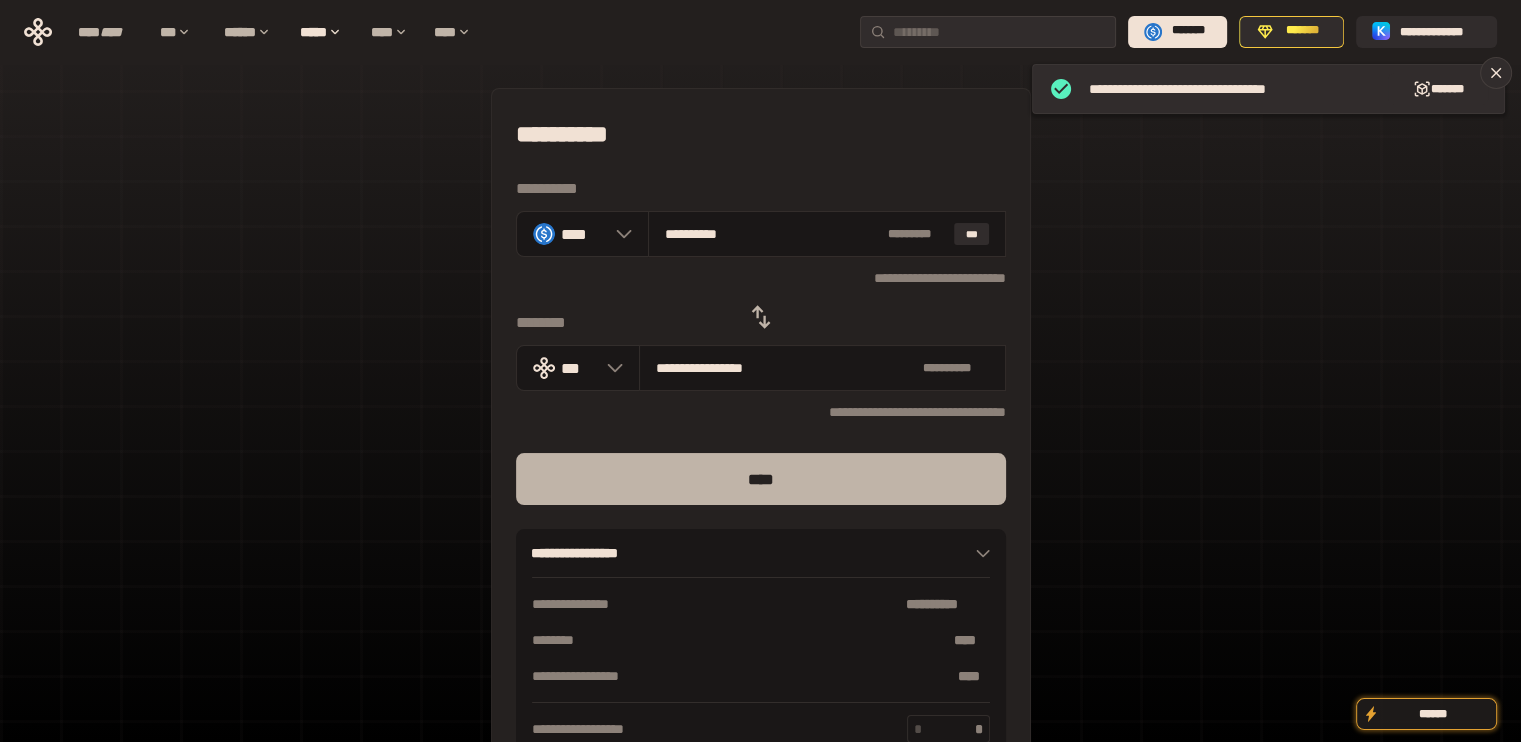 click on "****" at bounding box center [761, 479] 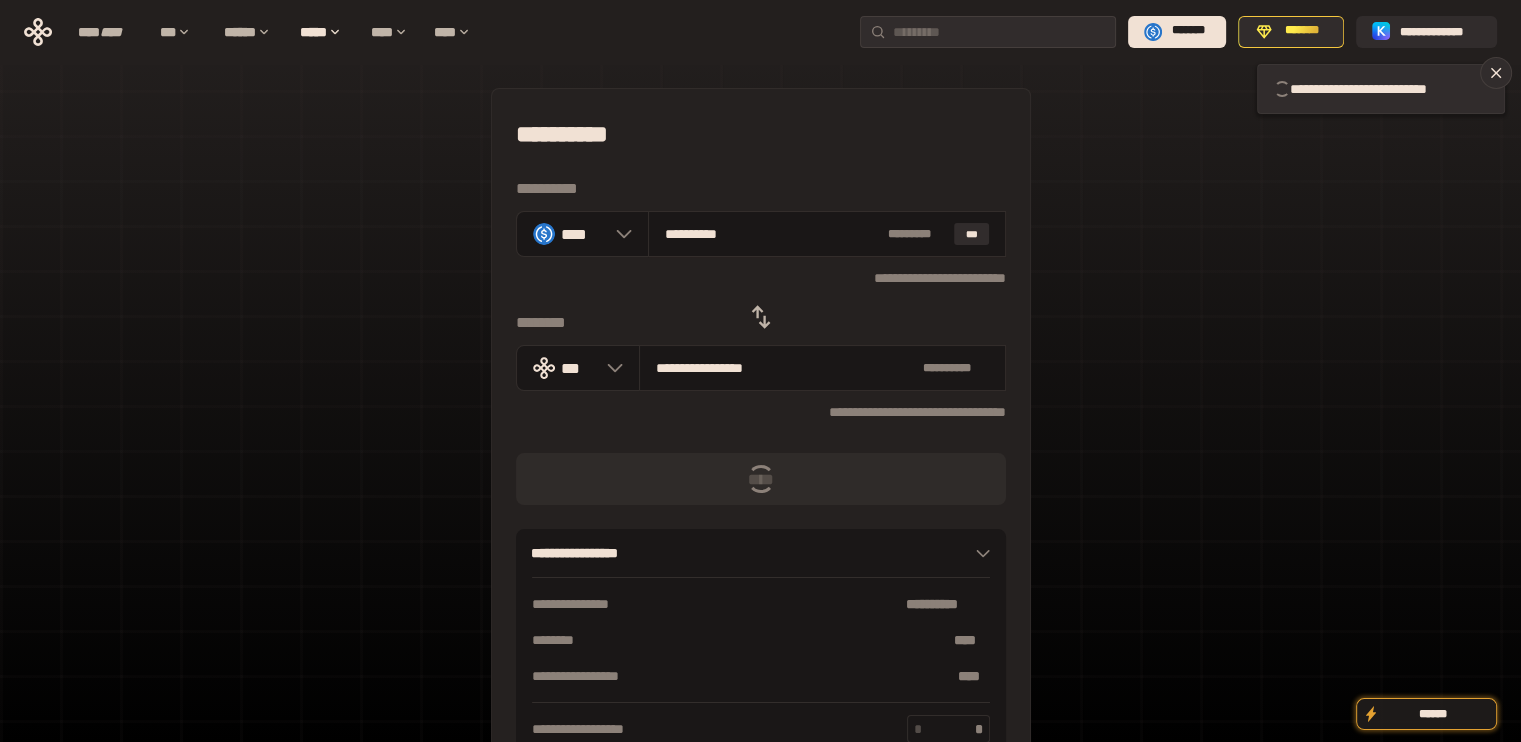 type 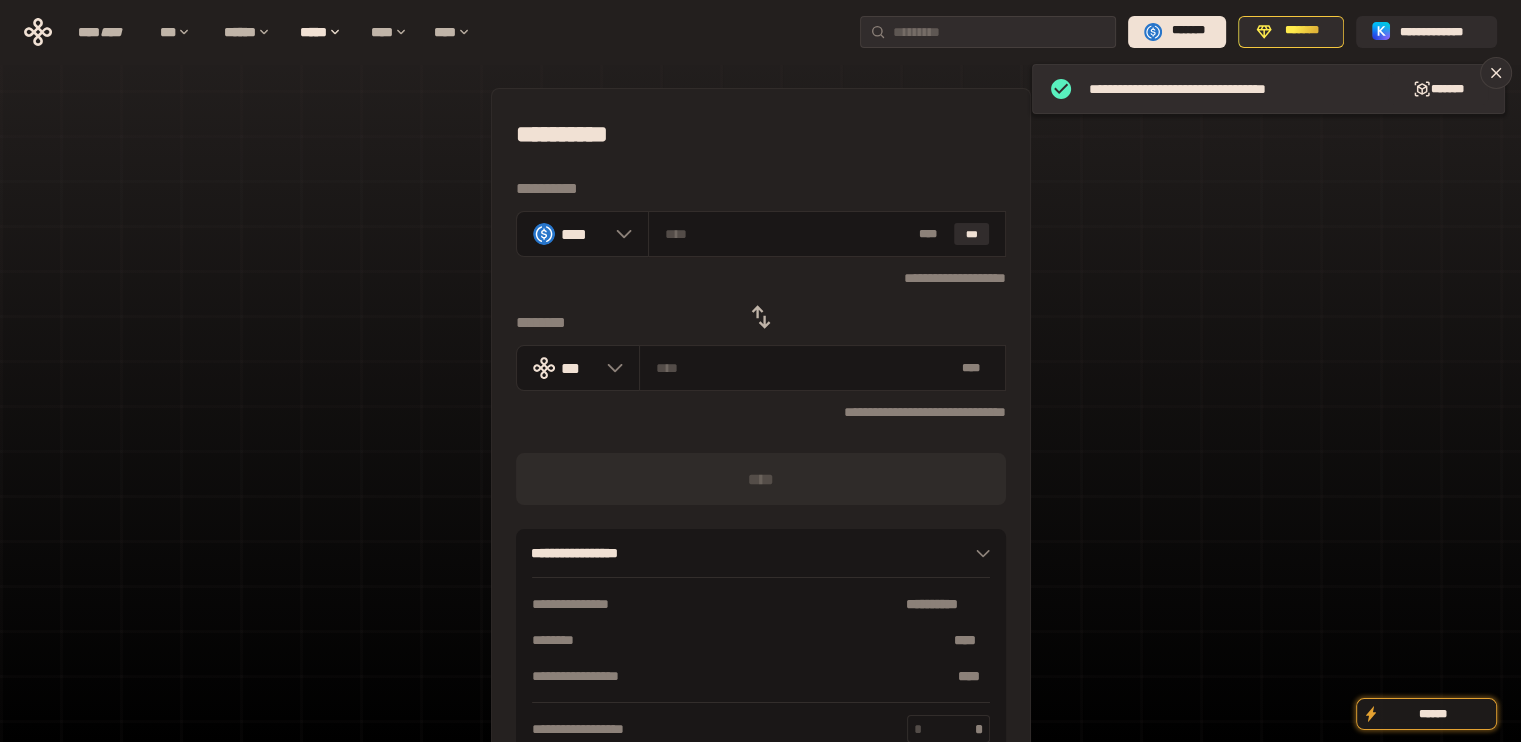 click at bounding box center [761, 317] 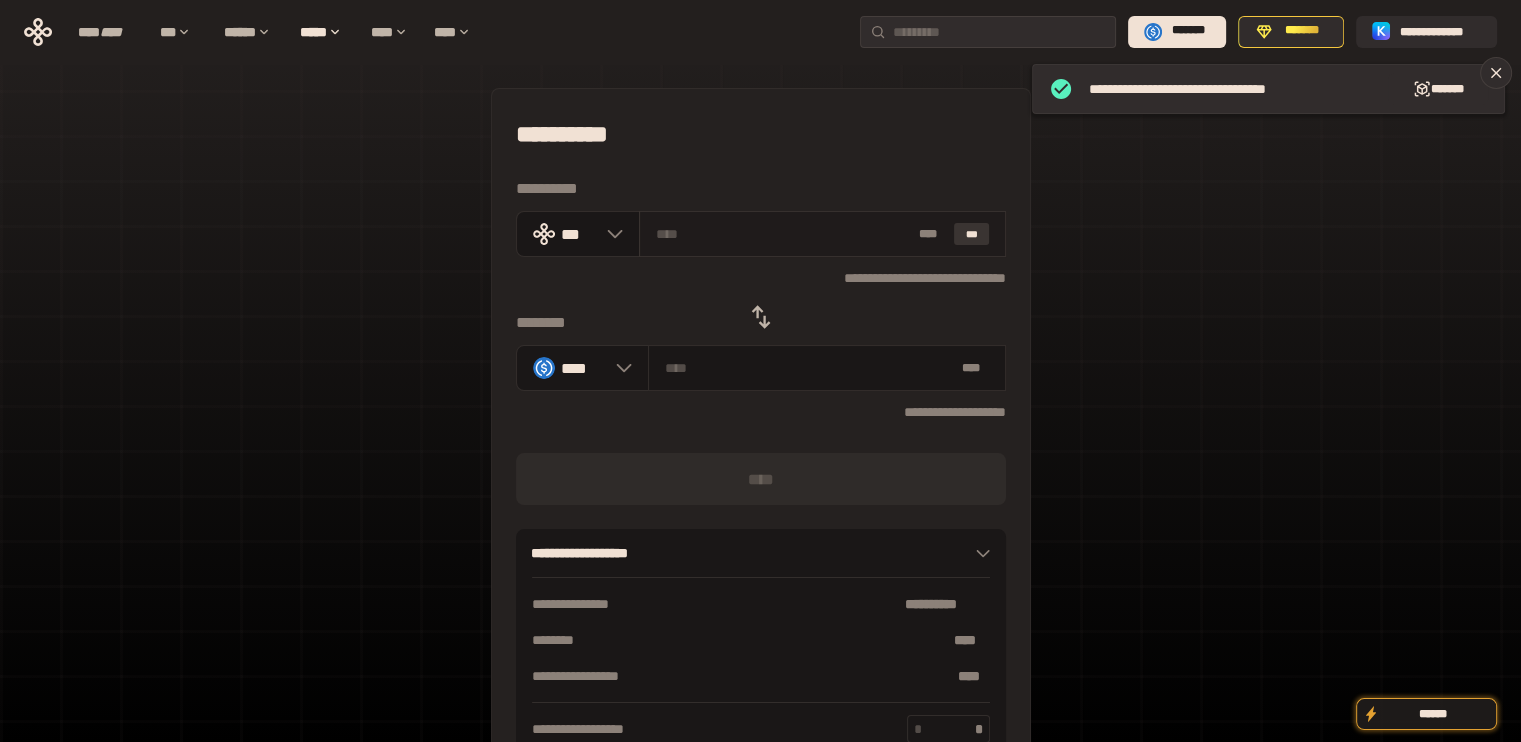 click on "***" at bounding box center (972, 234) 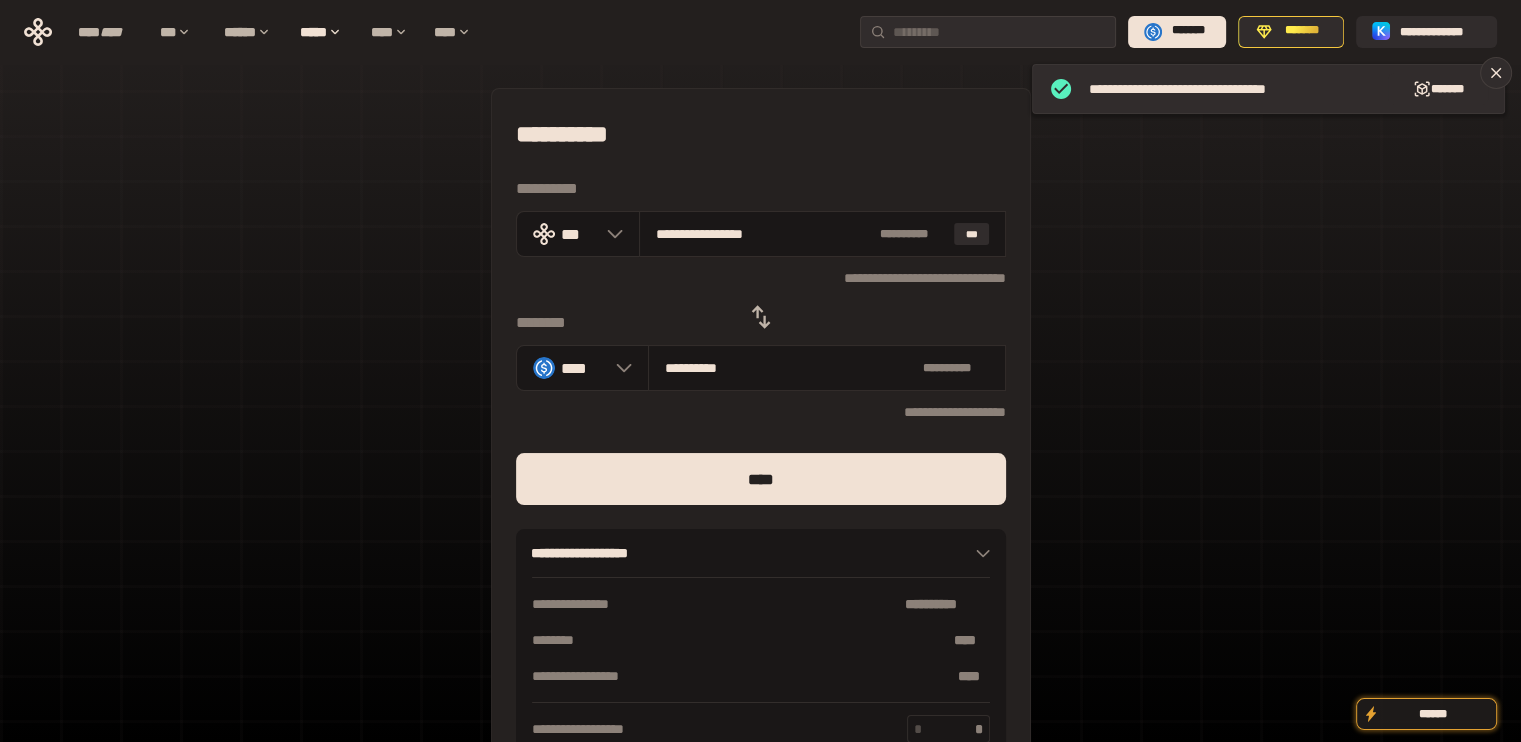 drag, startPoint x: 682, startPoint y: 231, endPoint x: 926, endPoint y: 281, distance: 249.07027 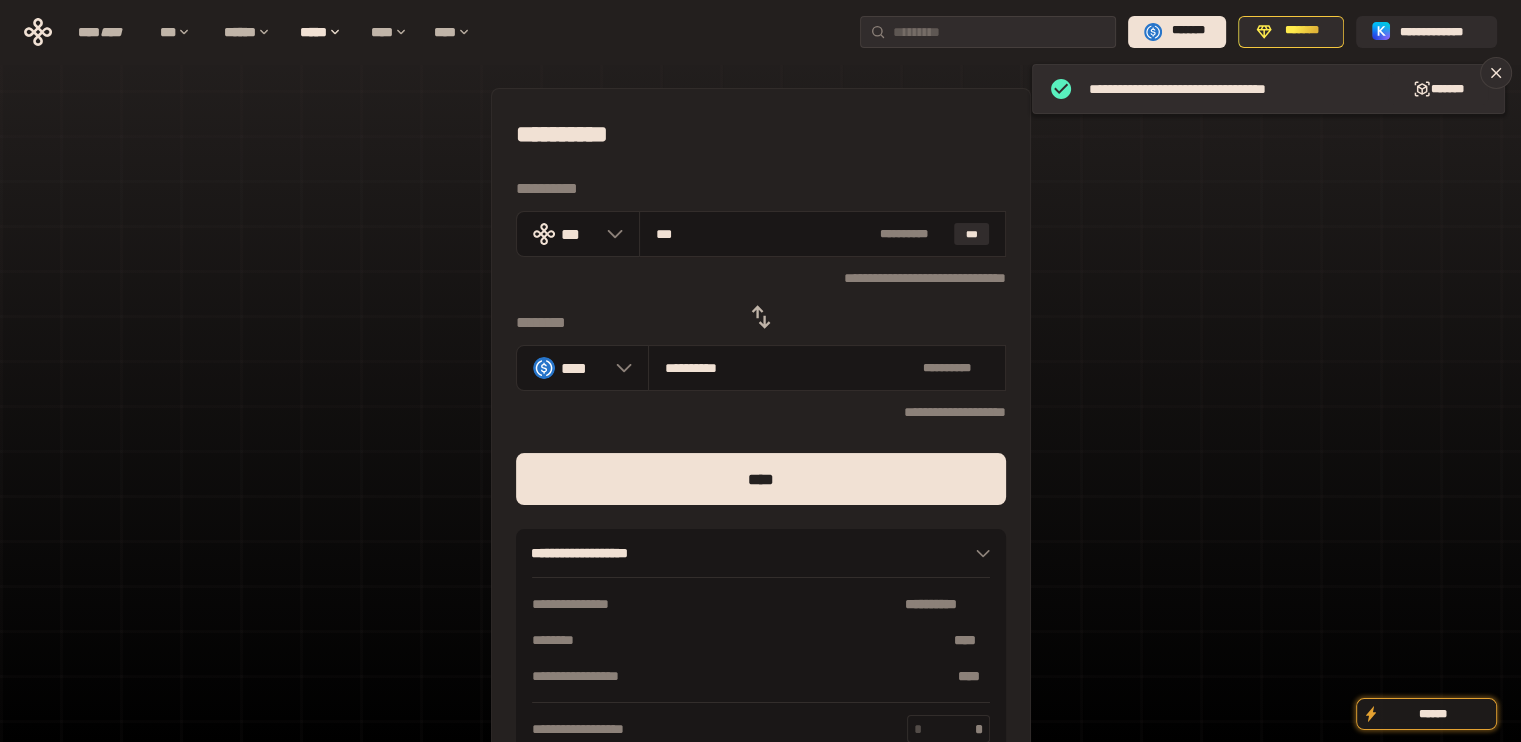 type on "**********" 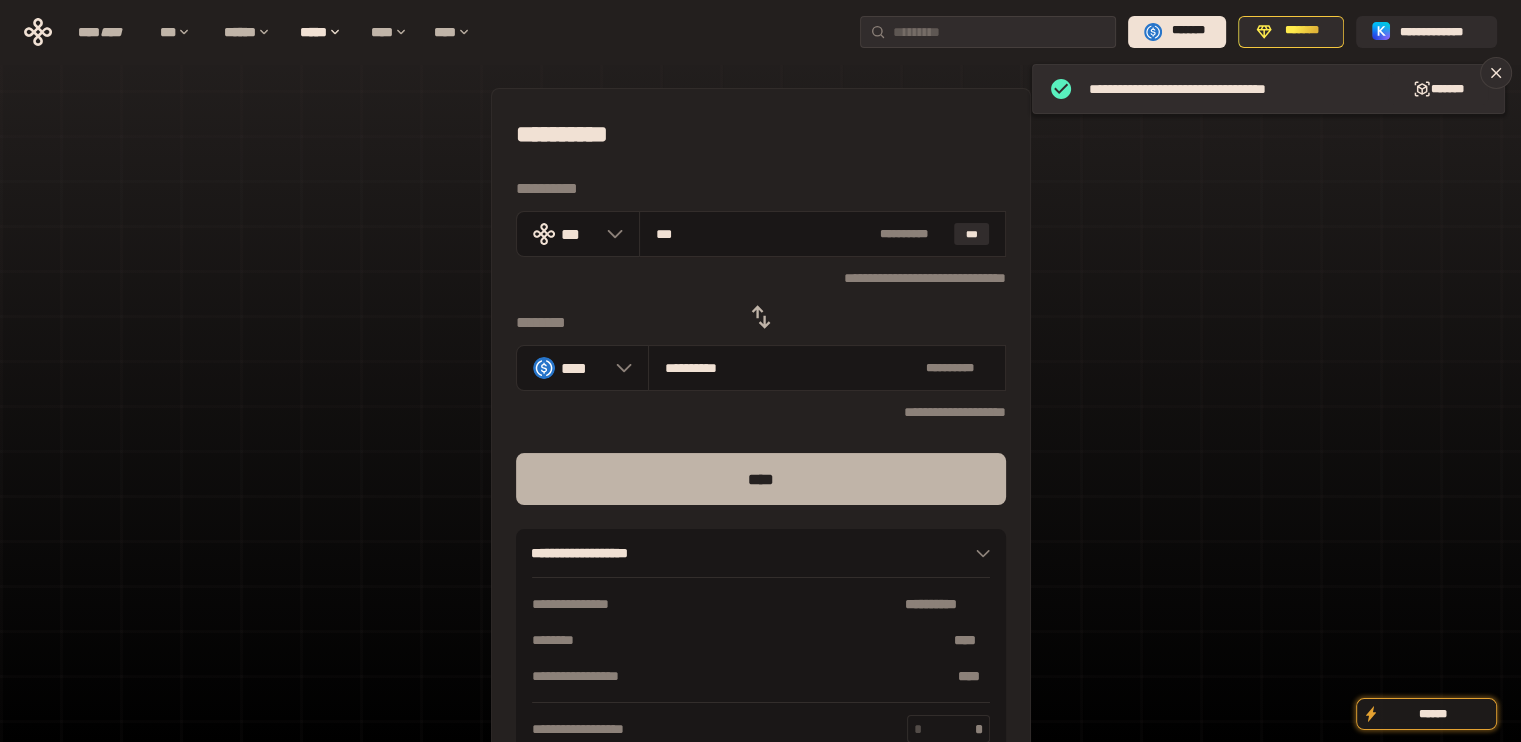 type on "***" 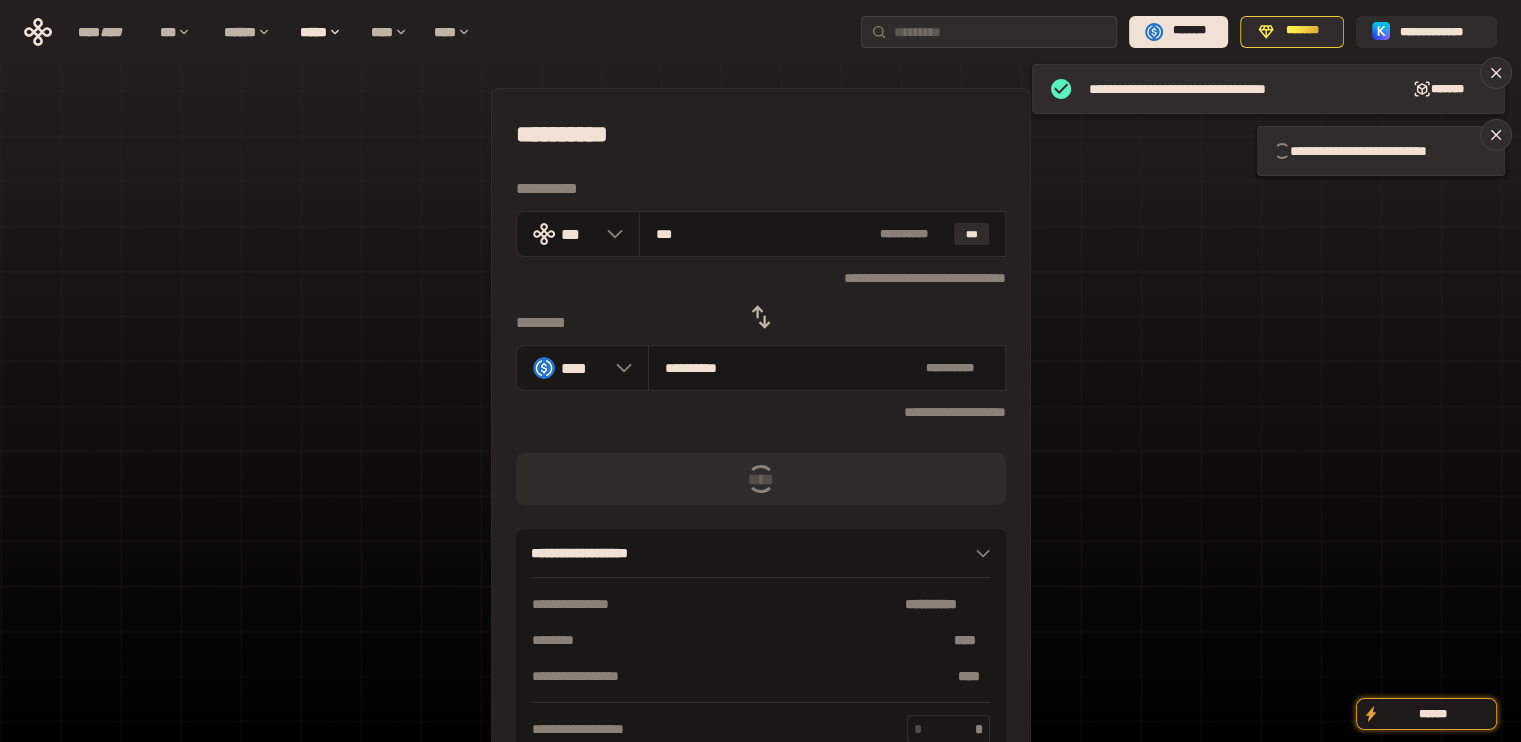 click 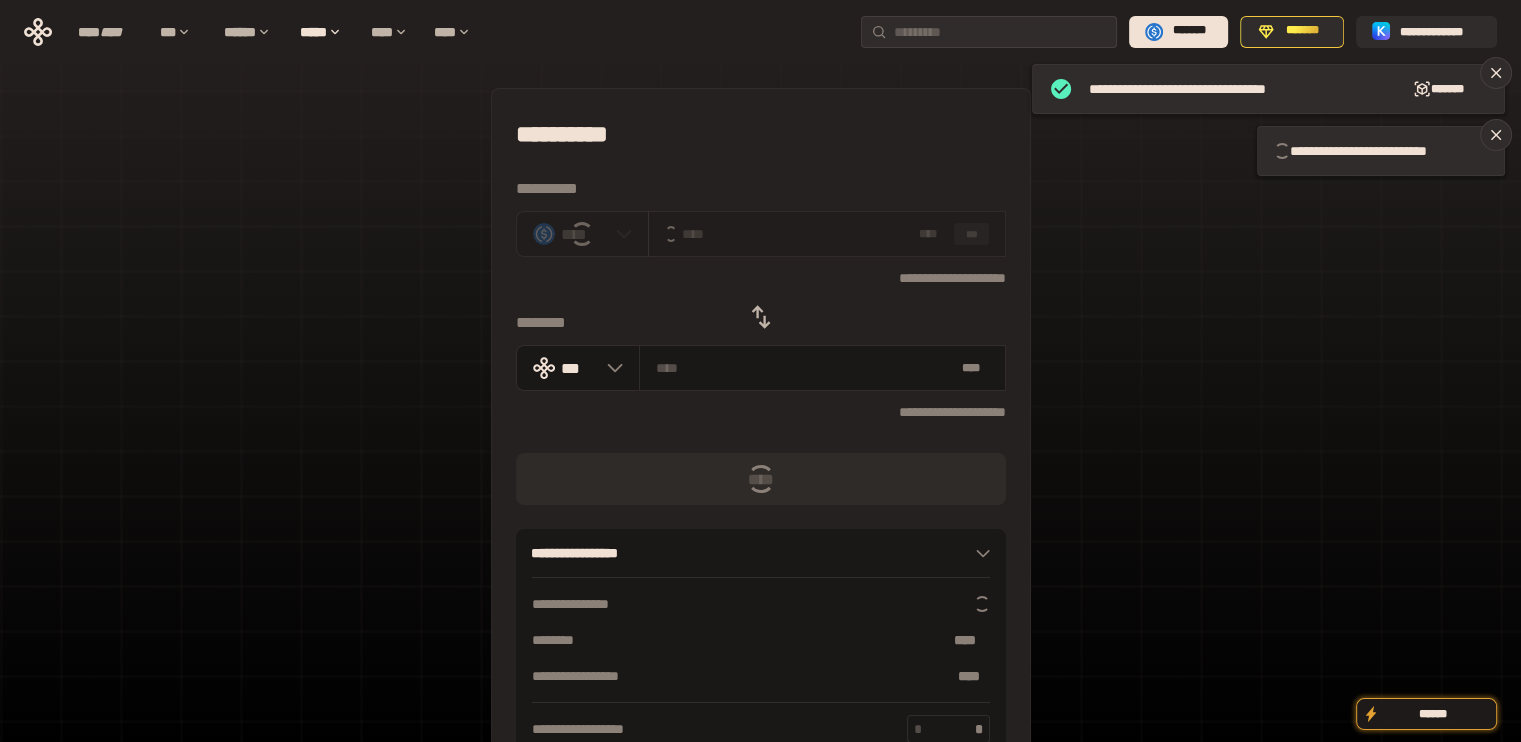 type 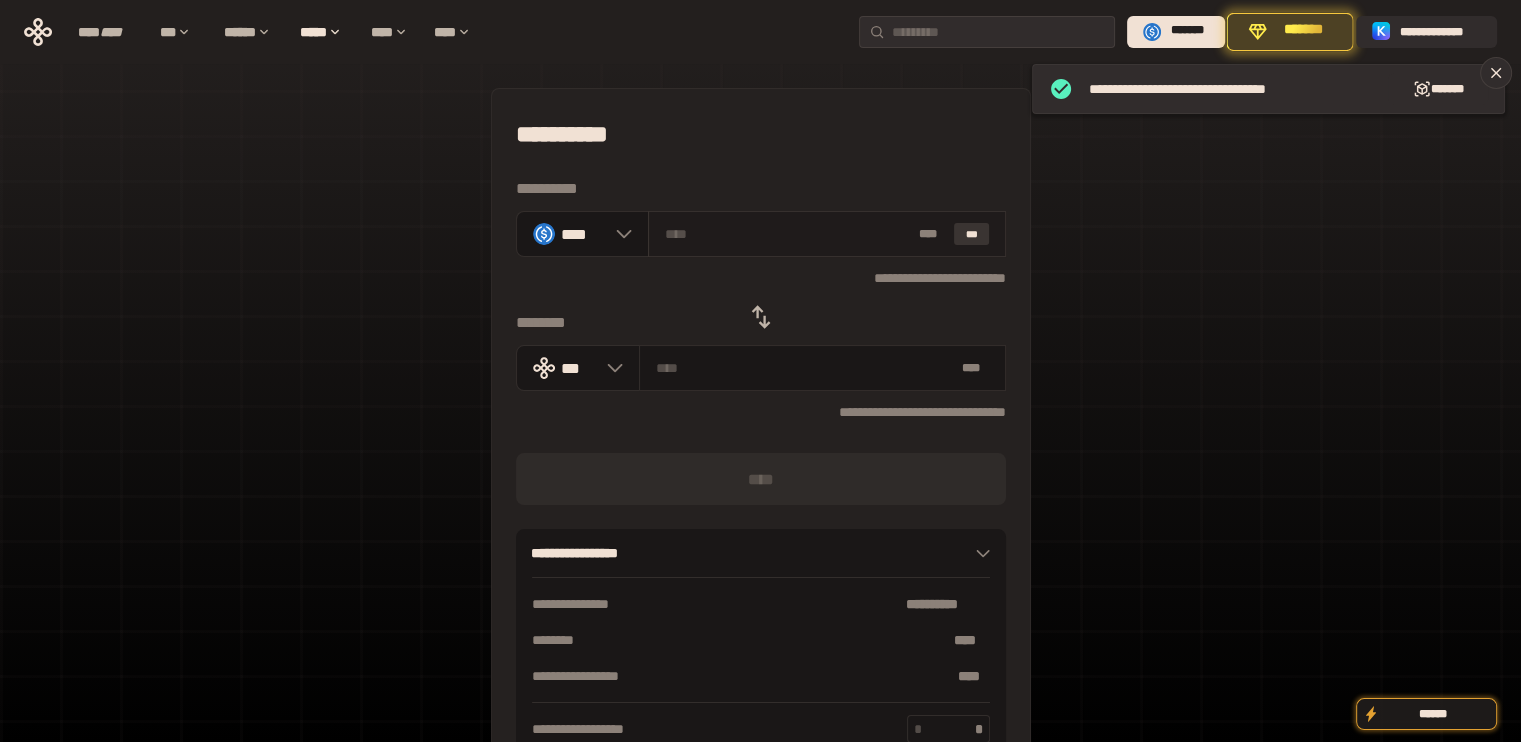 click on "***" at bounding box center [972, 234] 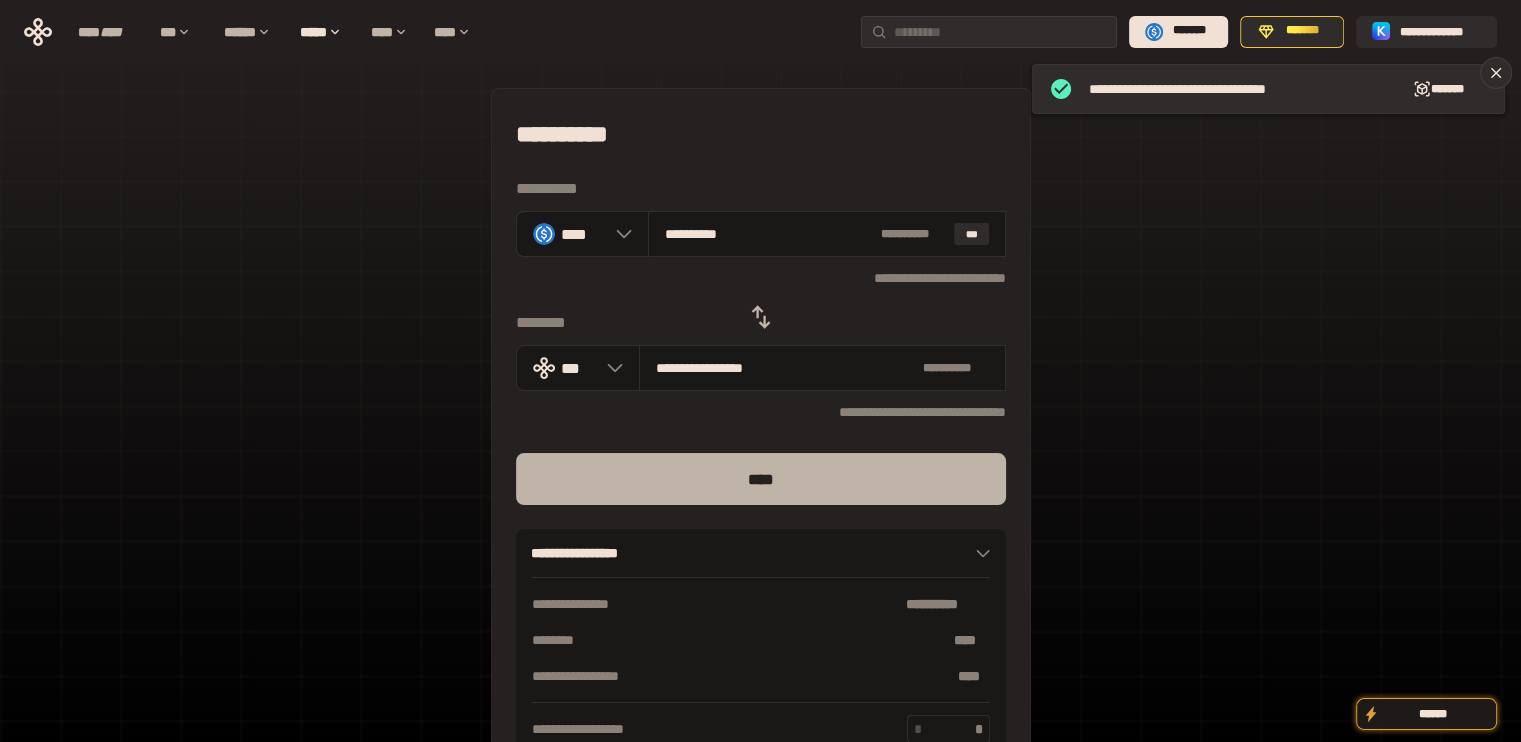 drag, startPoint x: 892, startPoint y: 488, endPoint x: 944, endPoint y: 456, distance: 61.05735 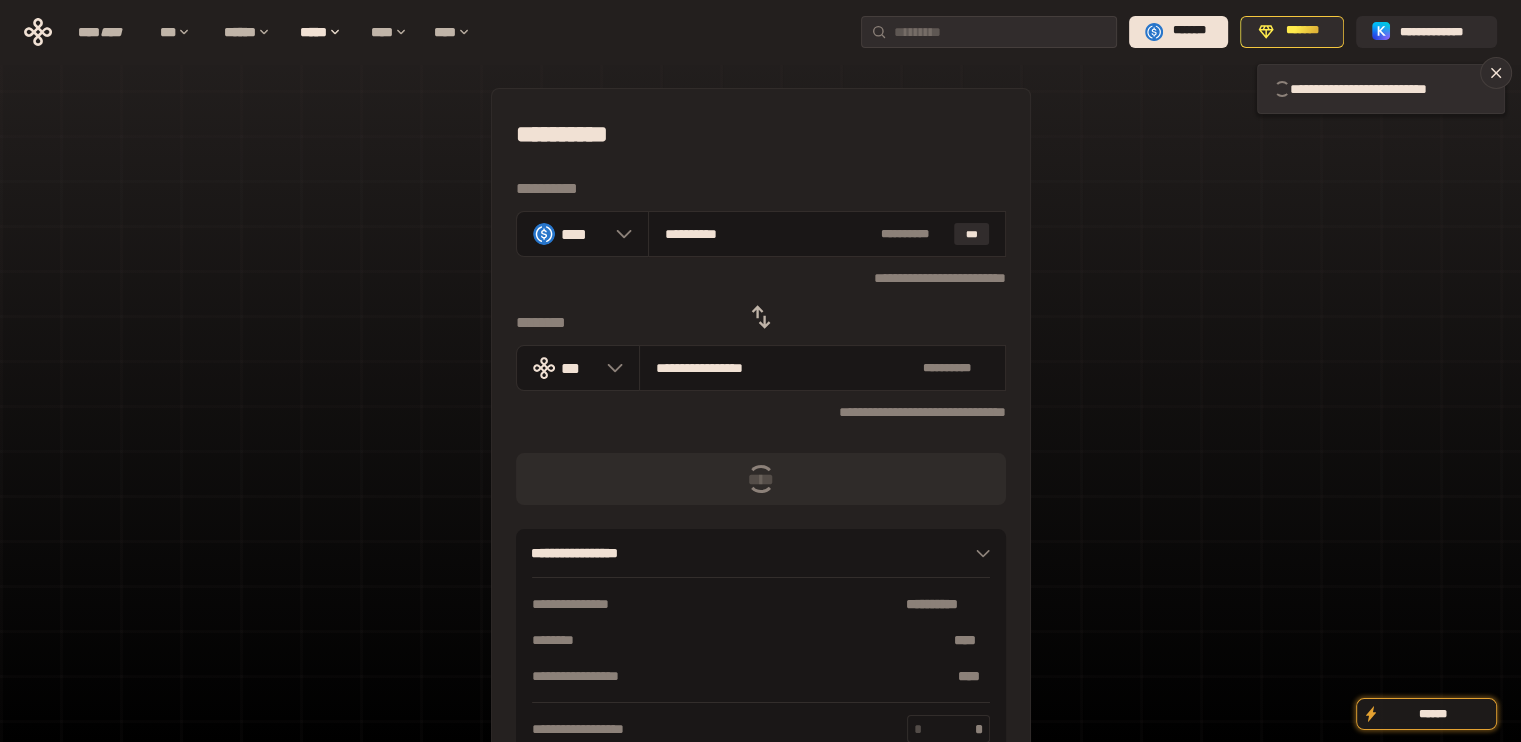 type 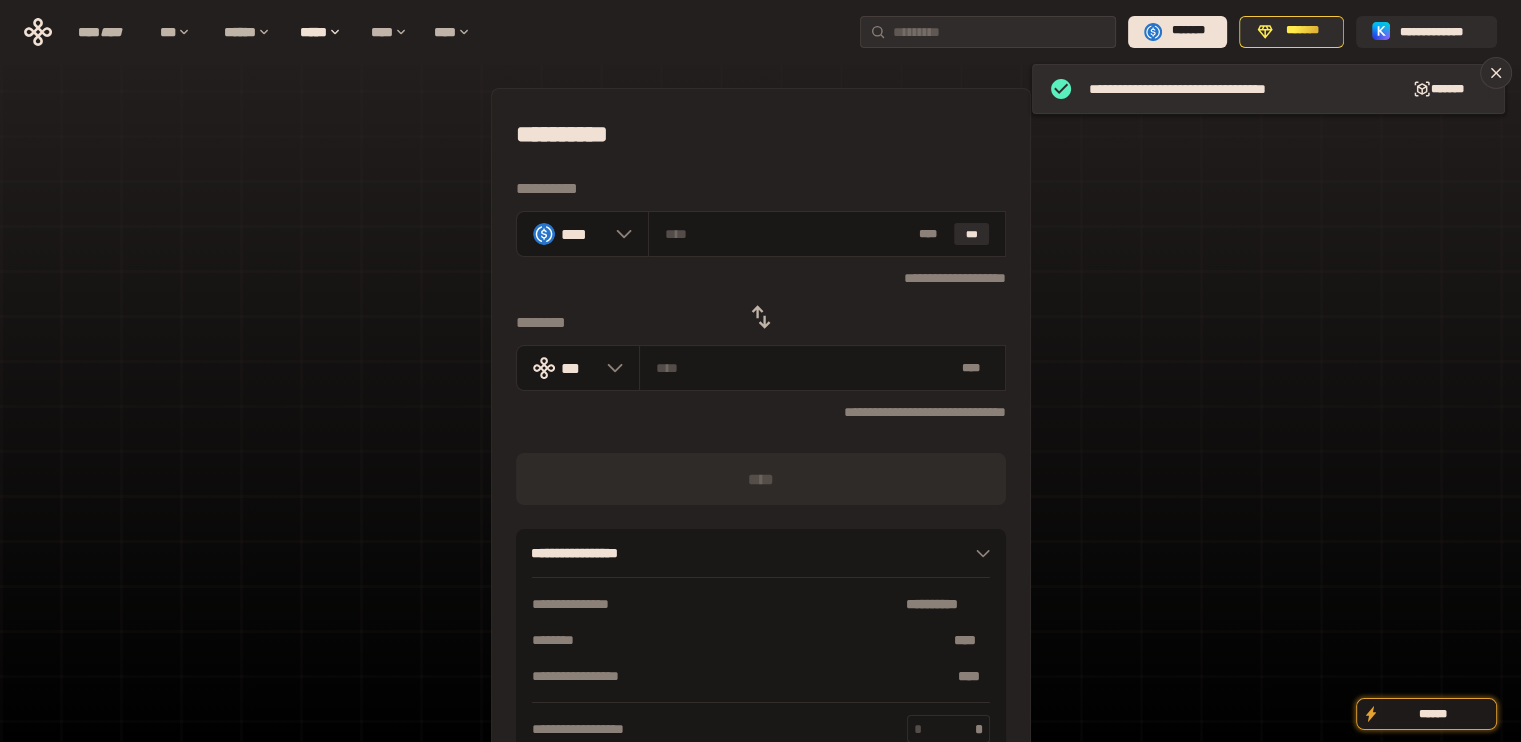 click 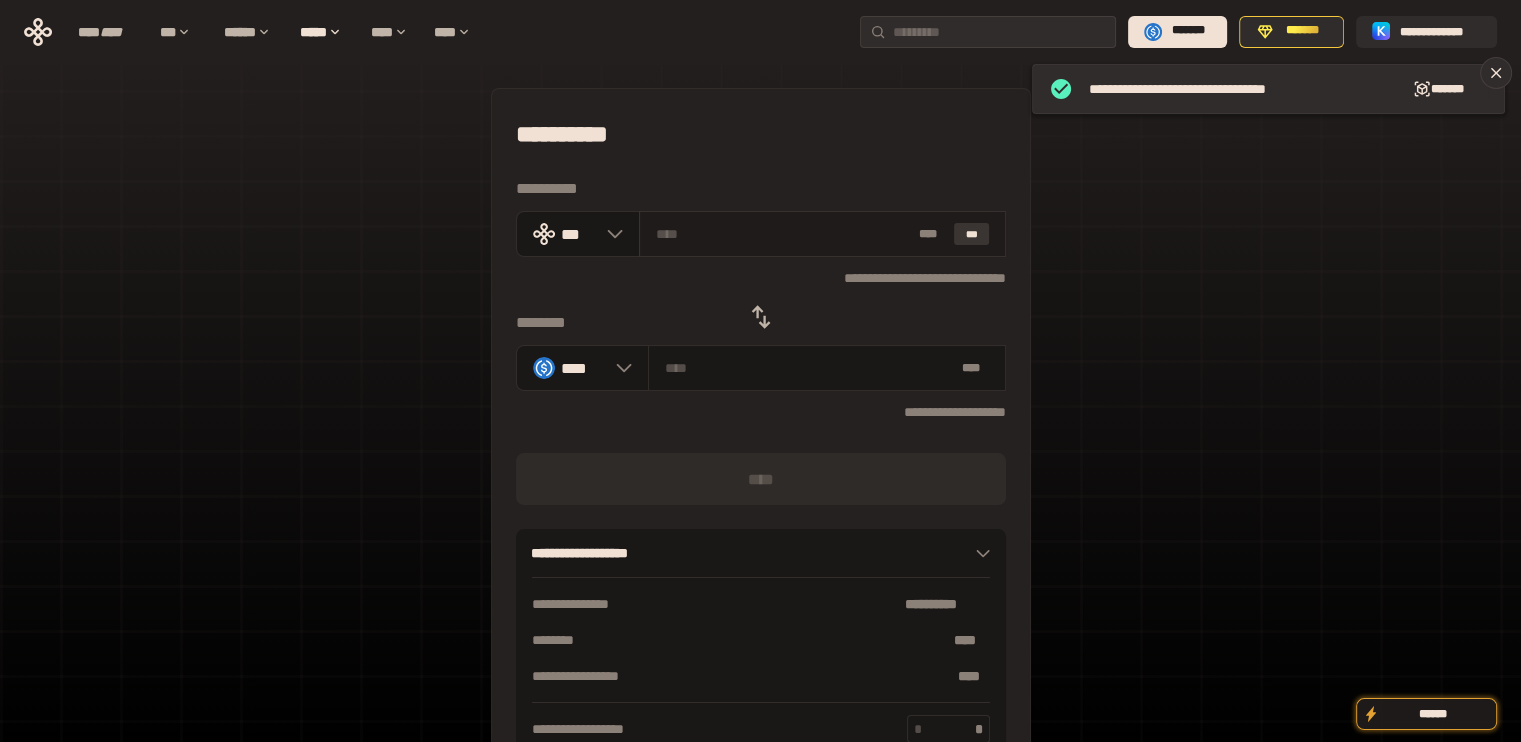 click on "***" at bounding box center (972, 234) 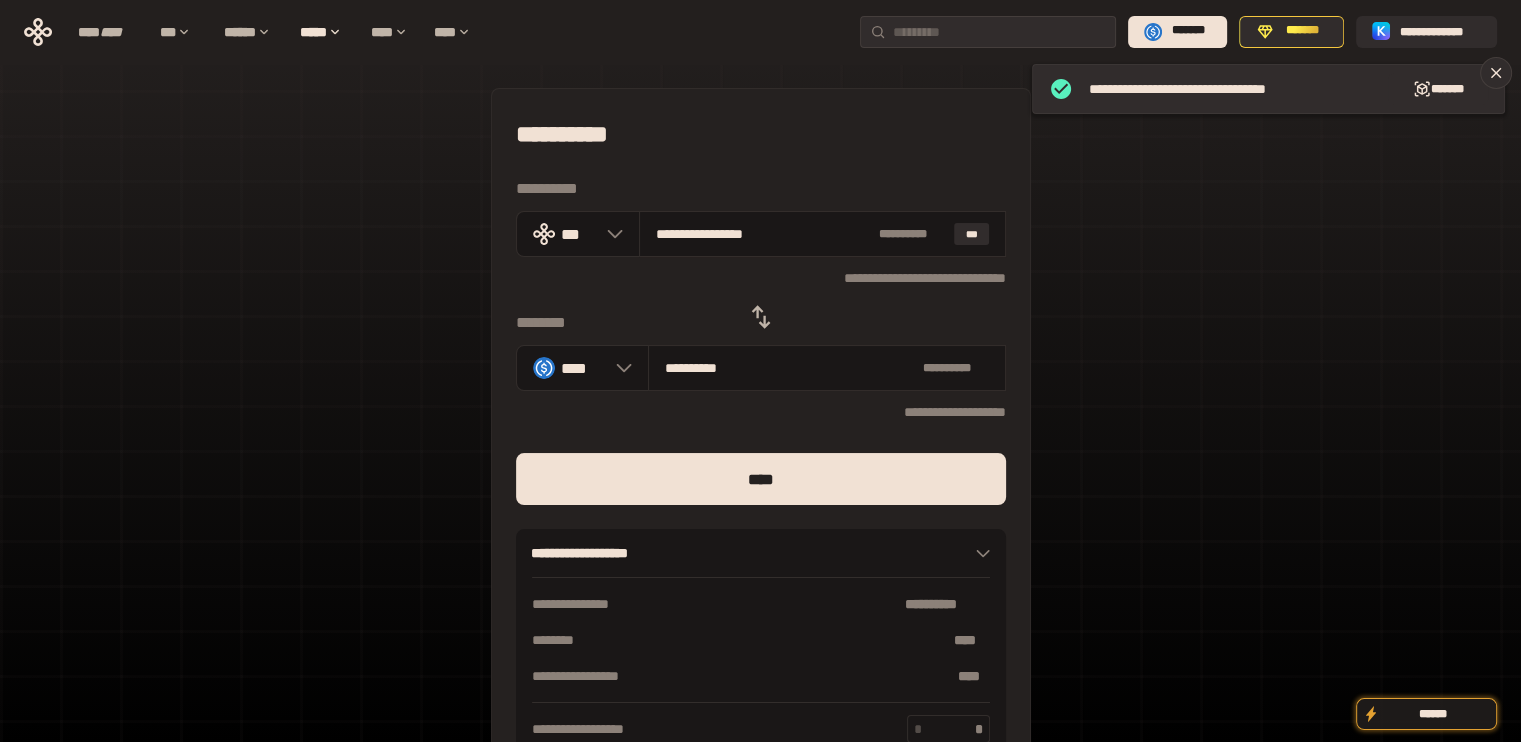drag, startPoint x: 688, startPoint y: 234, endPoint x: 907, endPoint y: 265, distance: 221.18318 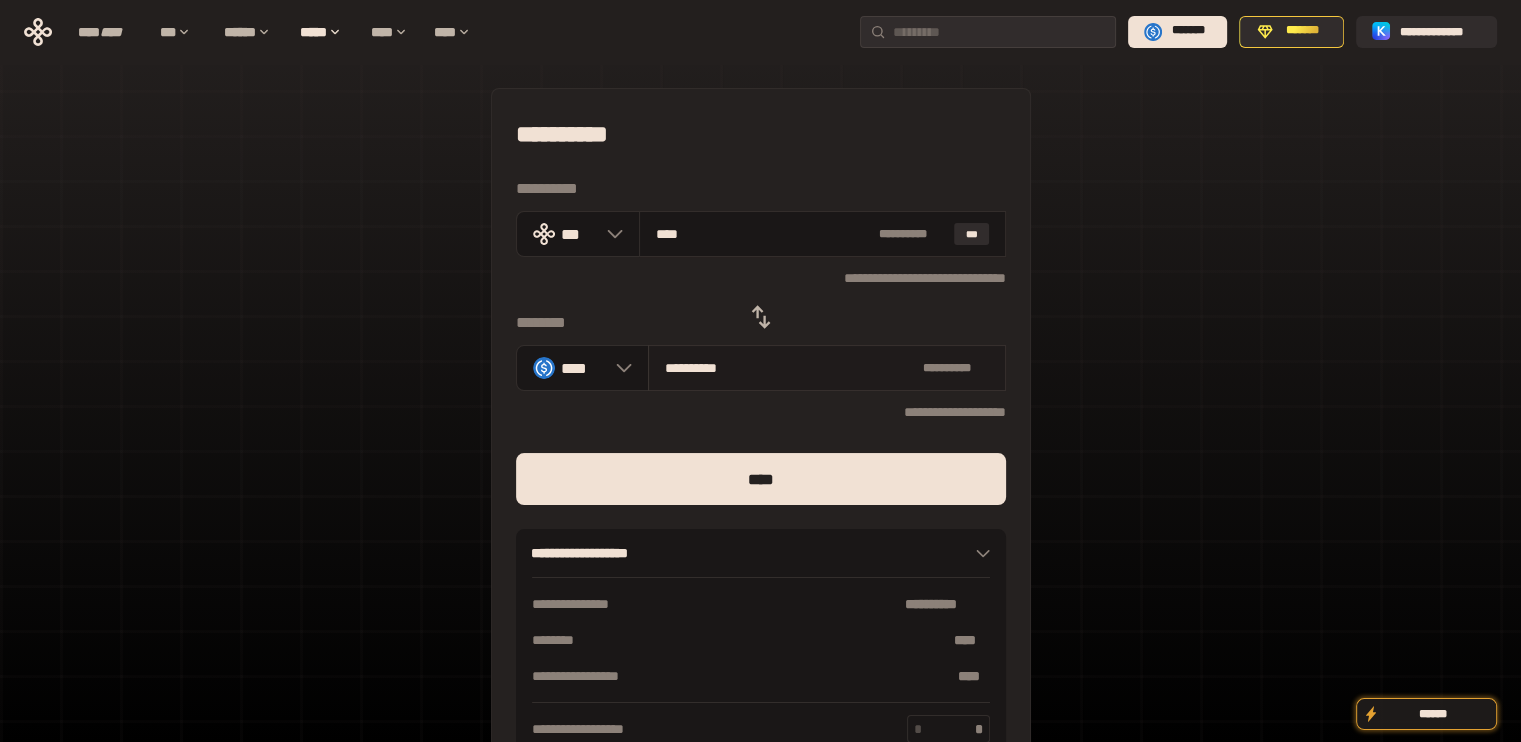 type on "***" 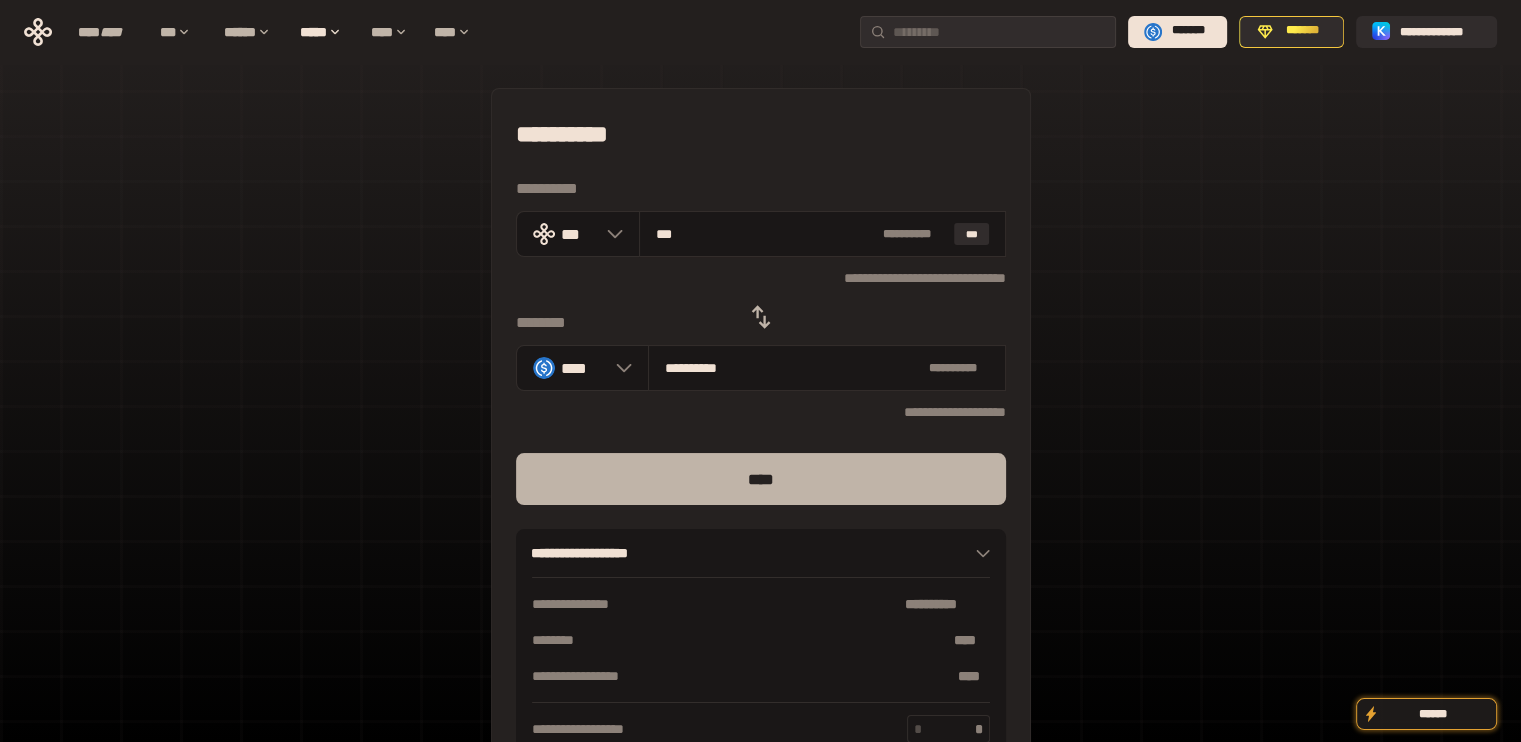 type on "***" 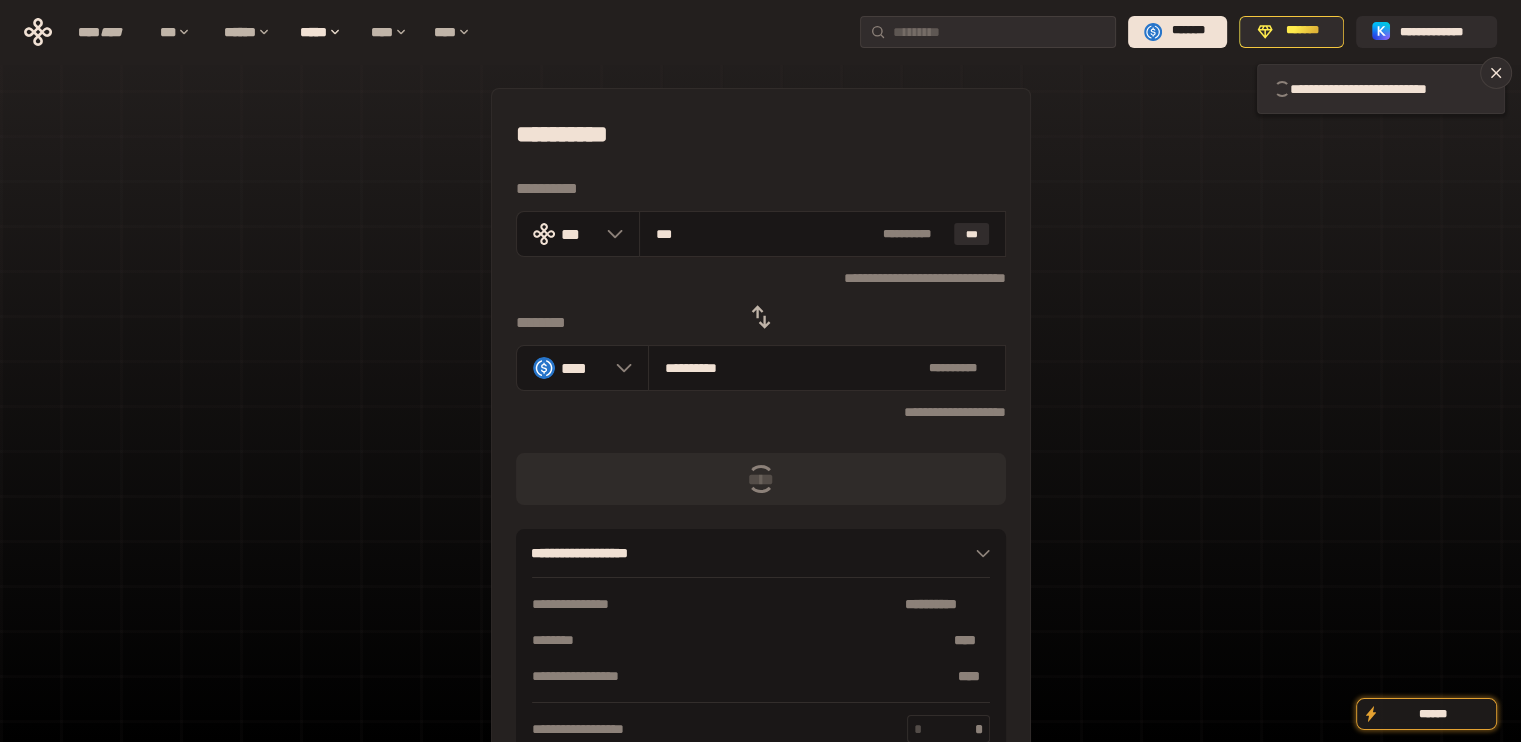 type 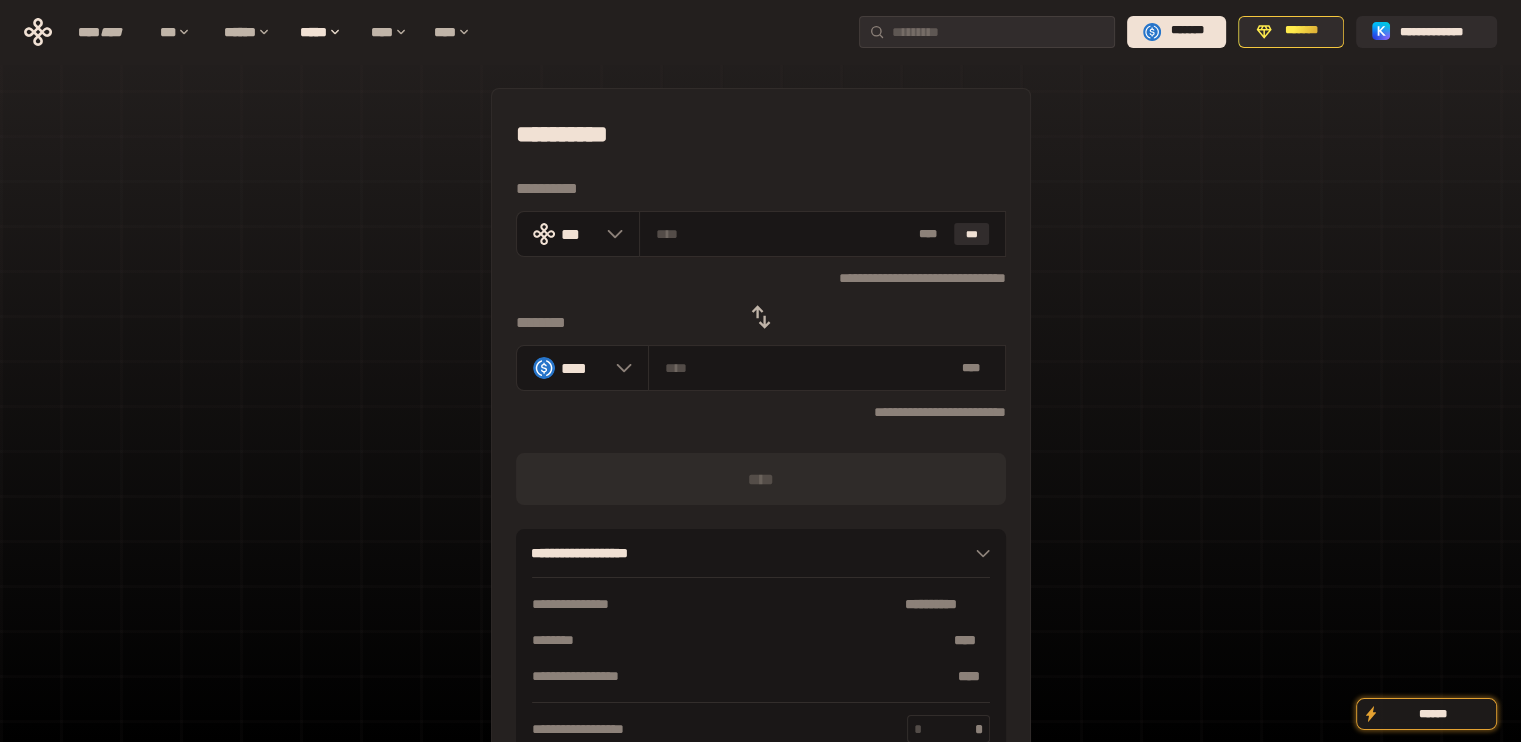 click at bounding box center (761, 317) 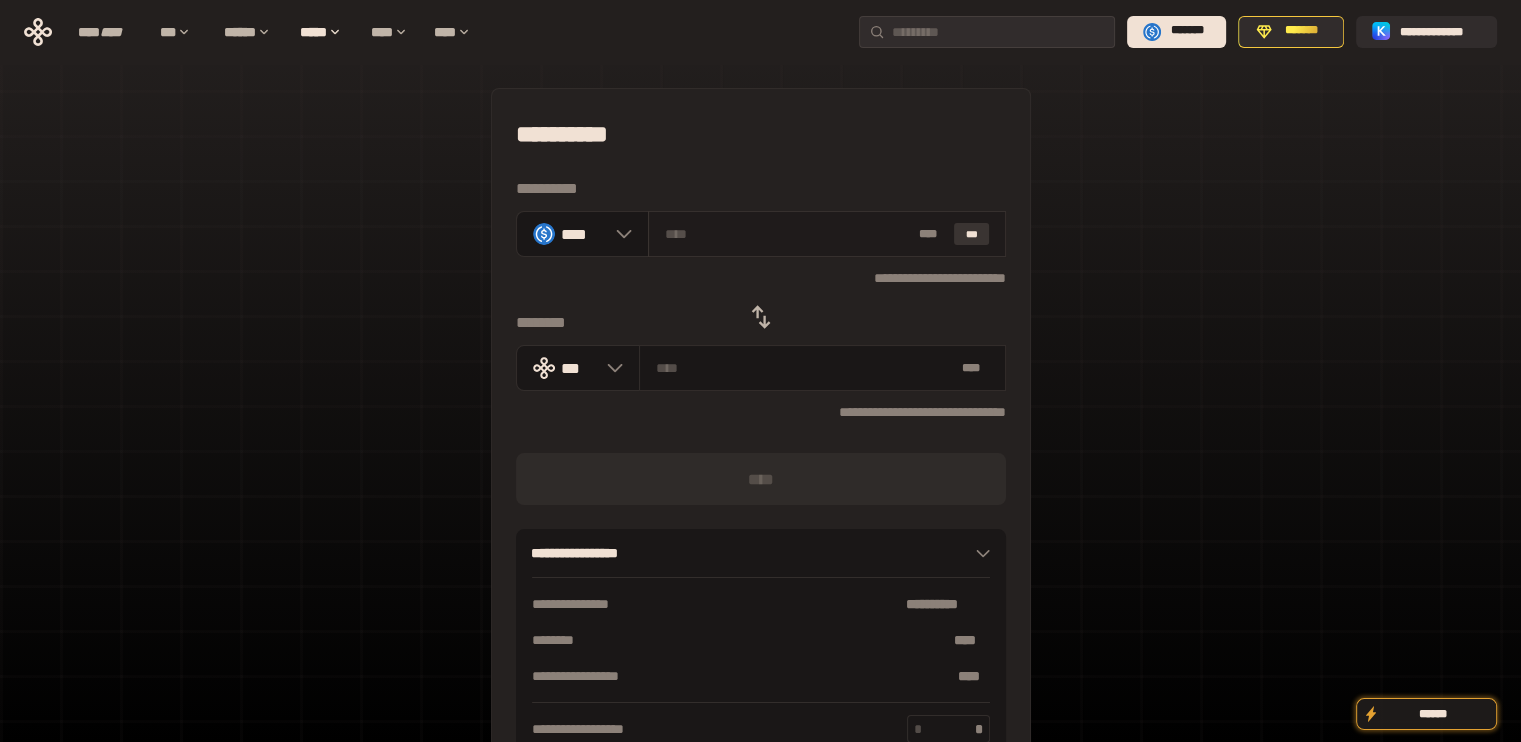 click on "***" at bounding box center [972, 234] 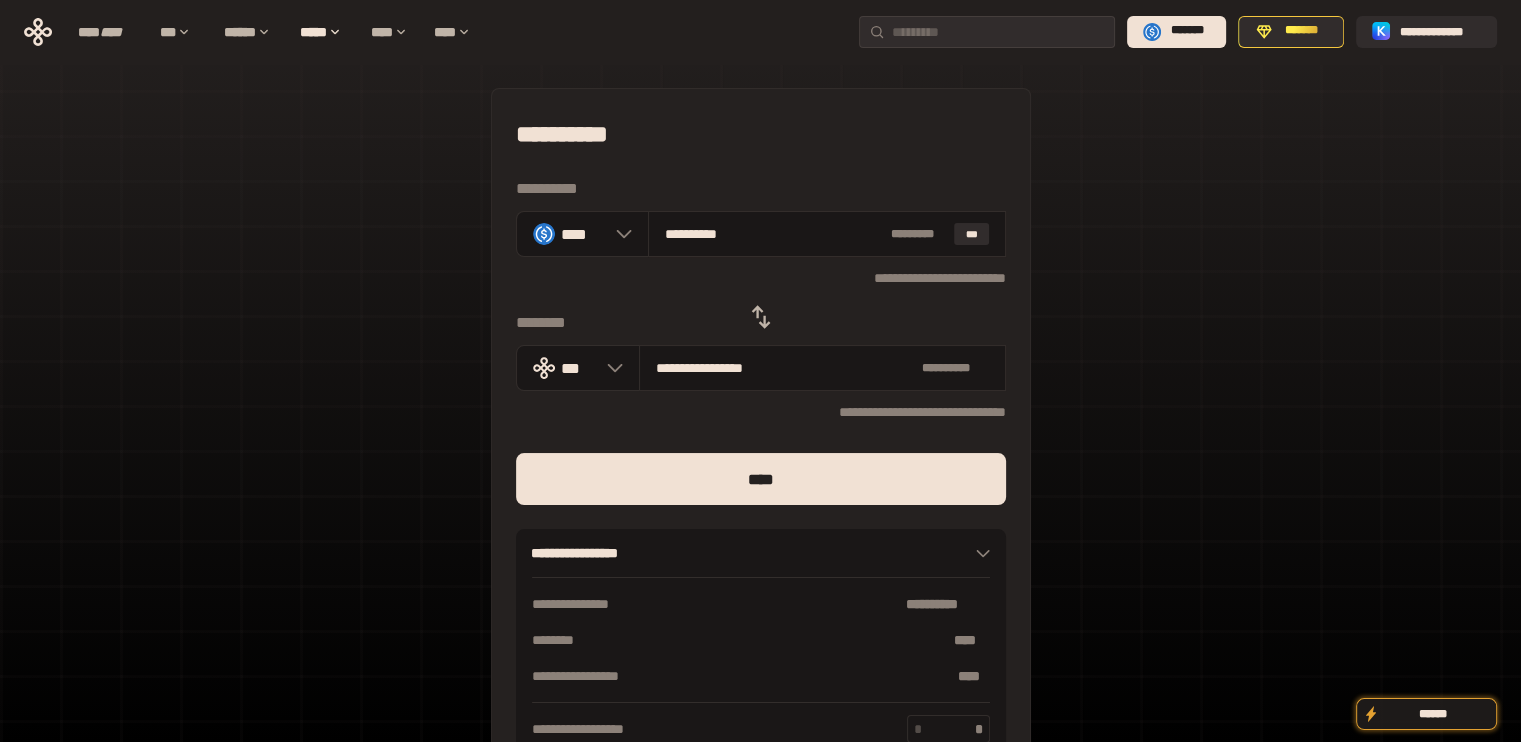 click on "**********" at bounding box center [761, 437] 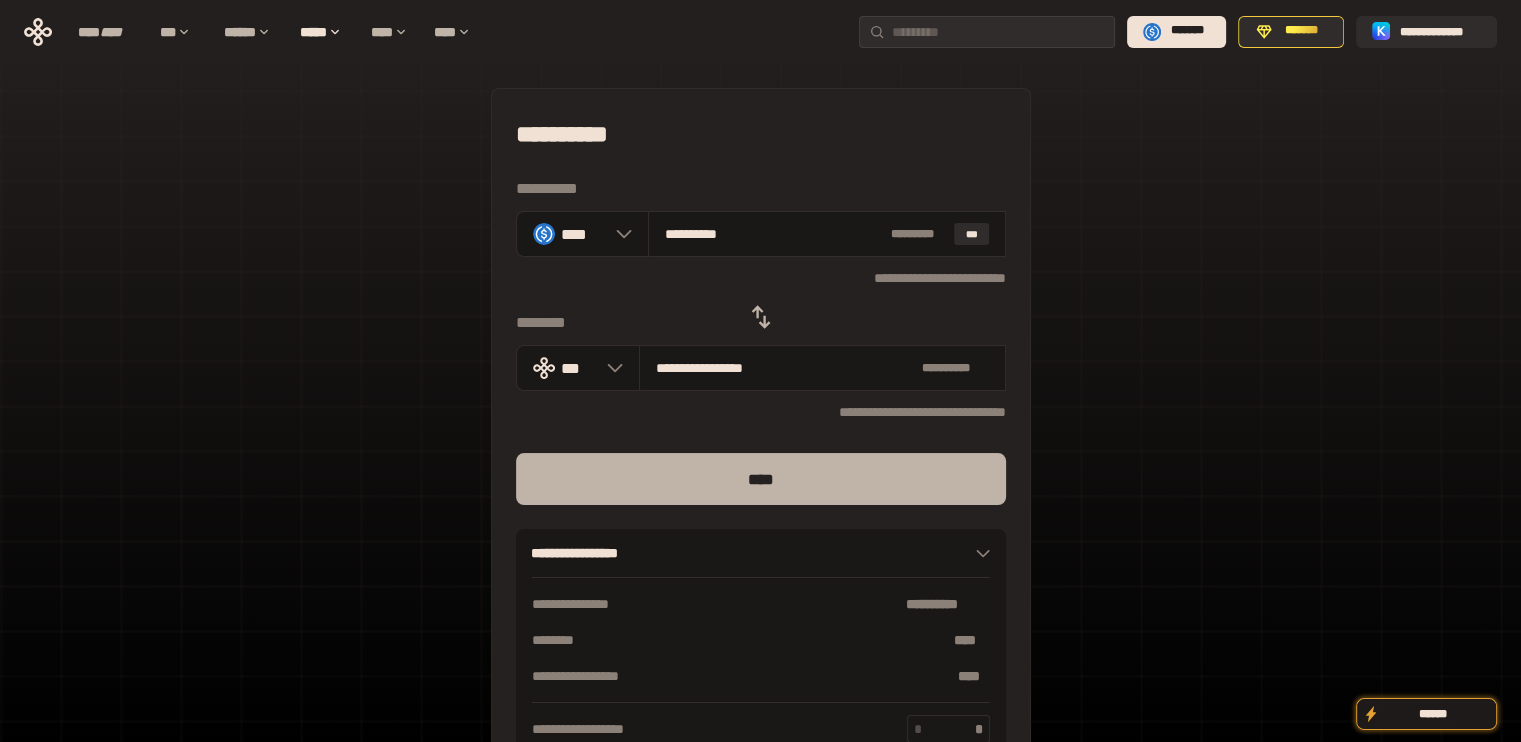 click on "****" at bounding box center [761, 479] 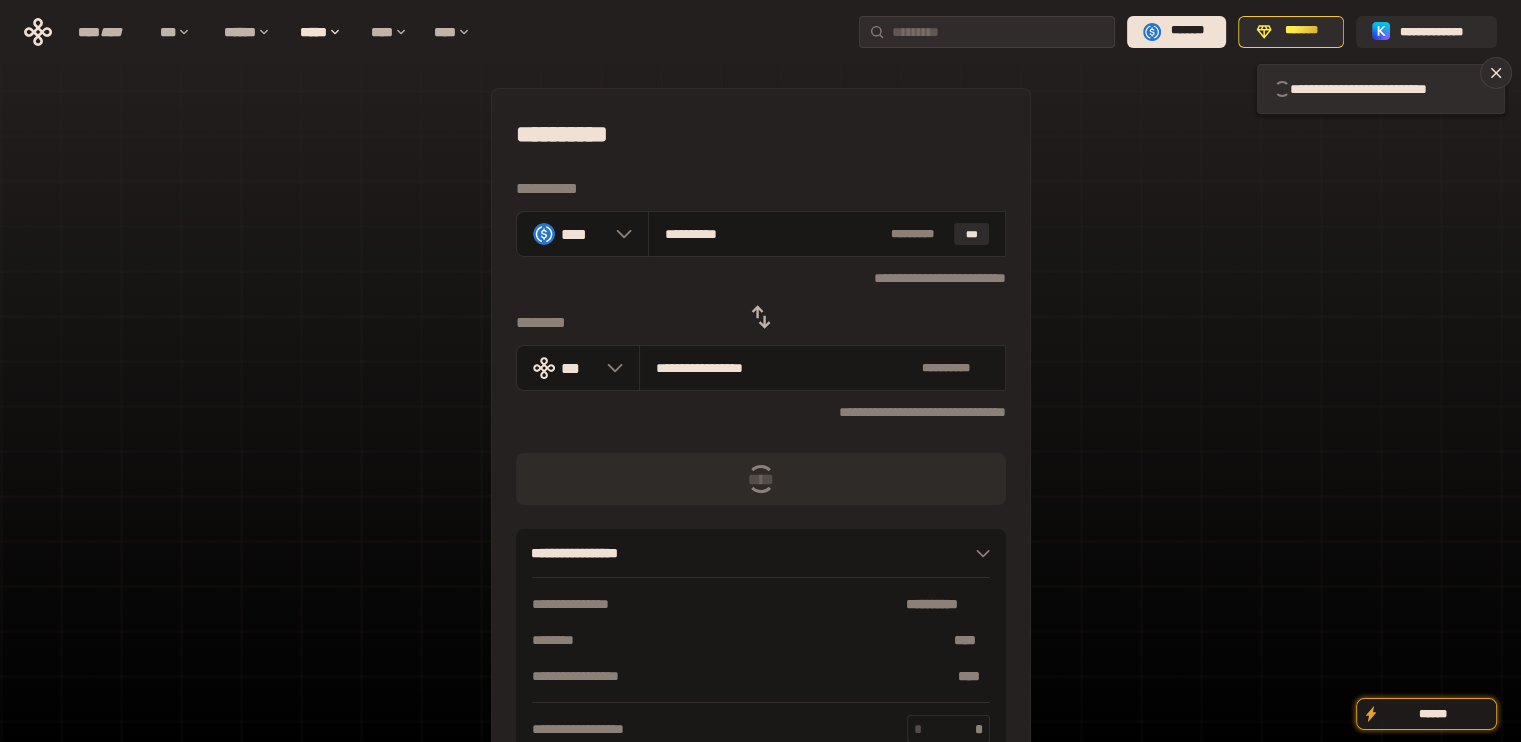 type 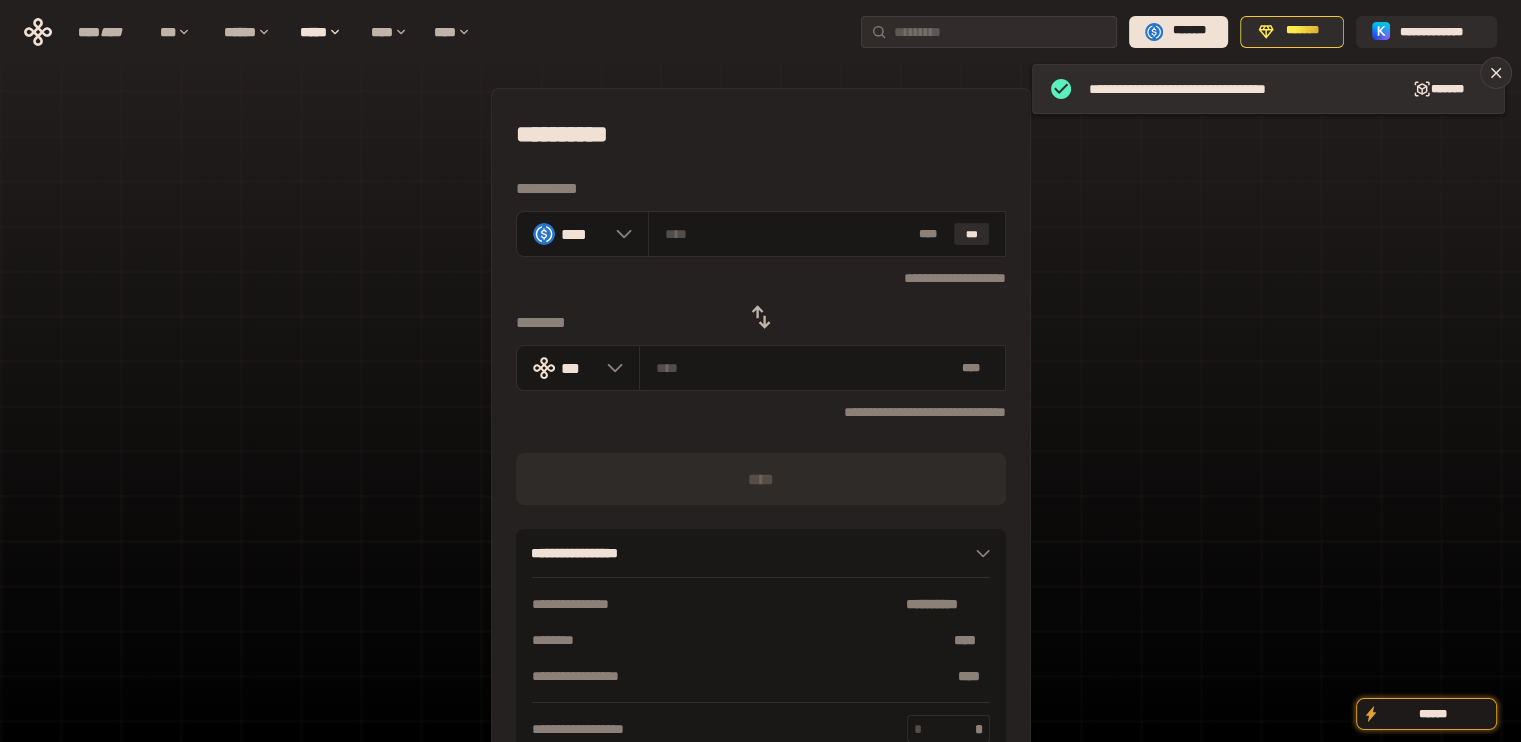 click 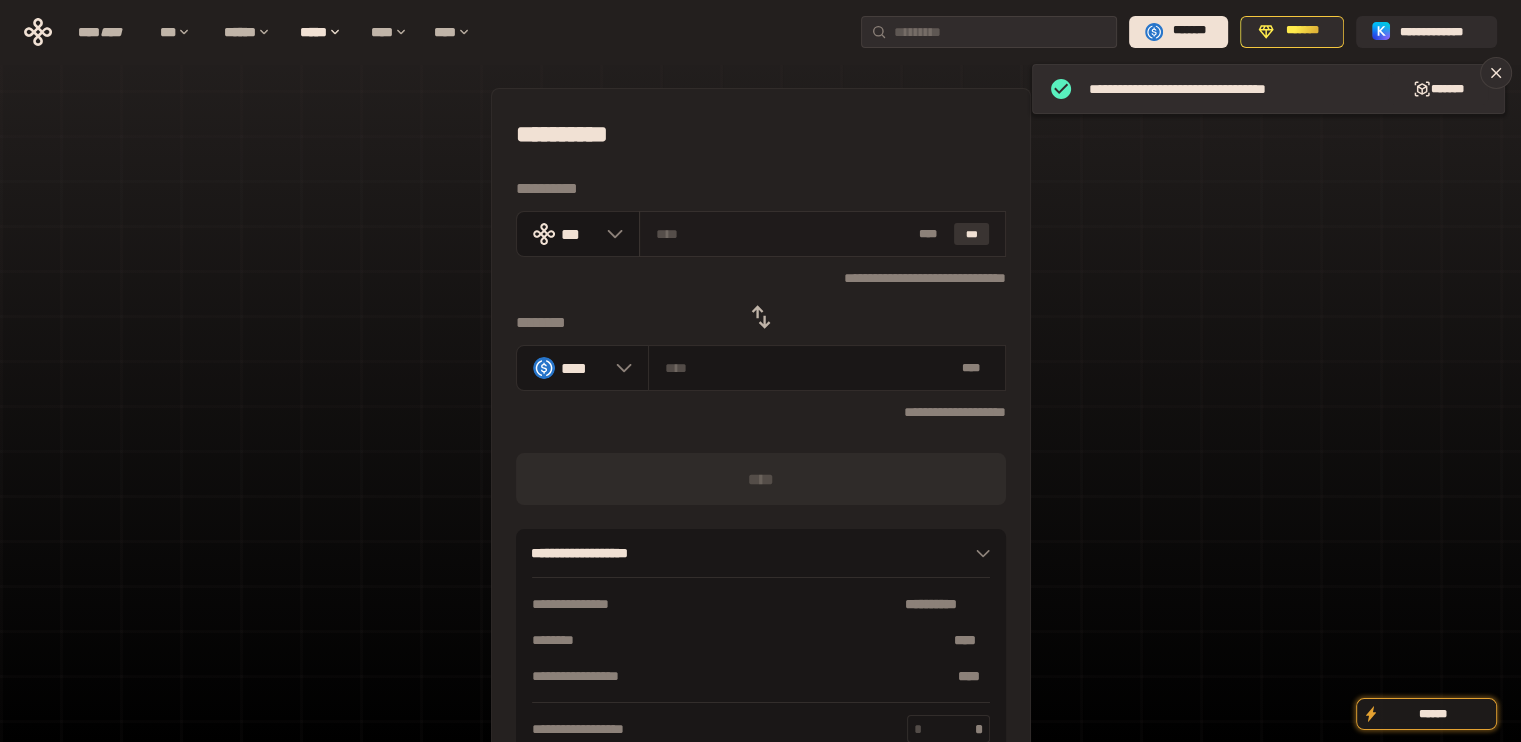click on "***" at bounding box center (972, 234) 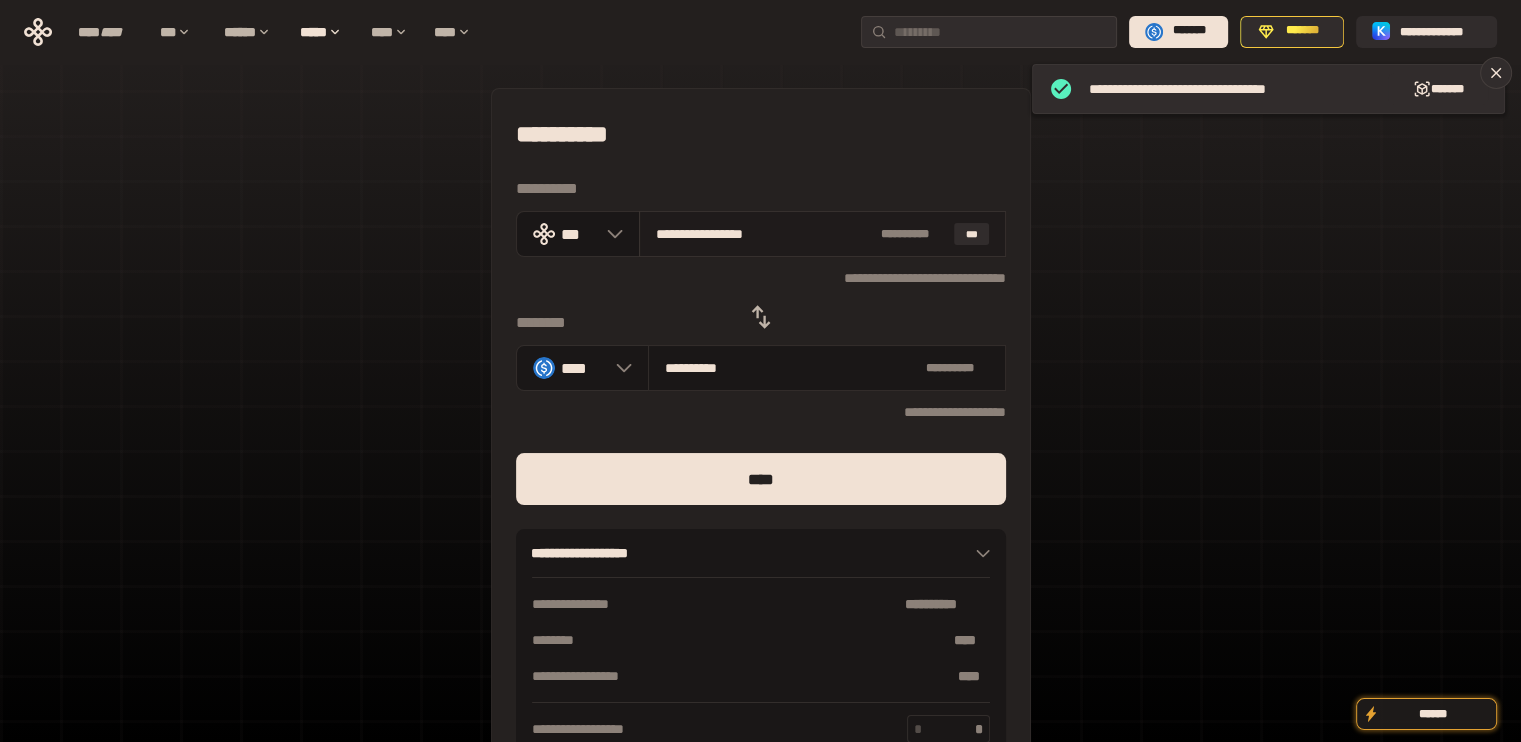 drag, startPoint x: 684, startPoint y: 233, endPoint x: 872, endPoint y: 233, distance: 188 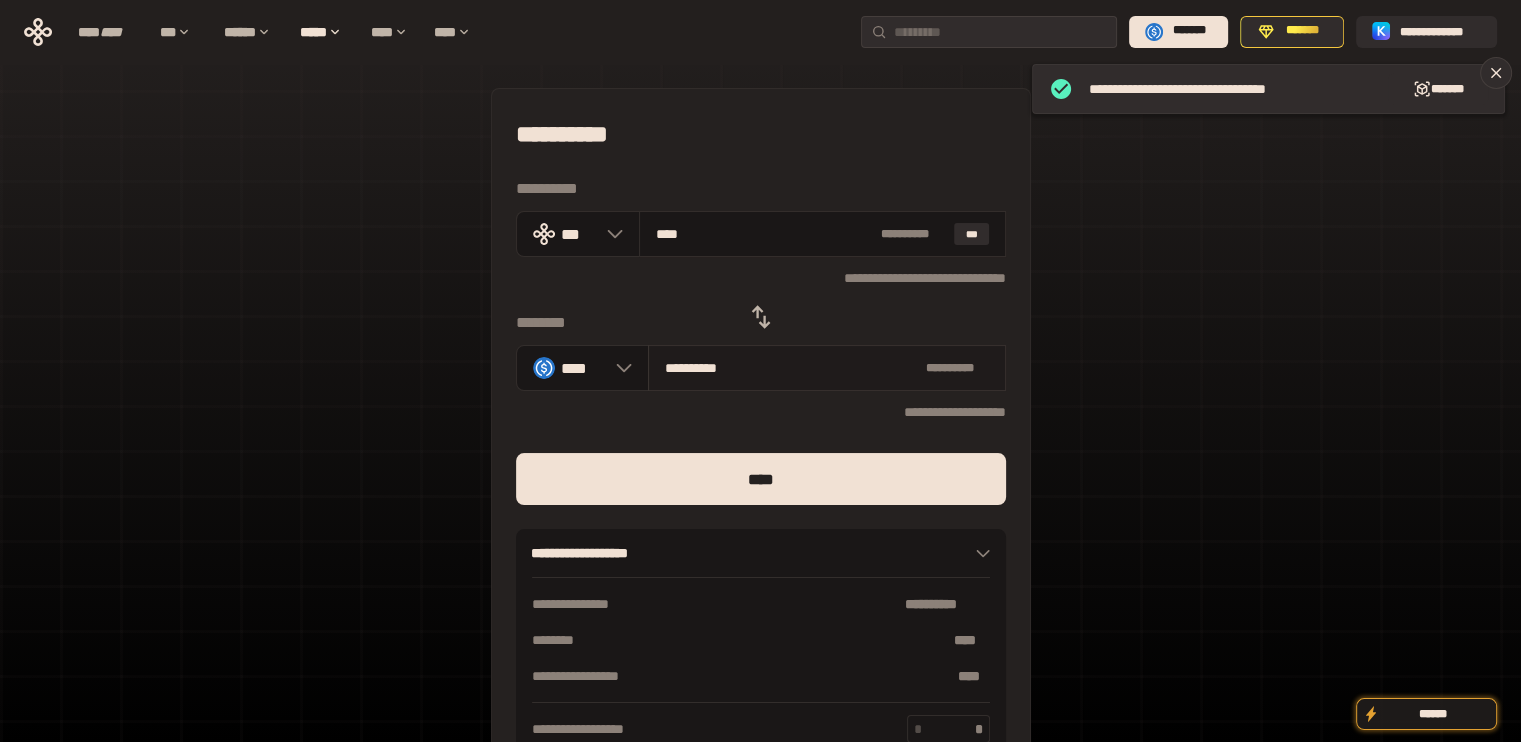 type on "***" 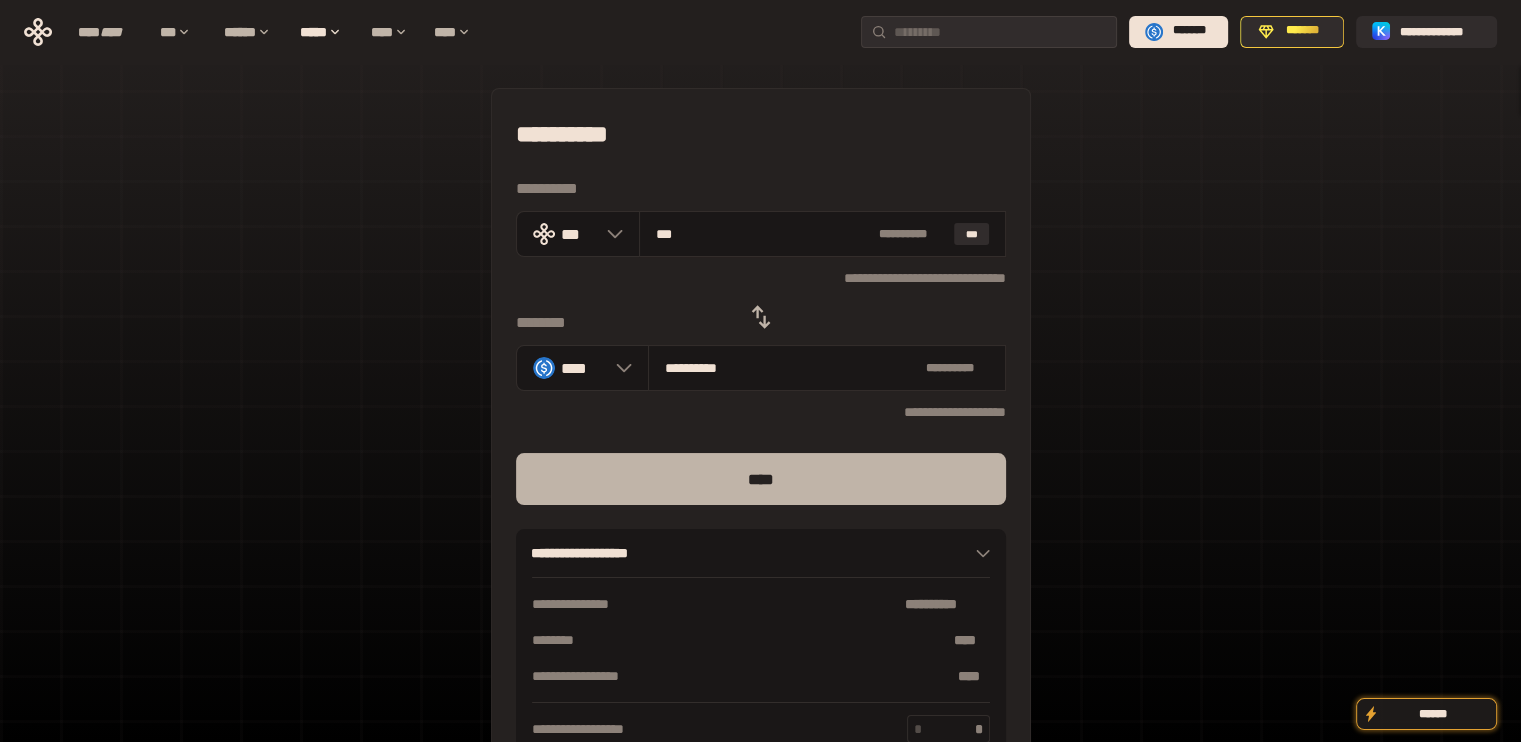 type on "***" 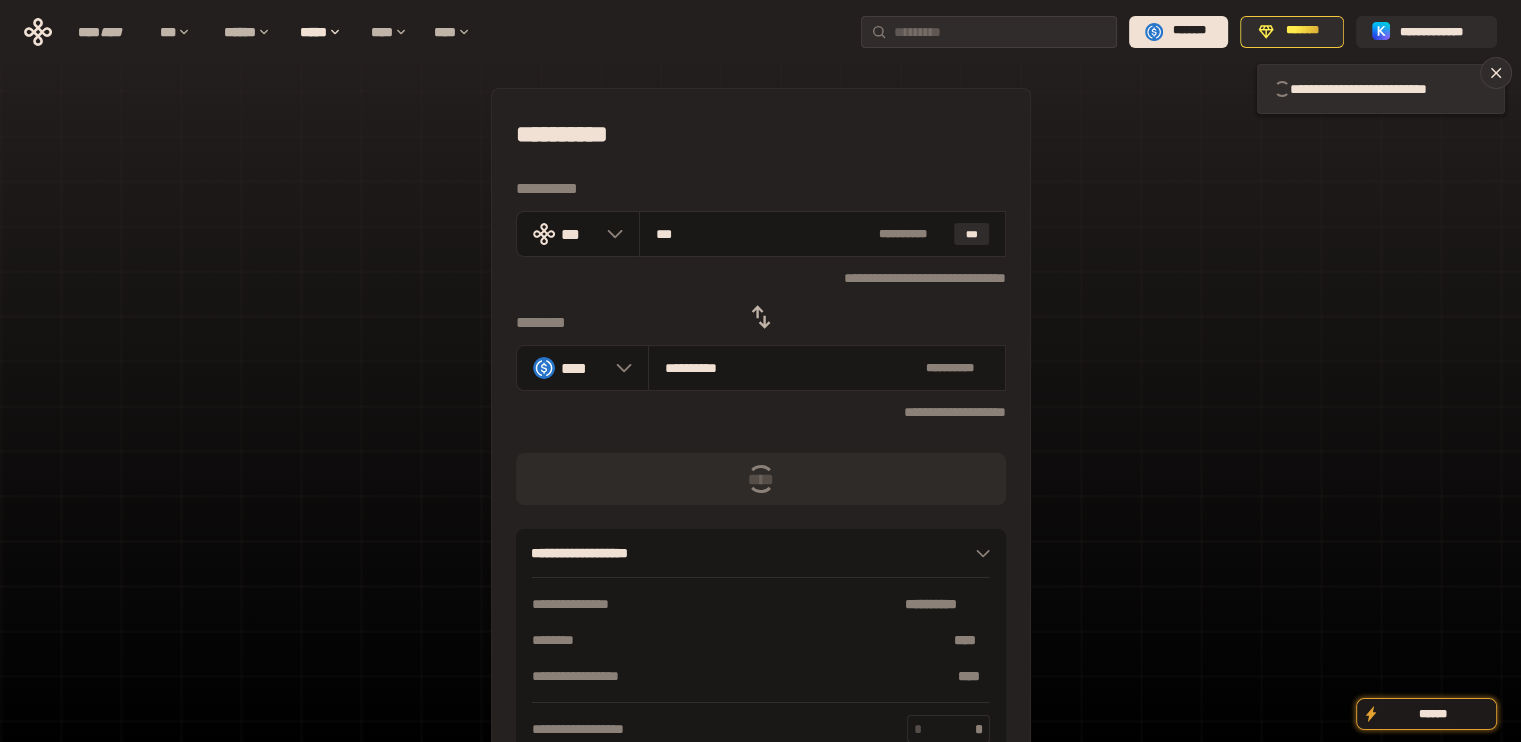 type 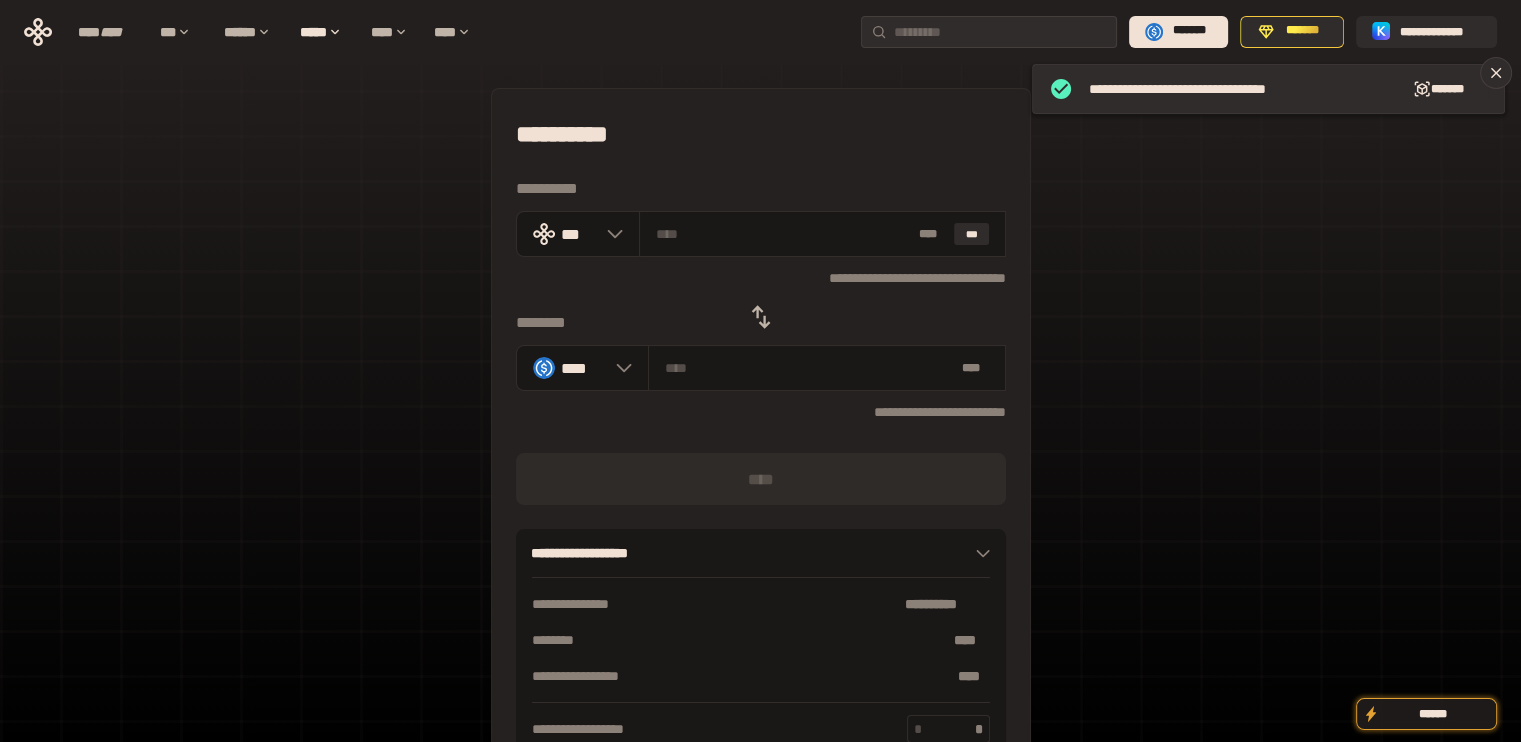 click 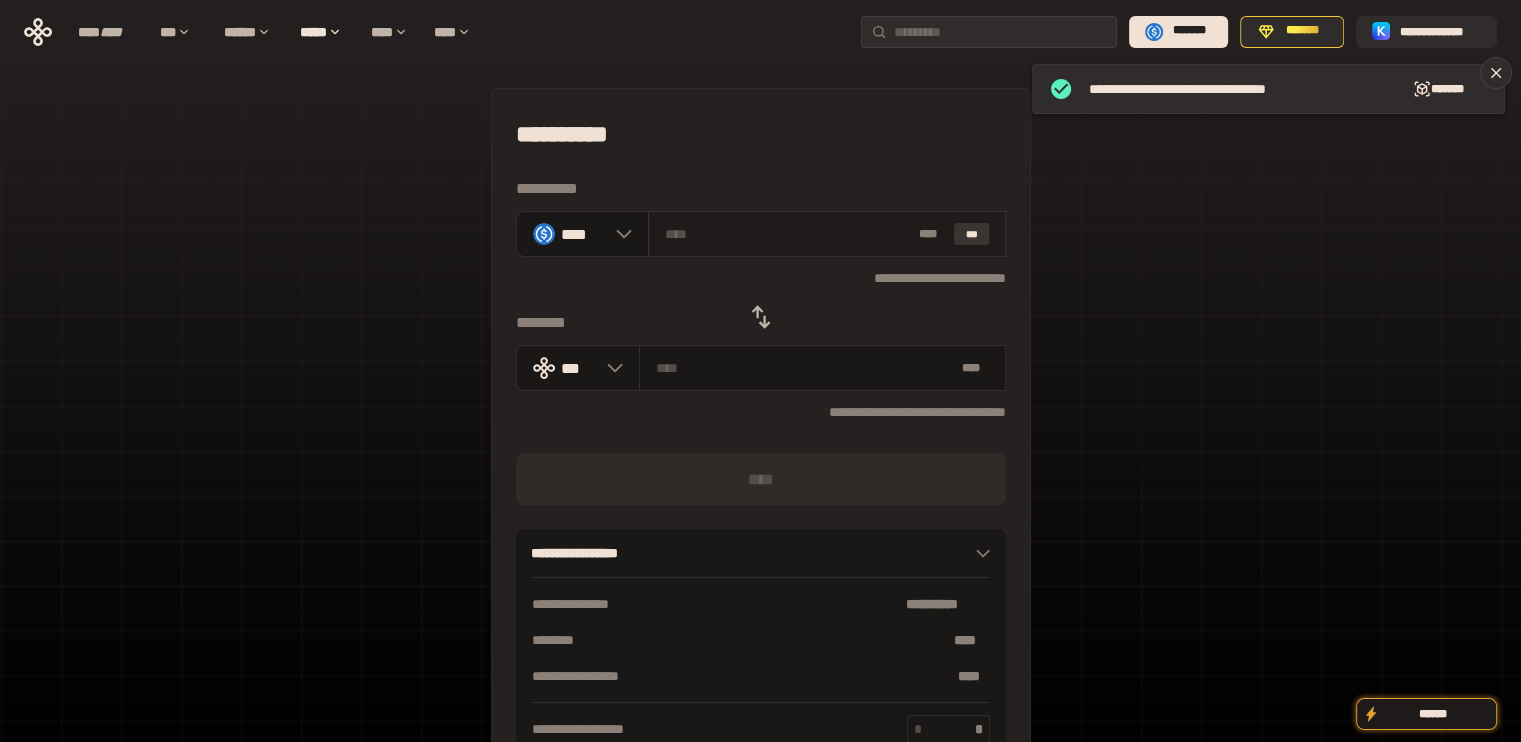 click on "***" at bounding box center (972, 234) 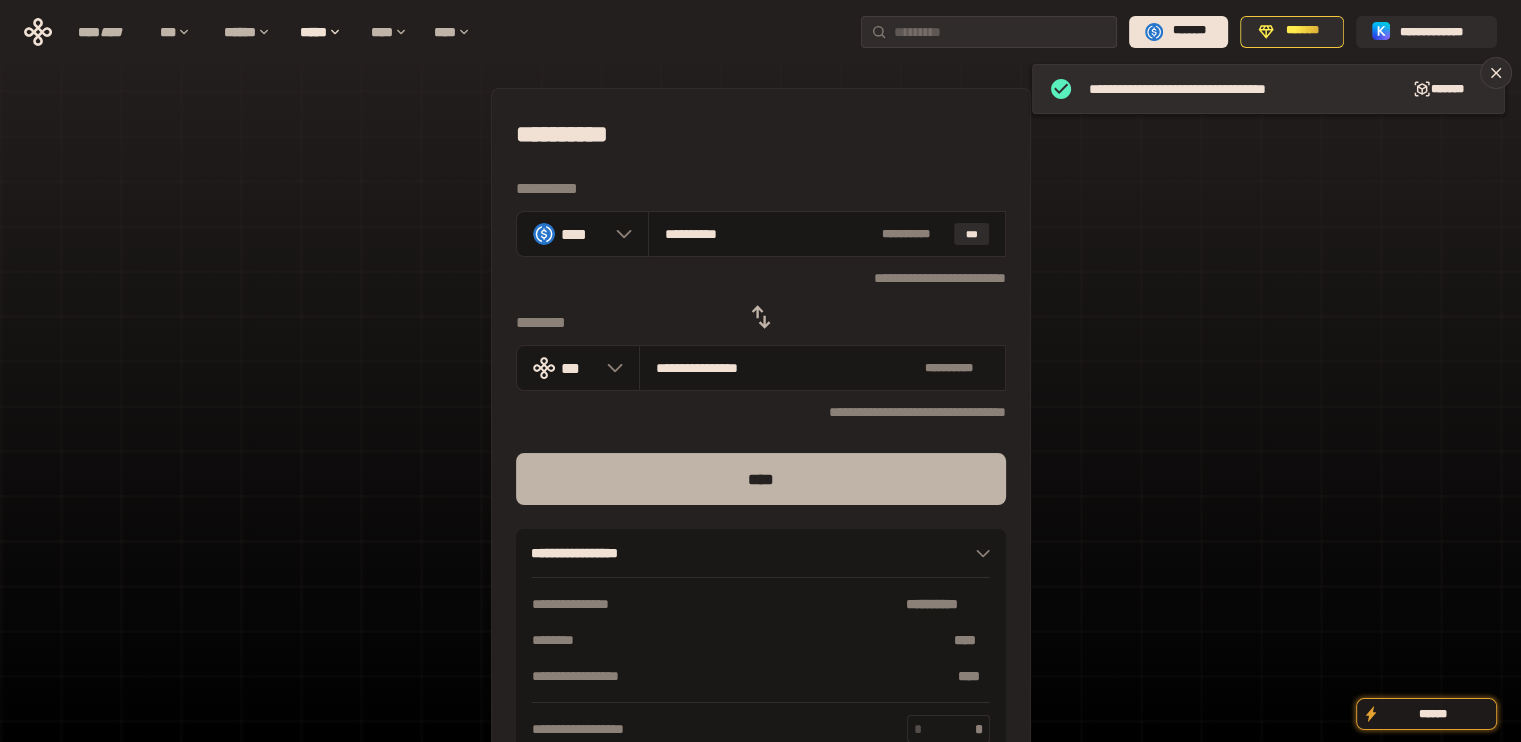 click on "****" at bounding box center [761, 479] 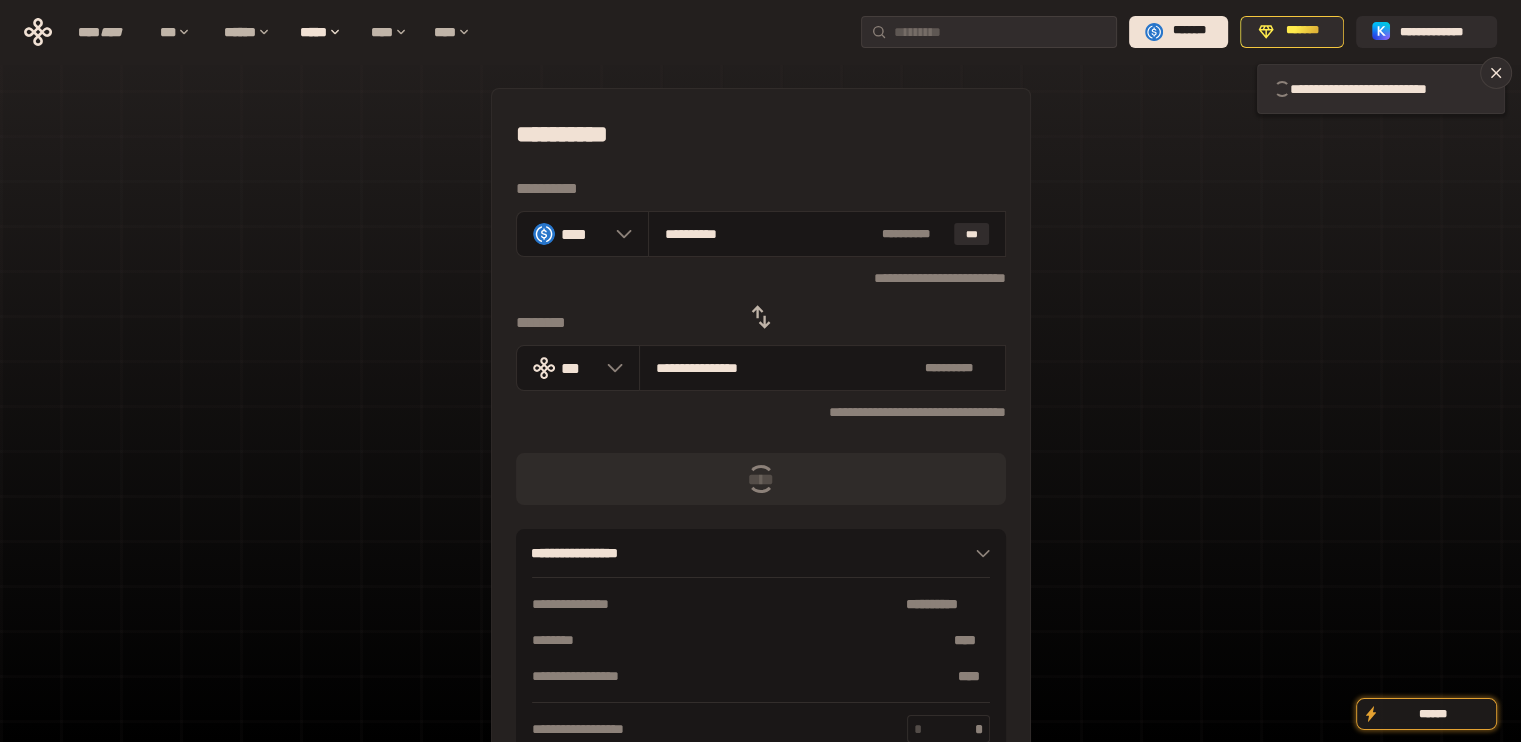 type 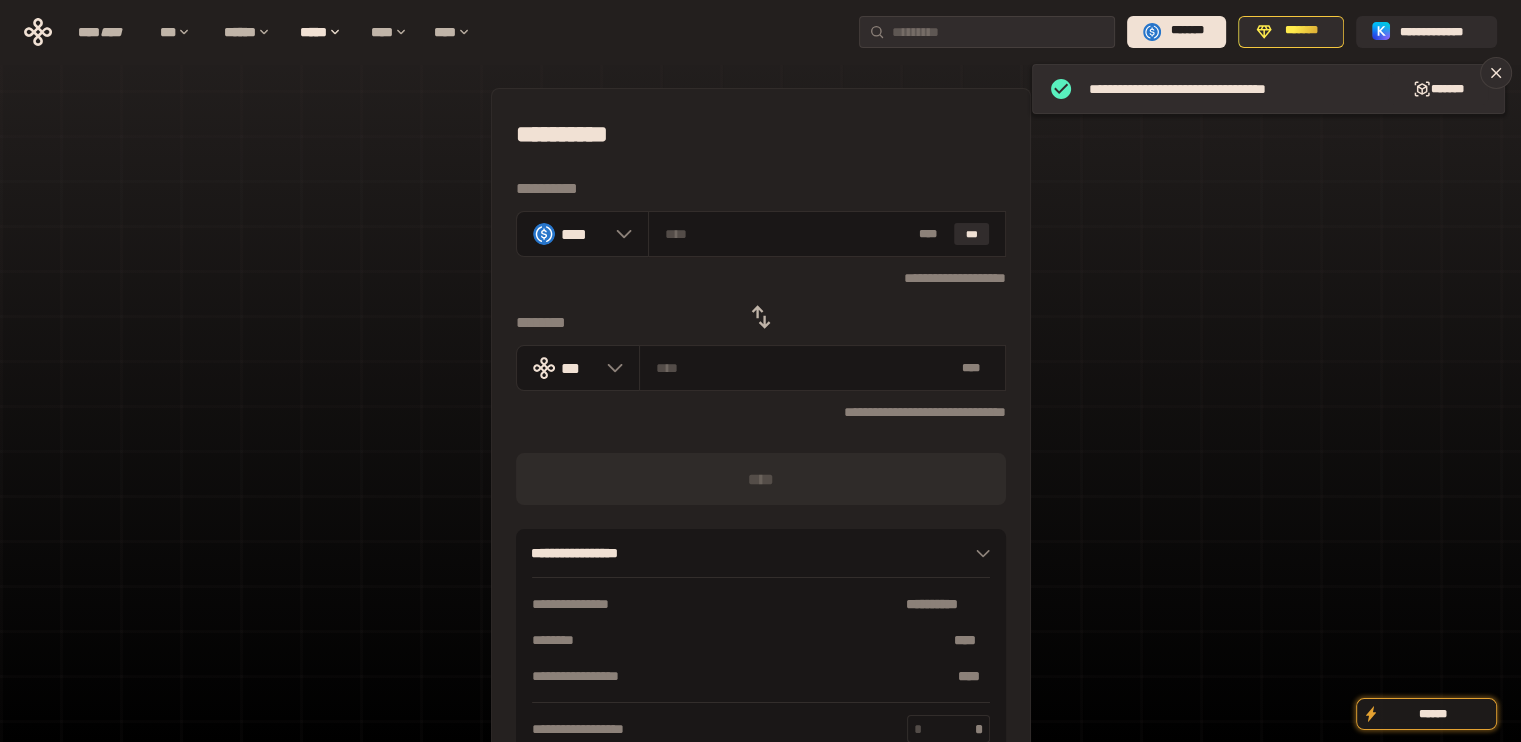click 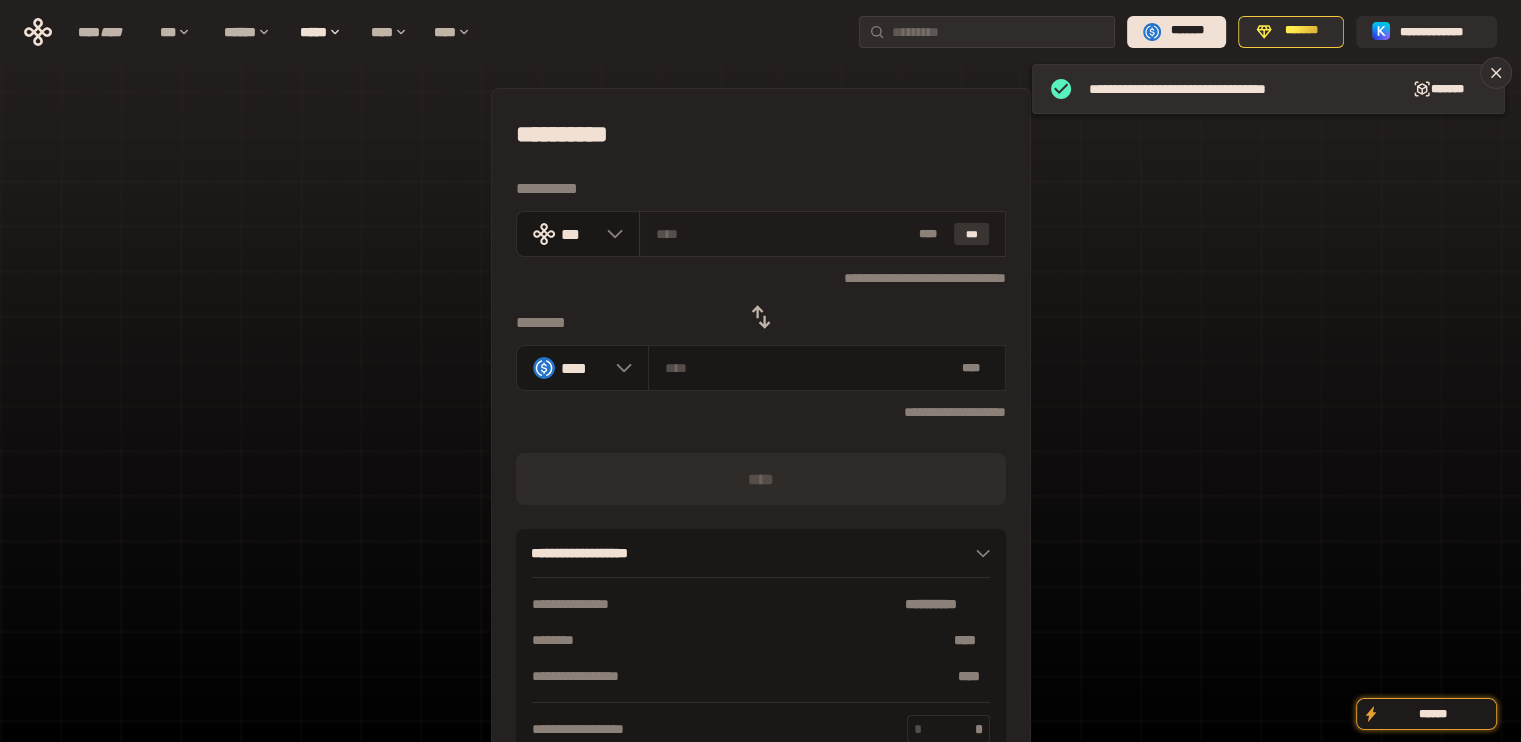 click on "***" at bounding box center (972, 234) 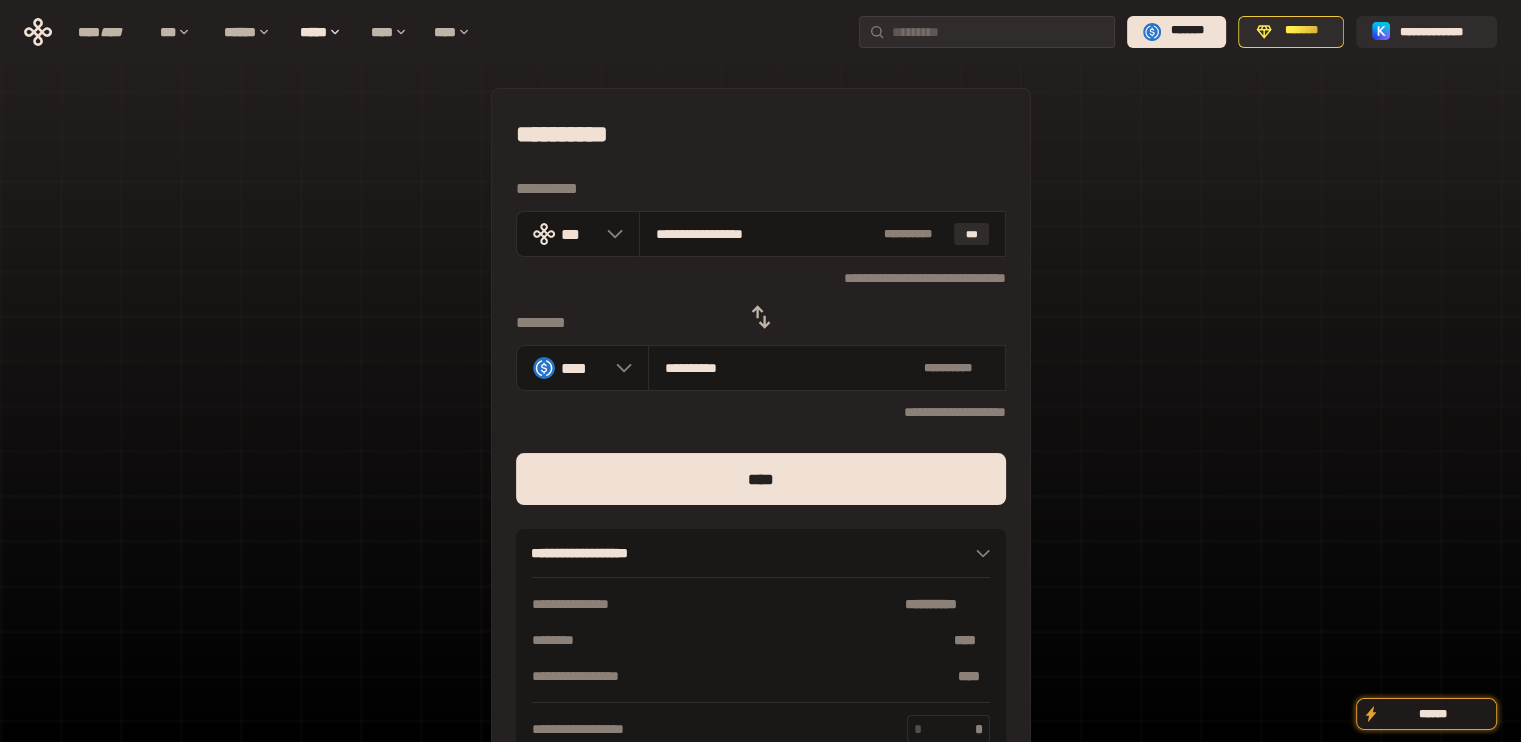 drag, startPoint x: 686, startPoint y: 236, endPoint x: 1164, endPoint y: 309, distance: 483.54214 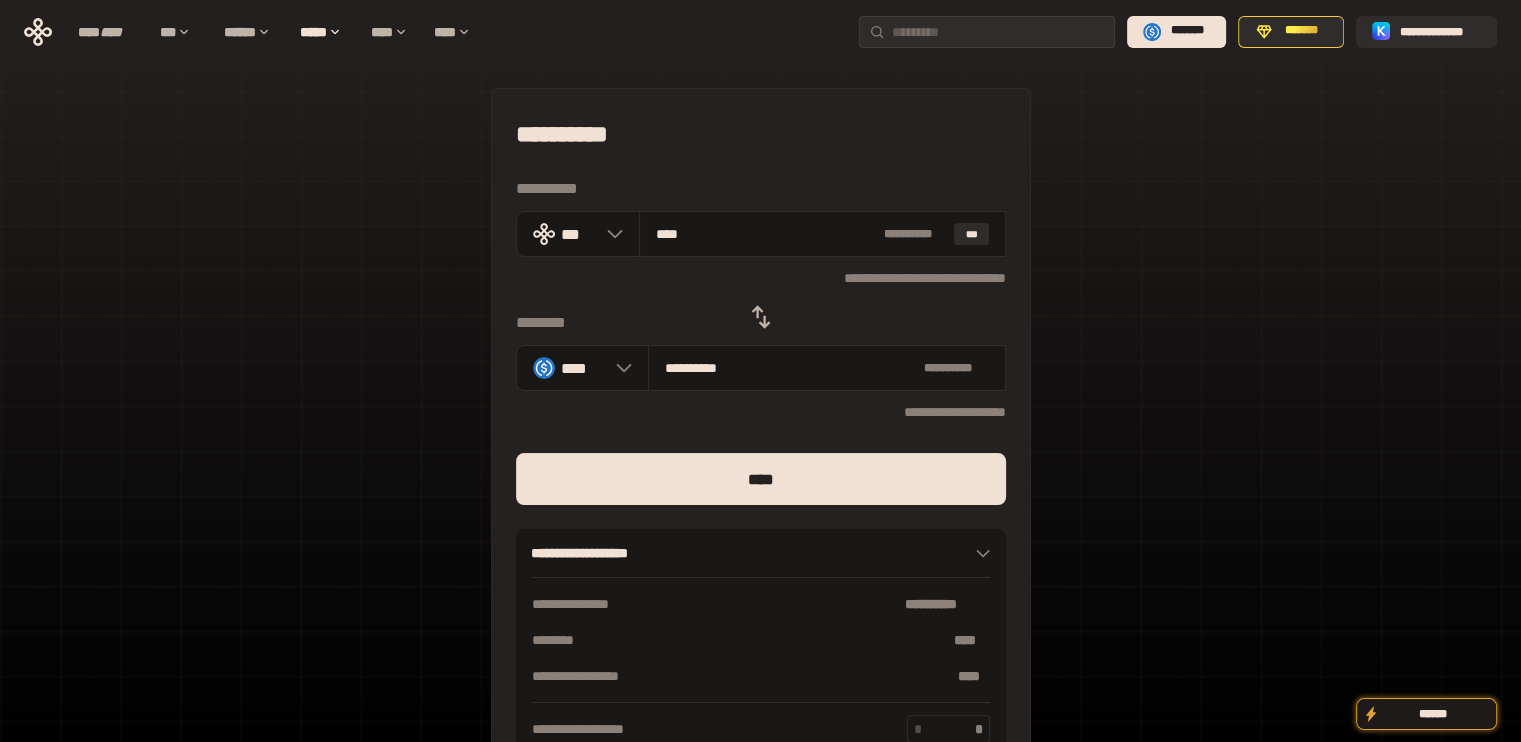 type on "***" 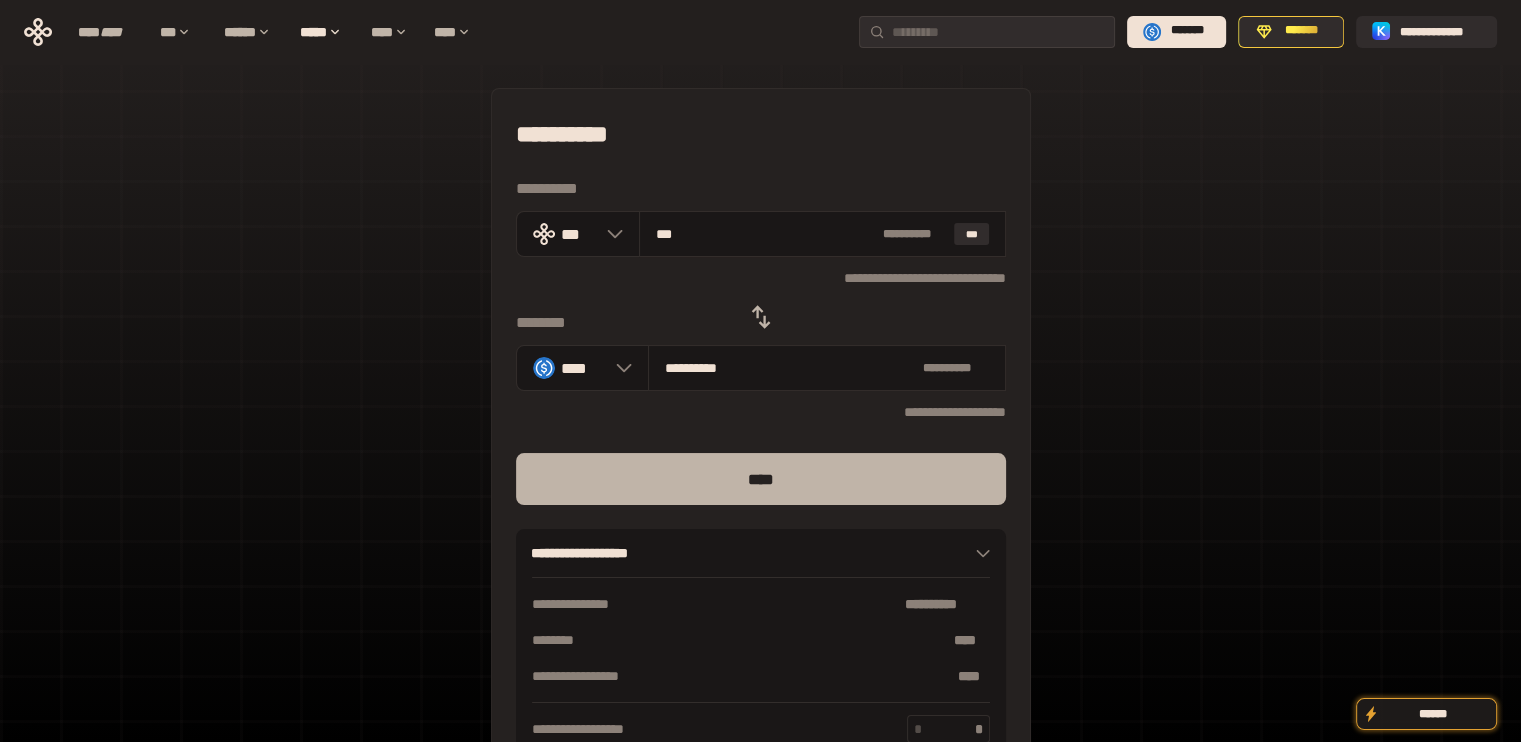 type on "***" 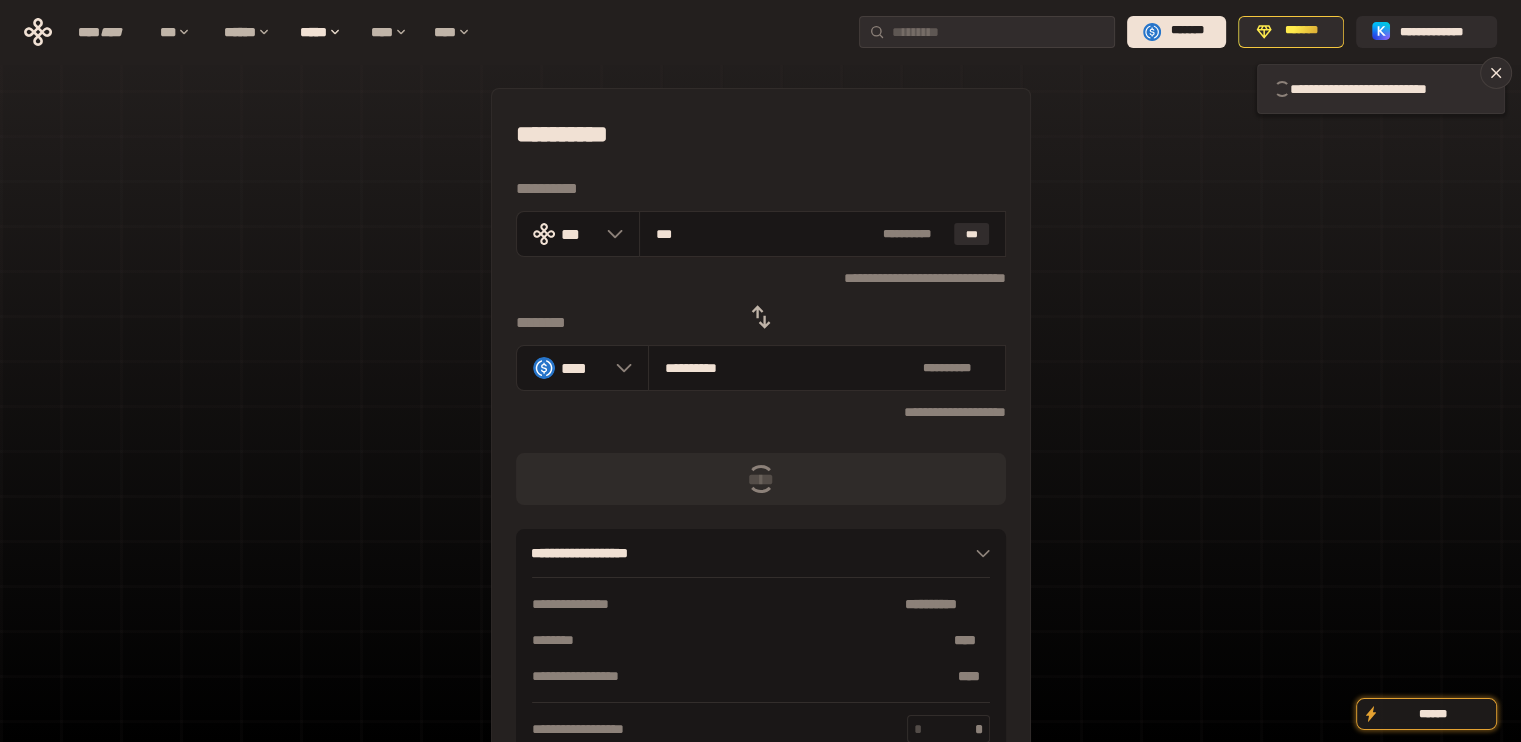 type 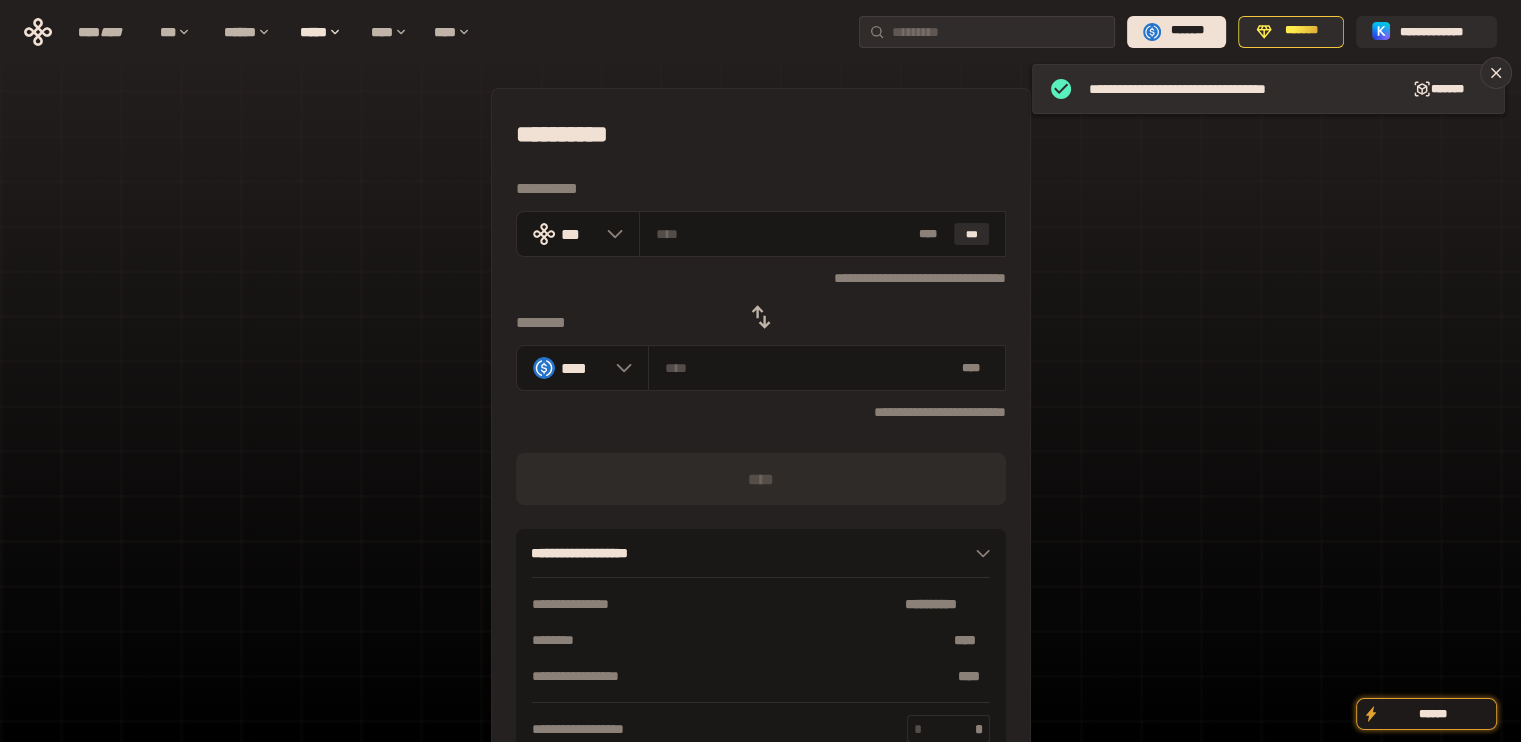 click 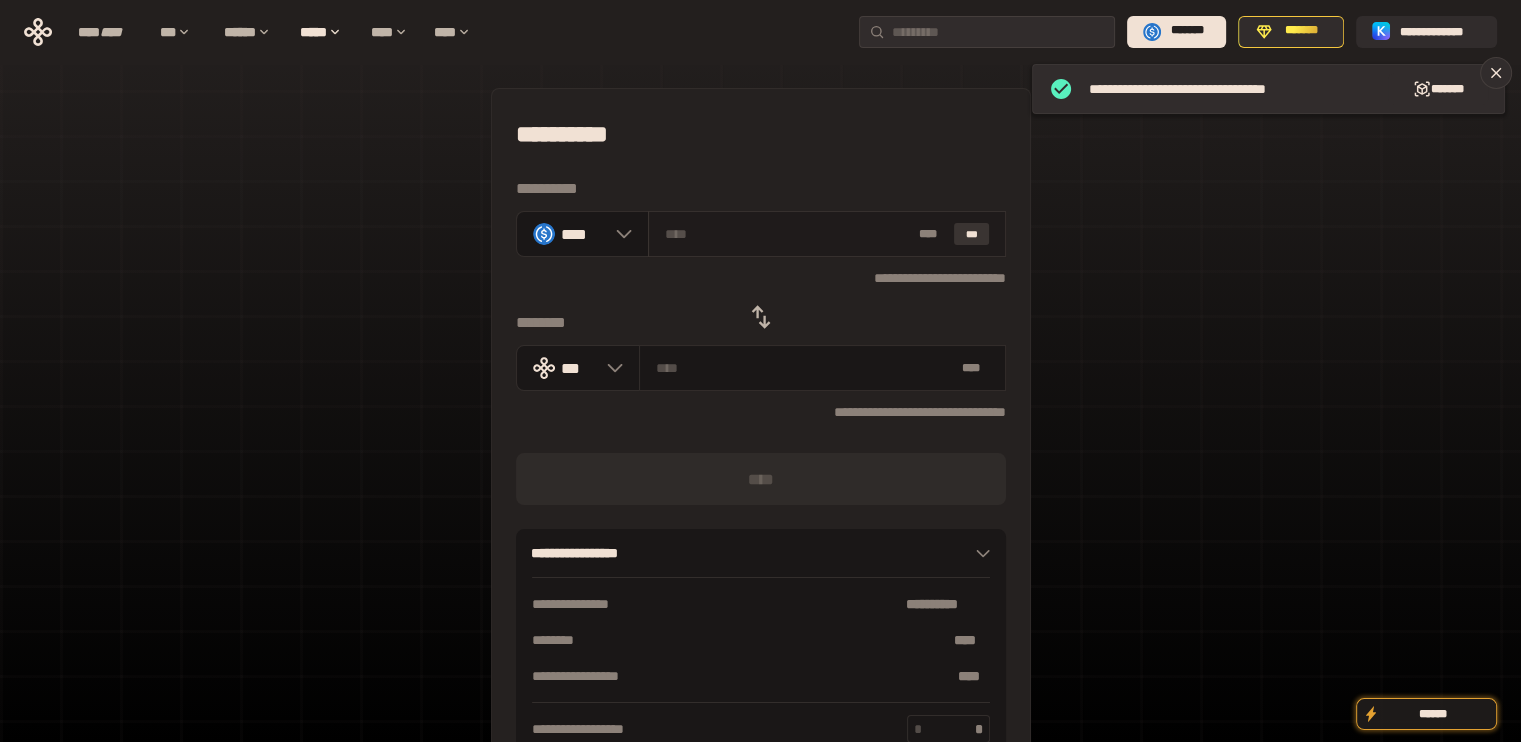 click on "***" at bounding box center (972, 234) 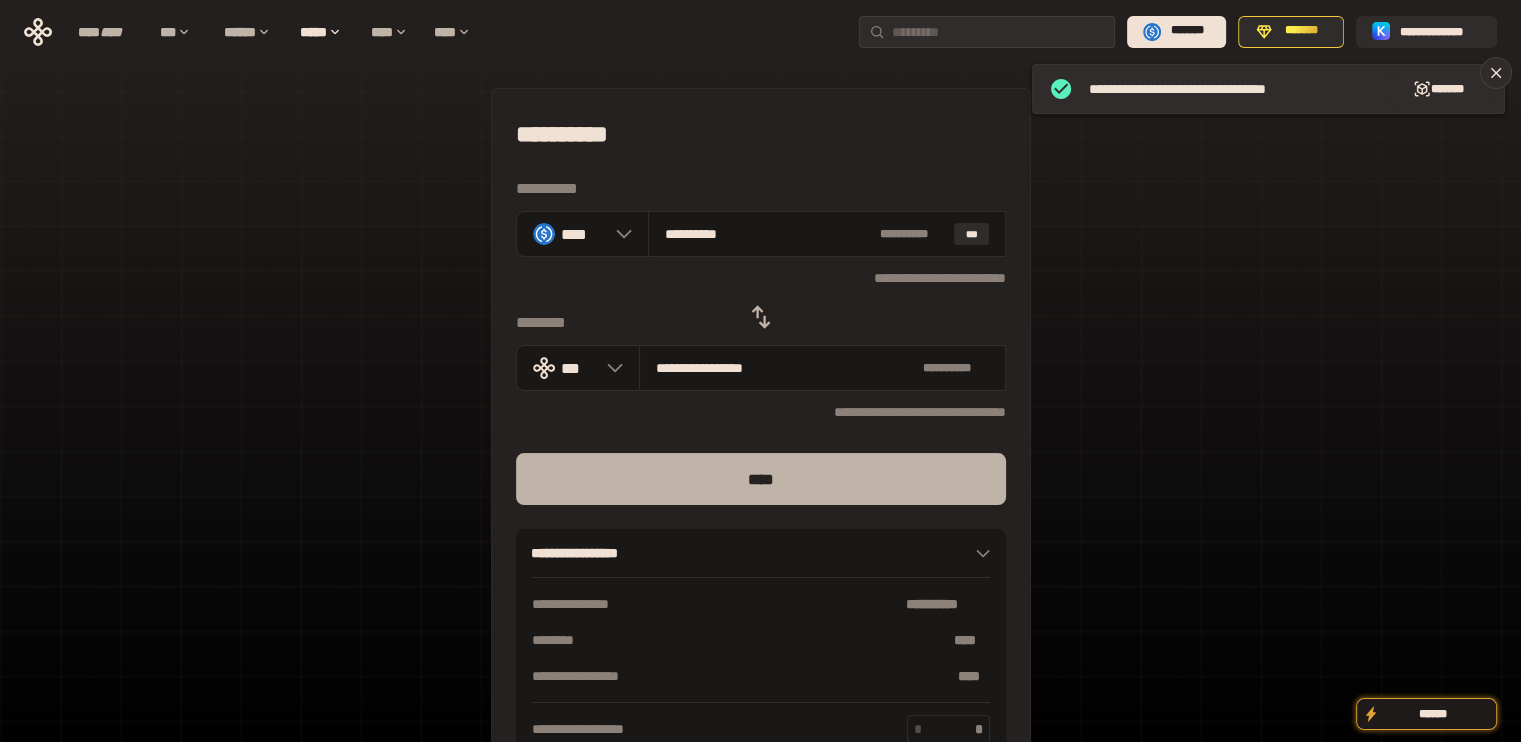 click on "****" at bounding box center (761, 479) 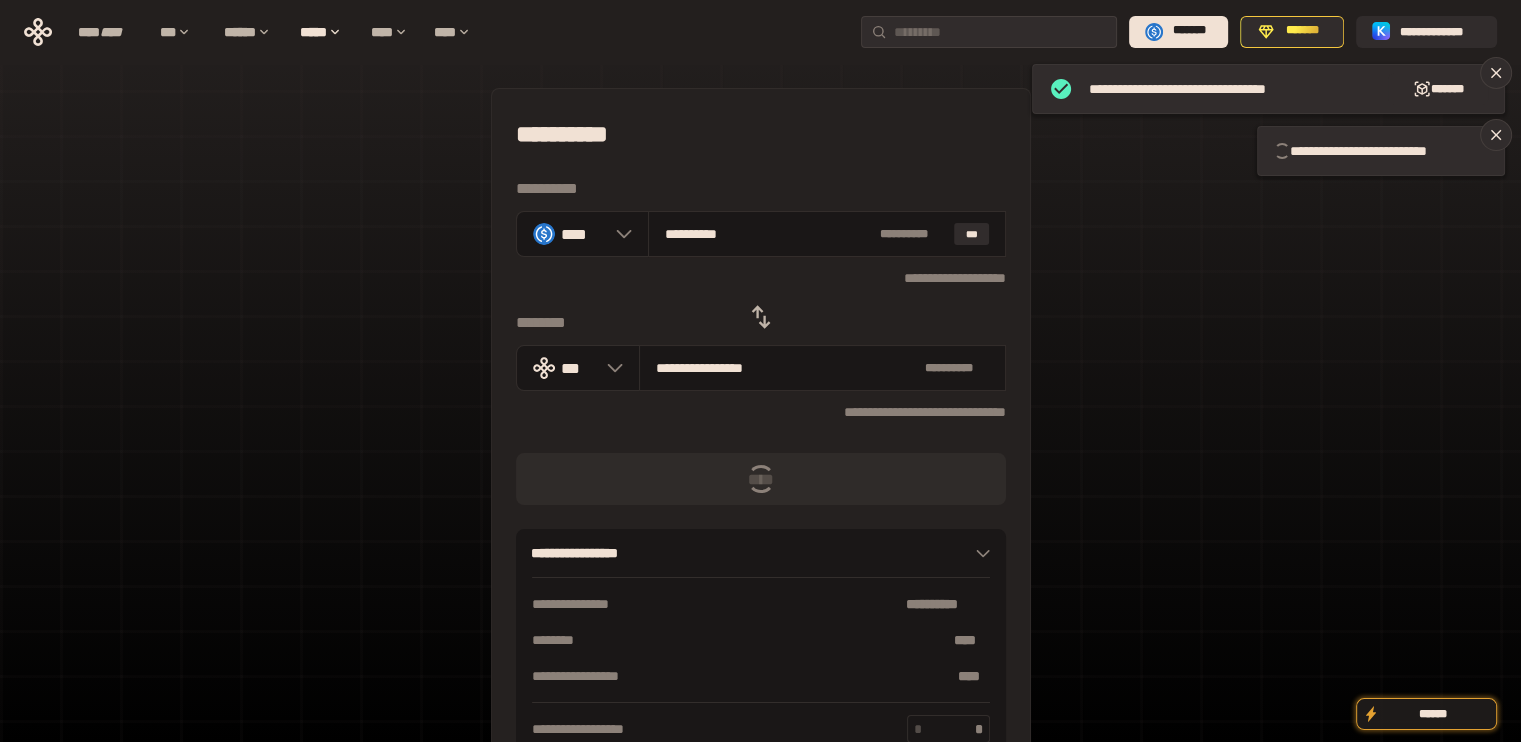 type 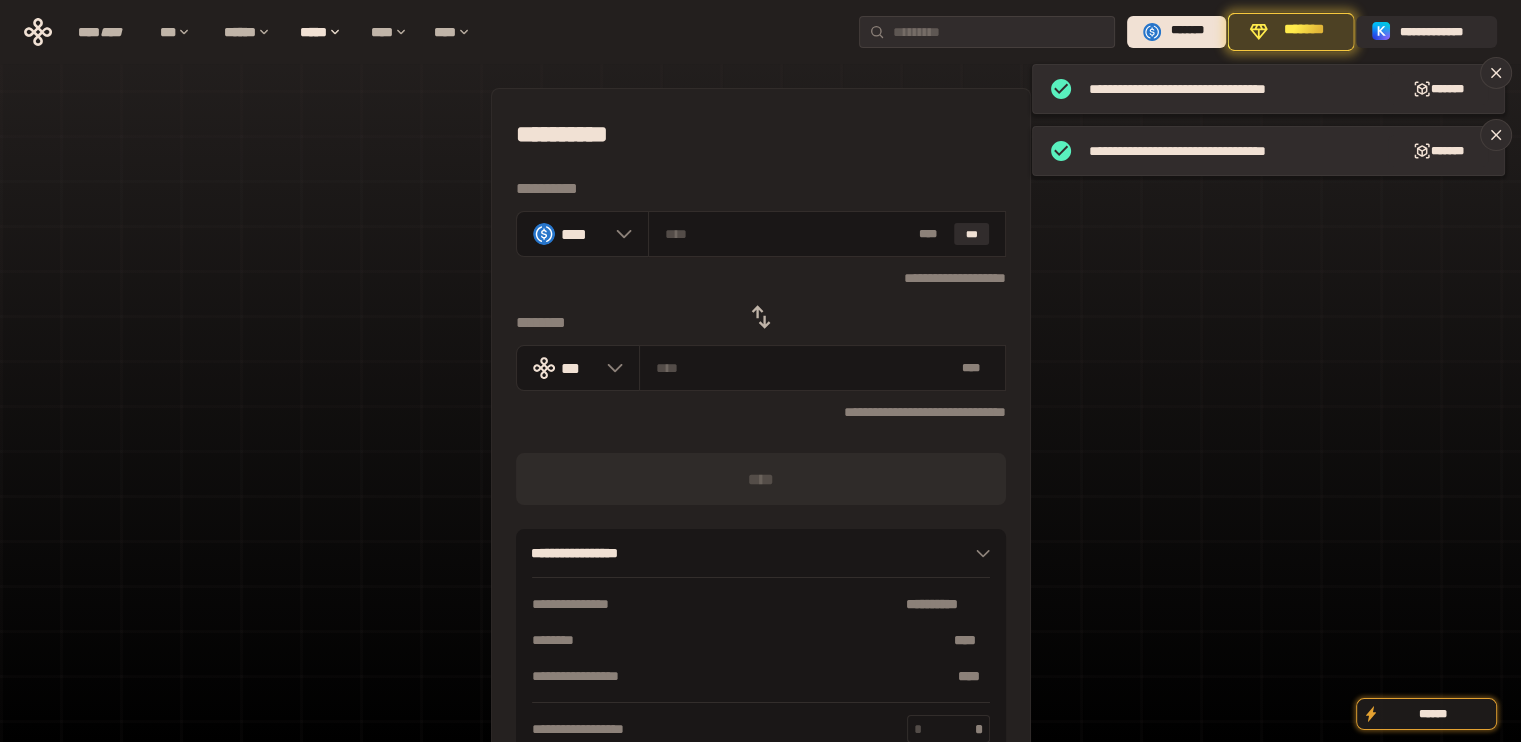 click 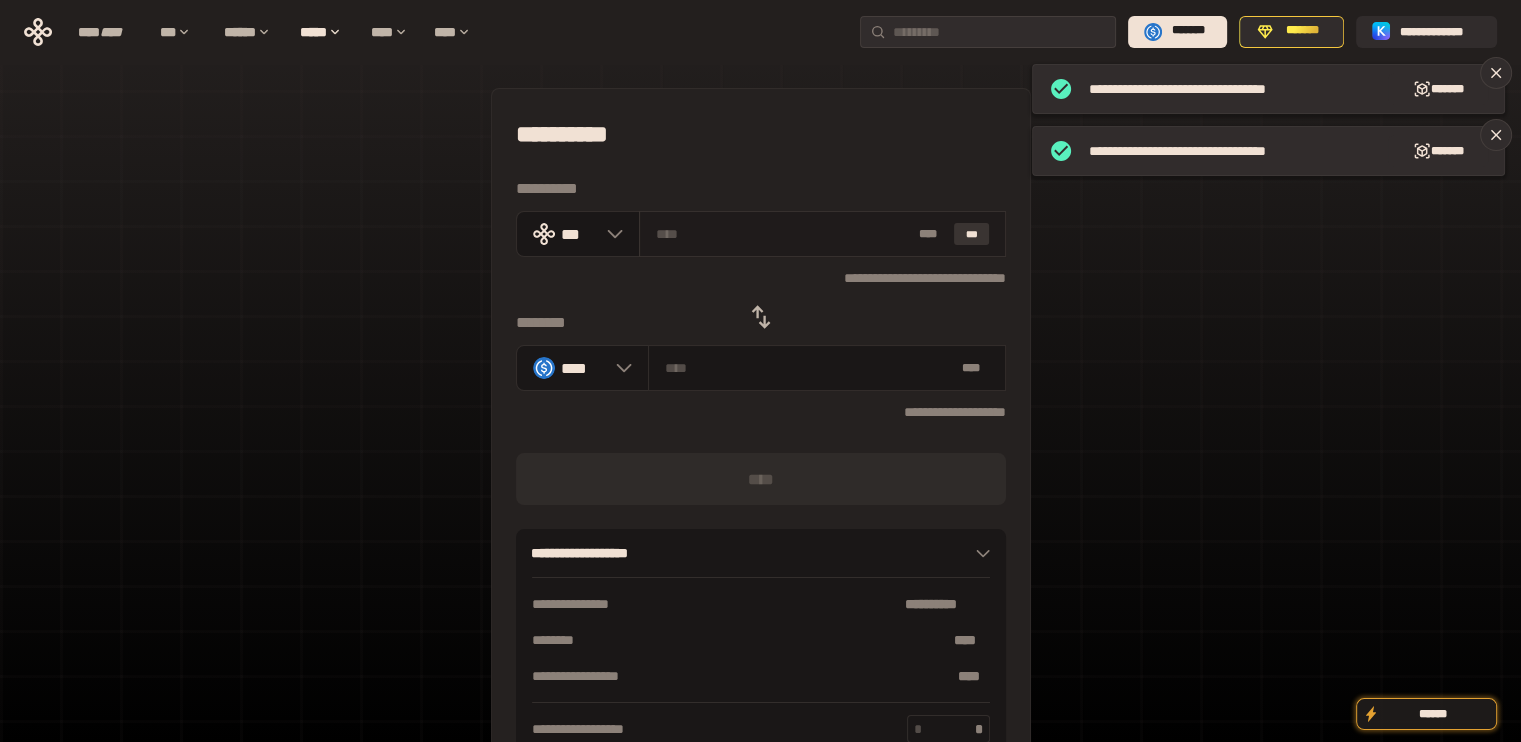 click on "***" at bounding box center [972, 234] 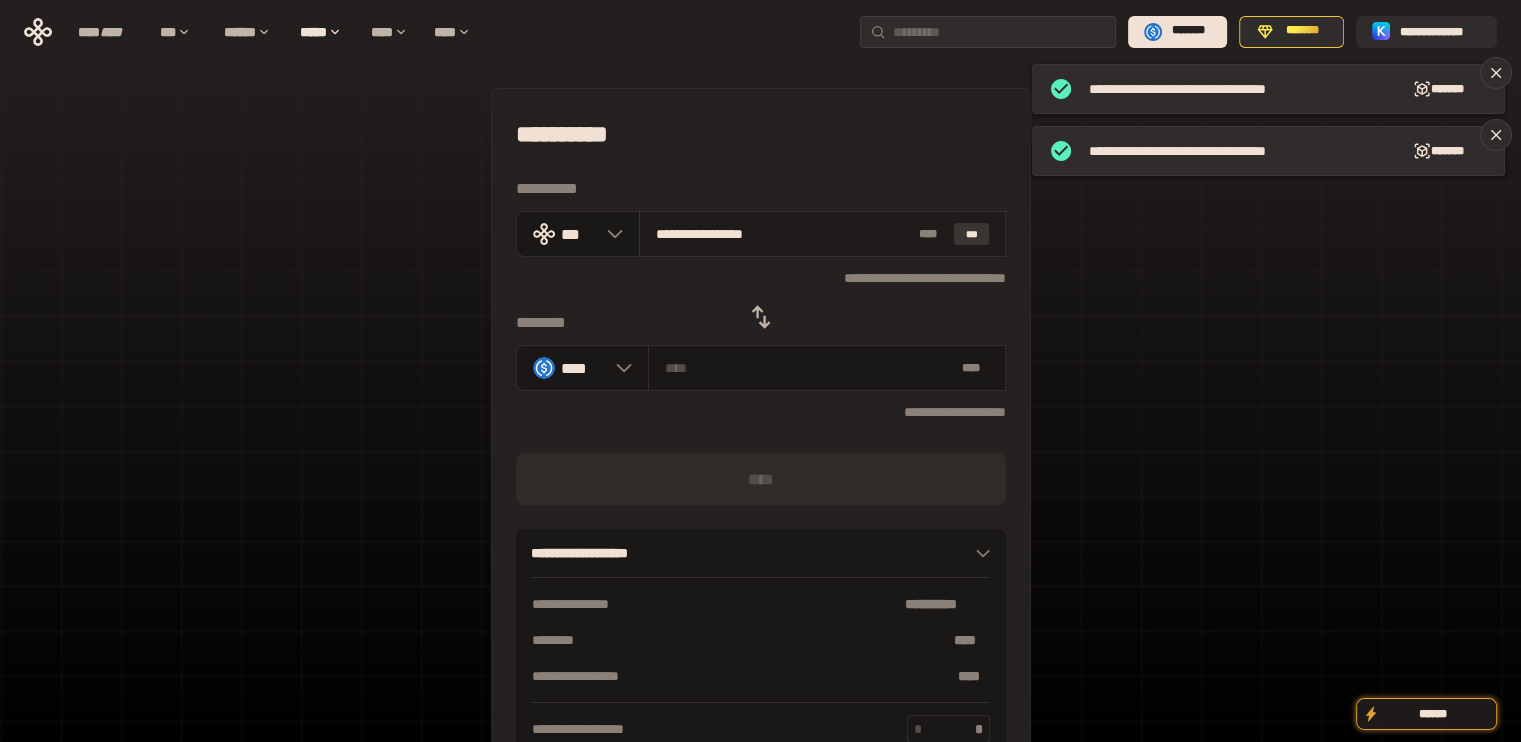 type on "**********" 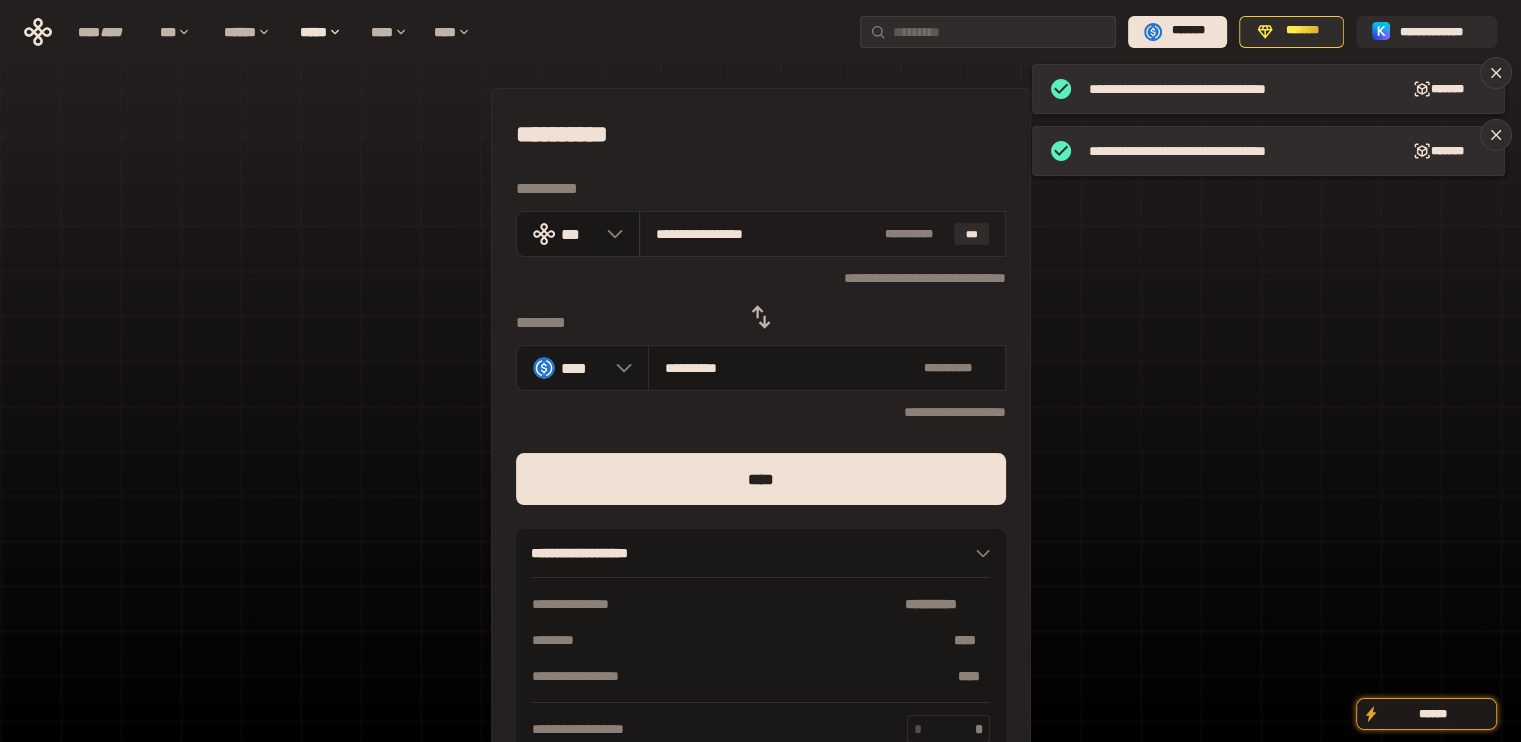 drag, startPoint x: 682, startPoint y: 233, endPoint x: 948, endPoint y: 231, distance: 266.0075 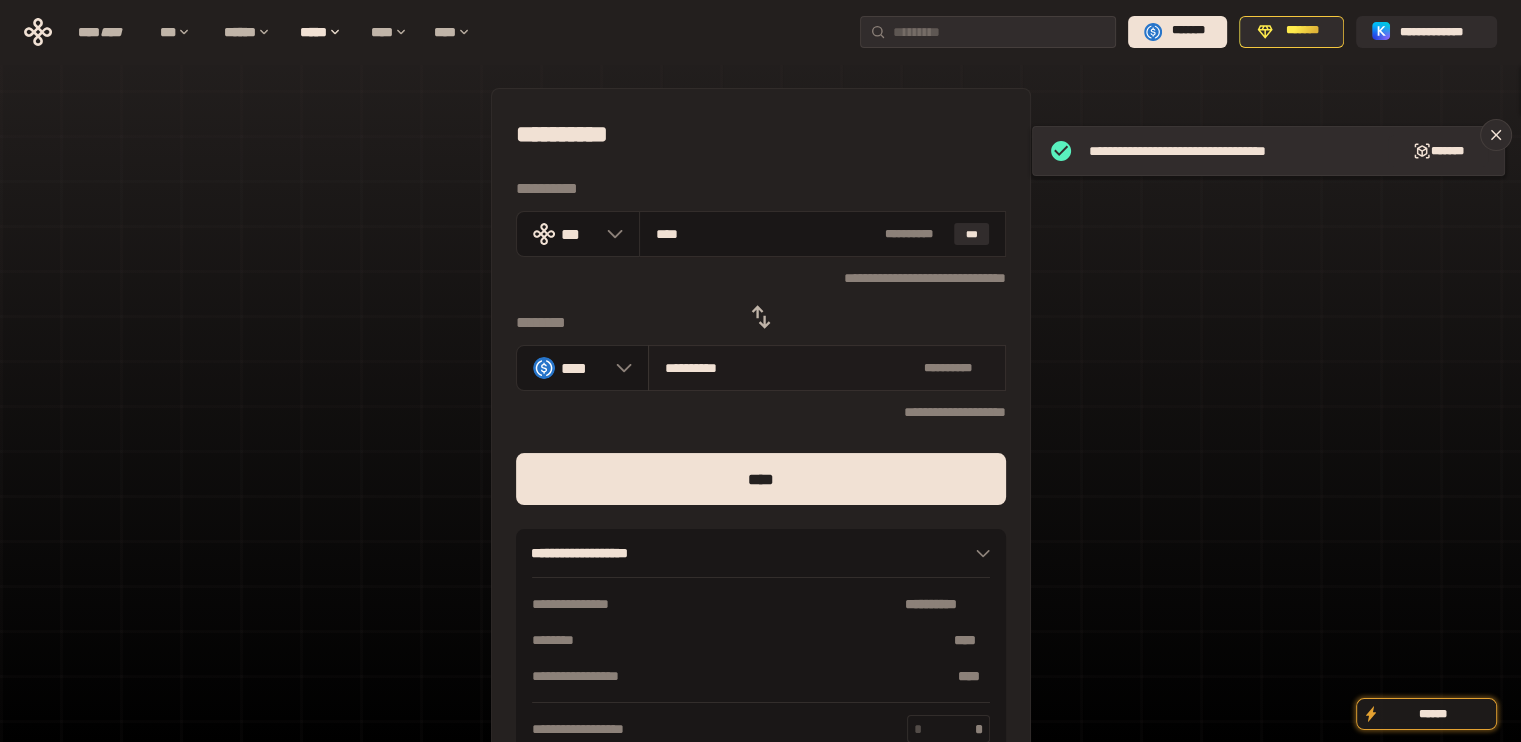 type on "***" 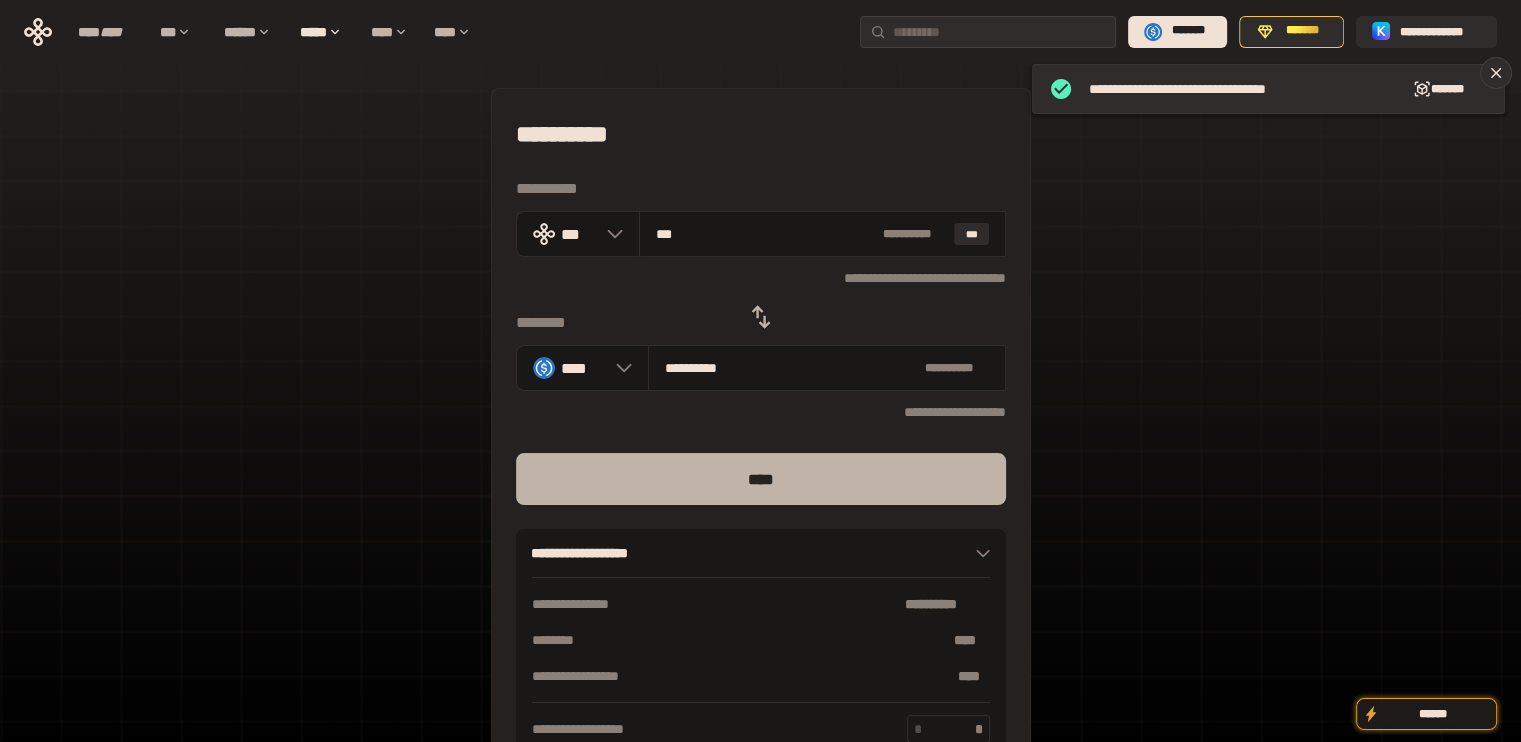 type on "***" 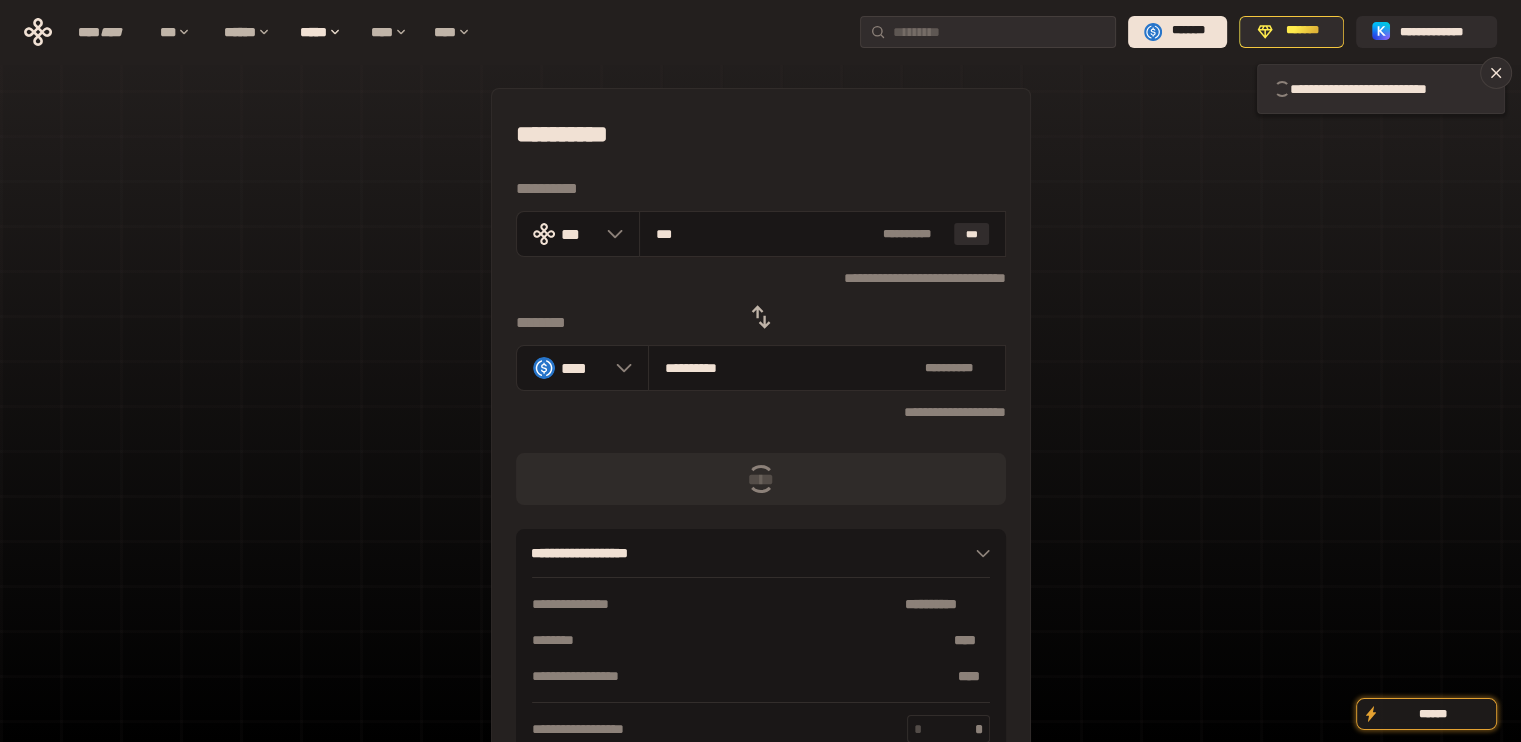 type 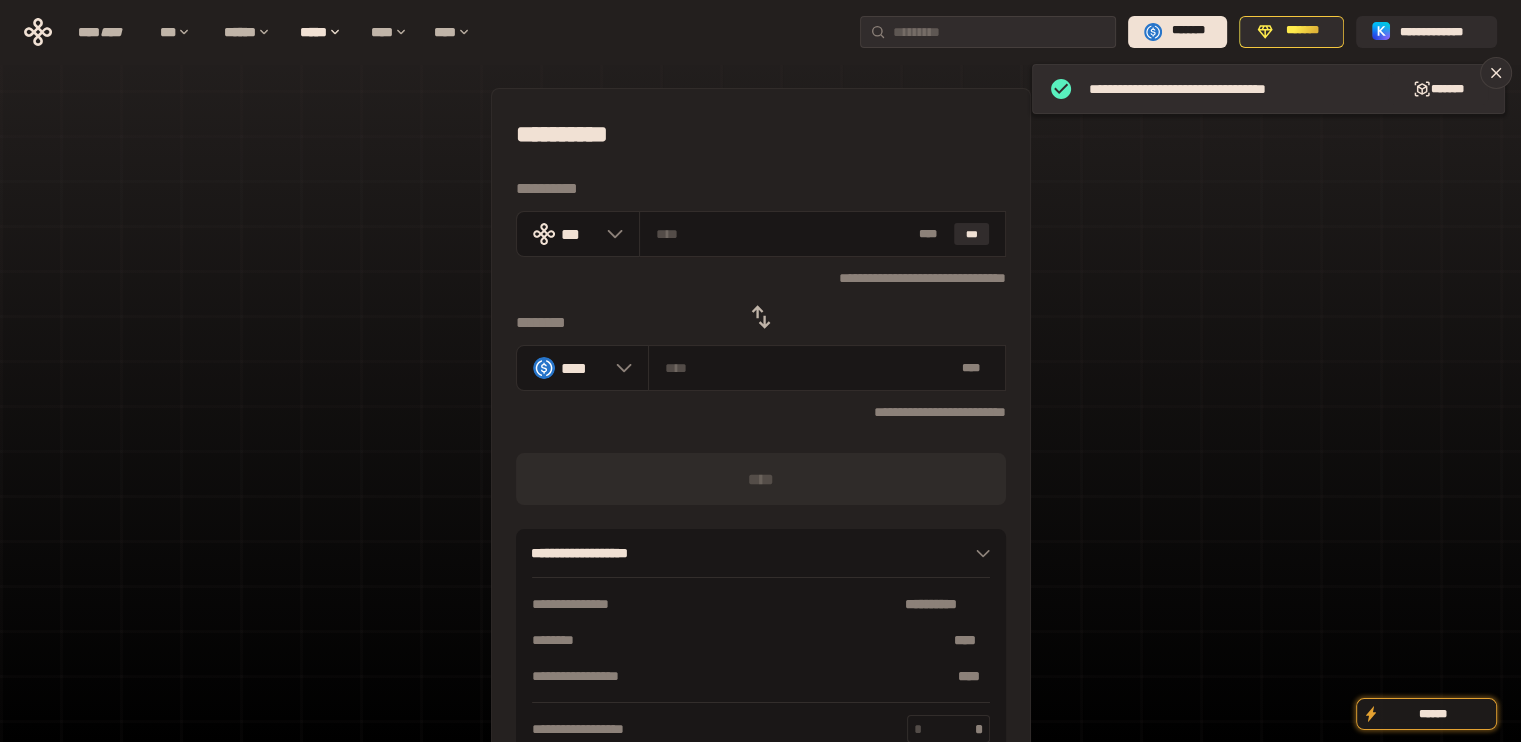 click 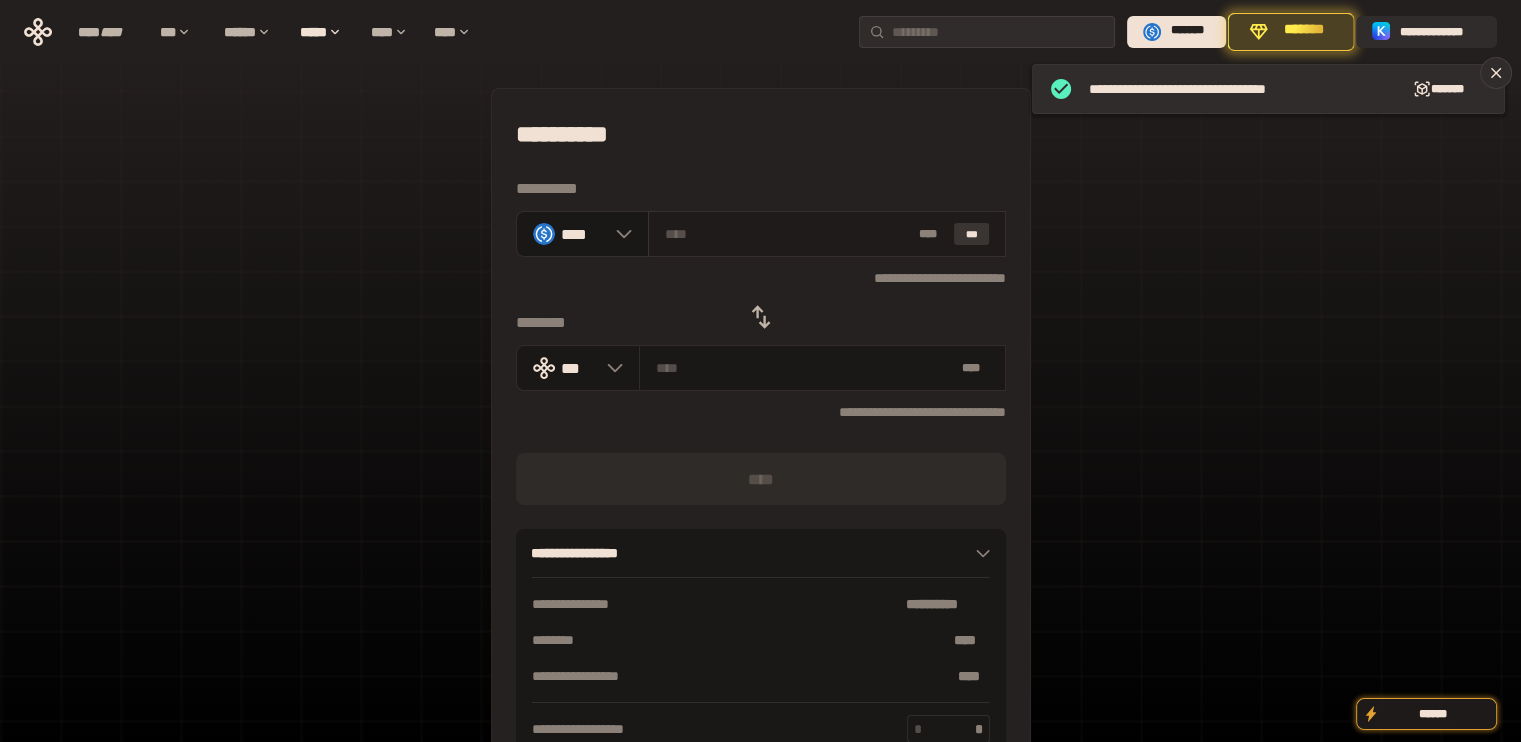 click on "***" at bounding box center [972, 234] 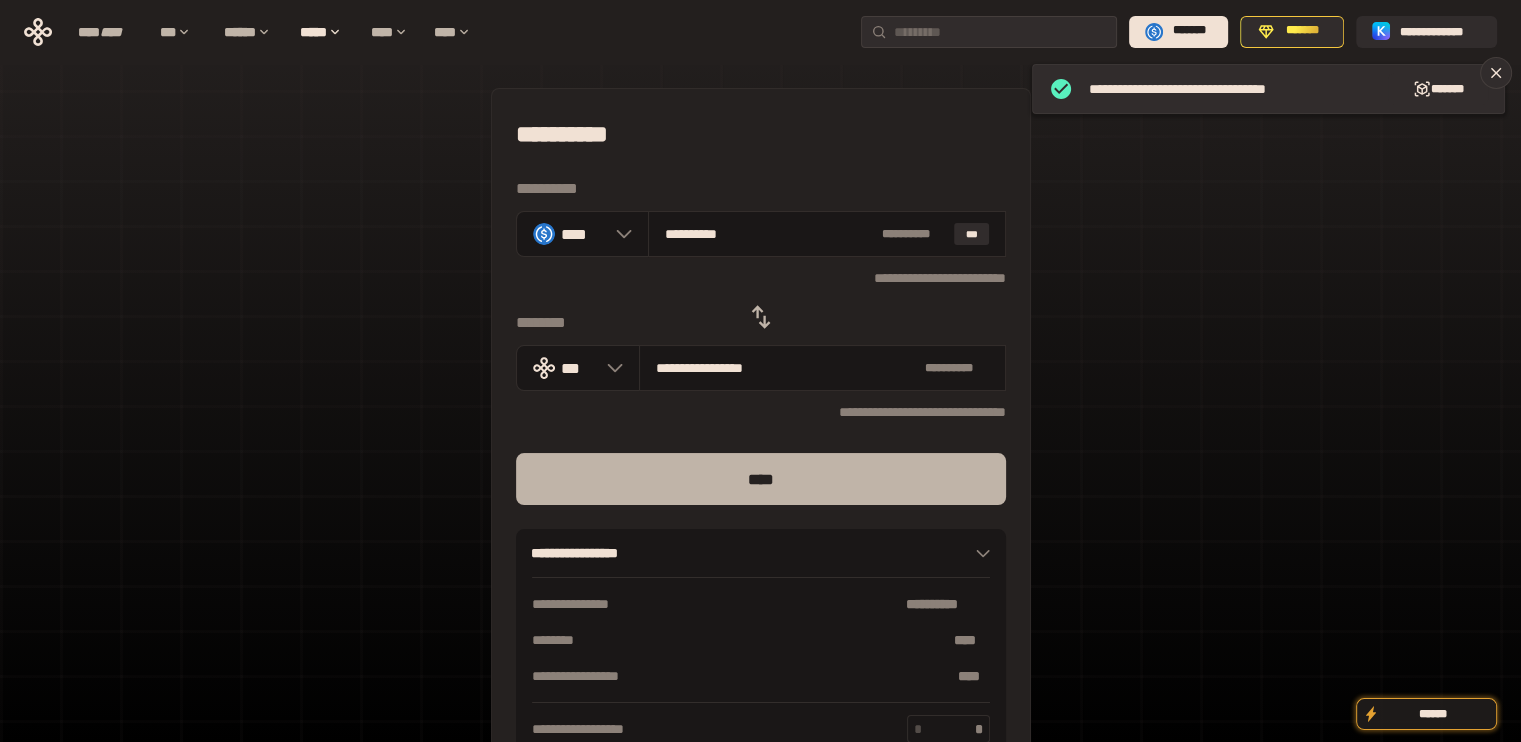 click on "****" at bounding box center (761, 479) 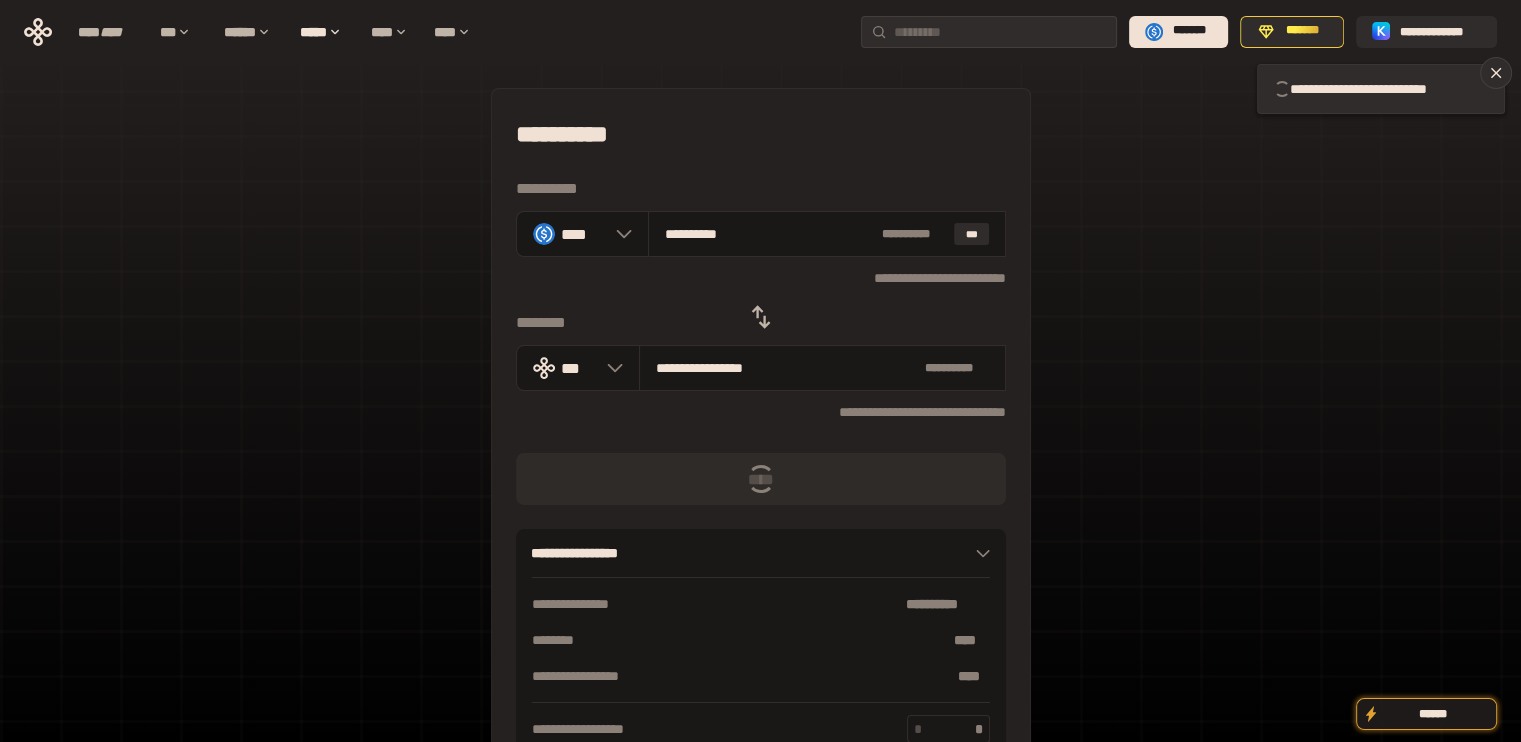 type 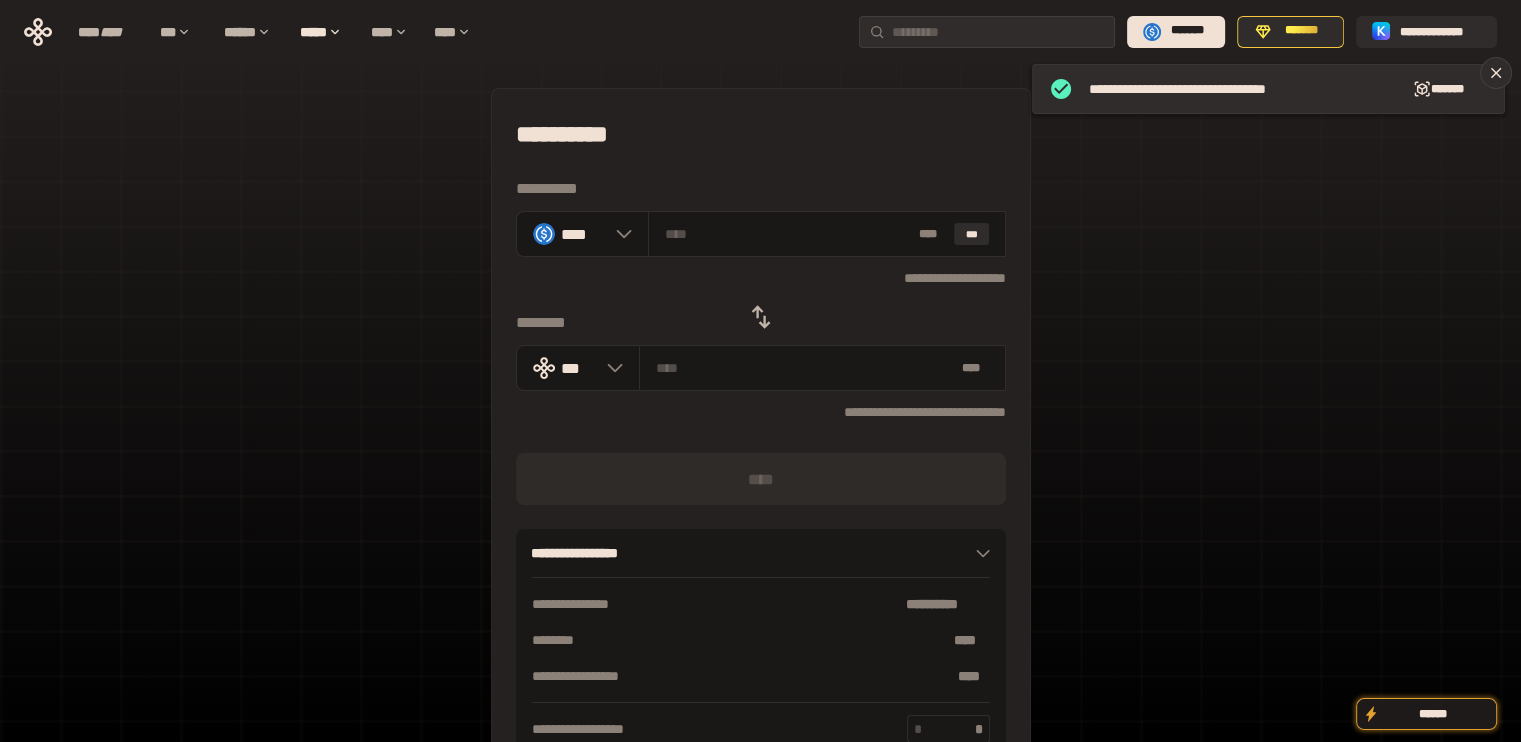 click at bounding box center [761, 317] 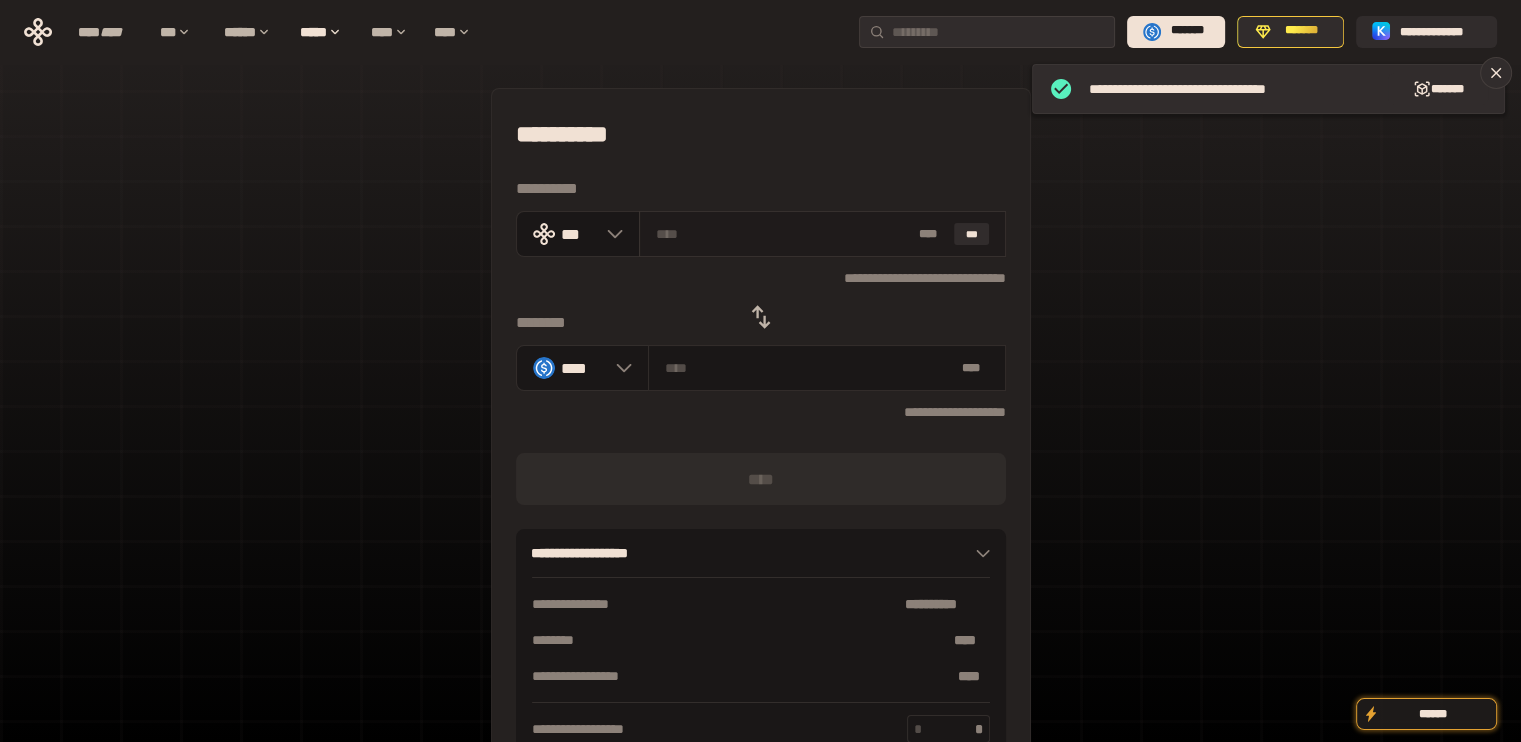 click on "* ** ***" at bounding box center [822, 234] 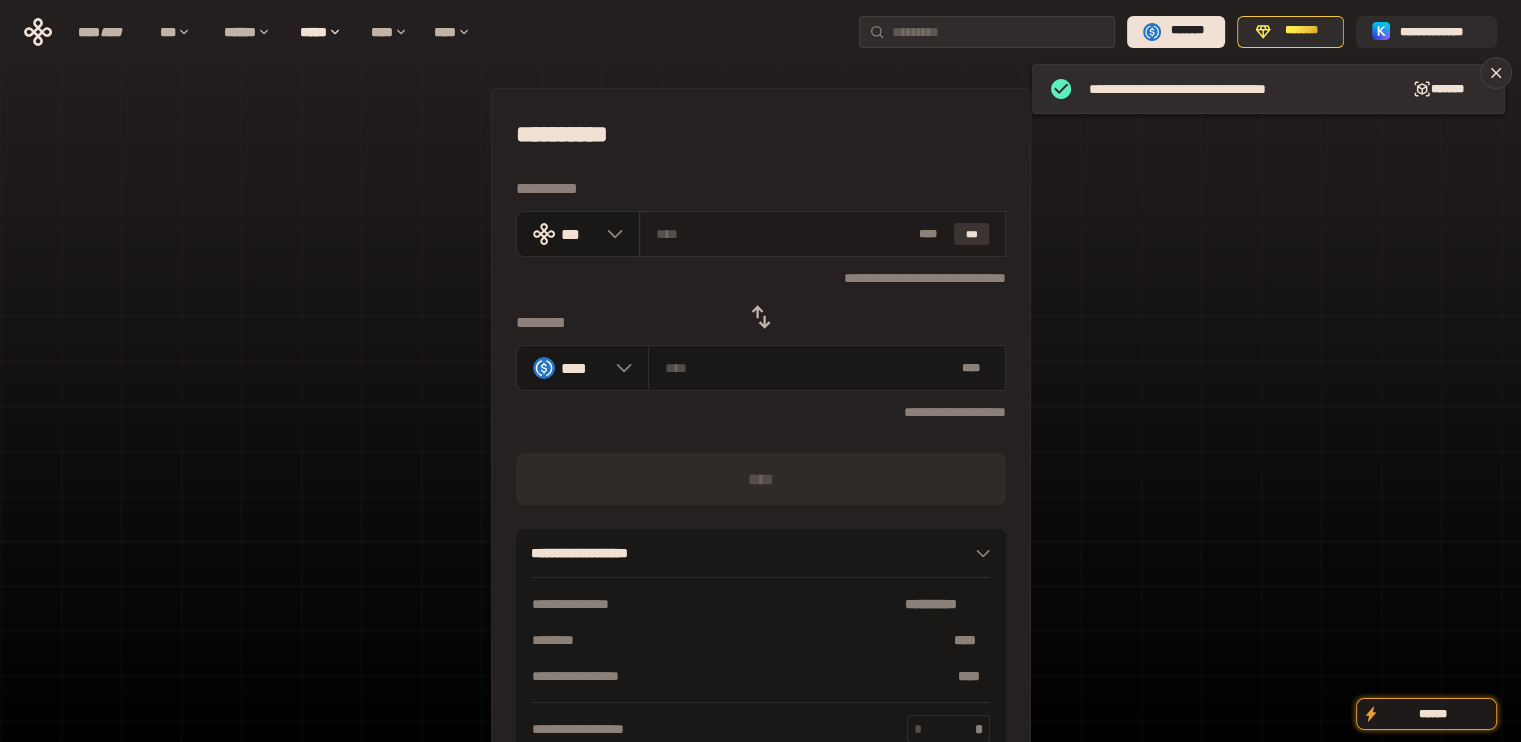 click on "***" at bounding box center [972, 234] 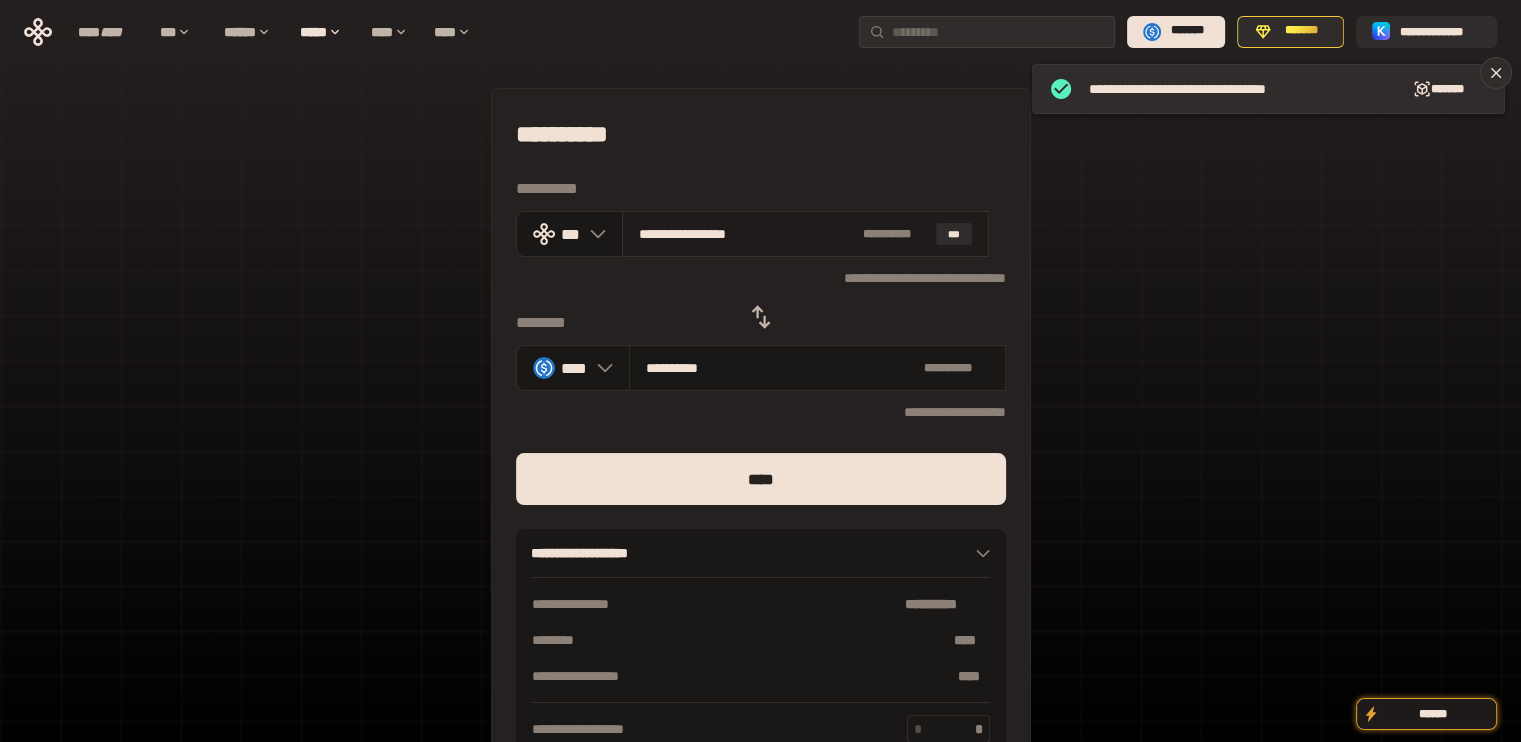drag, startPoint x: 692, startPoint y: 233, endPoint x: 705, endPoint y: 232, distance: 13.038404 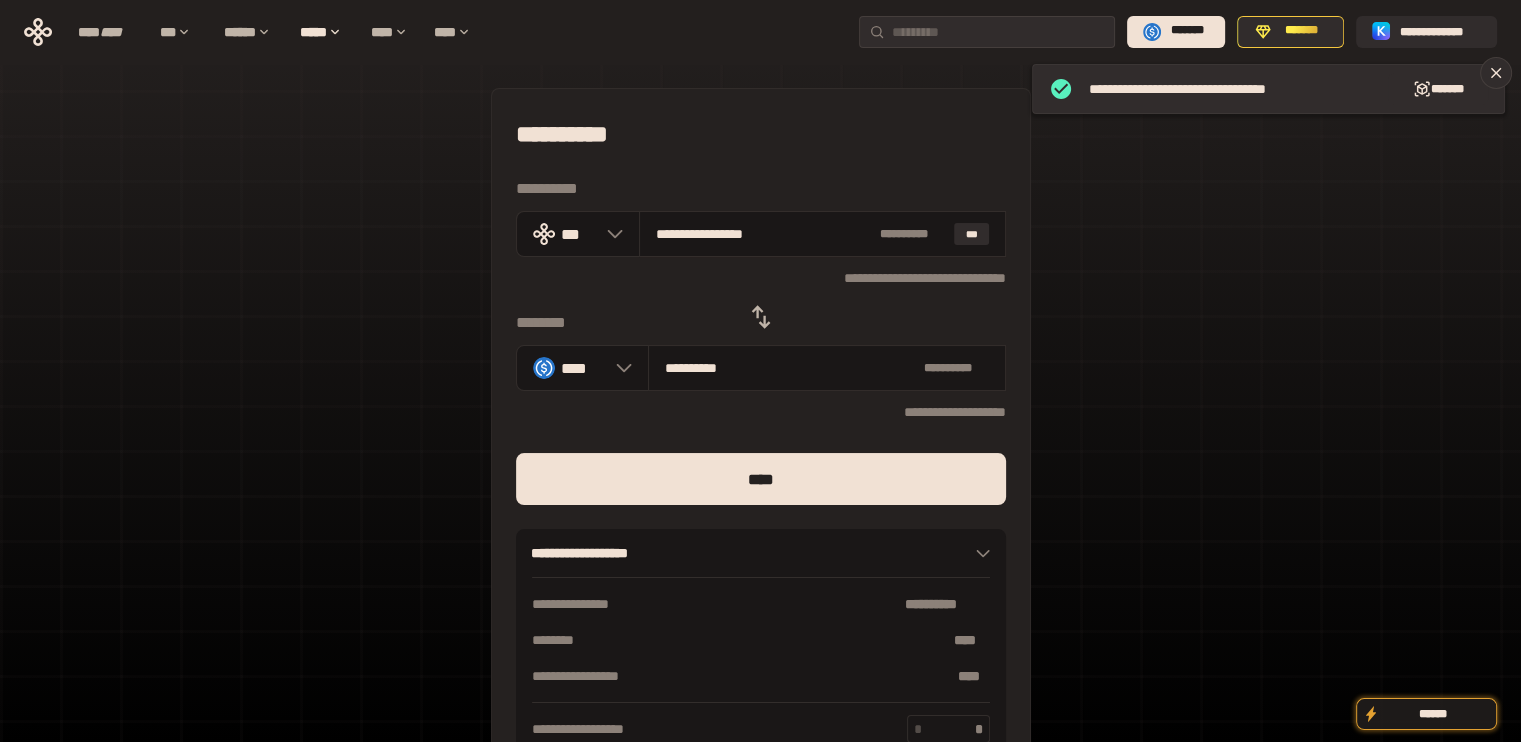 drag, startPoint x: 686, startPoint y: 231, endPoint x: 938, endPoint y: 291, distance: 259.0444 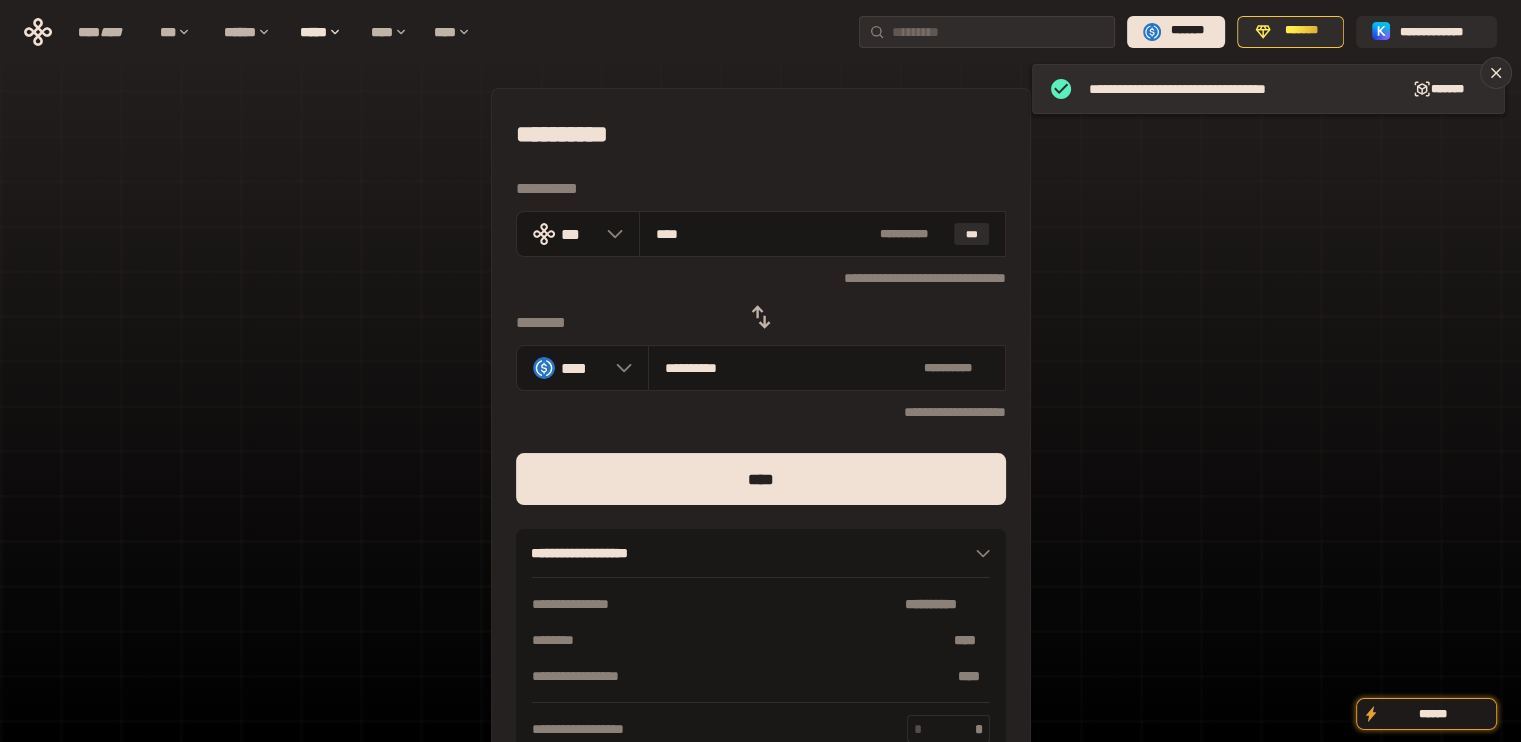 type on "***" 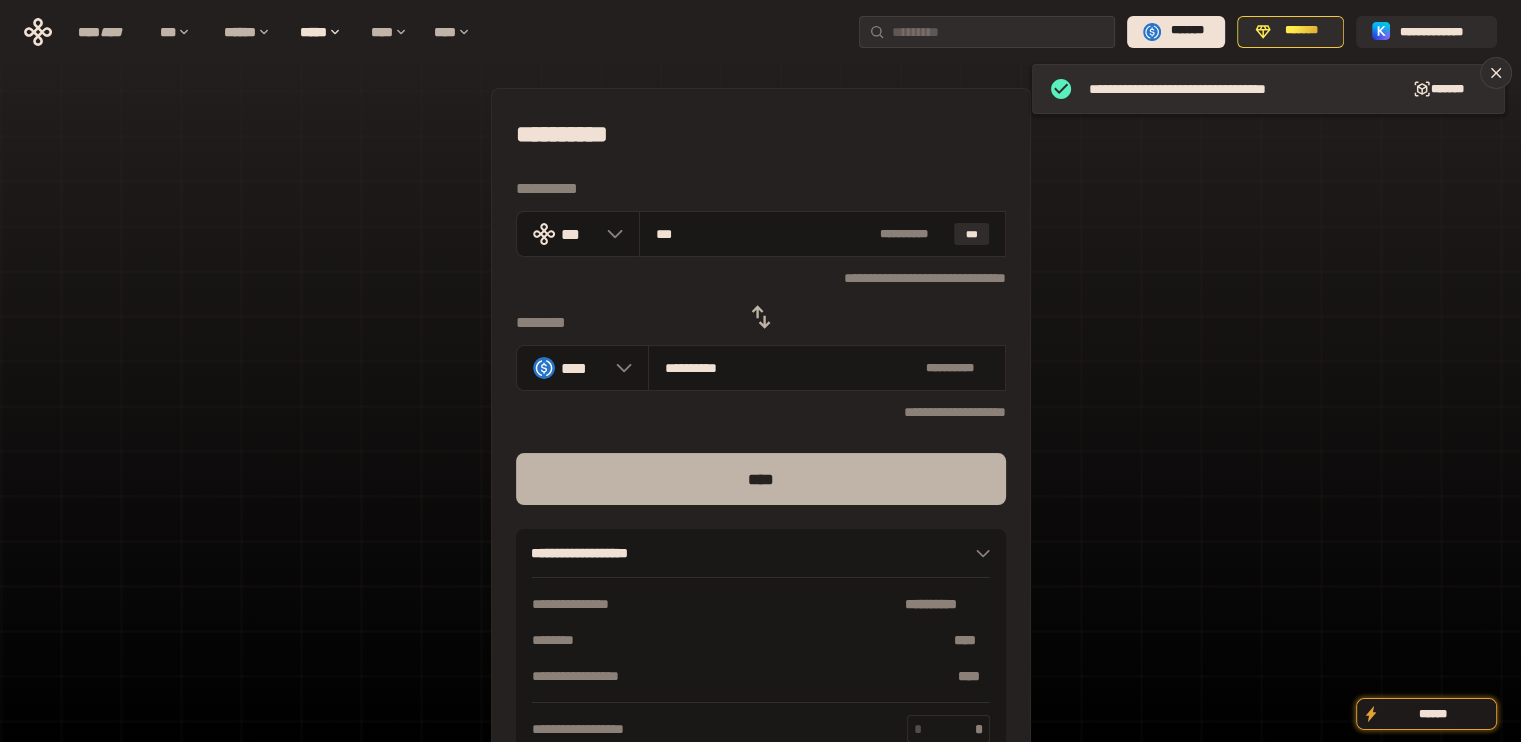 type on "***" 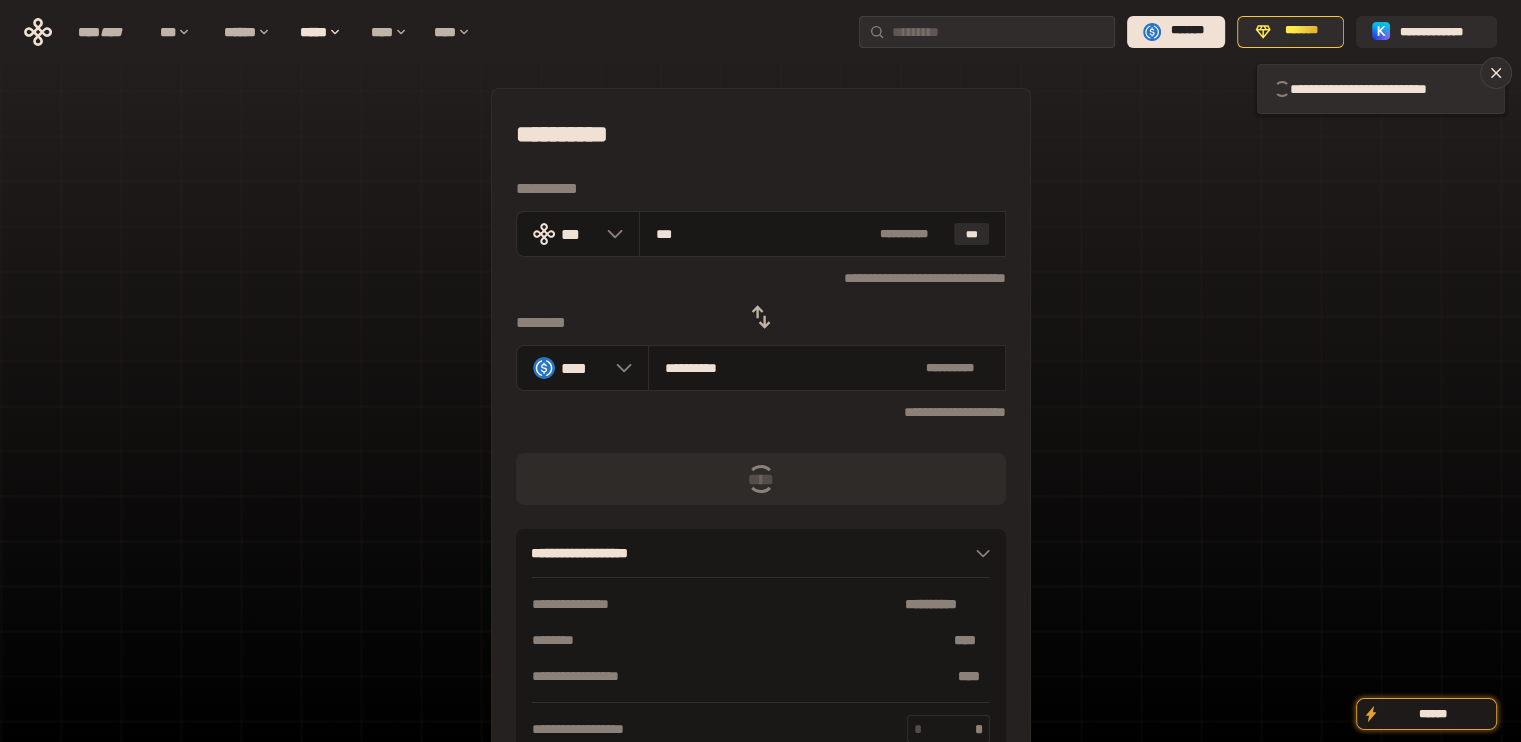 type 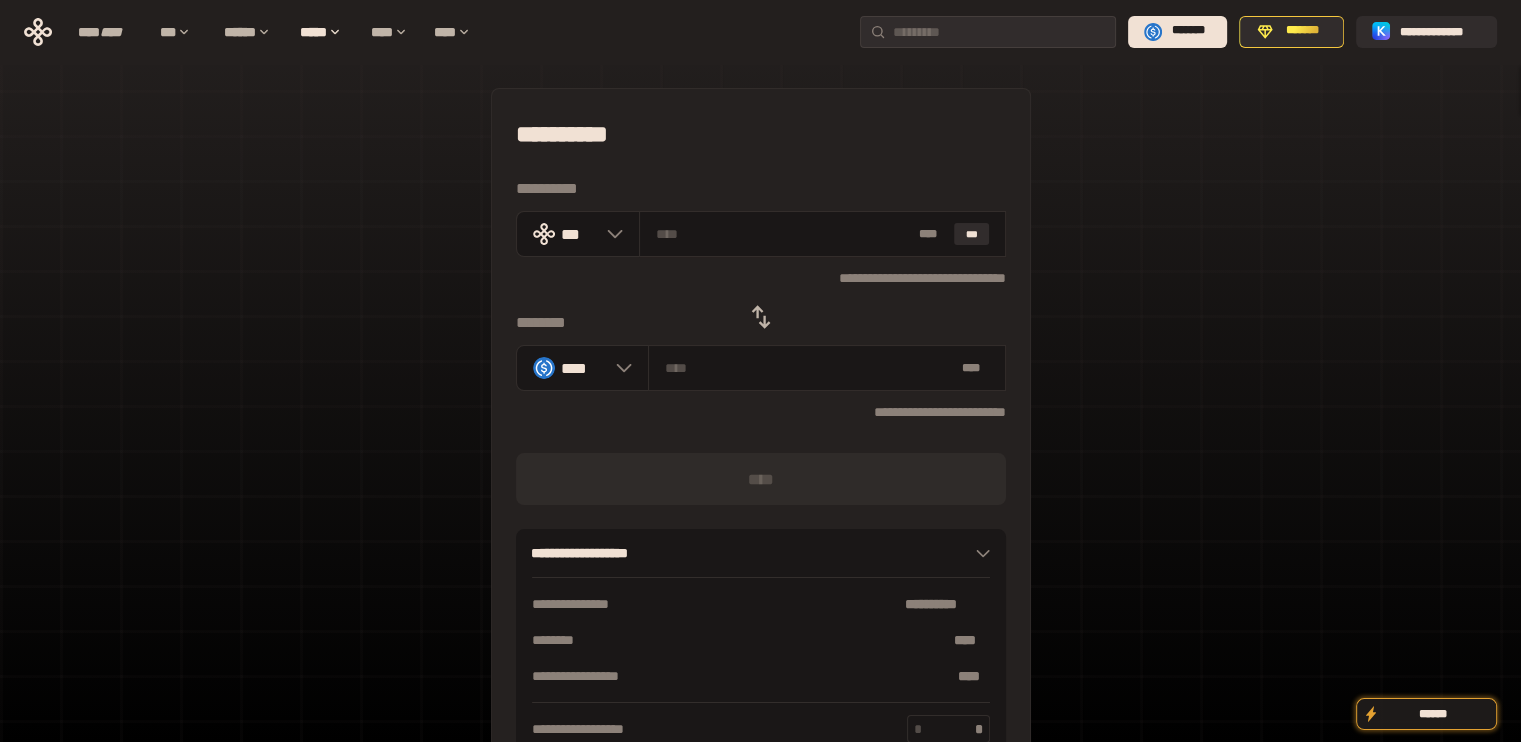 click 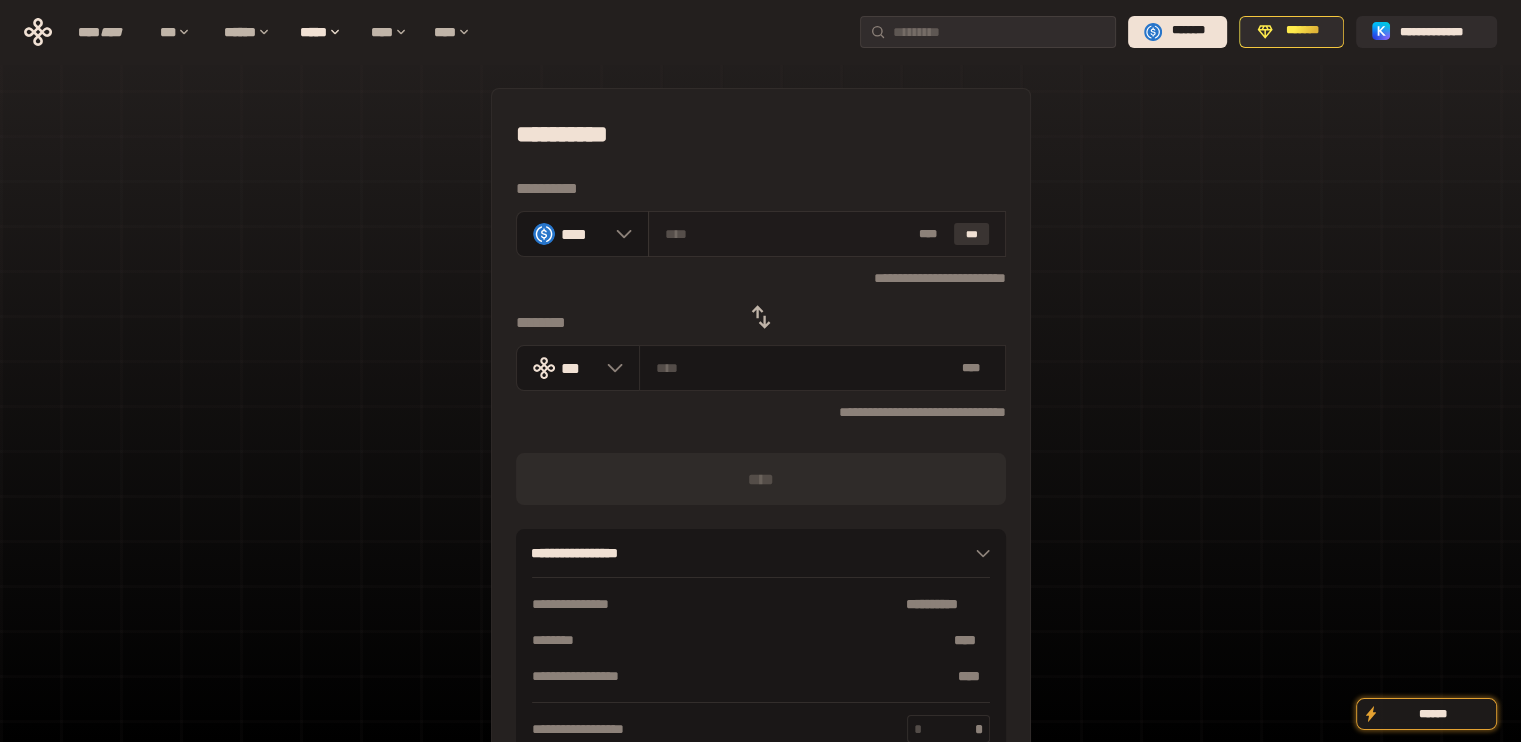 click on "***" at bounding box center [972, 234] 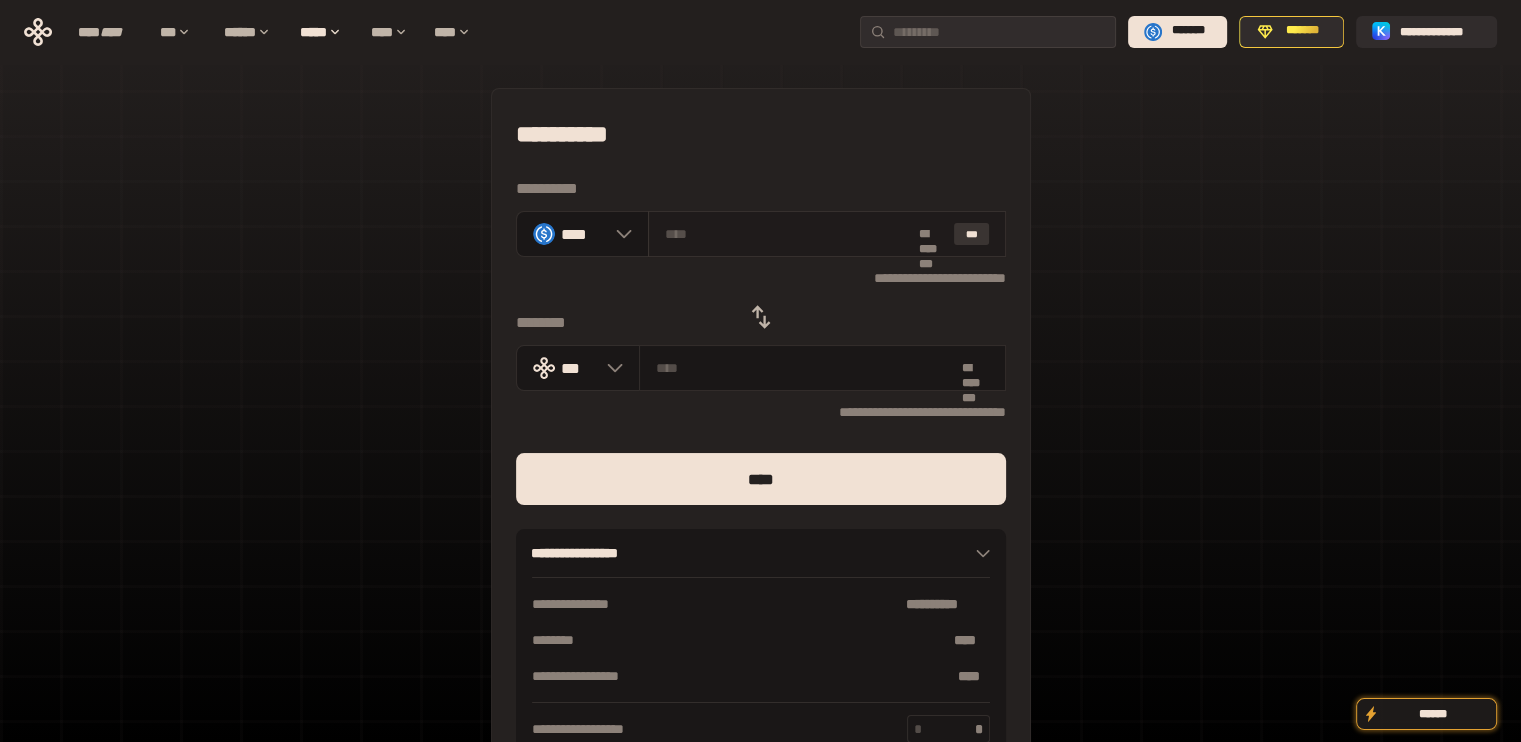 type on "**********" 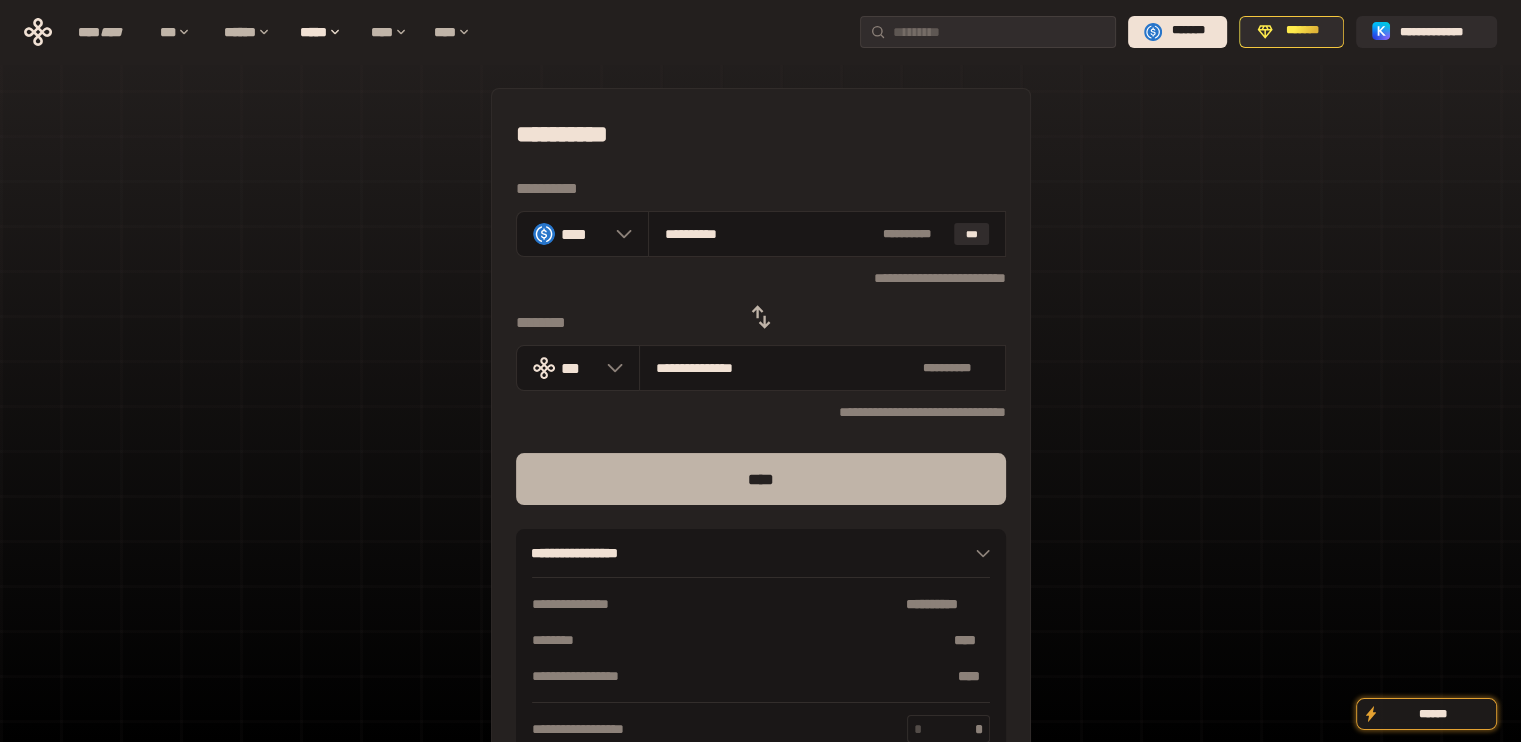 click on "****" at bounding box center (761, 479) 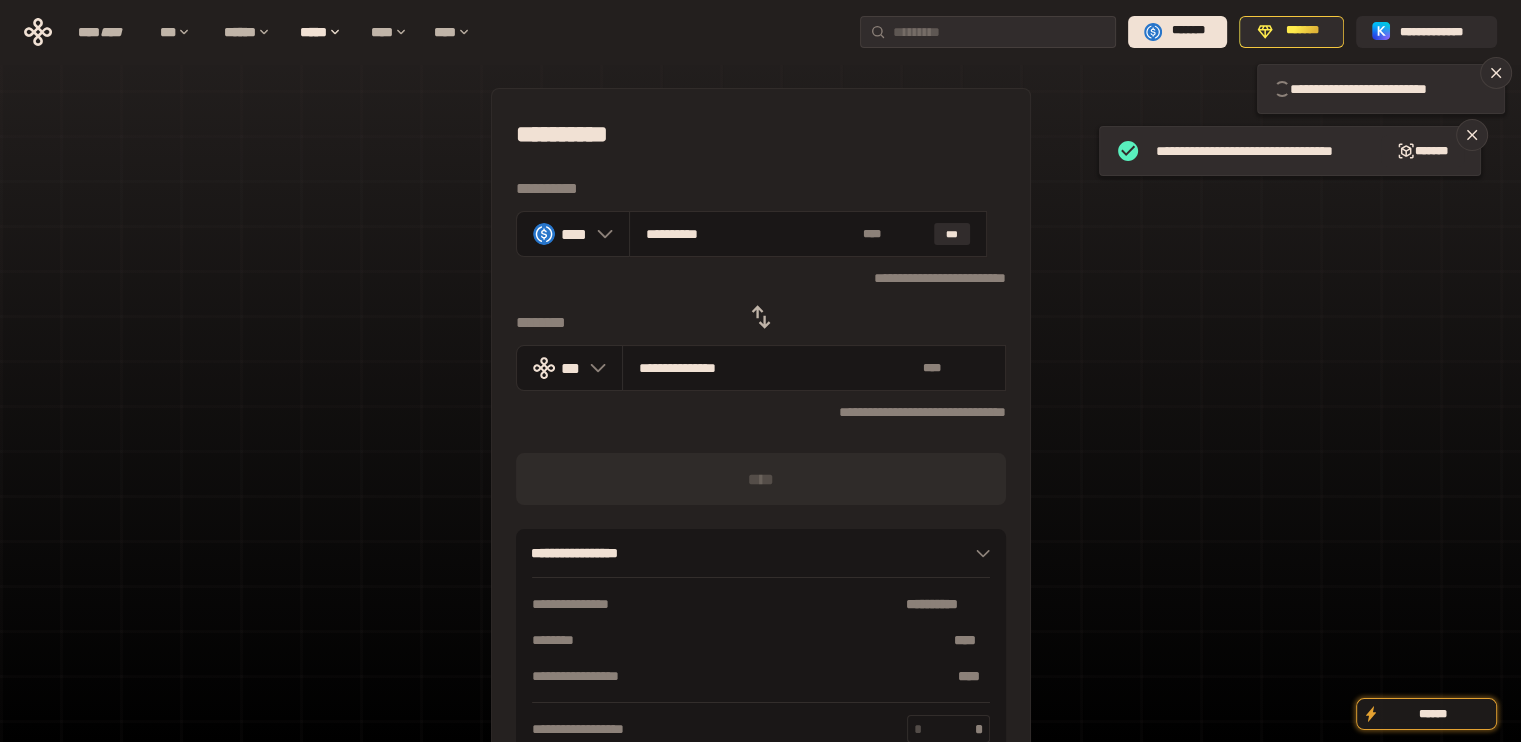 type 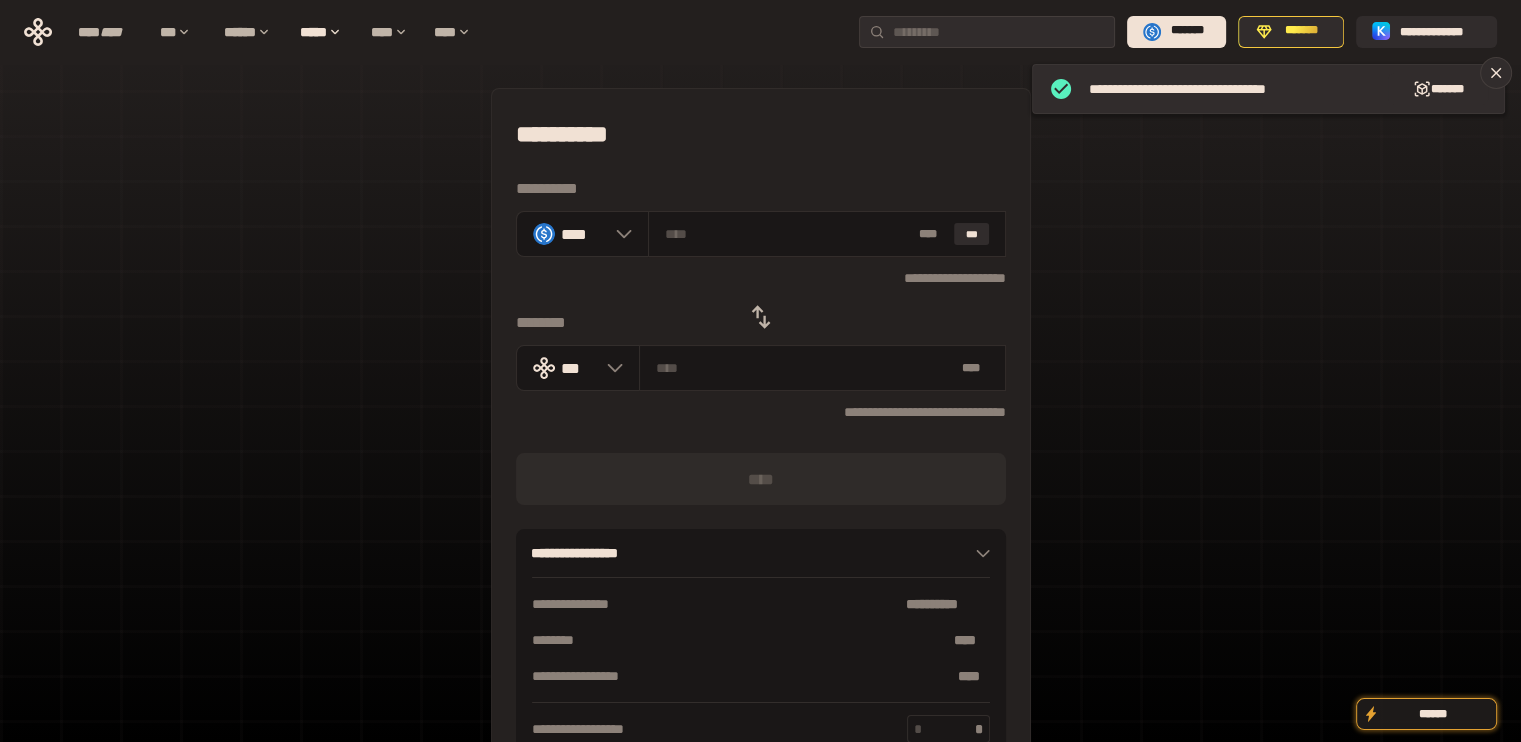 drag, startPoint x: 773, startPoint y: 299, endPoint x: 764, endPoint y: 307, distance: 12.0415945 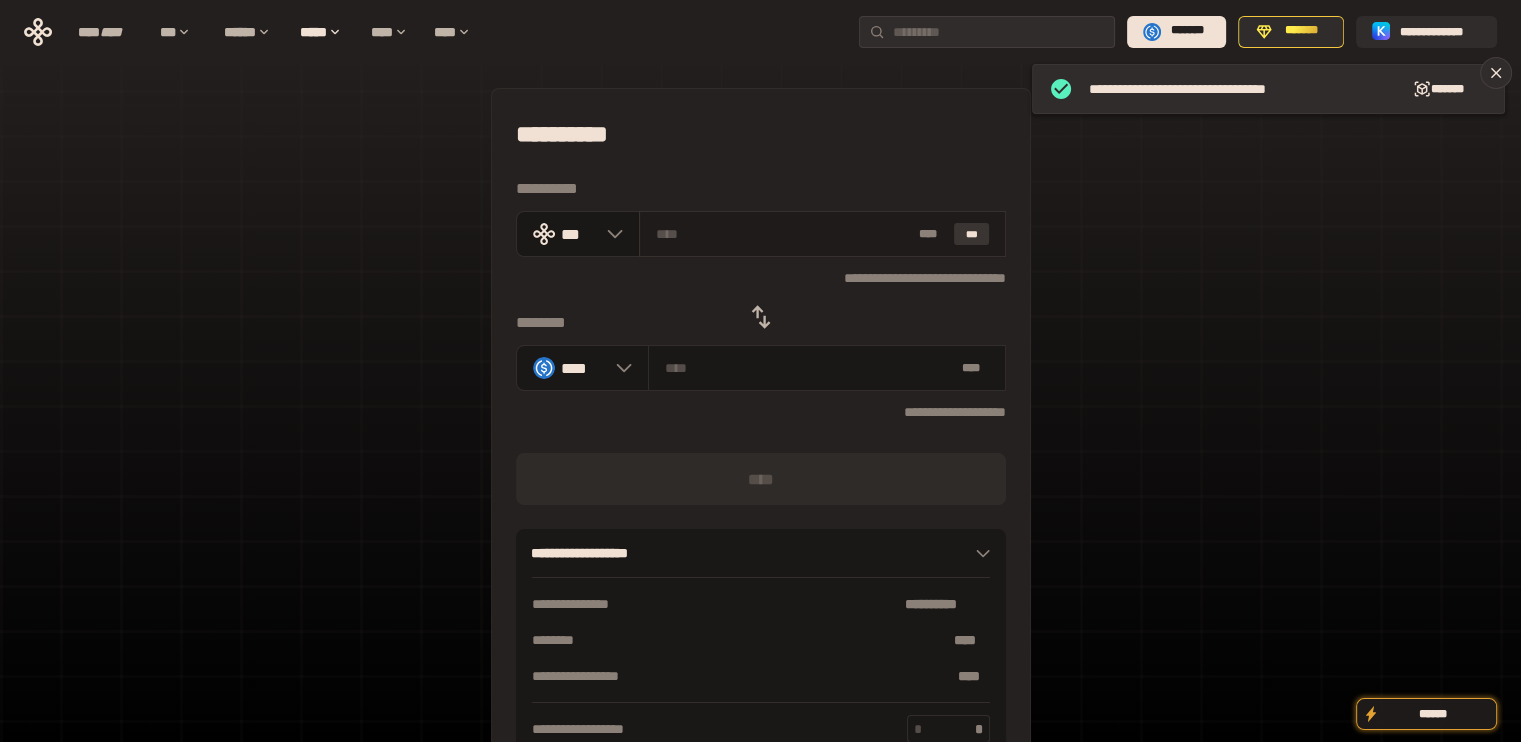 click on "***" at bounding box center (972, 234) 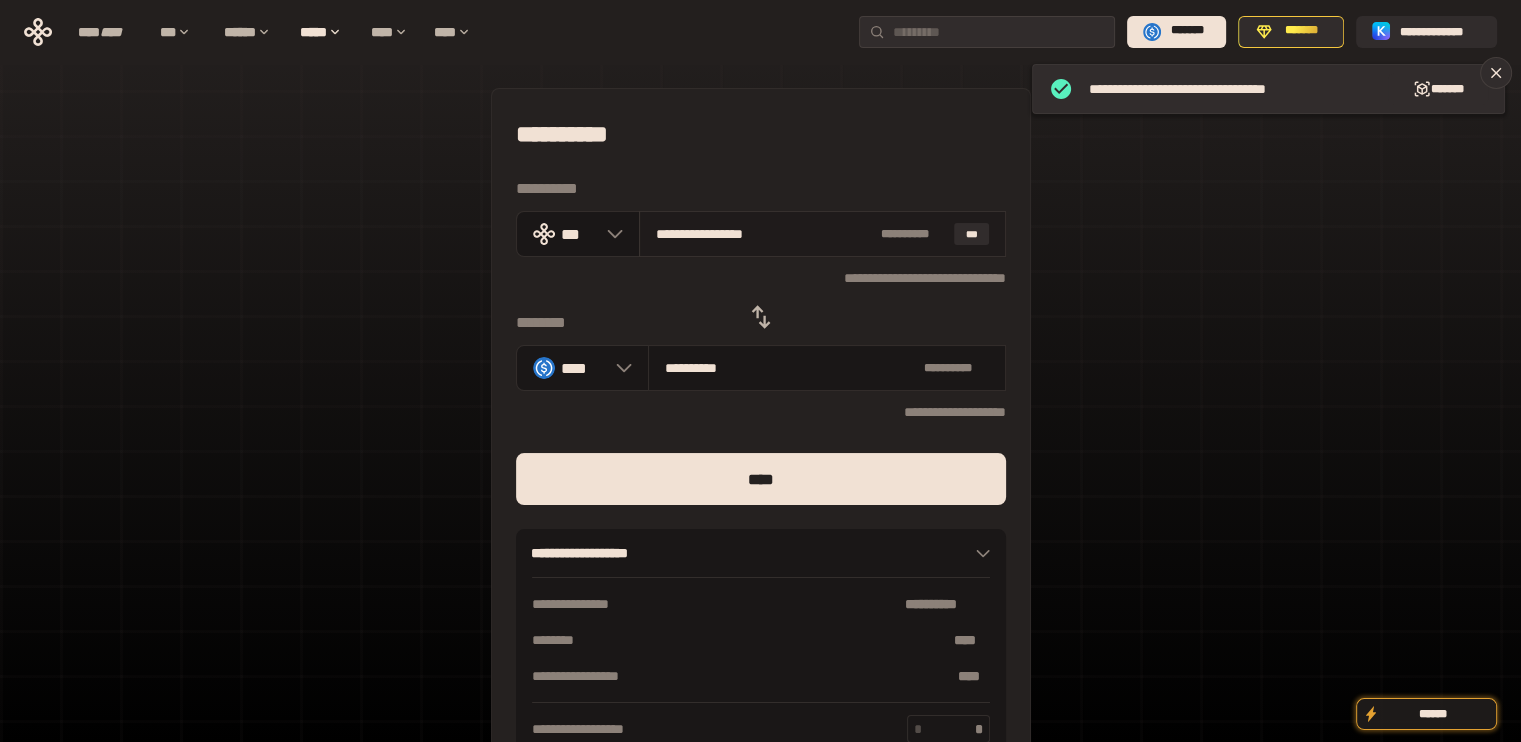 drag, startPoint x: 687, startPoint y: 231, endPoint x: 840, endPoint y: 254, distance: 154.7191 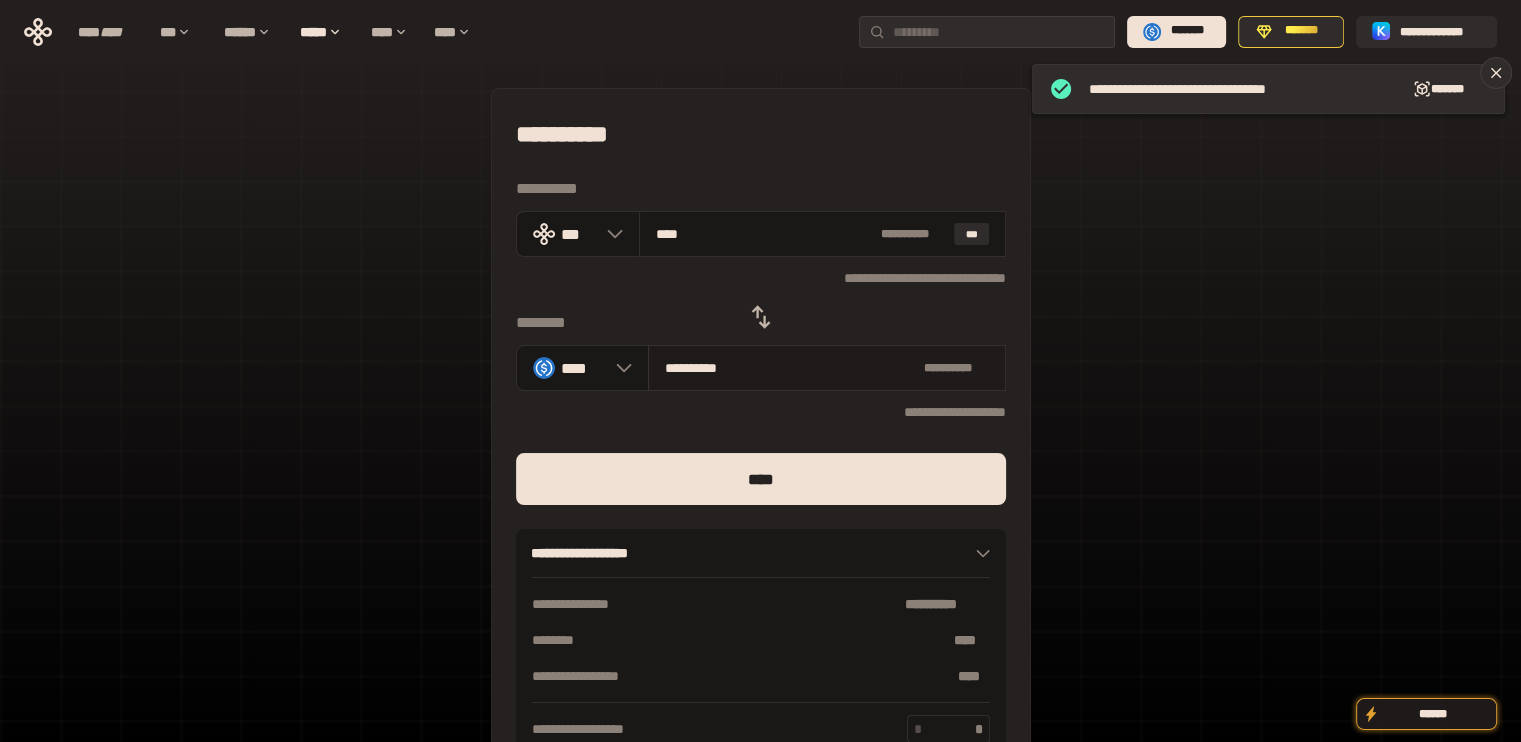 type on "***" 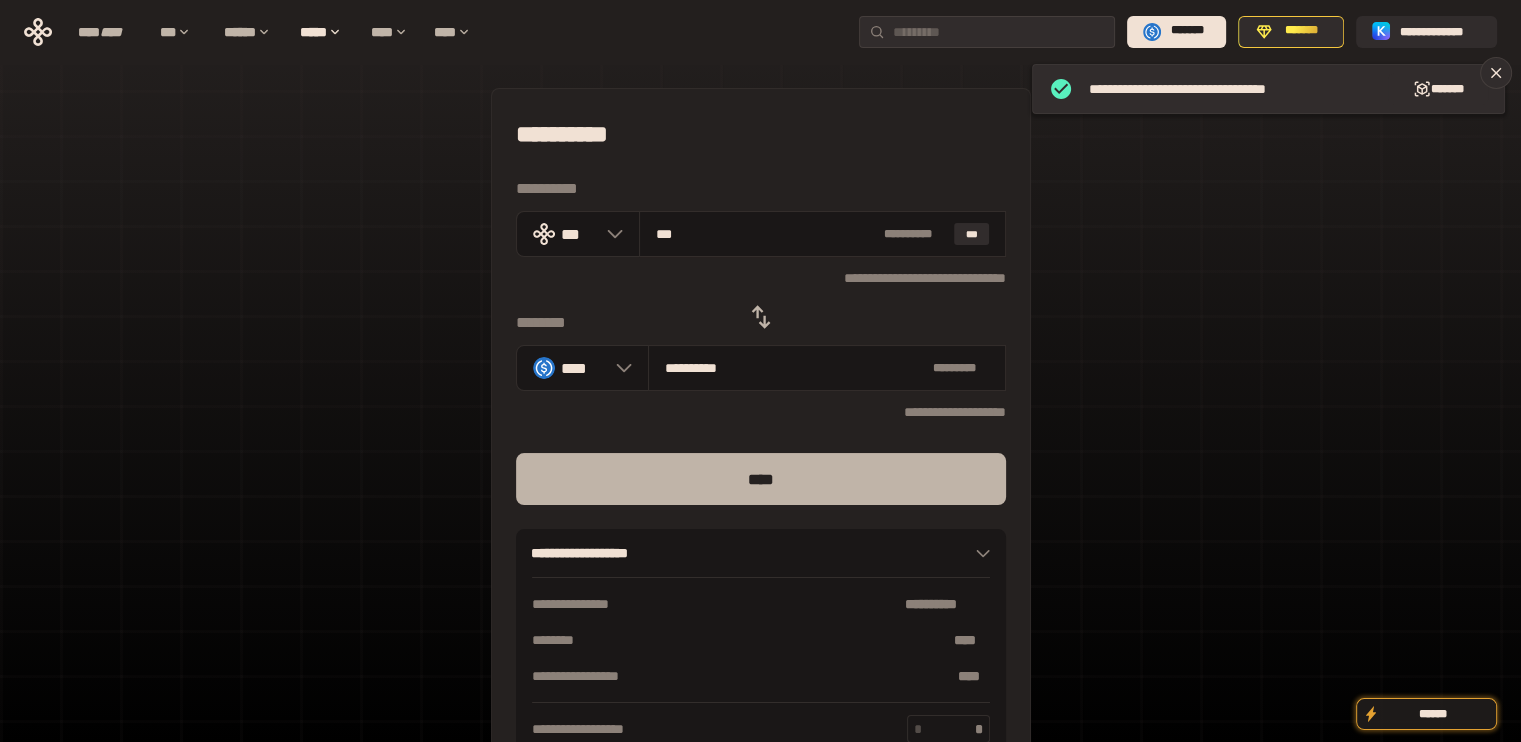 type on "***" 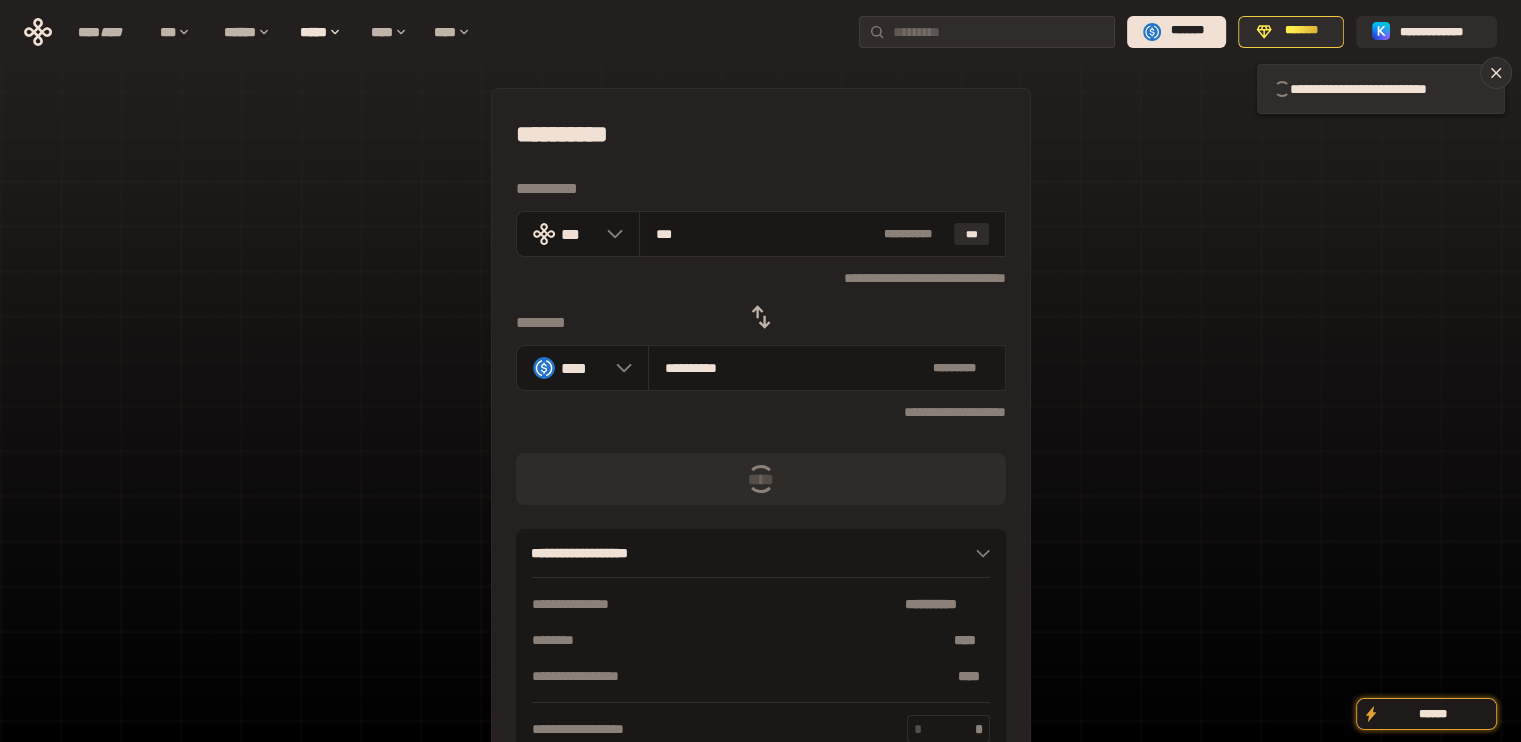 type 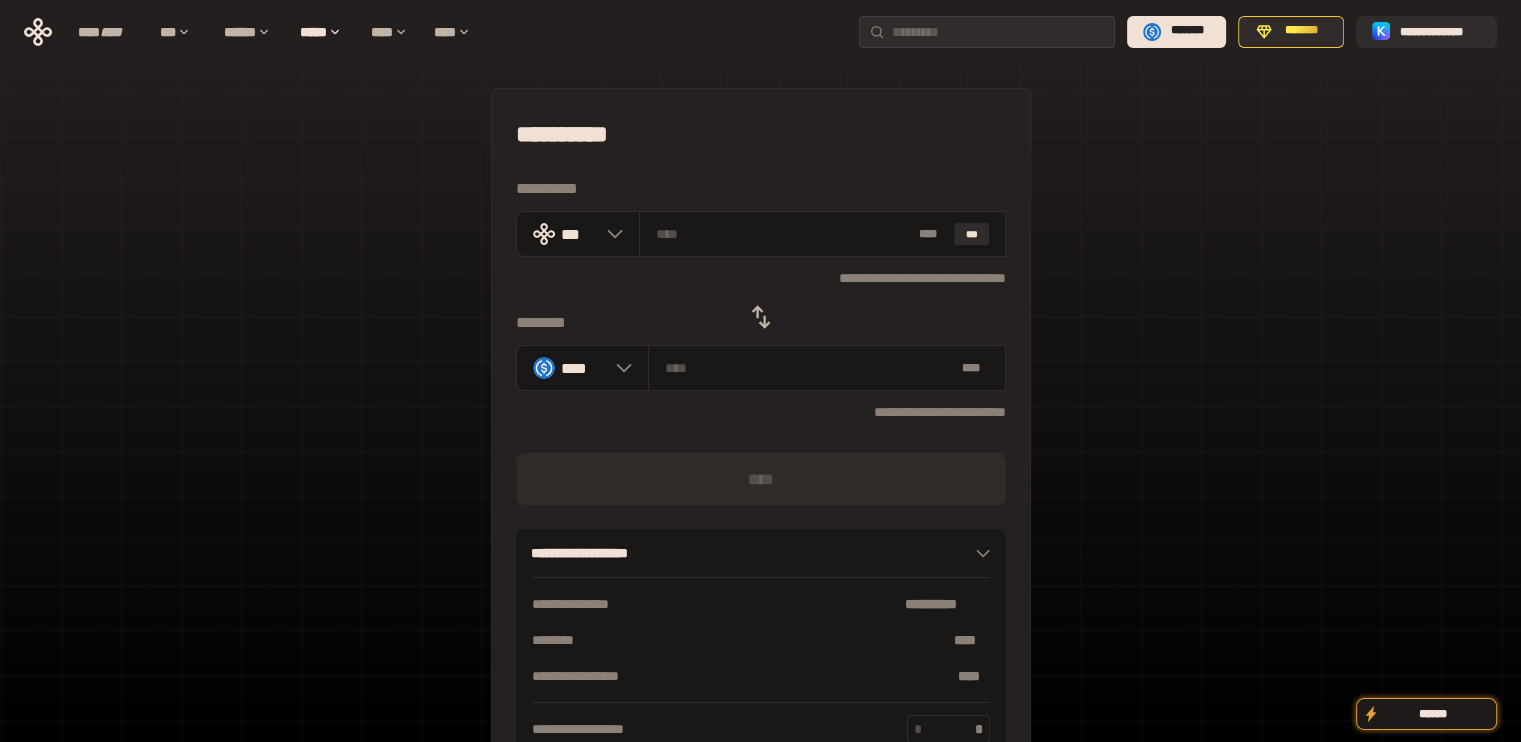 click 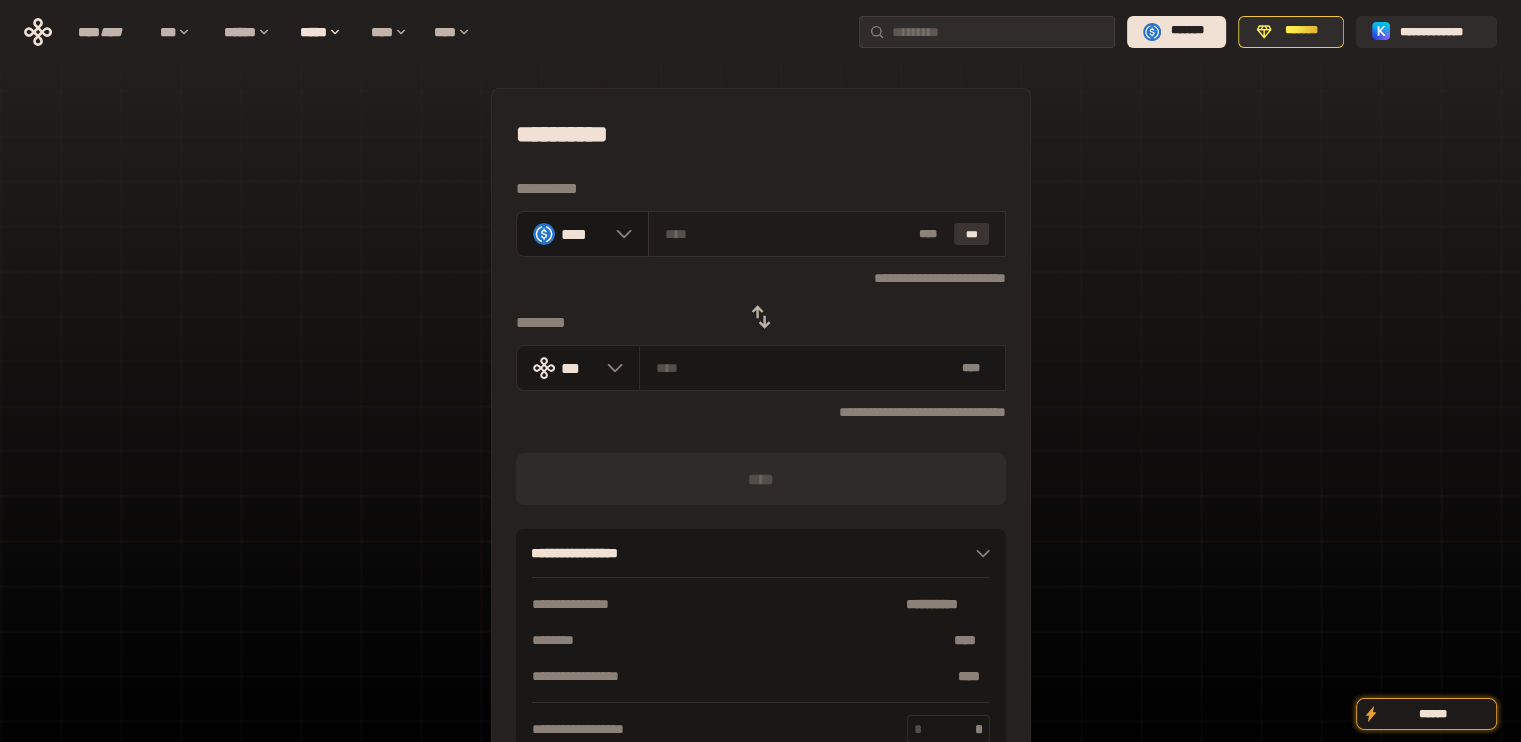 click on "***" at bounding box center (972, 234) 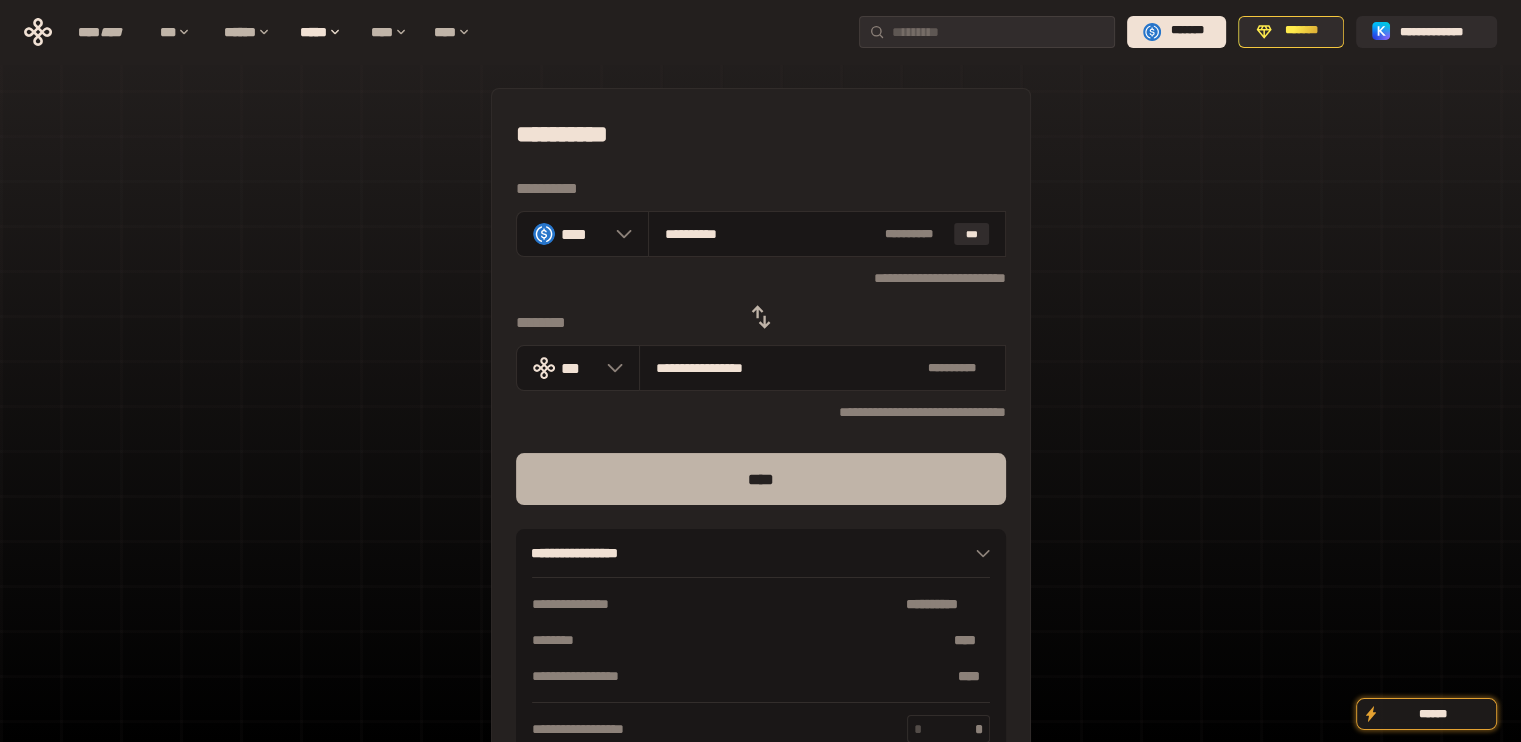 click on "****" at bounding box center [761, 479] 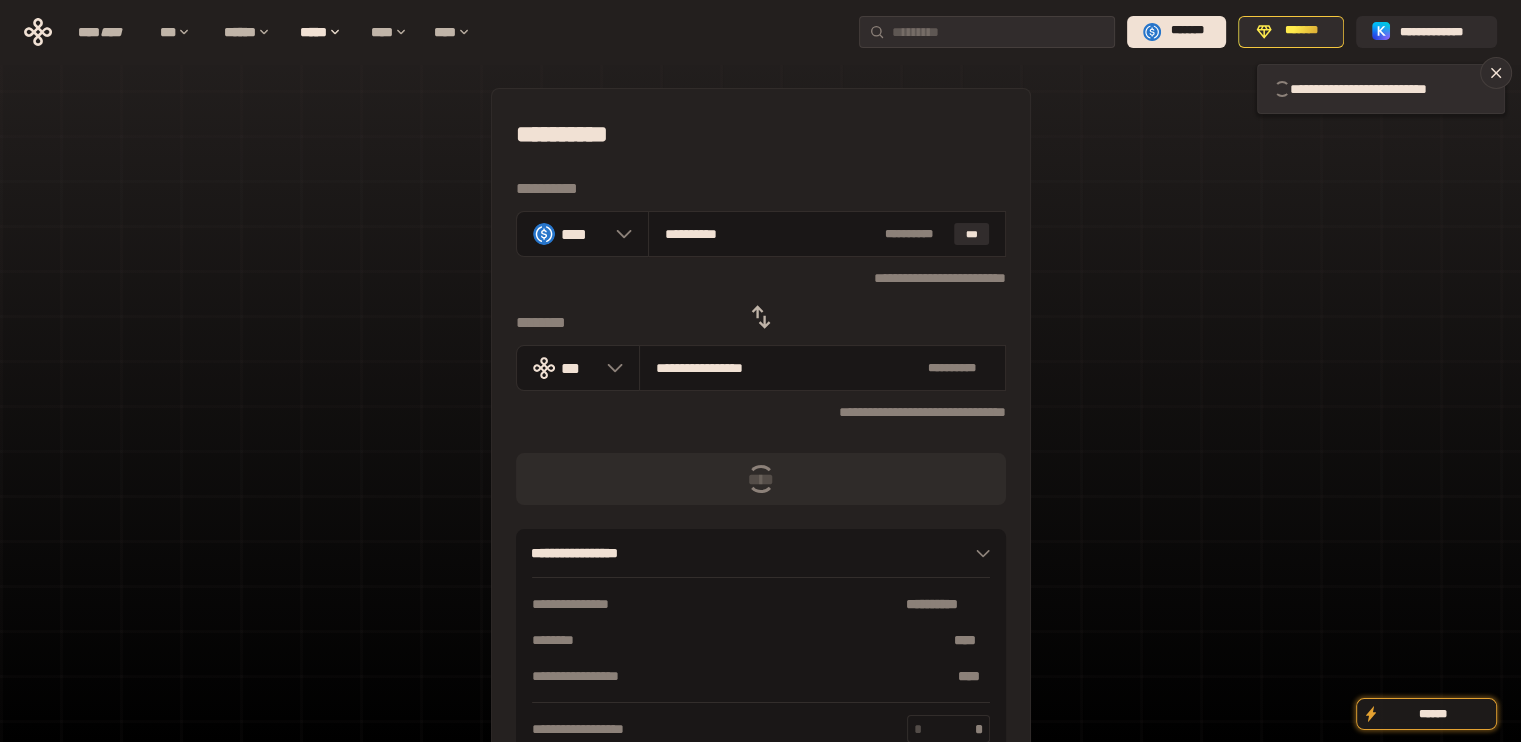 type 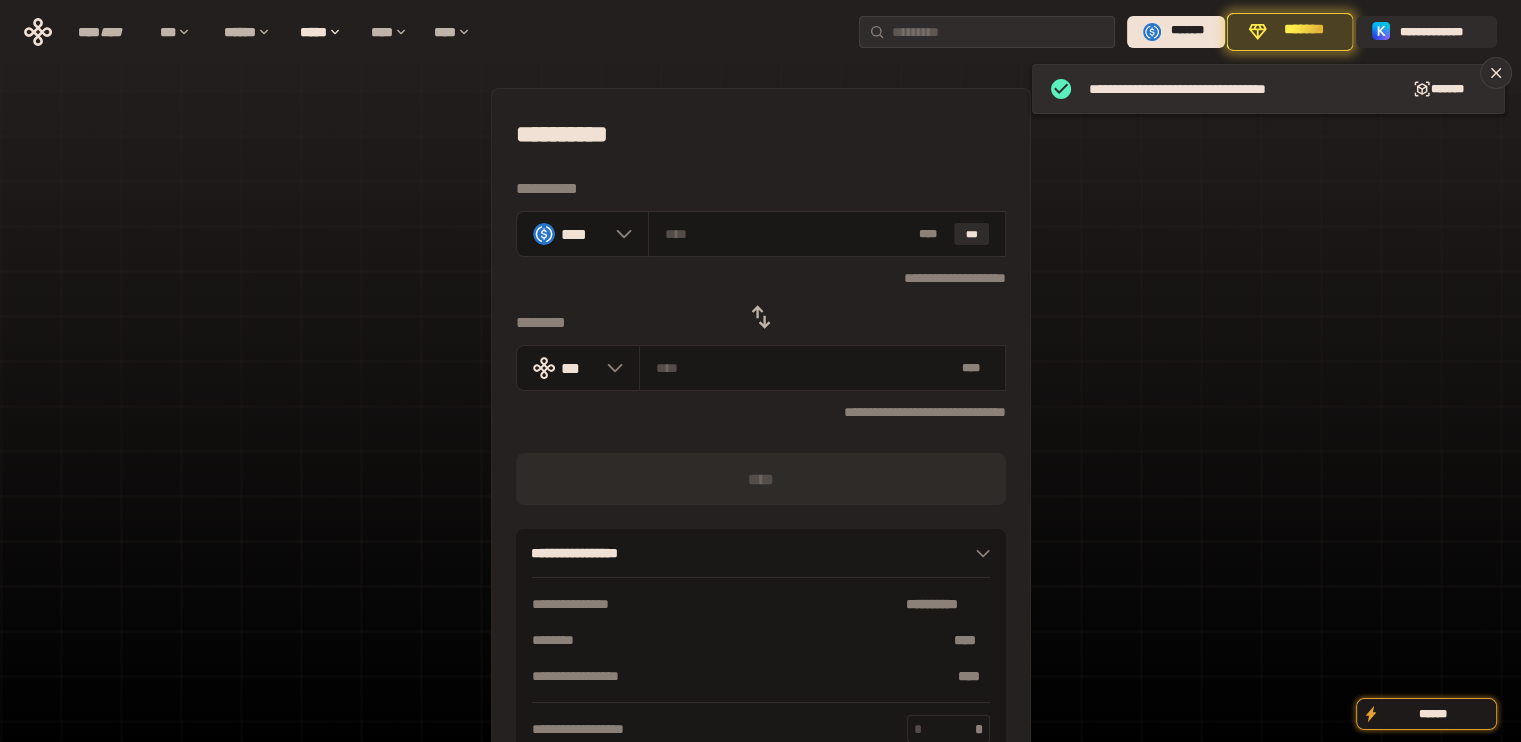 click 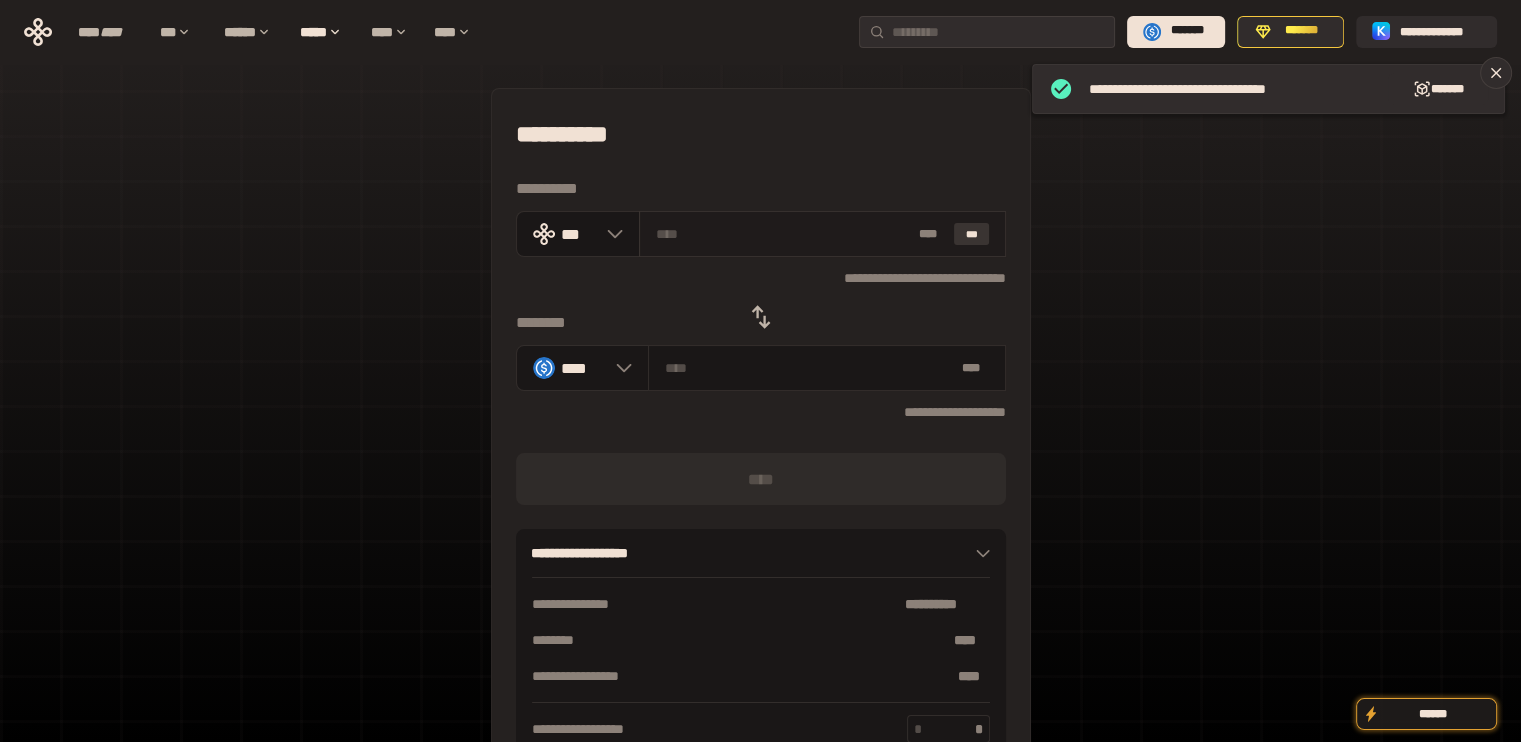 click on "***" at bounding box center [972, 234] 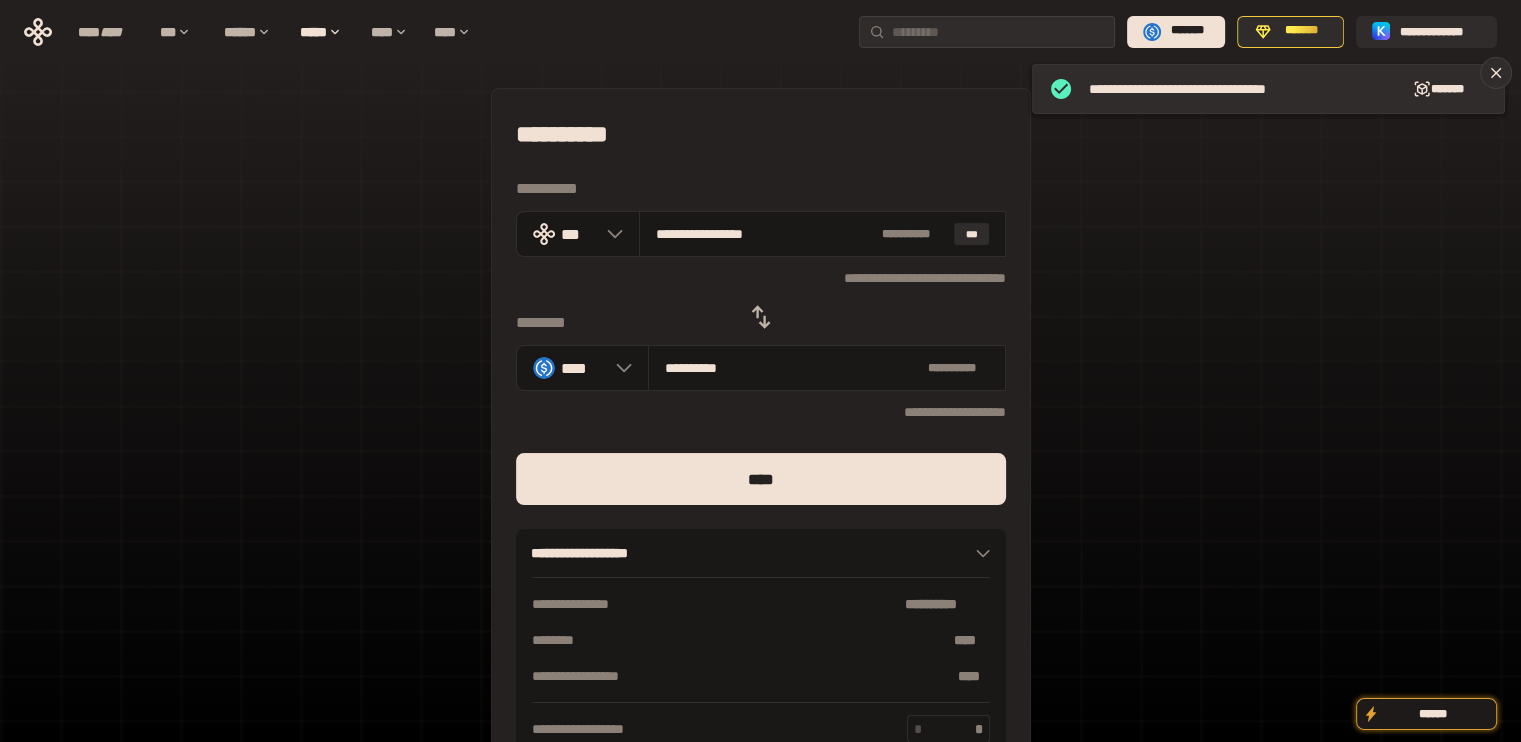 drag, startPoint x: 682, startPoint y: 235, endPoint x: 1030, endPoint y: 250, distance: 348.32312 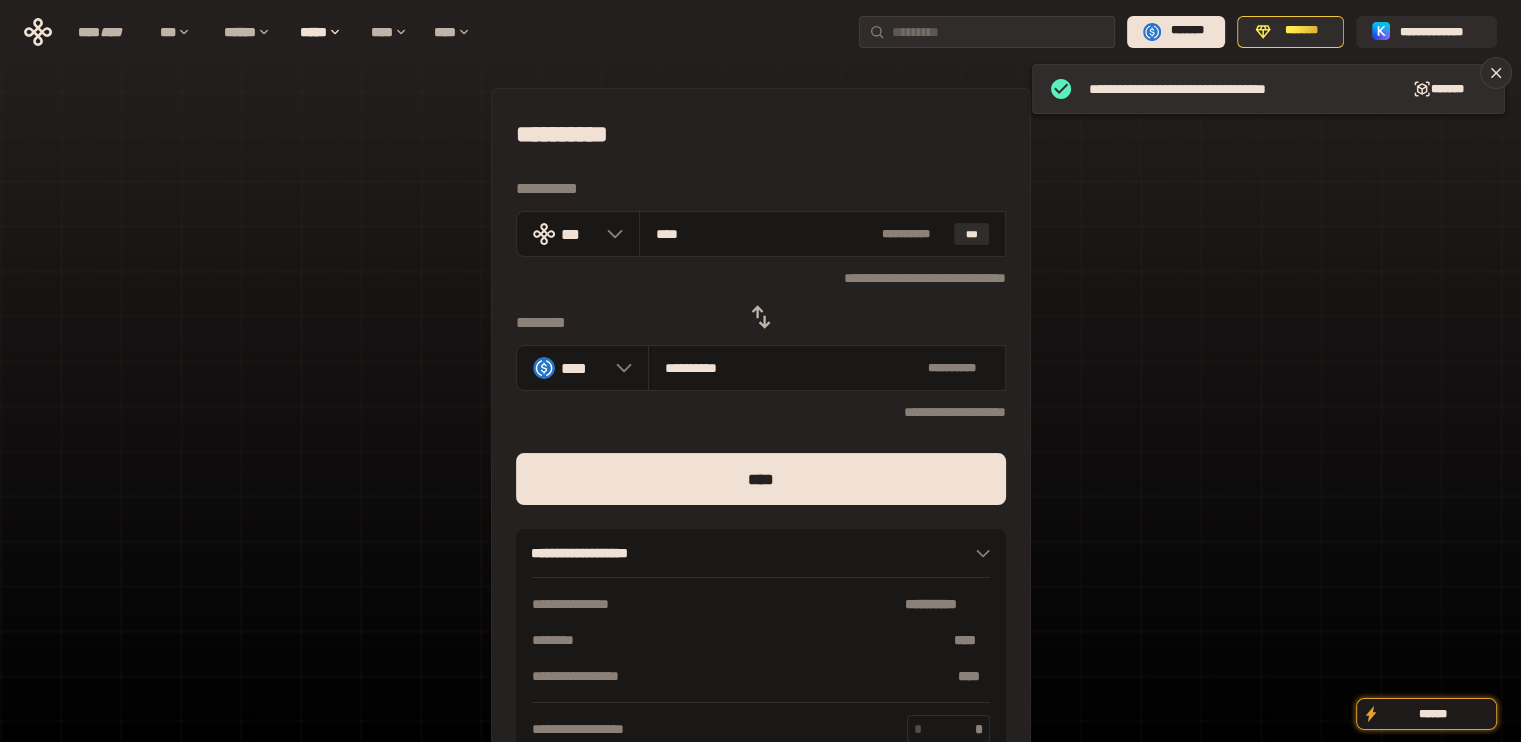 type on "***" 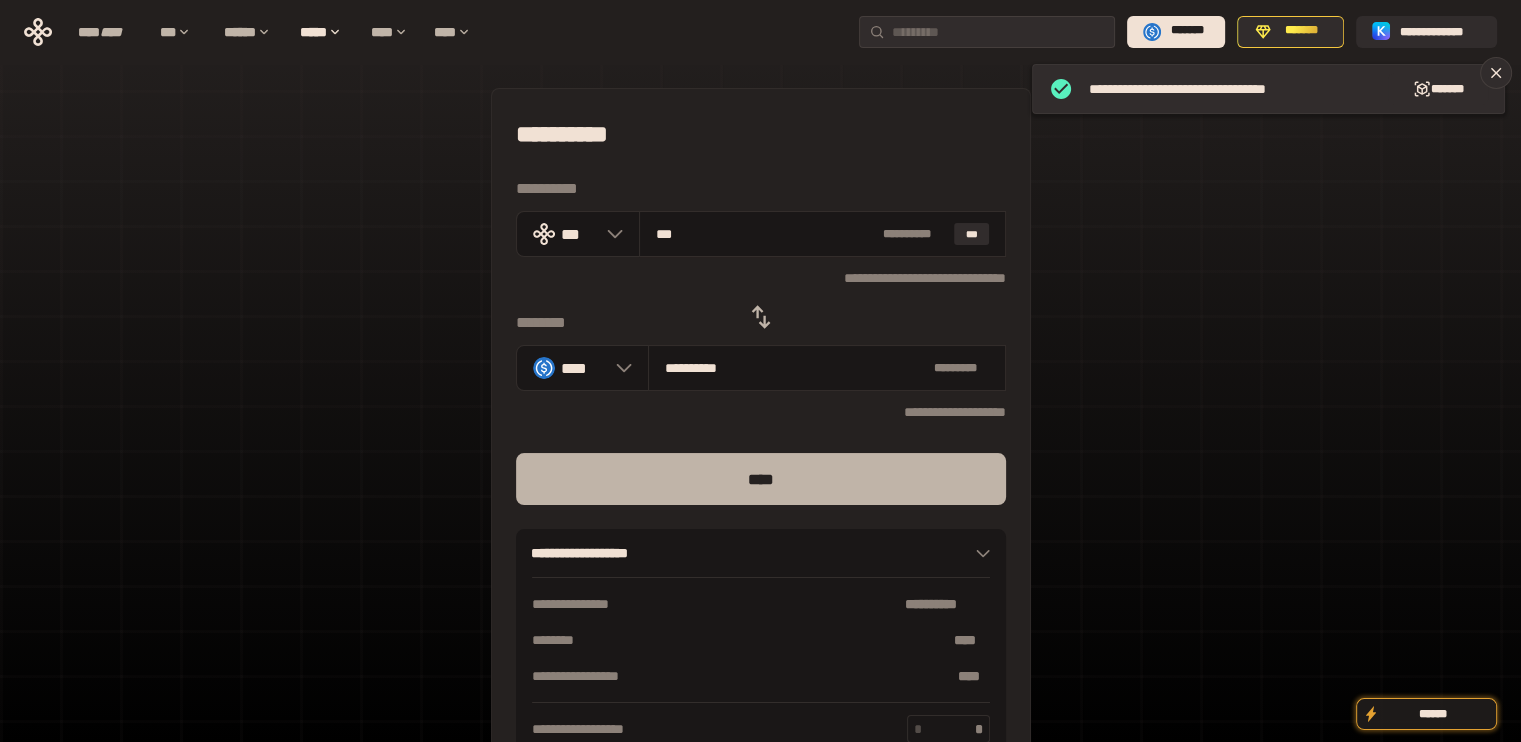 type on "***" 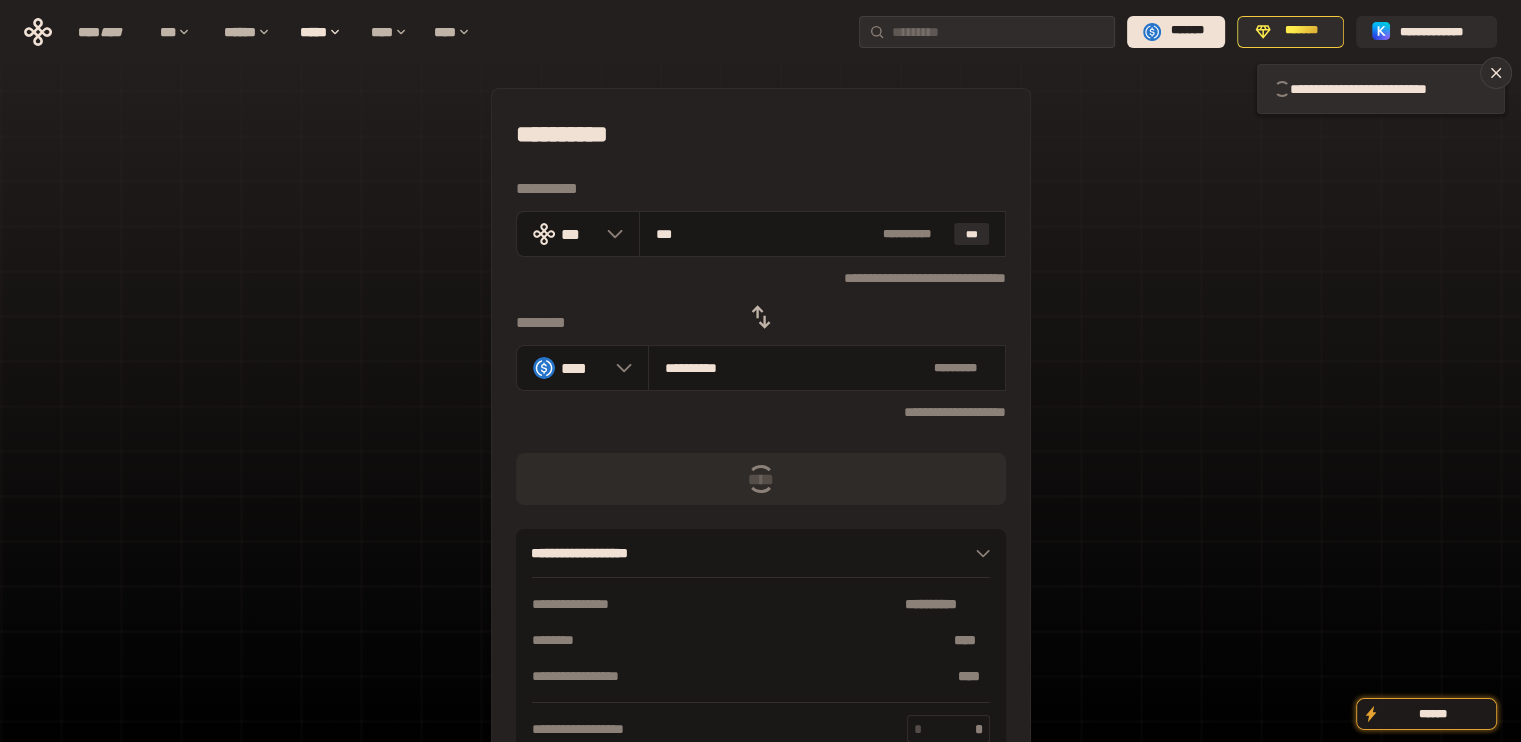 type 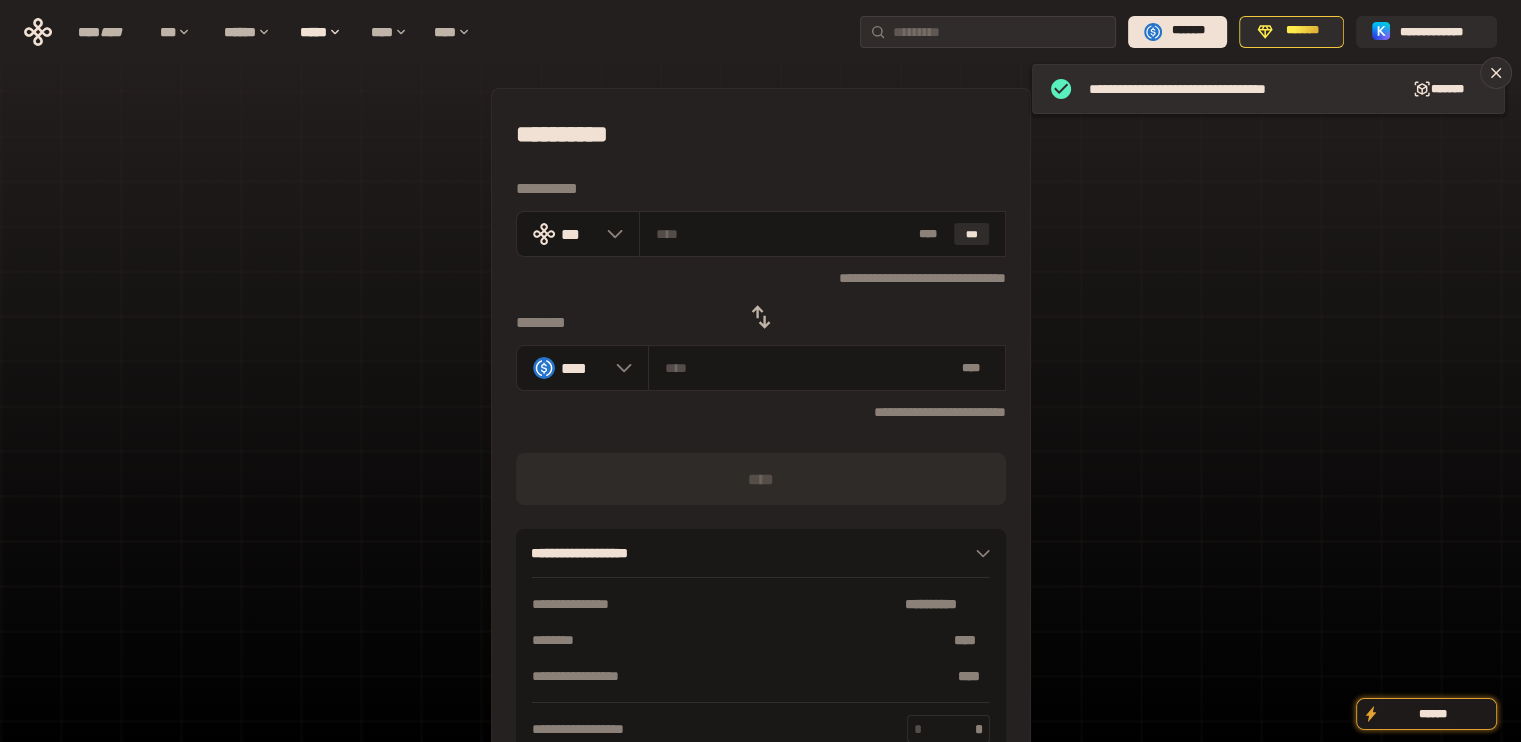 click 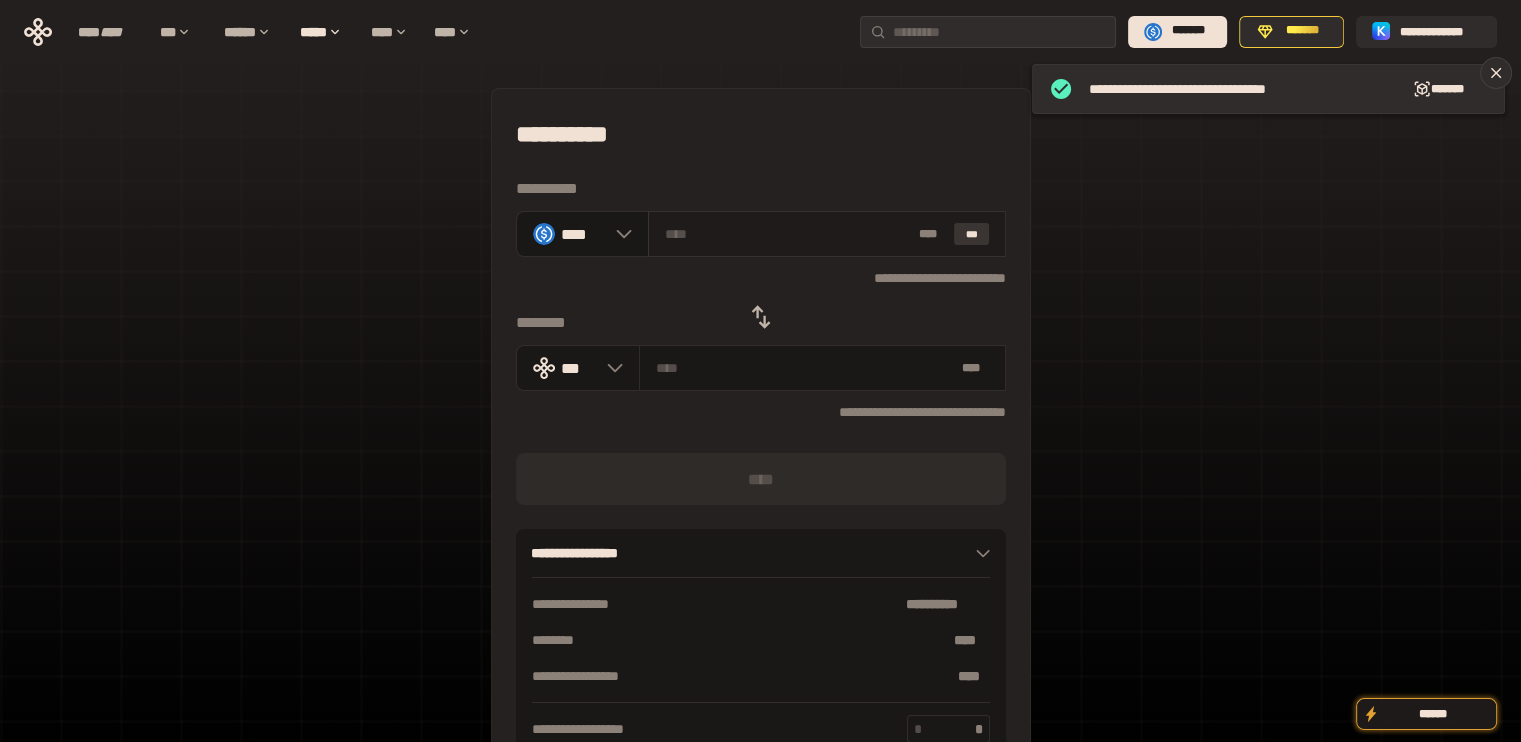 click on "***" at bounding box center (972, 234) 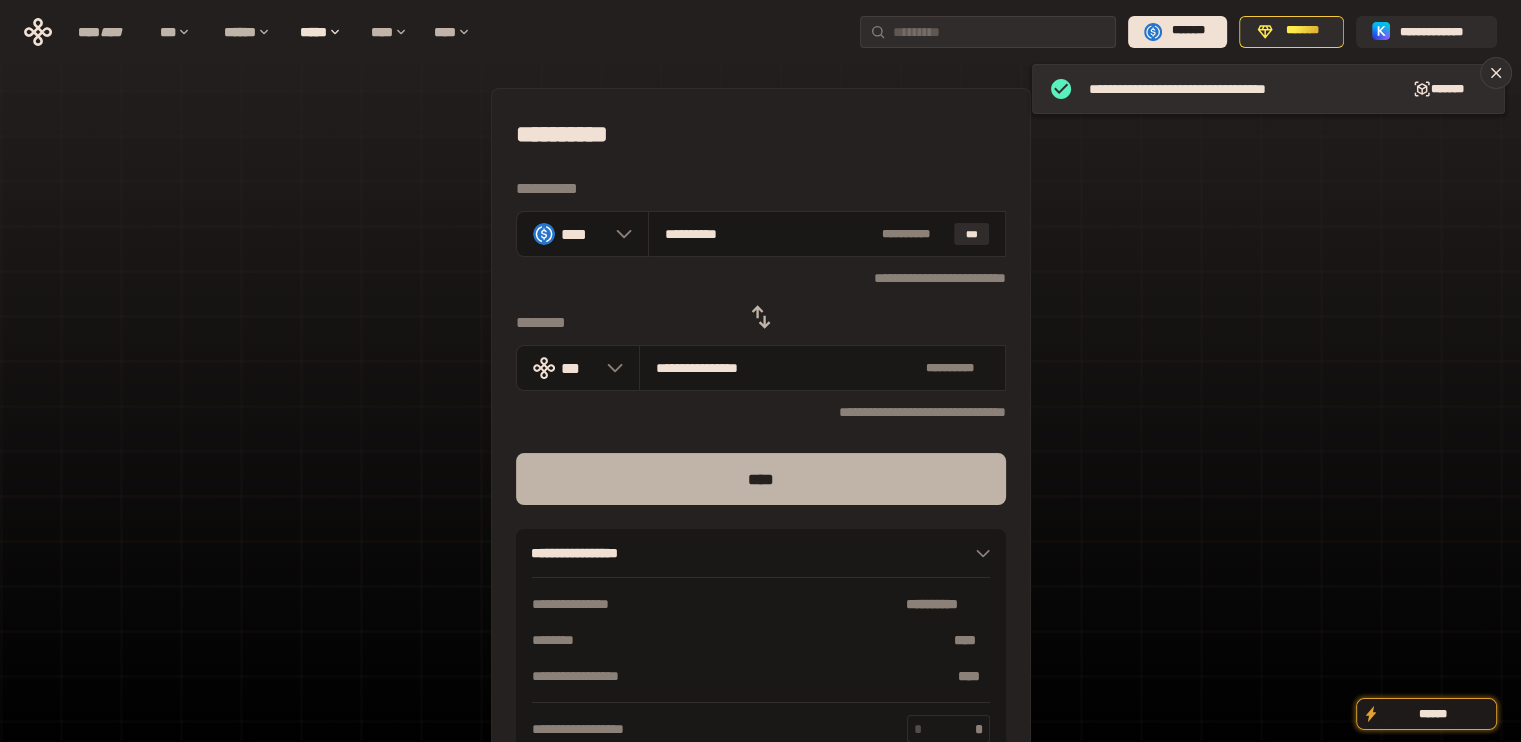 click on "****" at bounding box center [761, 479] 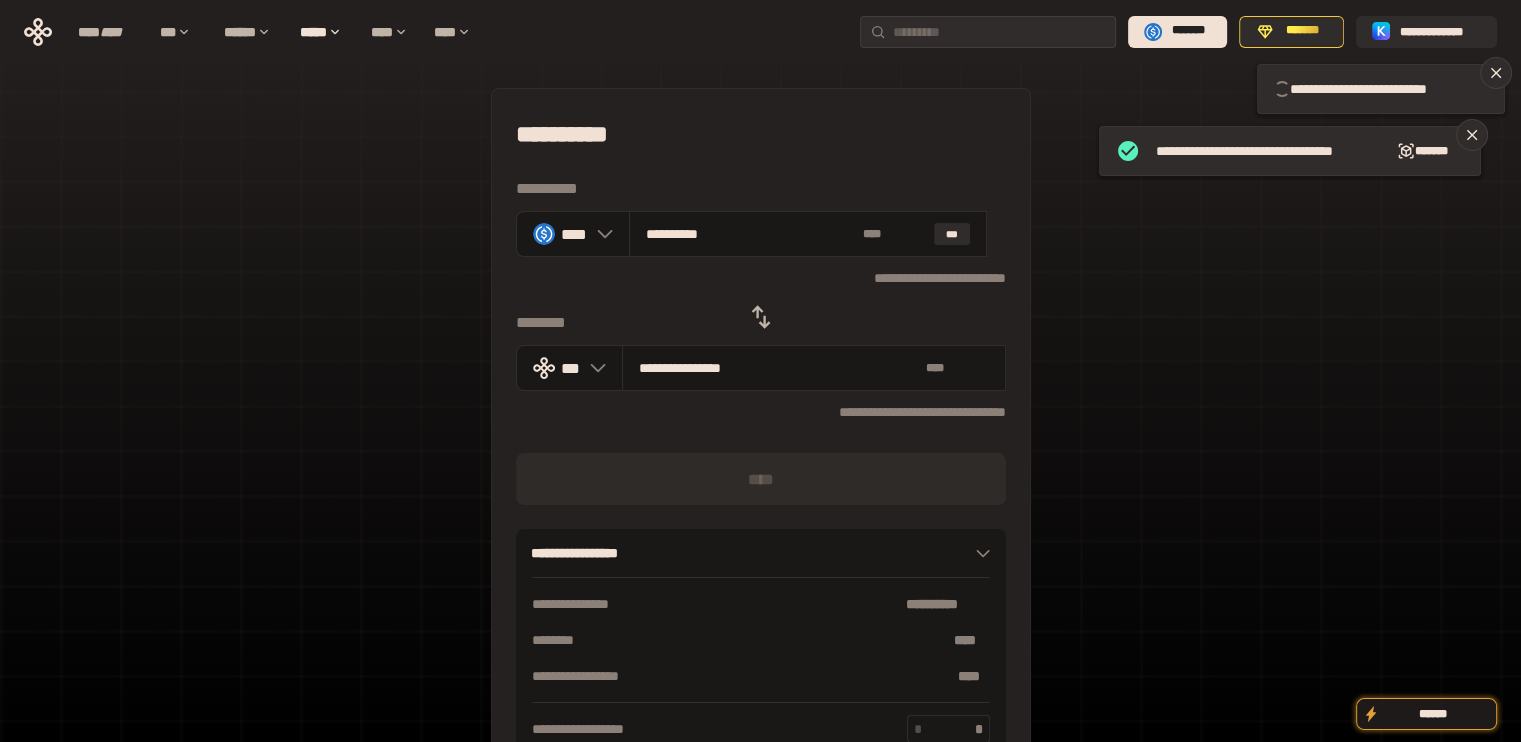 type 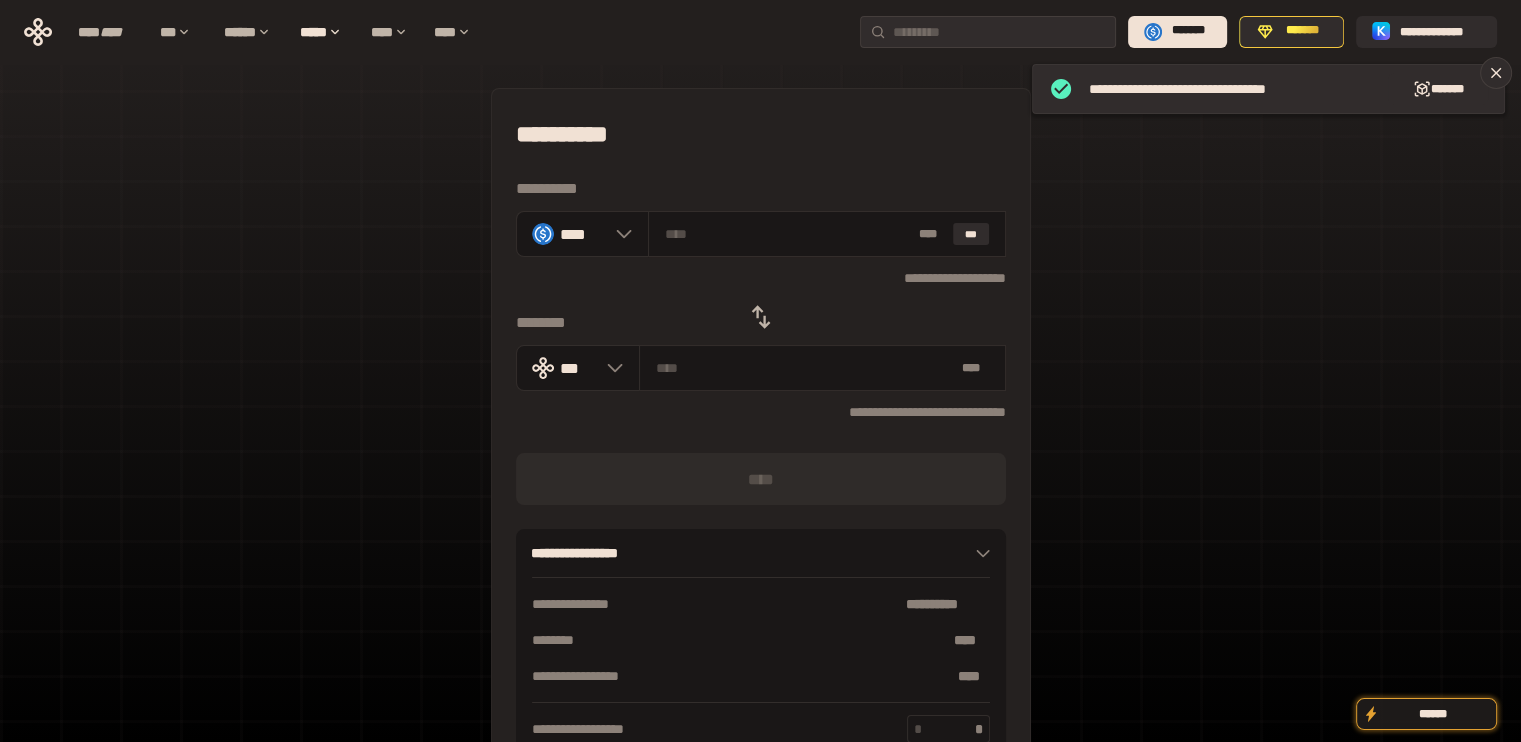click 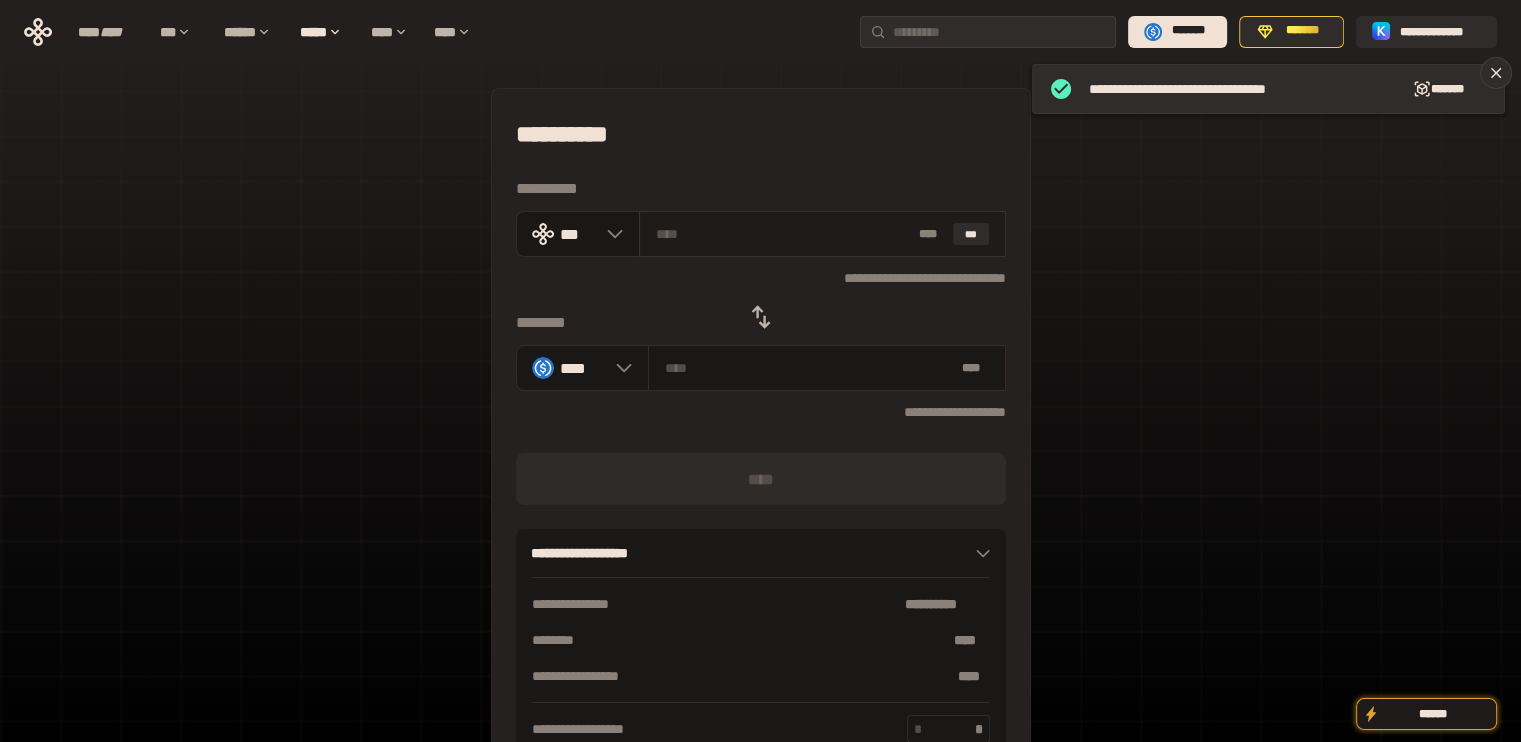 click on "* ** ***" at bounding box center (822, 234) 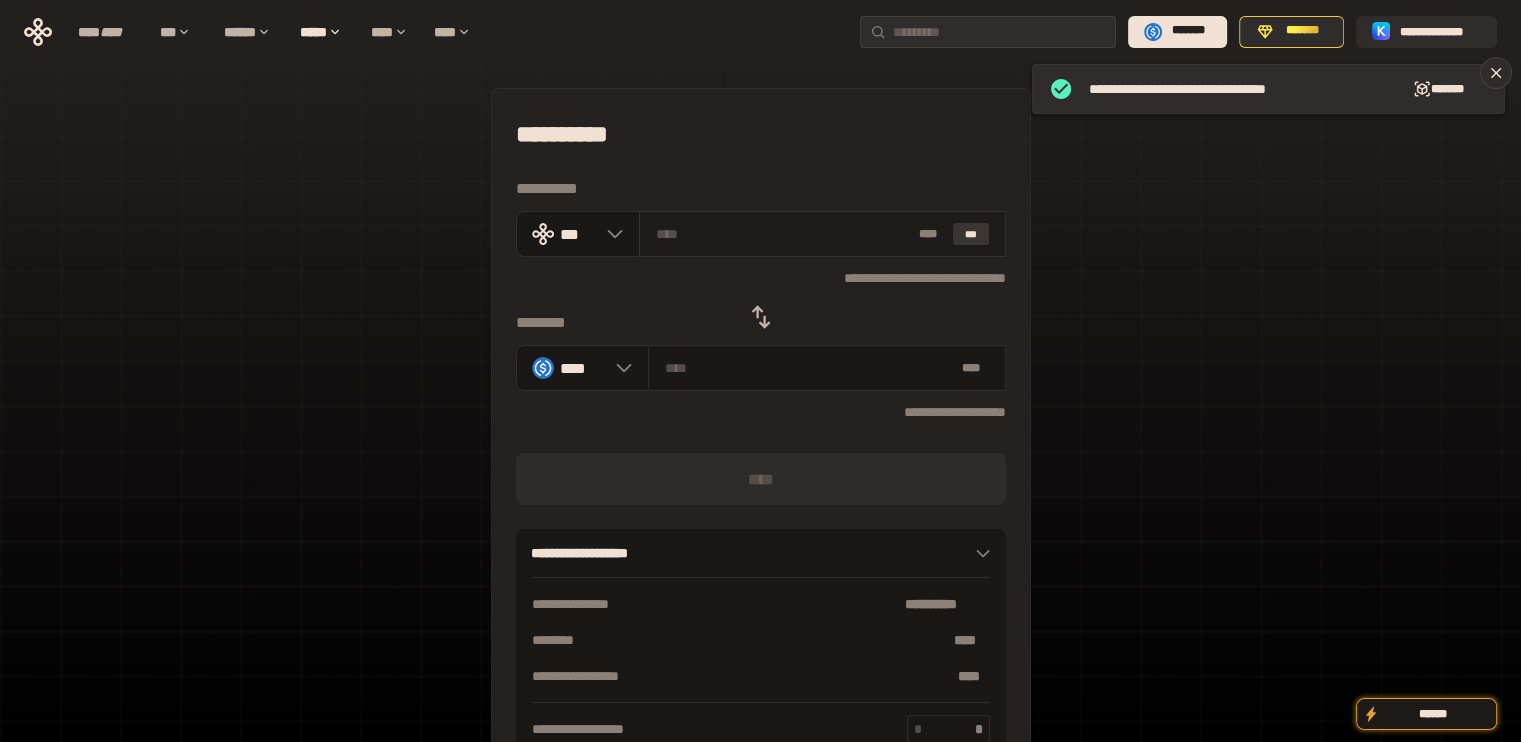click on "***" at bounding box center (971, 234) 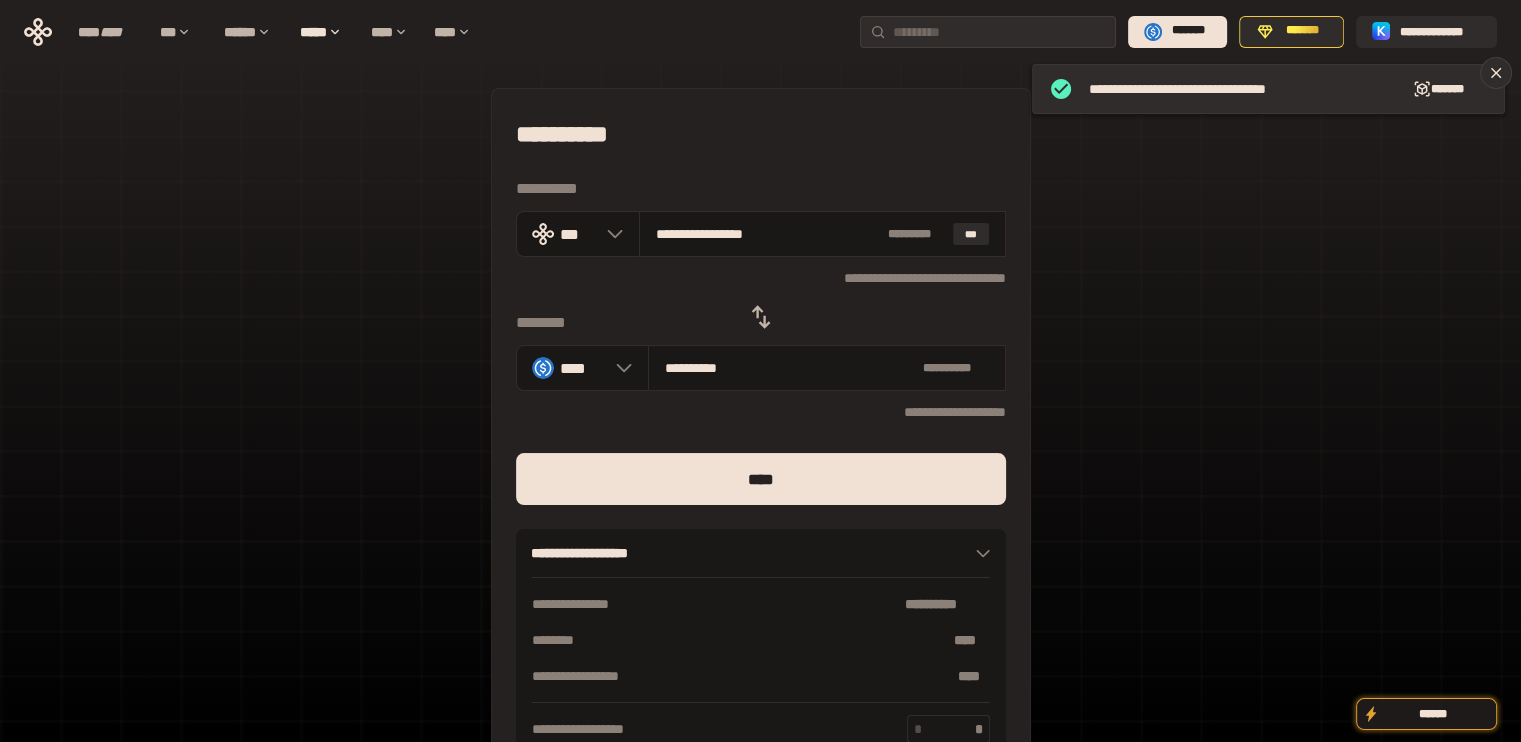 drag, startPoint x: 684, startPoint y: 236, endPoint x: 954, endPoint y: 263, distance: 271.34665 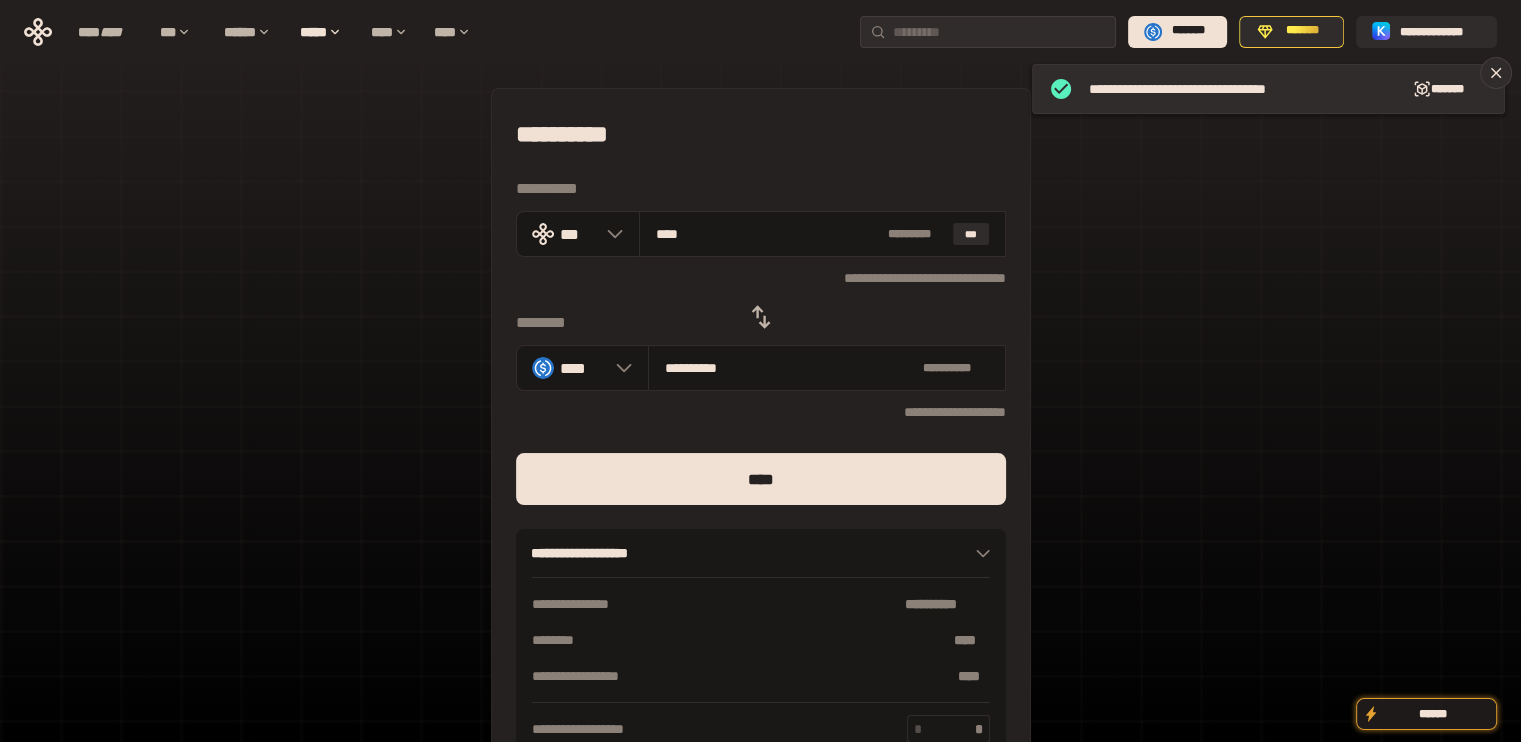 type on "***" 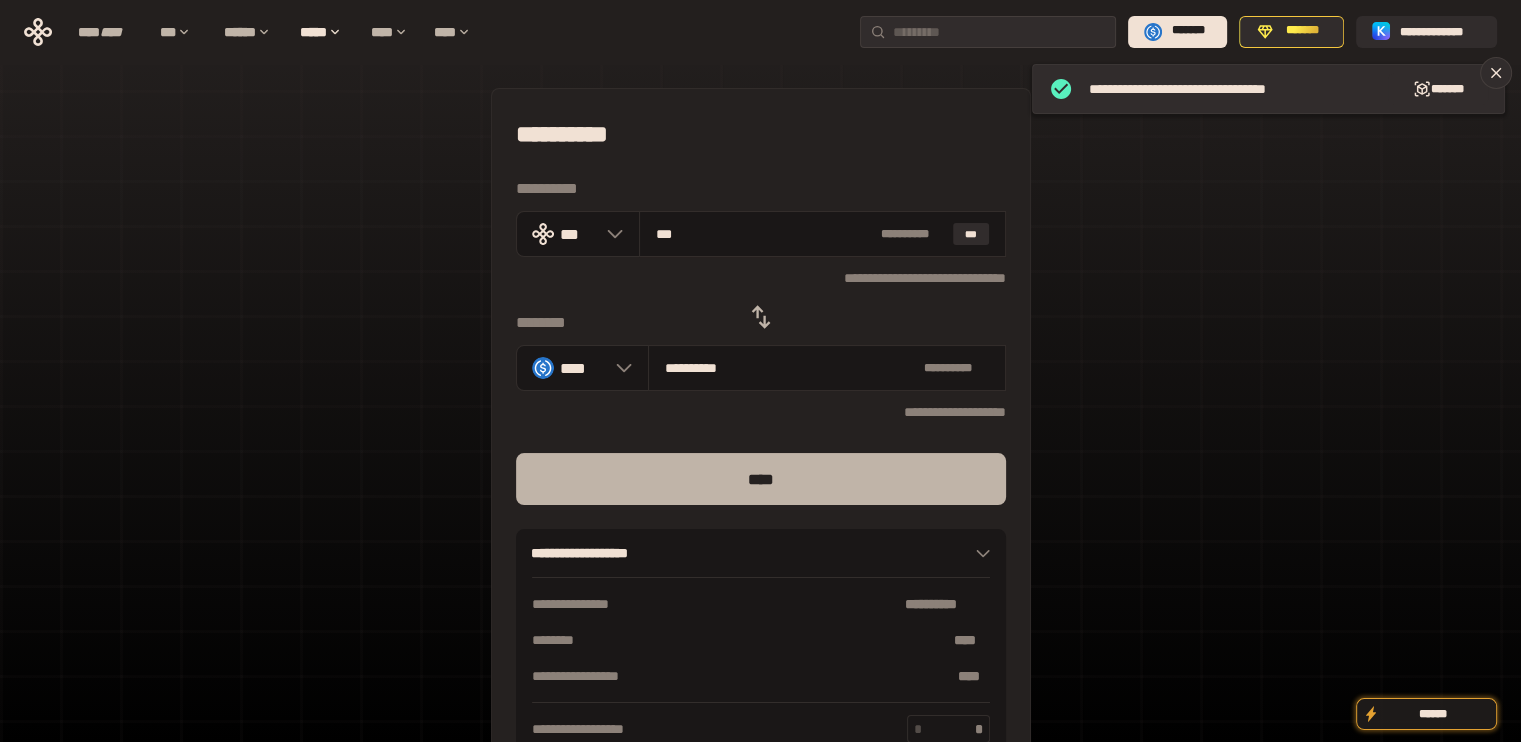 type on "***" 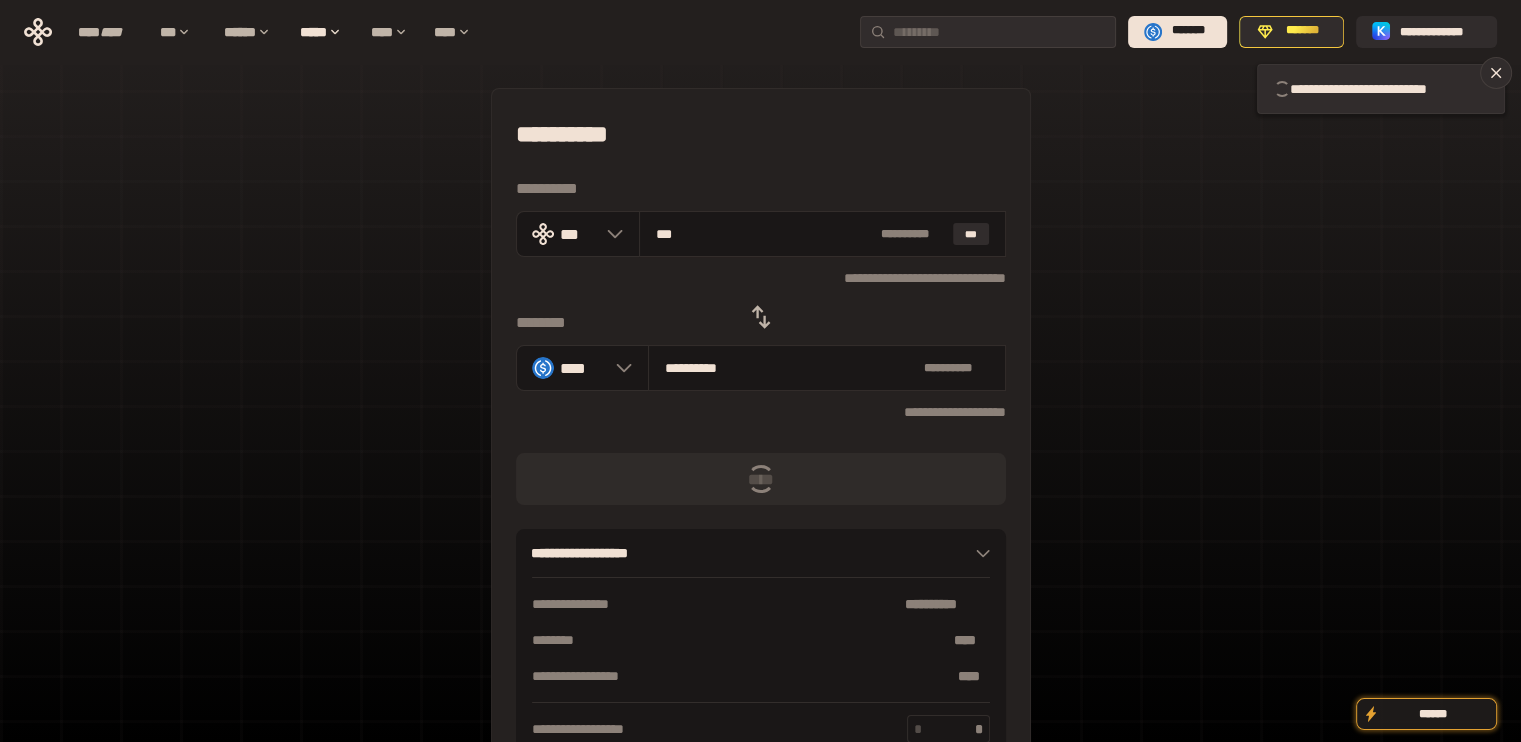 type 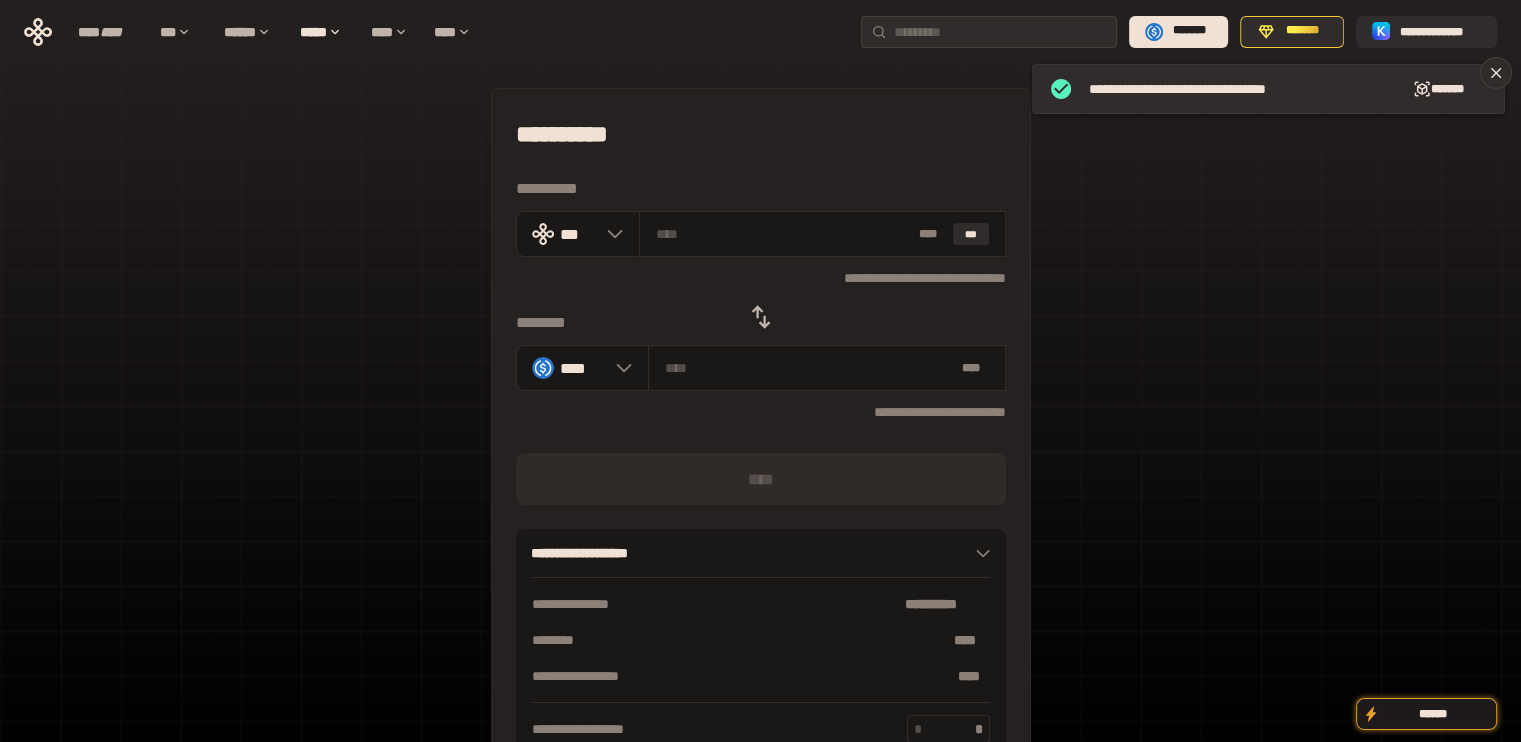 click 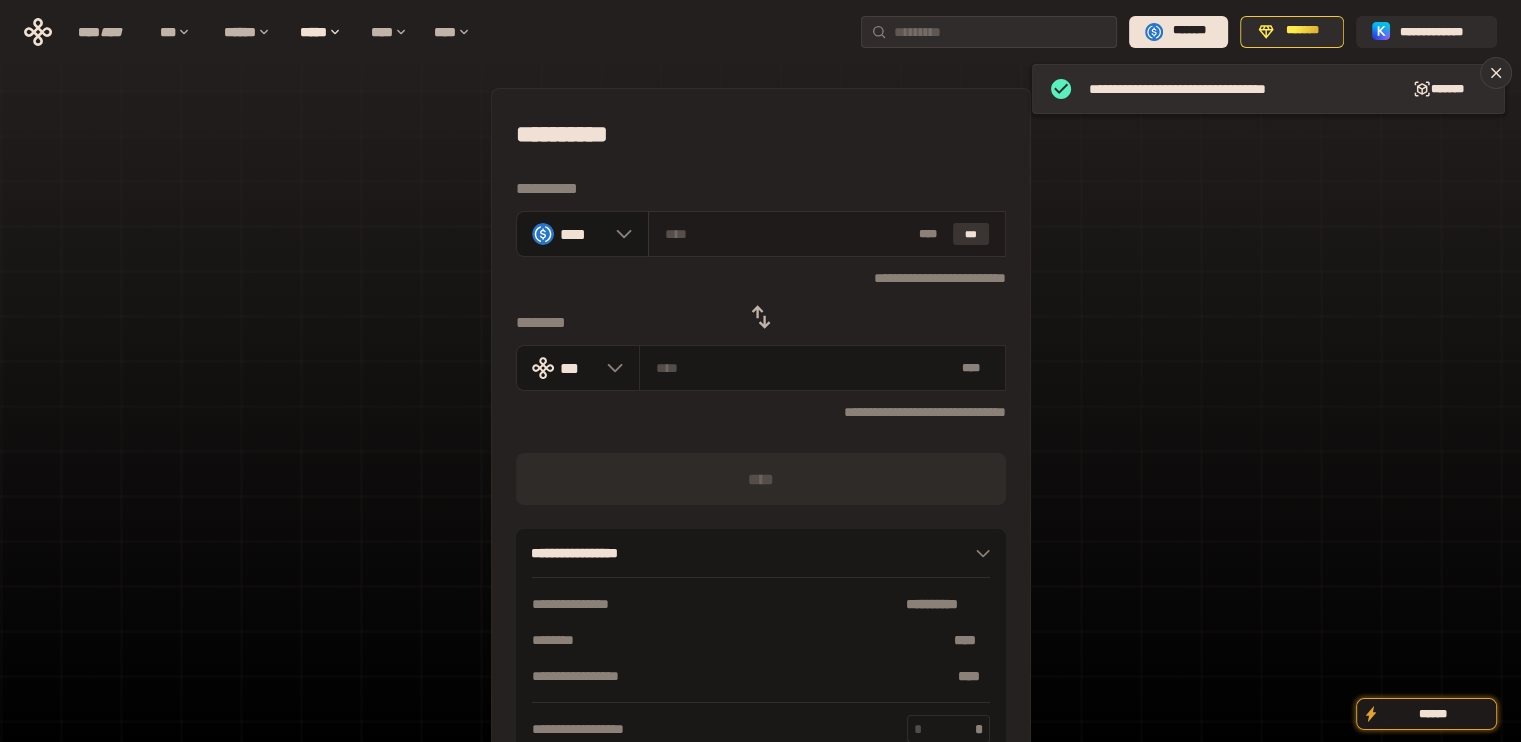 click on "***" at bounding box center (971, 234) 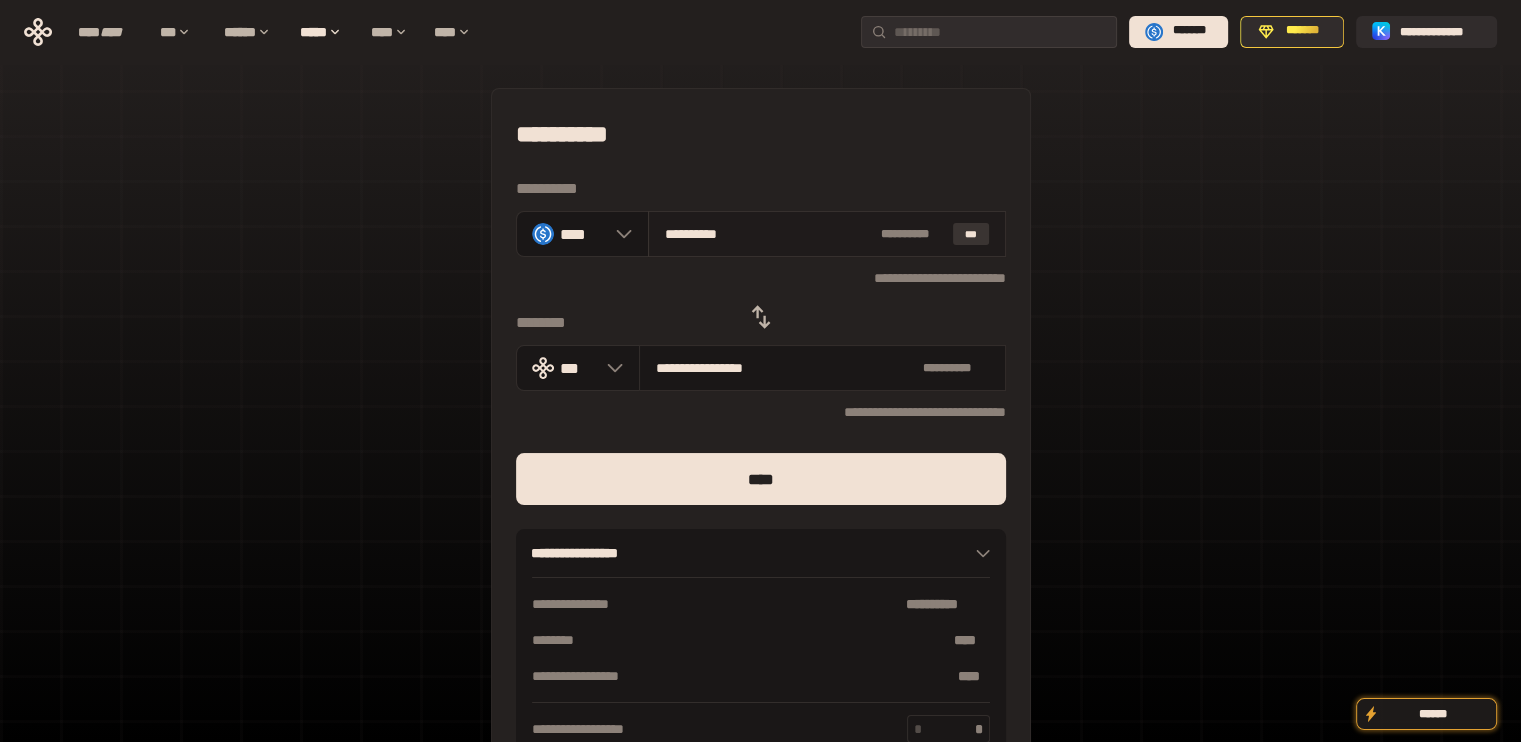 click on "***" at bounding box center [971, 234] 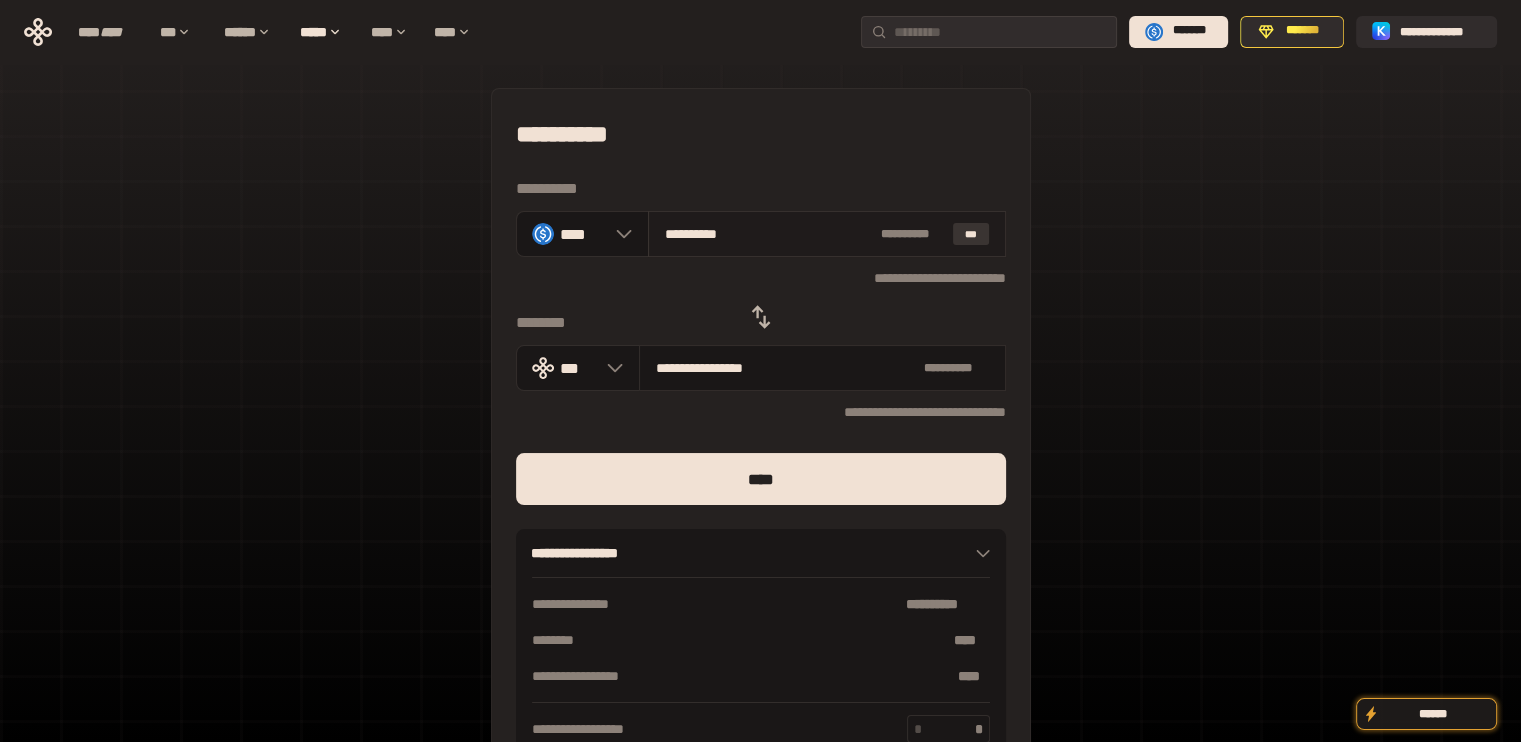 click on "***" at bounding box center [971, 234] 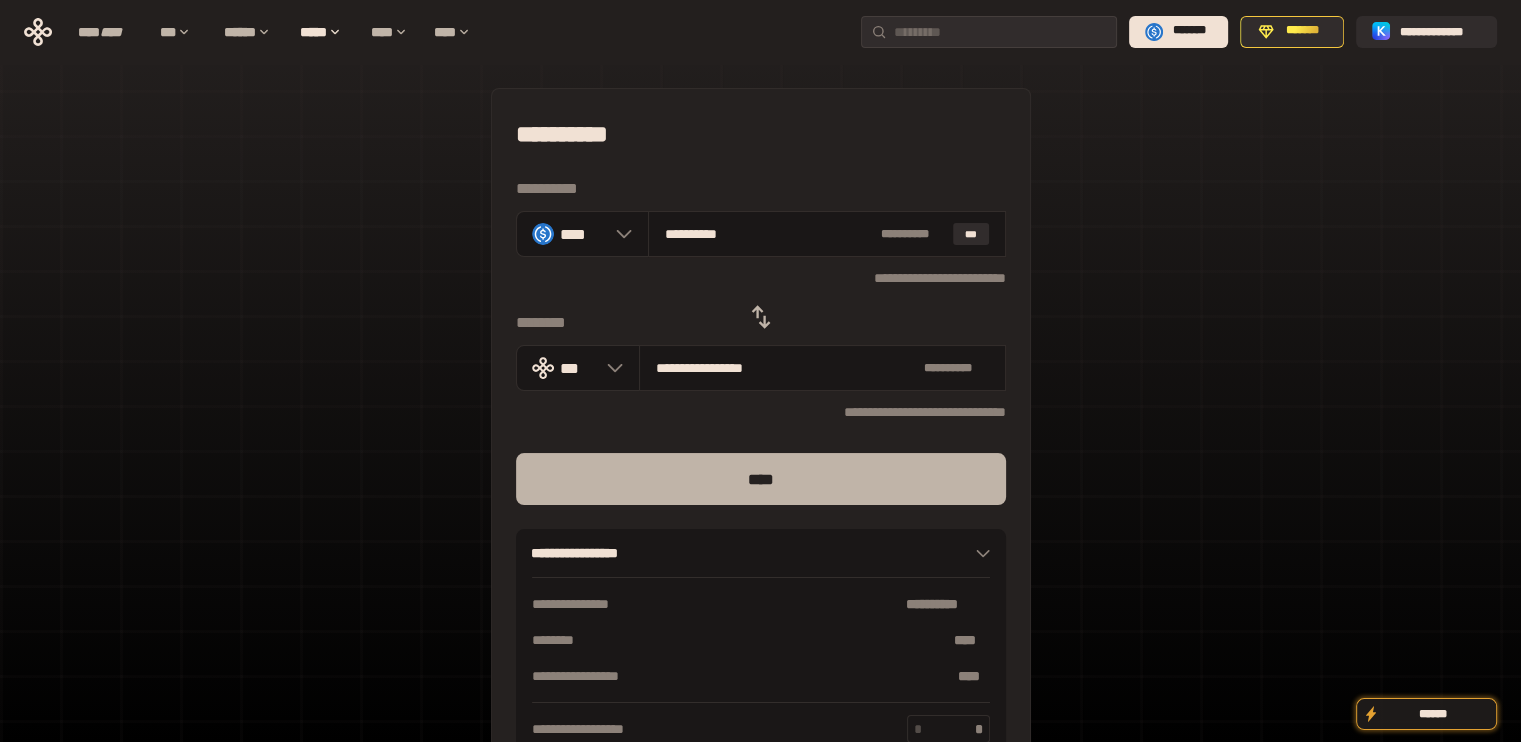 click on "****" at bounding box center (761, 479) 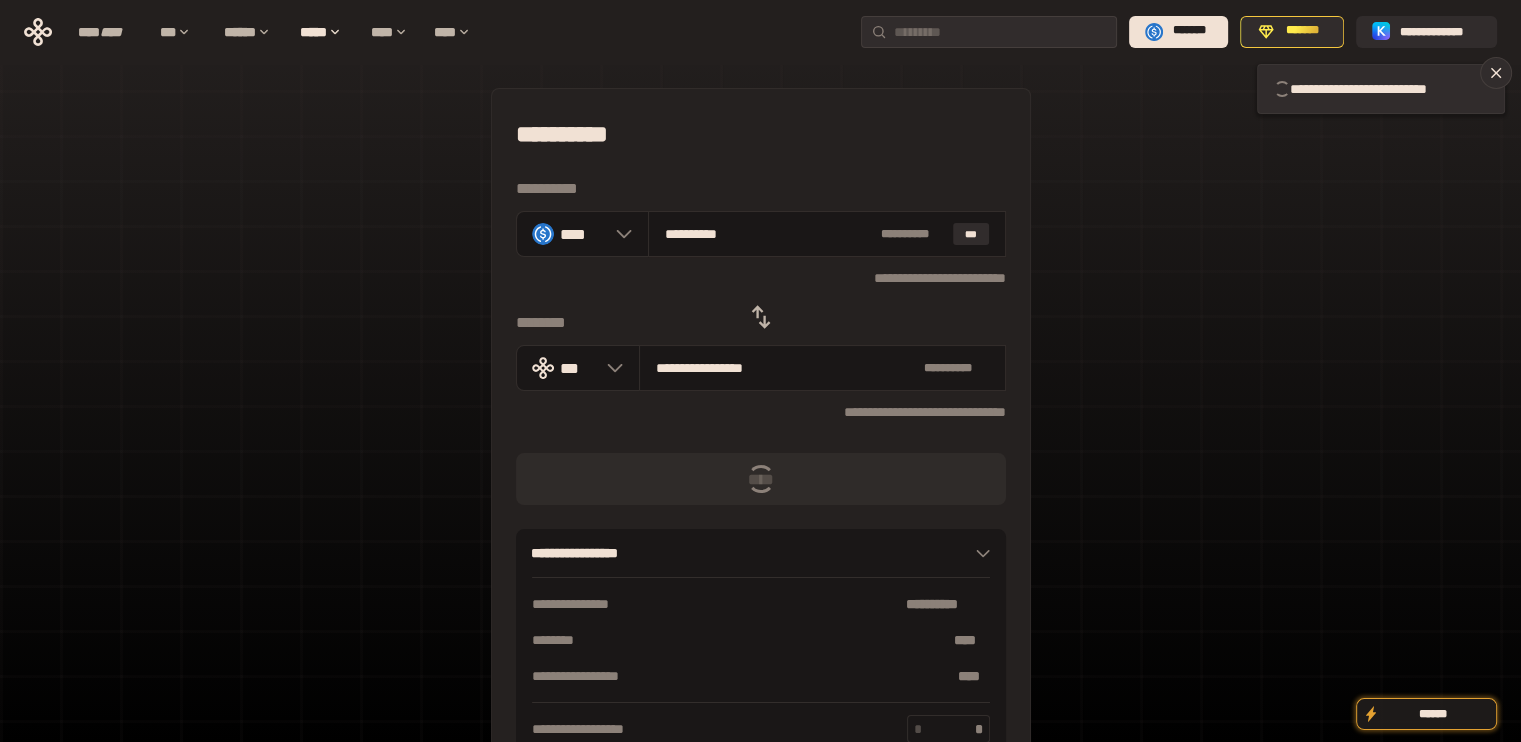 type 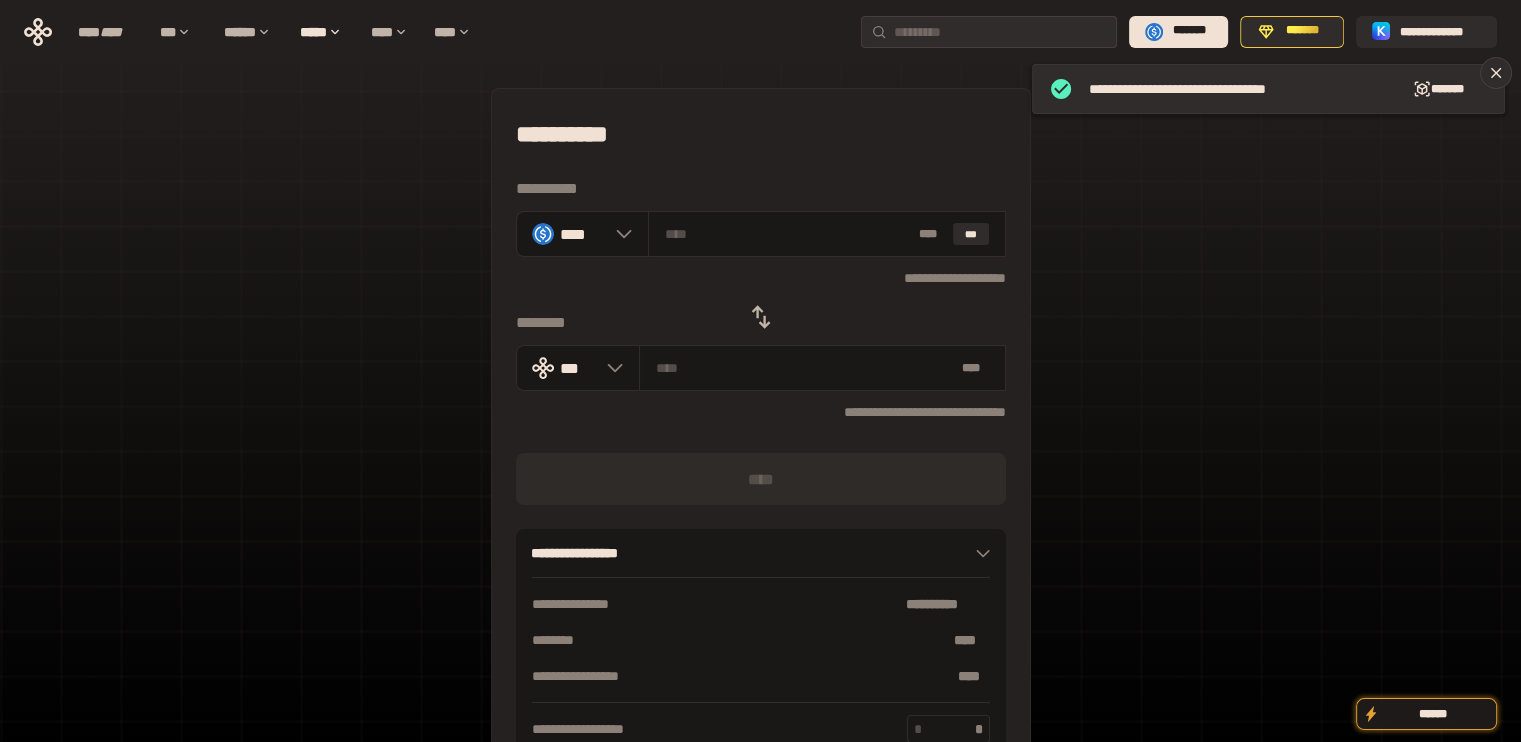 click 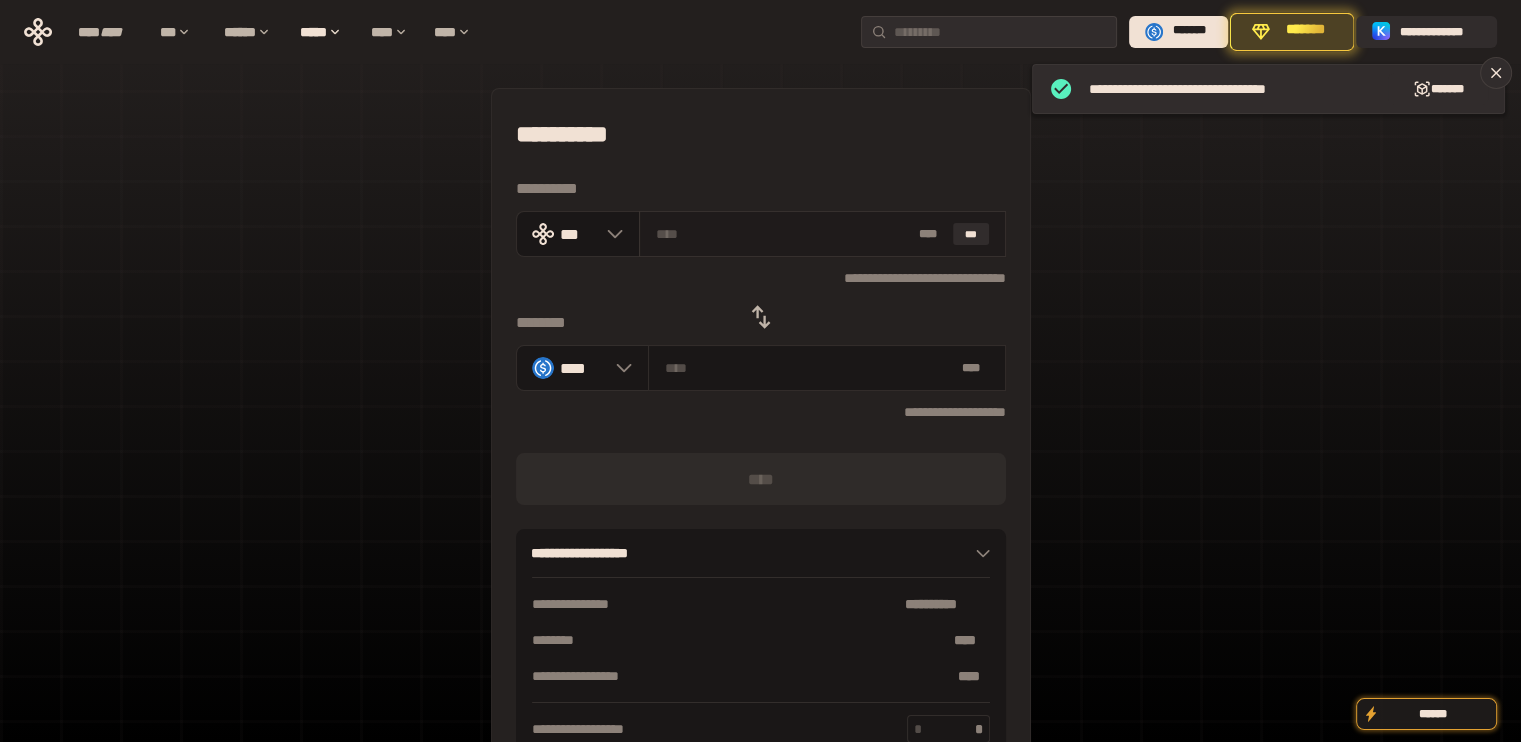 click on "* ** ***" at bounding box center [822, 234] 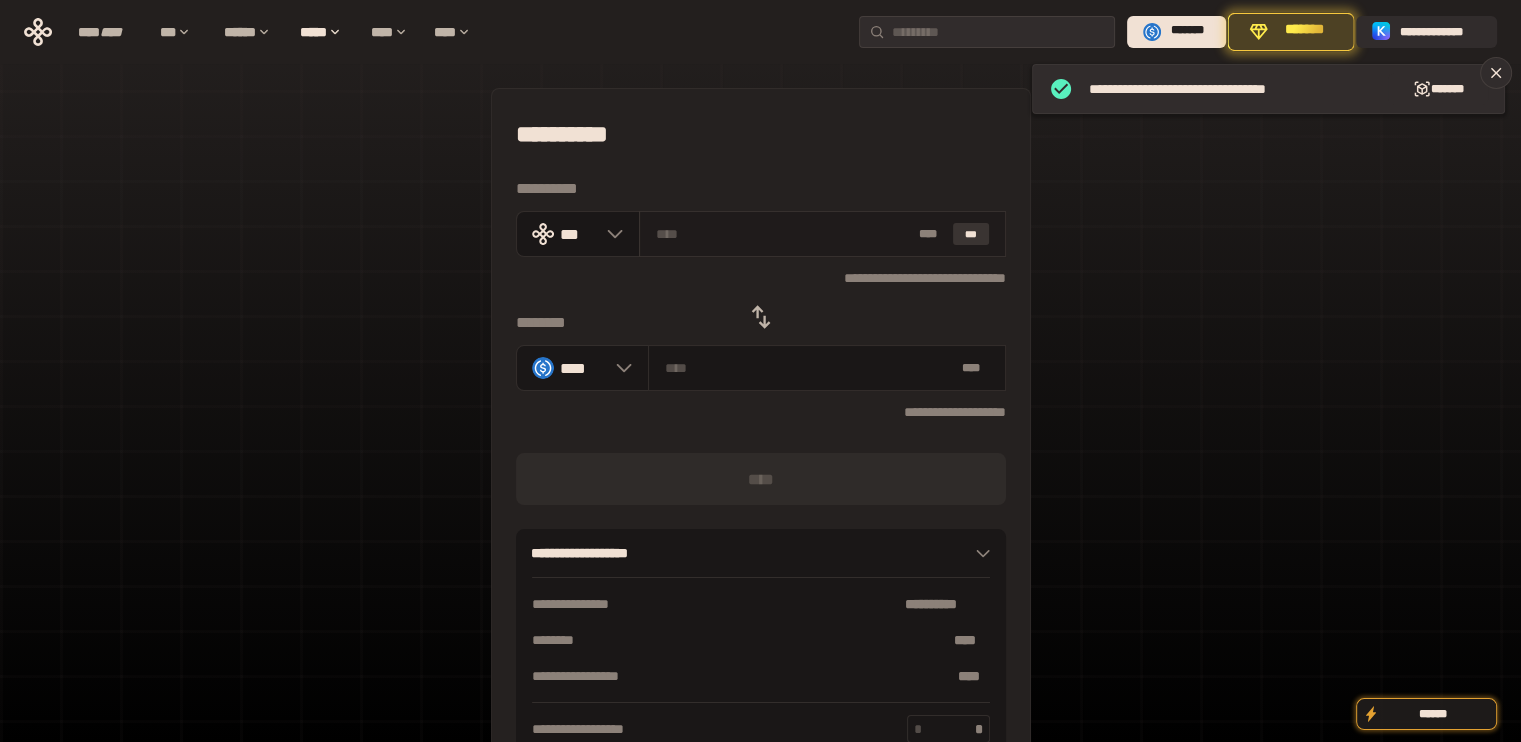 click on "***" at bounding box center [971, 234] 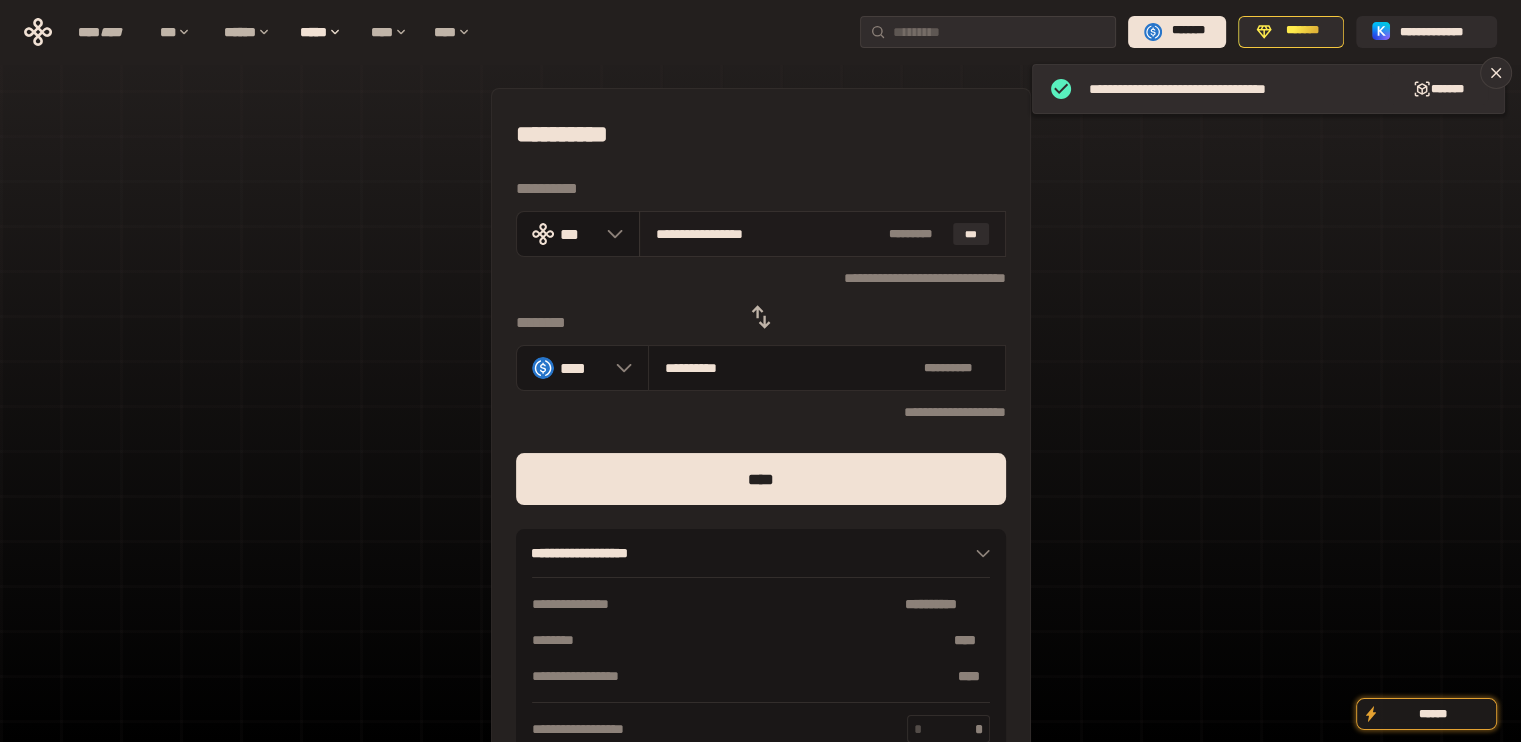 drag, startPoint x: 677, startPoint y: 231, endPoint x: 900, endPoint y: 244, distance: 223.3786 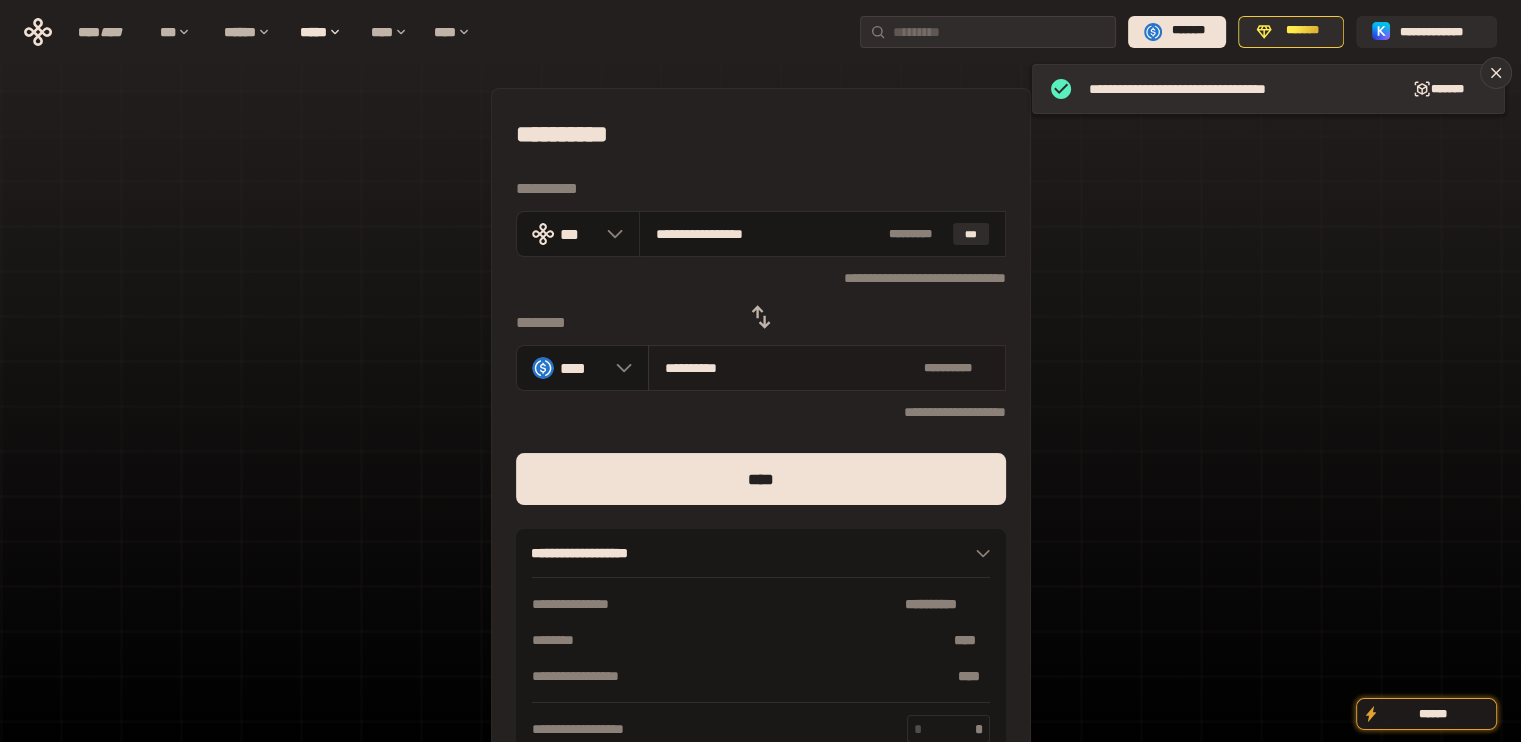 type on "***" 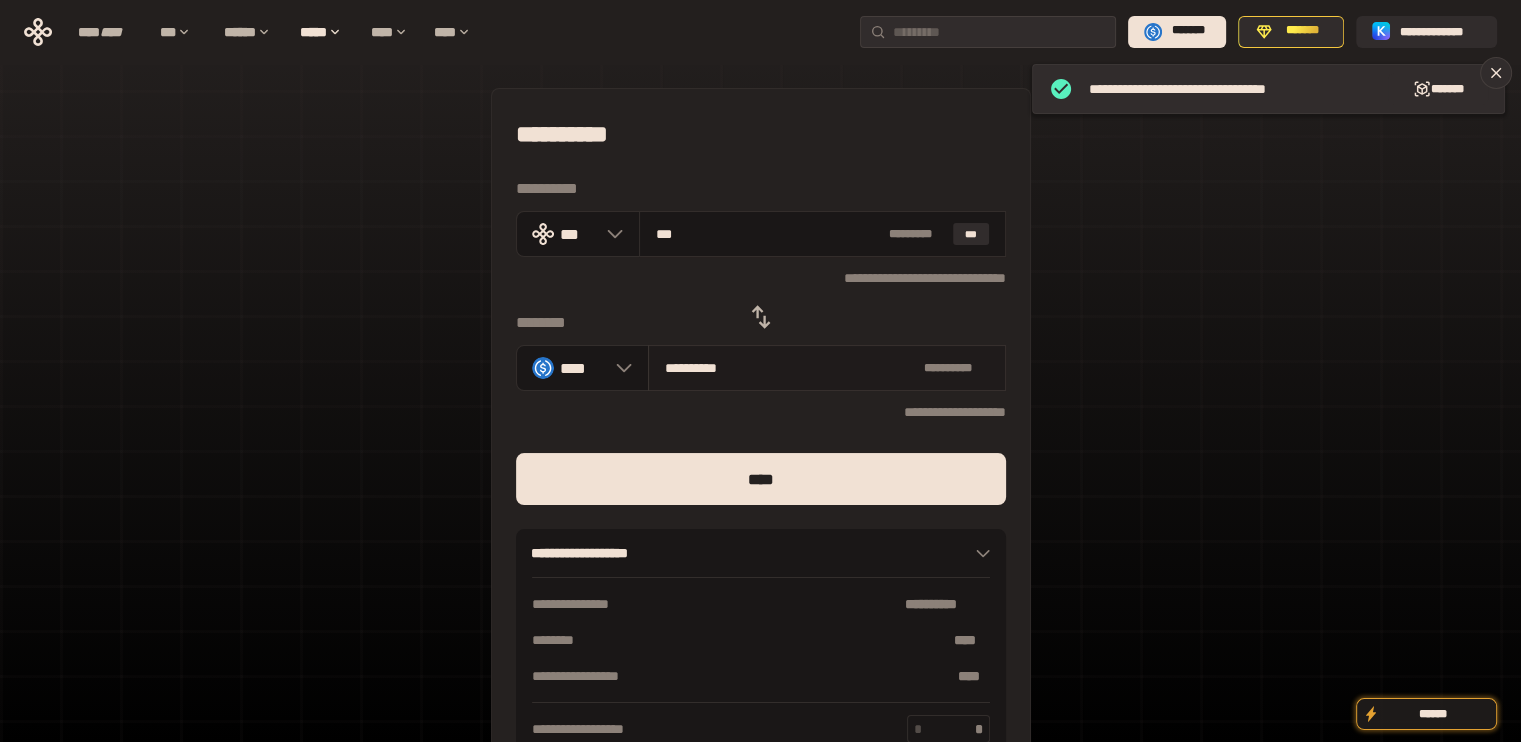 type on "**********" 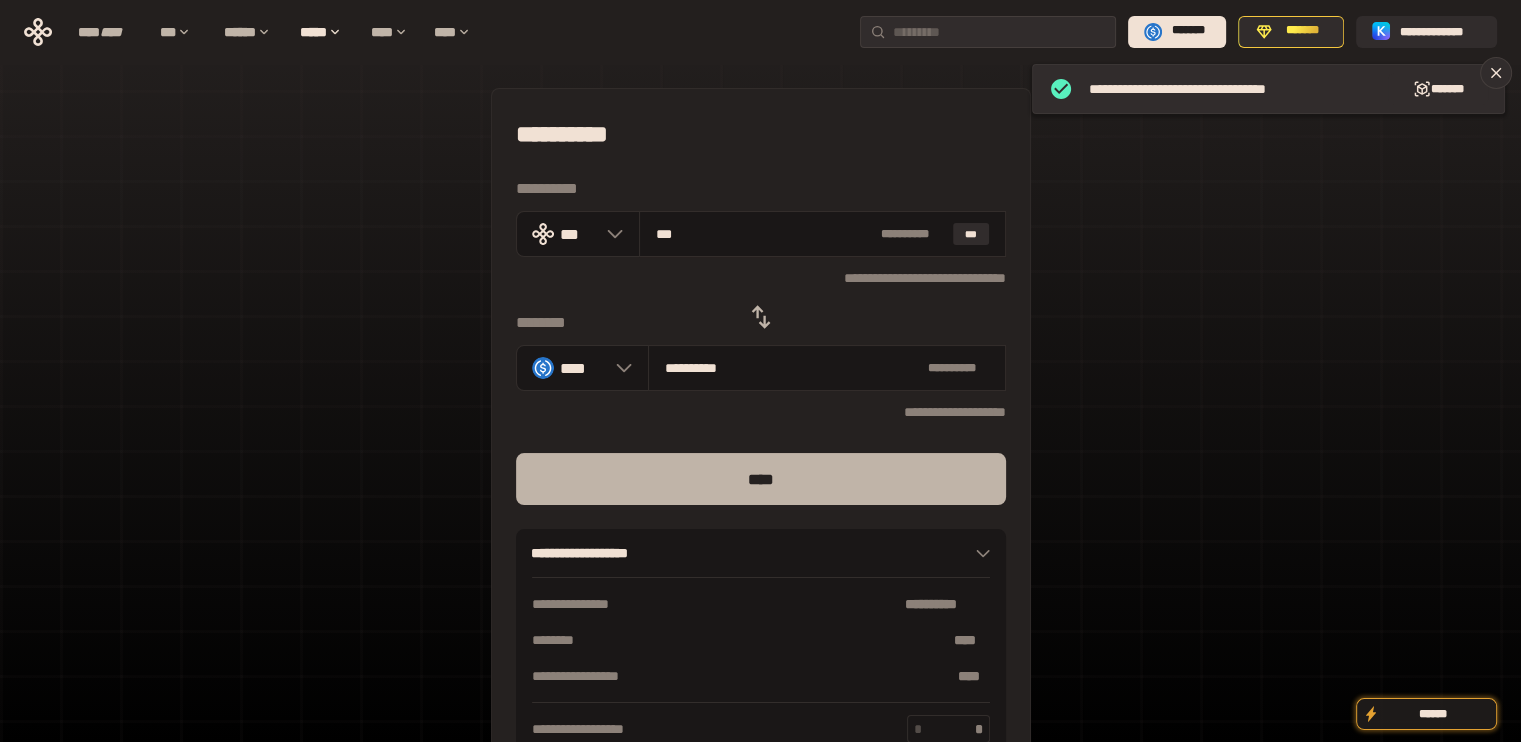 type on "***" 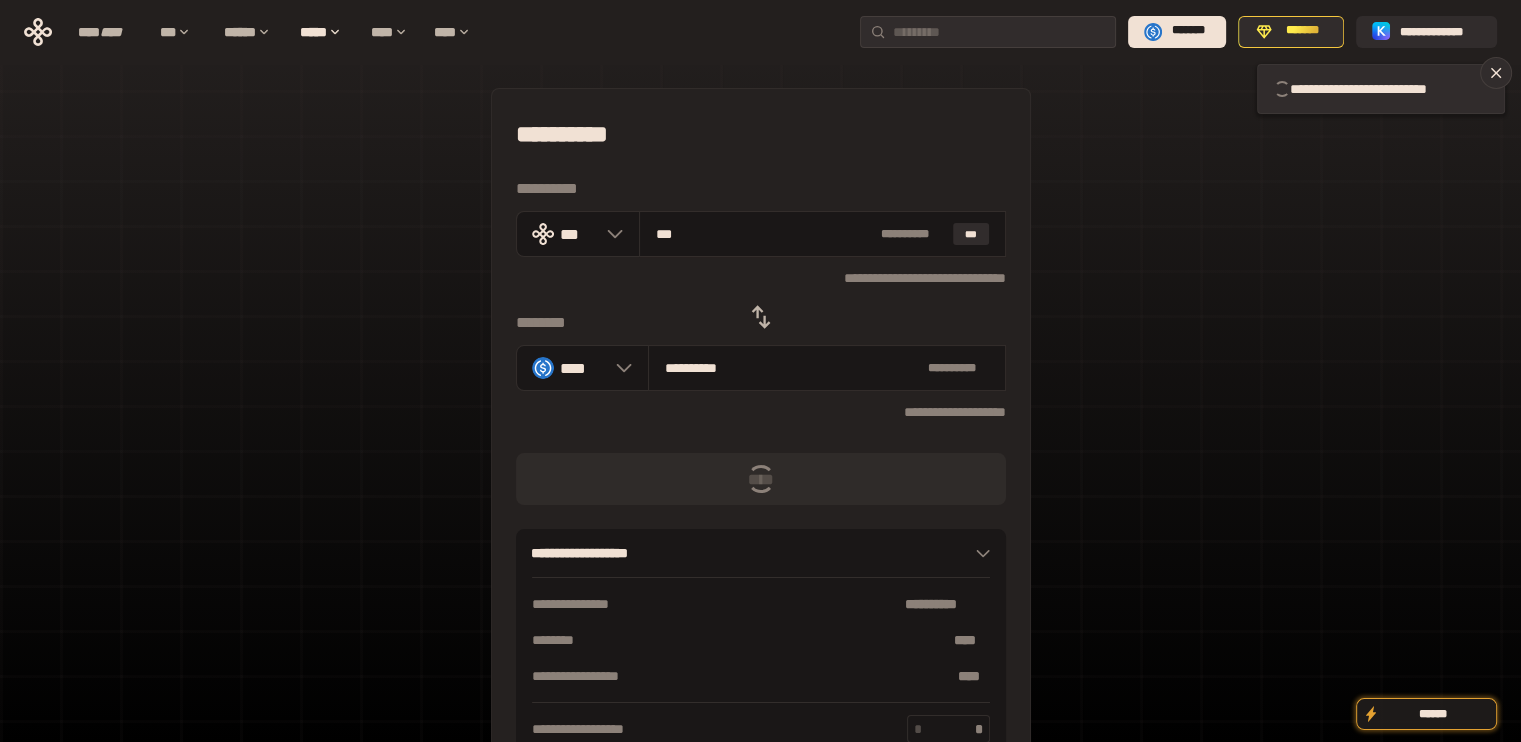 type 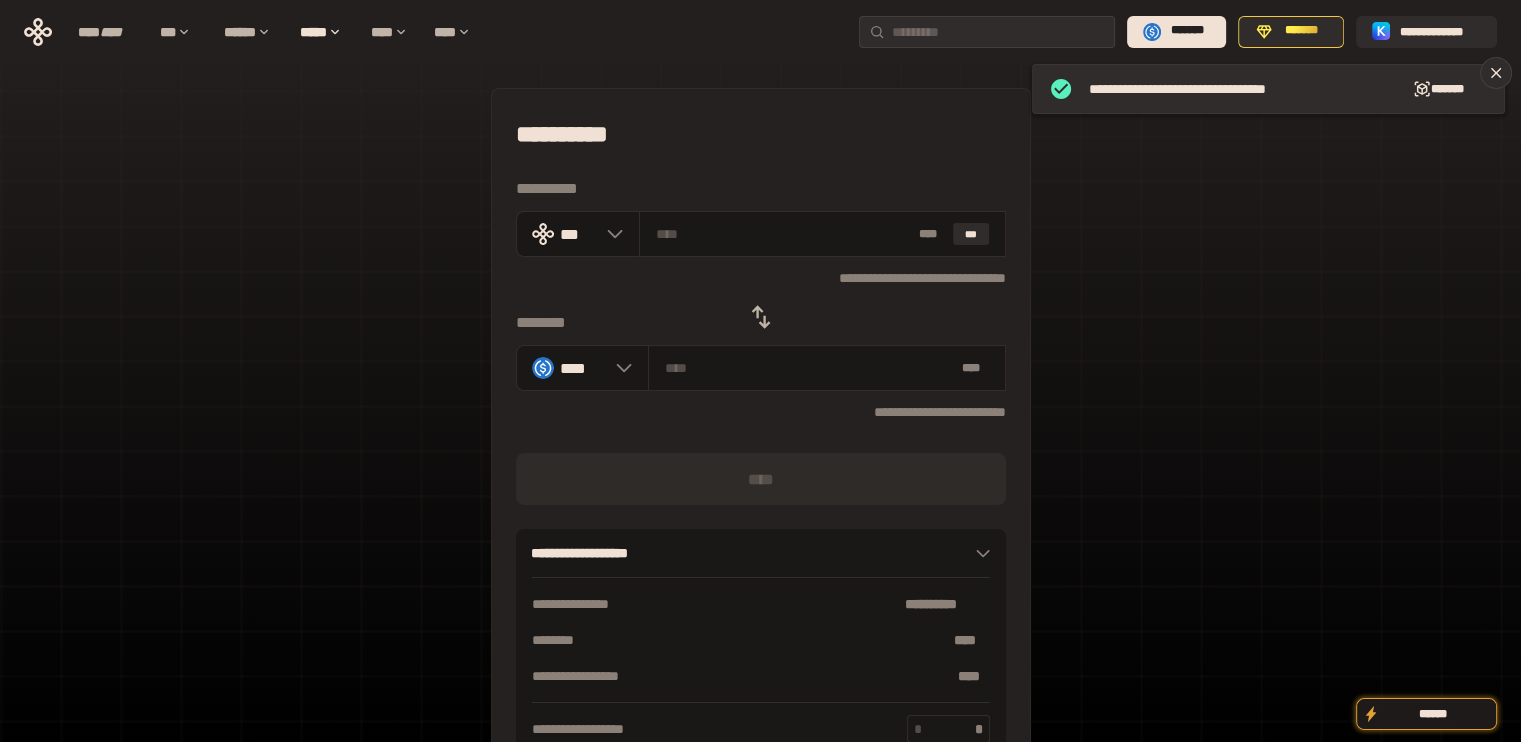 click 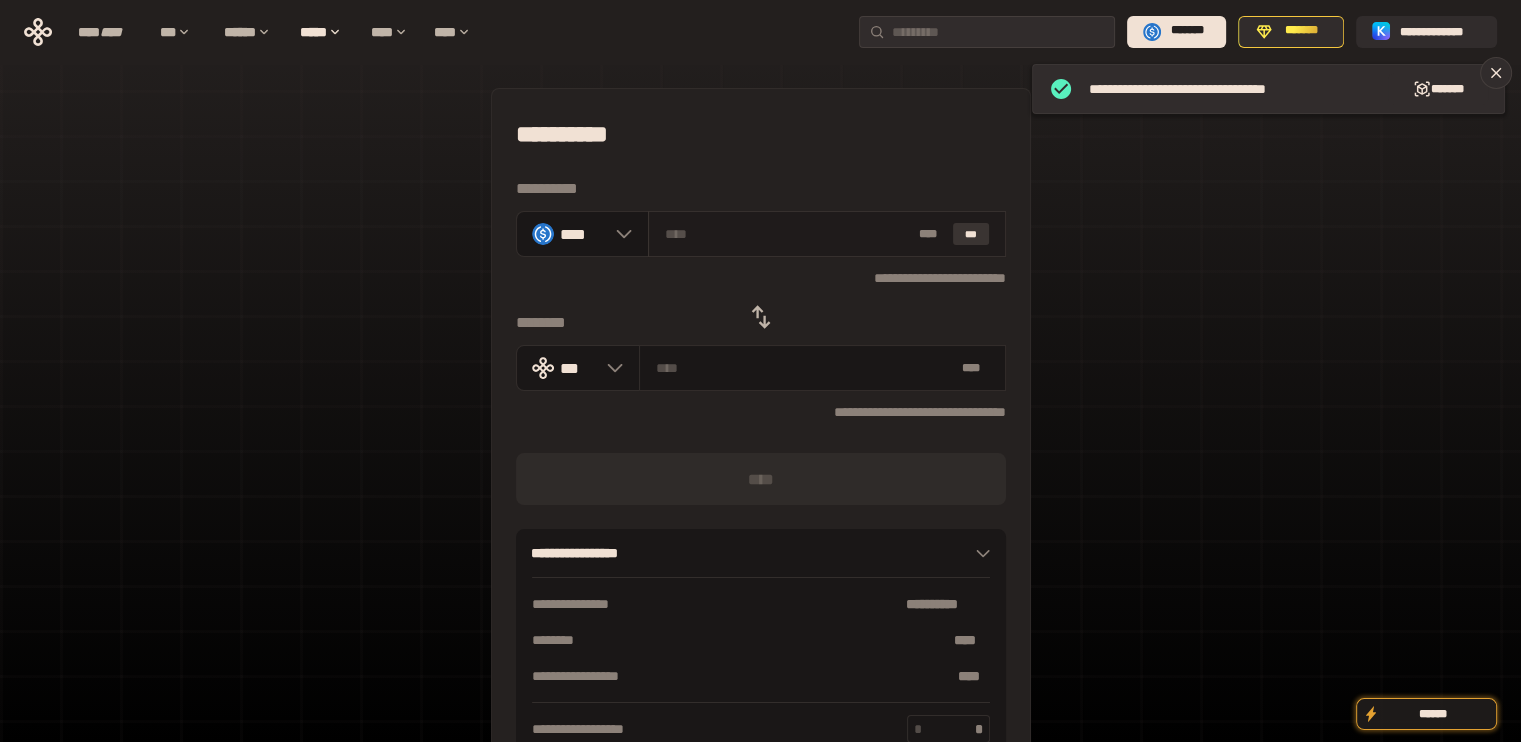 click on "***" at bounding box center [971, 234] 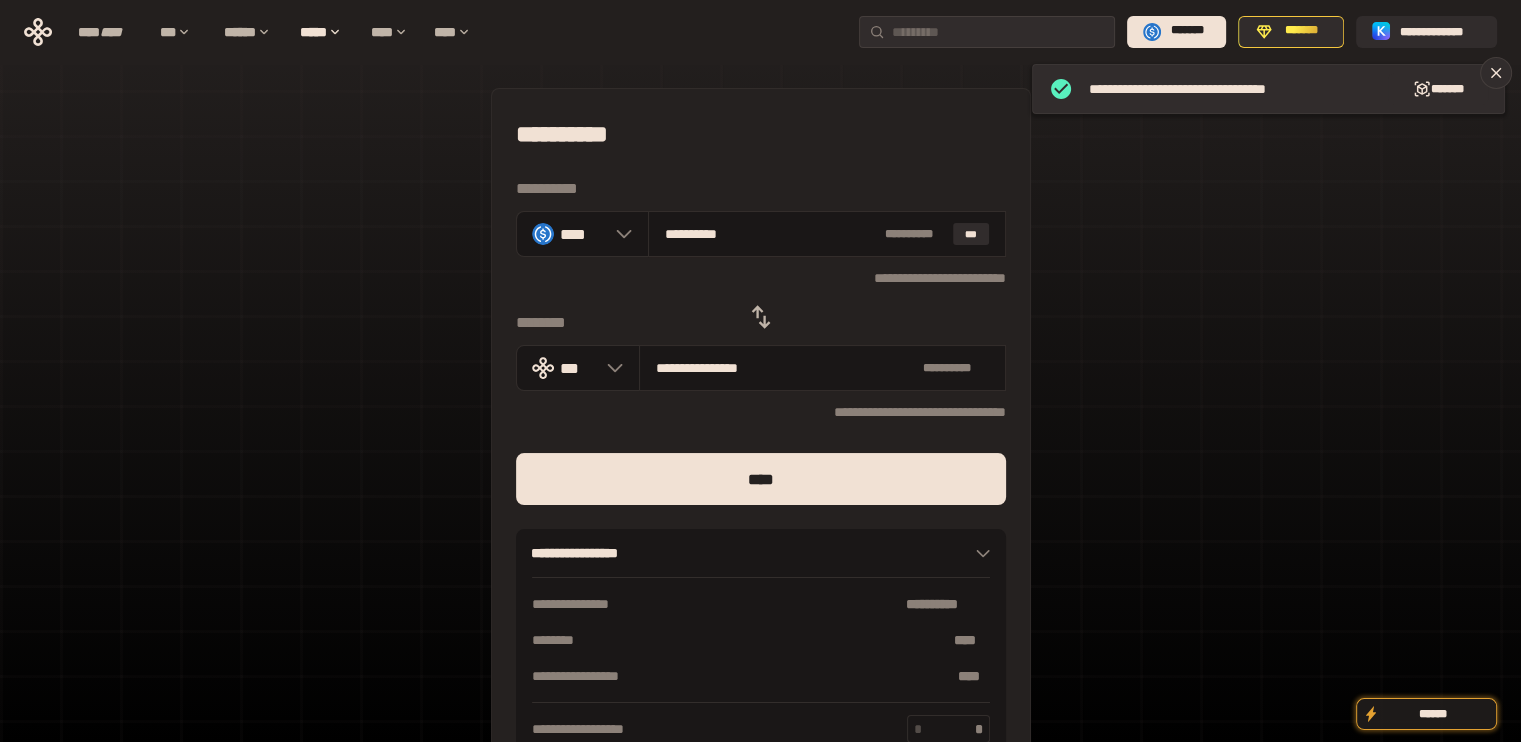 click on "**********" at bounding box center (761, 437) 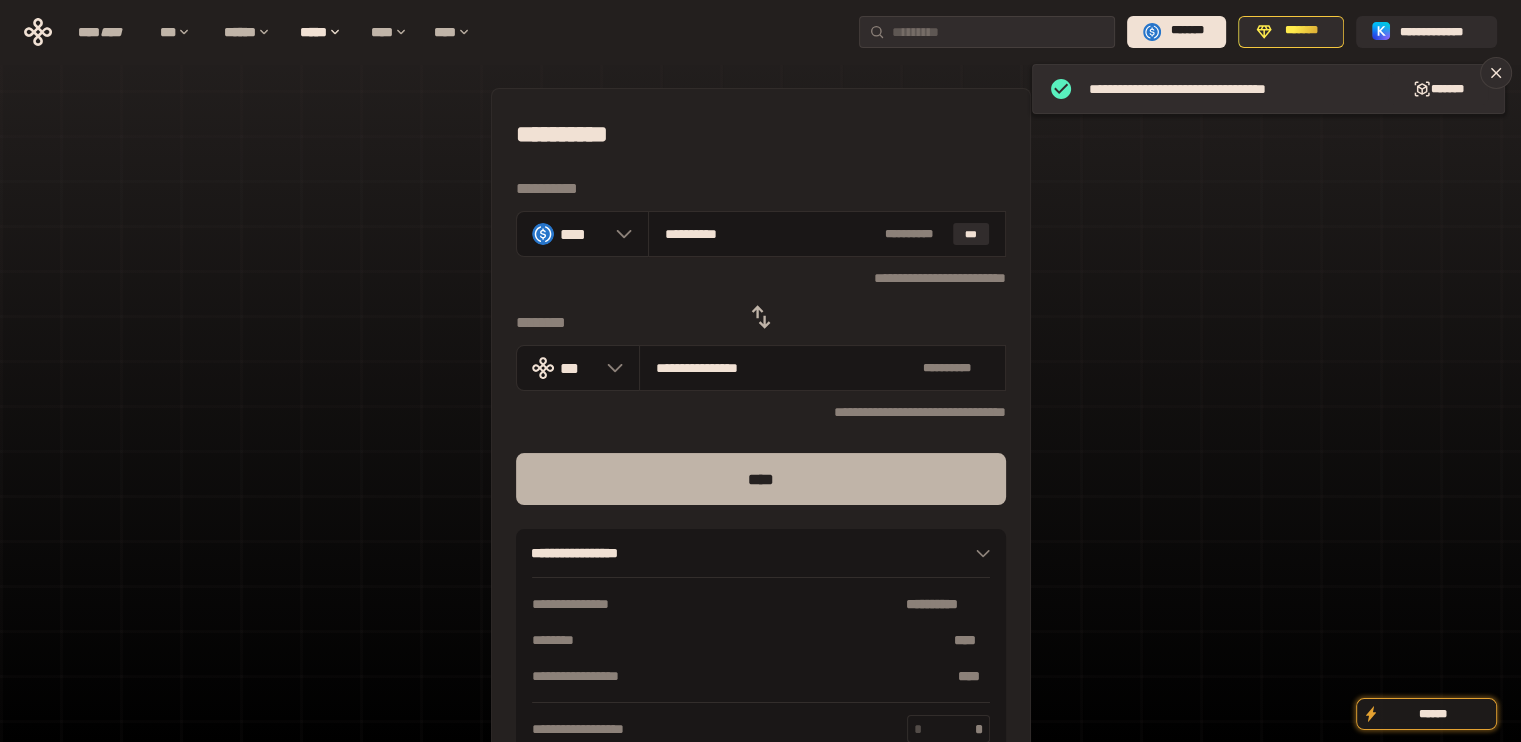 click on "****" at bounding box center (761, 479) 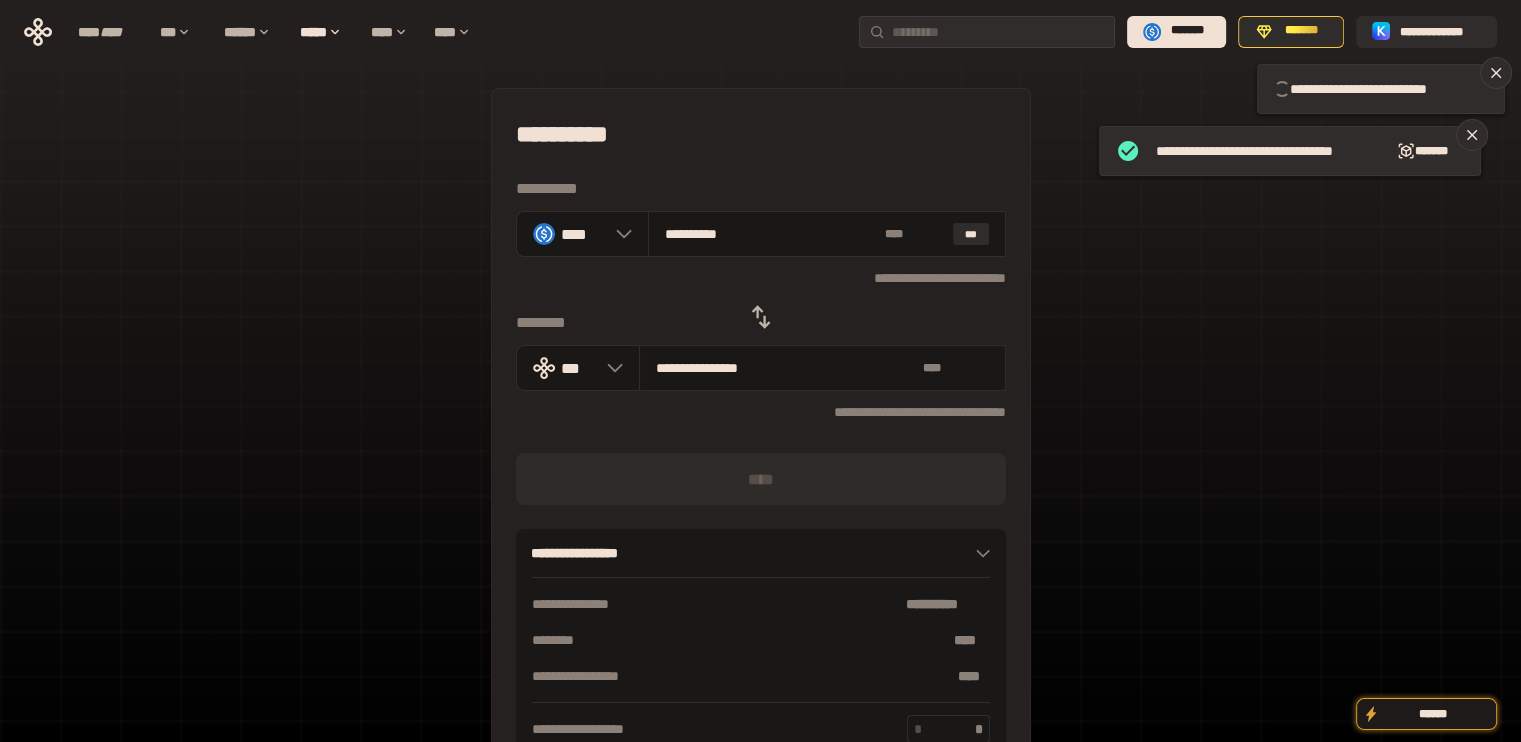 type 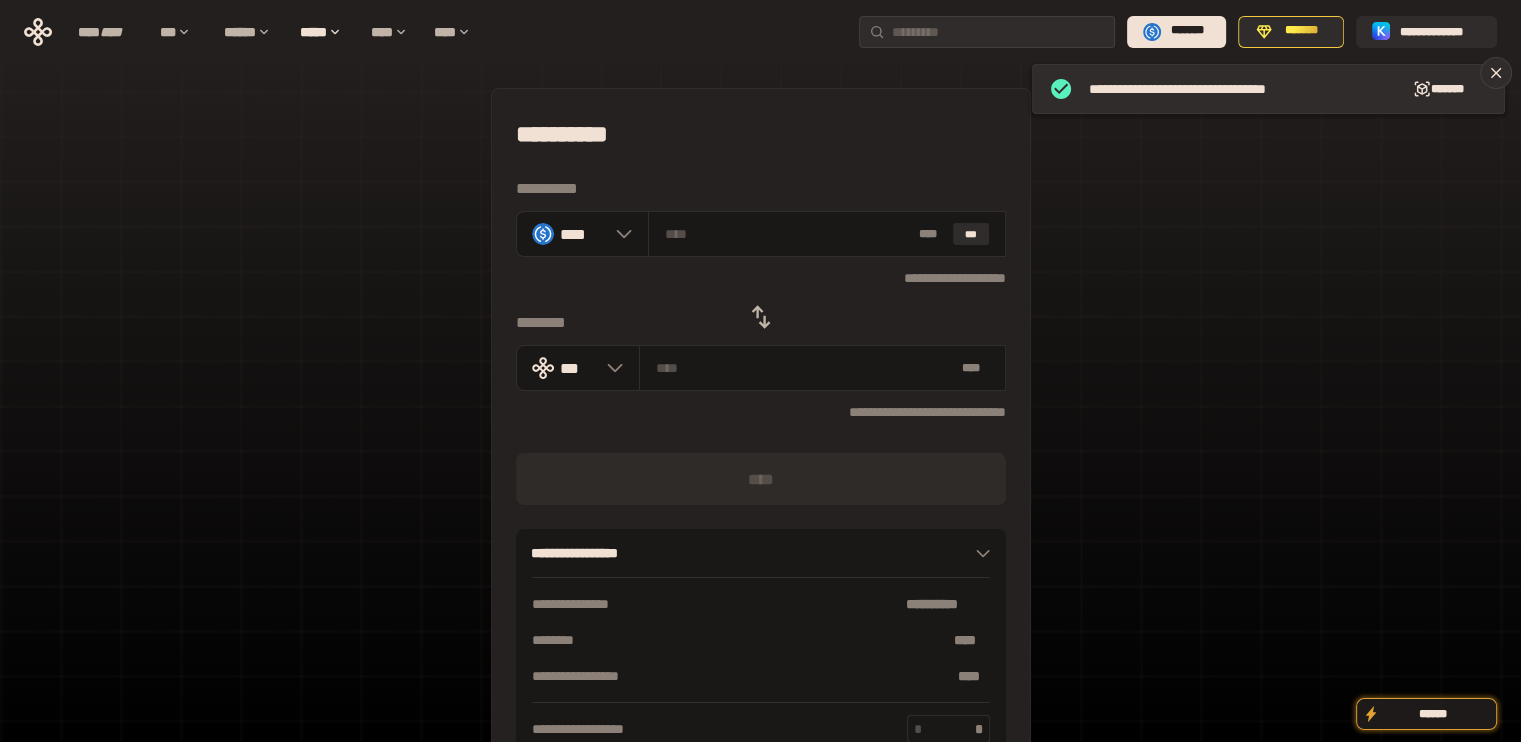click at bounding box center (761, 317) 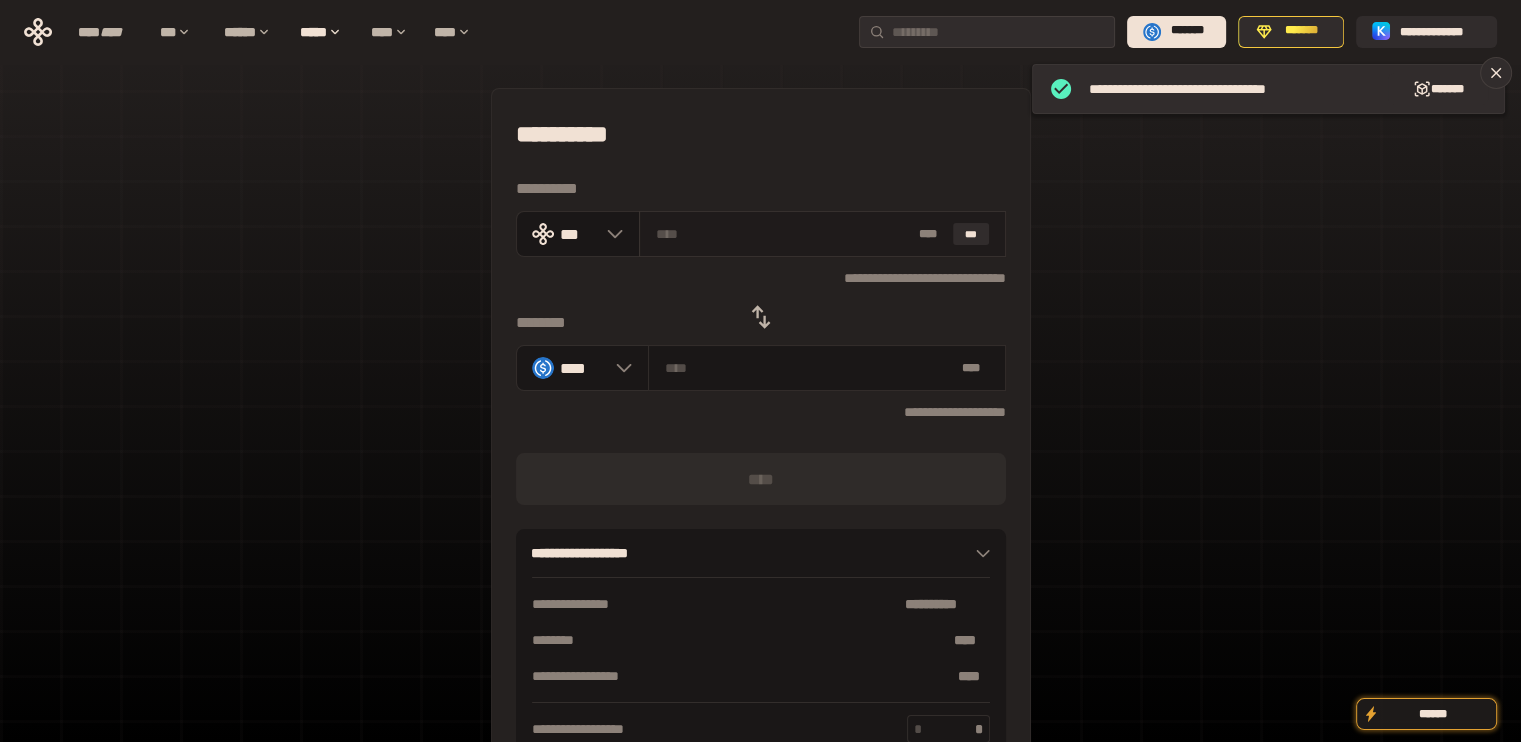 click on "***" at bounding box center [971, 234] 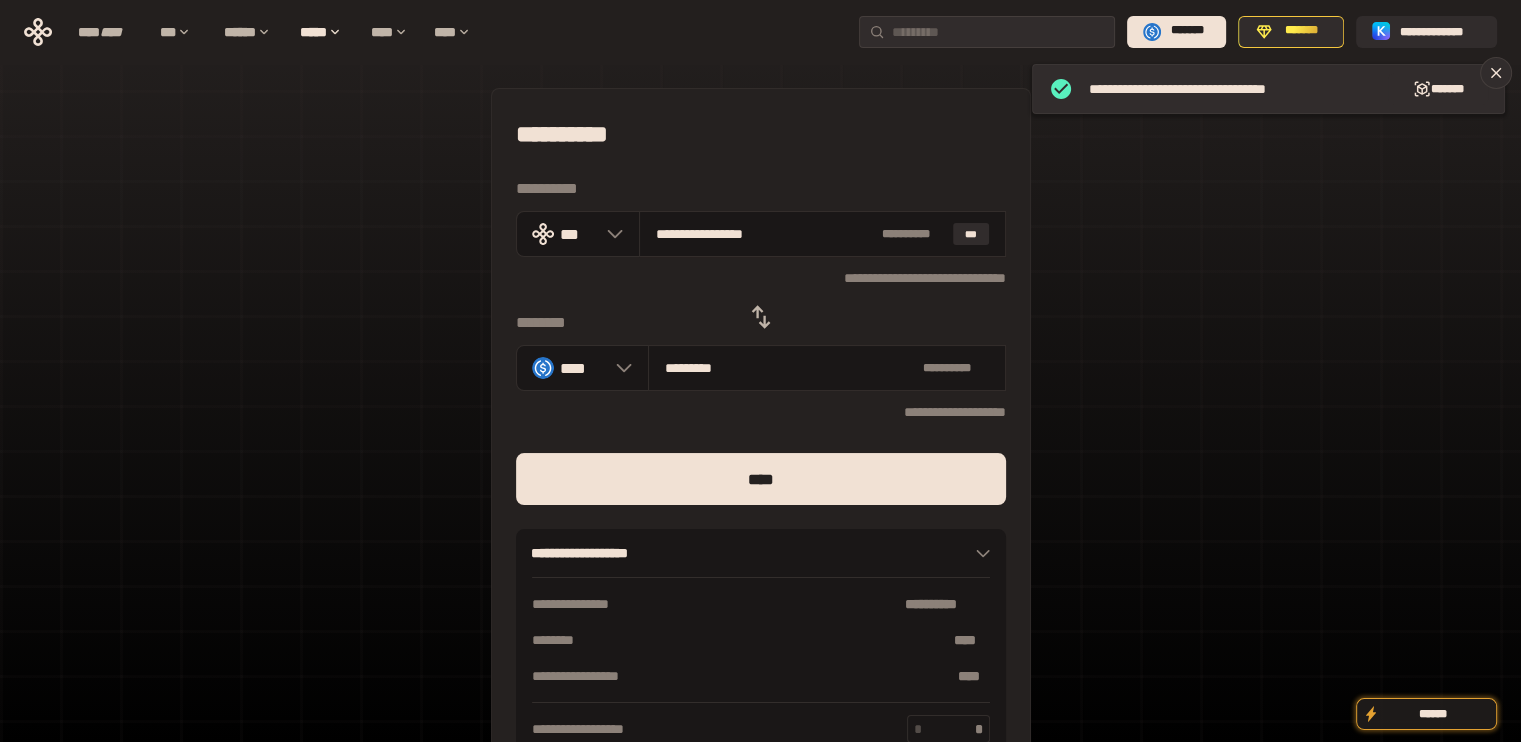 drag, startPoint x: 682, startPoint y: 237, endPoint x: 1104, endPoint y: 246, distance: 422.09595 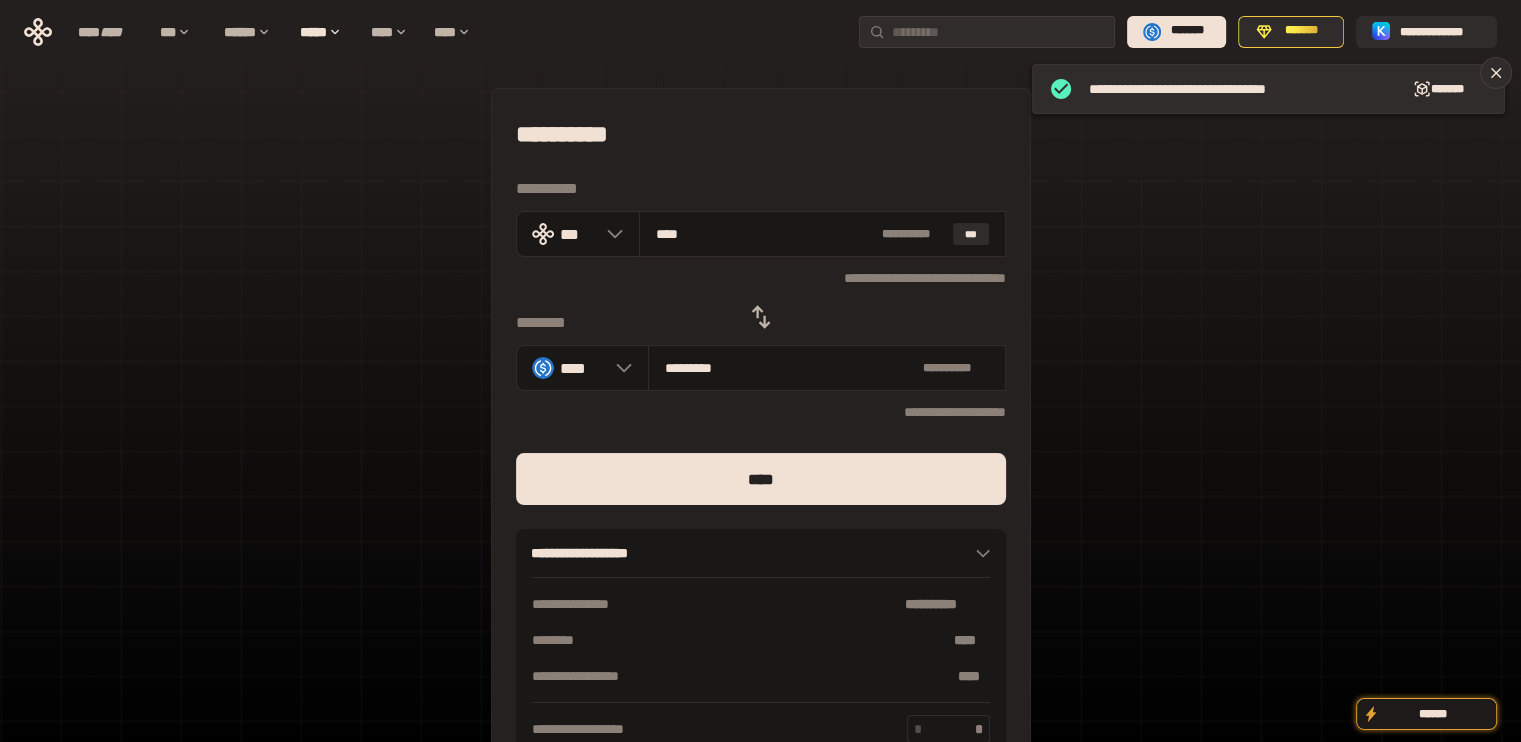 type on "***" 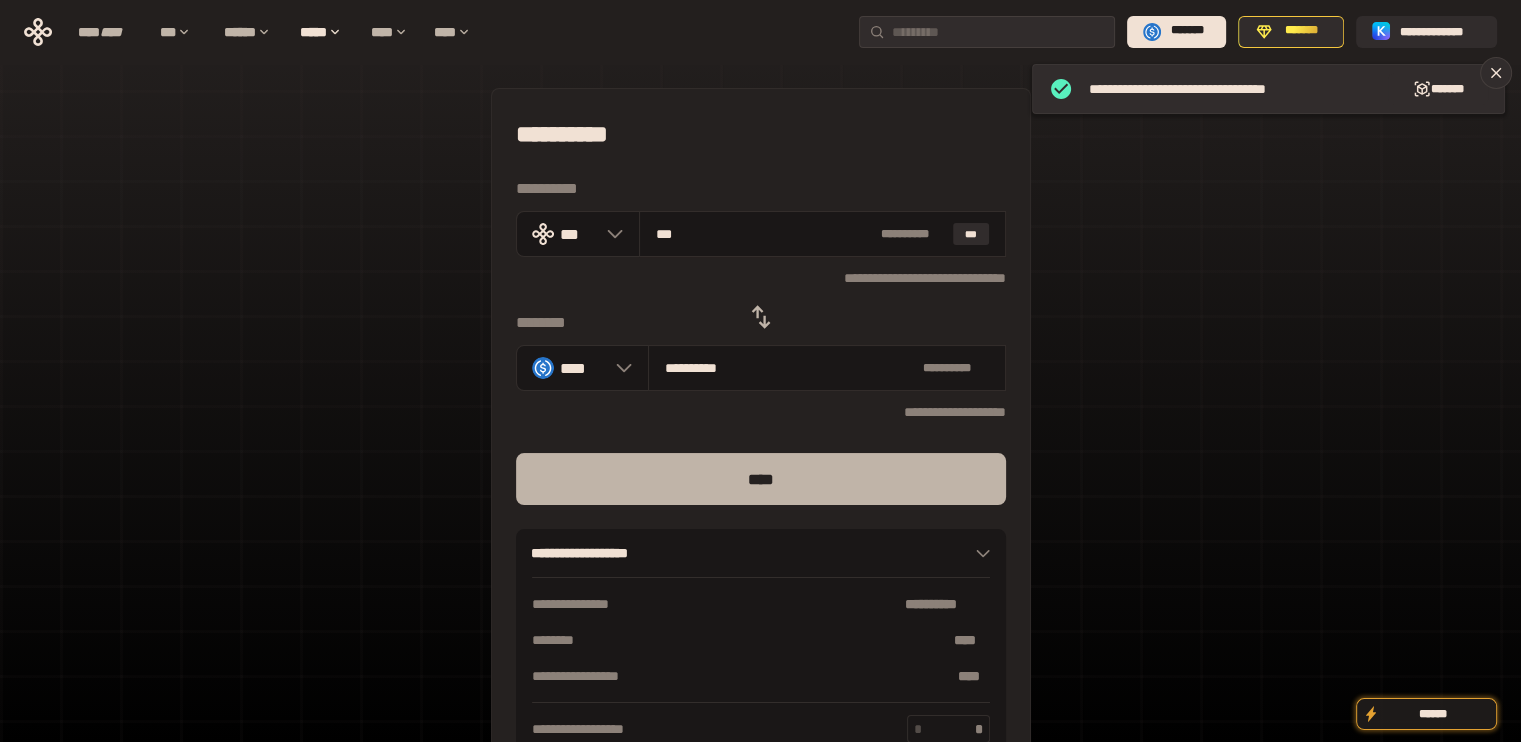 type on "***" 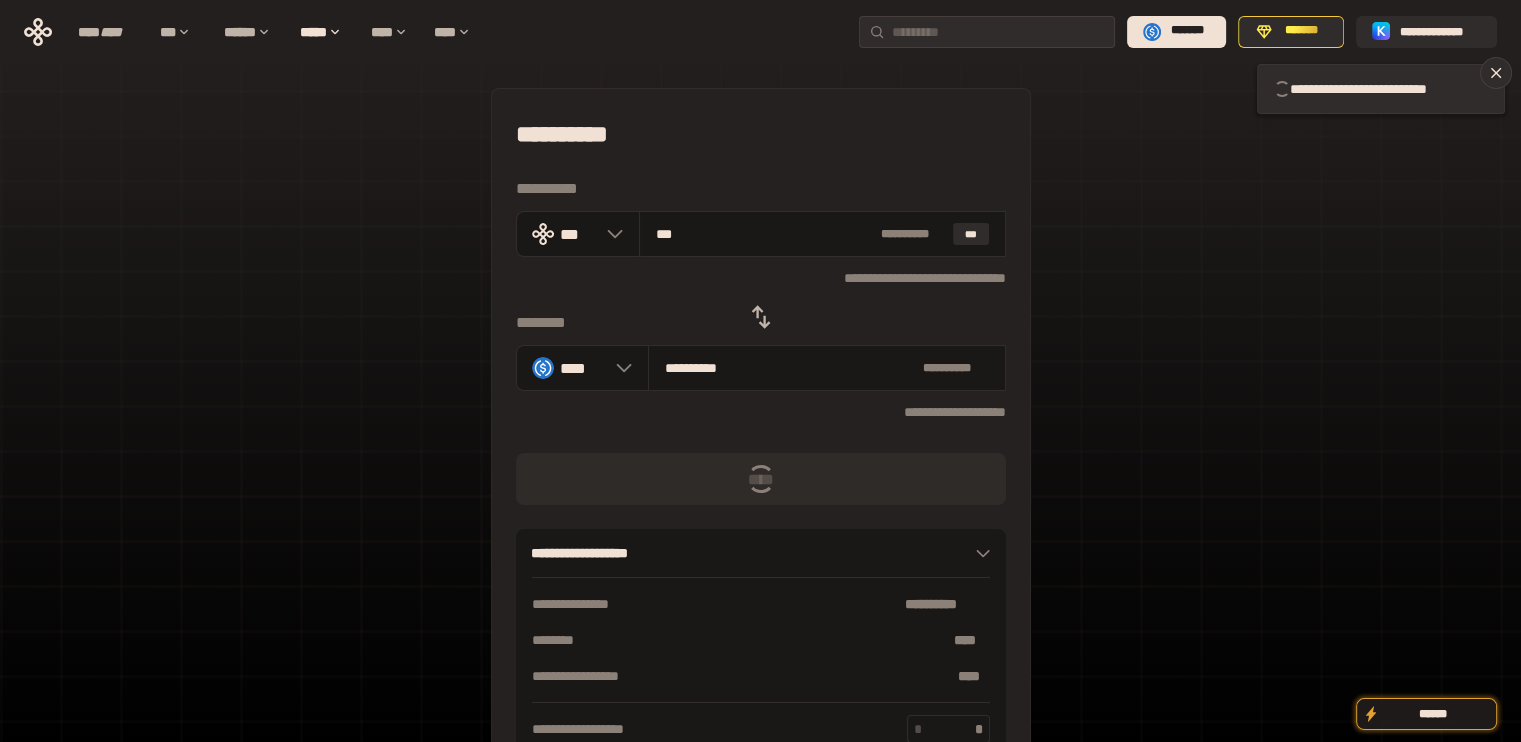 type 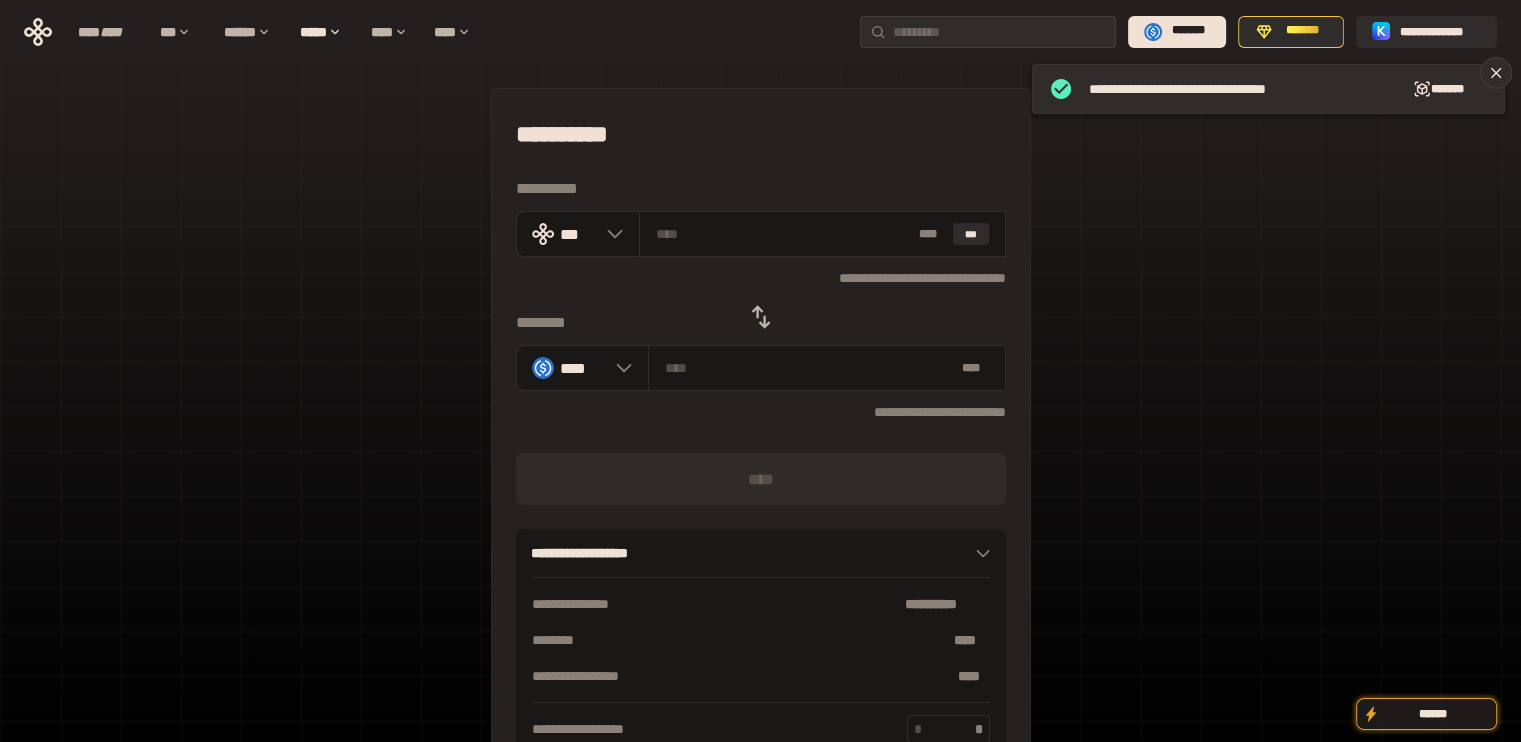 click 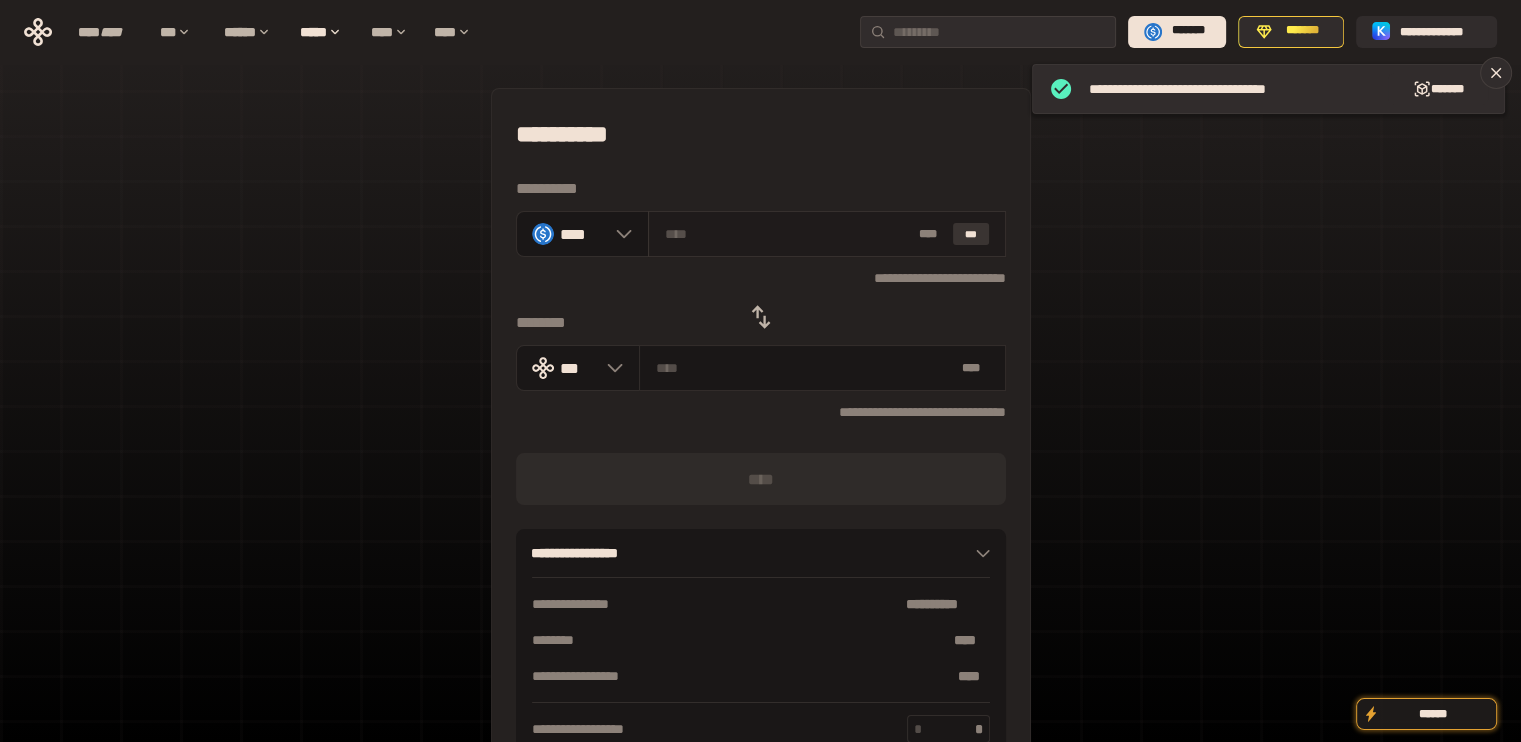 click on "***" at bounding box center (971, 234) 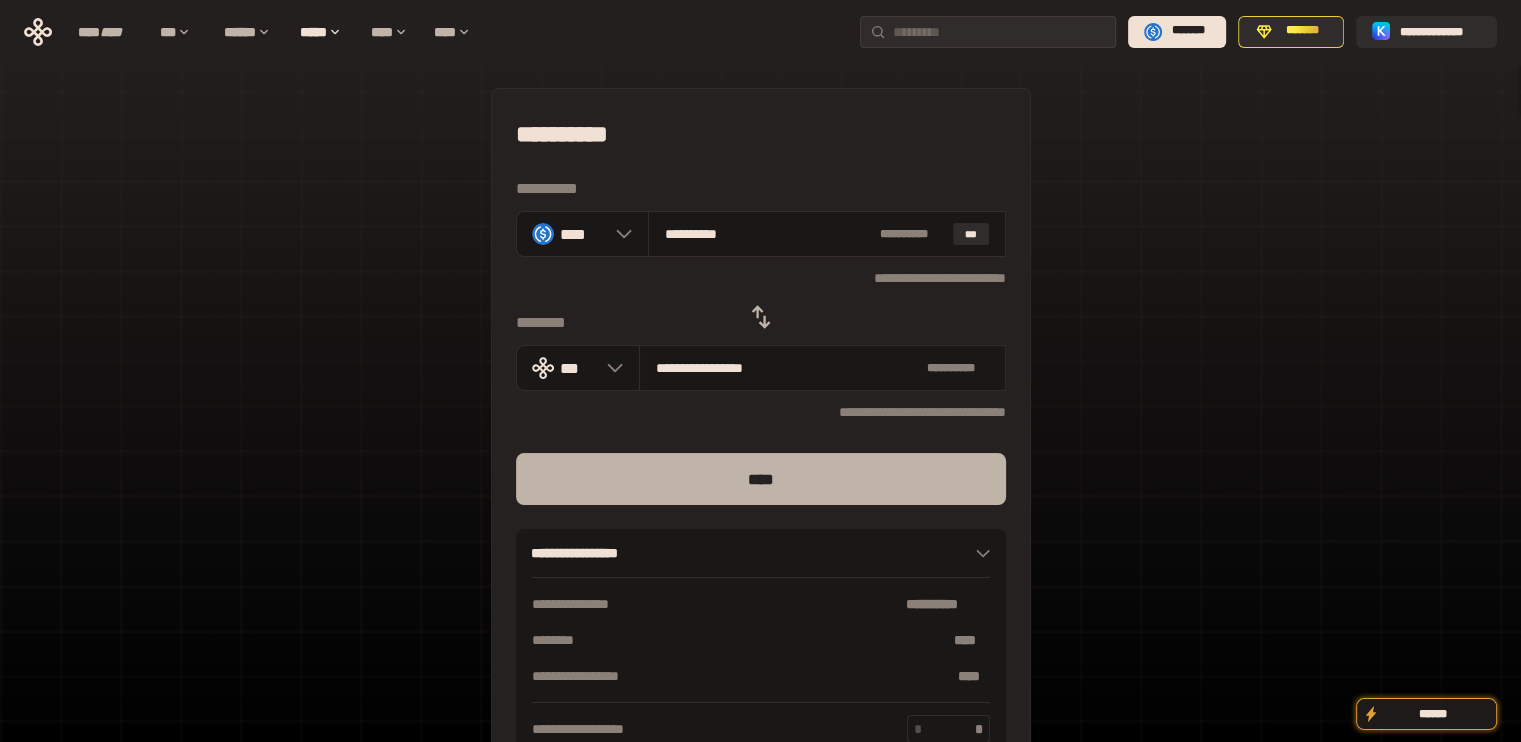 click on "****" at bounding box center [761, 479] 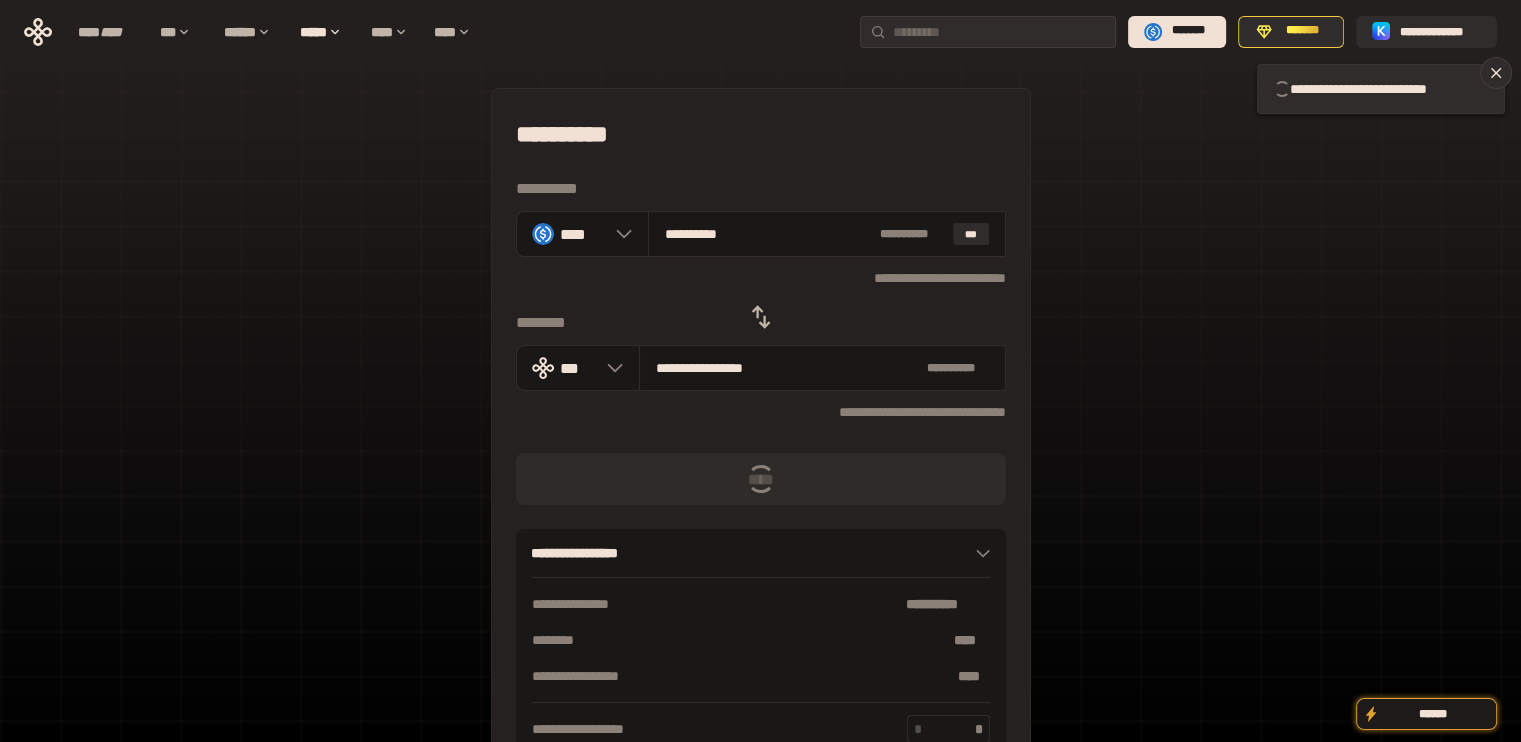 type 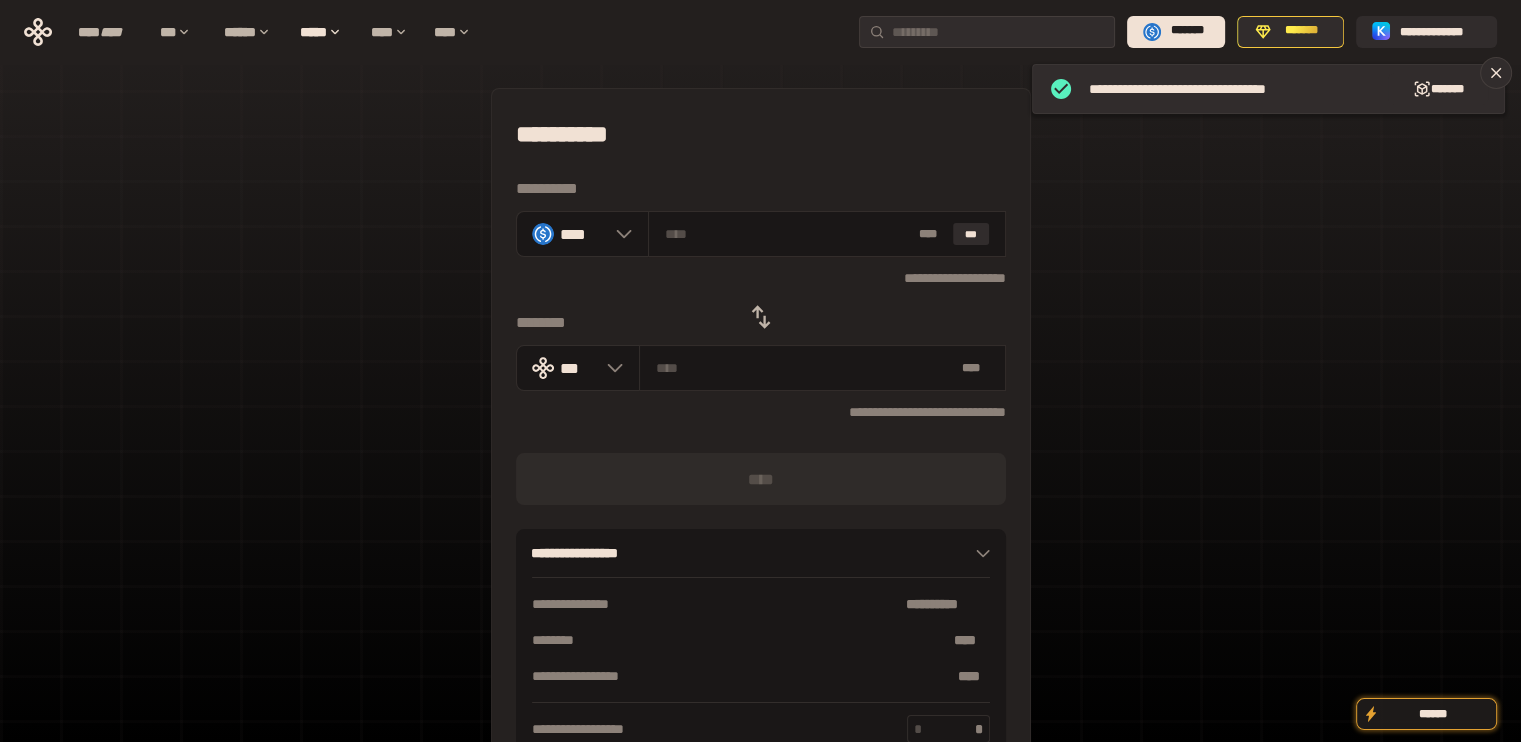 click at bounding box center [761, 317] 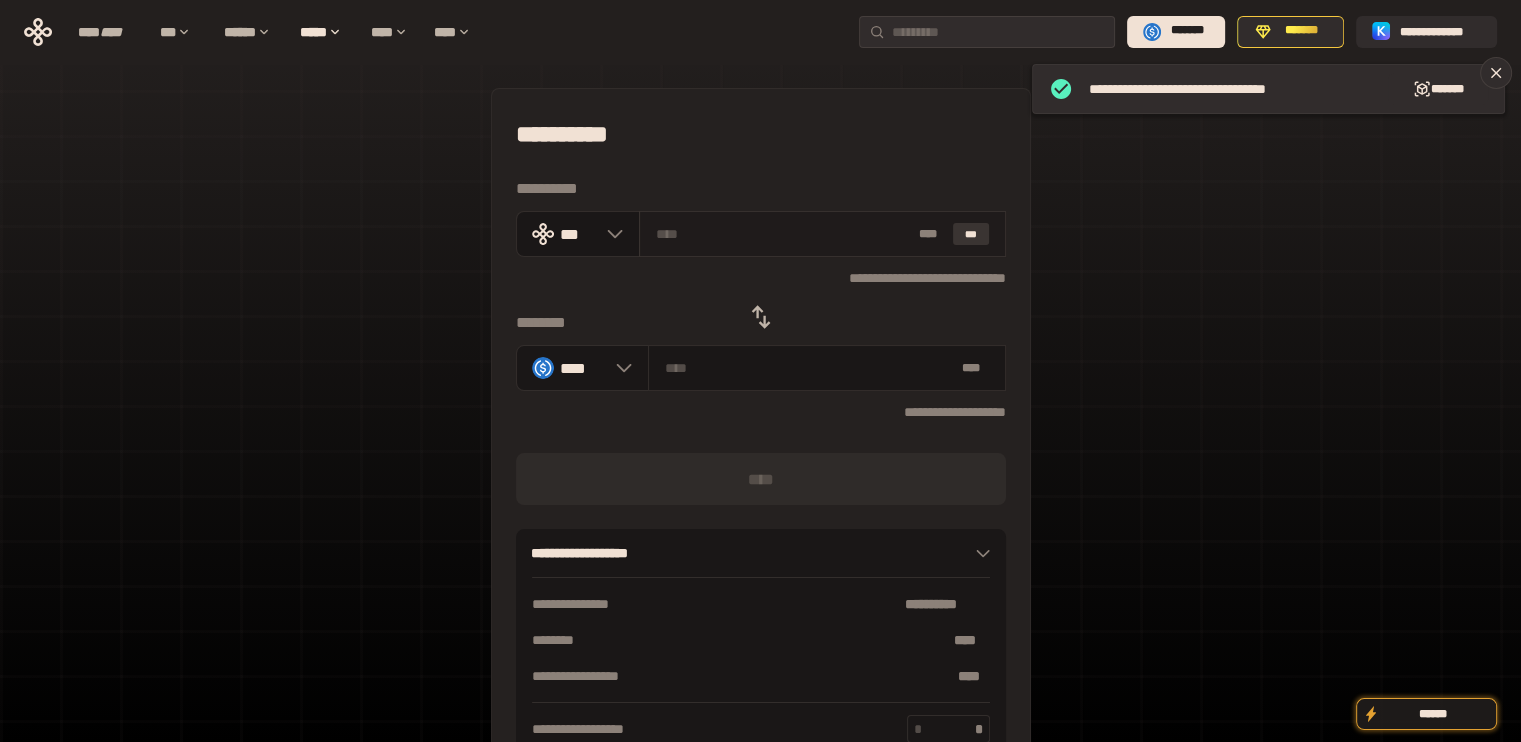 click on "***" at bounding box center (971, 234) 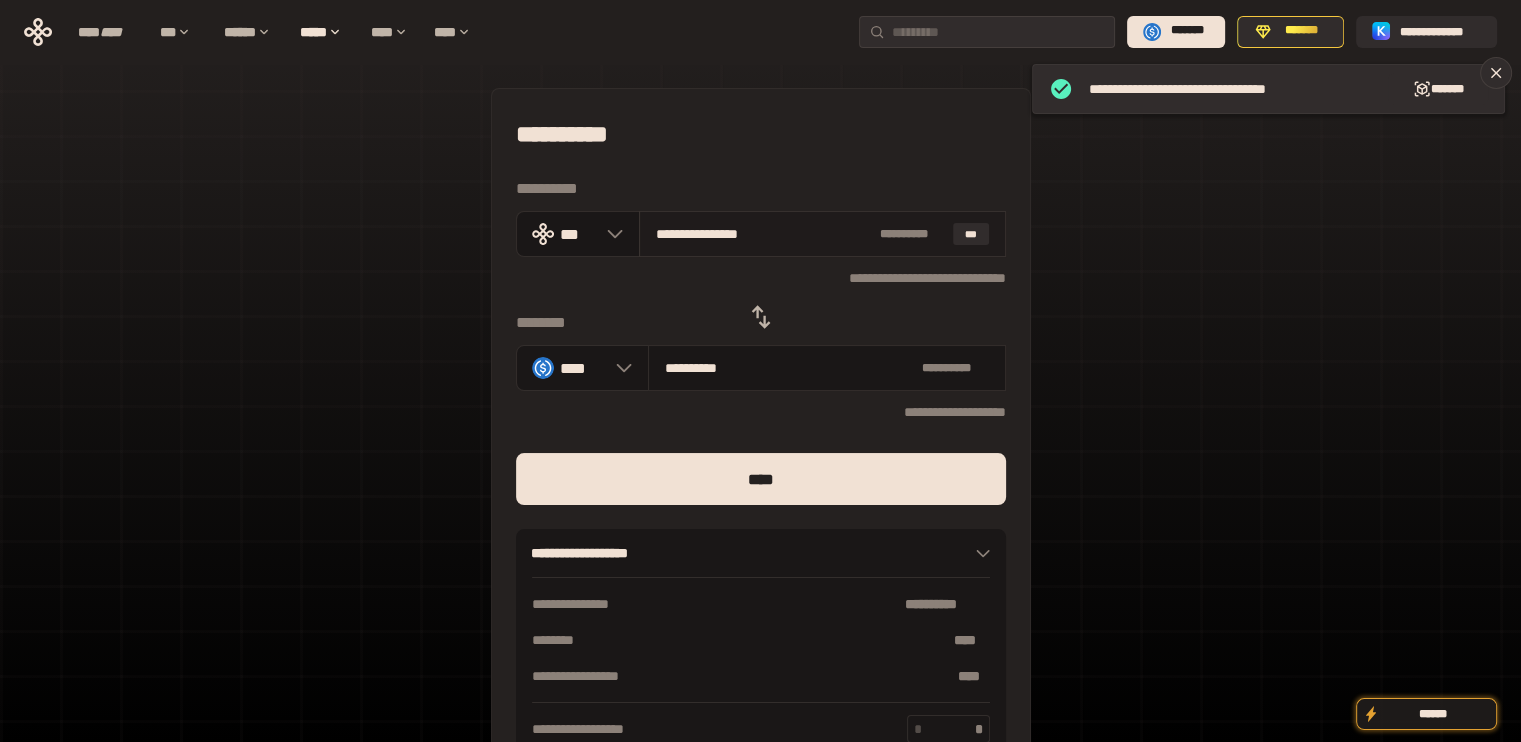 drag, startPoint x: 679, startPoint y: 227, endPoint x: 878, endPoint y: 236, distance: 199.20341 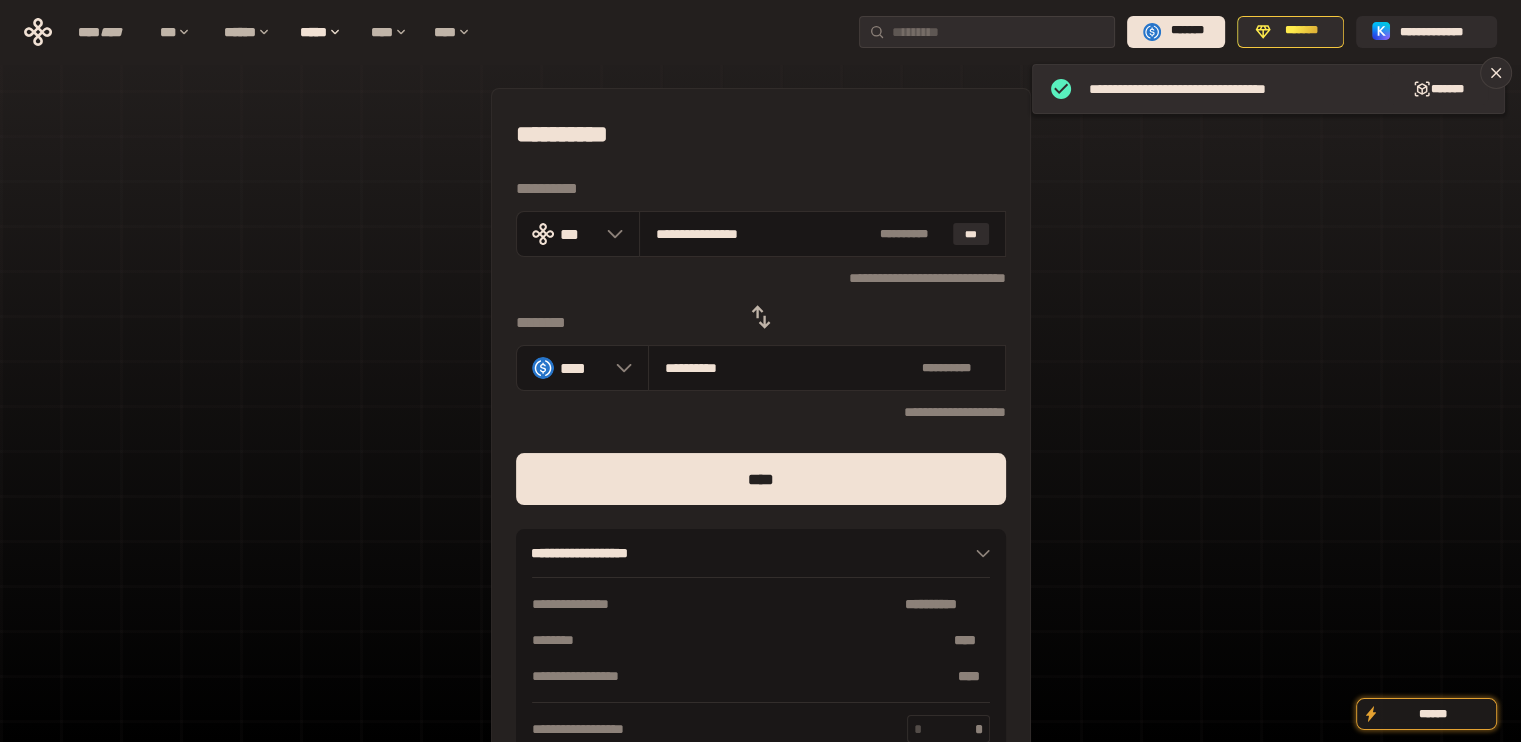 type on "***" 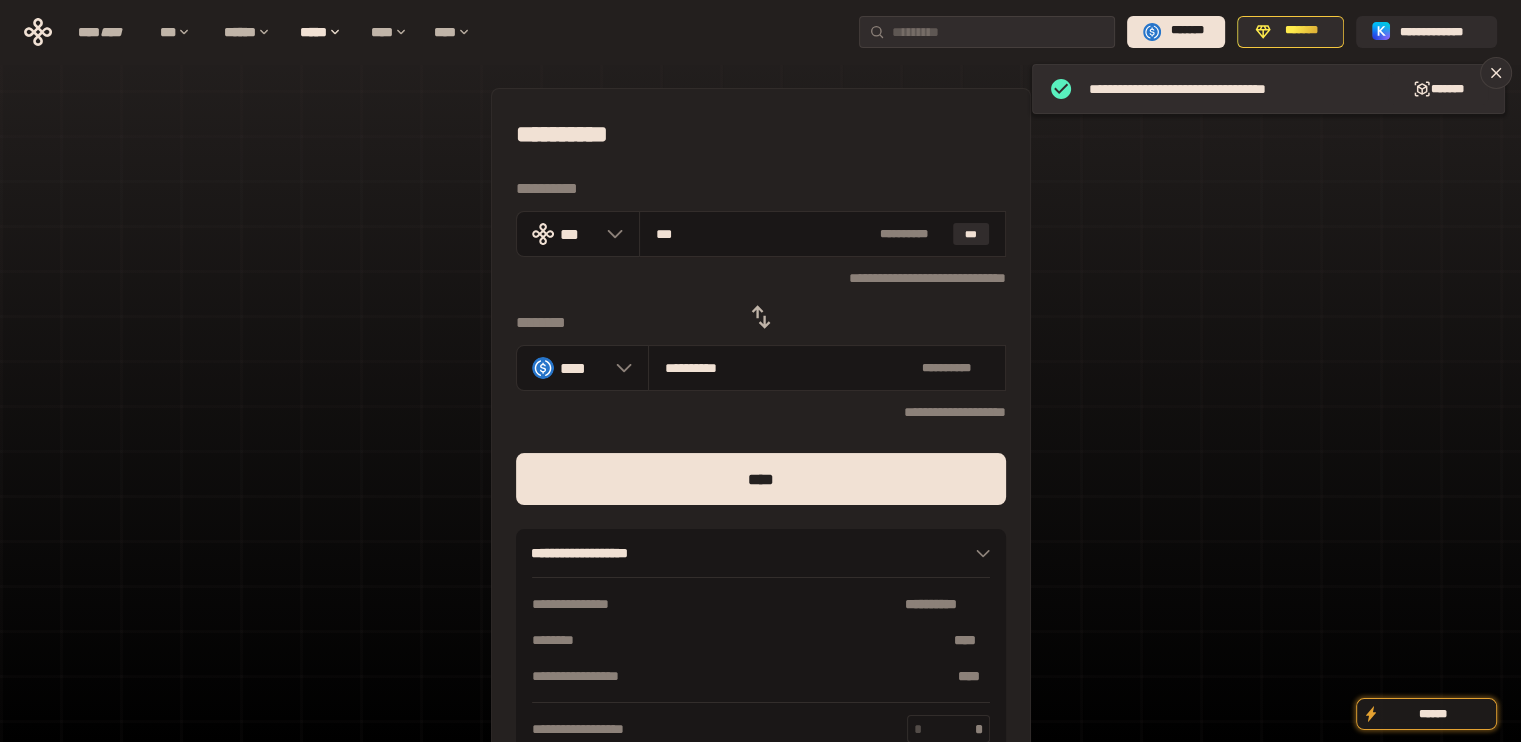 type on "**********" 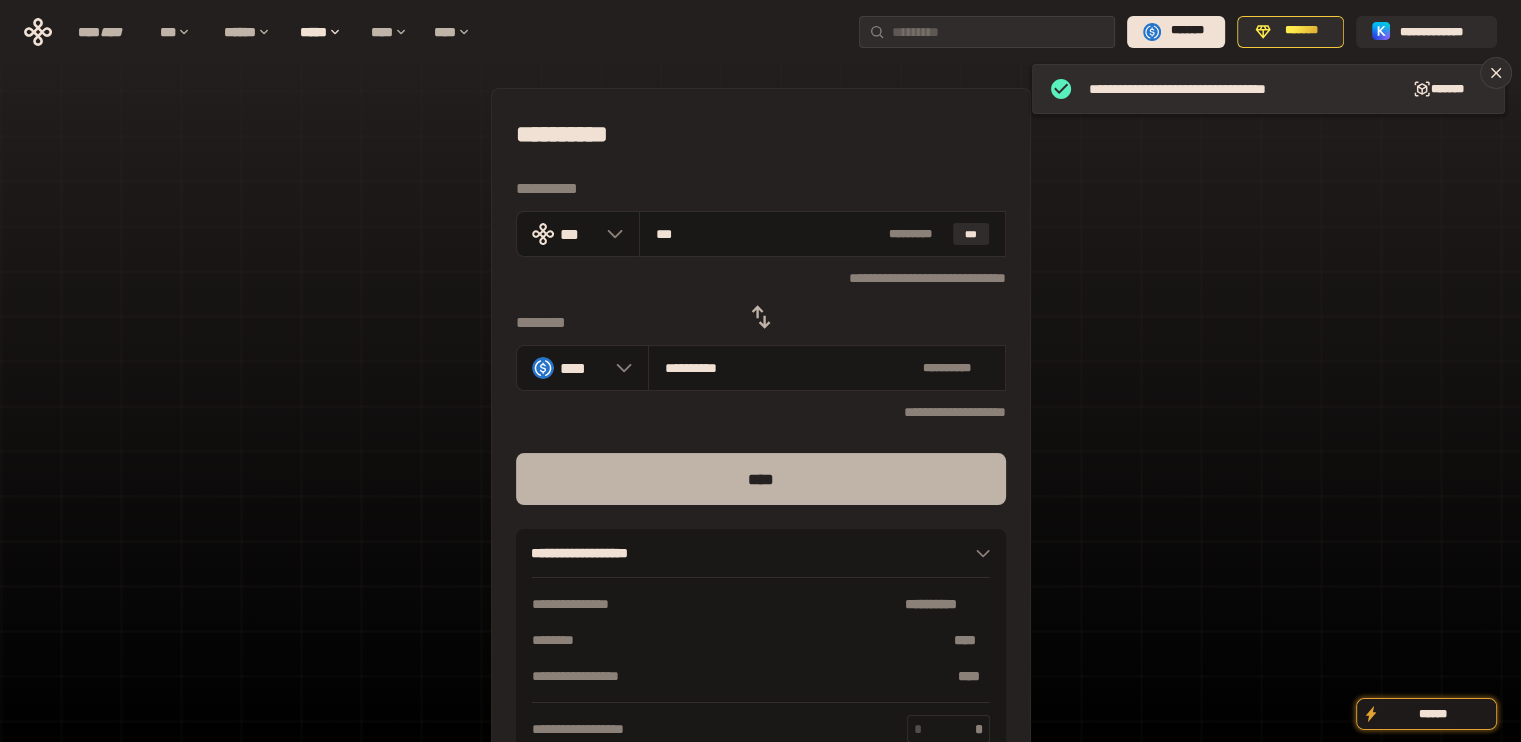 type on "***" 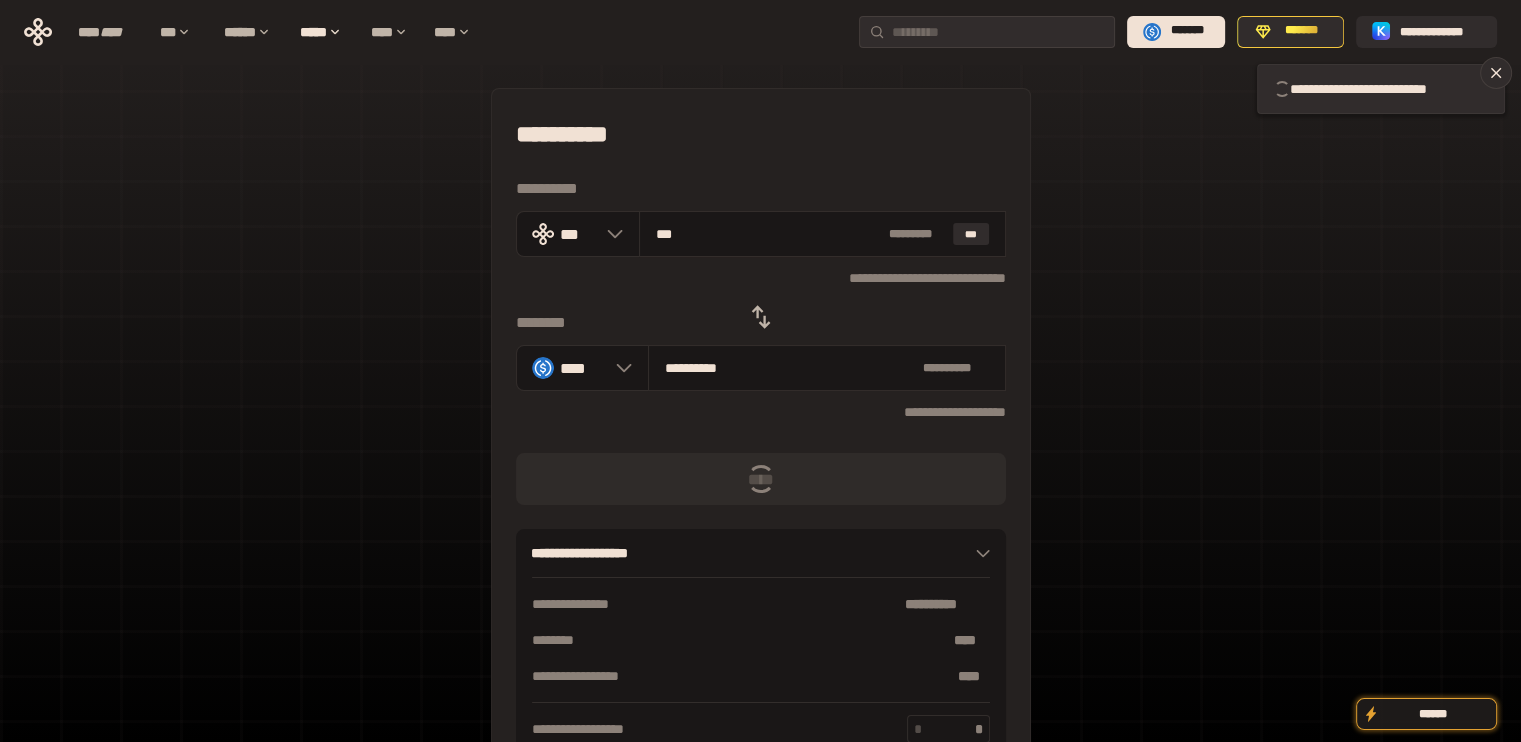type 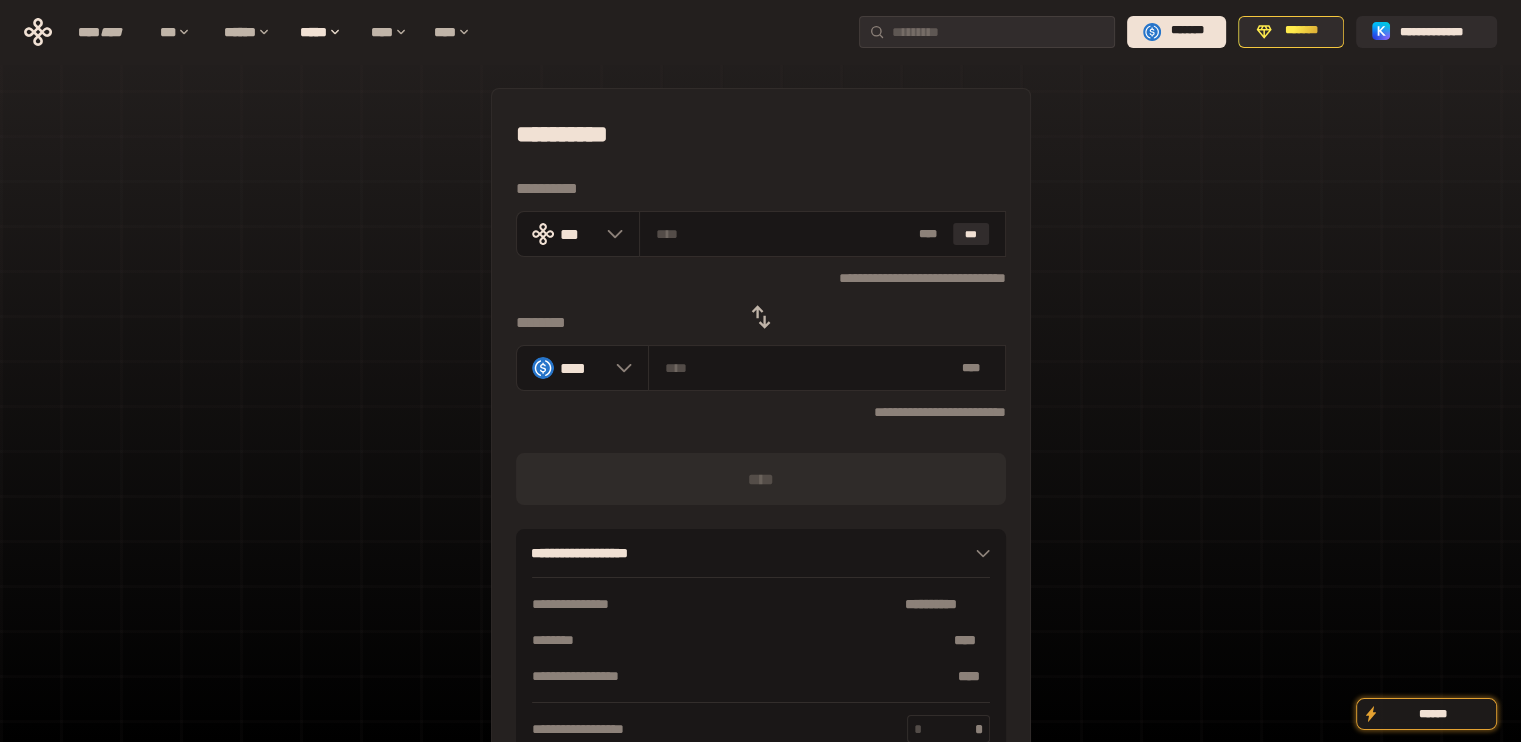 click 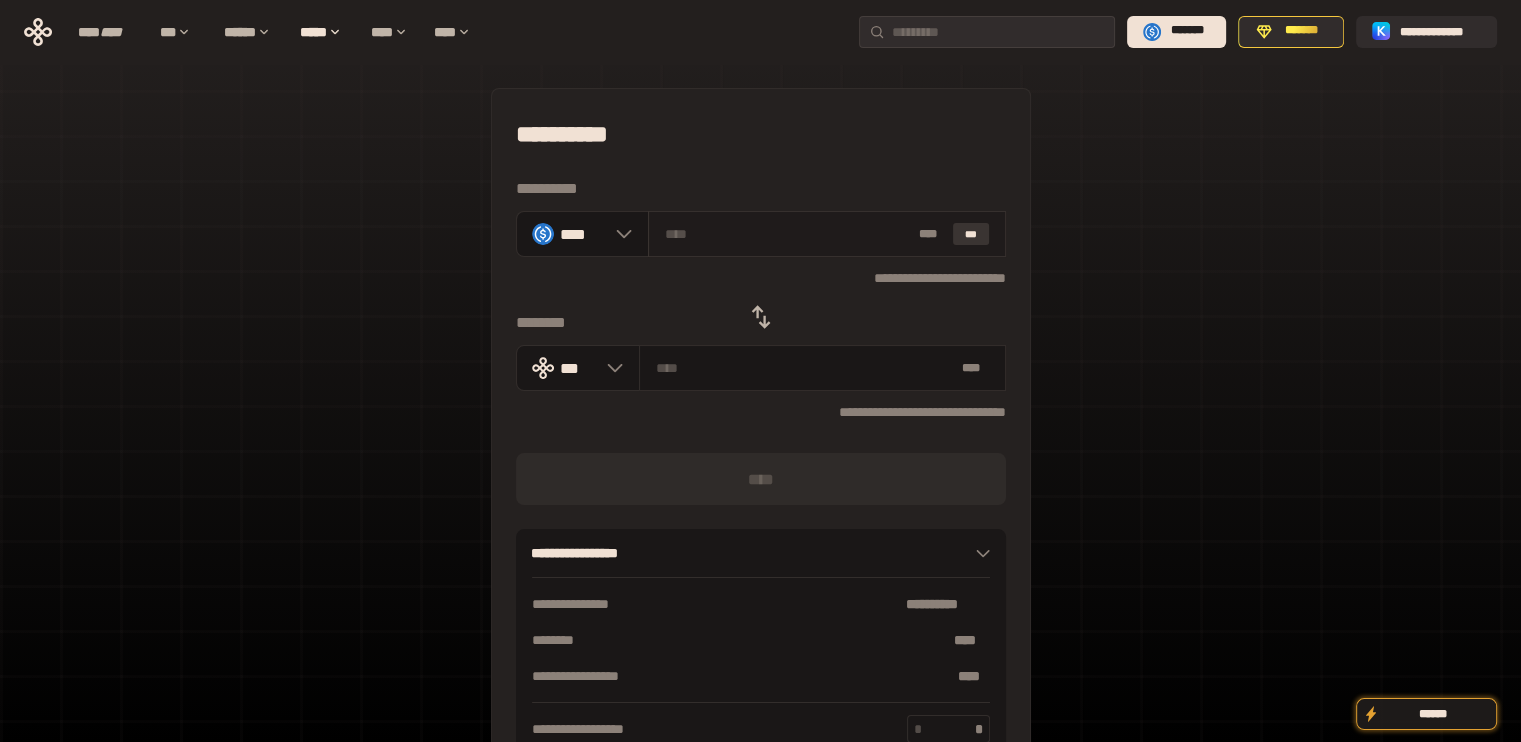 click on "***" at bounding box center (971, 234) 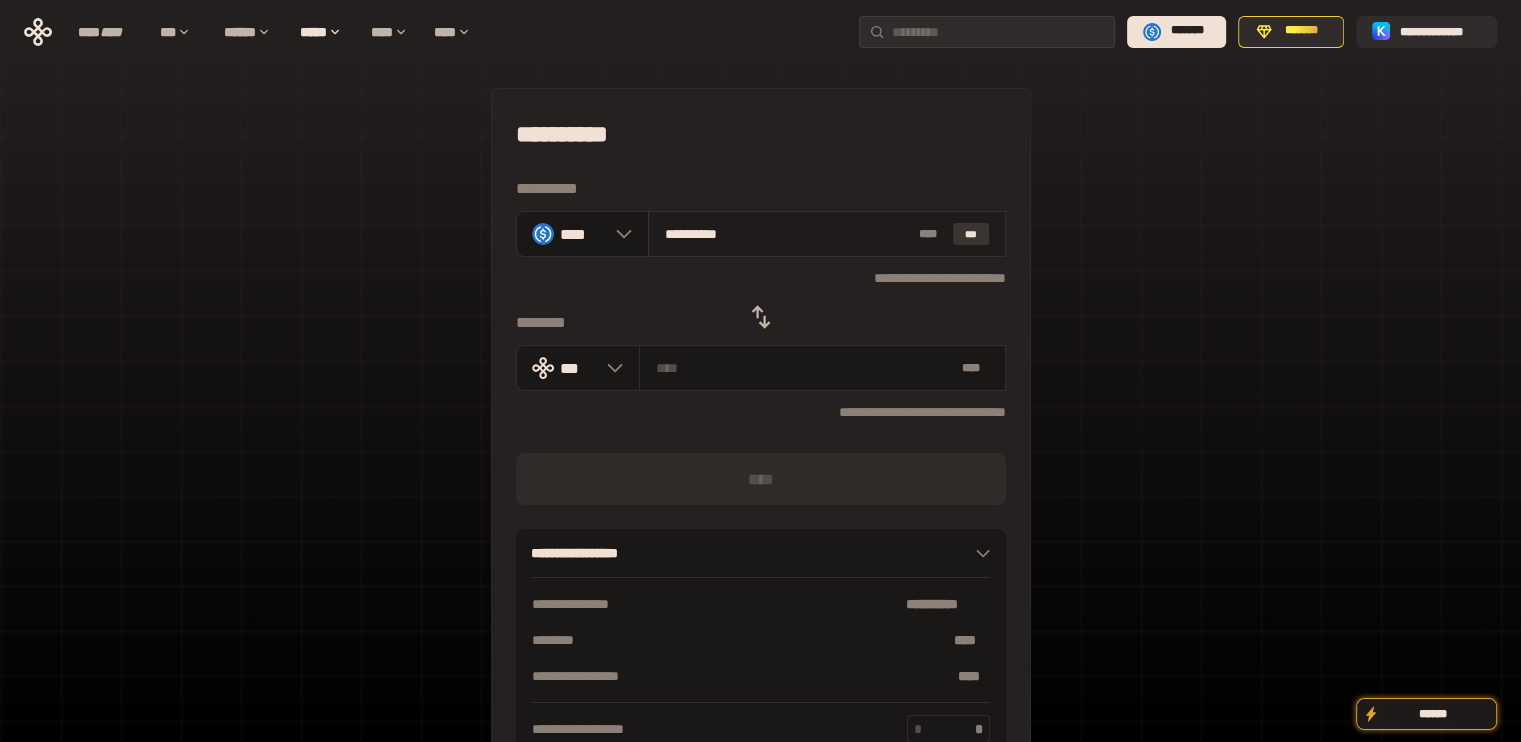type on "**********" 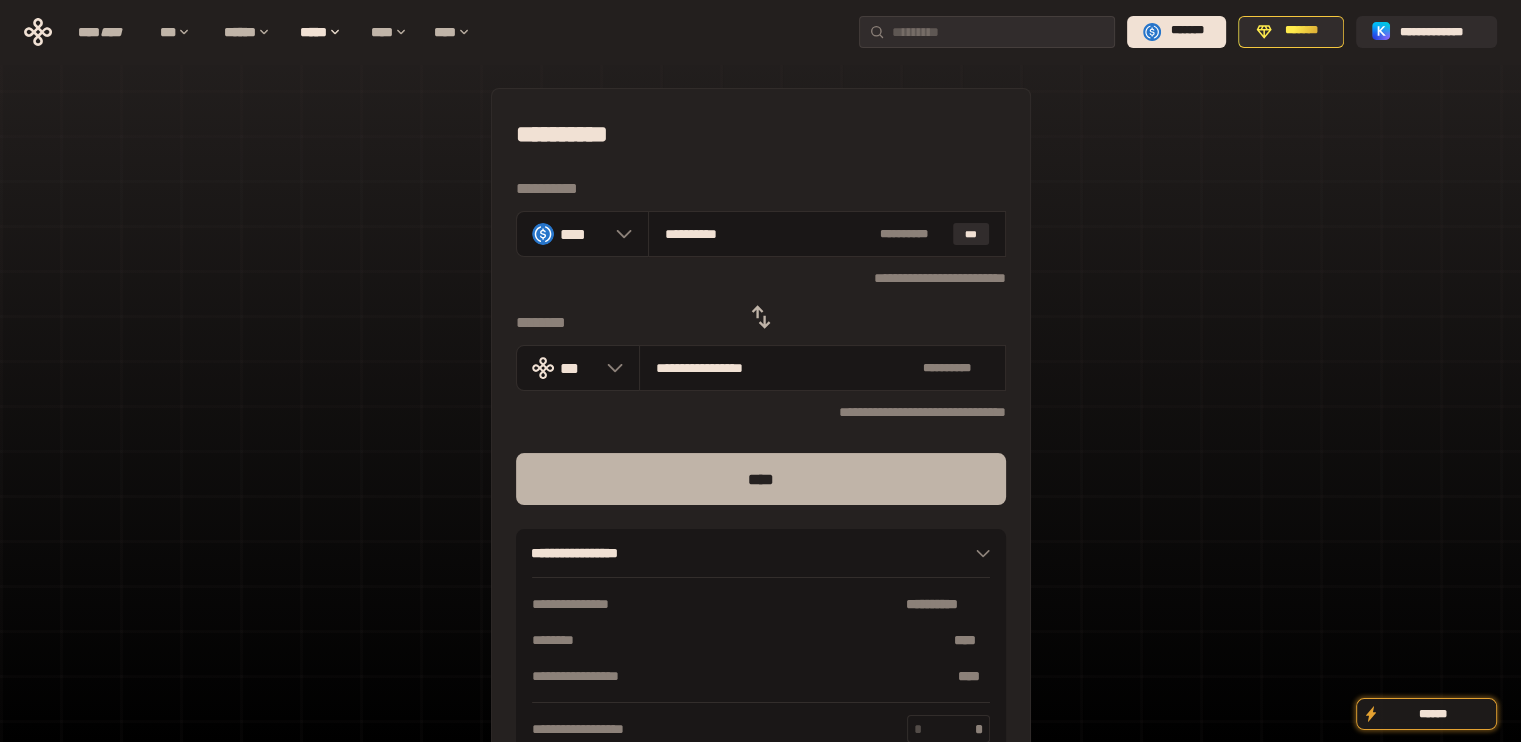 click on "****" at bounding box center [761, 479] 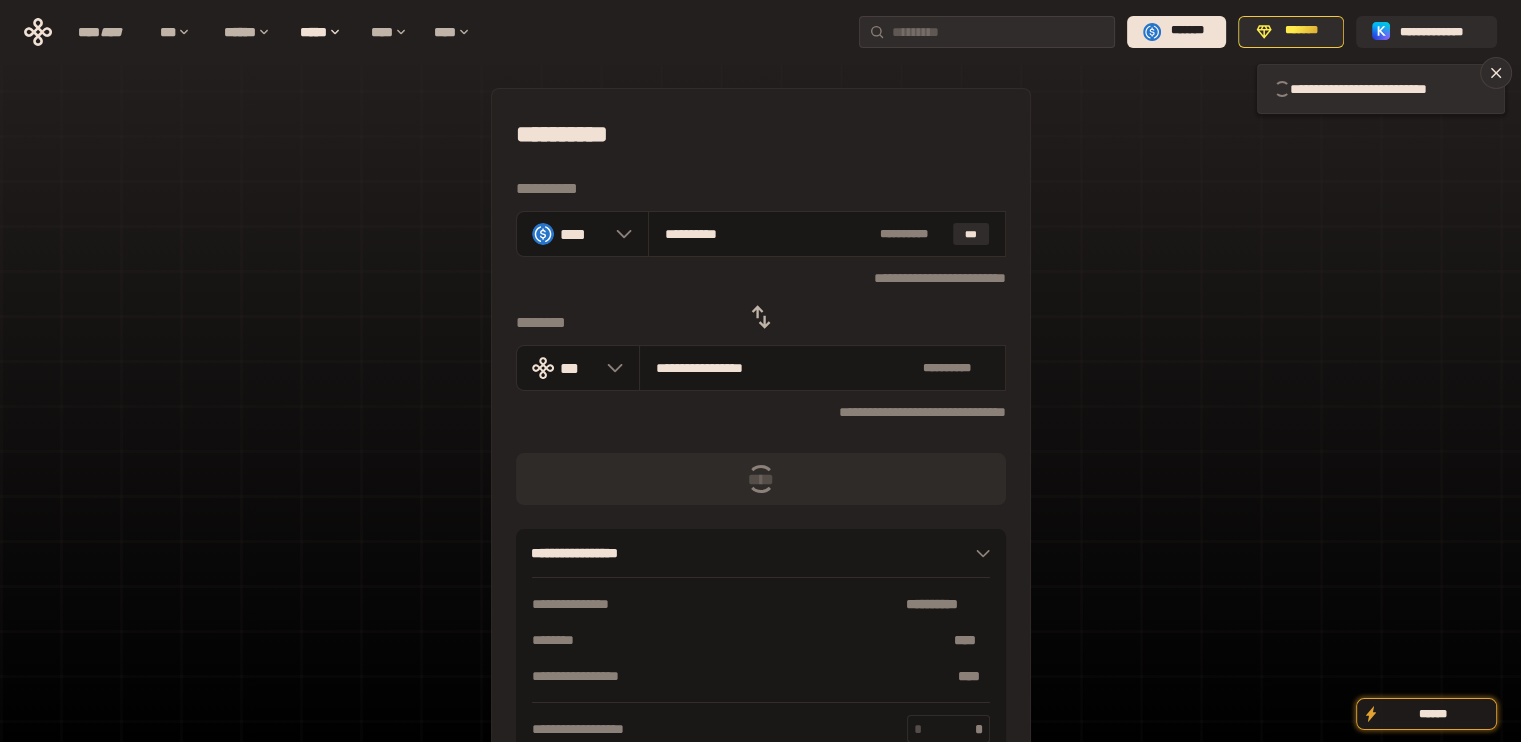 type 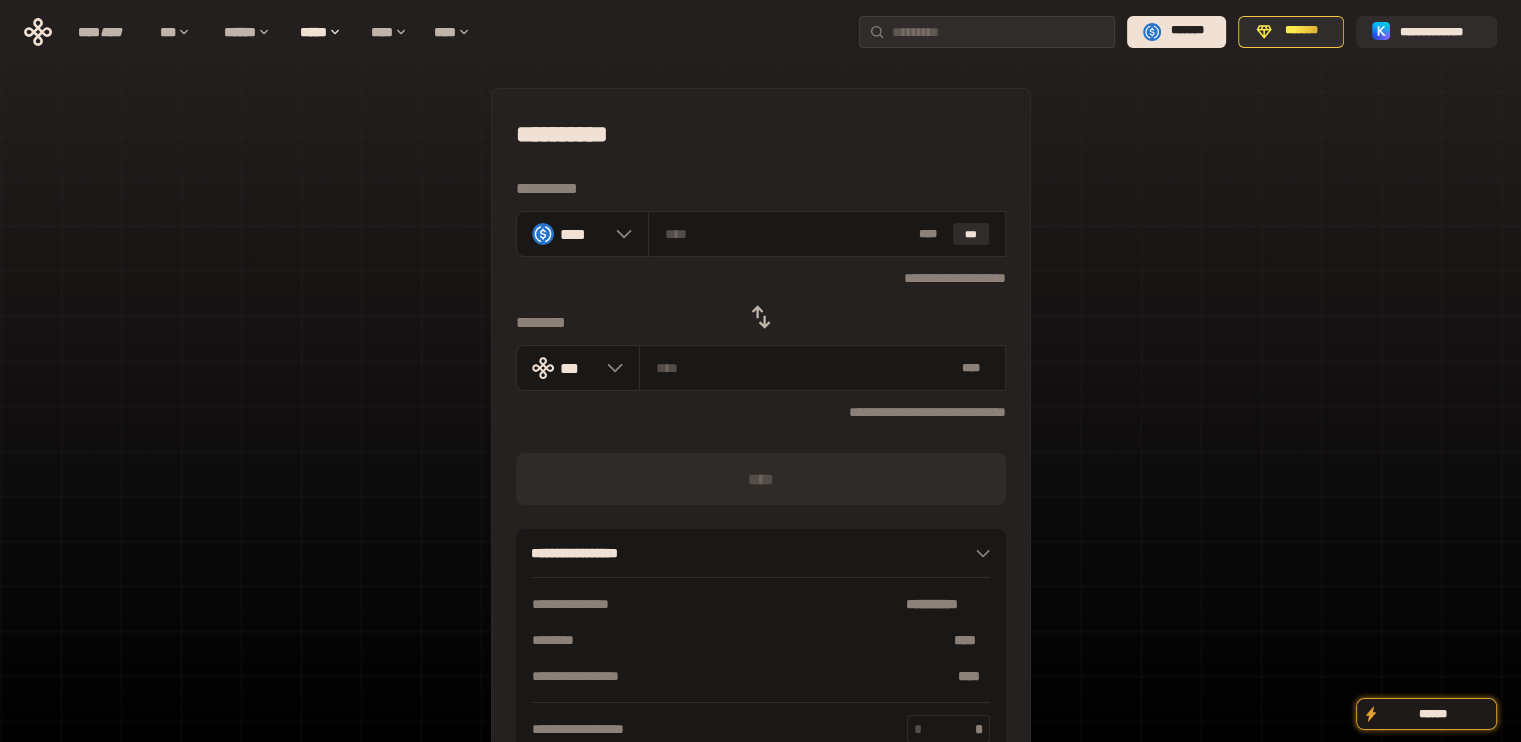 click 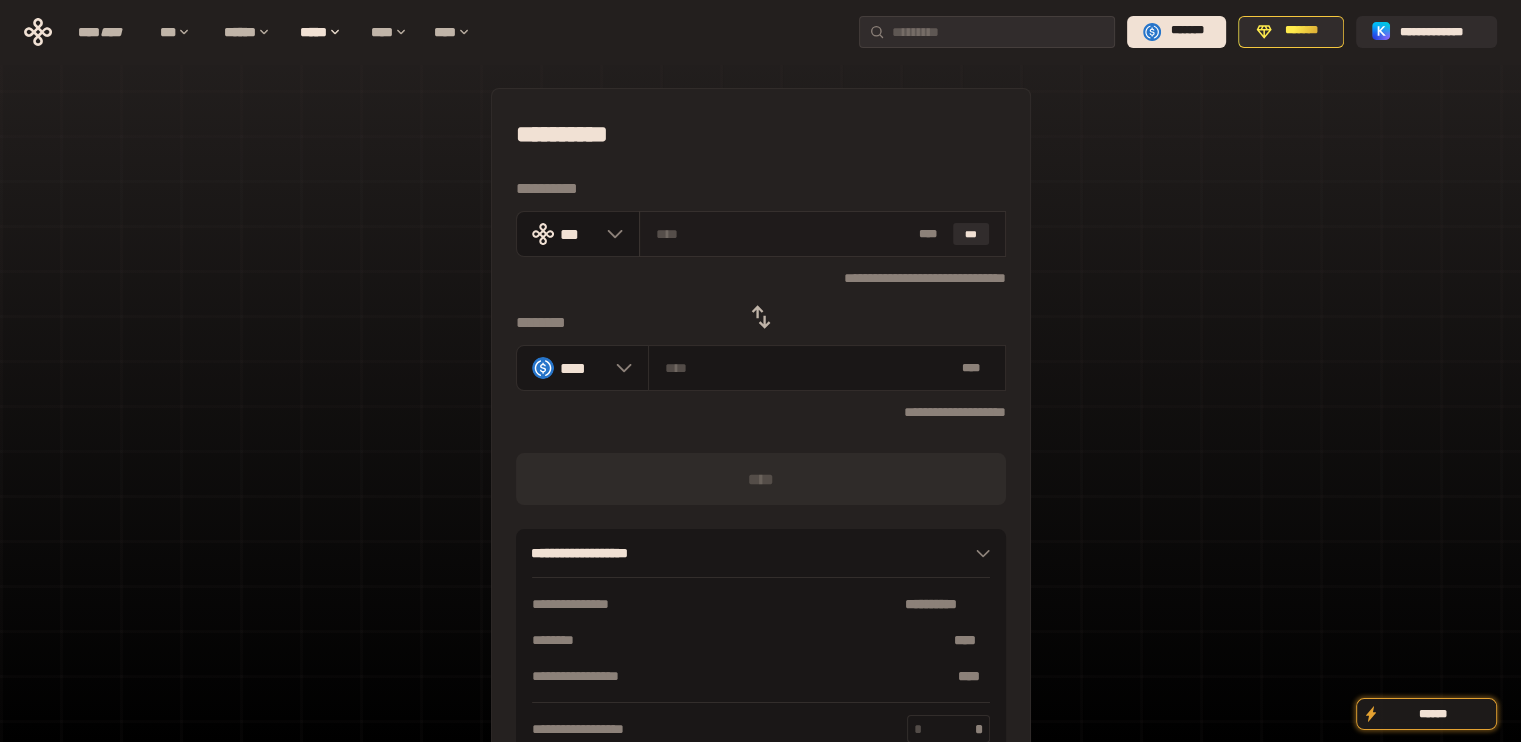 click on "* ** ***" at bounding box center (822, 234) 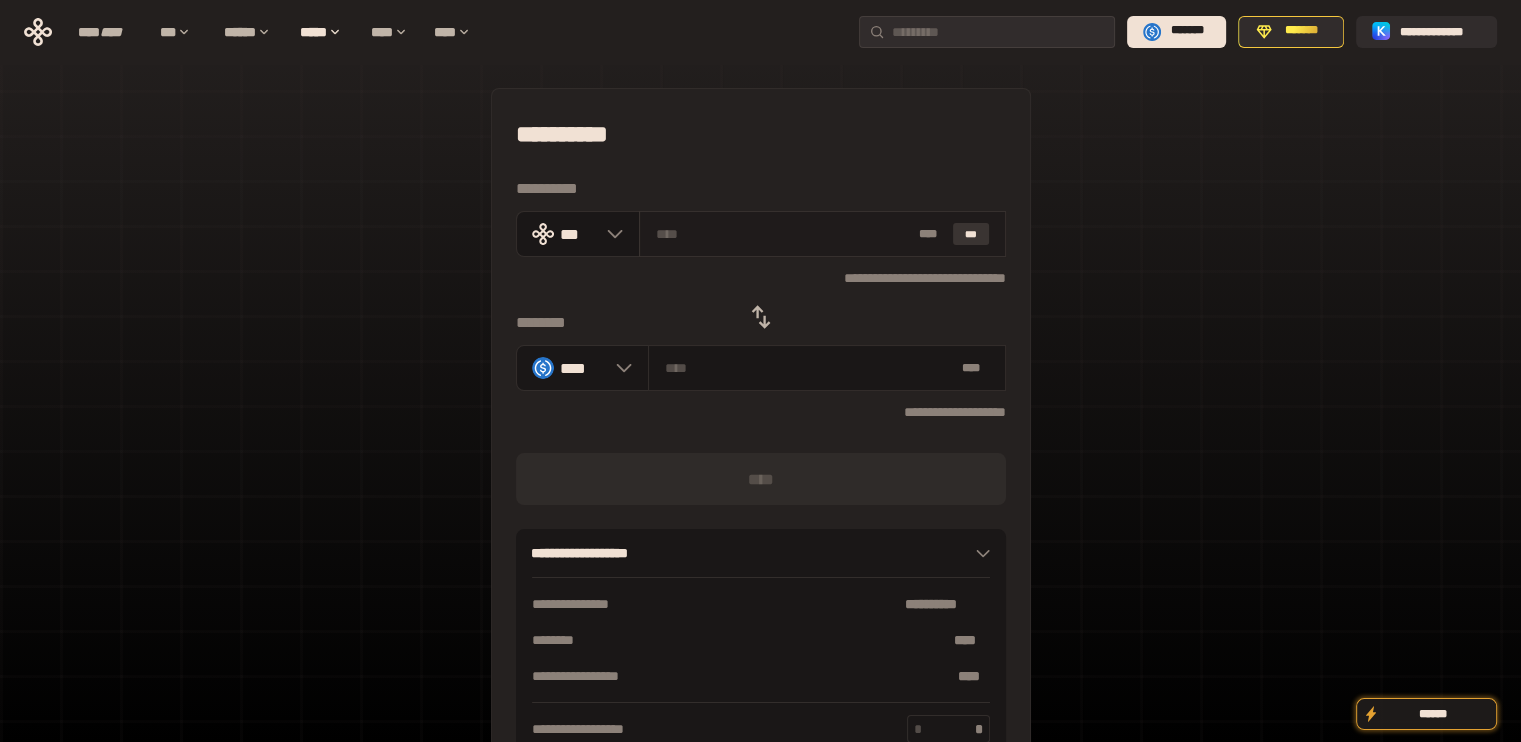 drag, startPoint x: 989, startPoint y: 241, endPoint x: 976, endPoint y: 235, distance: 14.3178215 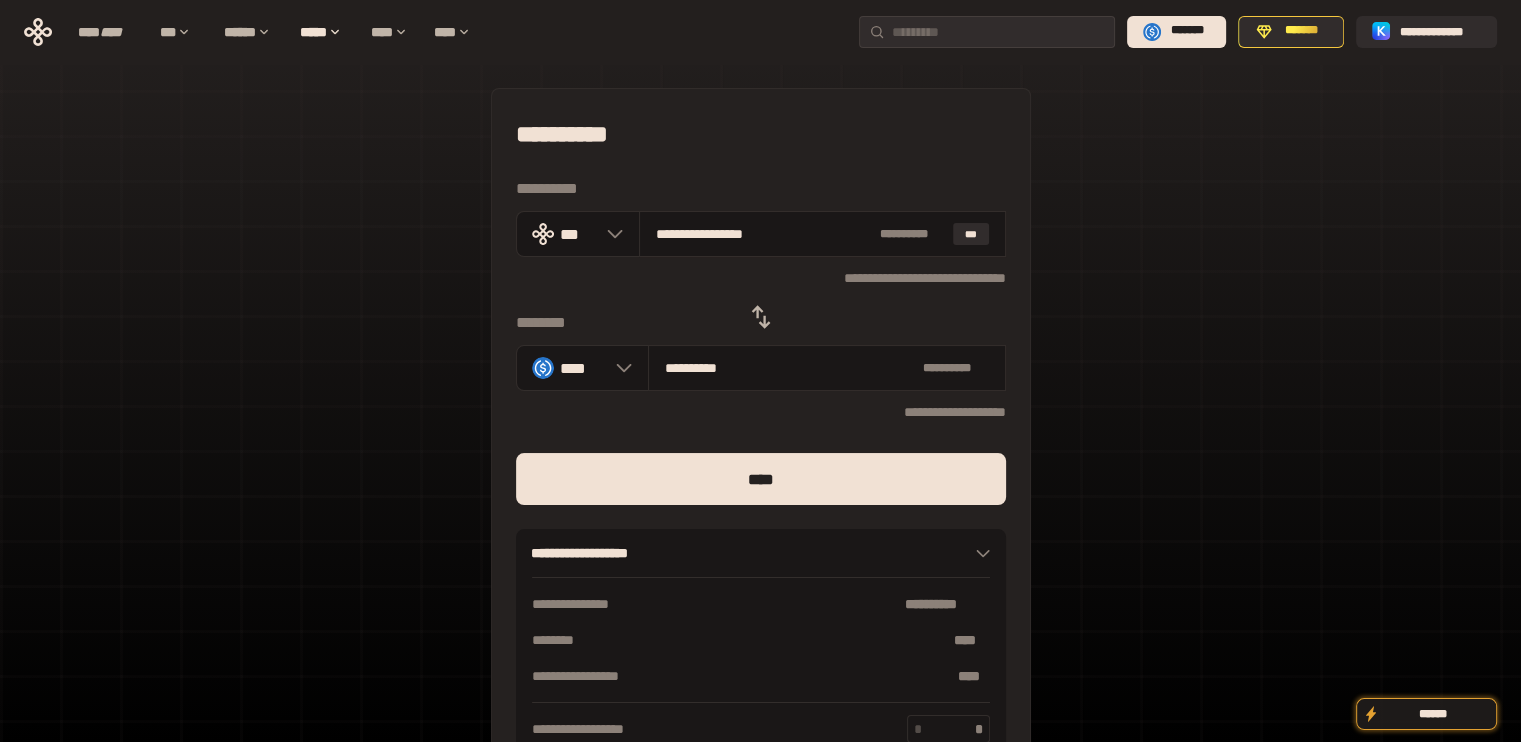 drag, startPoint x: 685, startPoint y: 239, endPoint x: 1064, endPoint y: 271, distance: 380.3485 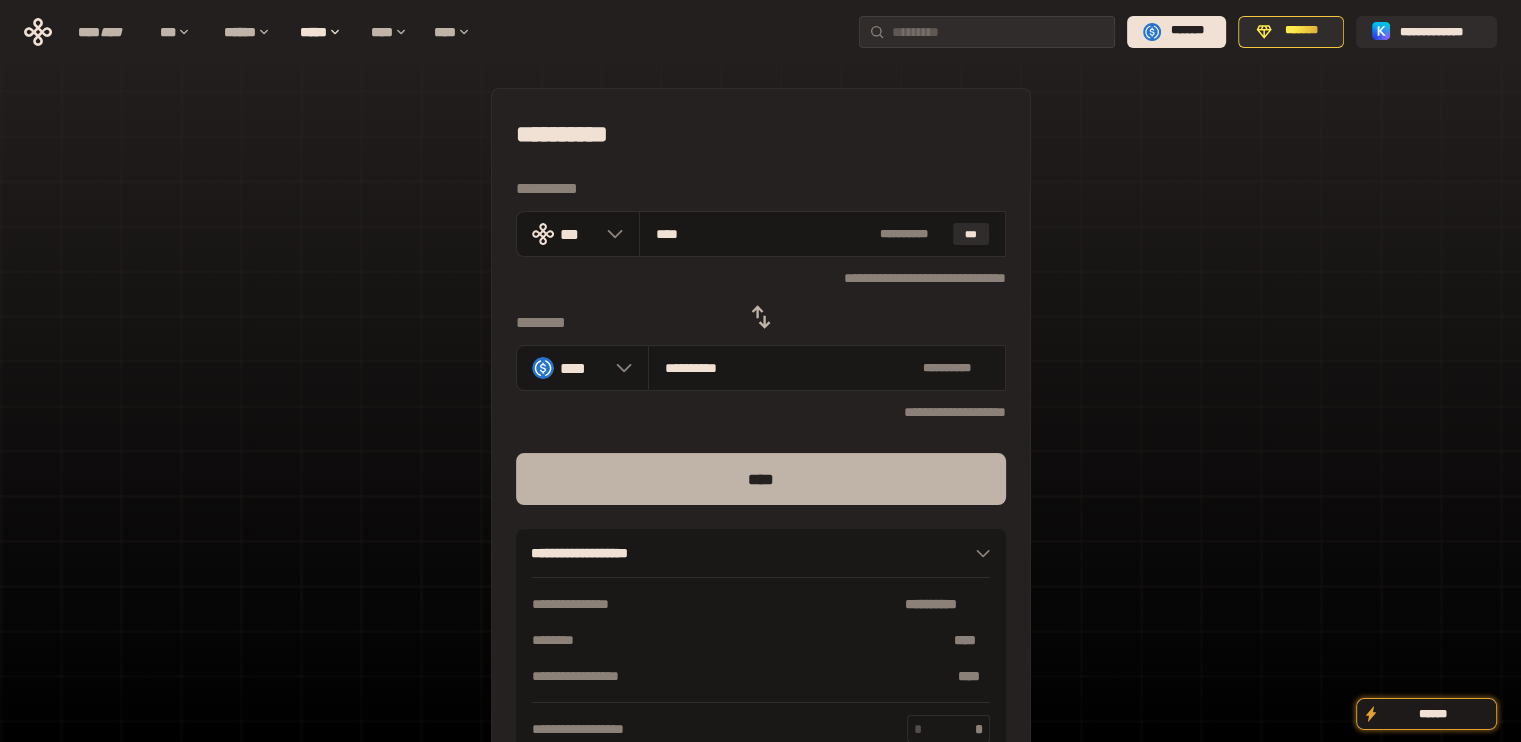 type on "***" 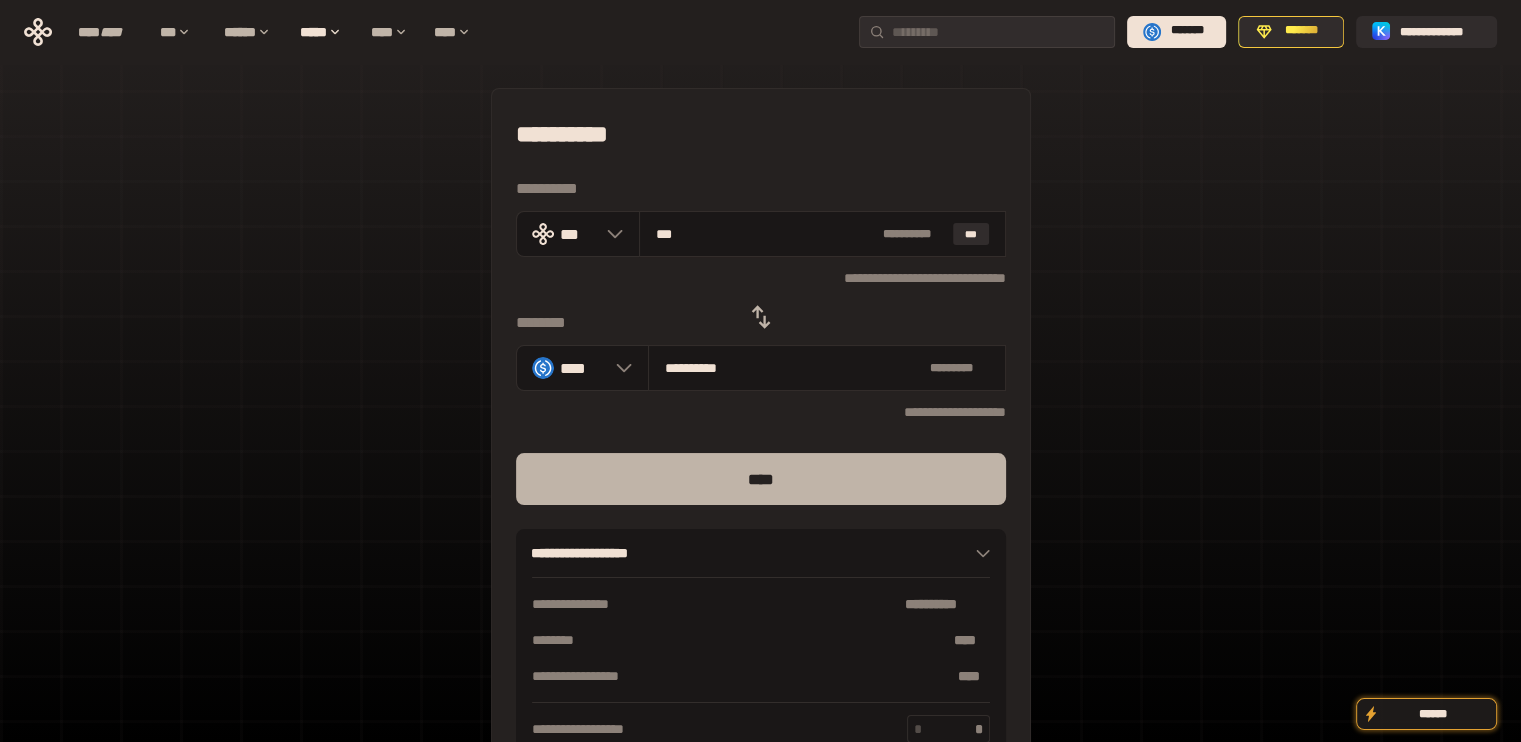 type on "***" 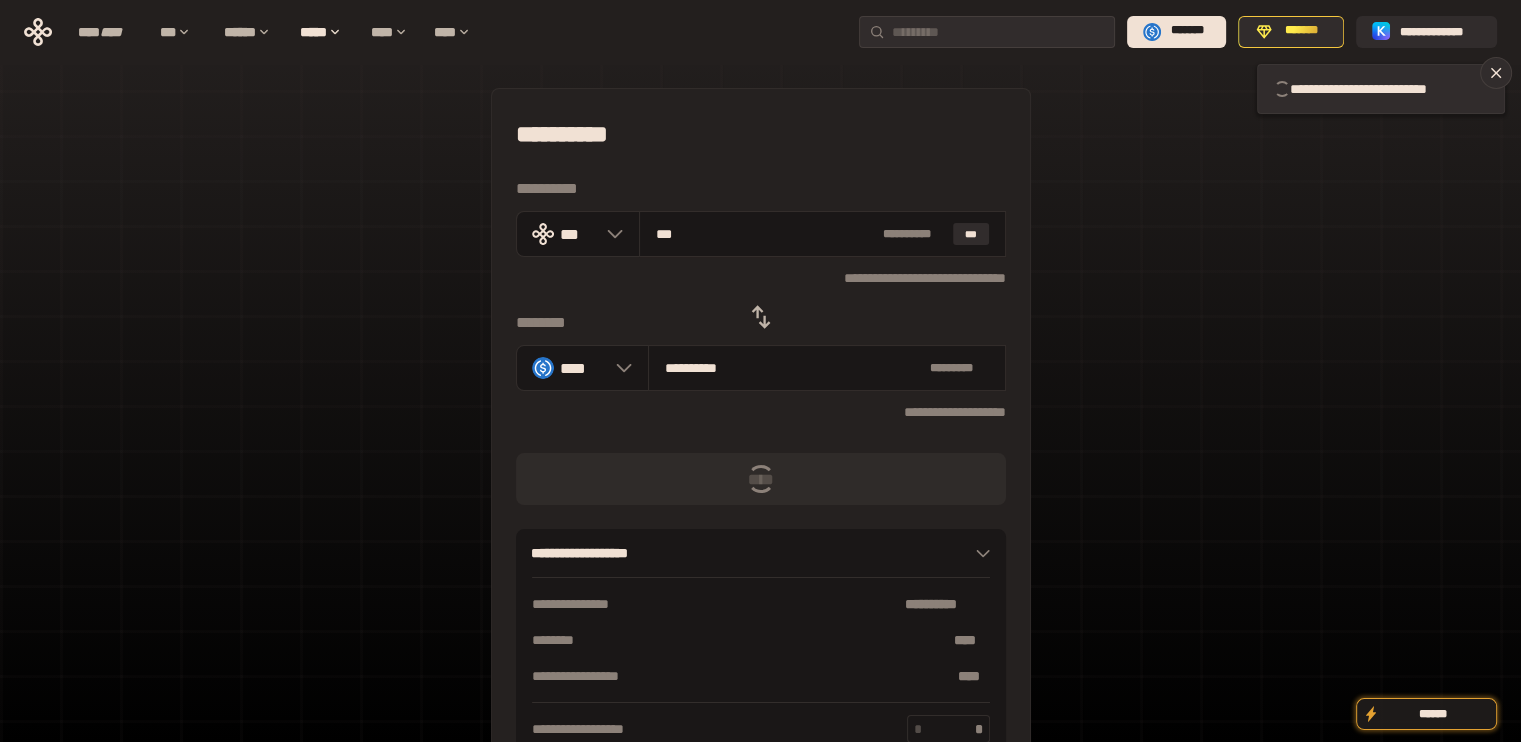 type 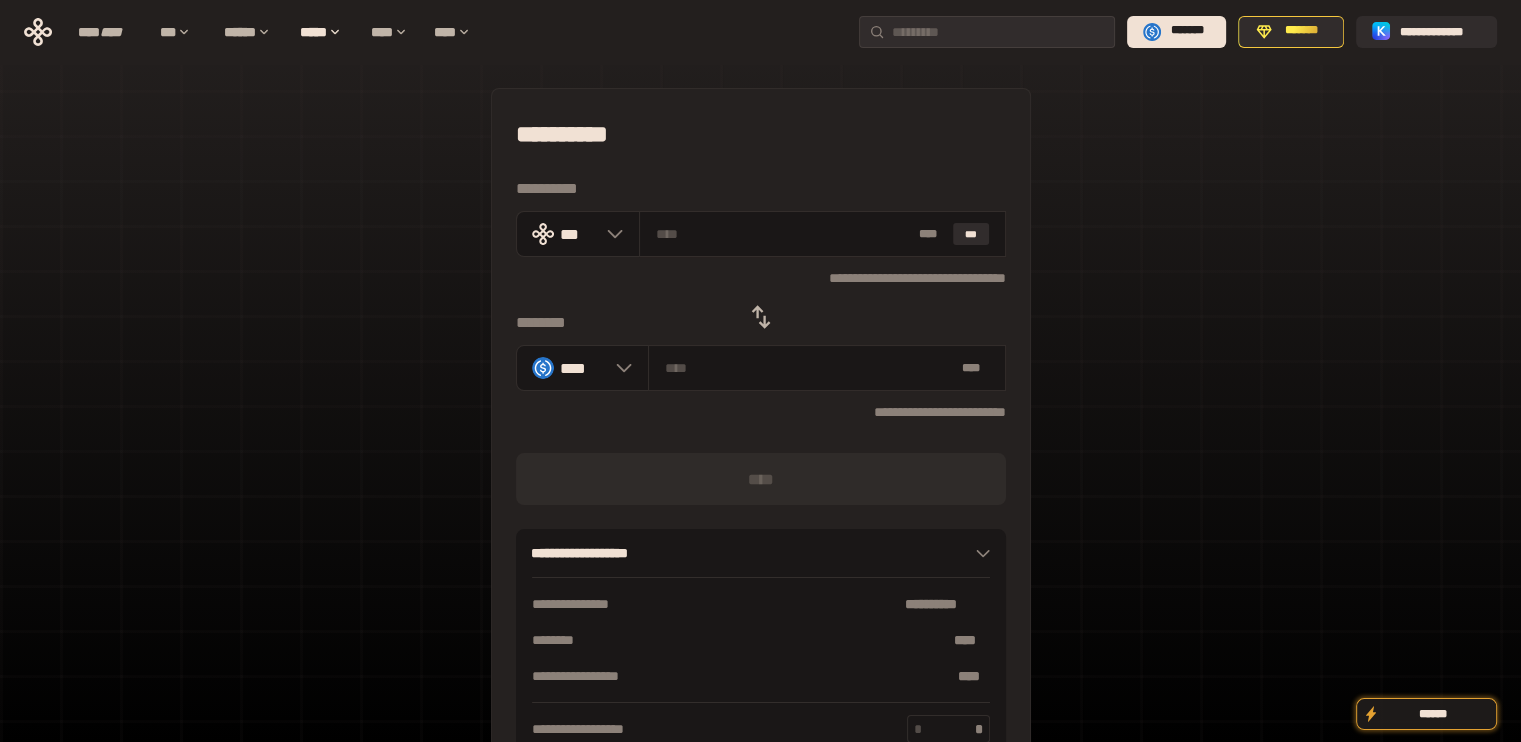 drag, startPoint x: 767, startPoint y: 301, endPoint x: 888, endPoint y: 279, distance: 122.98374 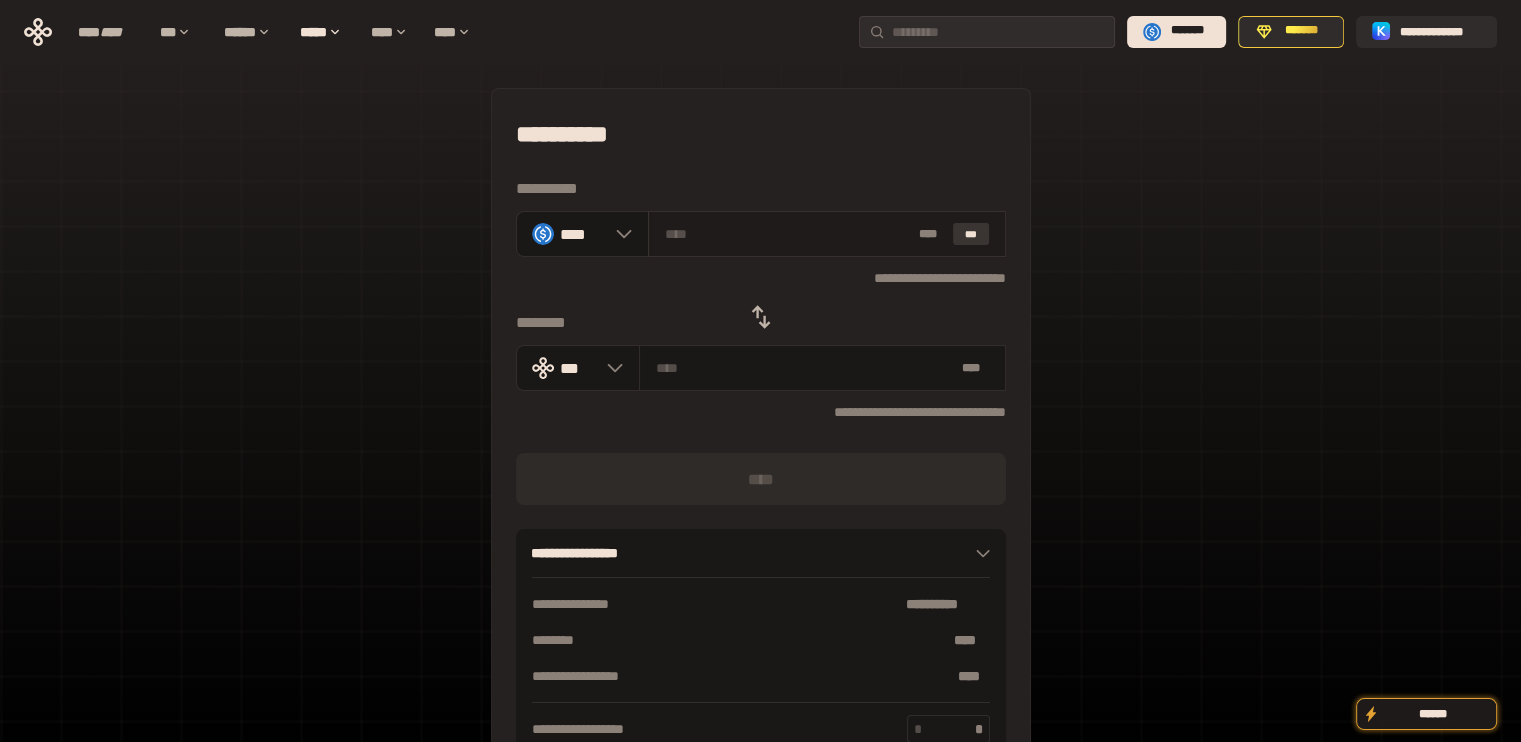 click on "***" at bounding box center (971, 234) 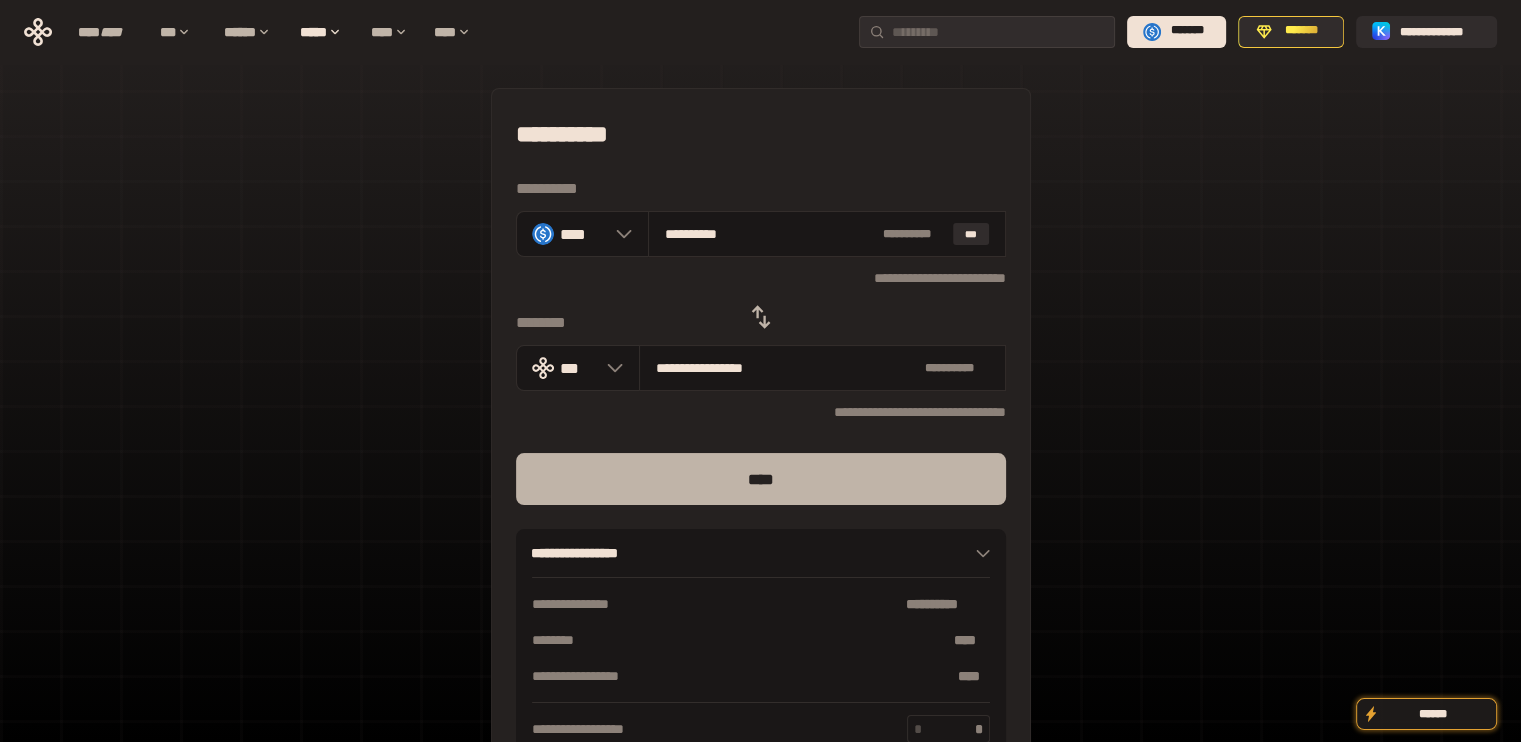 click on "****" at bounding box center [761, 479] 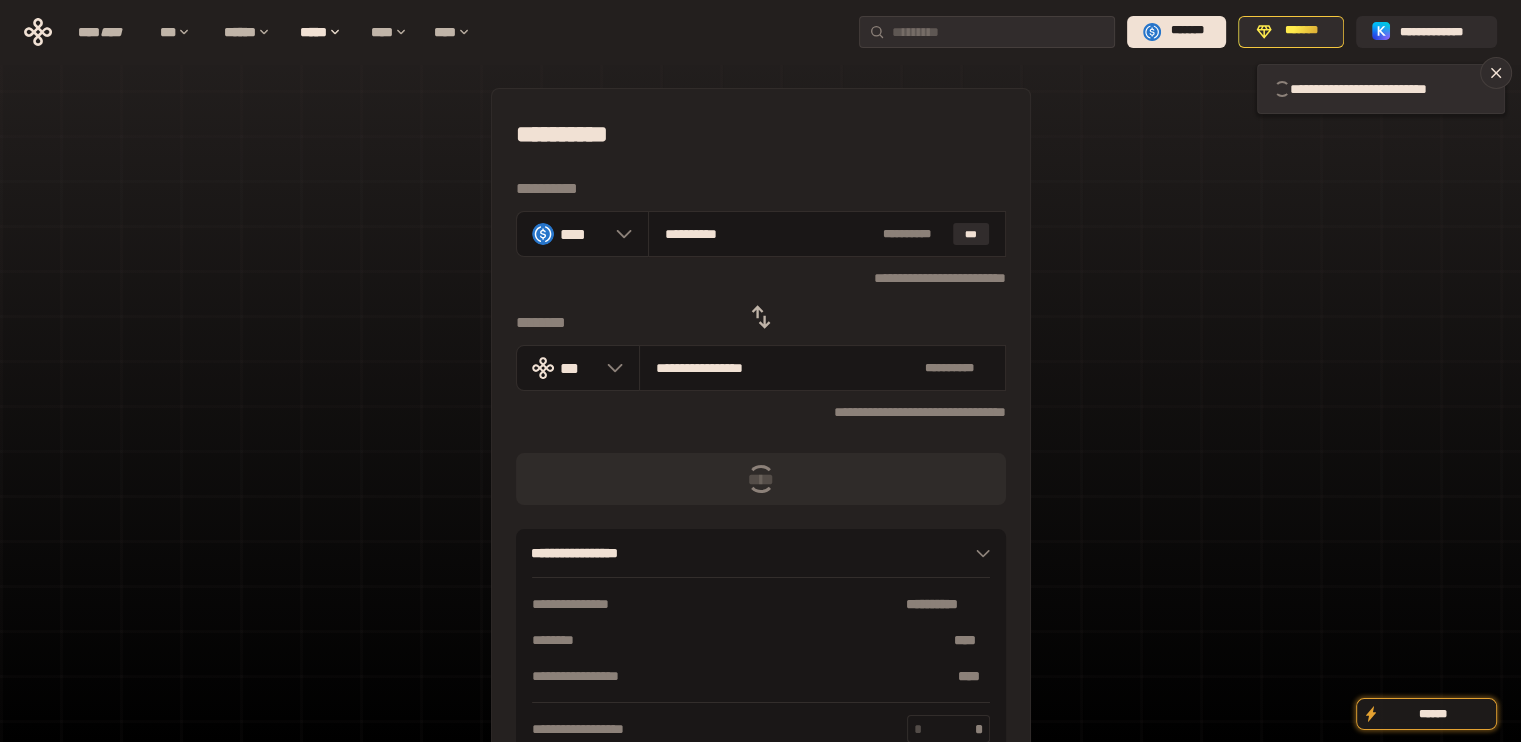 type 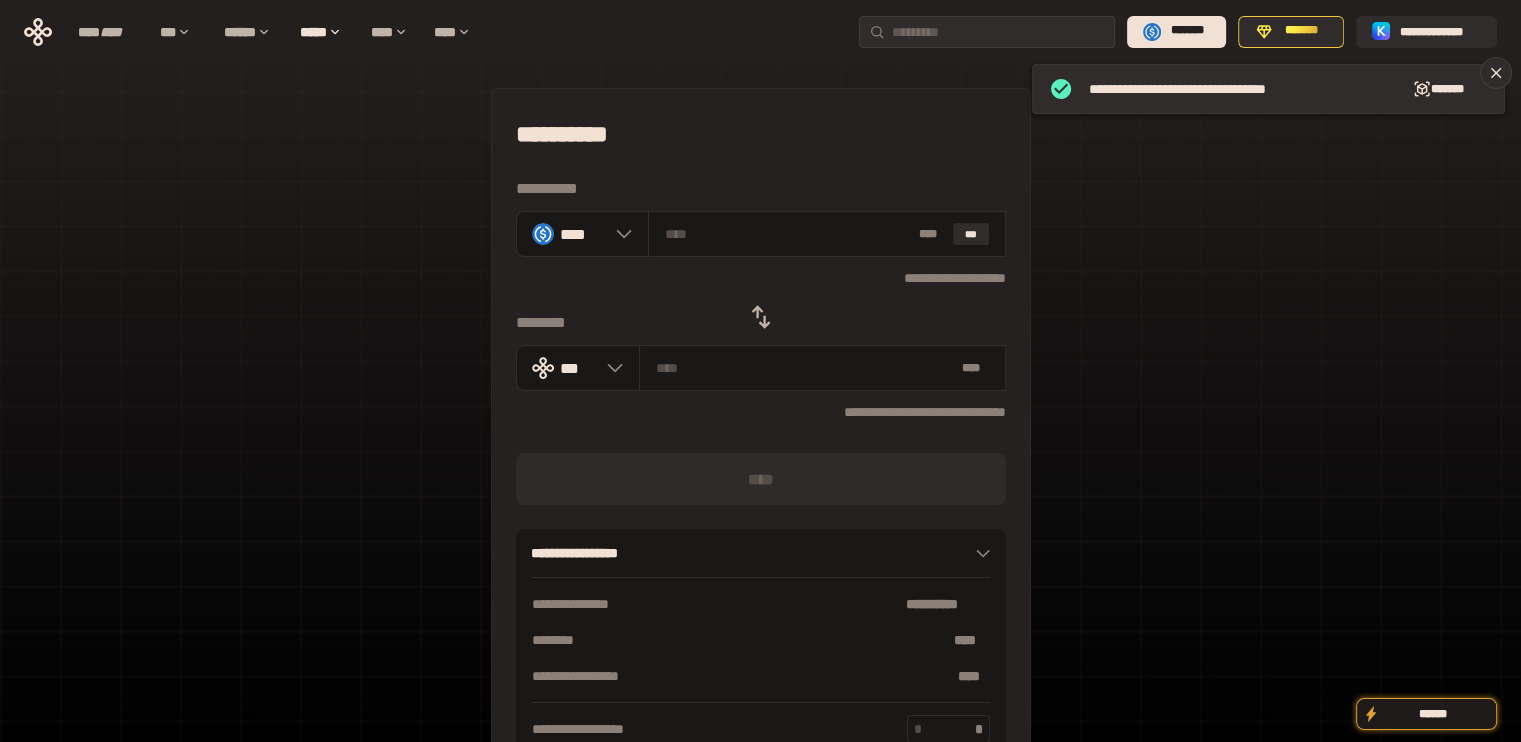 click 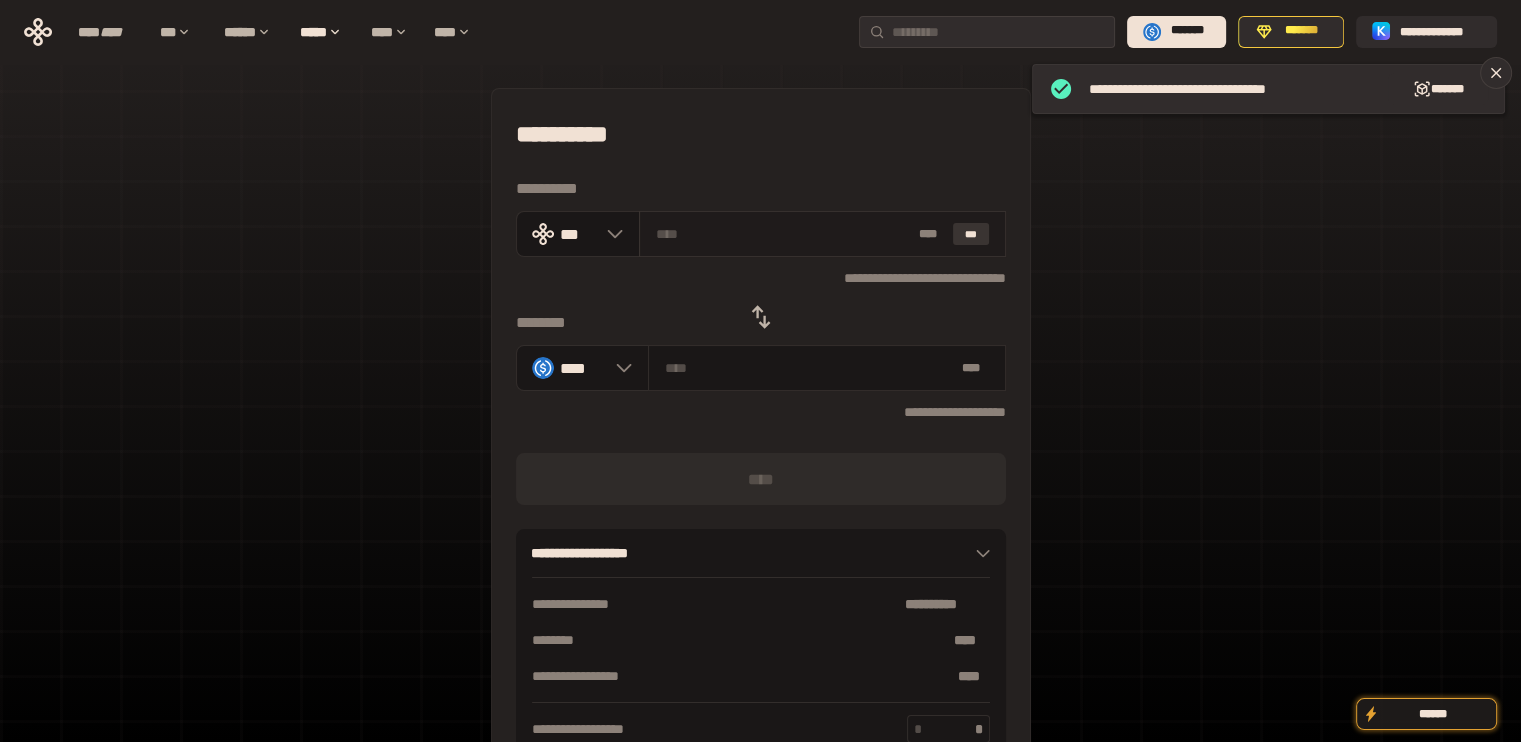 click on "***" at bounding box center (971, 234) 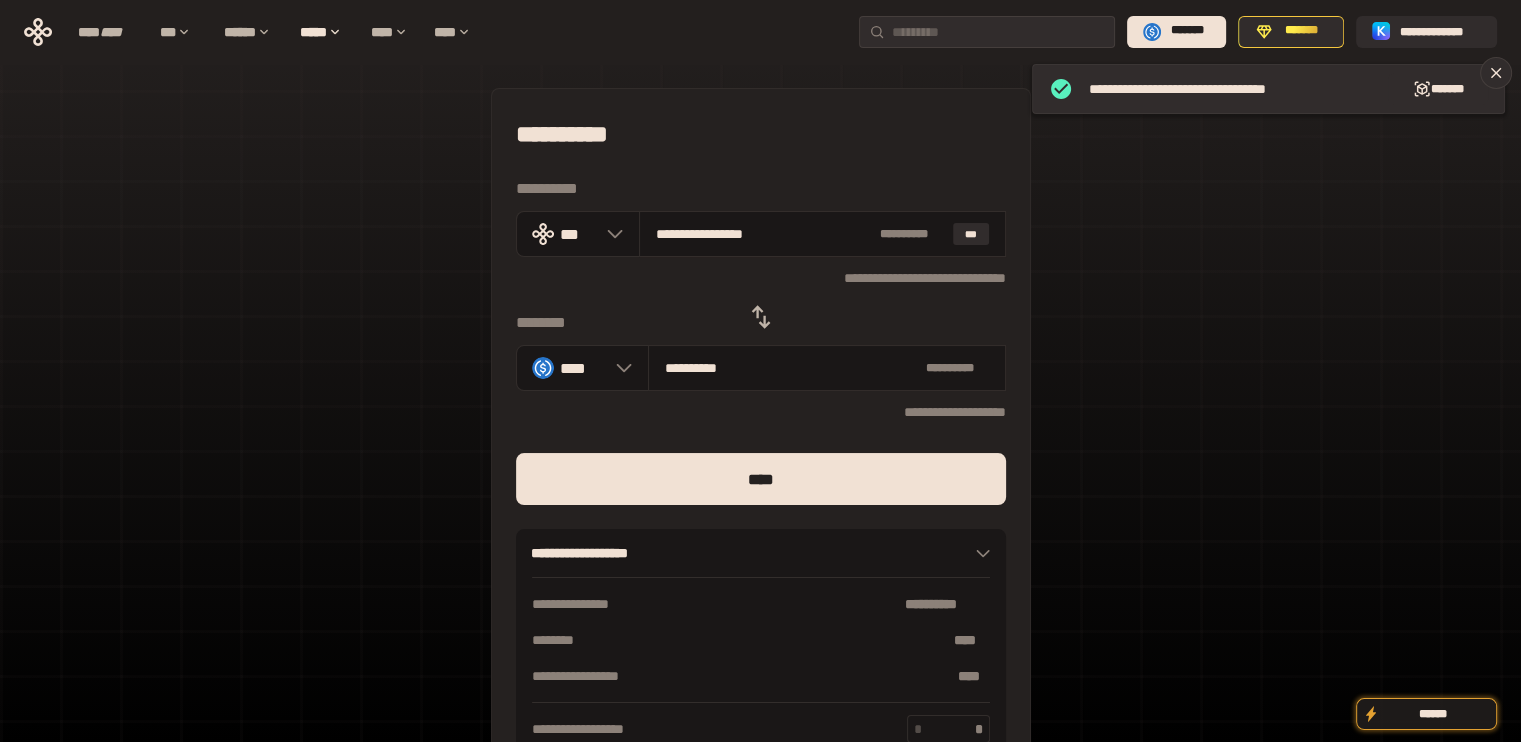 drag, startPoint x: 687, startPoint y: 230, endPoint x: 963, endPoint y: 281, distance: 280.6724 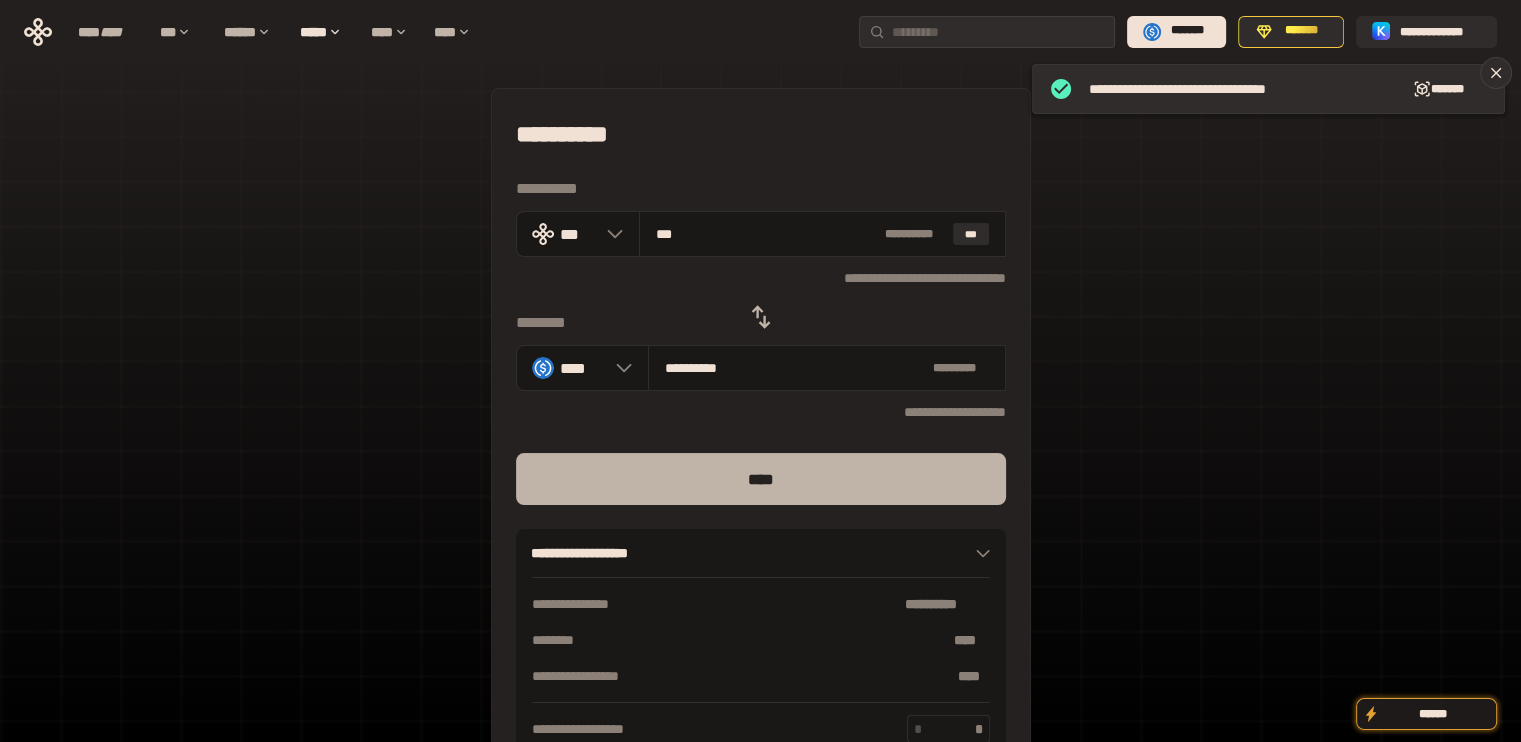 type on "***" 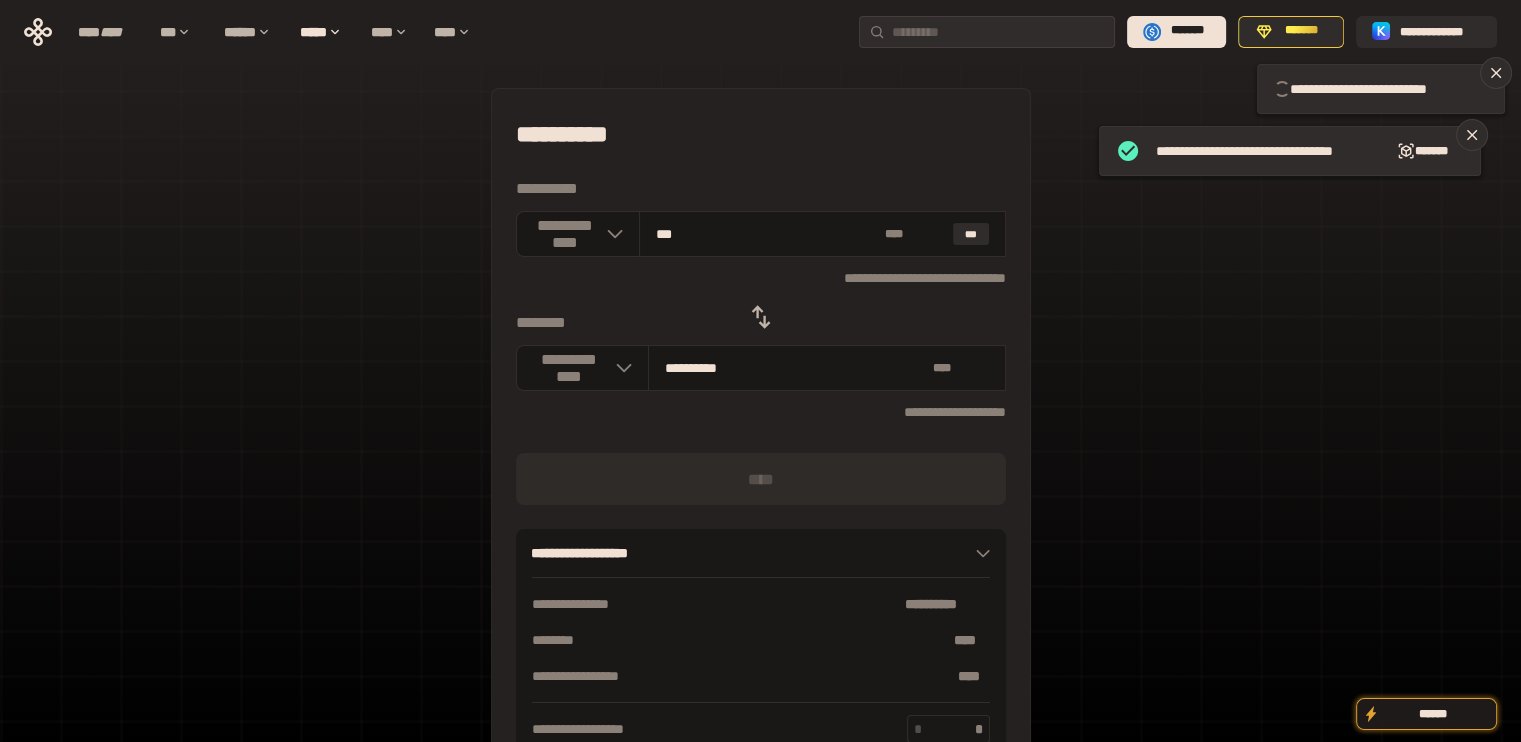 type 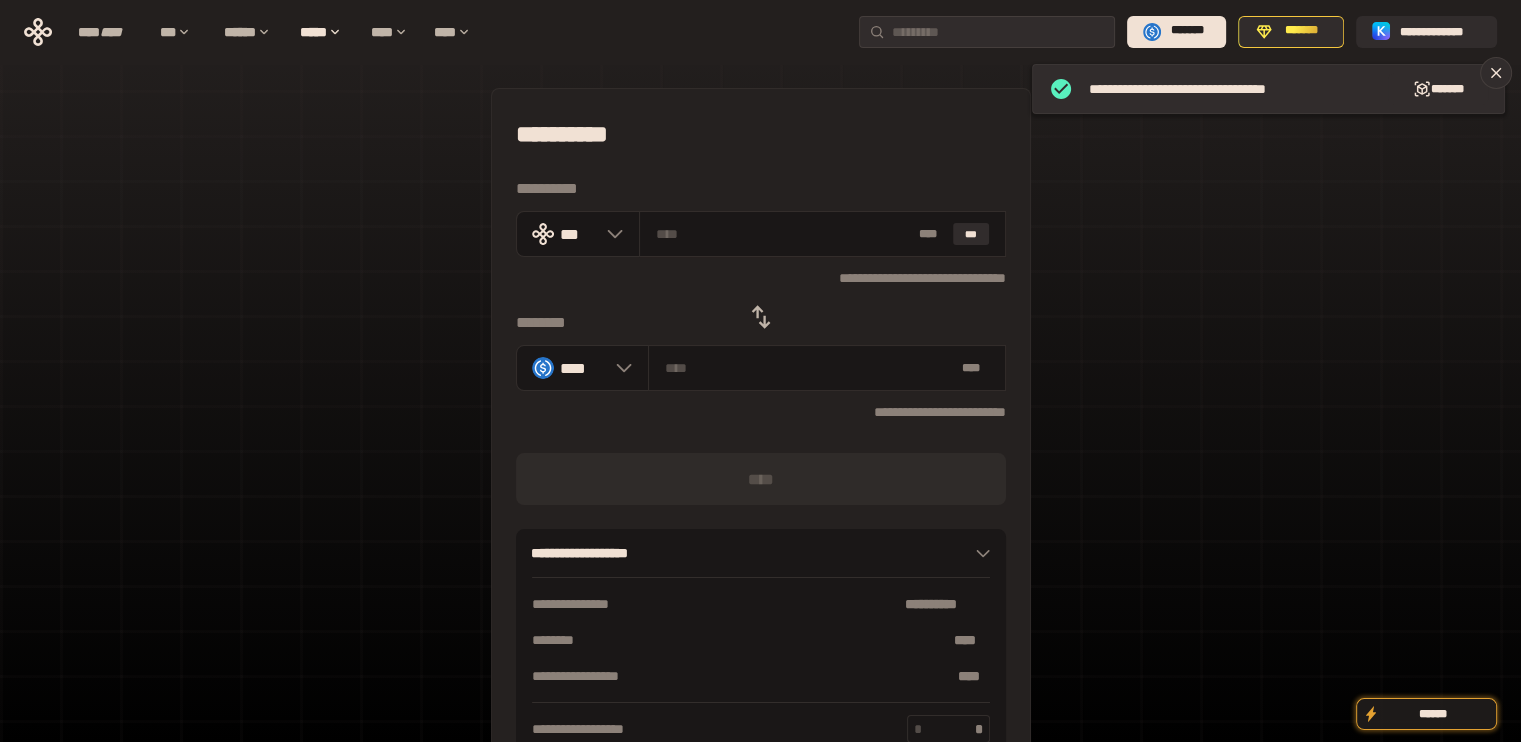 click 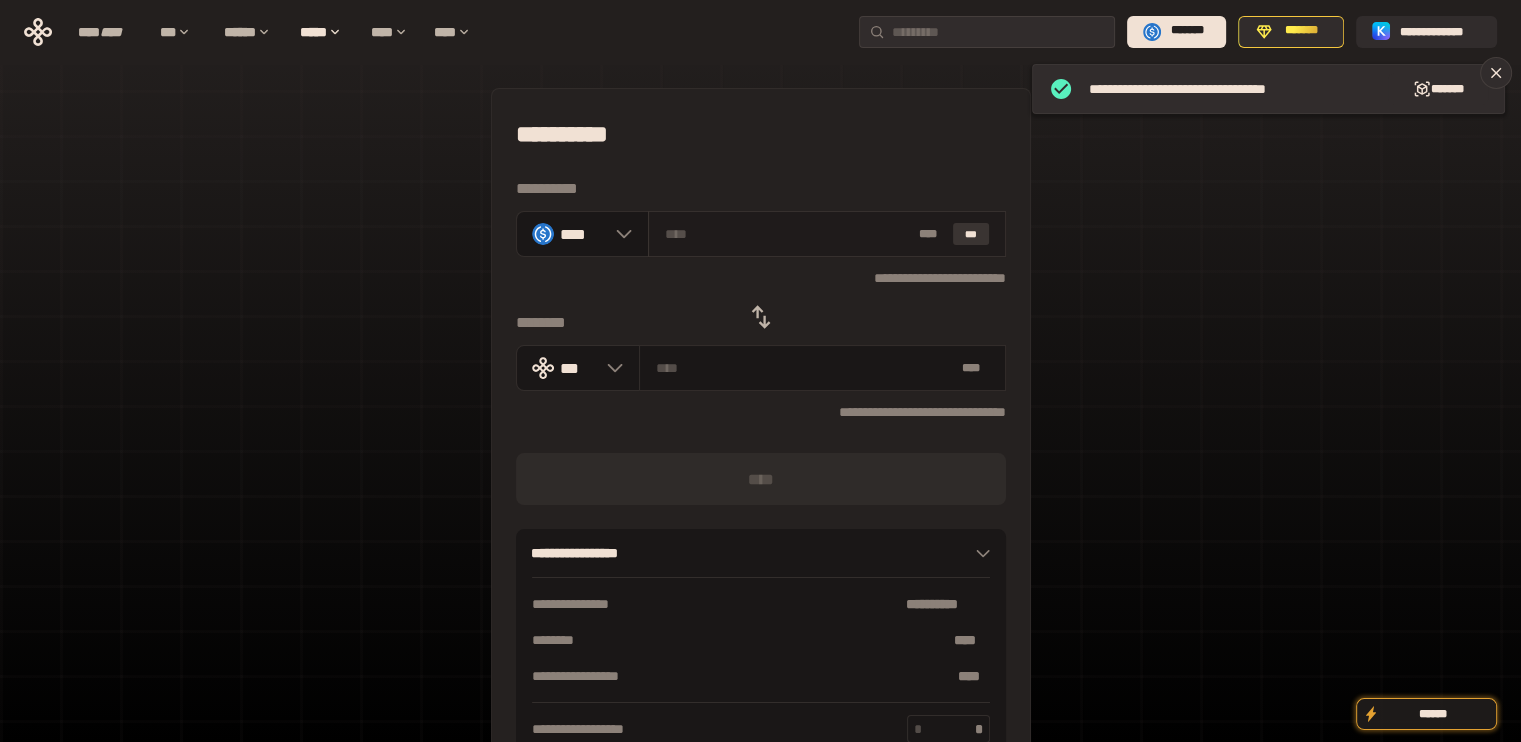 click on "***" at bounding box center [971, 234] 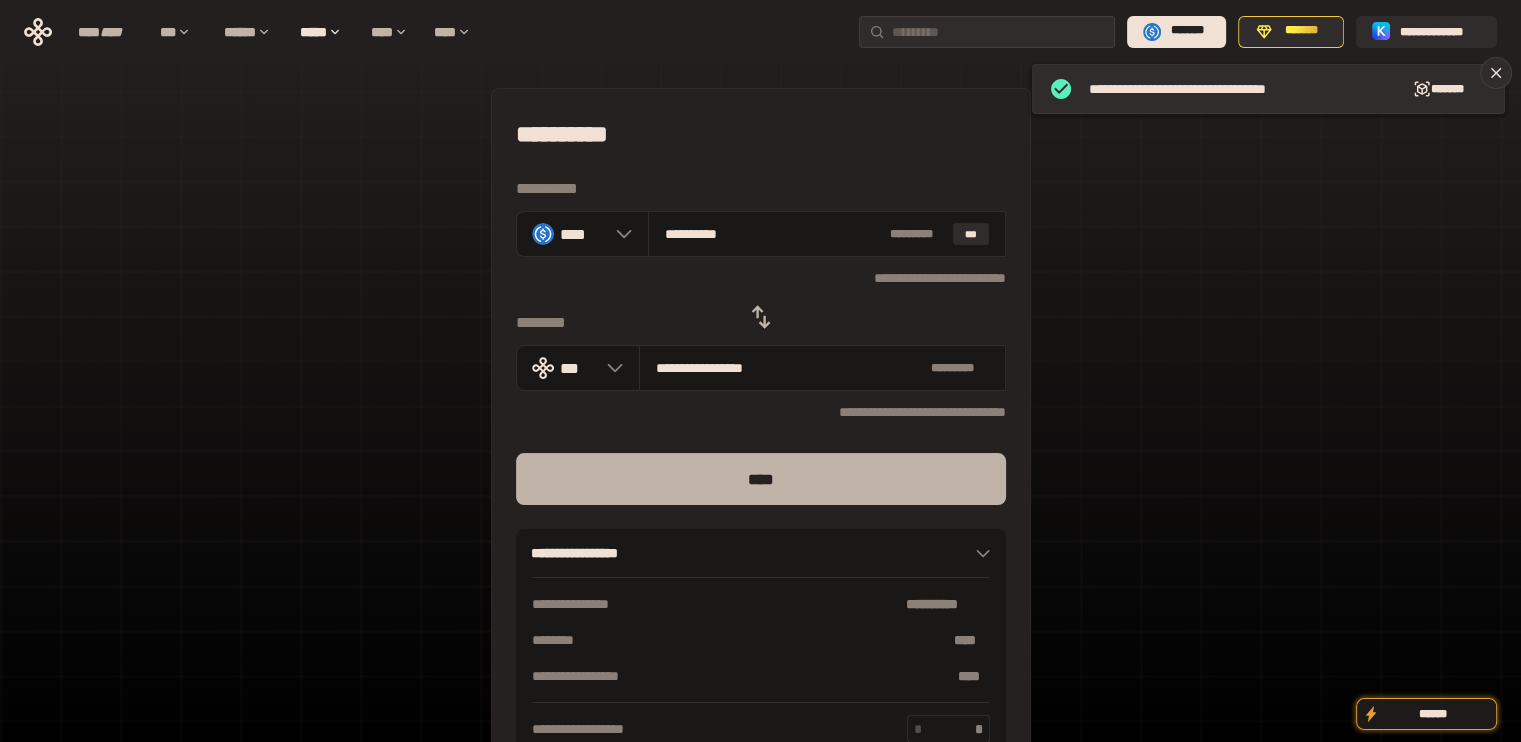 click on "****" at bounding box center (761, 479) 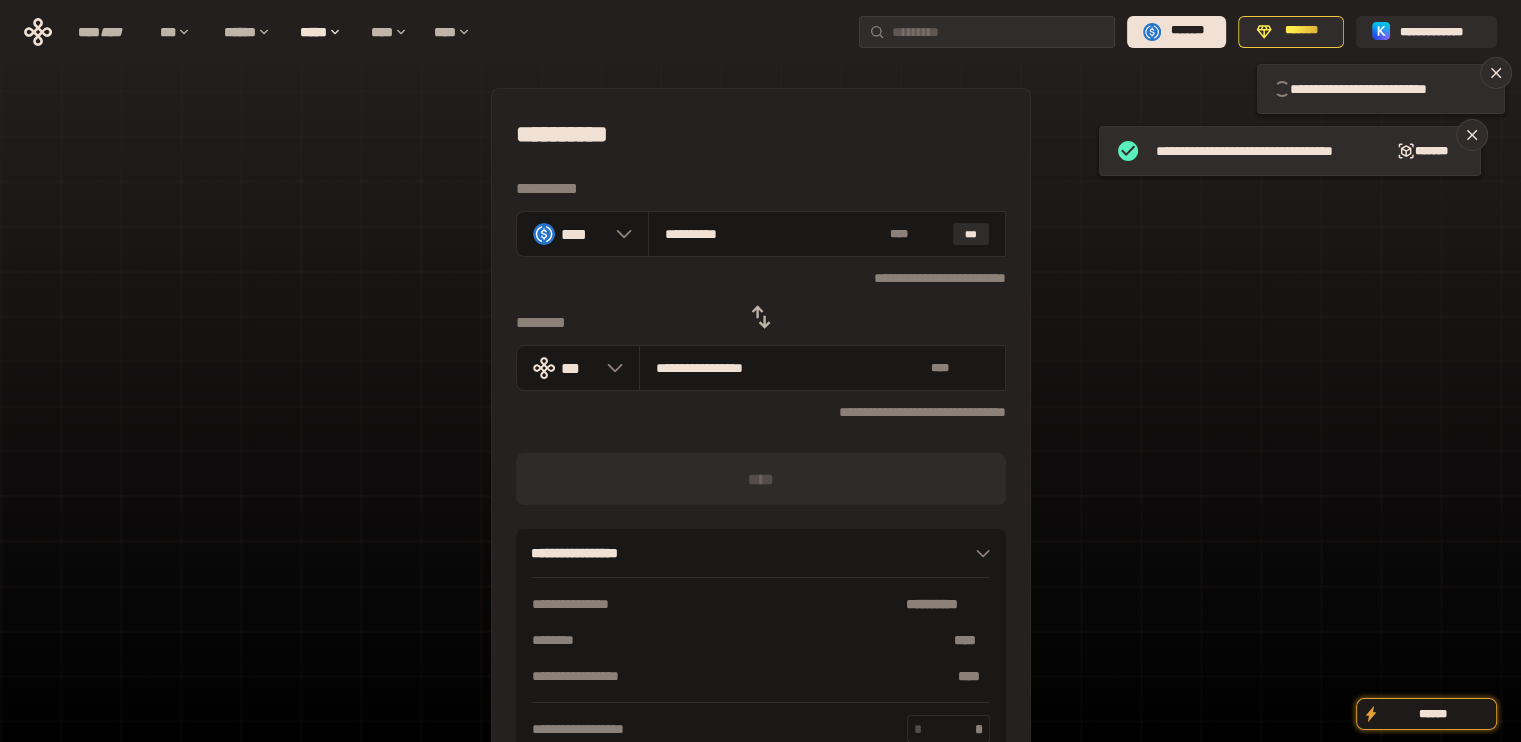 type 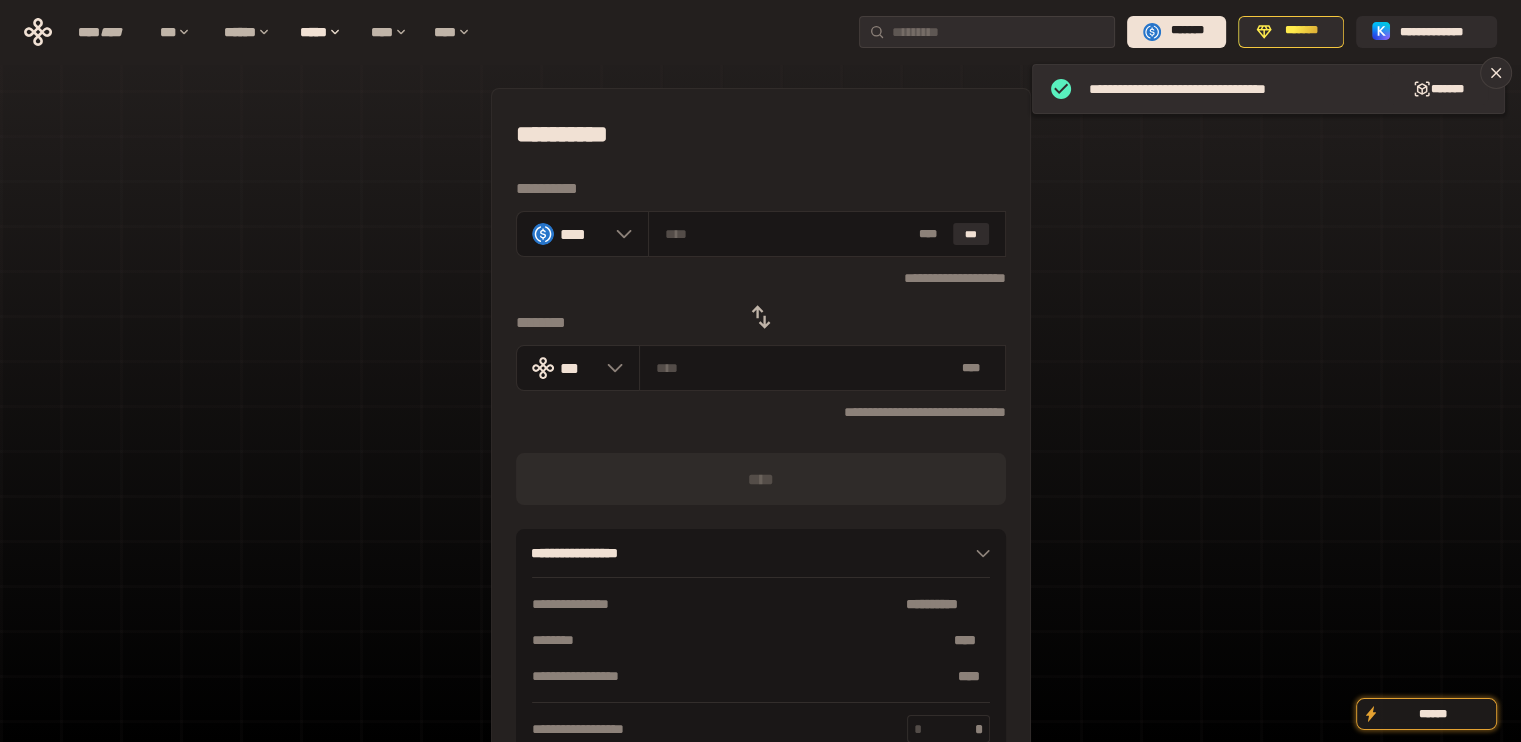 click 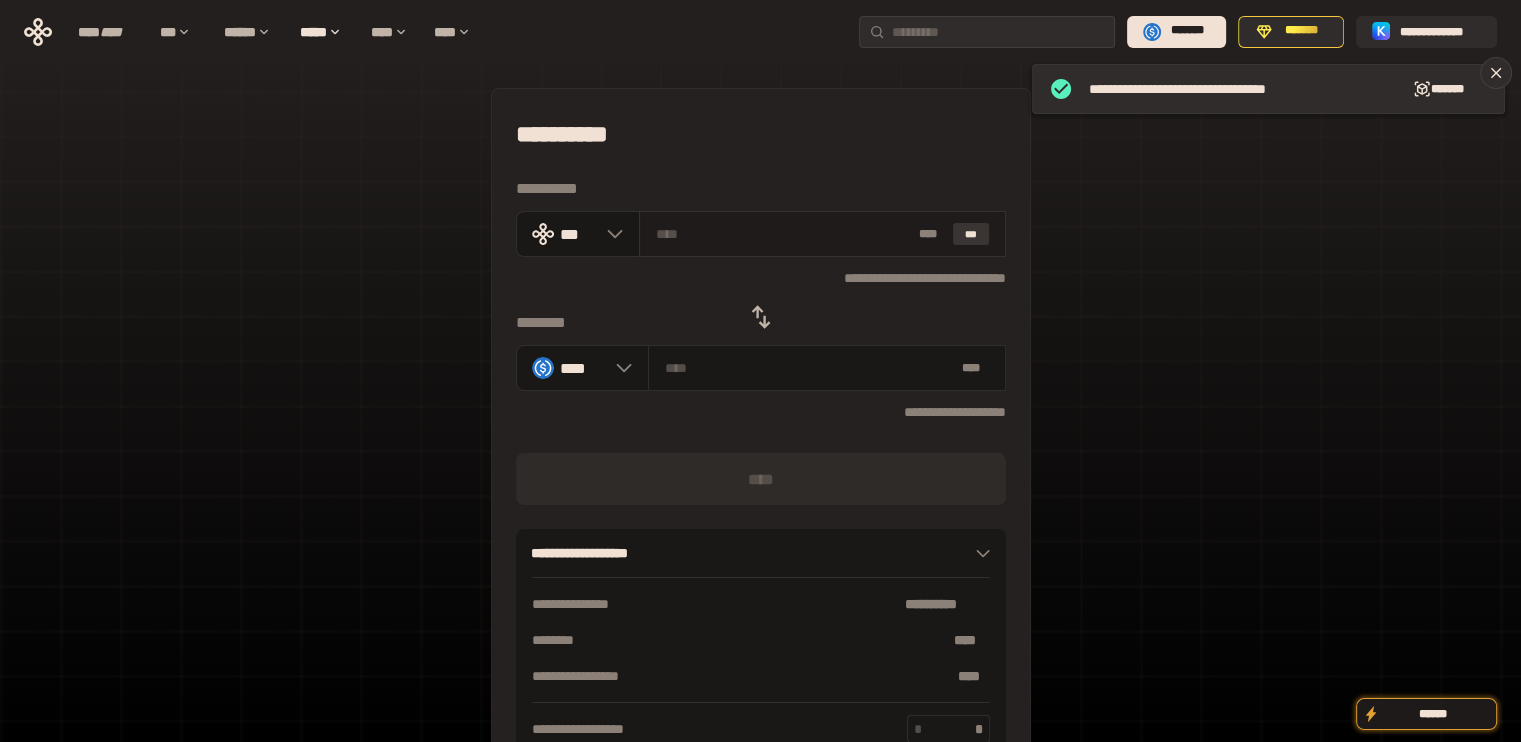 click on "***" at bounding box center (971, 234) 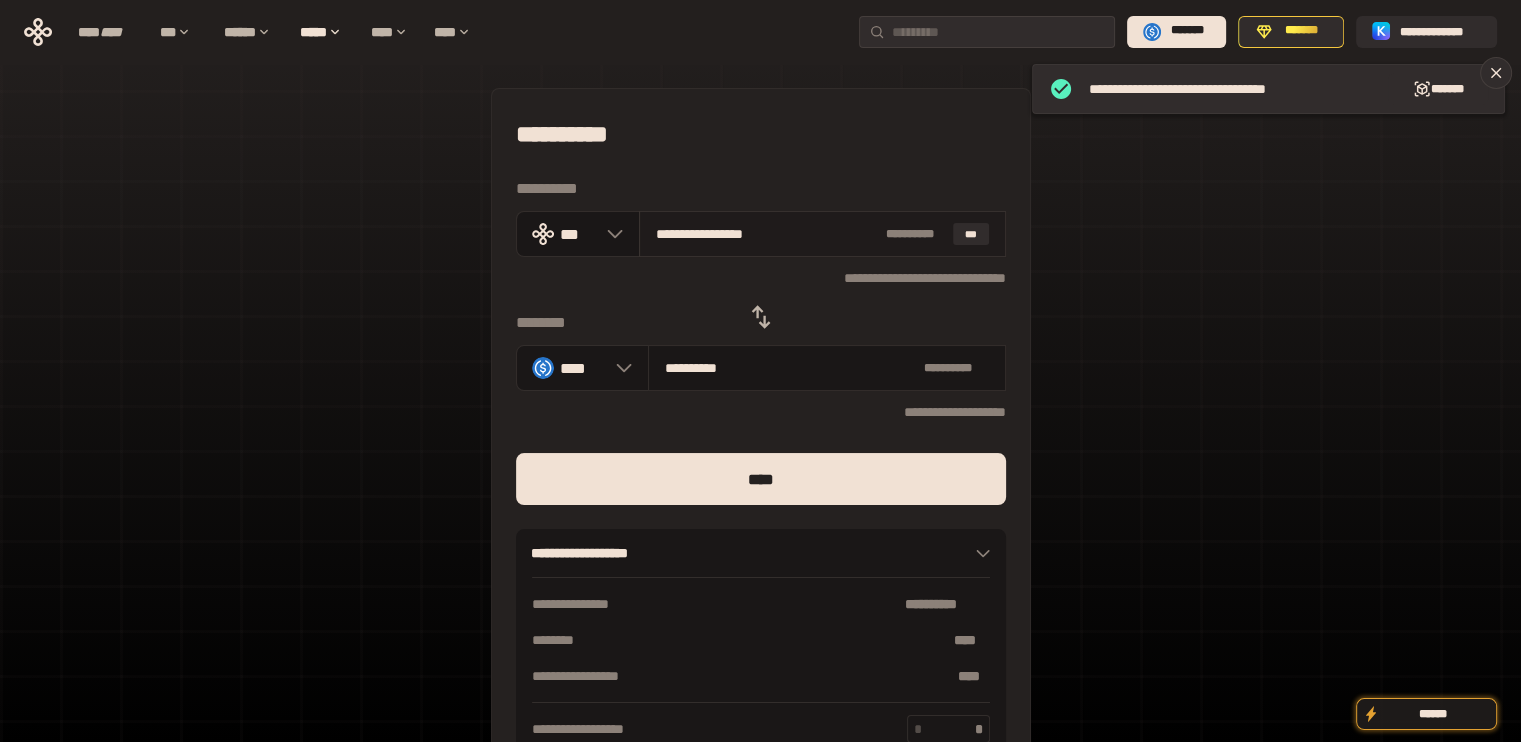 click on "**********" at bounding box center [822, 234] 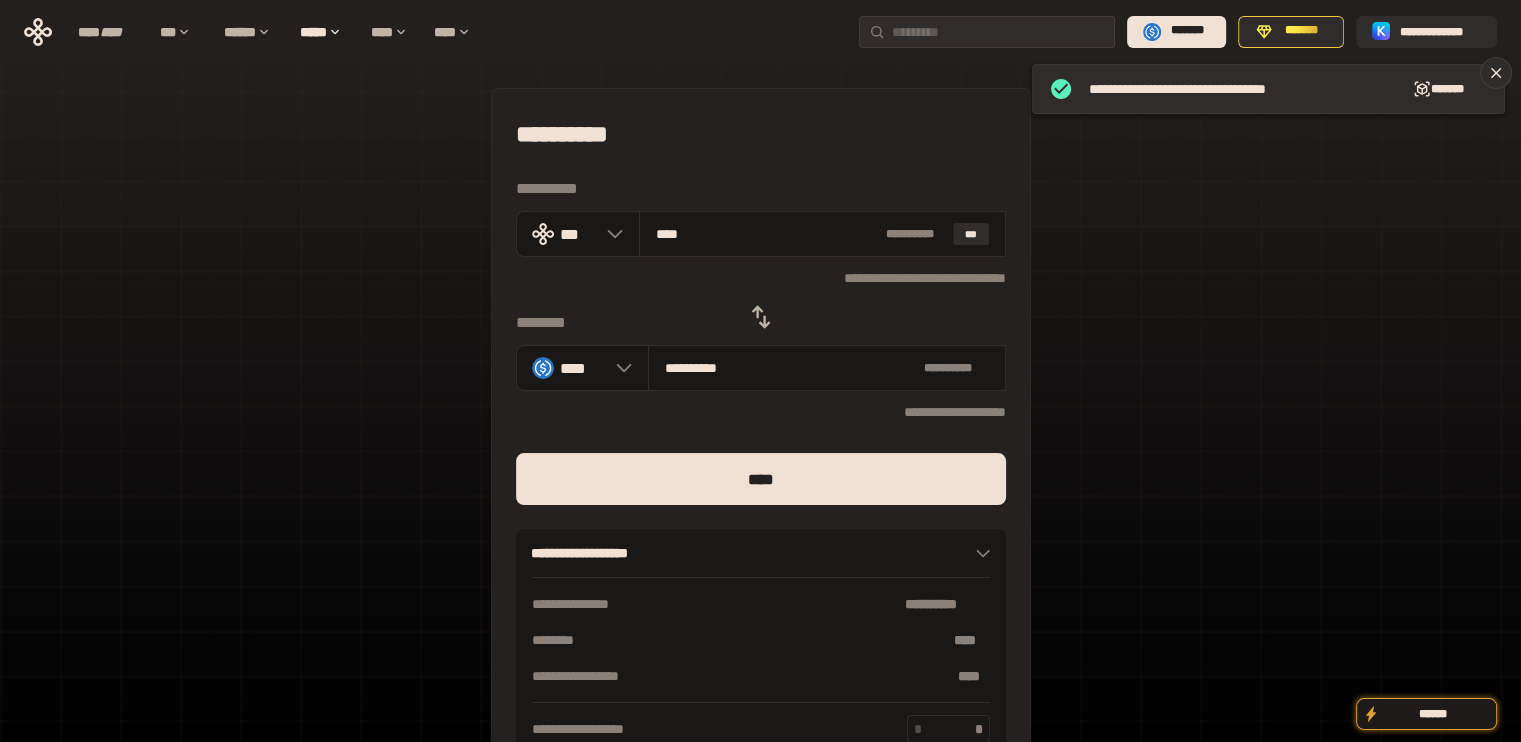 type on "***" 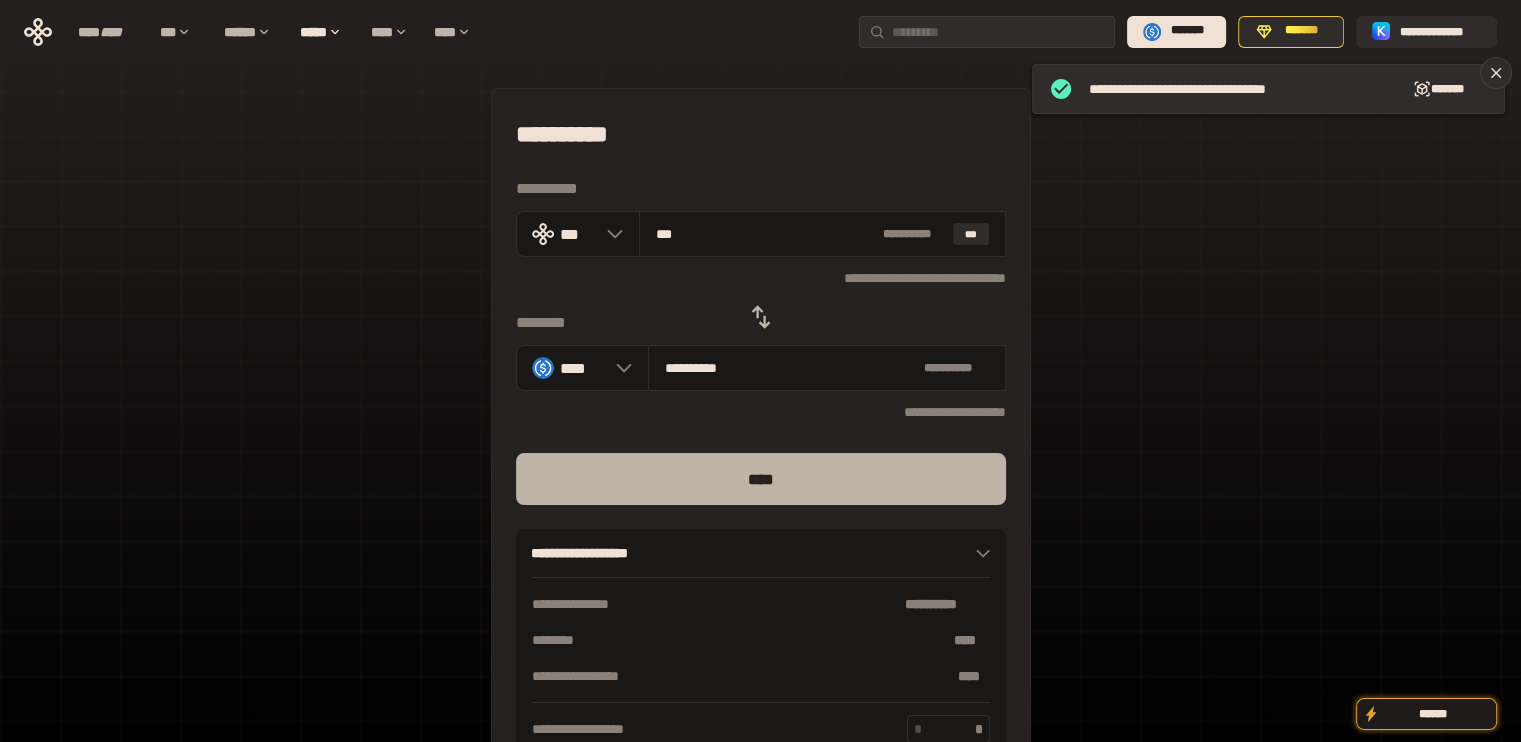 type on "***" 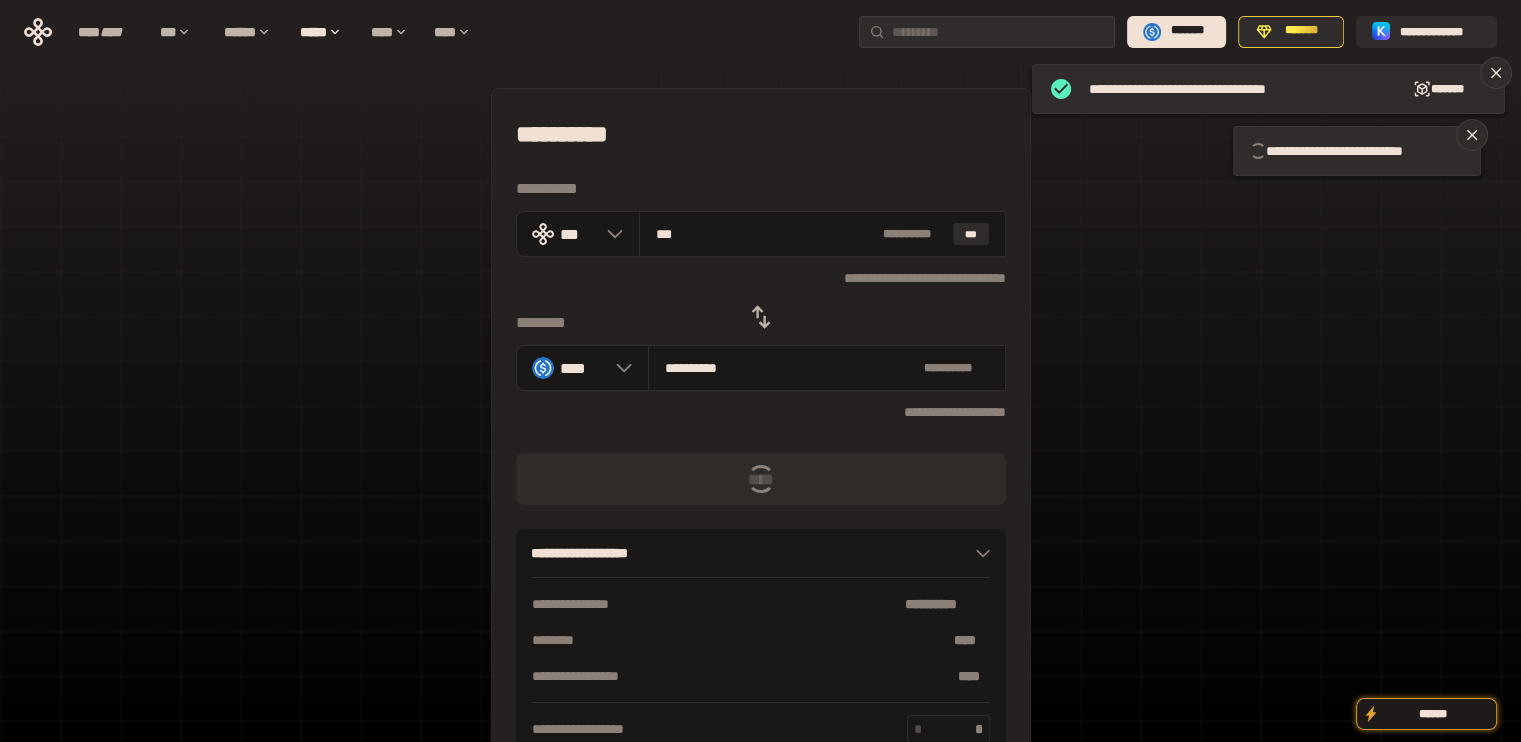click on "****" at bounding box center (761, 479) 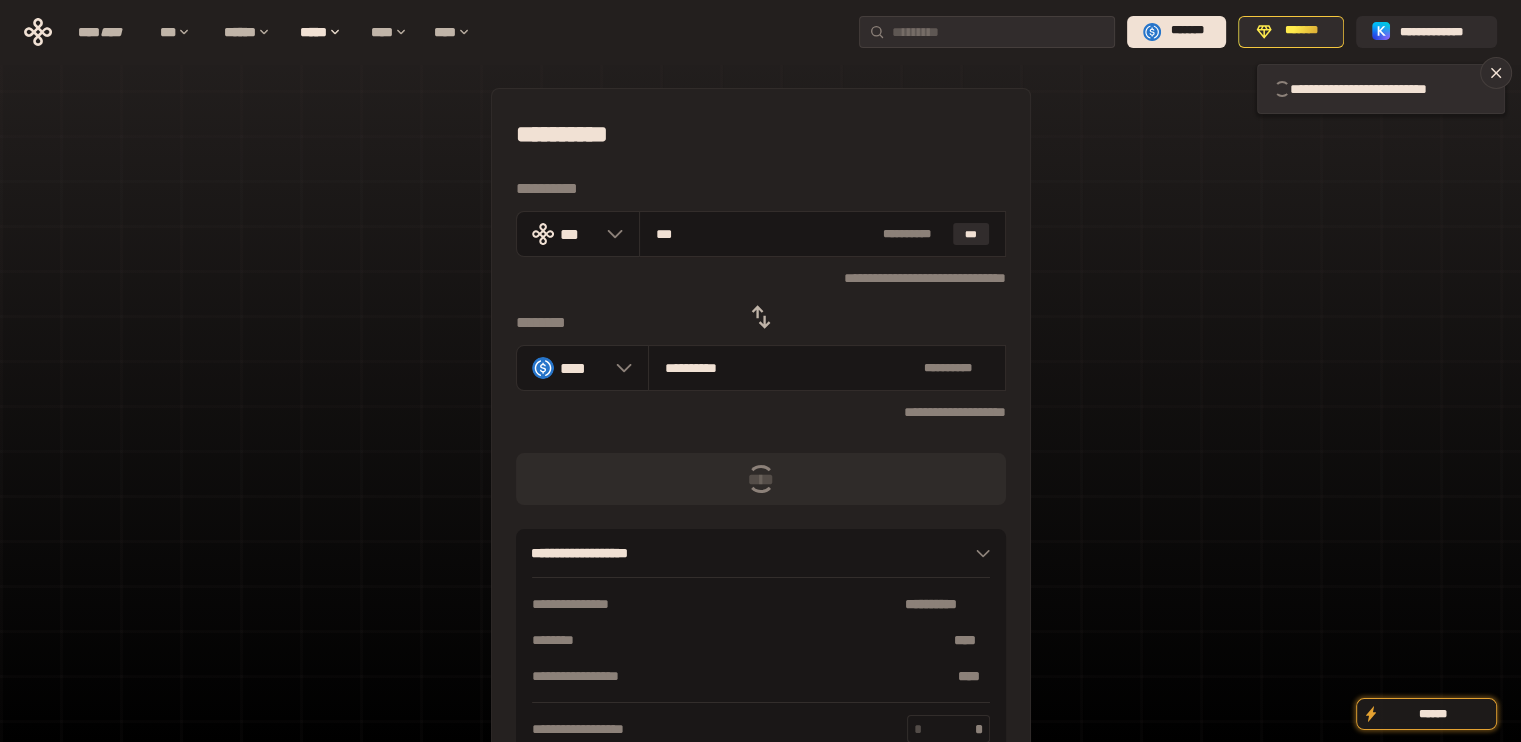 type 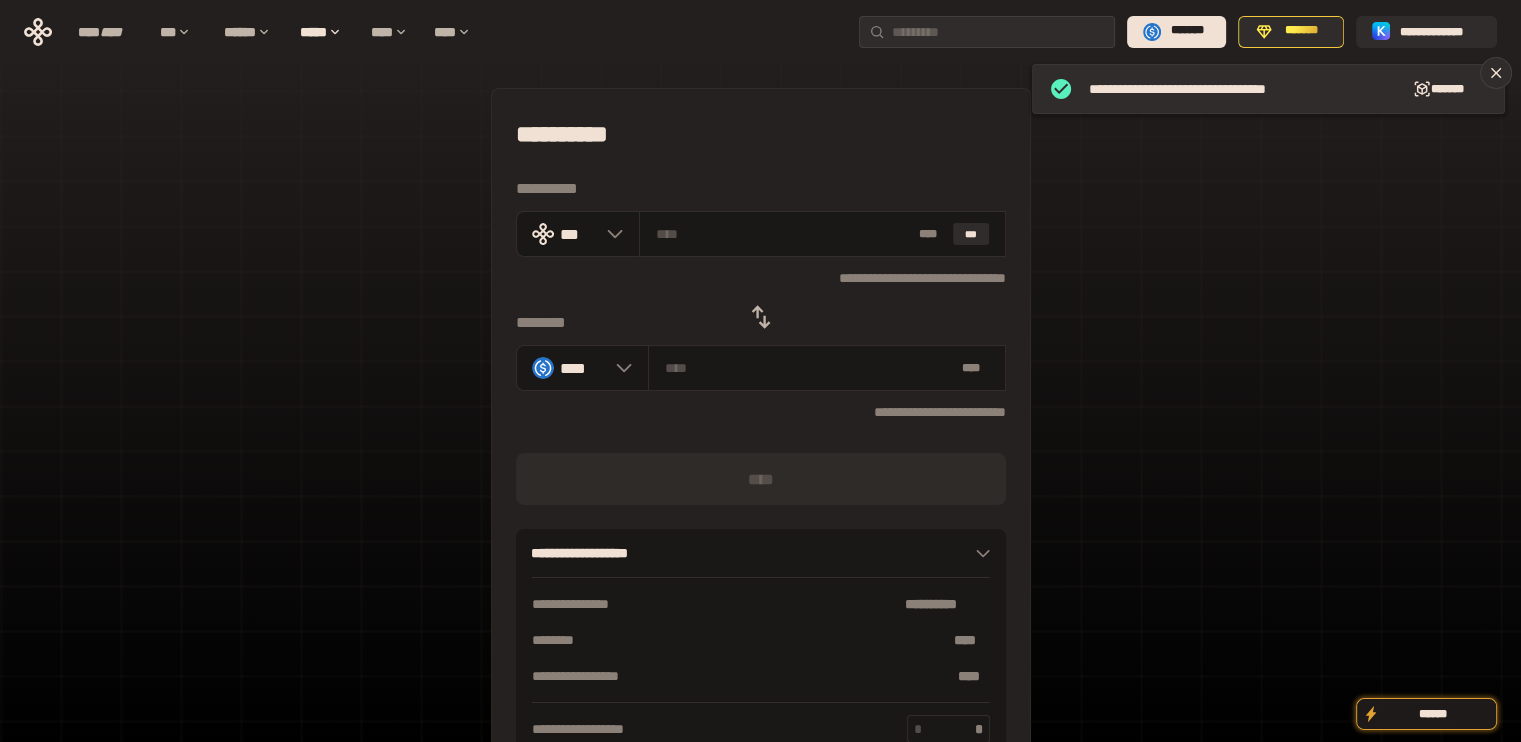 click 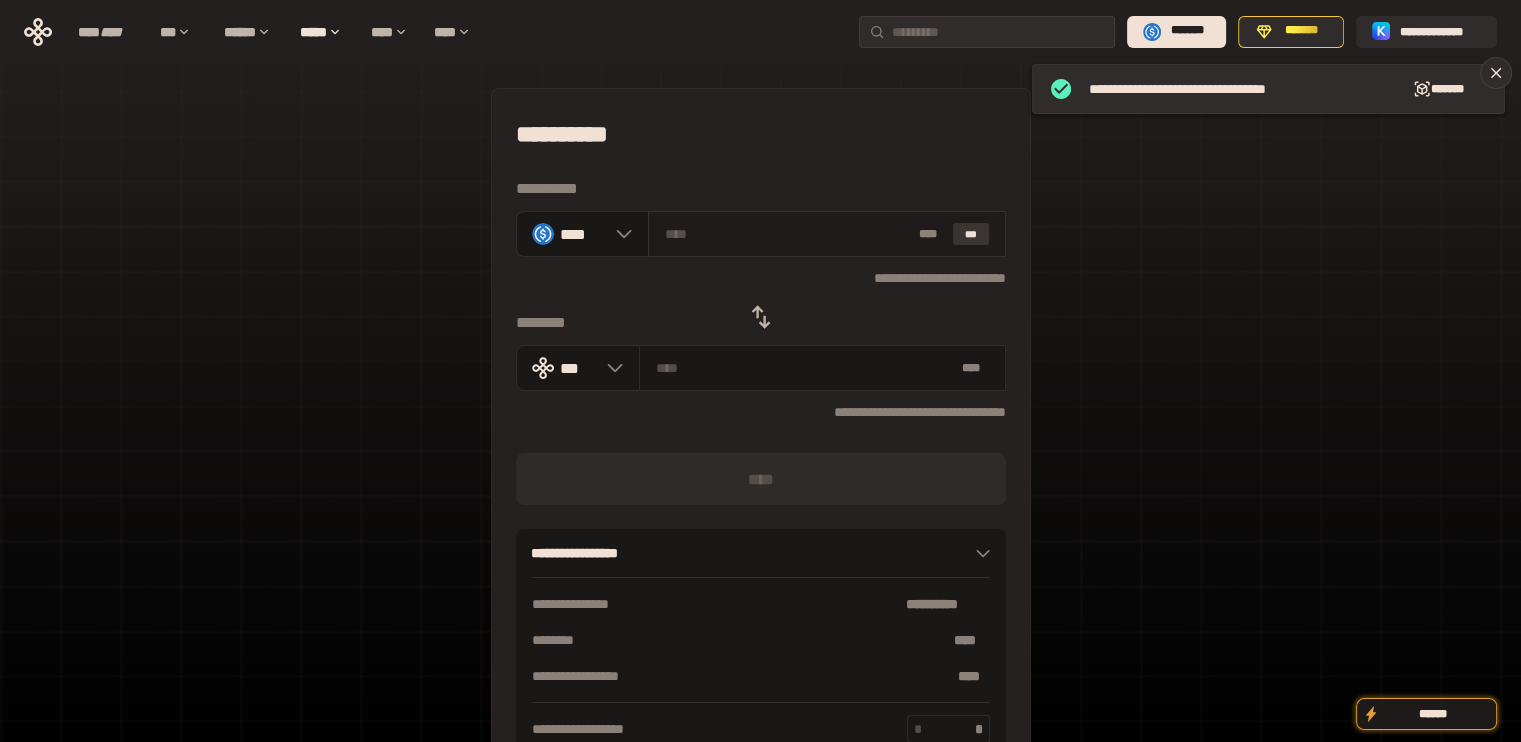click on "***" at bounding box center (971, 234) 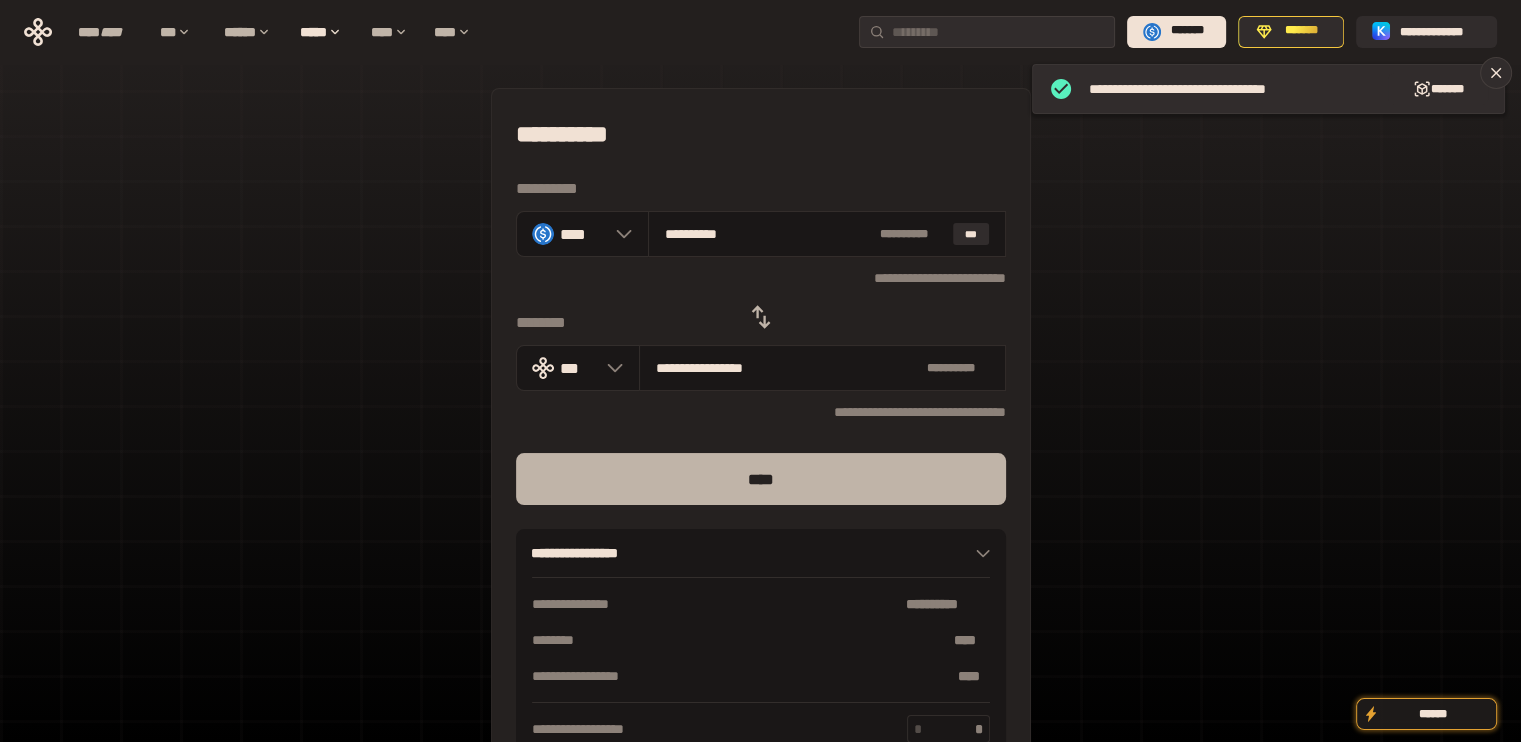 drag, startPoint x: 973, startPoint y: 238, endPoint x: 788, endPoint y: 486, distance: 309.40103 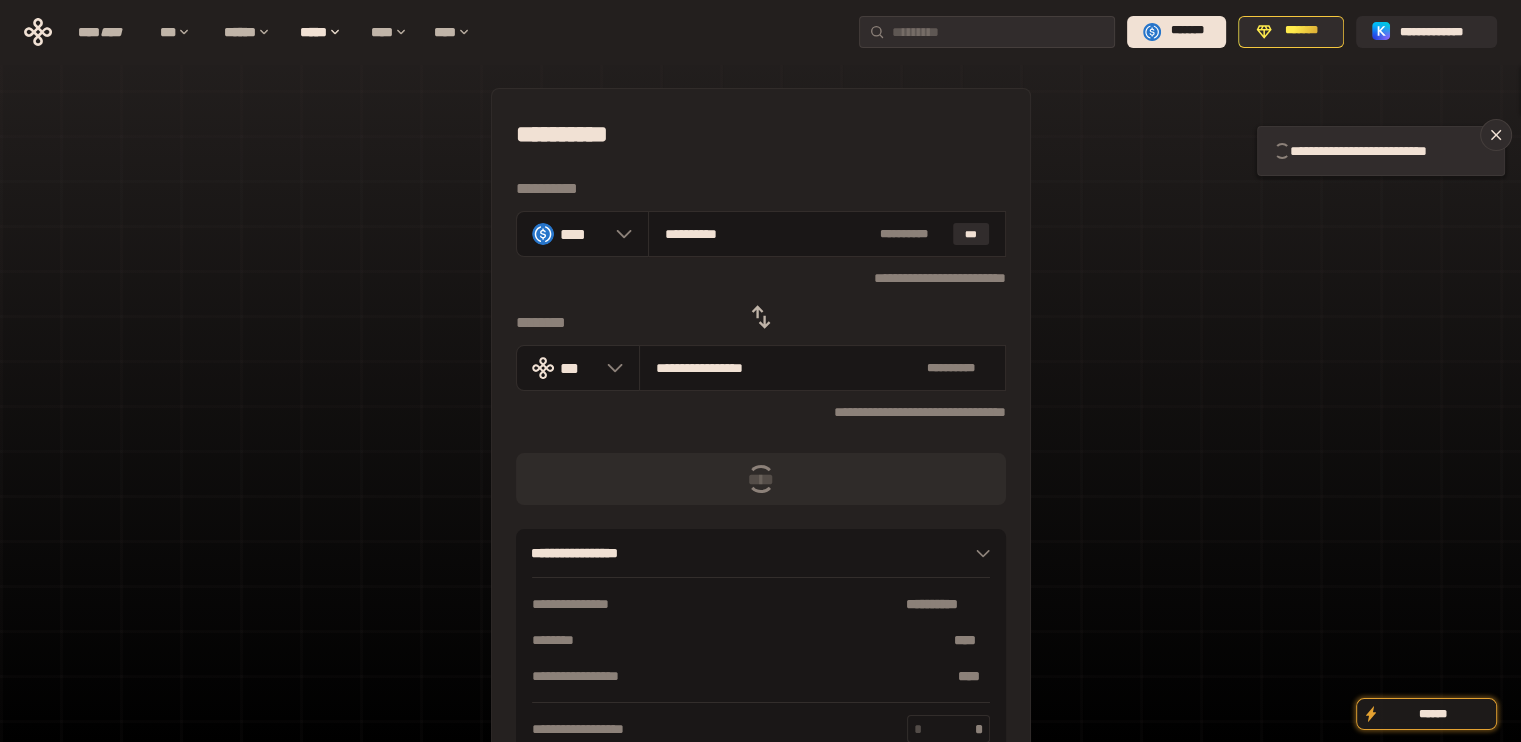 type 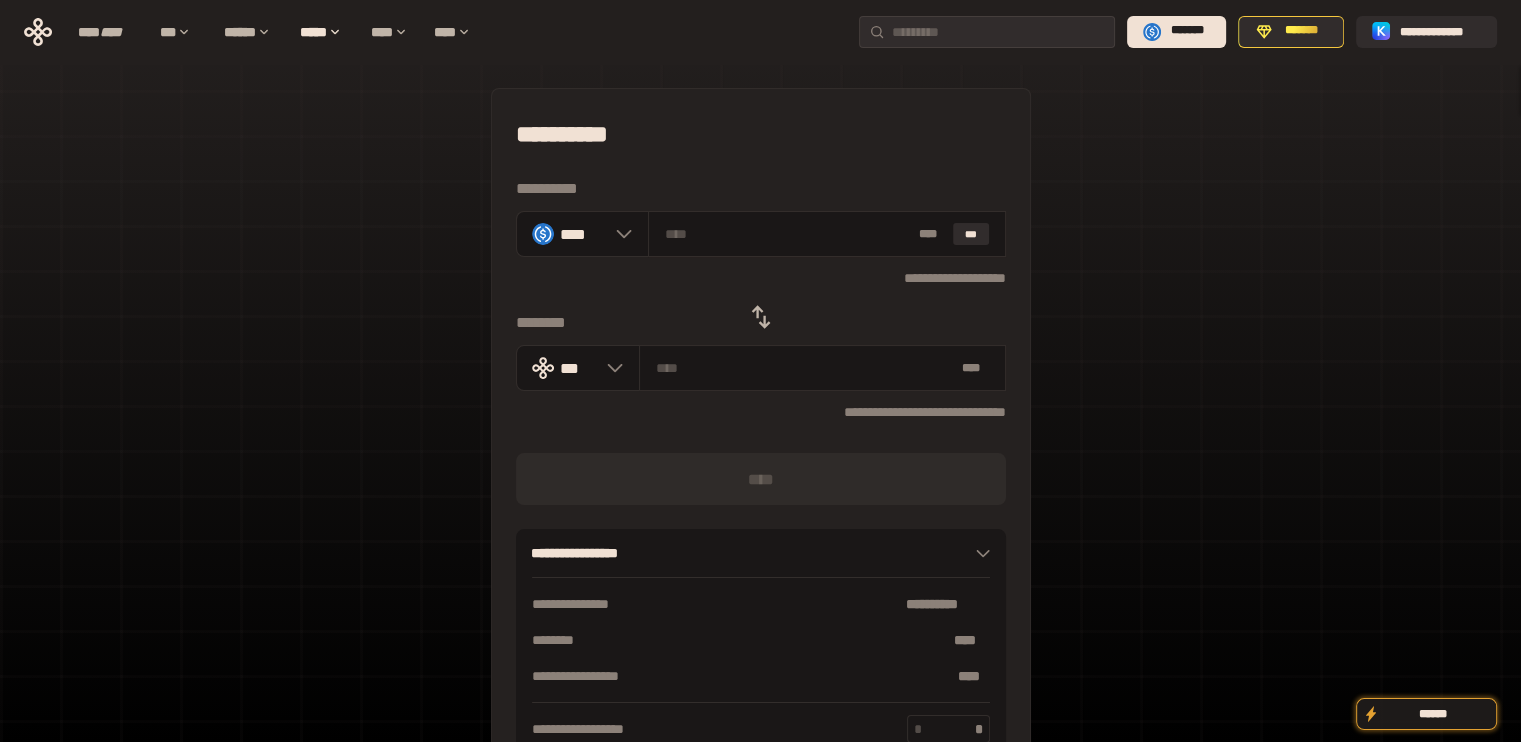 click on "**********" at bounding box center (761, 434) 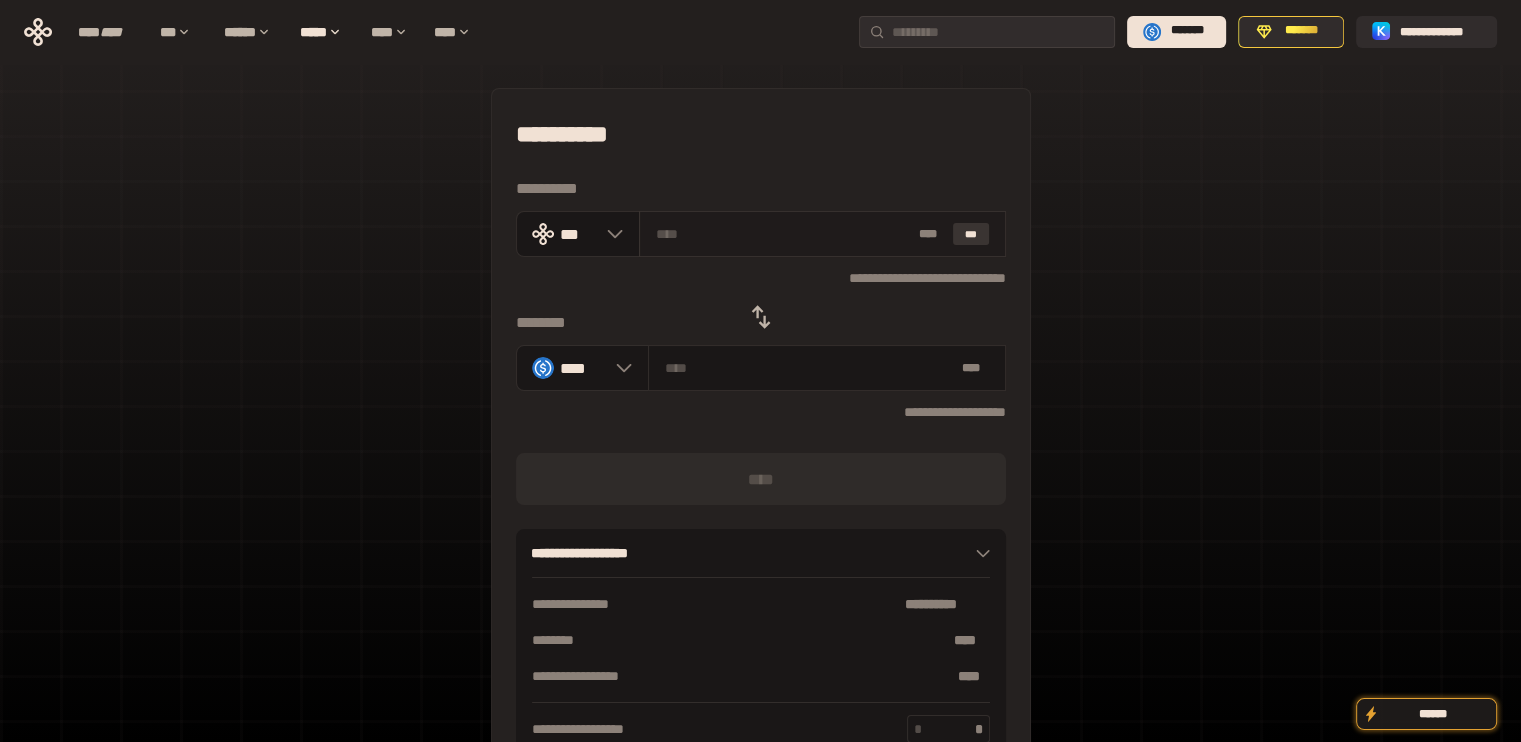 click on "***" at bounding box center (971, 234) 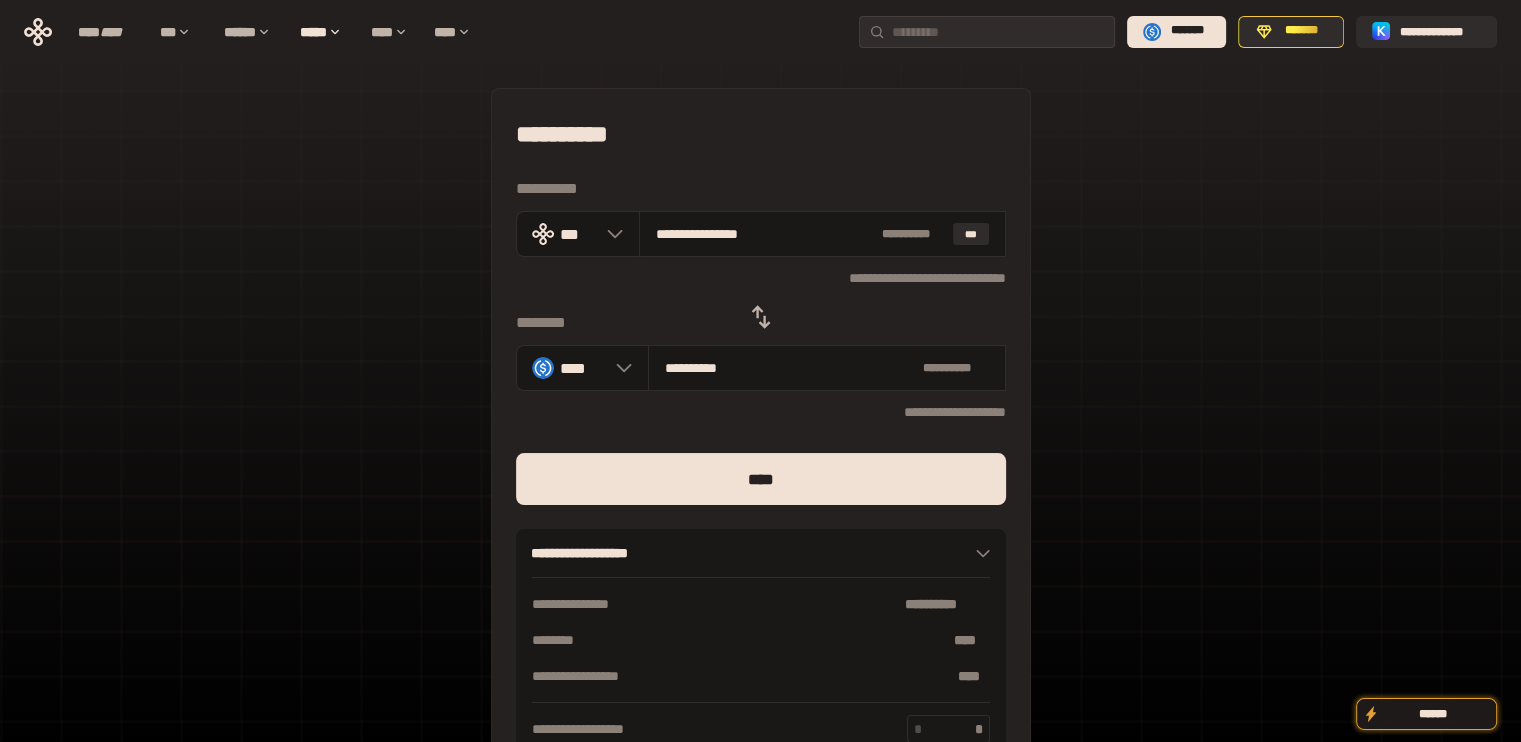 drag, startPoint x: 684, startPoint y: 231, endPoint x: 929, endPoint y: 312, distance: 258.04263 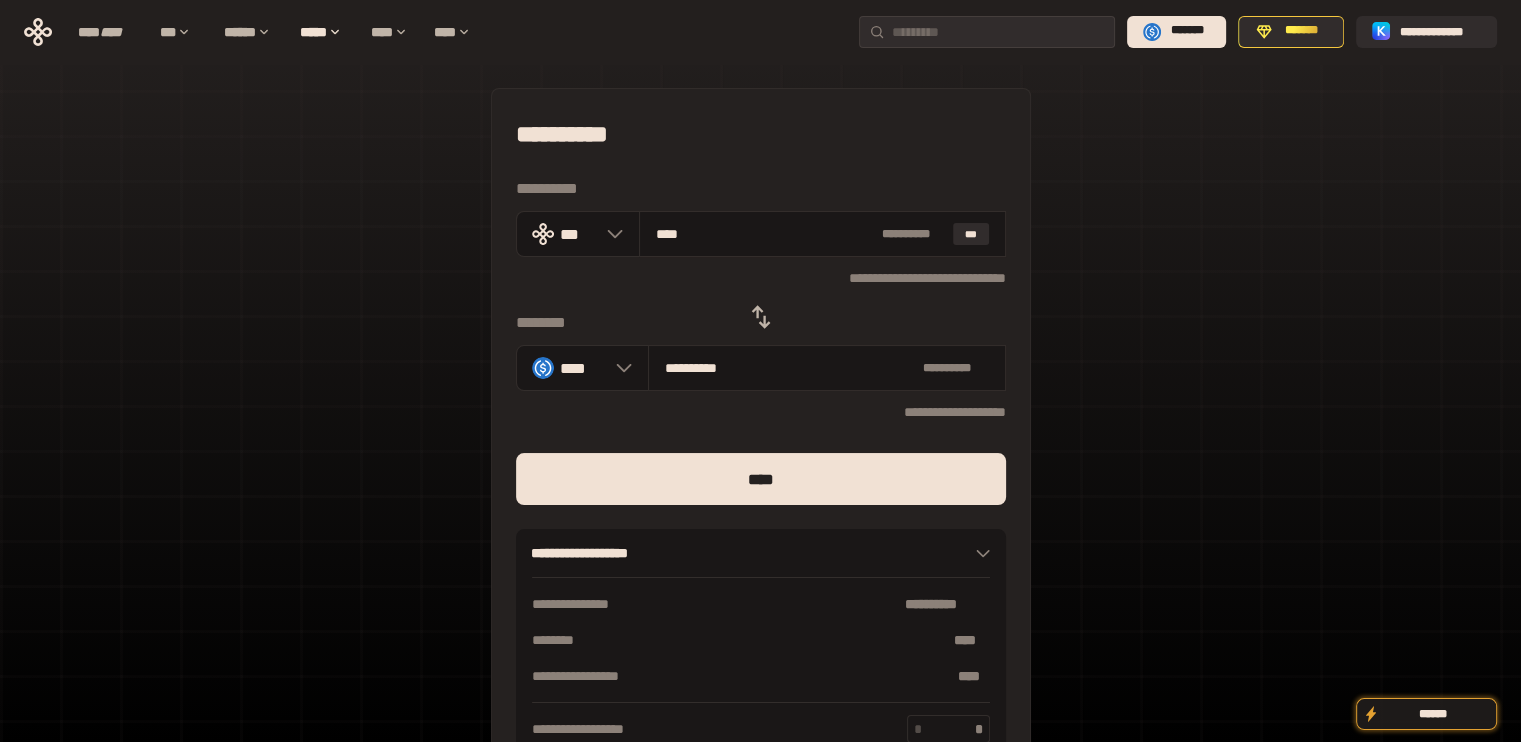 type on "***" 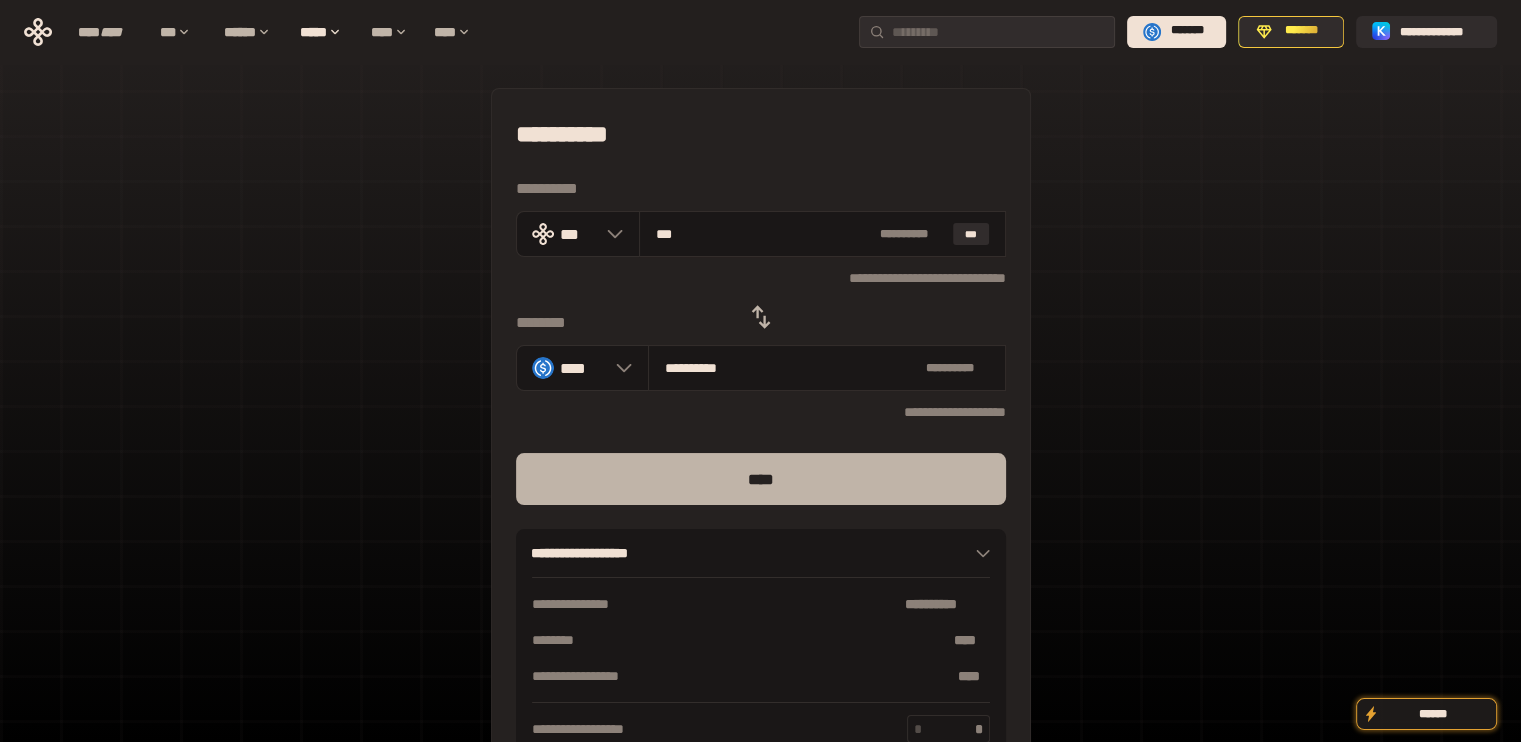 type on "***" 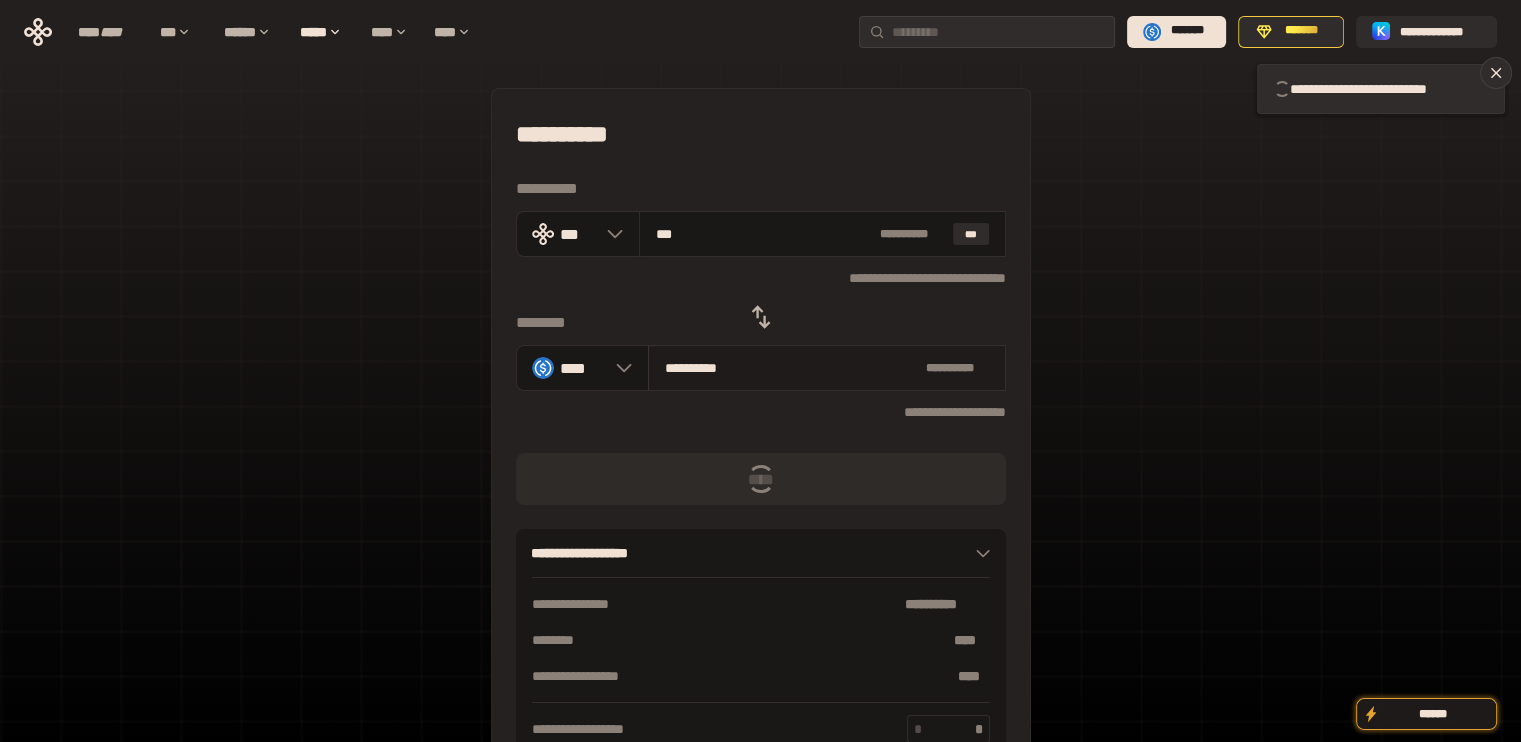 type 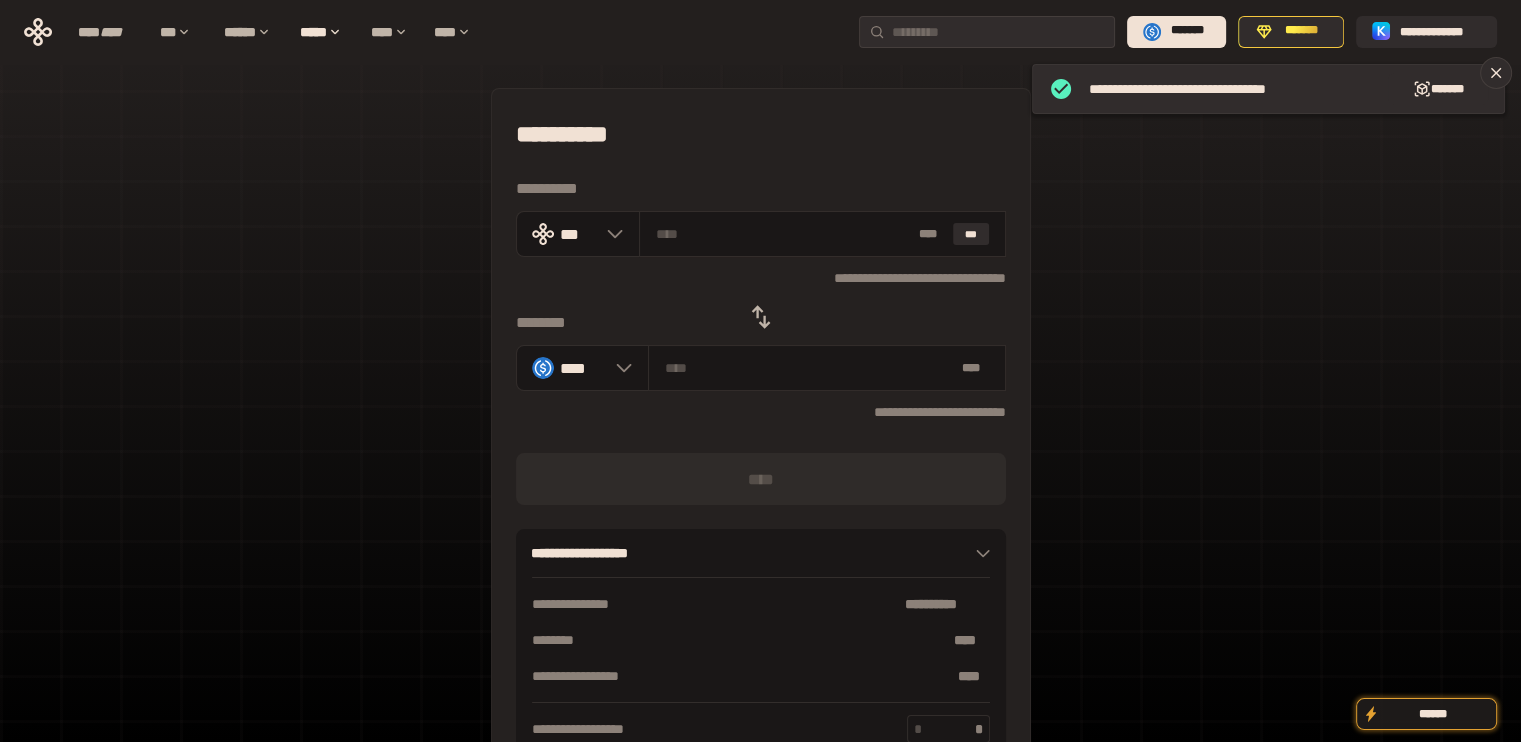 click 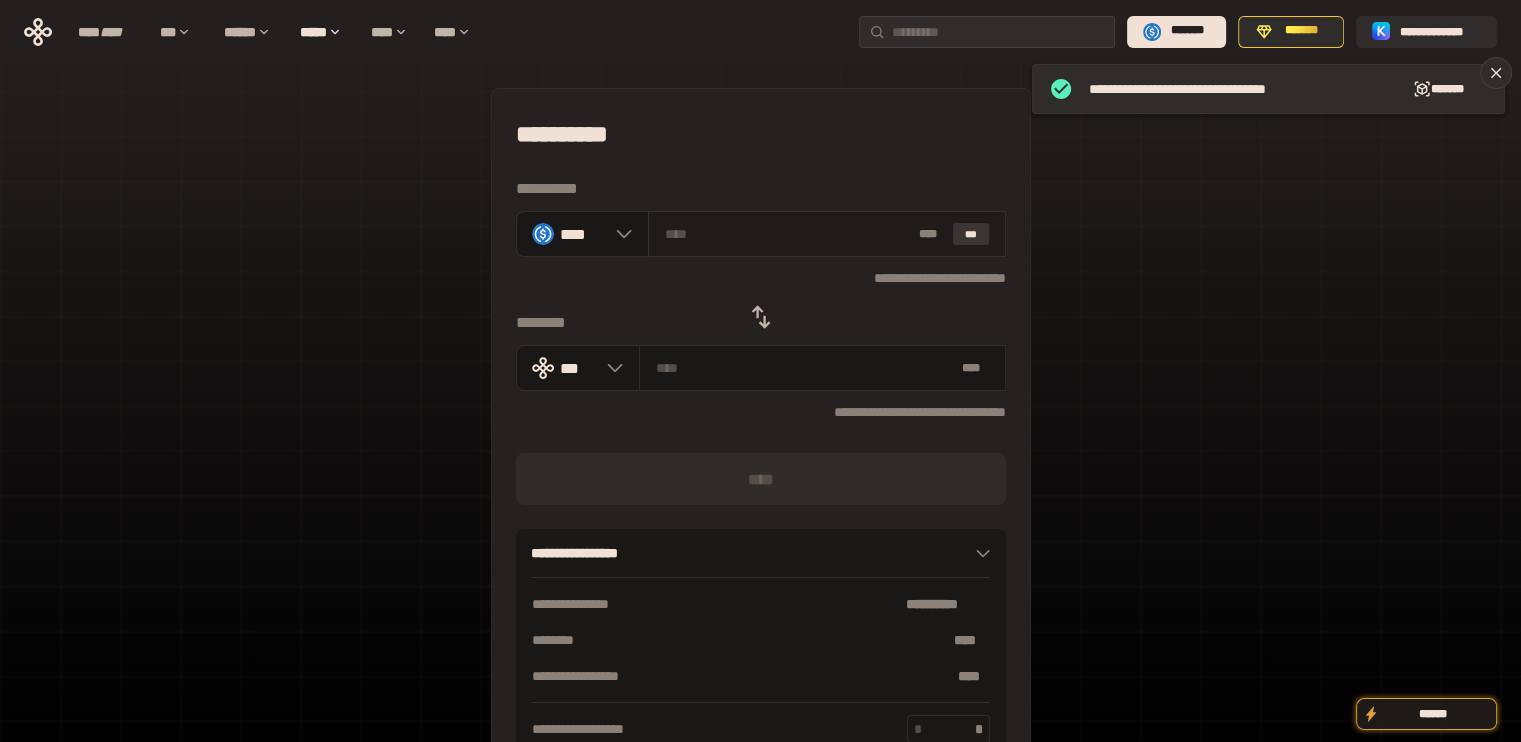 click on "***" at bounding box center [971, 234] 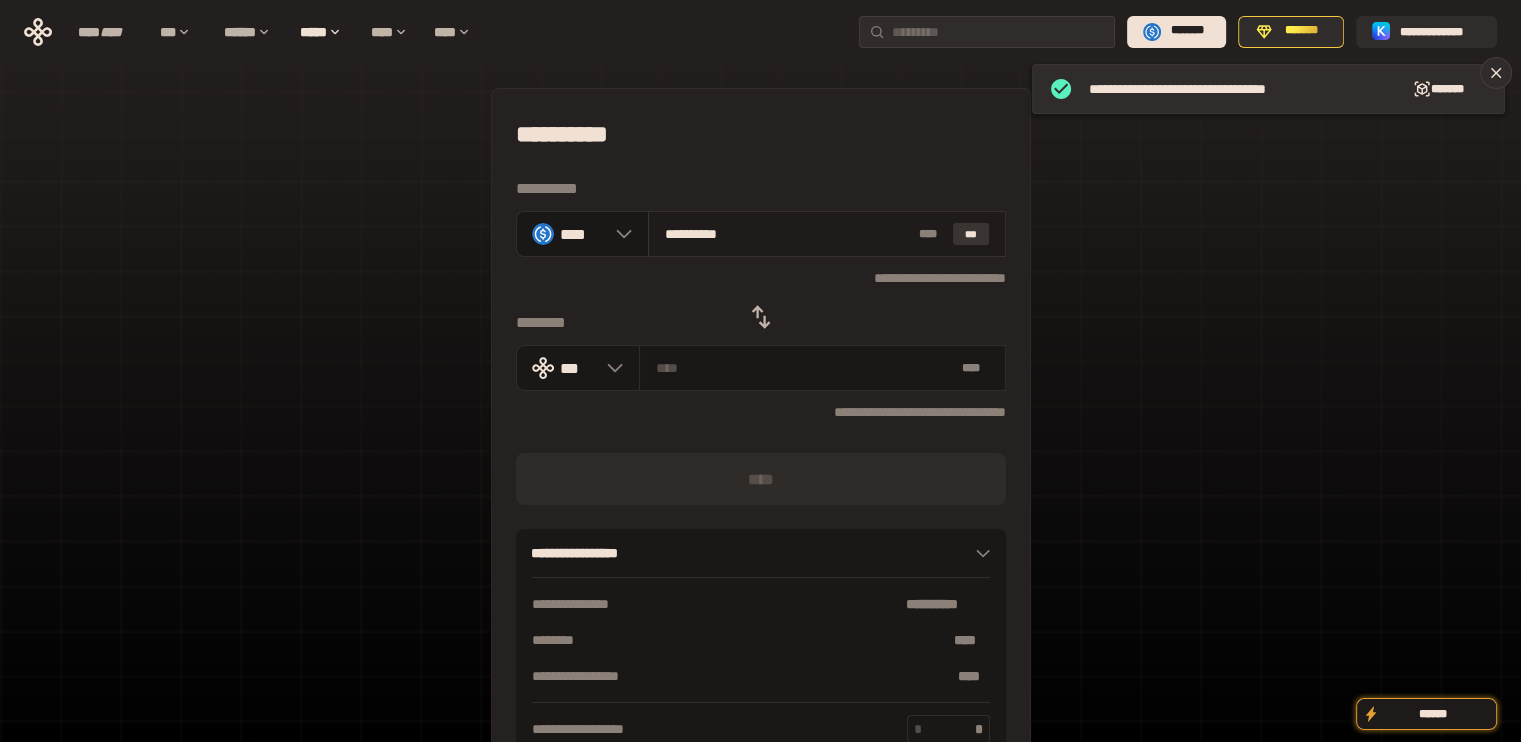 type on "**********" 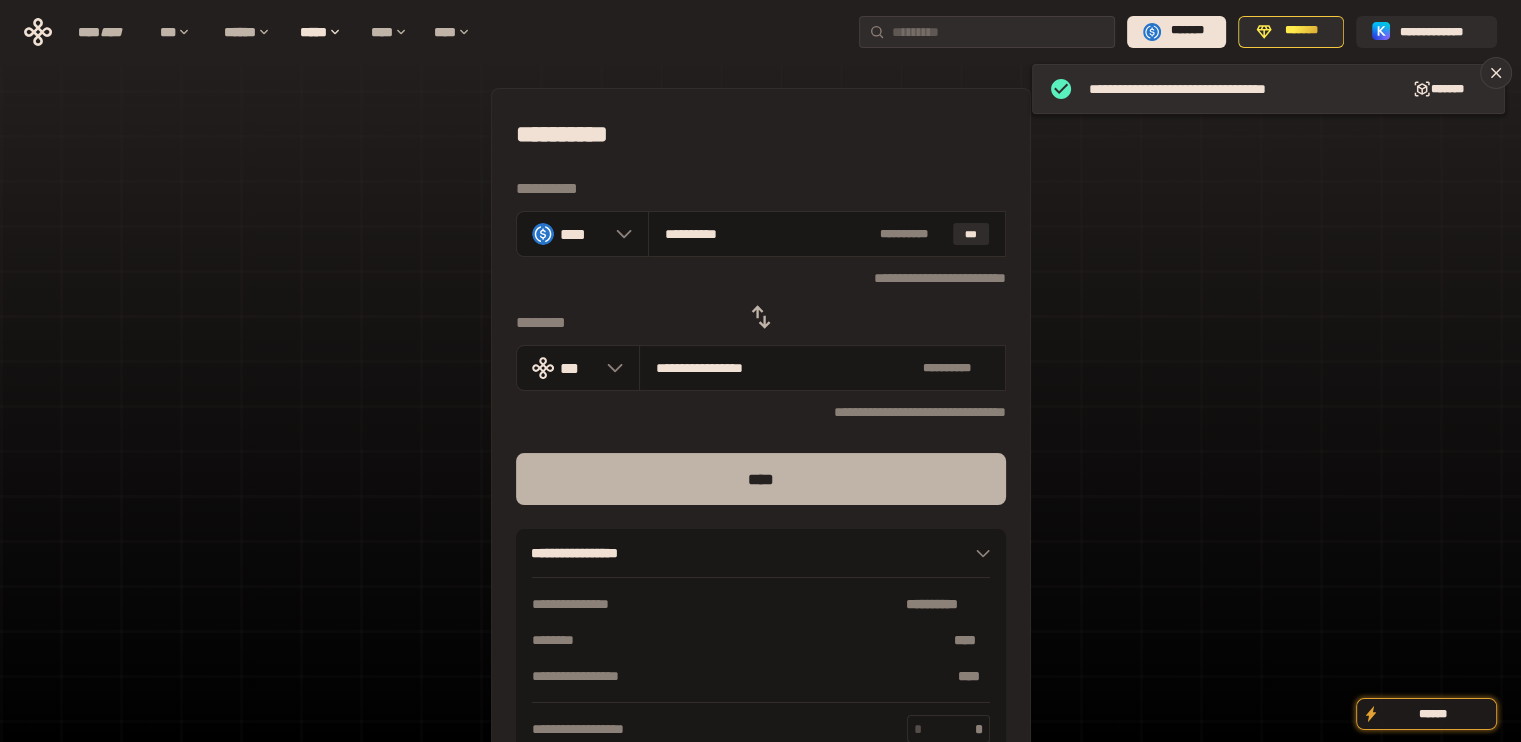 click on "****" at bounding box center [761, 479] 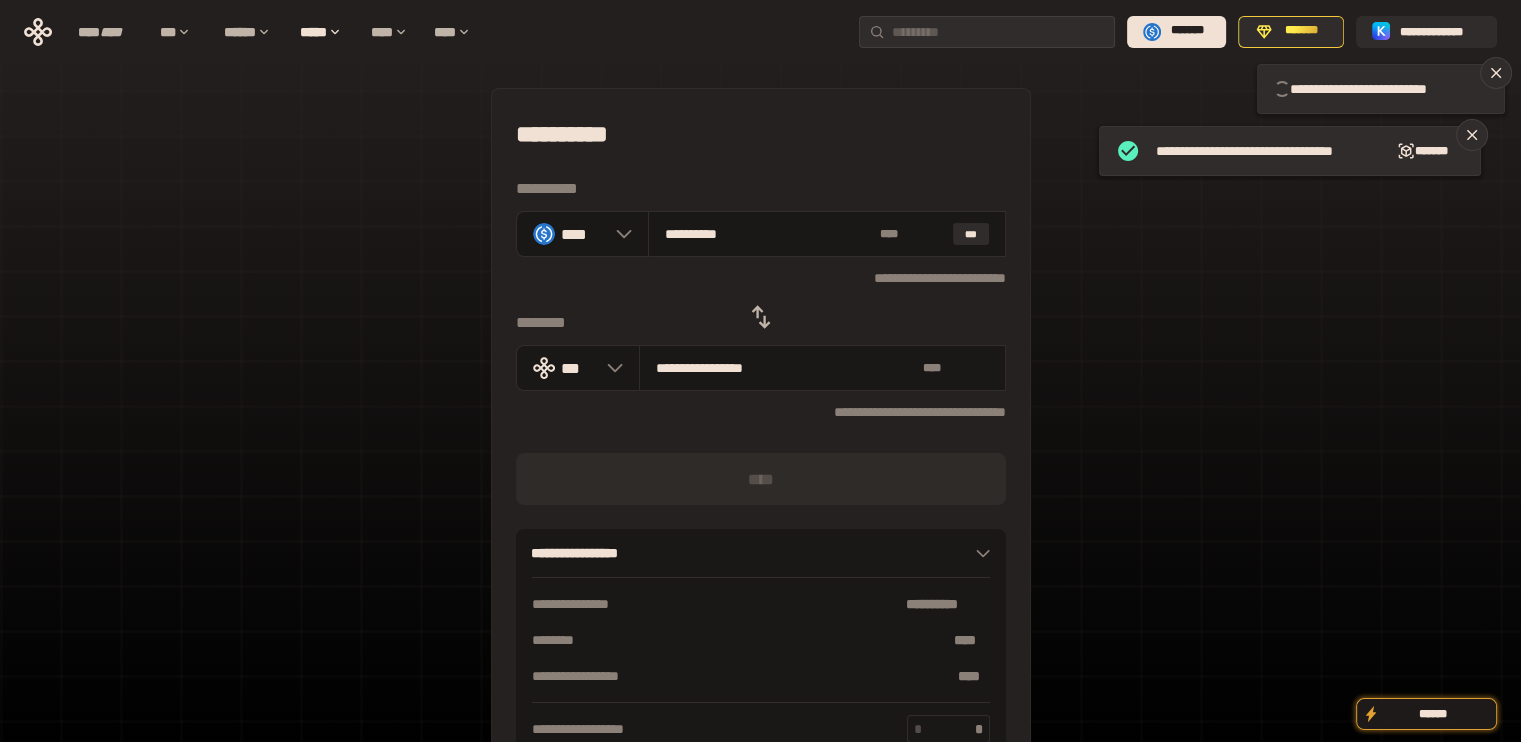 type 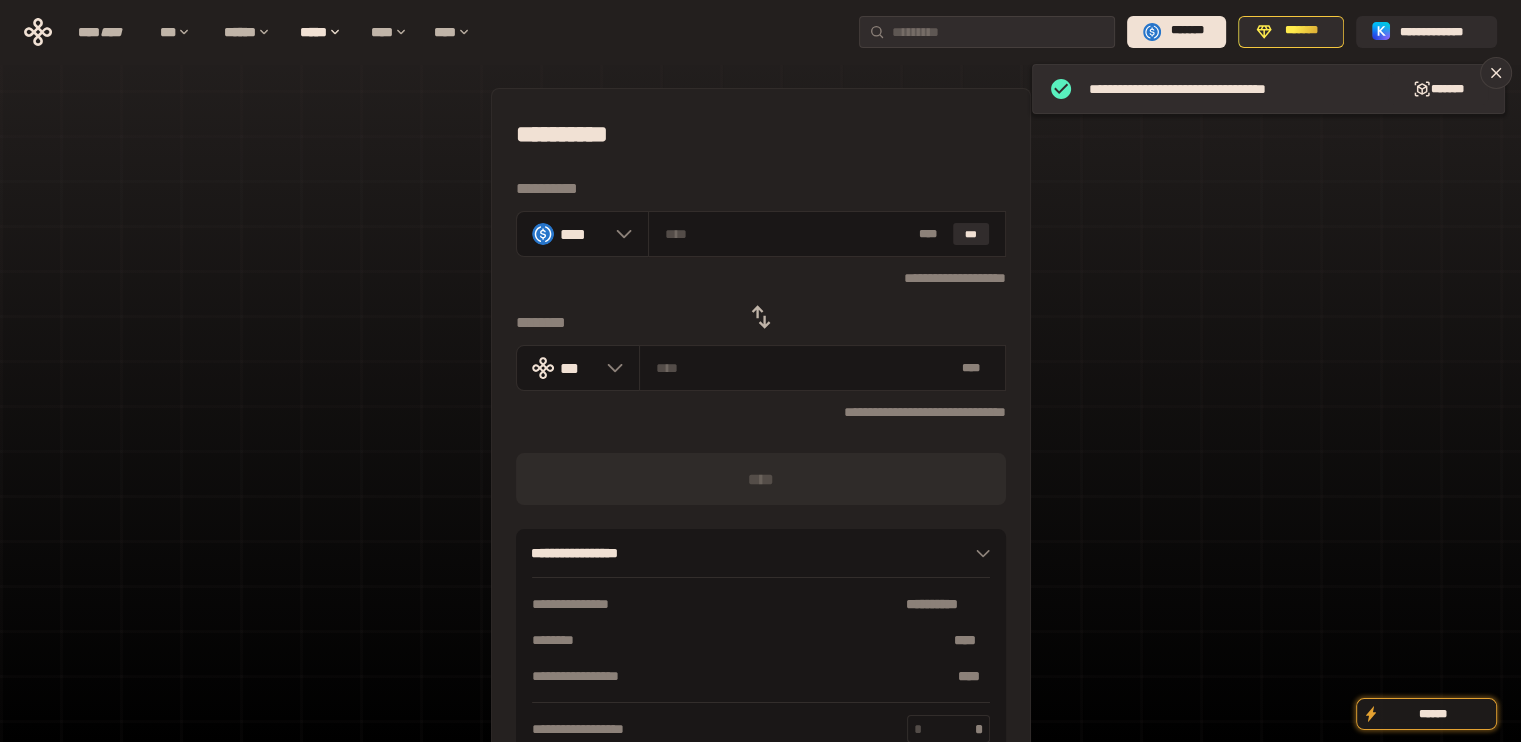 click 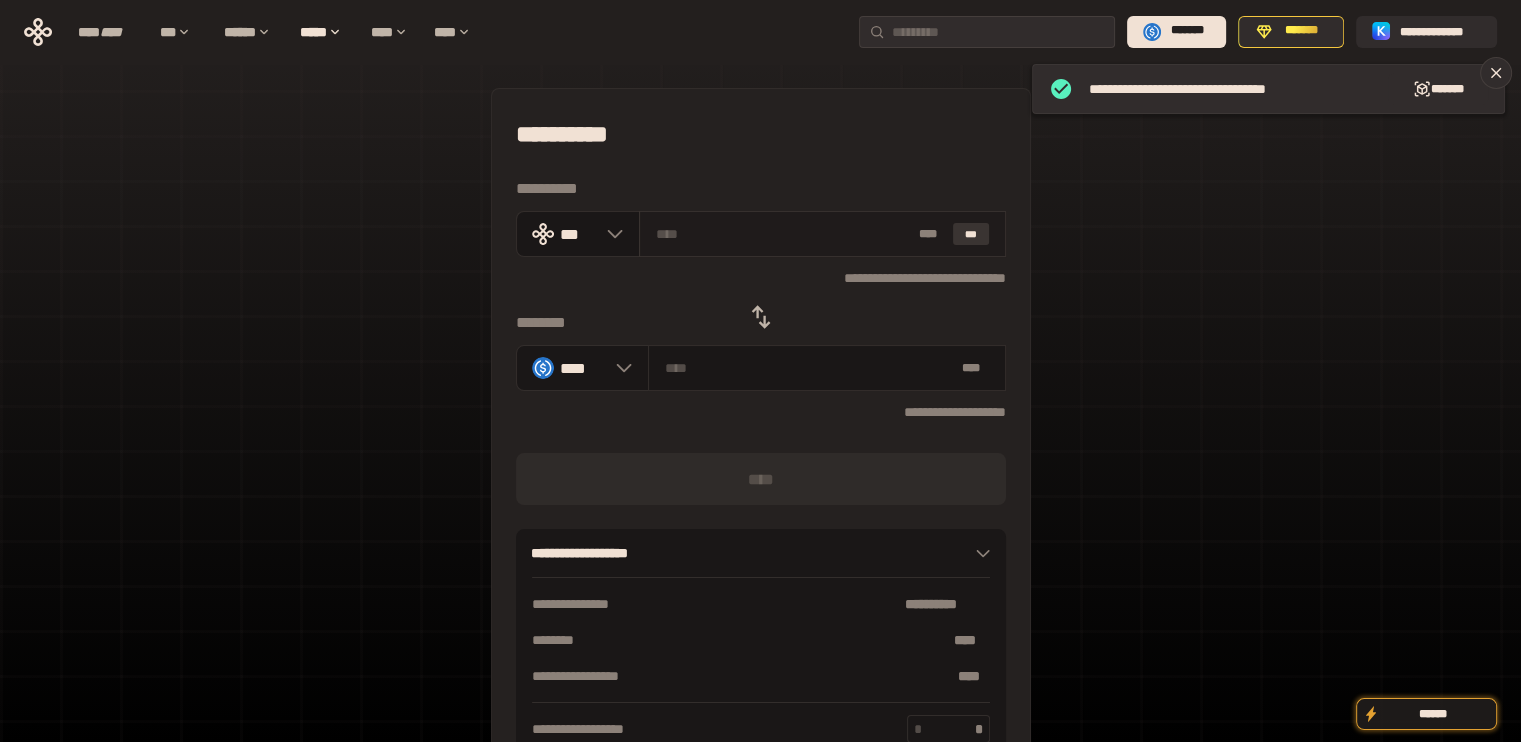 click on "***" at bounding box center [971, 234] 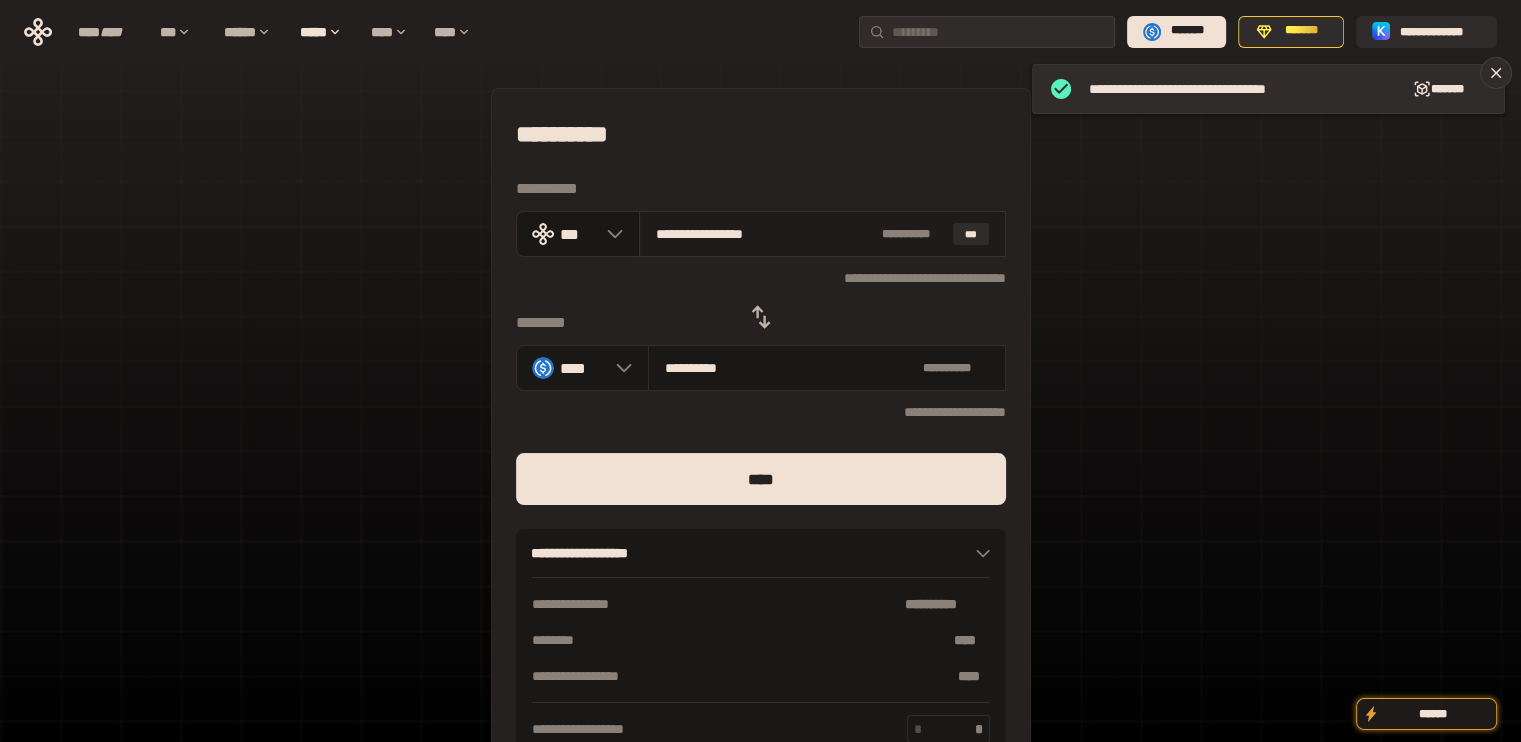 click on "**********" at bounding box center (765, 234) 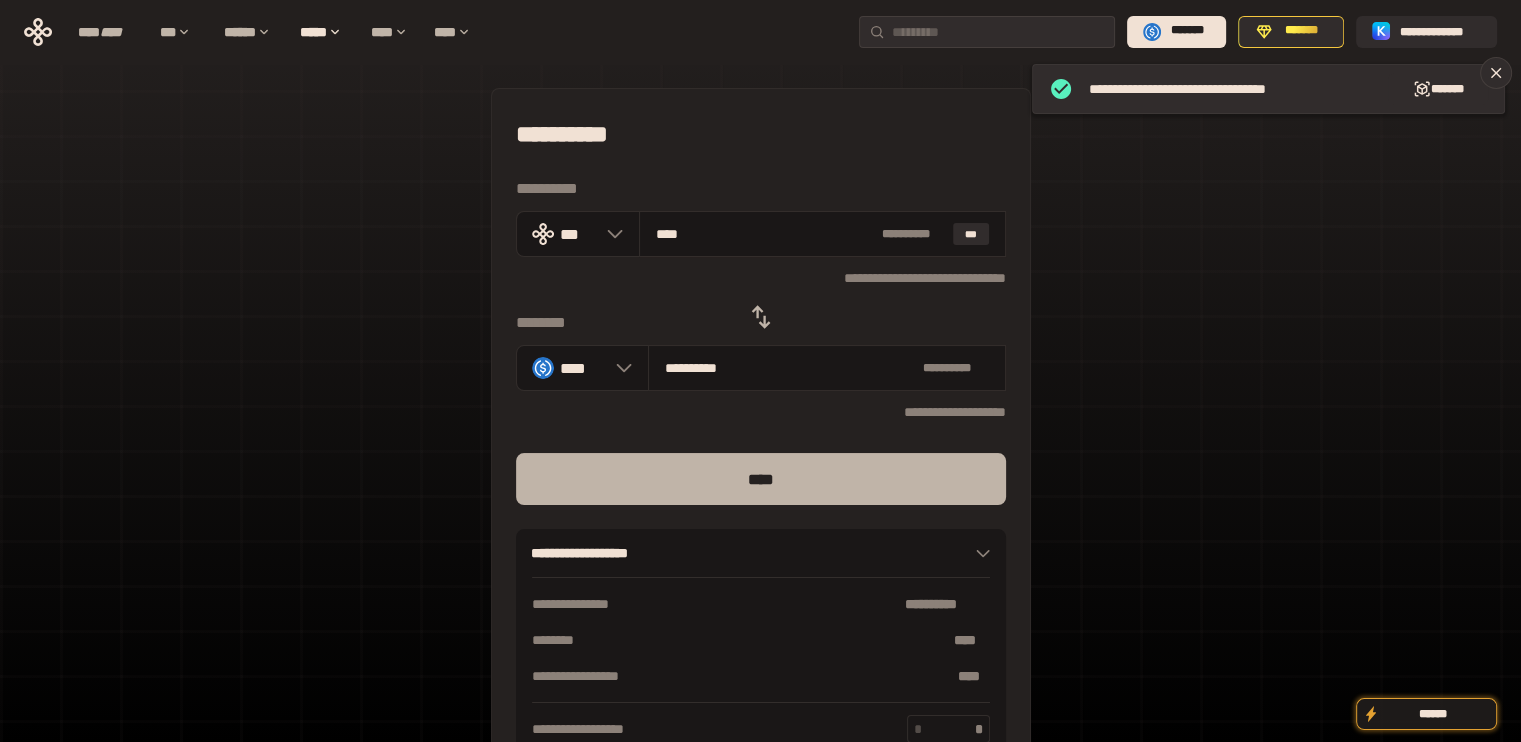 type on "***" 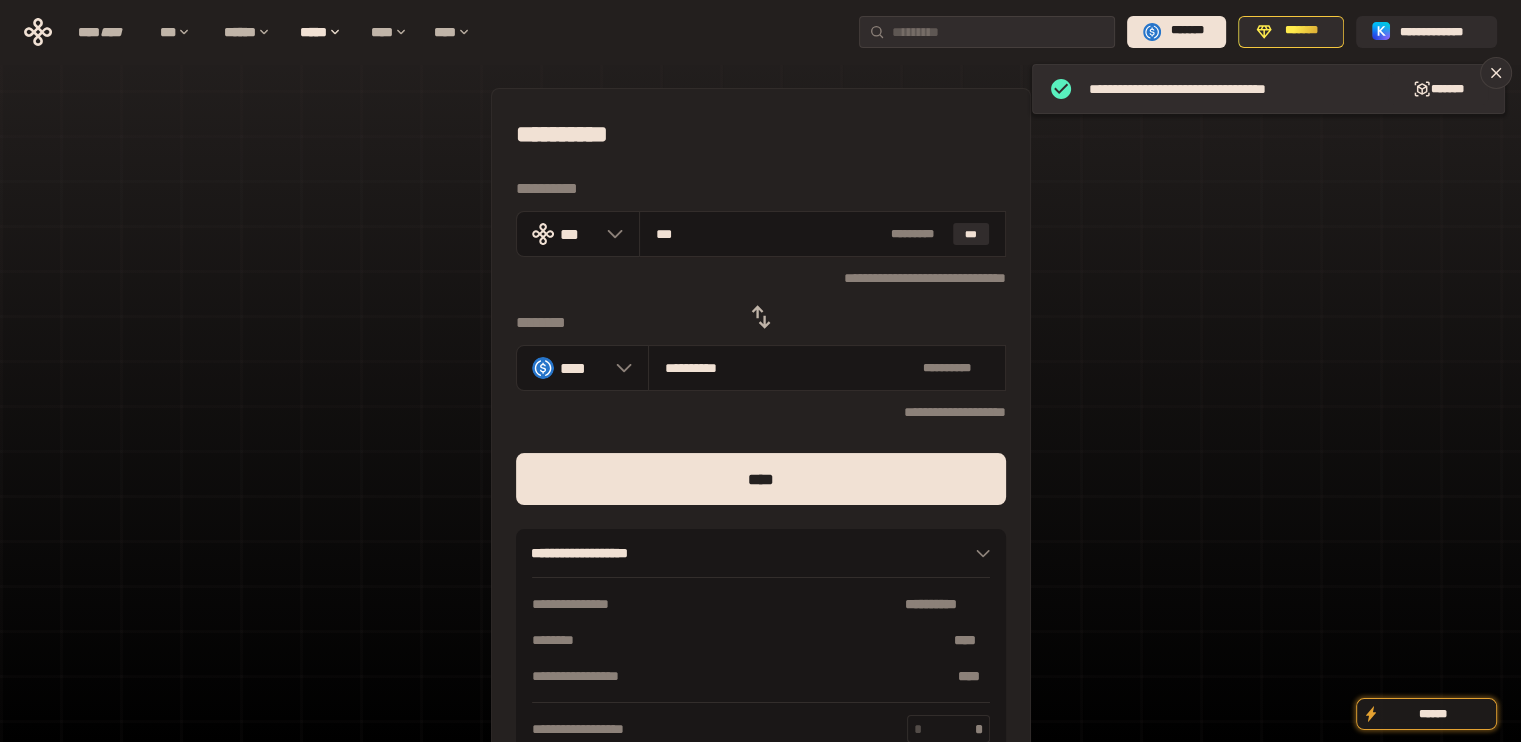 type on "***" 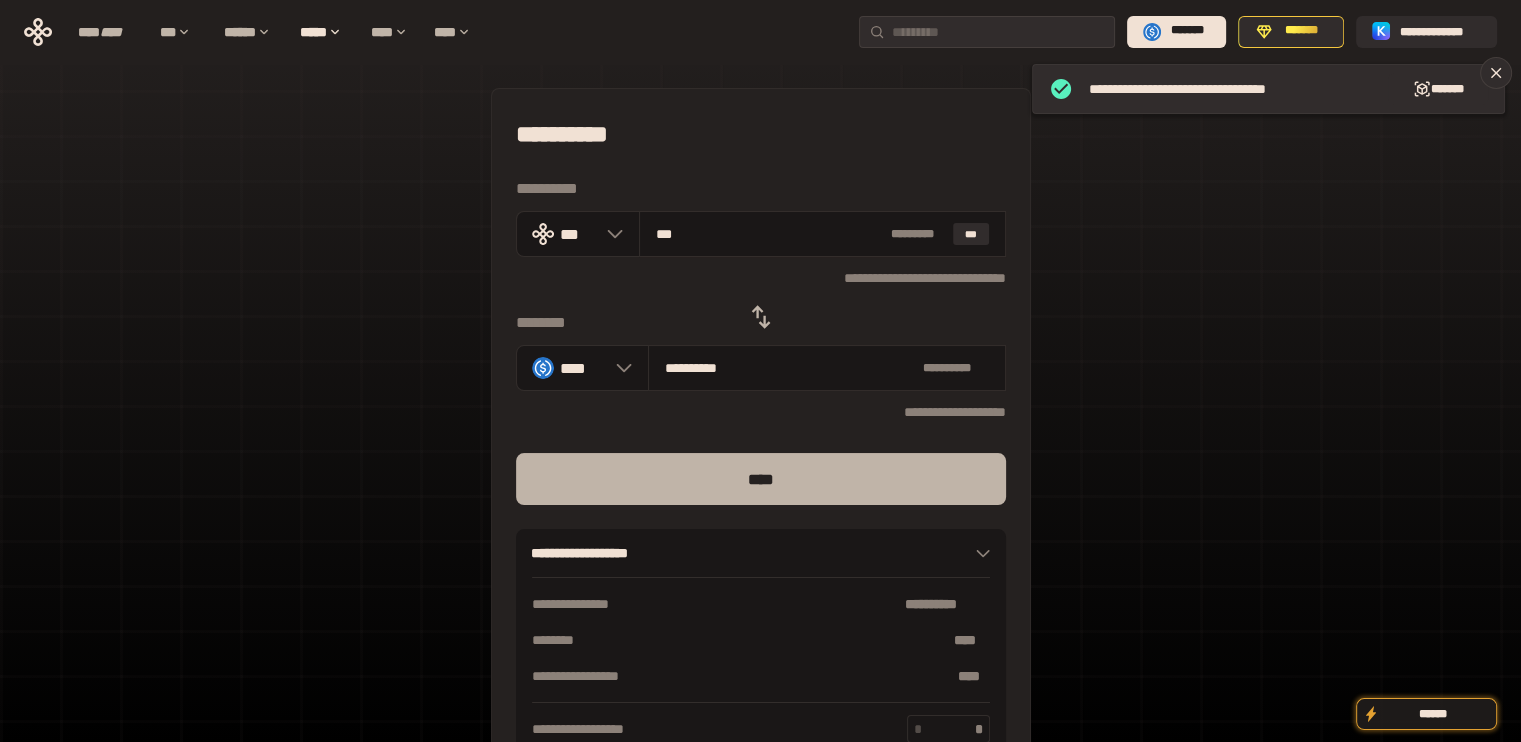 click on "****" at bounding box center [761, 479] 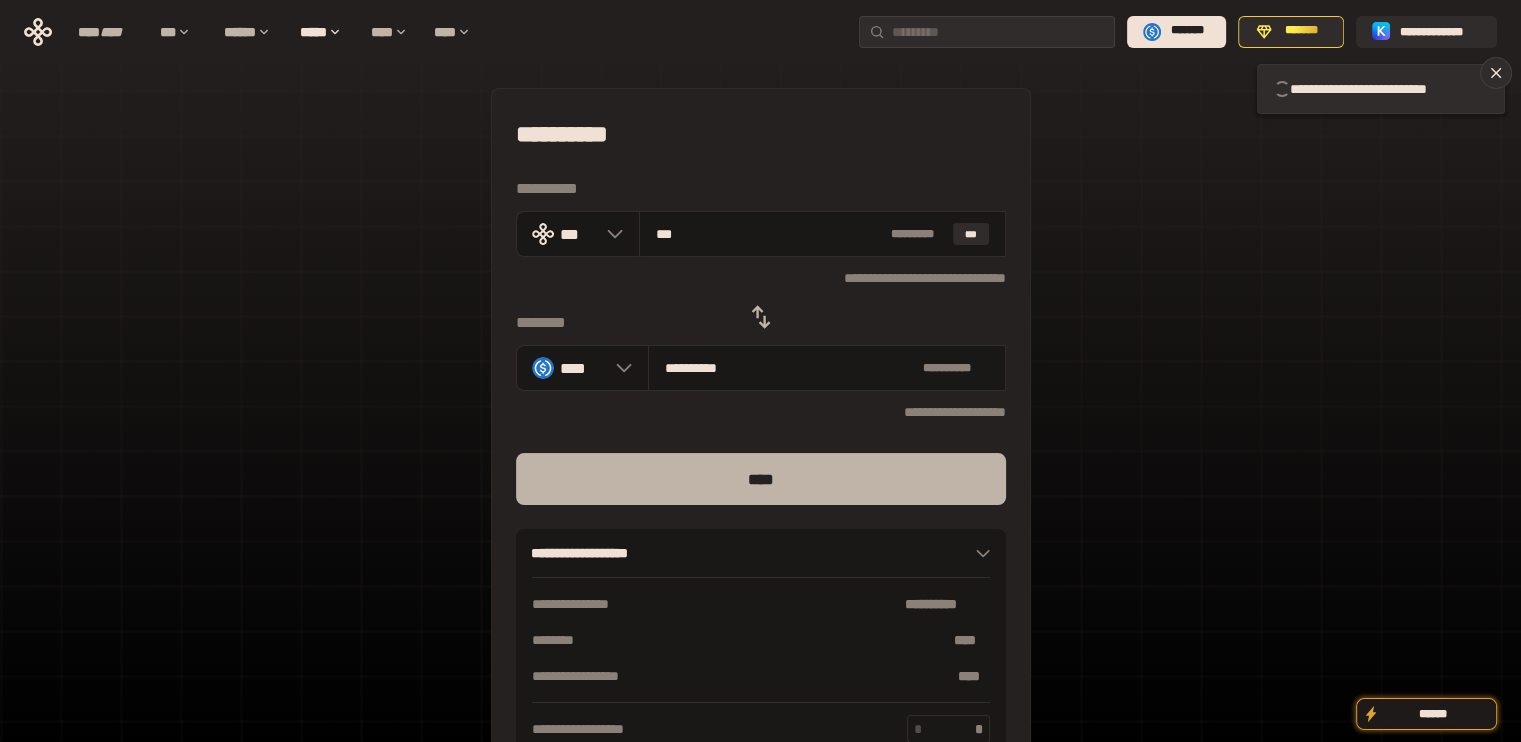 type 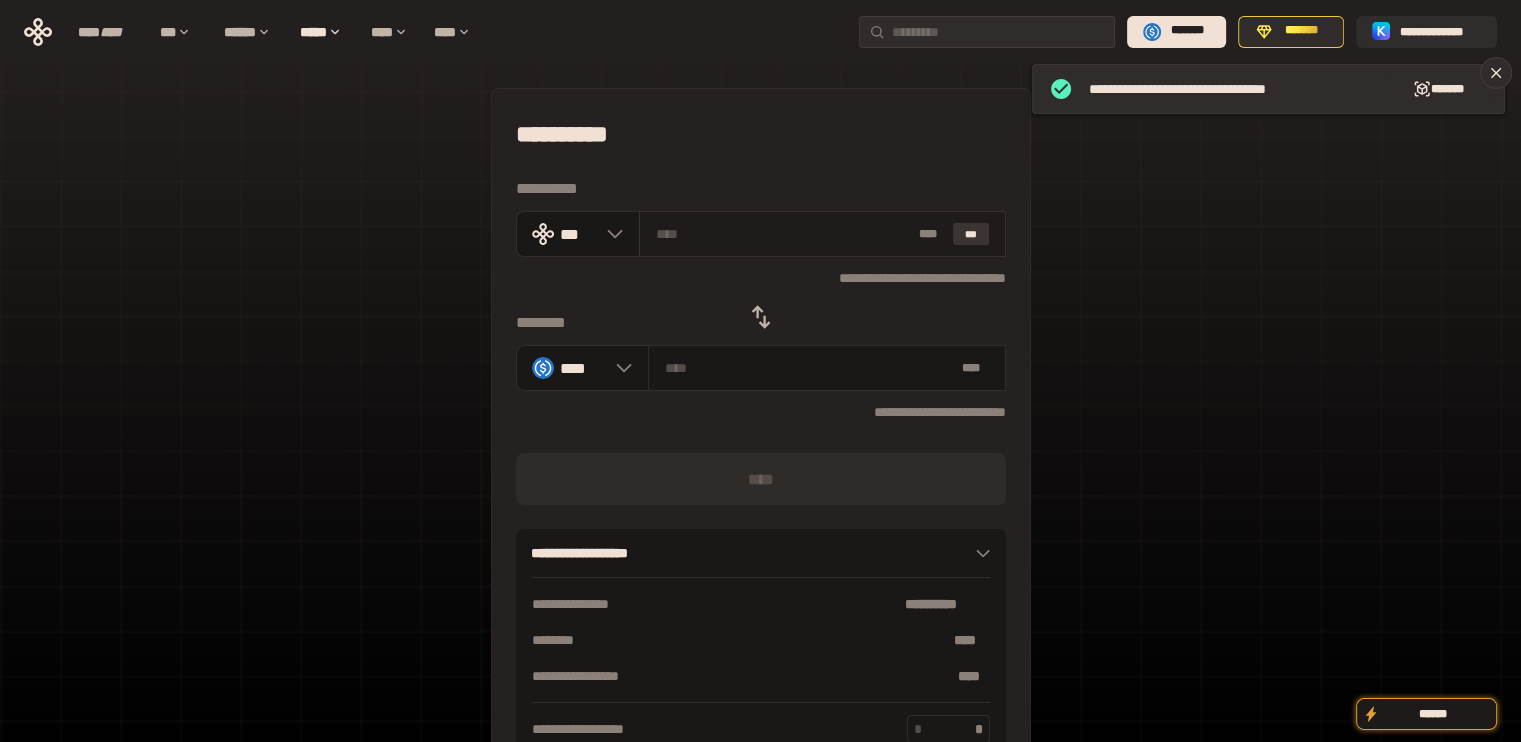 click on "***" at bounding box center (971, 234) 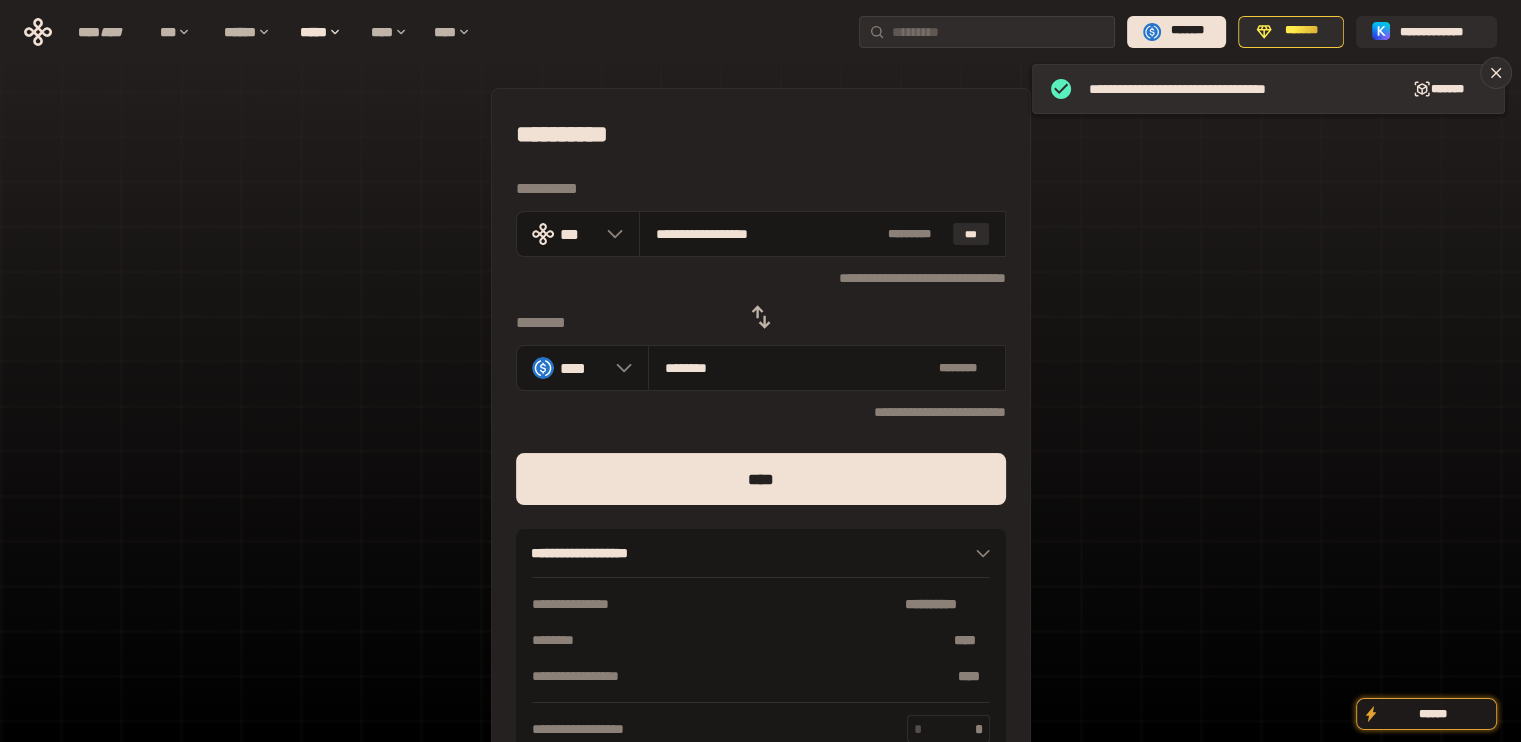 click 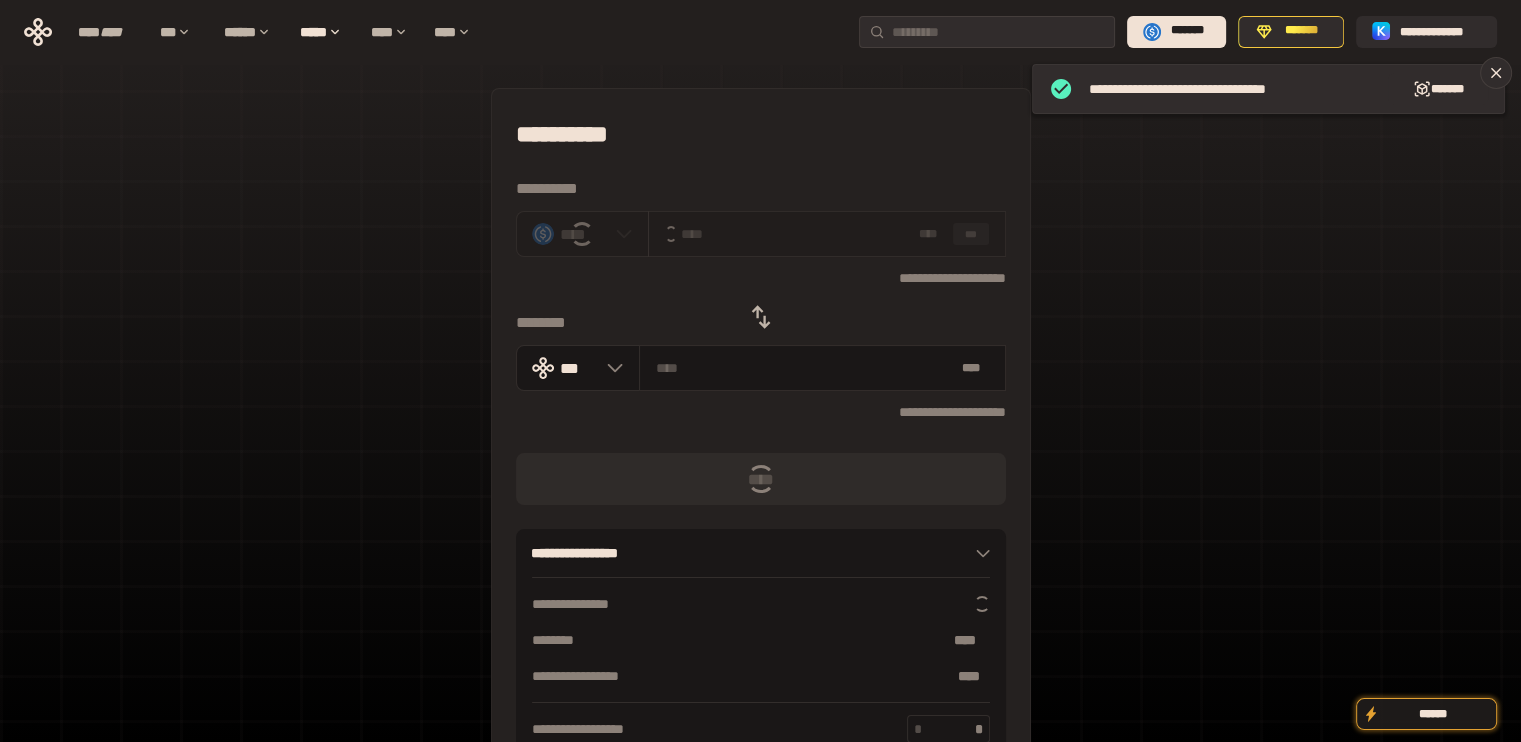 click on "***" at bounding box center (971, 234) 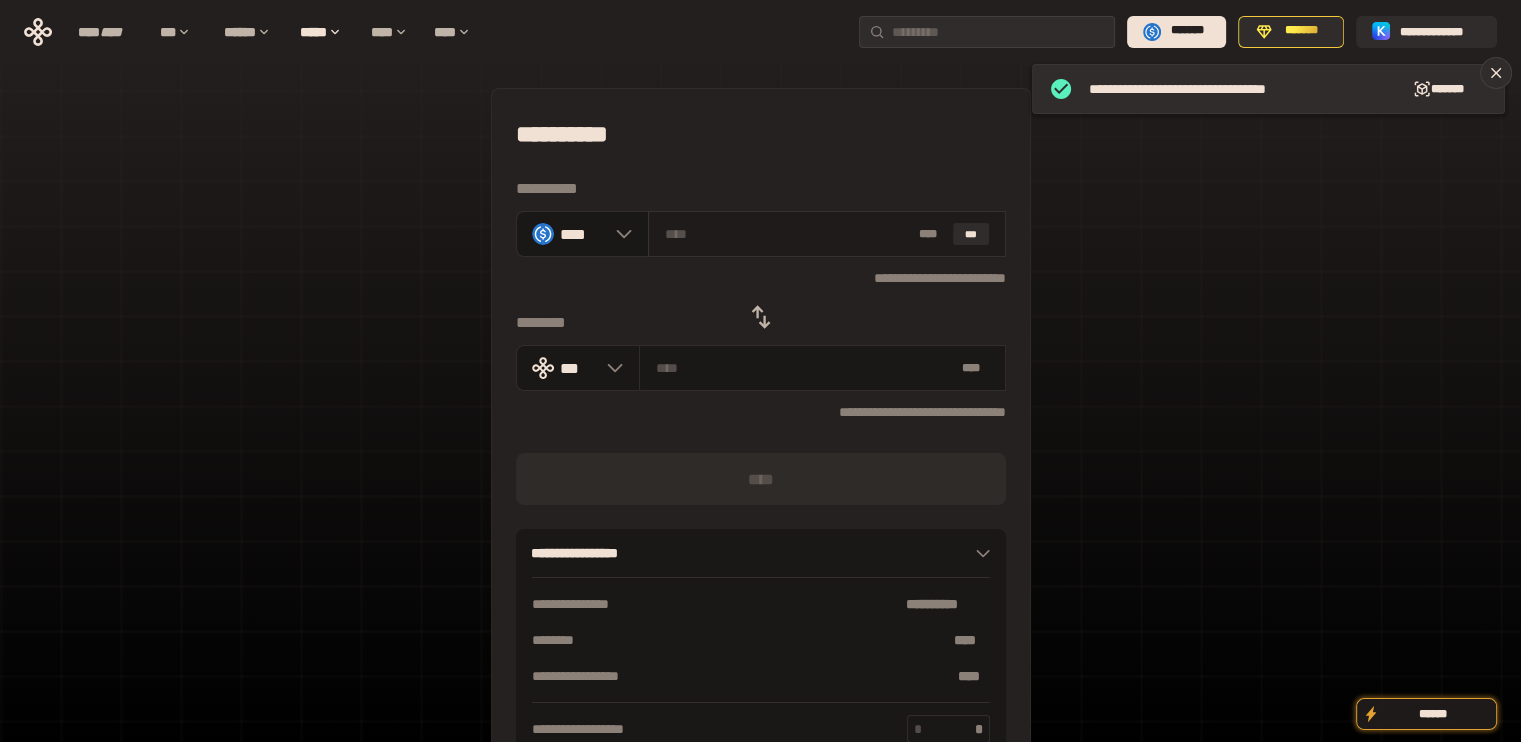 click on "***" at bounding box center (971, 234) 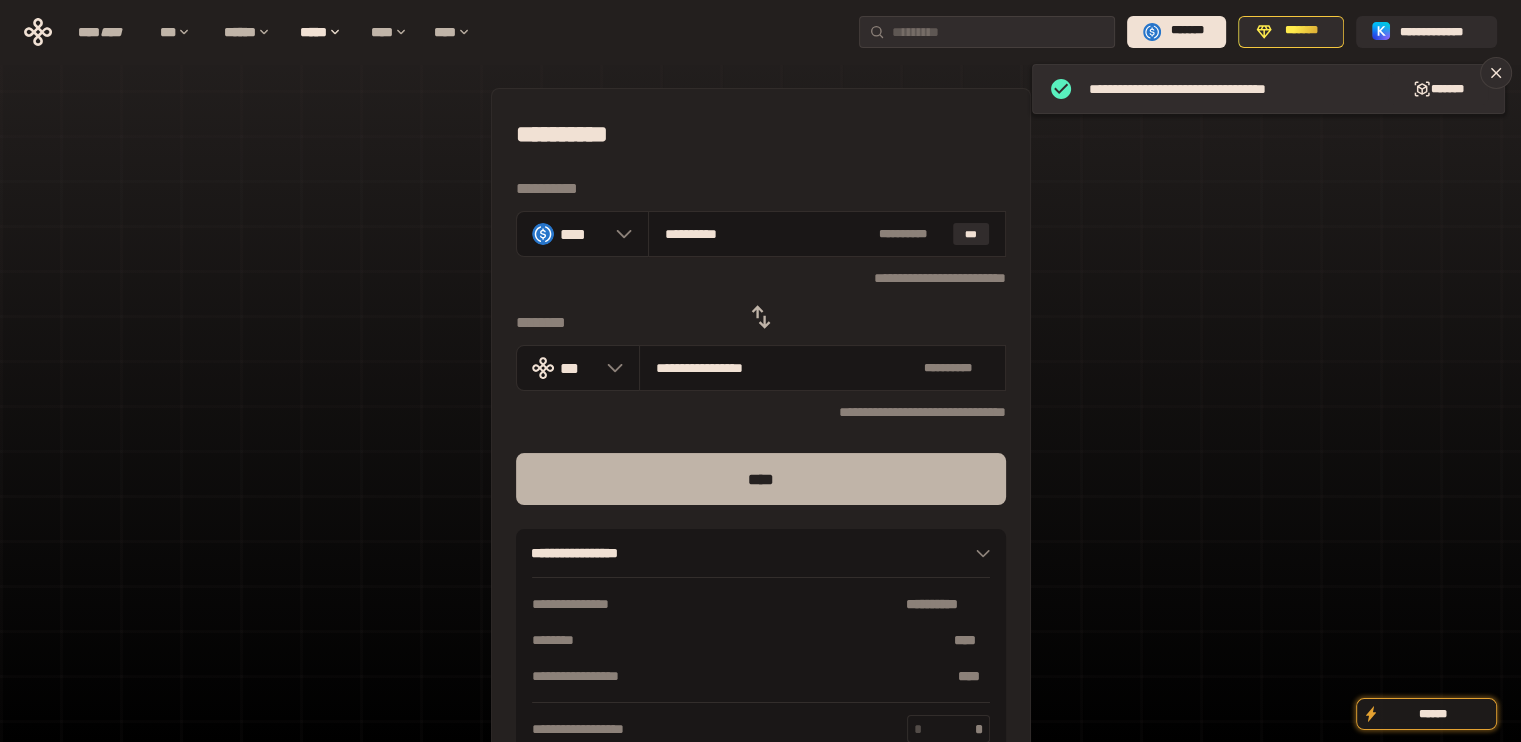 click on "****" at bounding box center [761, 479] 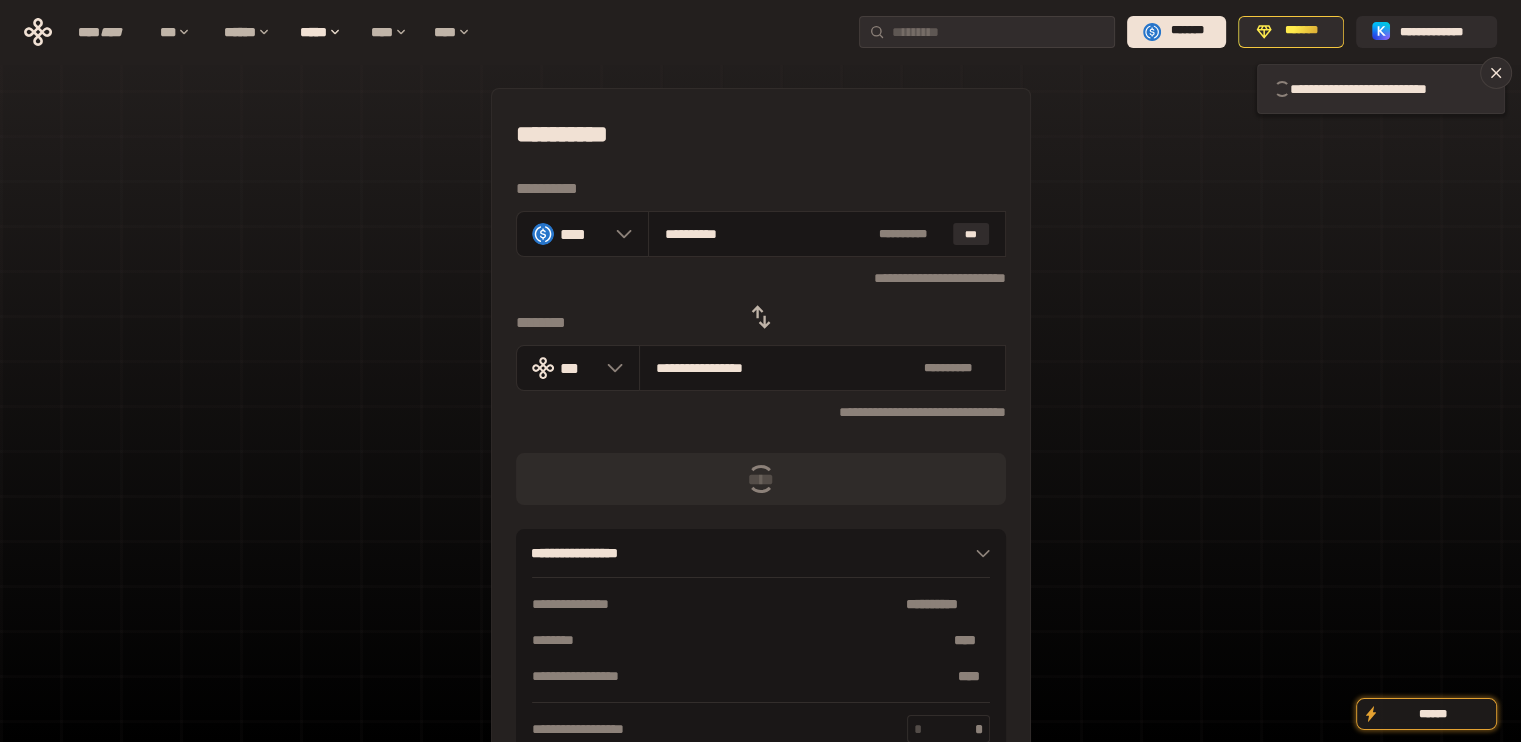 type 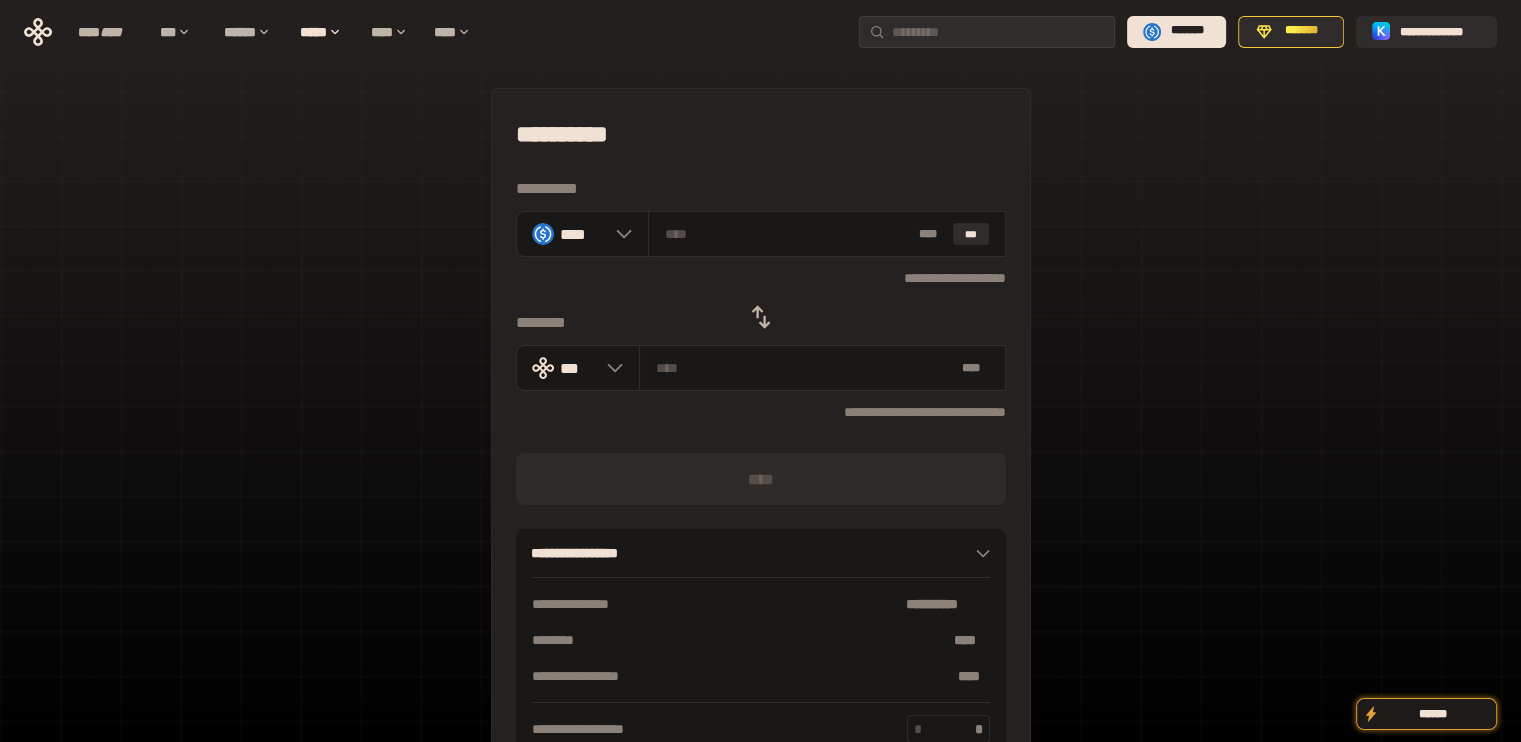 click on "**********" at bounding box center (761, 278) 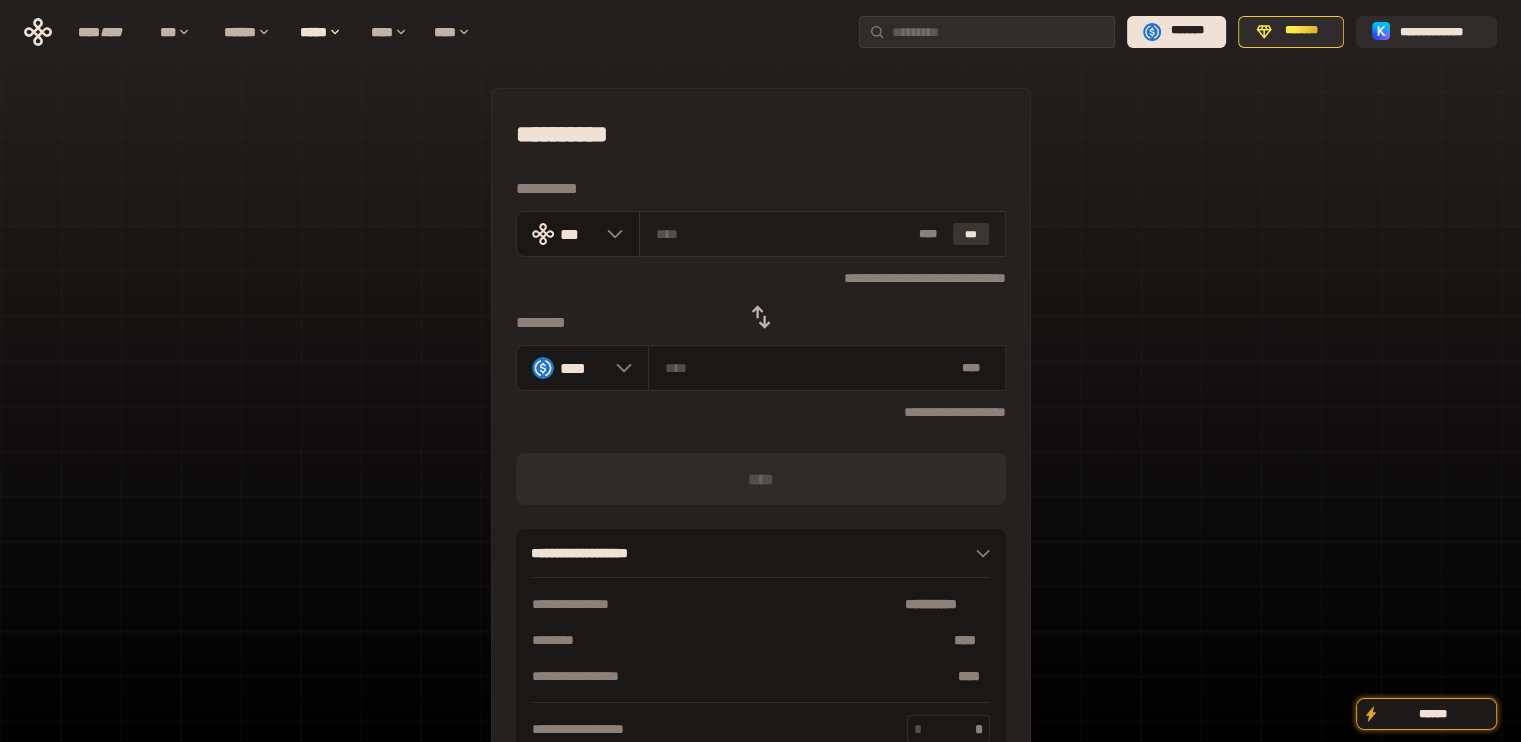 click on "***" at bounding box center (971, 234) 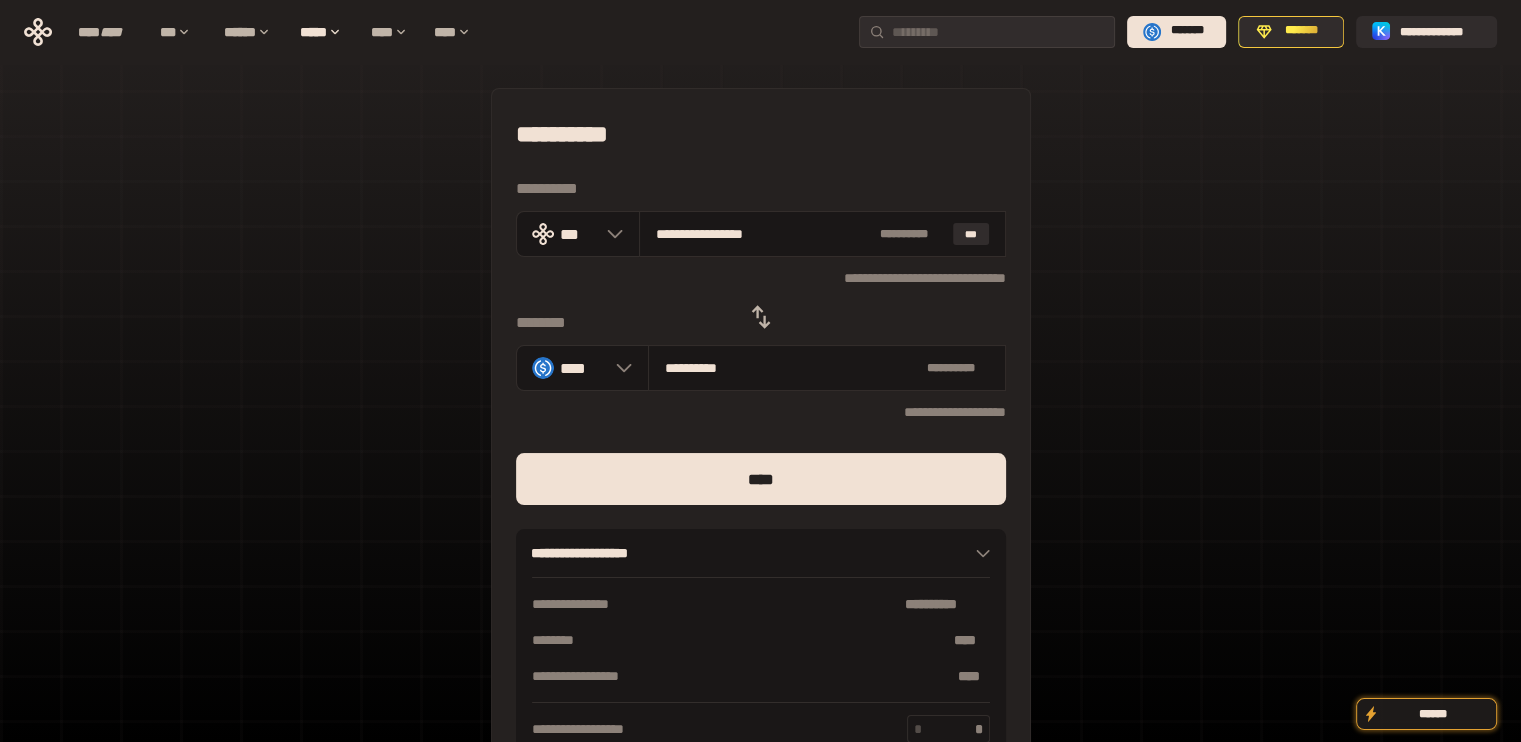 drag, startPoint x: 684, startPoint y: 237, endPoint x: 1002, endPoint y: 266, distance: 319.31958 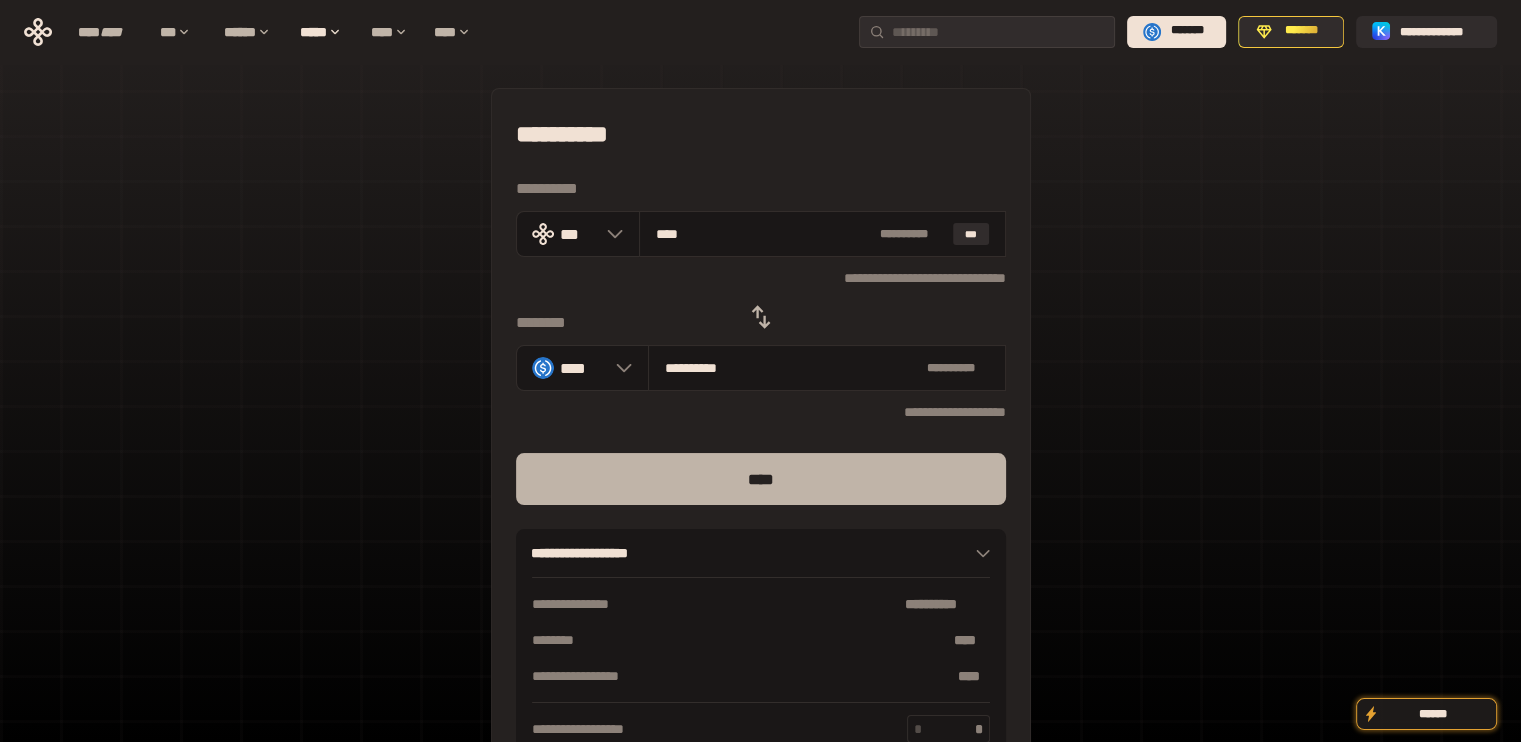 type on "***" 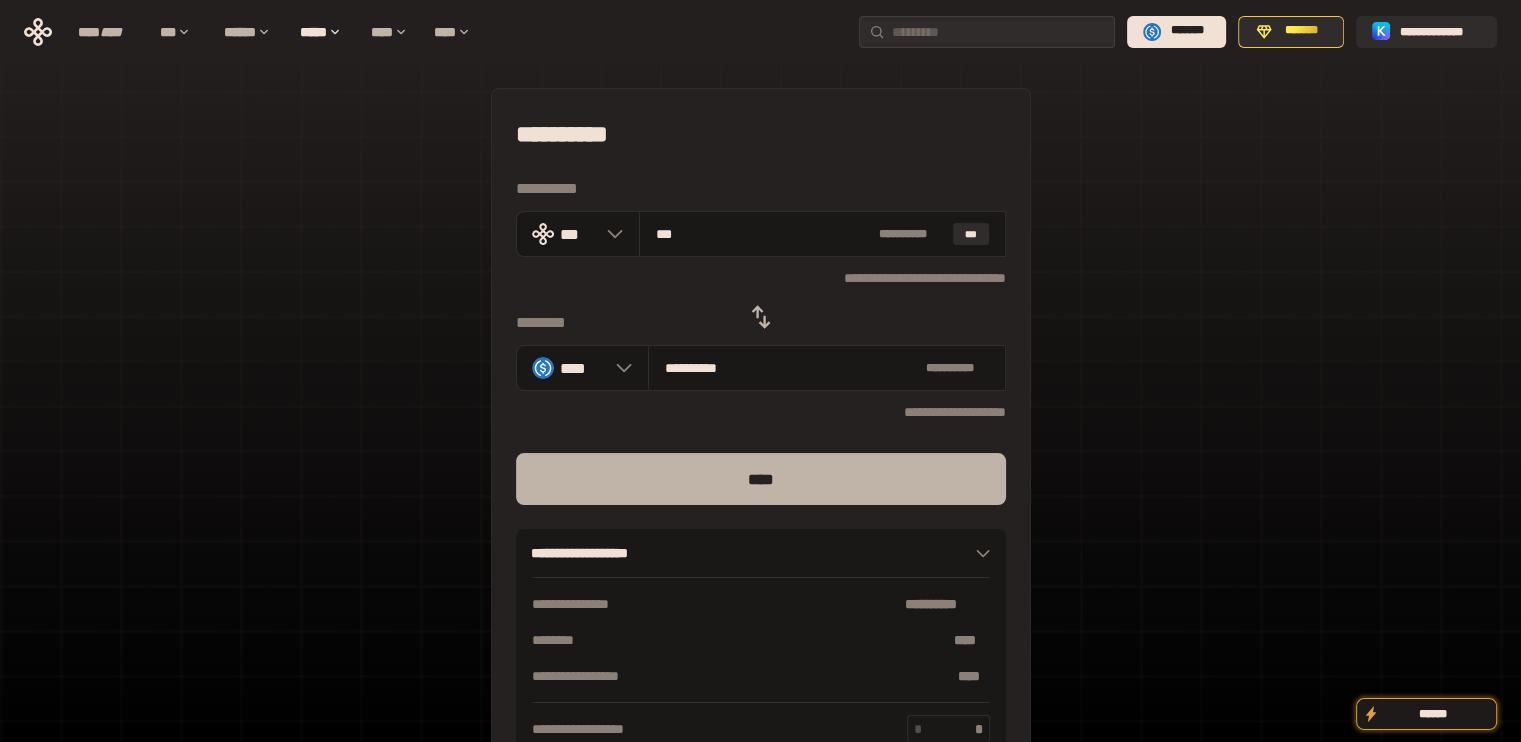 type on "***" 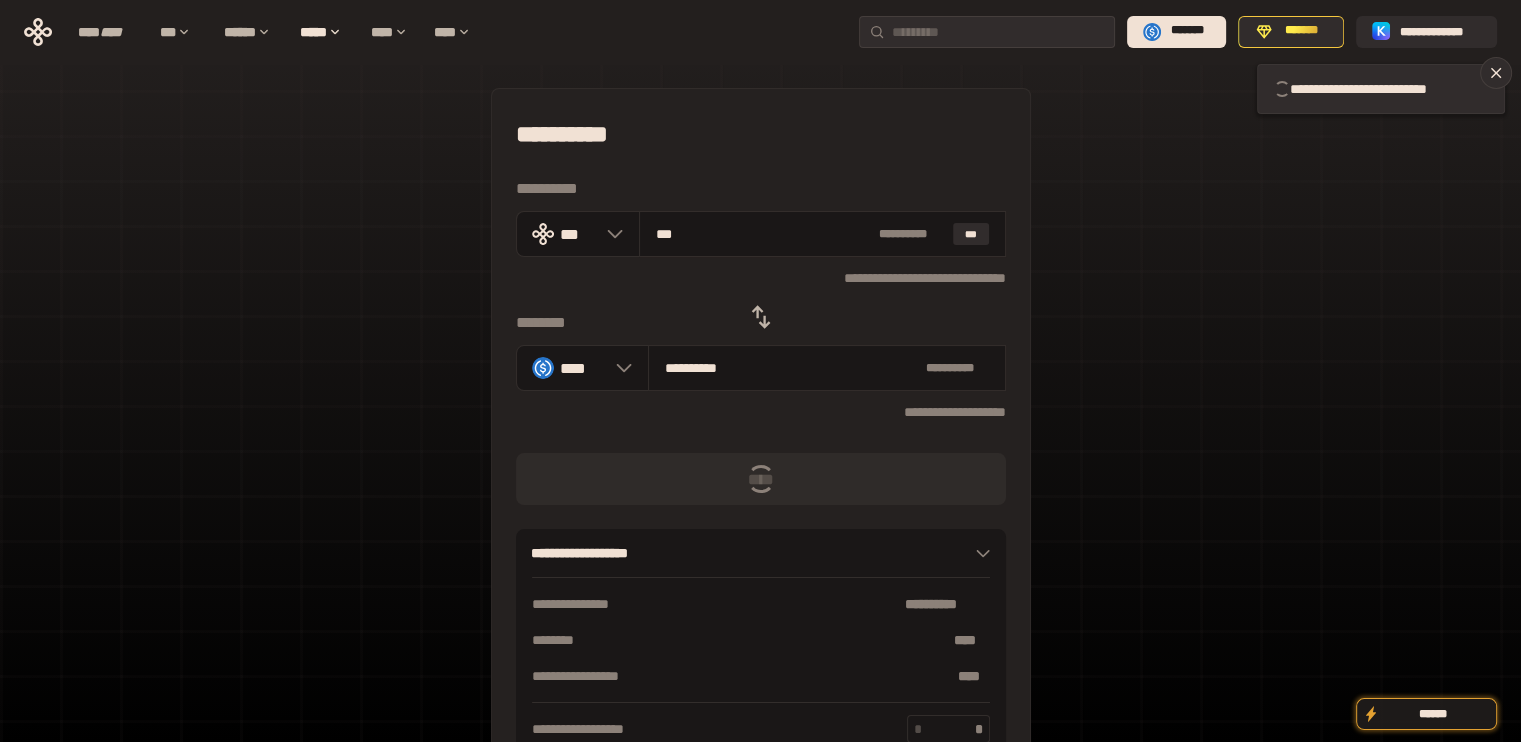 type 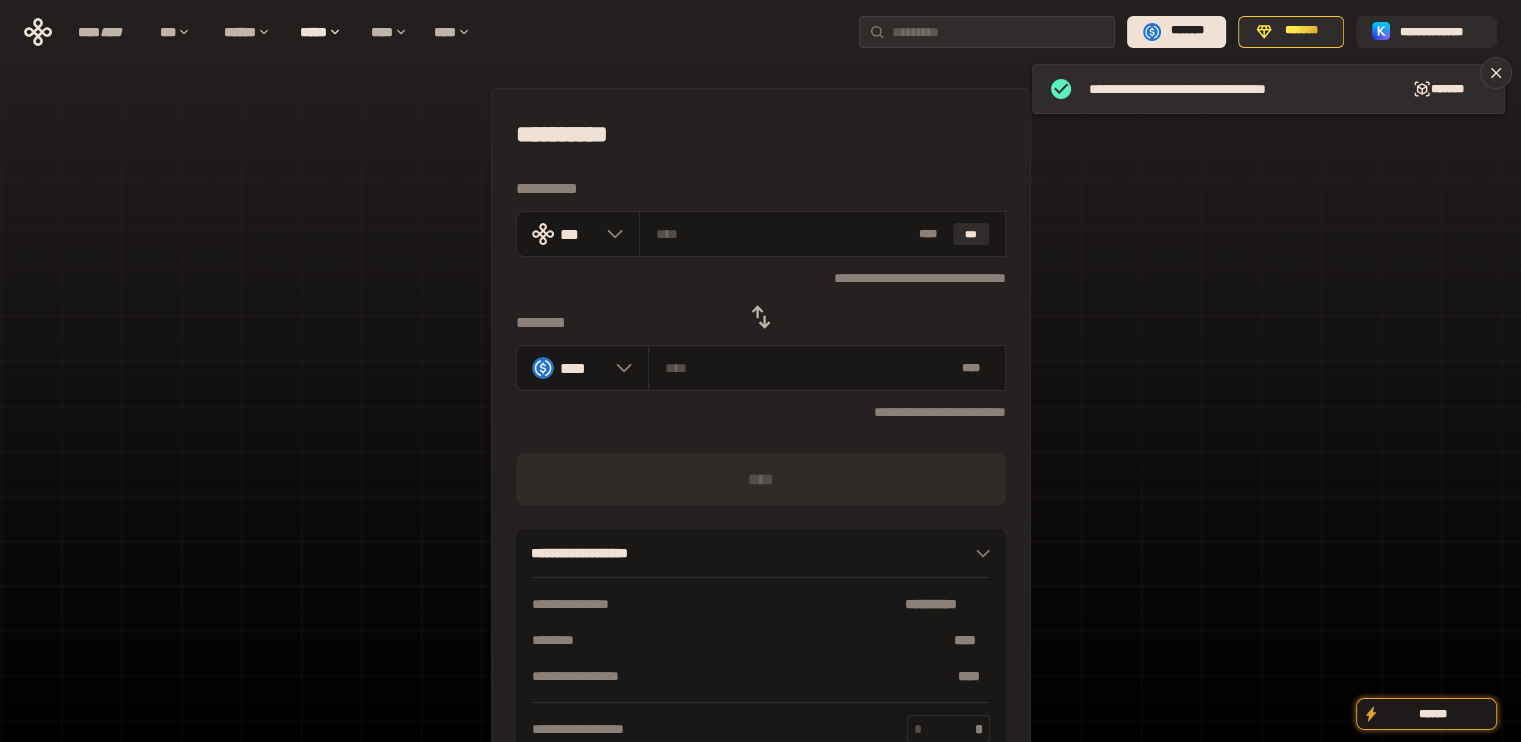 drag, startPoint x: 755, startPoint y: 303, endPoint x: 948, endPoint y: 267, distance: 196.32881 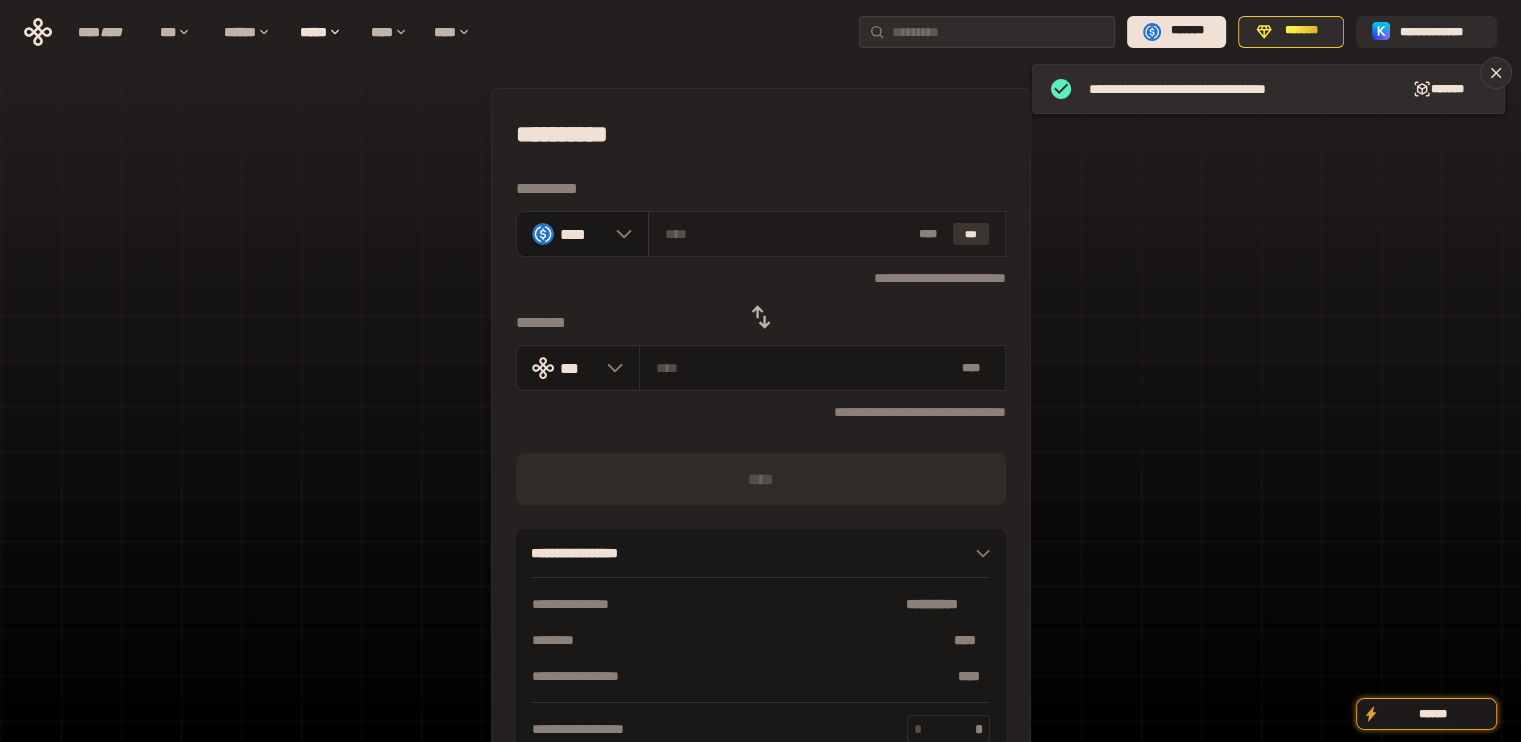 click on "***" at bounding box center [971, 234] 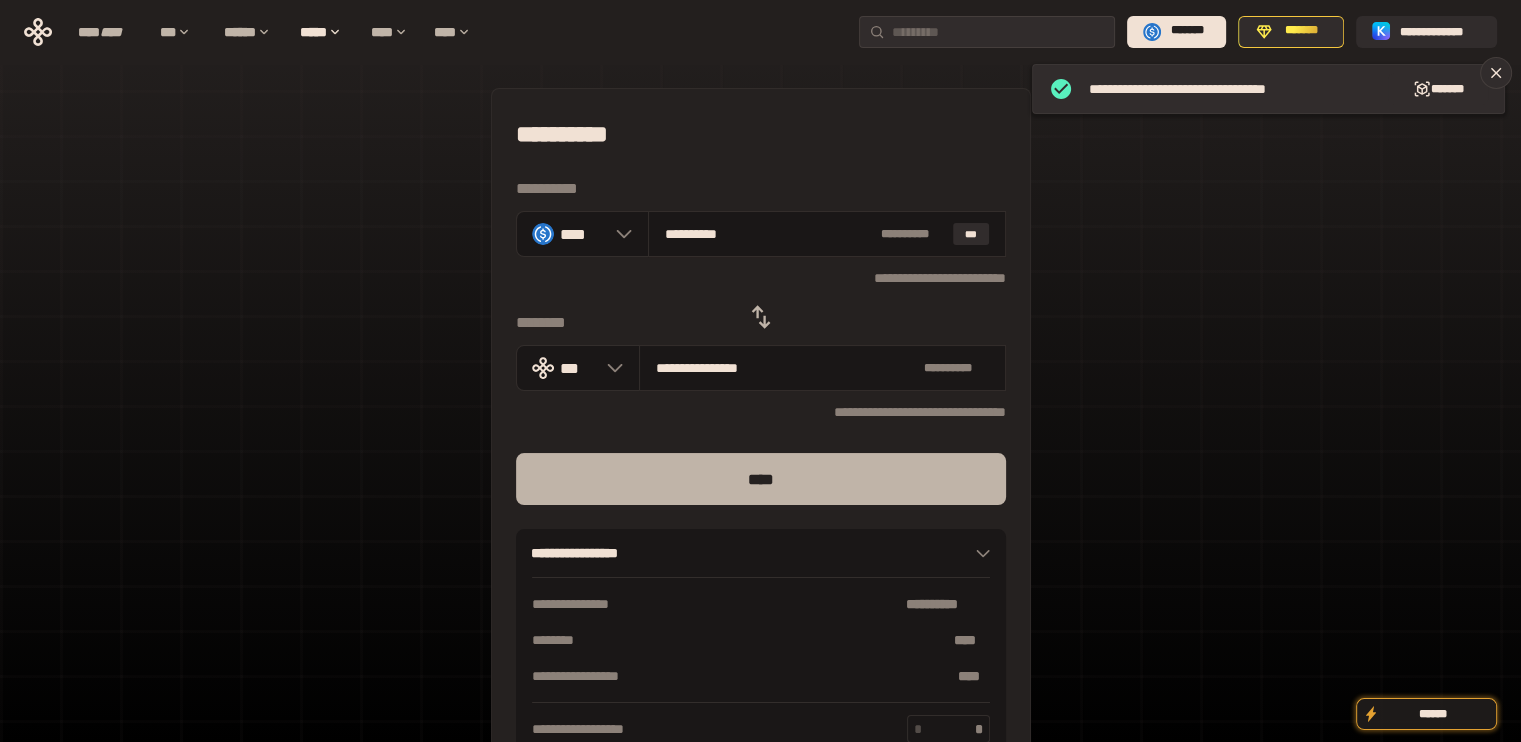 click on "****" at bounding box center [761, 479] 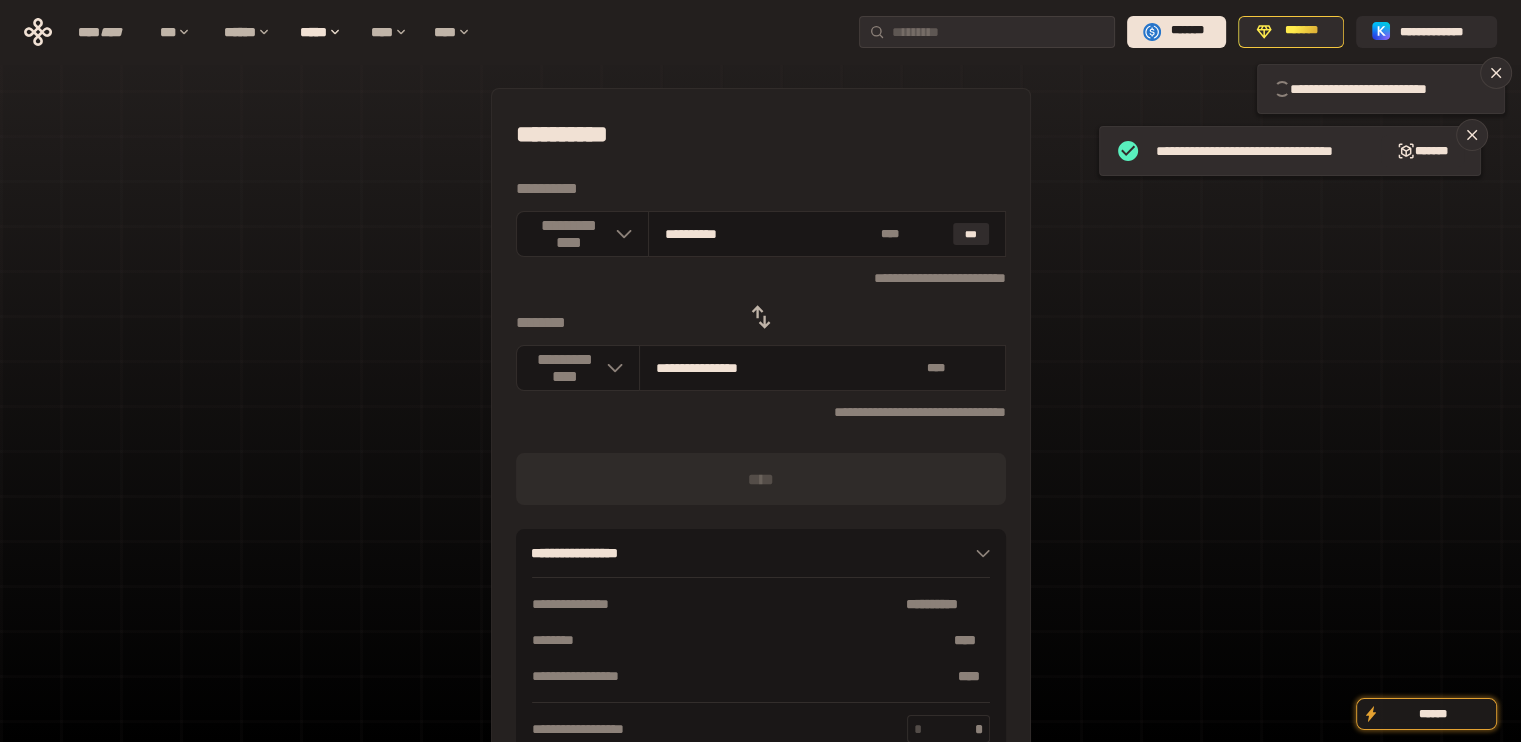 type 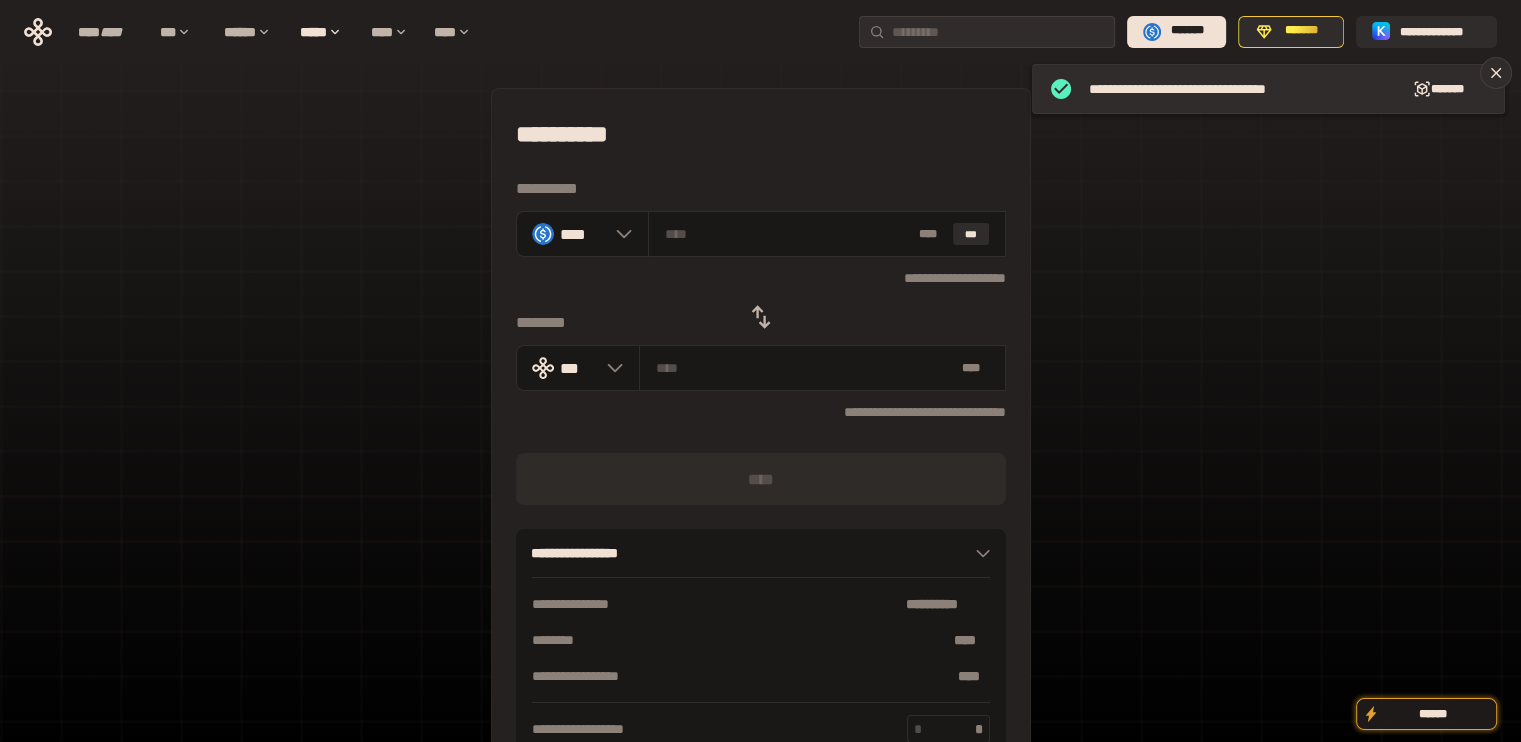 drag, startPoint x: 752, startPoint y: 323, endPoint x: 912, endPoint y: 264, distance: 170.53152 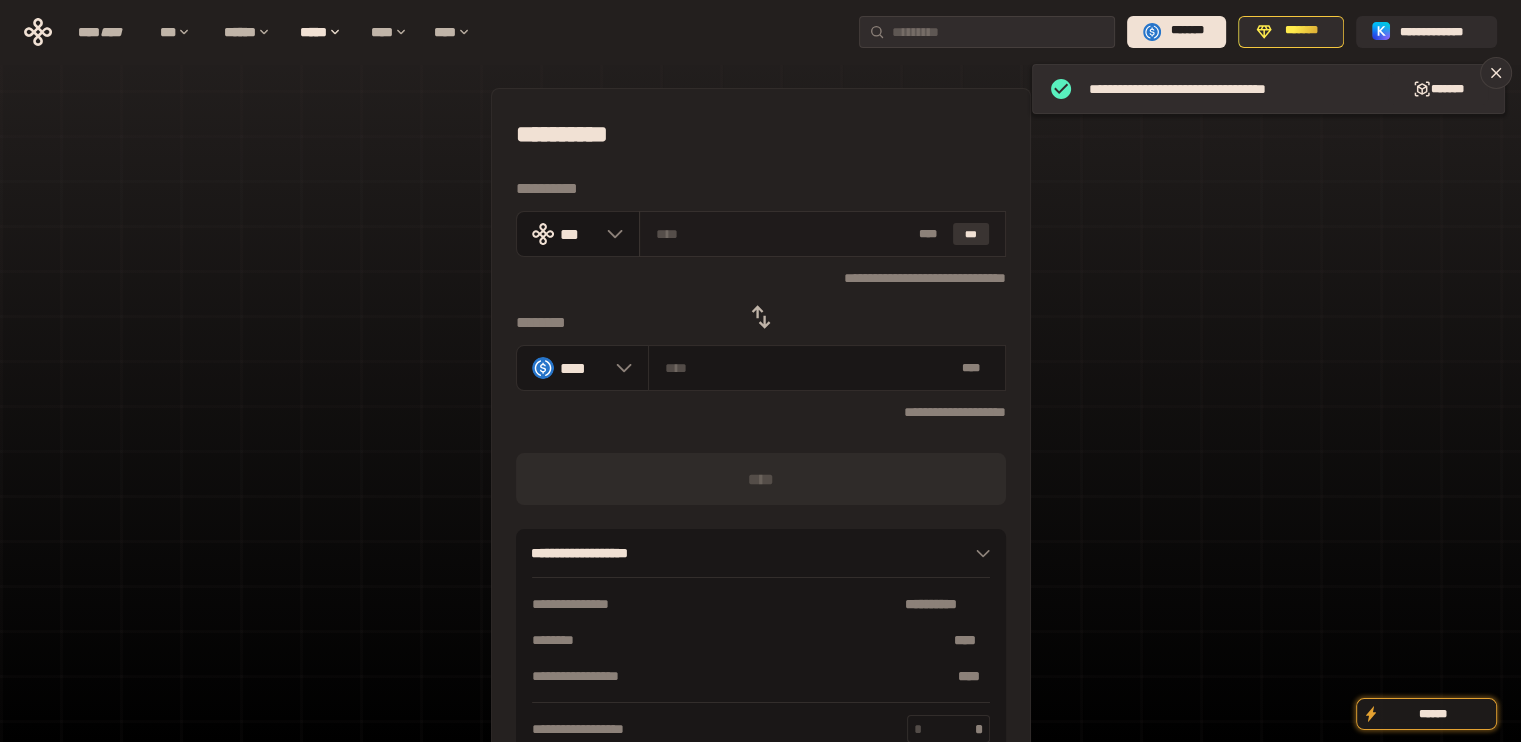 click on "***" at bounding box center [971, 234] 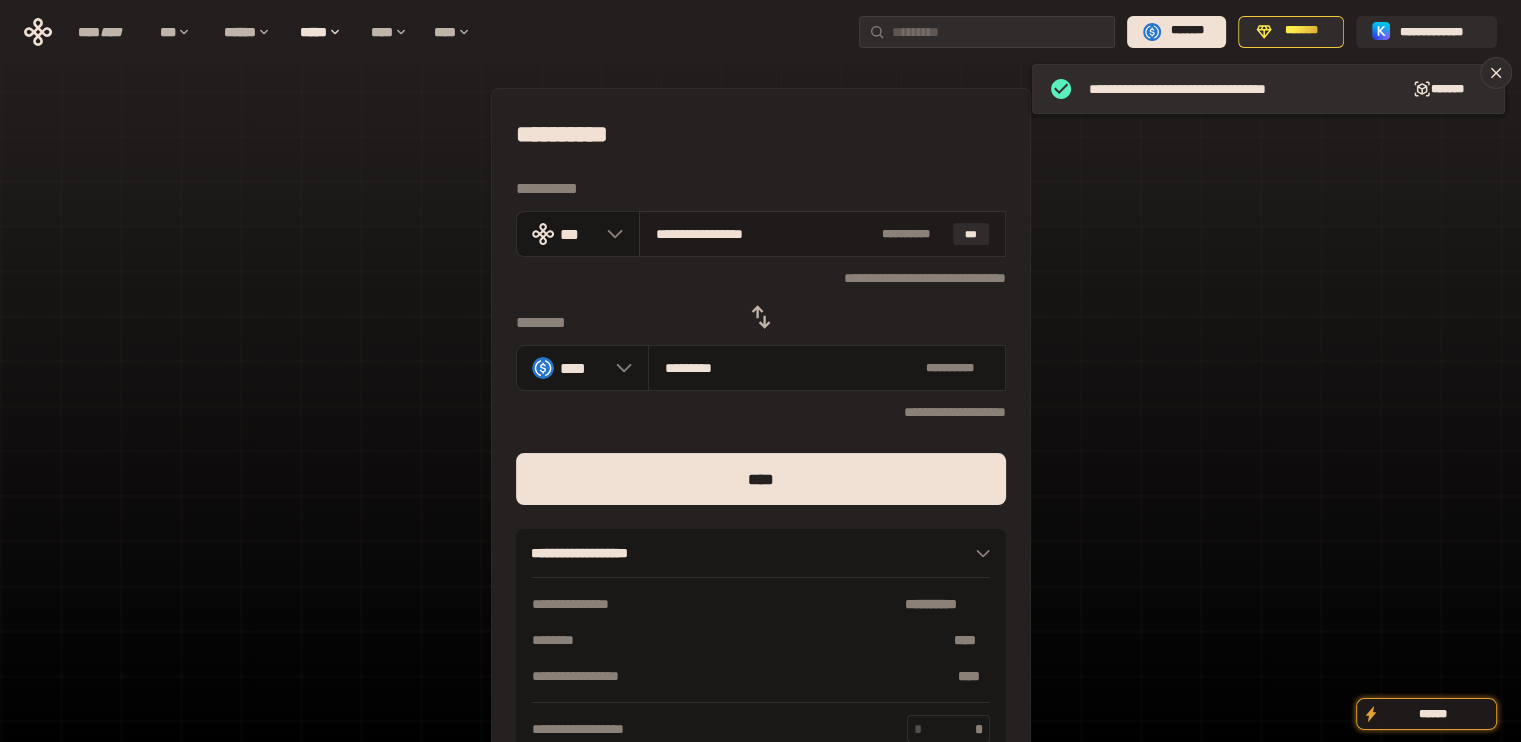 drag, startPoint x: 683, startPoint y: 235, endPoint x: 848, endPoint y: 241, distance: 165.10905 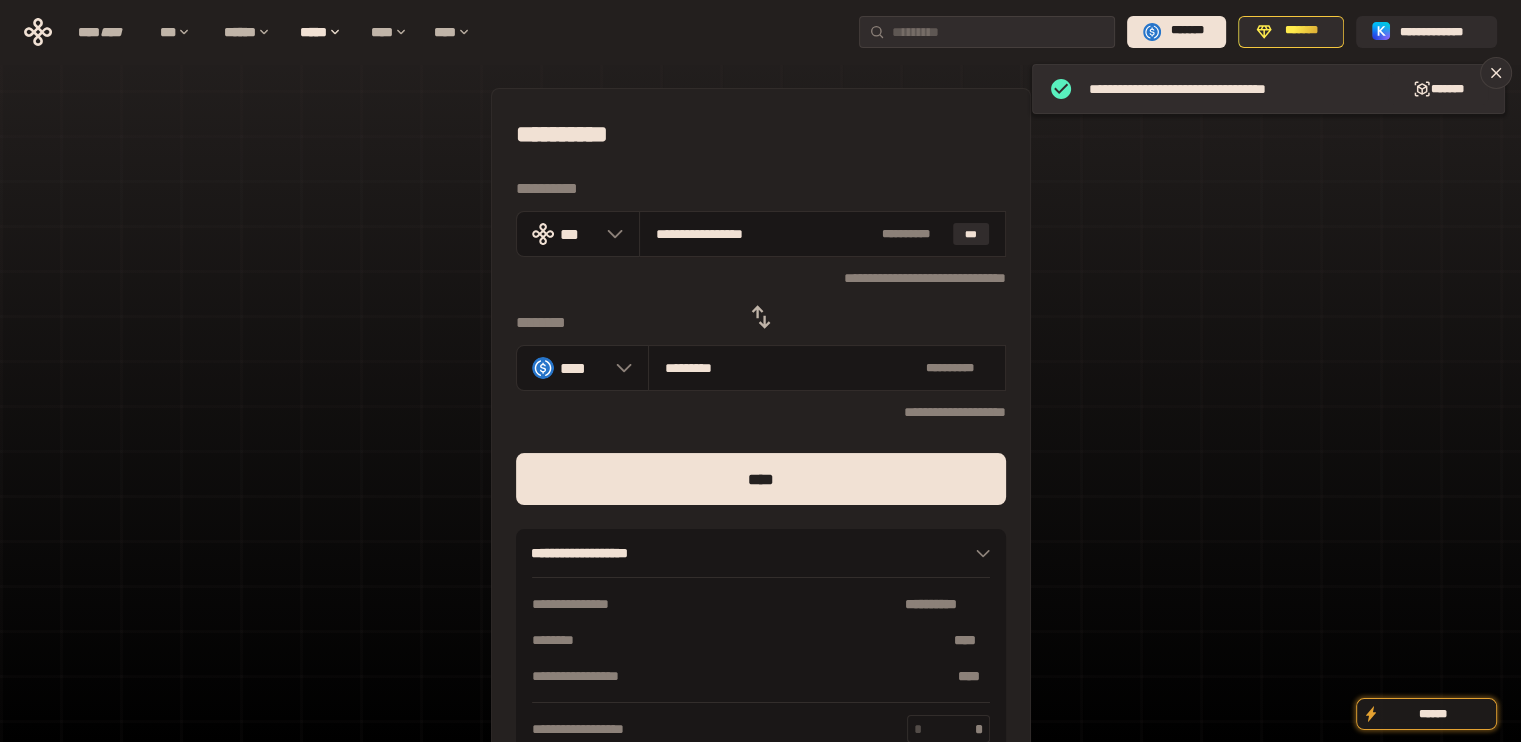 type on "***" 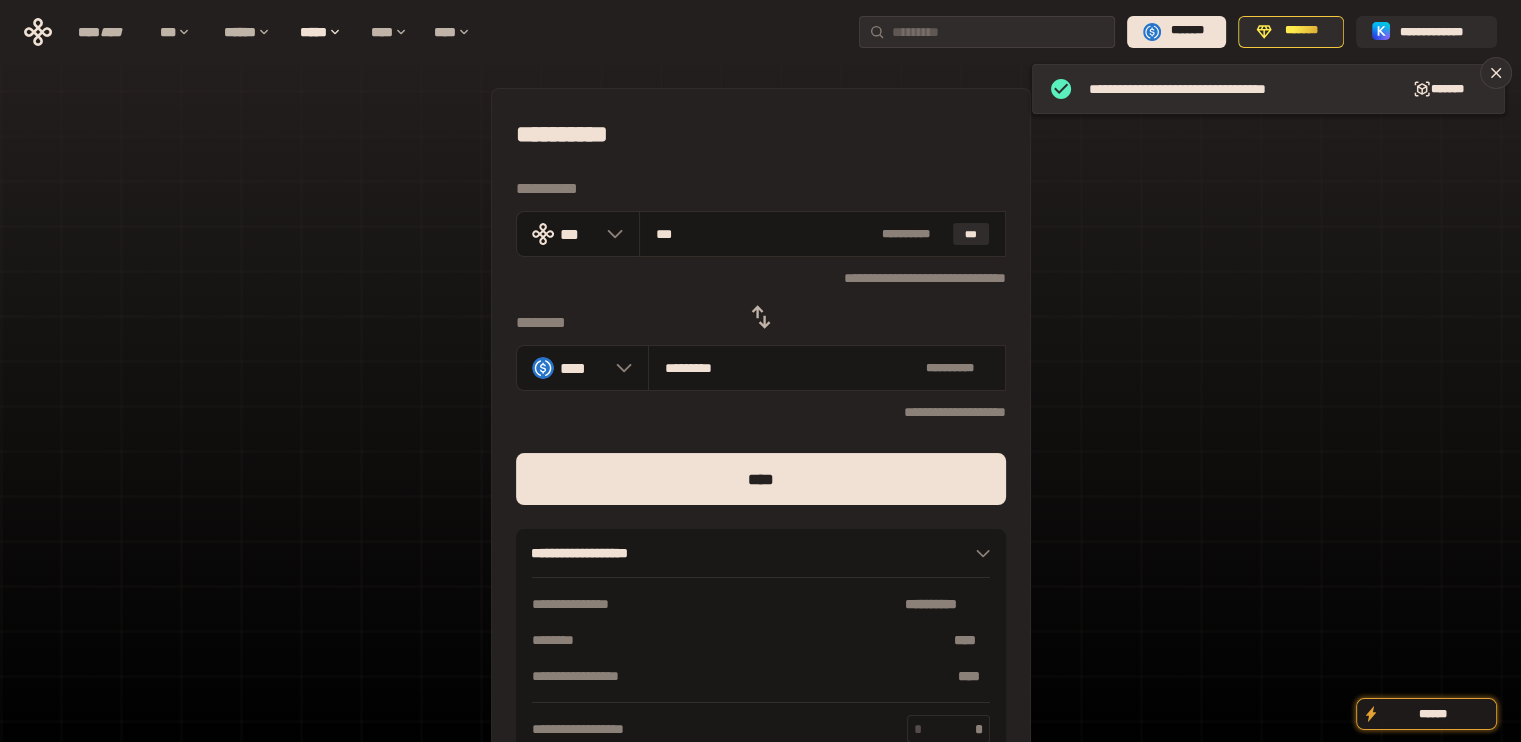 type on "**********" 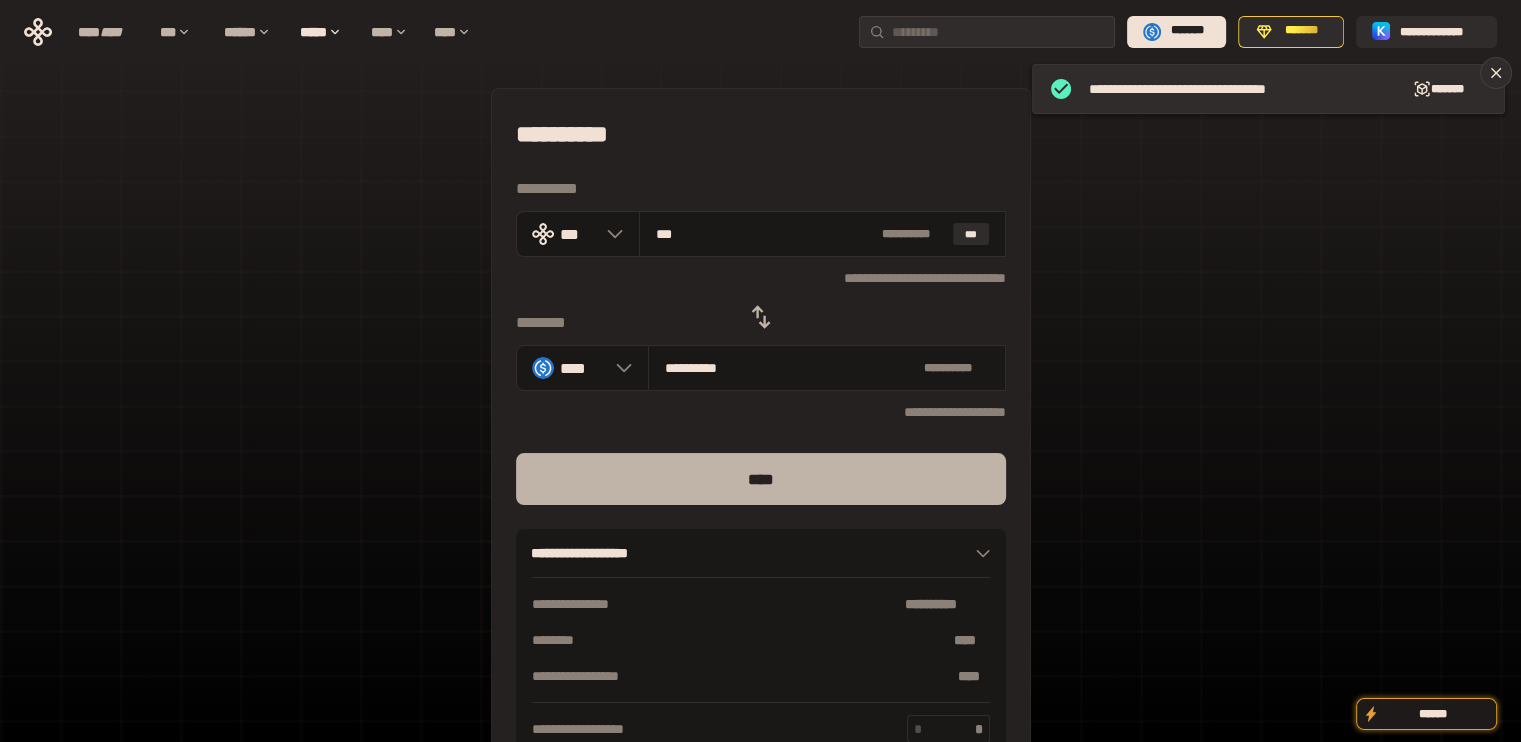 type on "***" 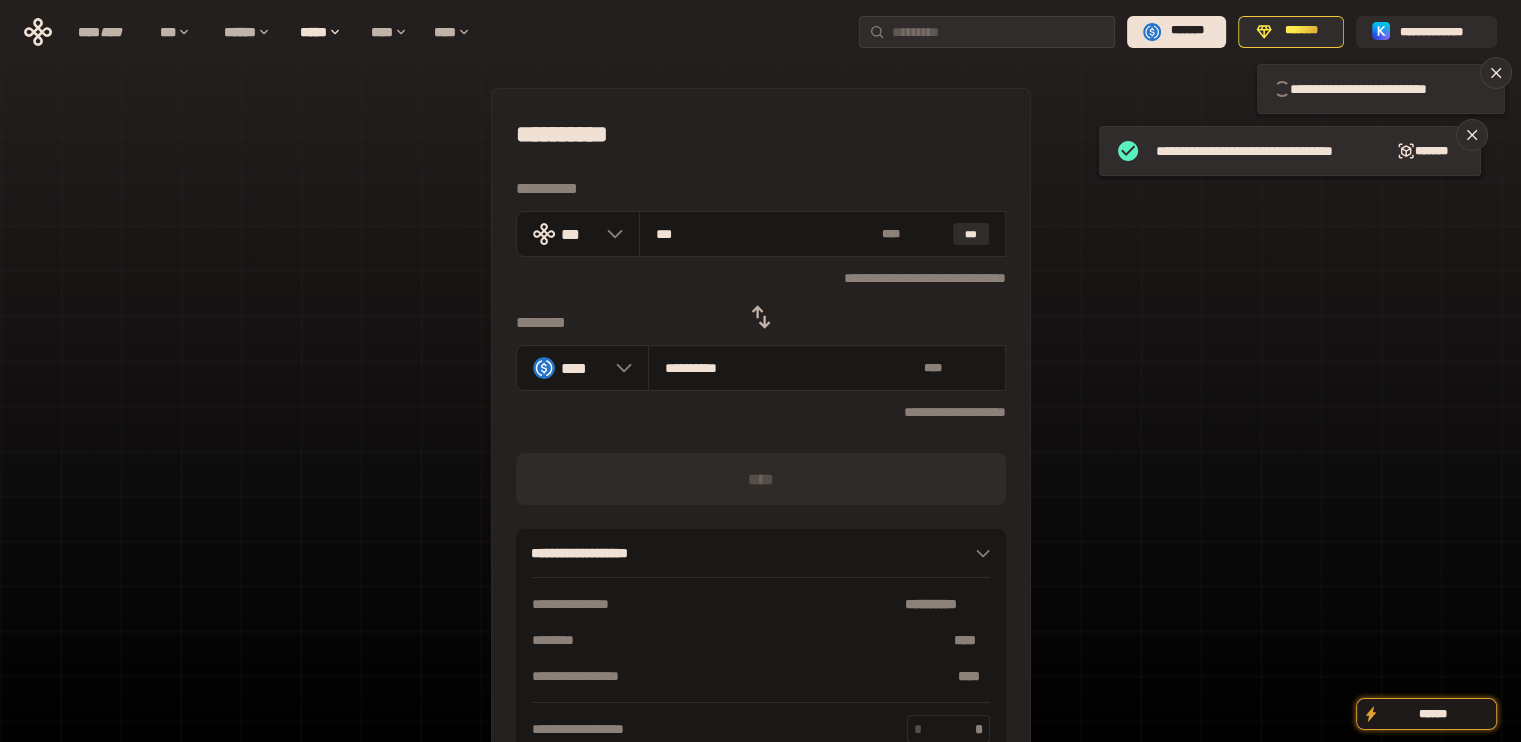 type 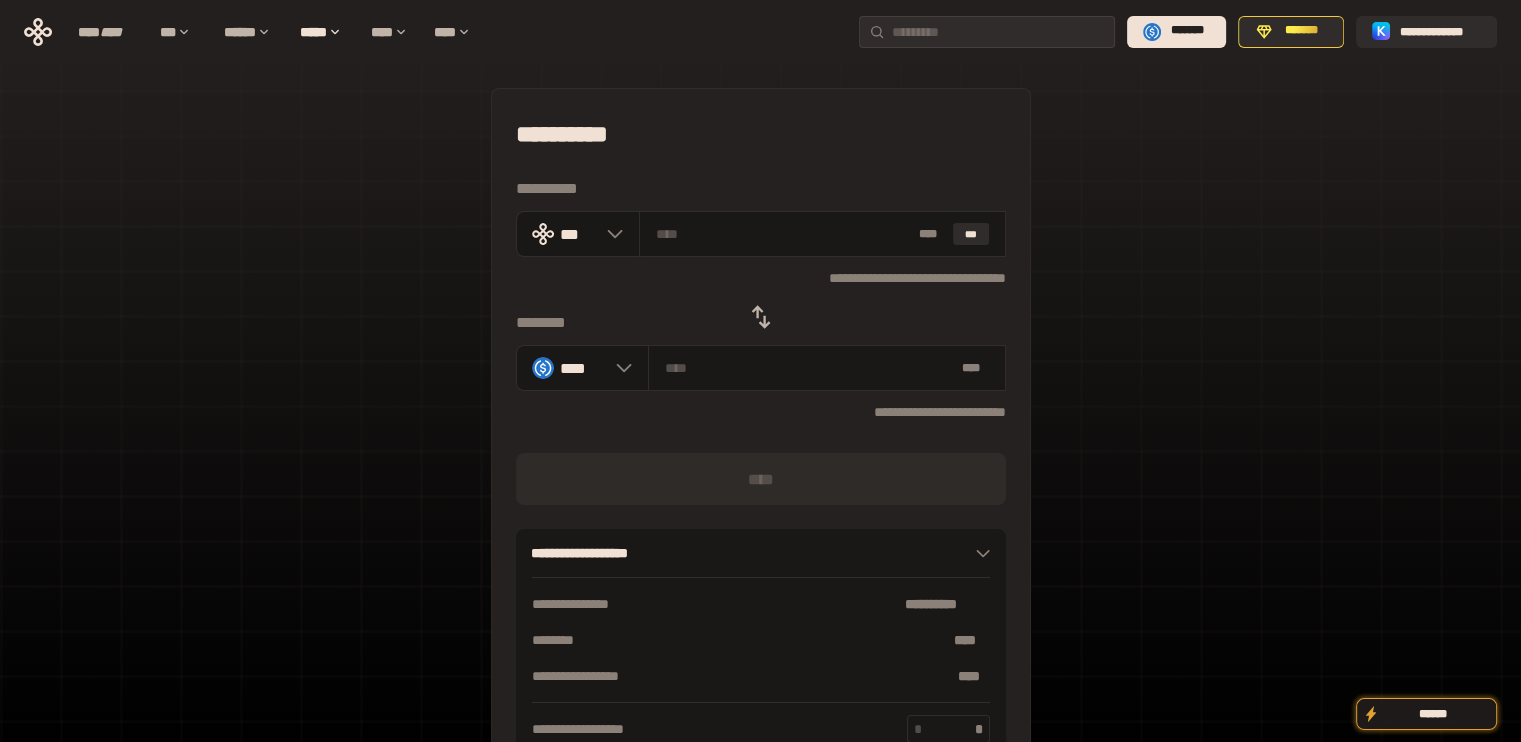 click 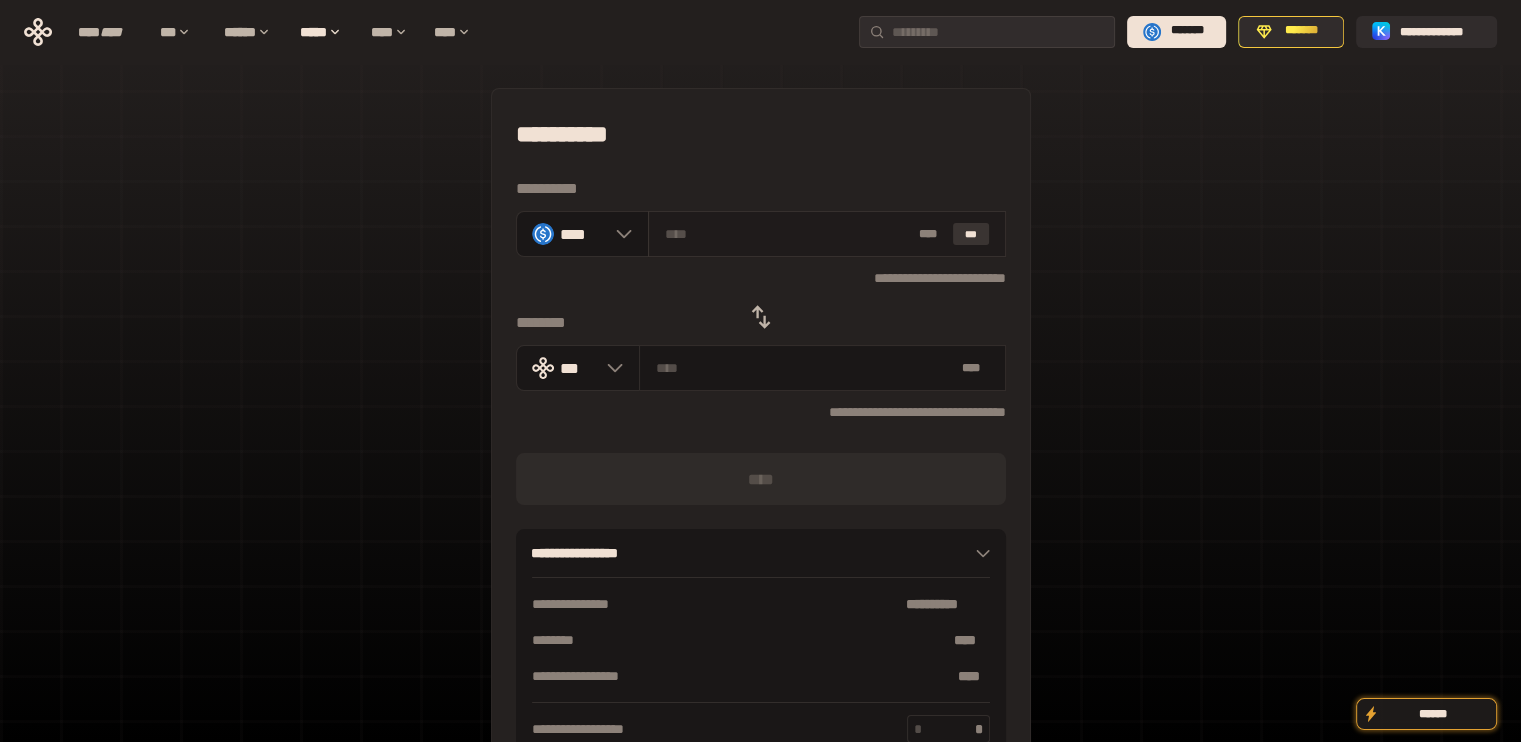 click on "***" at bounding box center (971, 234) 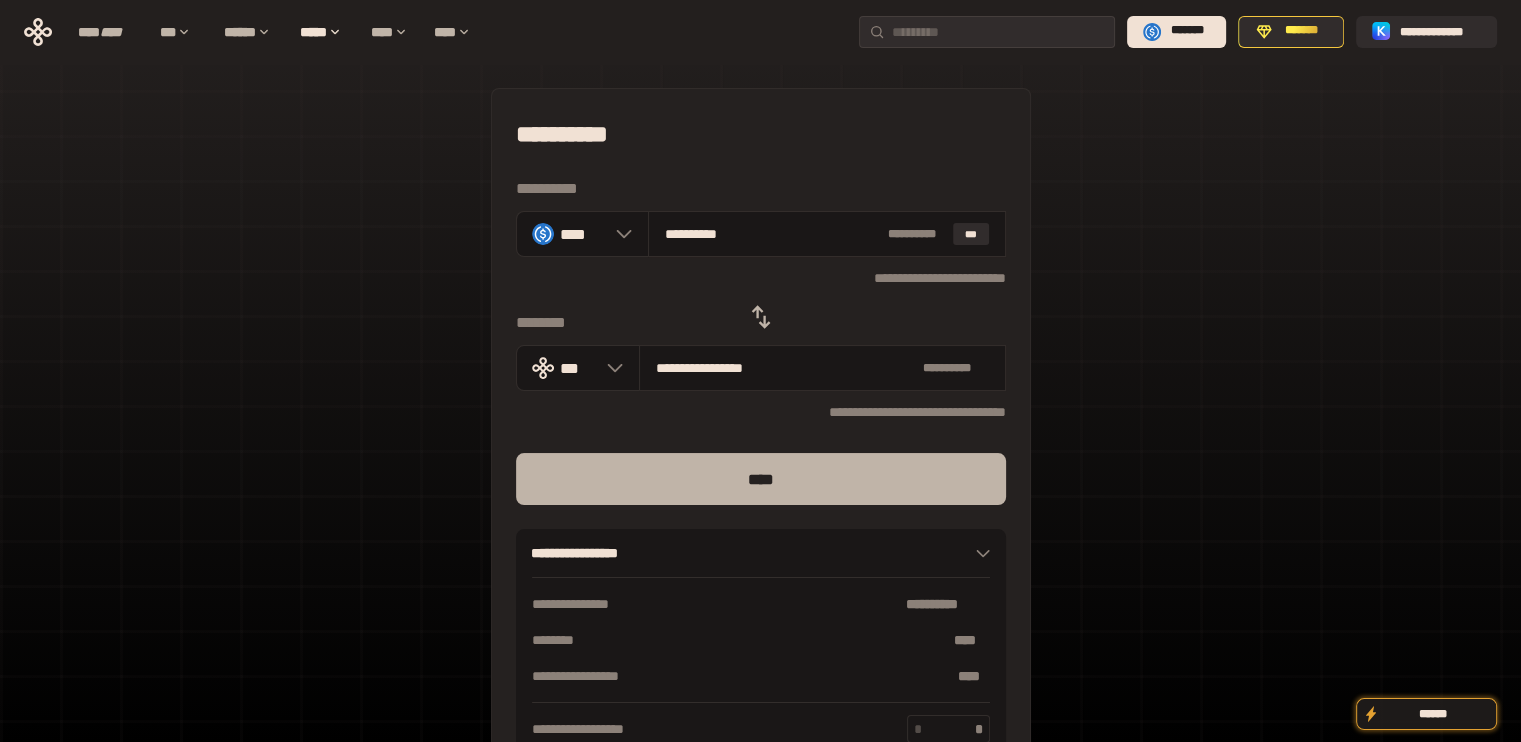 click on "****" at bounding box center [761, 479] 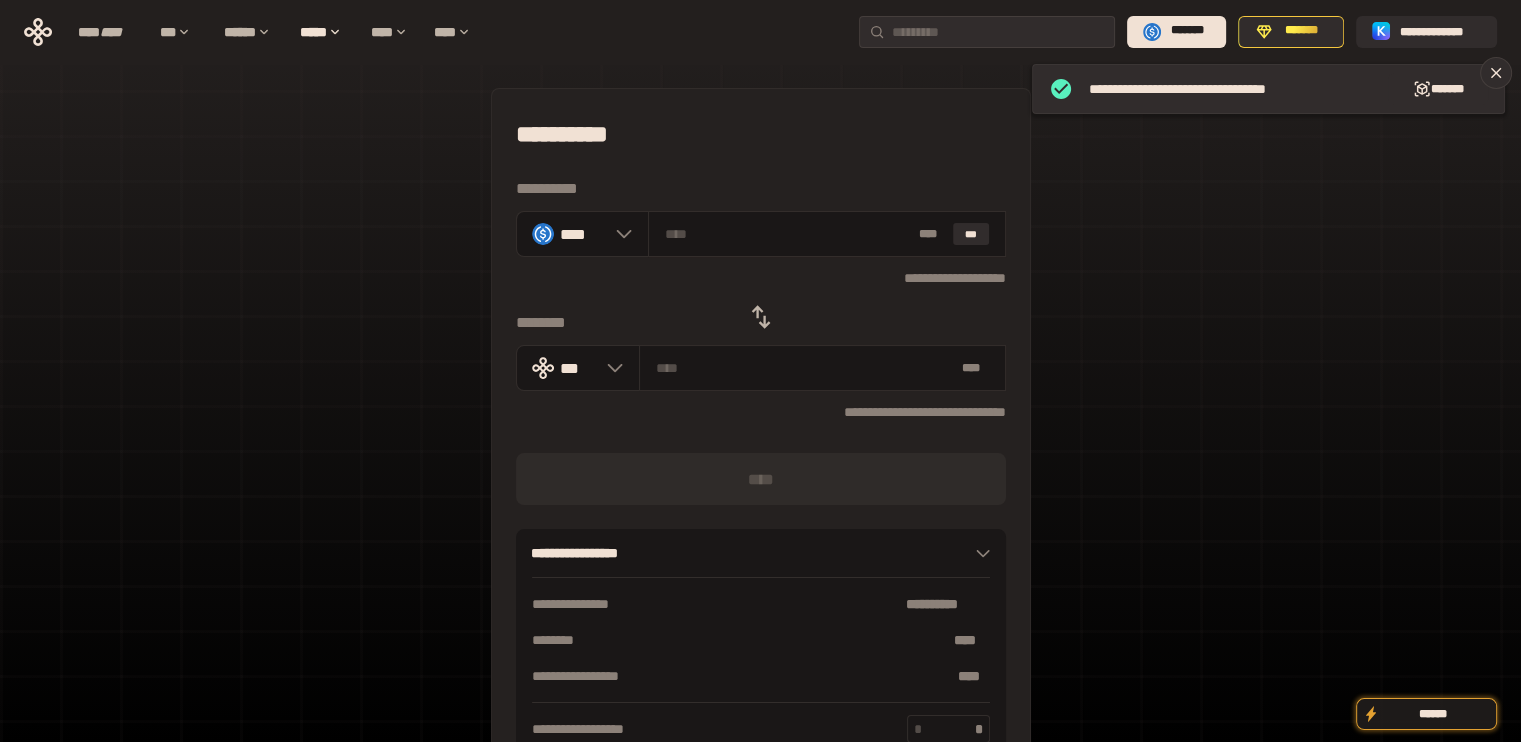 click 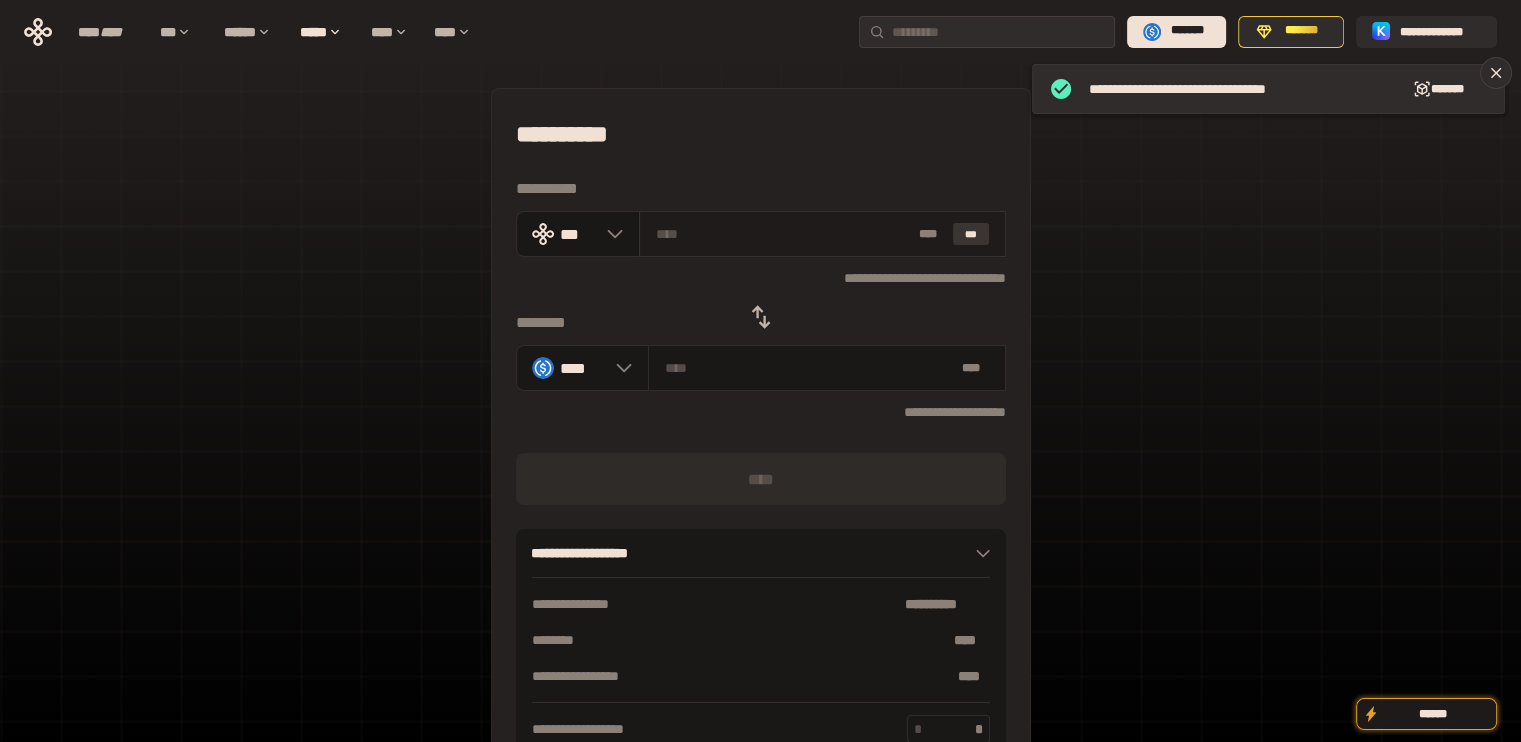click on "***" at bounding box center (971, 234) 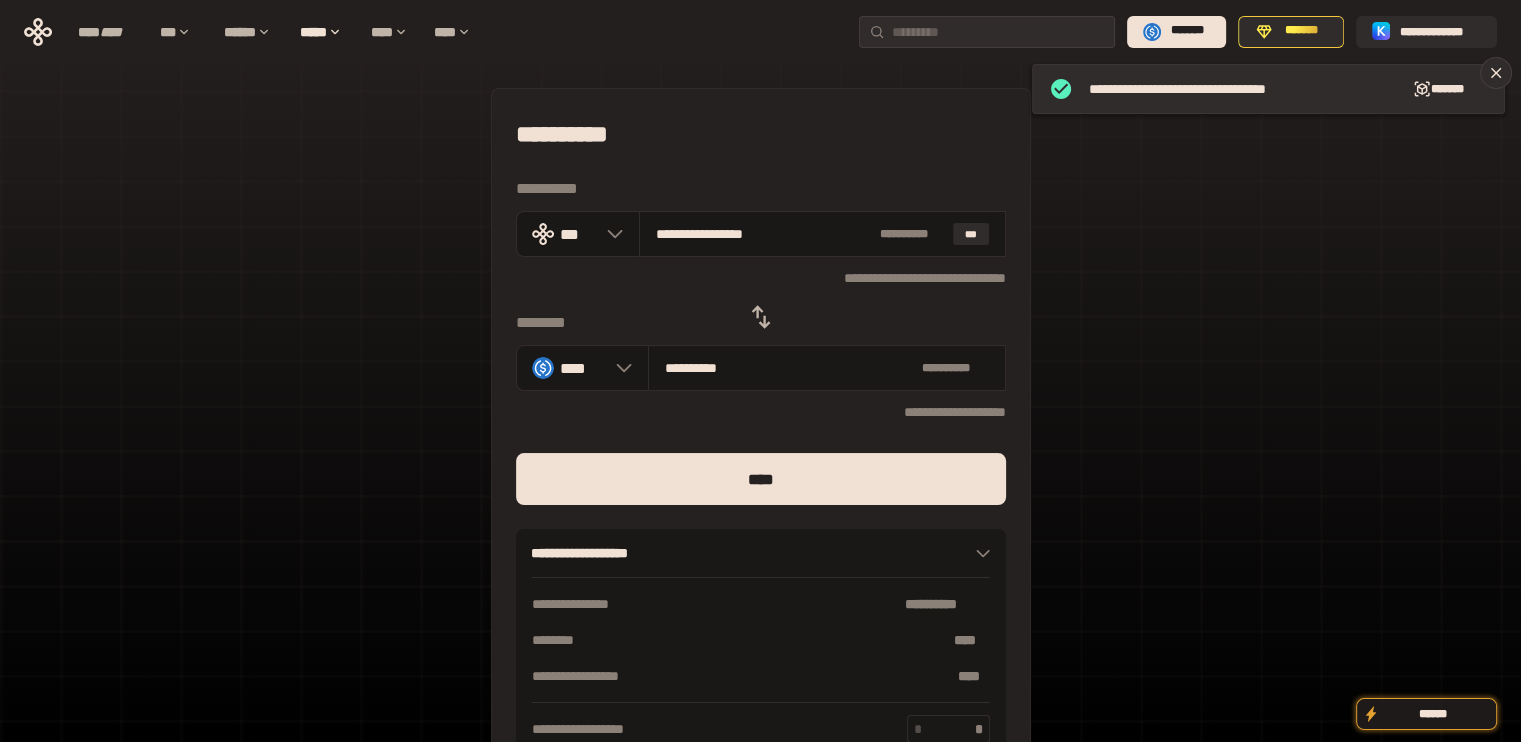 drag, startPoint x: 687, startPoint y: 238, endPoint x: 940, endPoint y: 259, distance: 253.87004 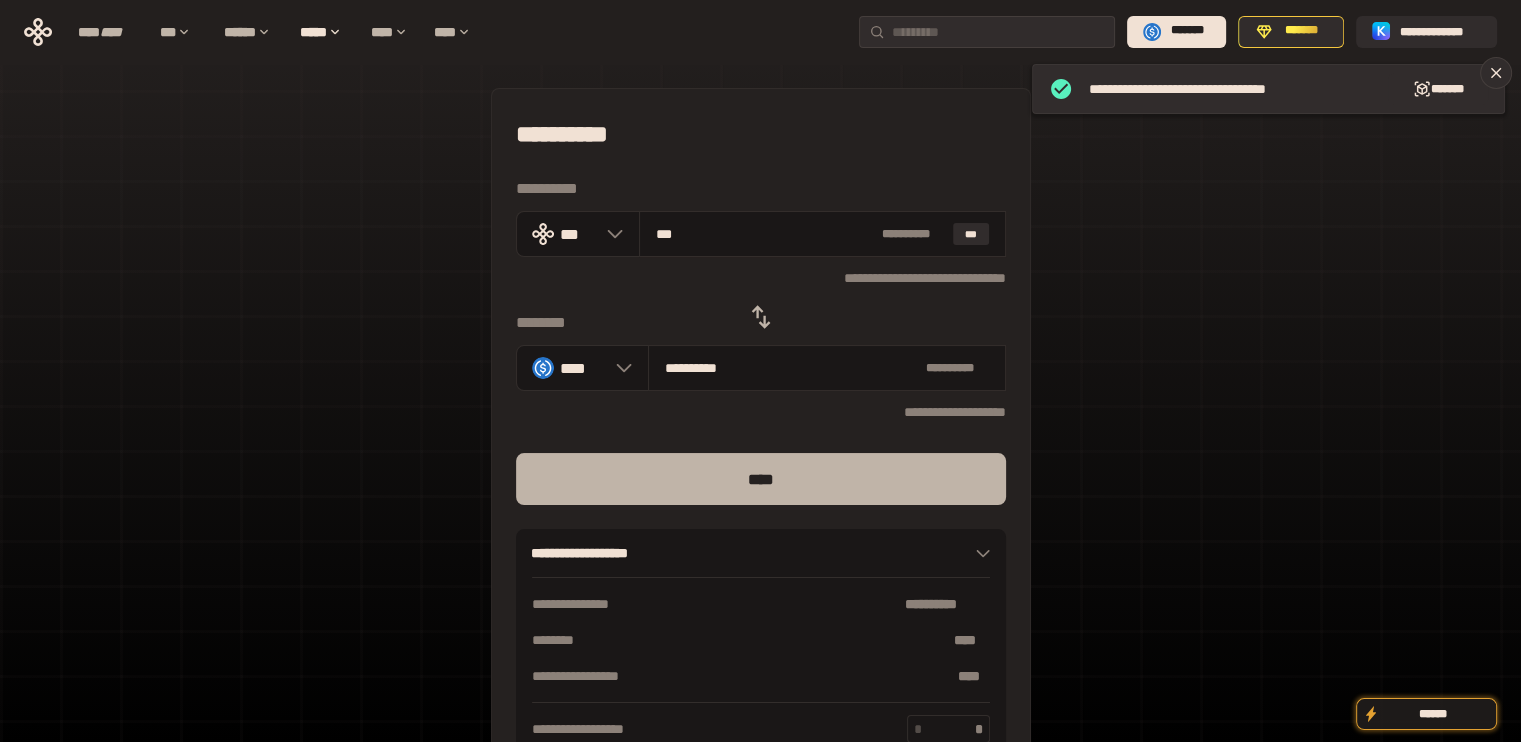 click on "****" at bounding box center [761, 479] 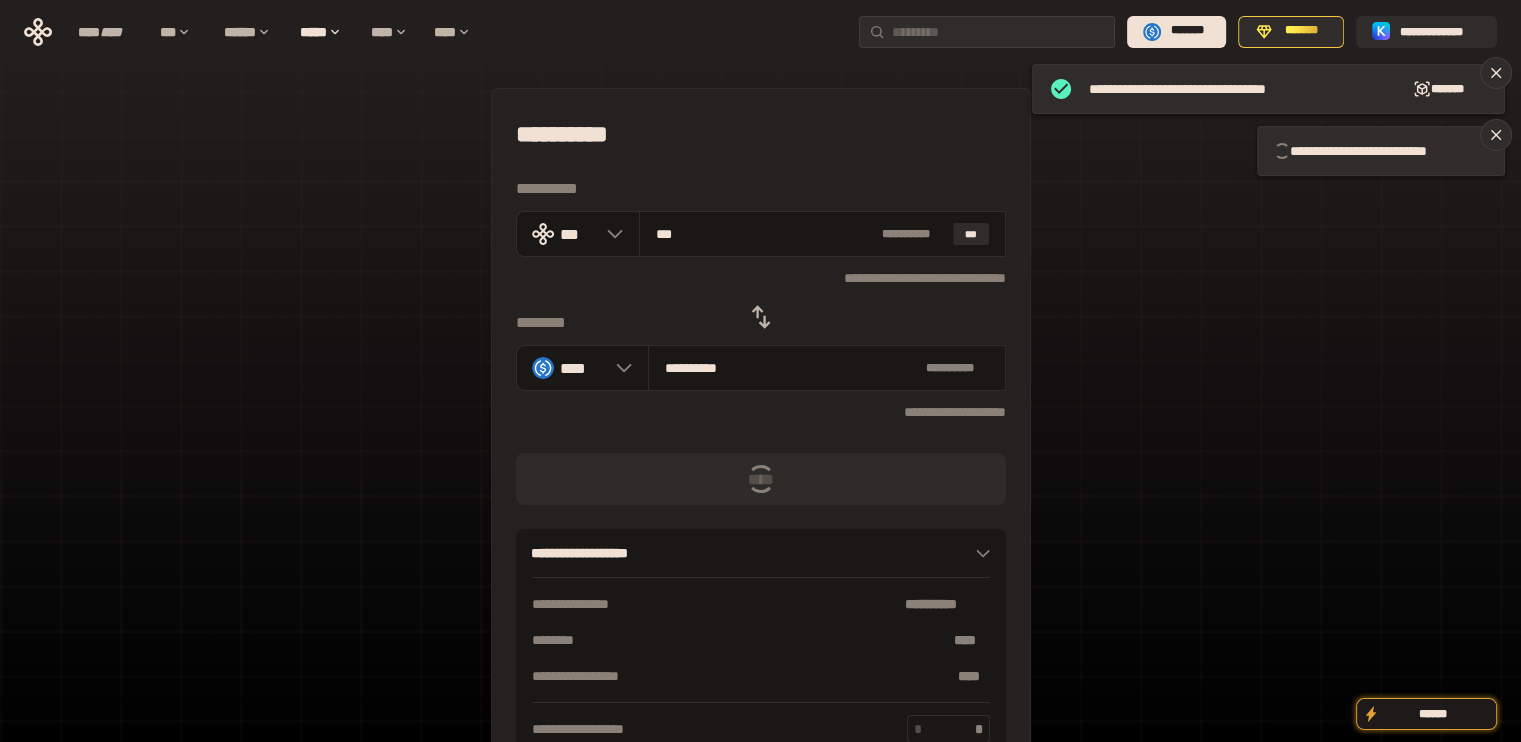 click 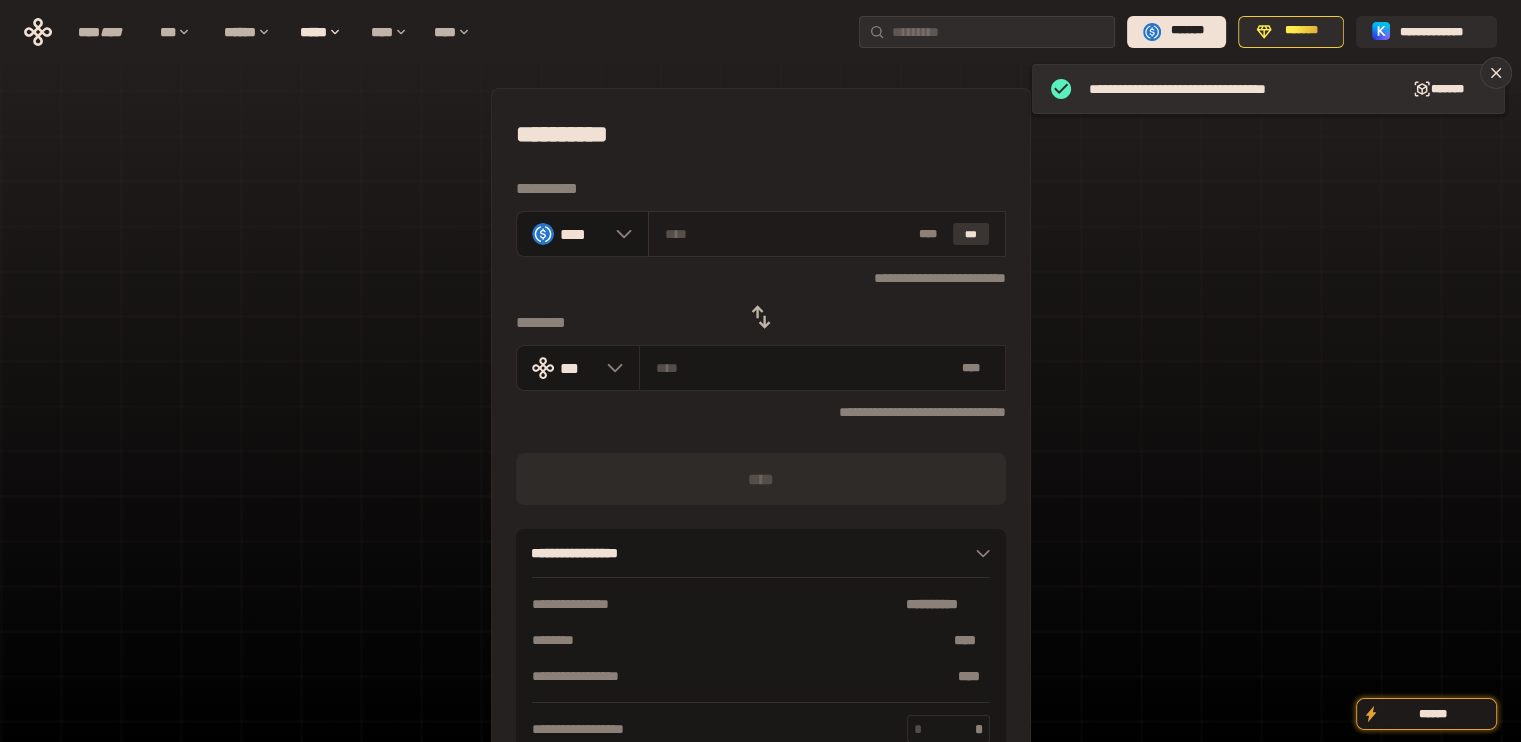 click on "***" at bounding box center (971, 234) 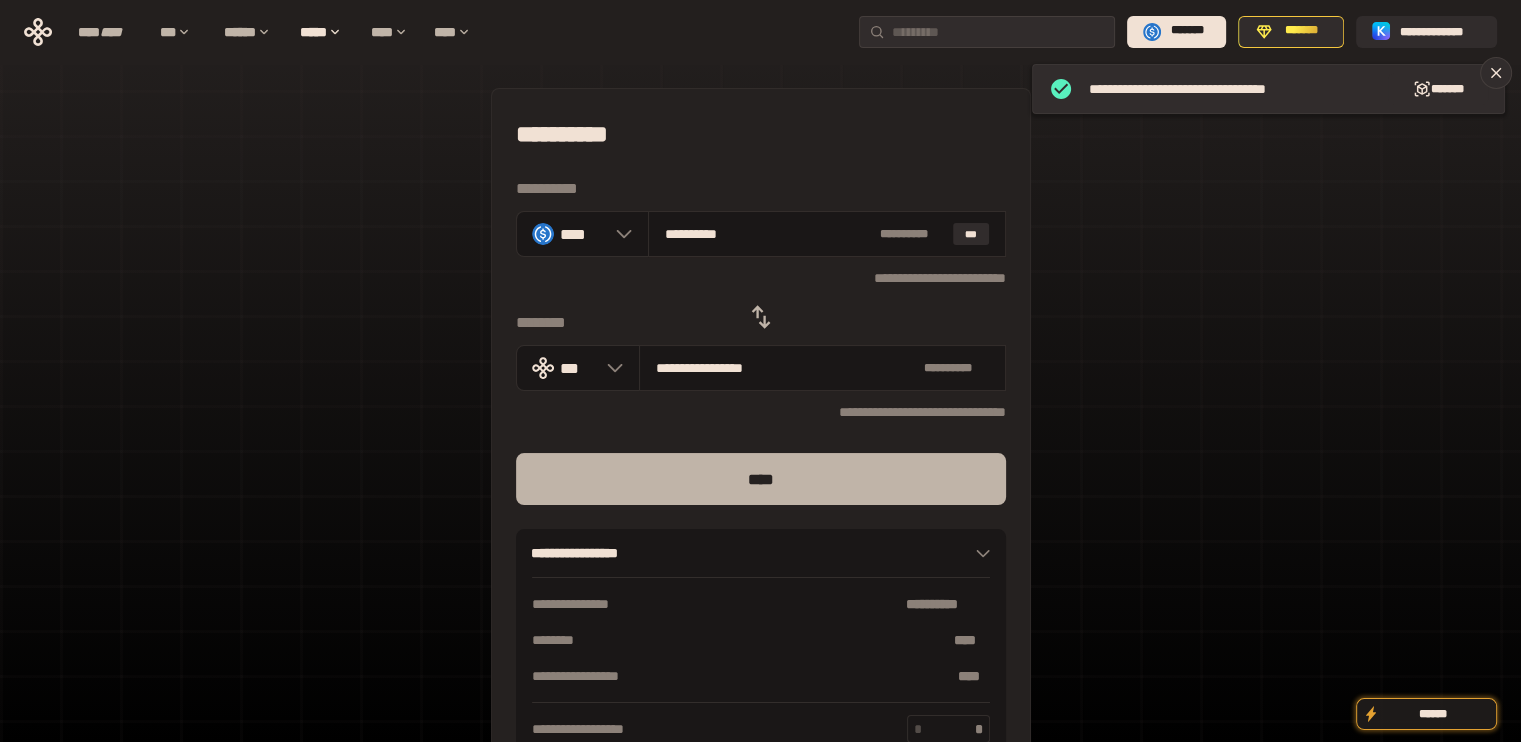 click on "****" at bounding box center (761, 479) 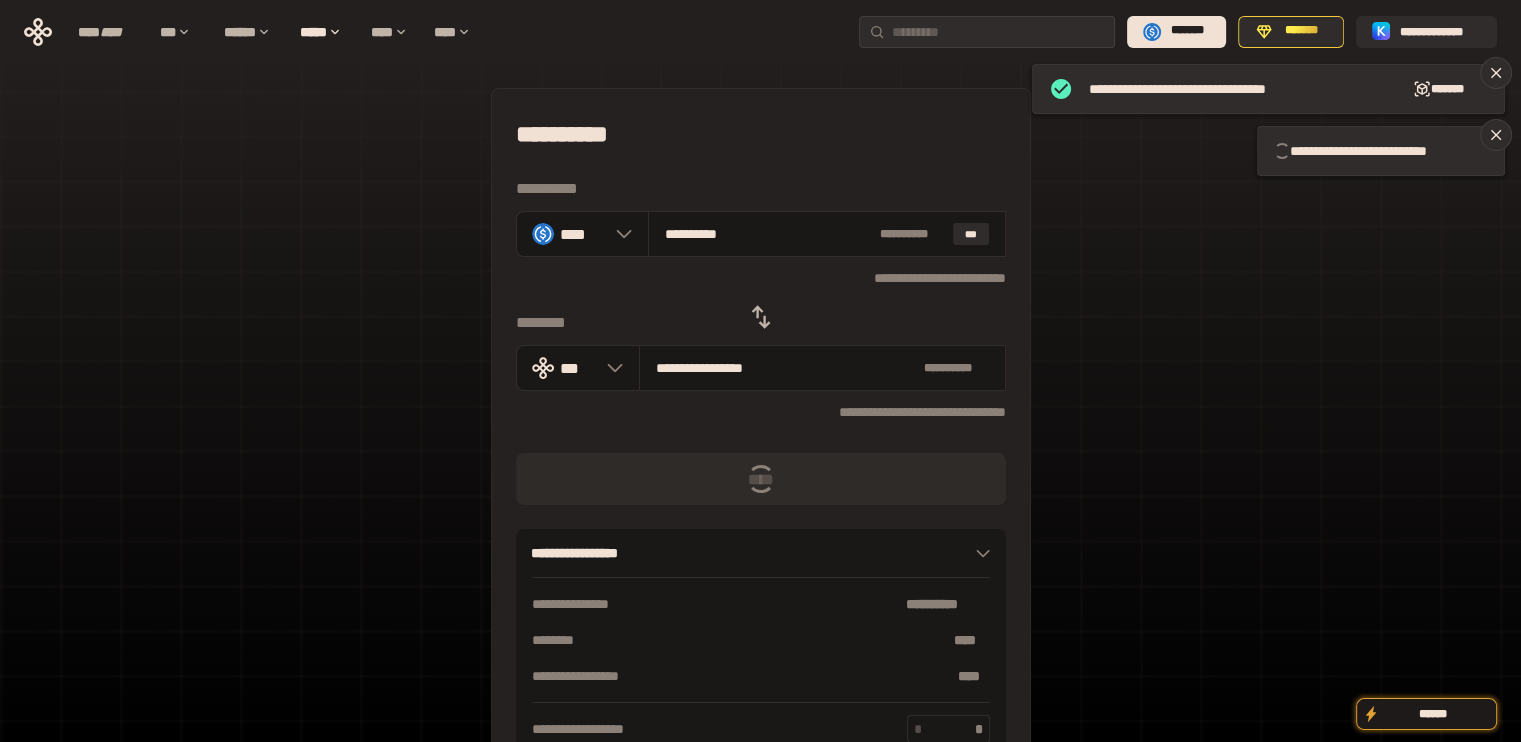 click 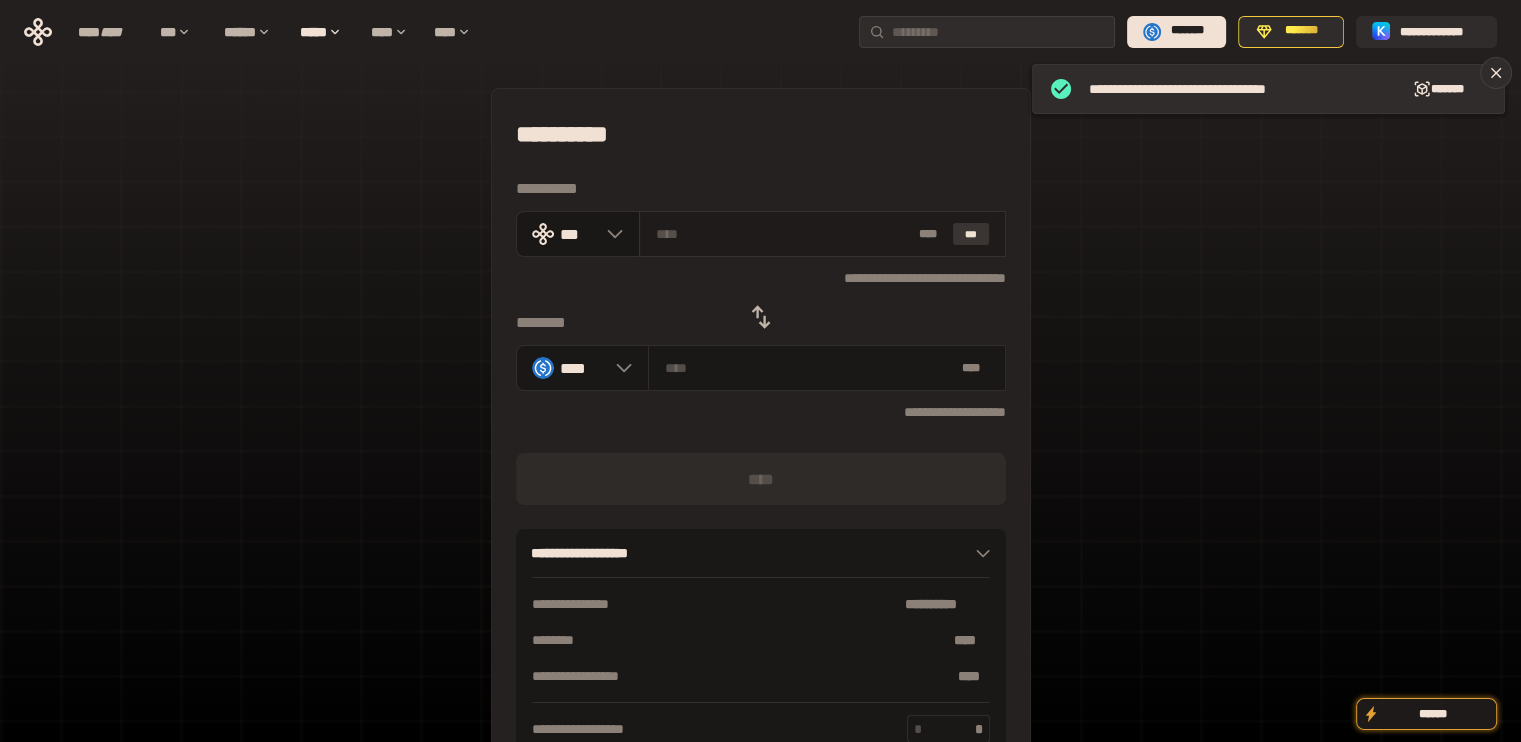 click on "***" at bounding box center [971, 234] 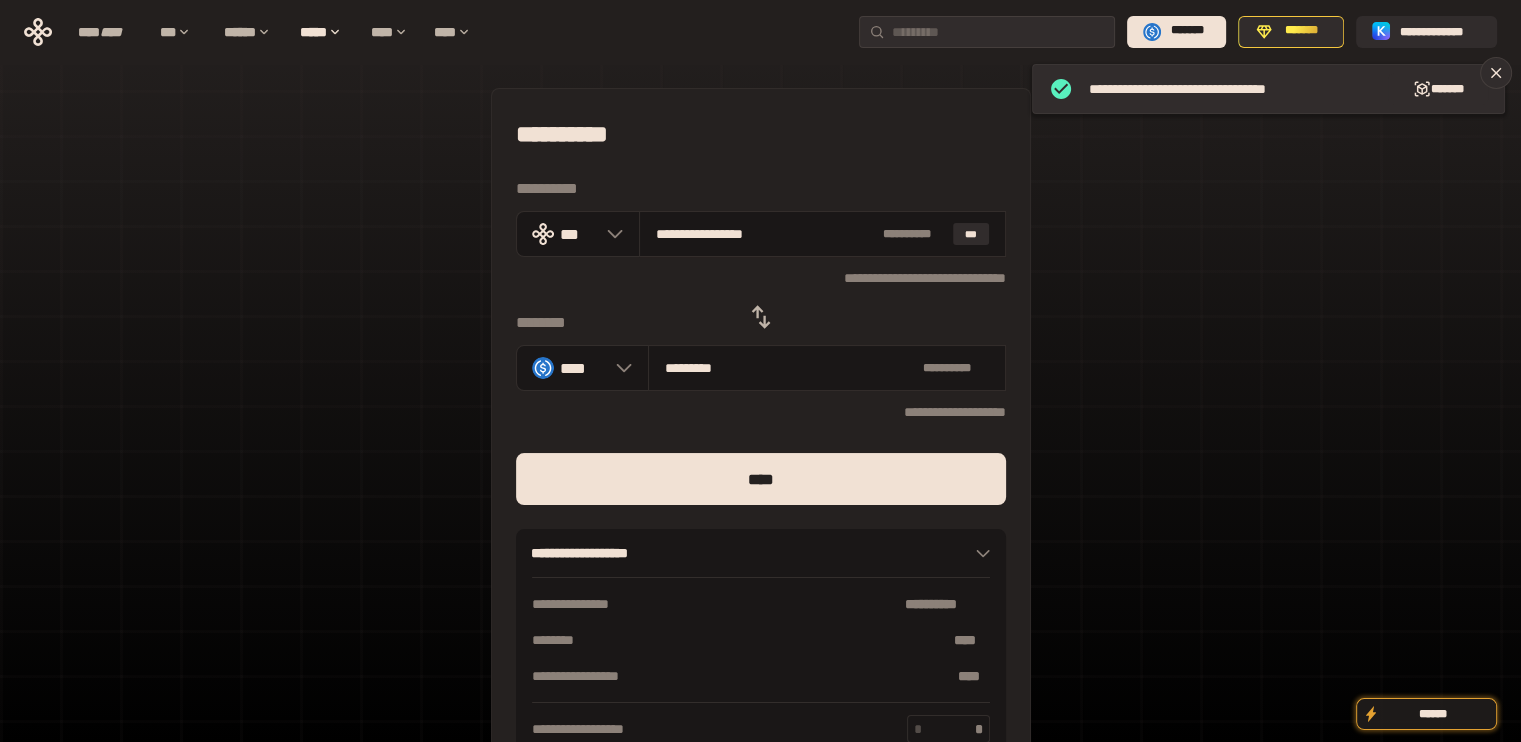 drag, startPoint x: 684, startPoint y: 234, endPoint x: 919, endPoint y: 417, distance: 297.84897 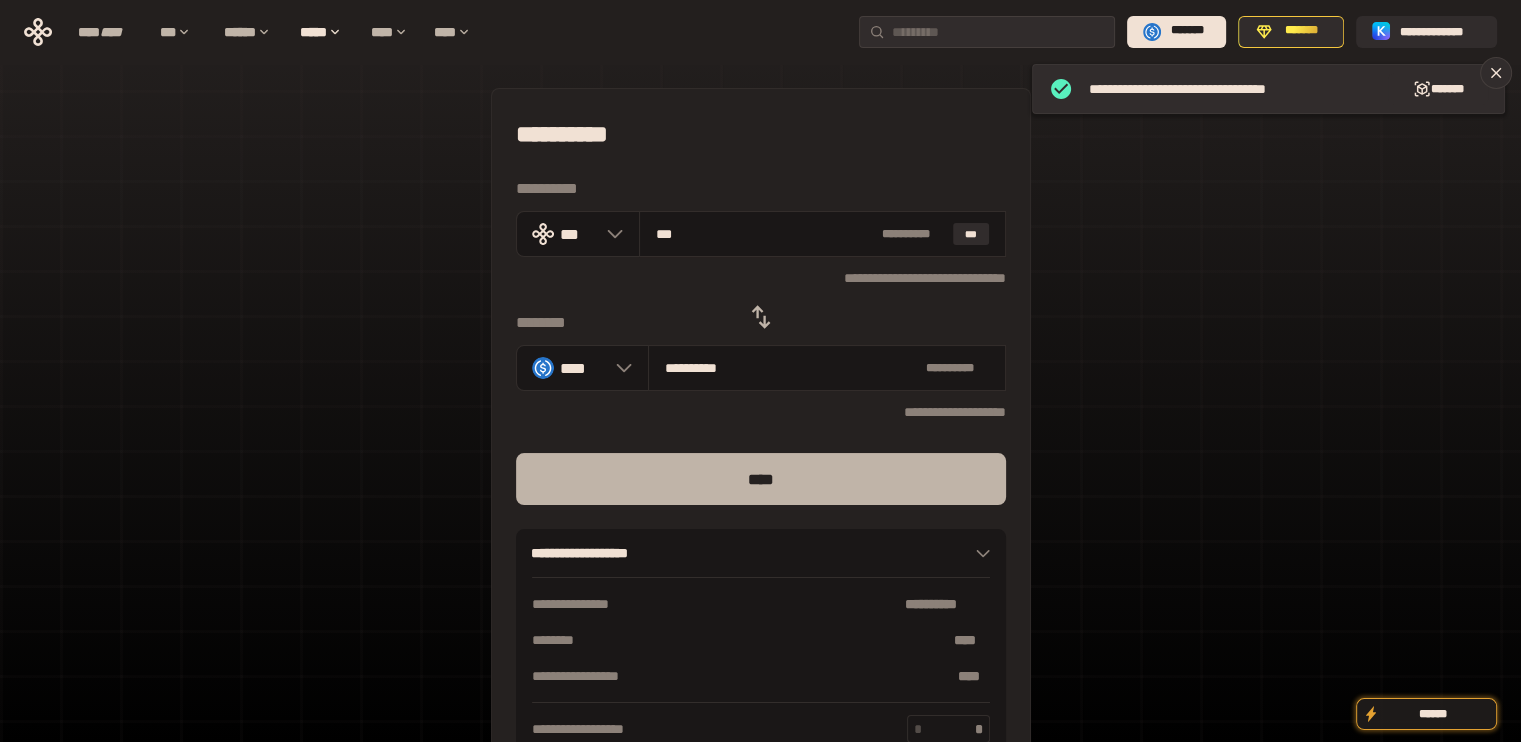 click on "****" at bounding box center [761, 479] 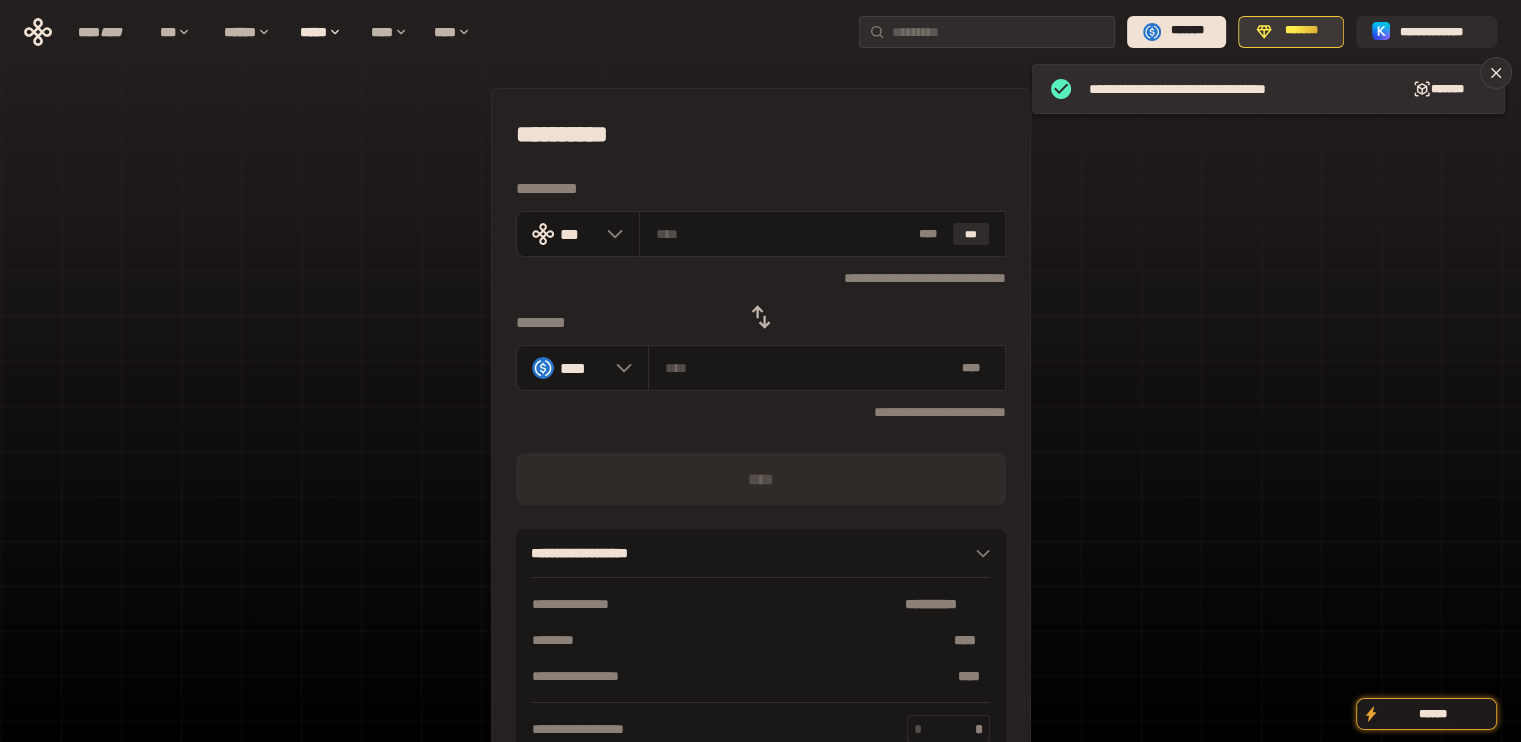 click on "*******" at bounding box center [1291, 32] 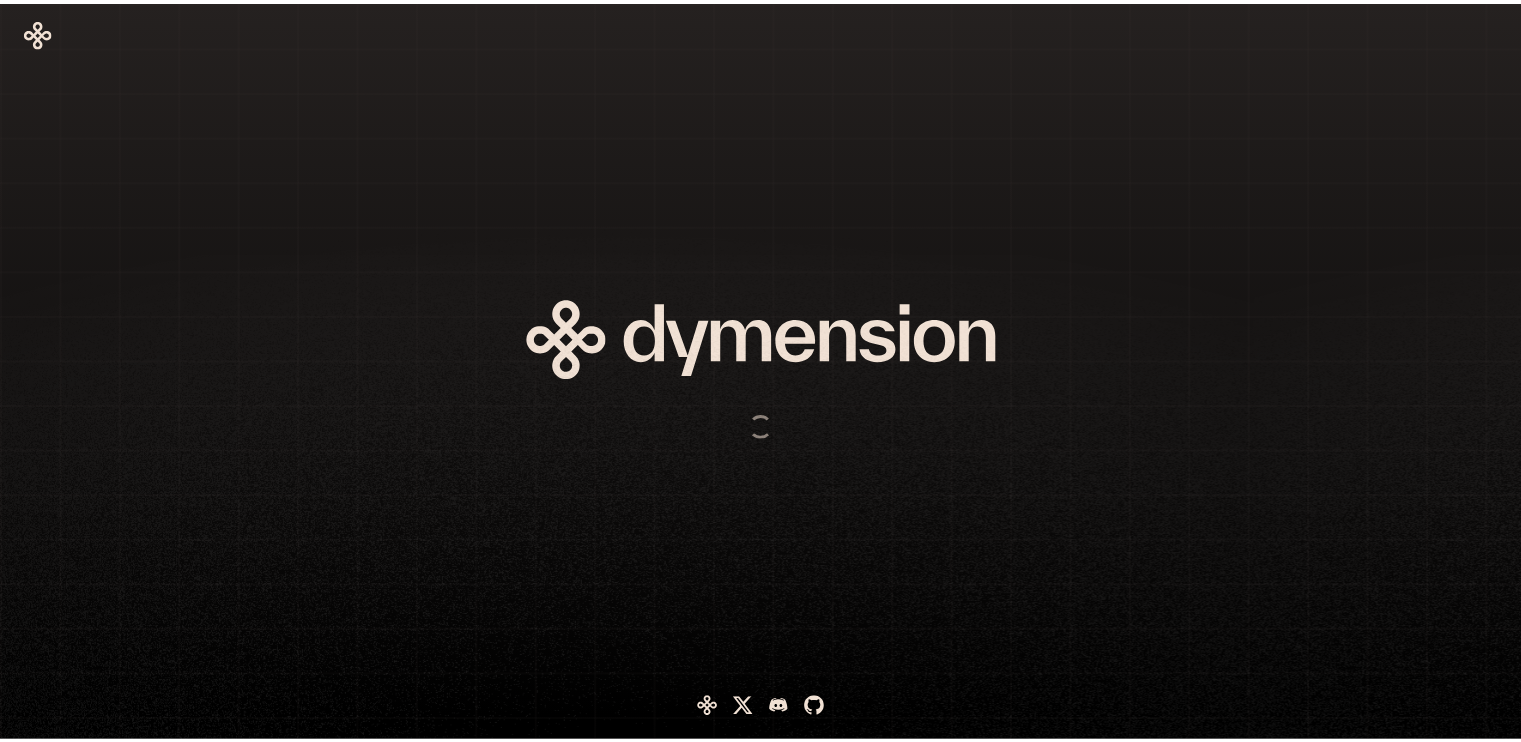 scroll, scrollTop: 0, scrollLeft: 0, axis: both 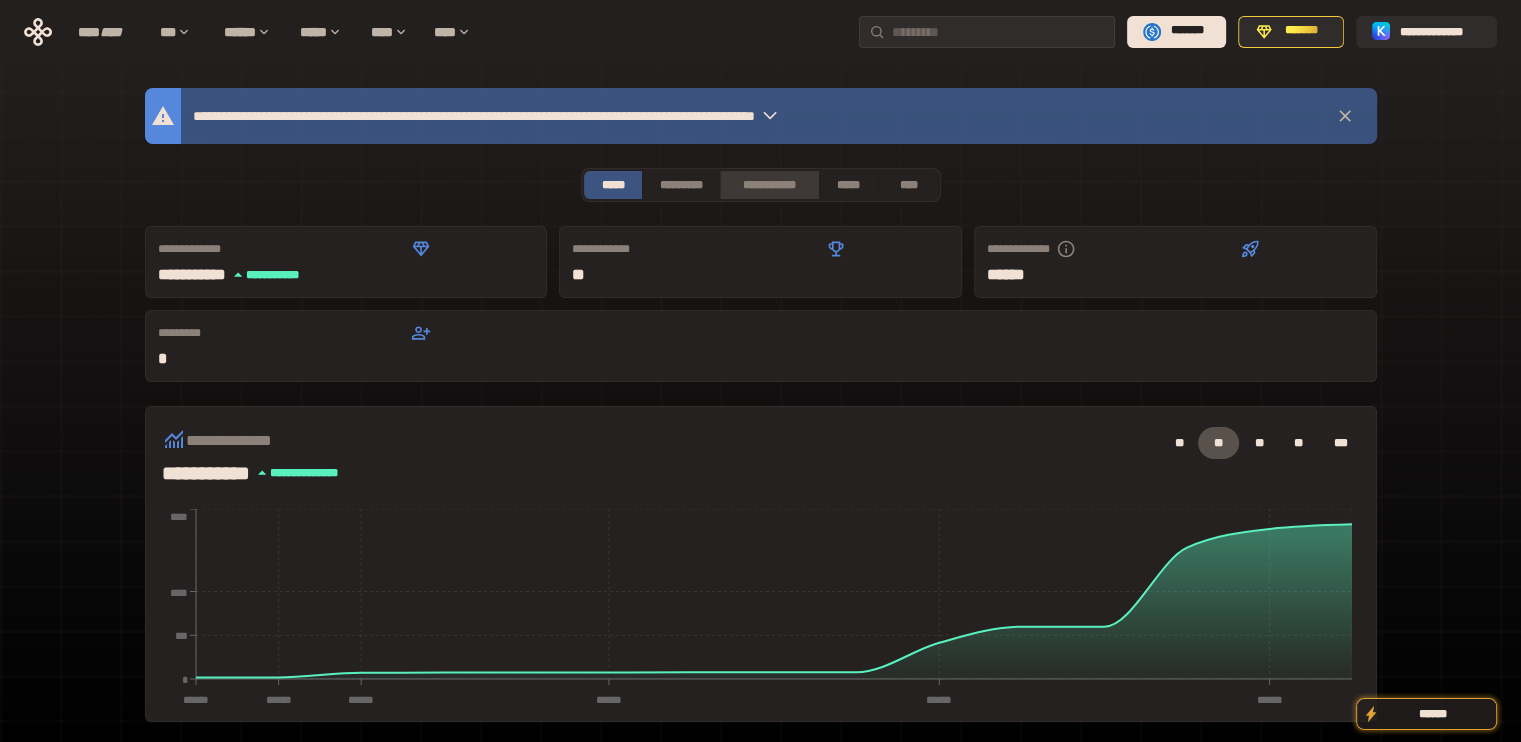 click on "**********" at bounding box center (769, 185) 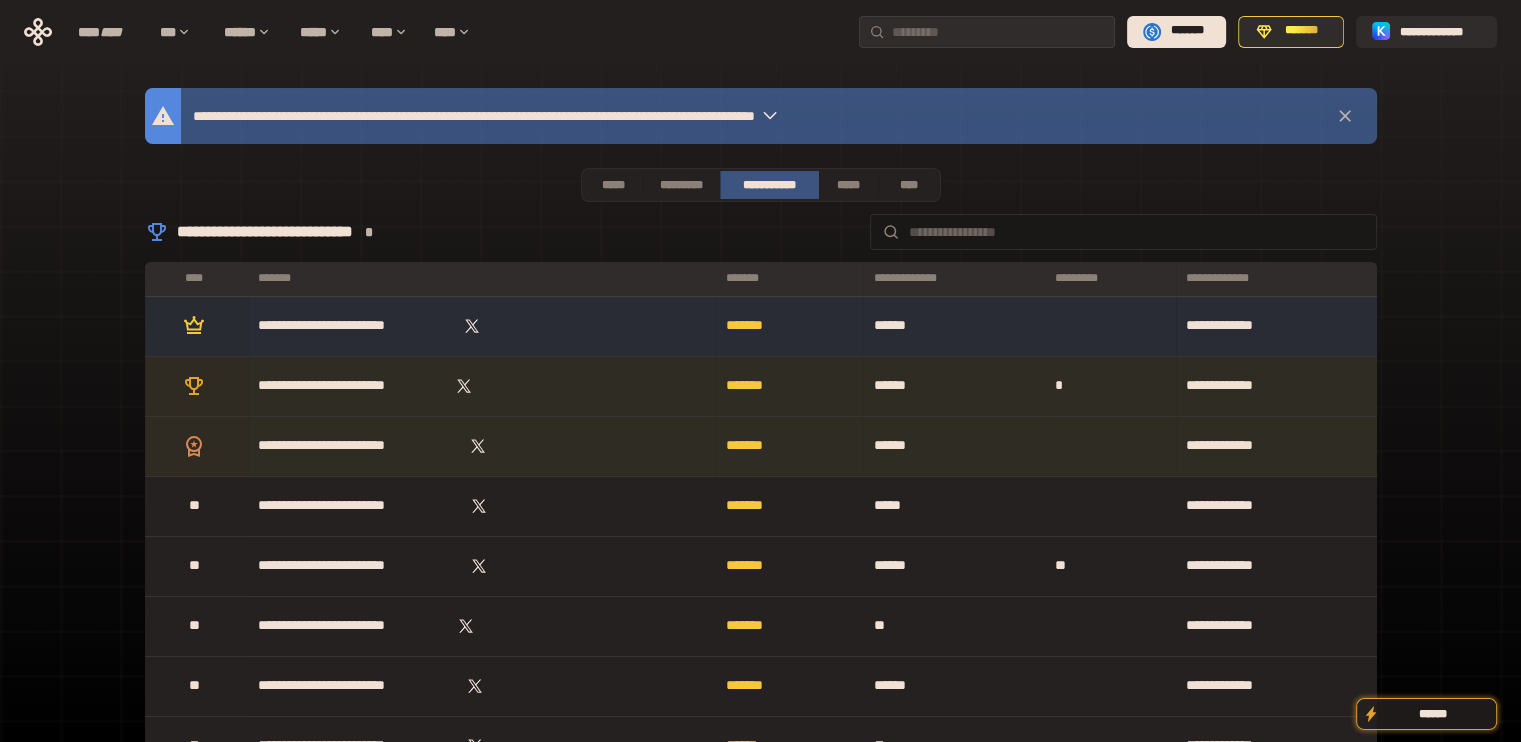 scroll, scrollTop: 200, scrollLeft: 0, axis: vertical 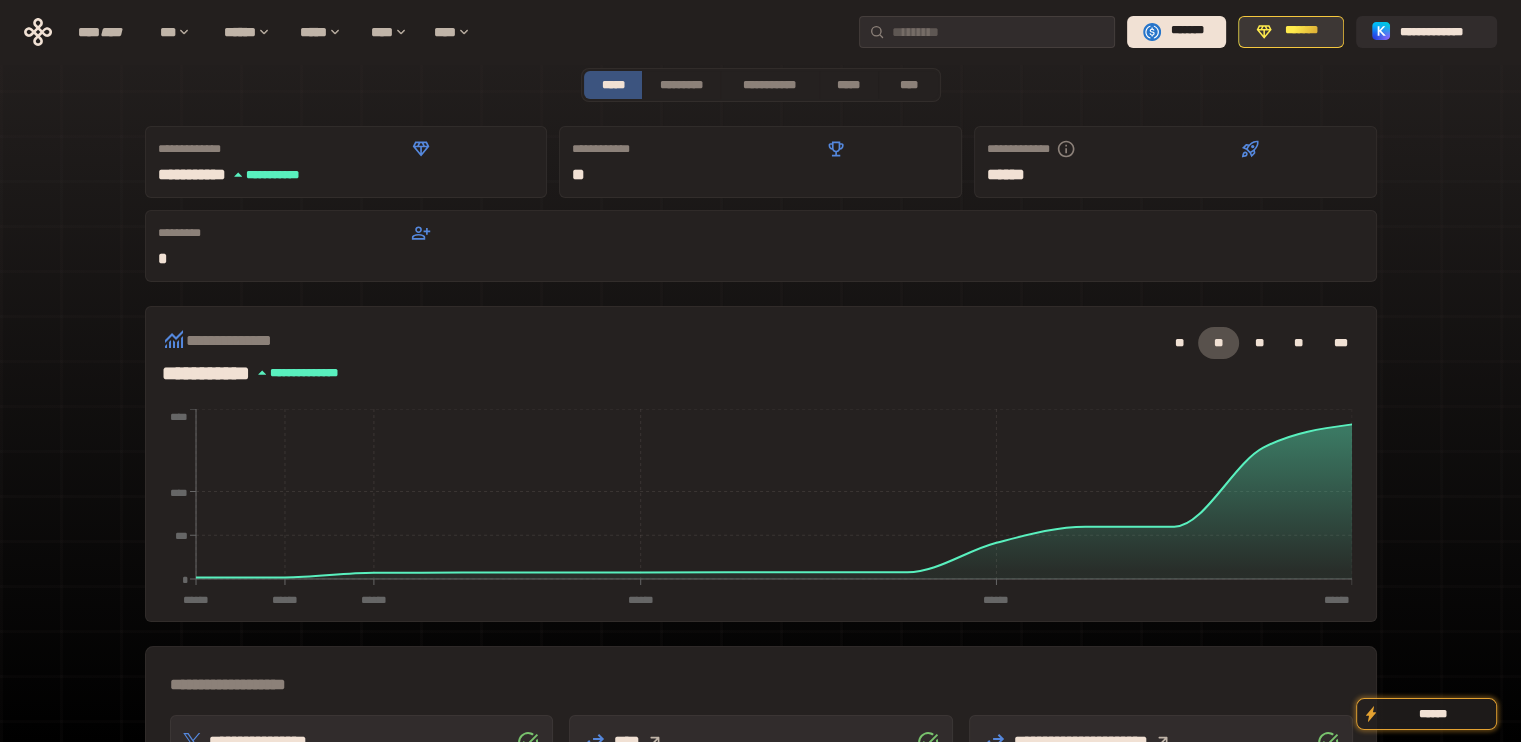 click on "*******" at bounding box center [1302, 31] 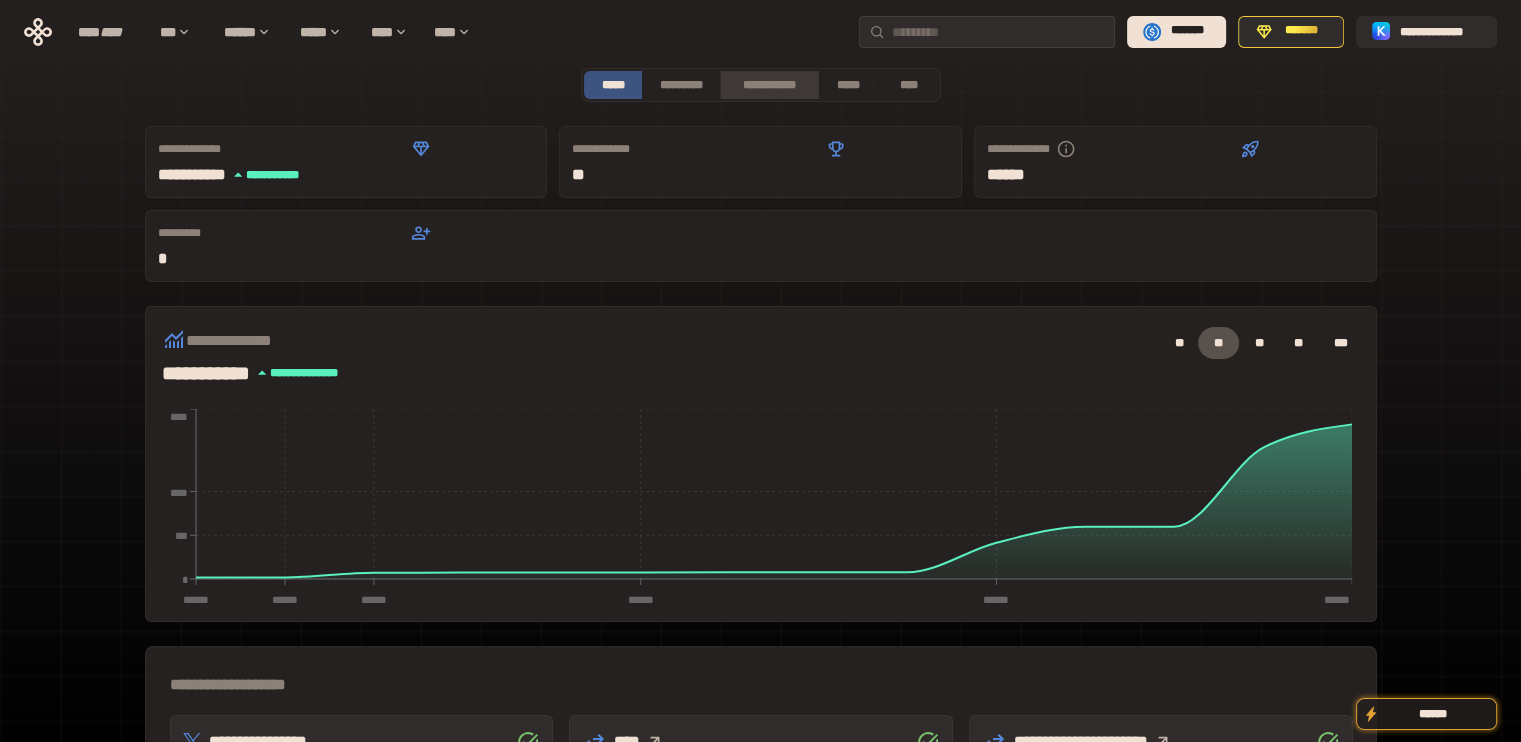click on "**********" at bounding box center [769, 85] 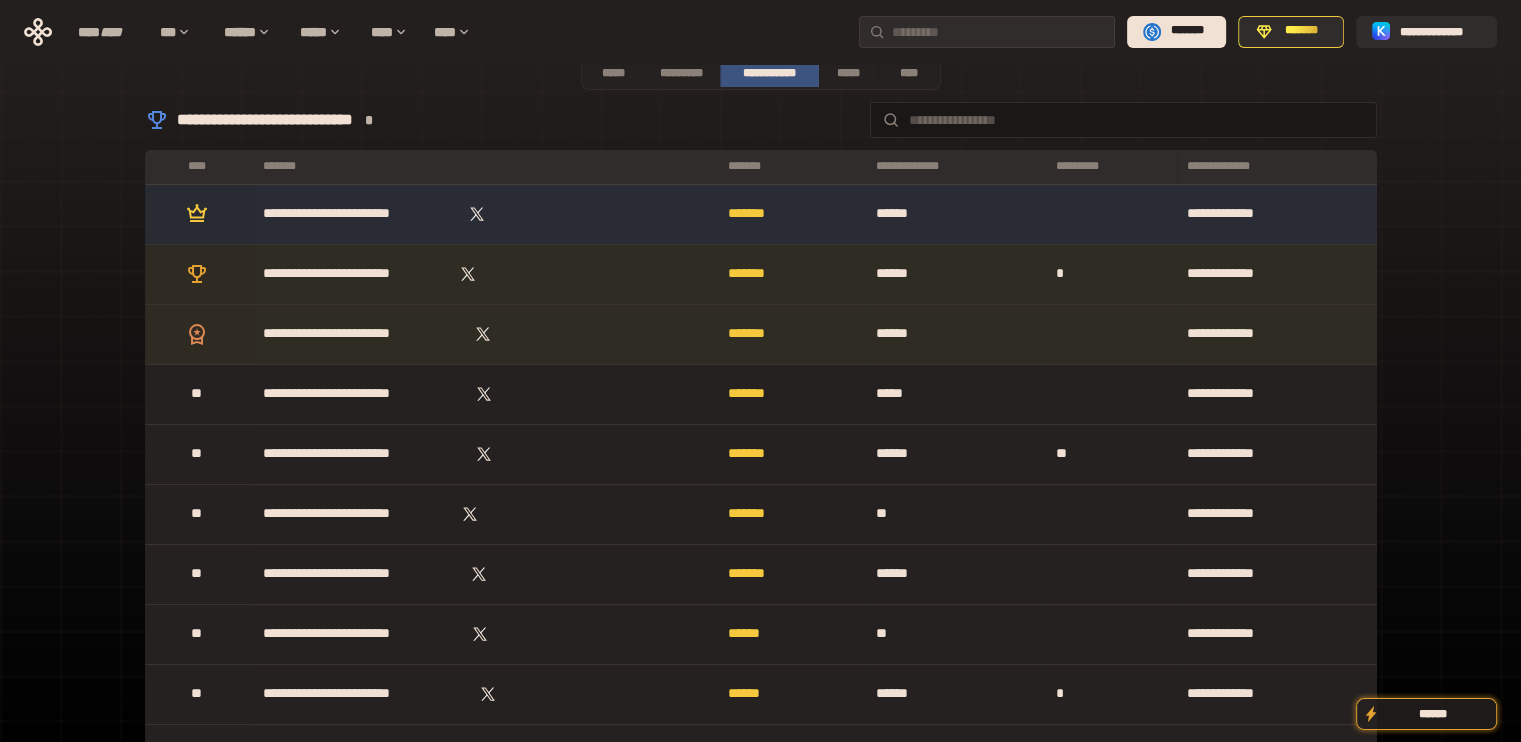 scroll, scrollTop: 100, scrollLeft: 0, axis: vertical 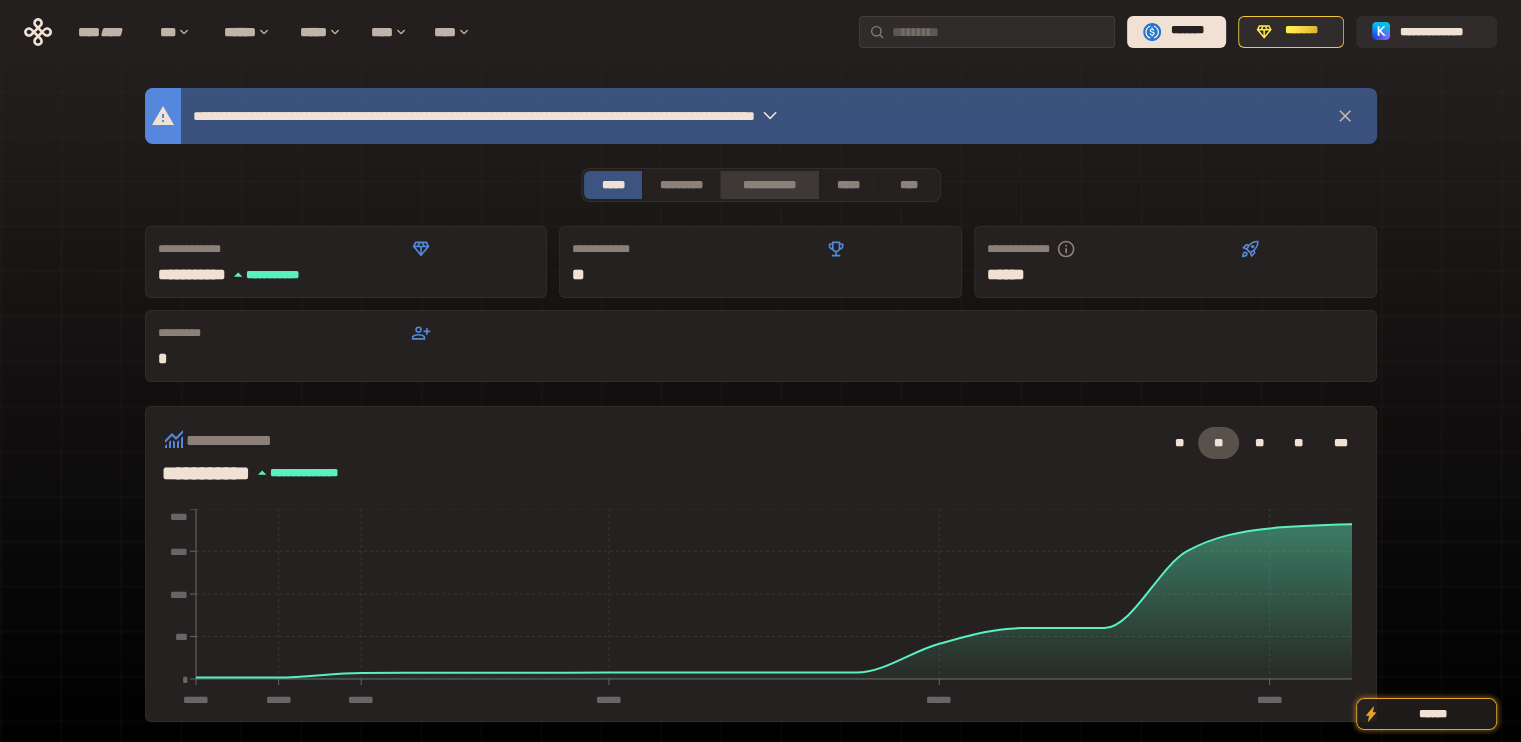click on "**********" at bounding box center (769, 185) 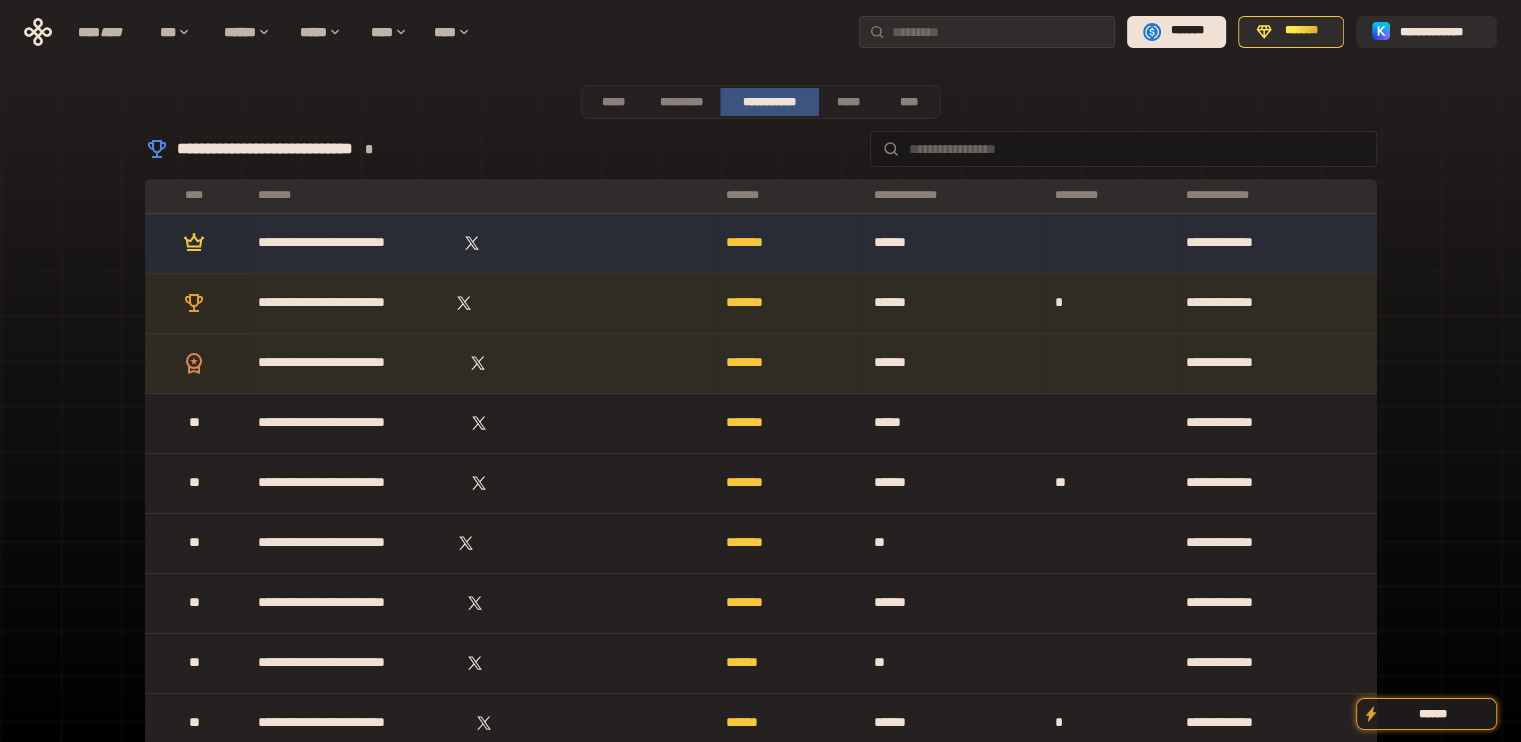 scroll, scrollTop: 0, scrollLeft: 0, axis: both 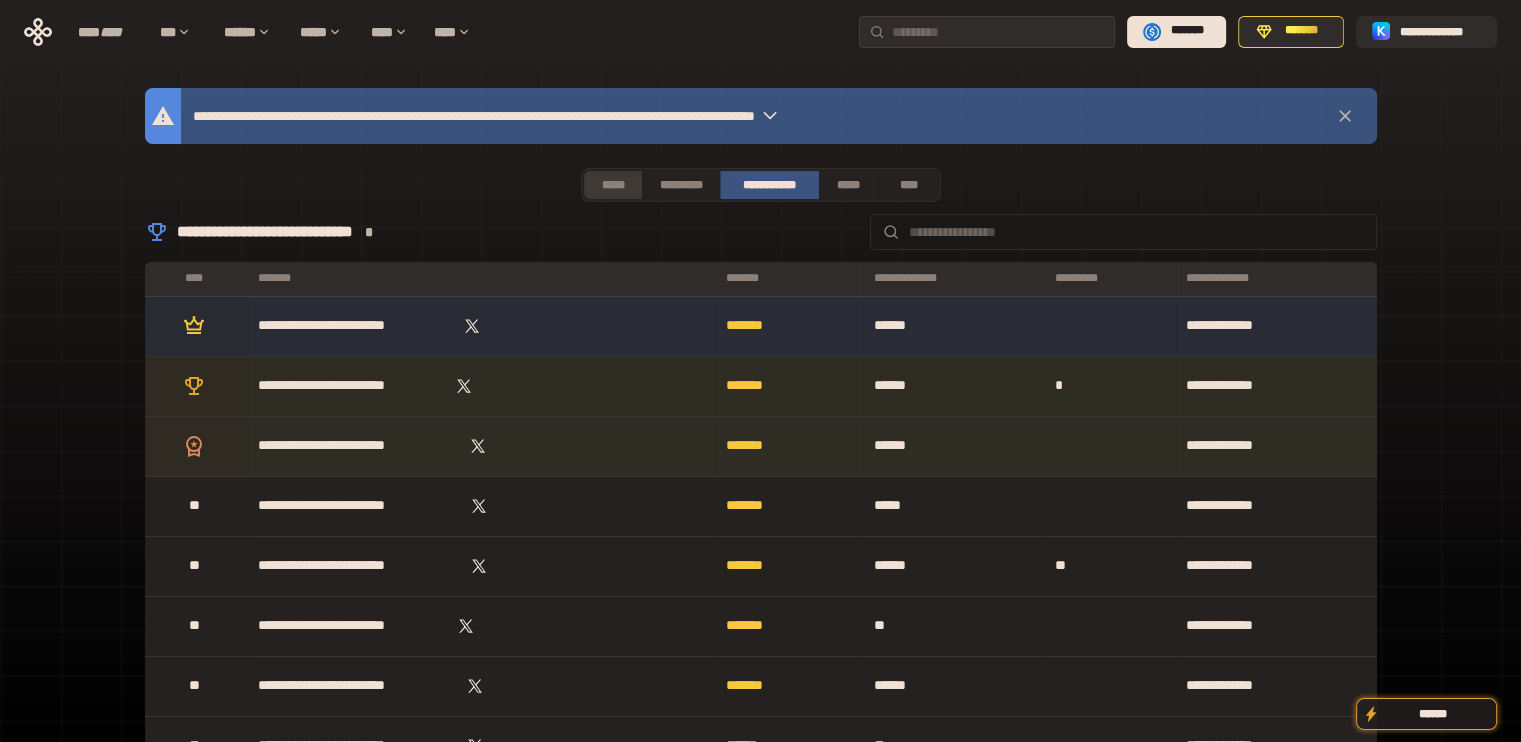 click on "*****" at bounding box center (613, 185) 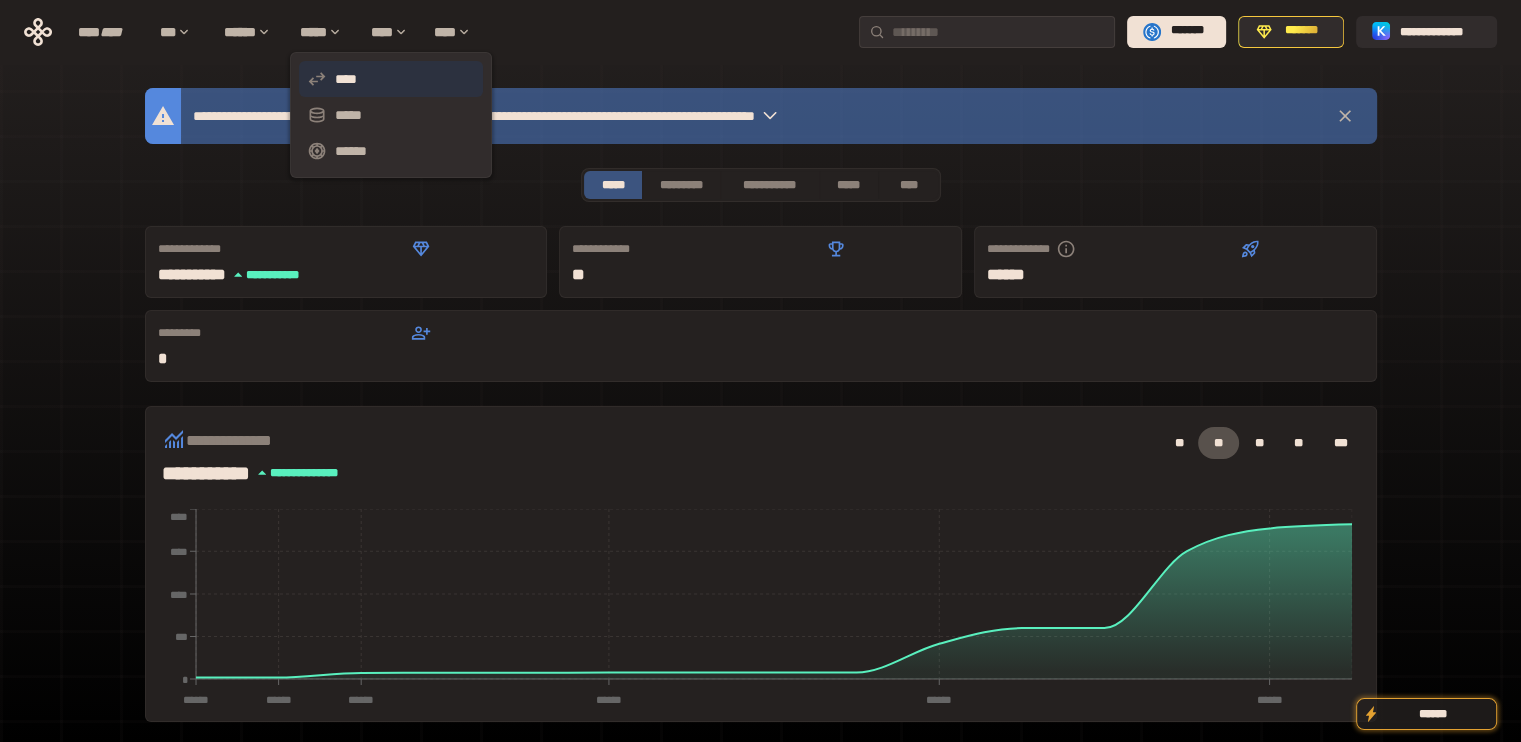 click on "****" at bounding box center [391, 79] 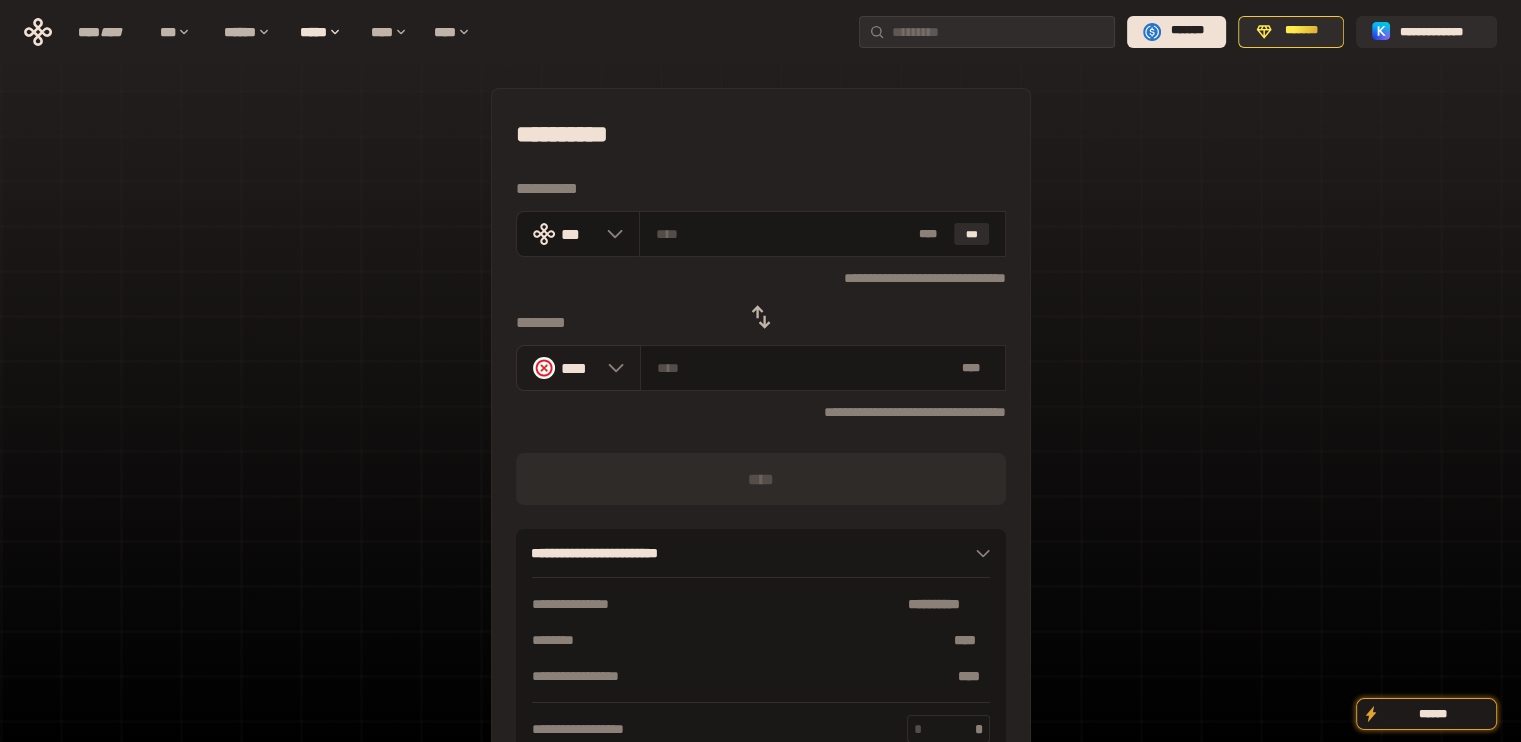 click at bounding box center (544, 368) 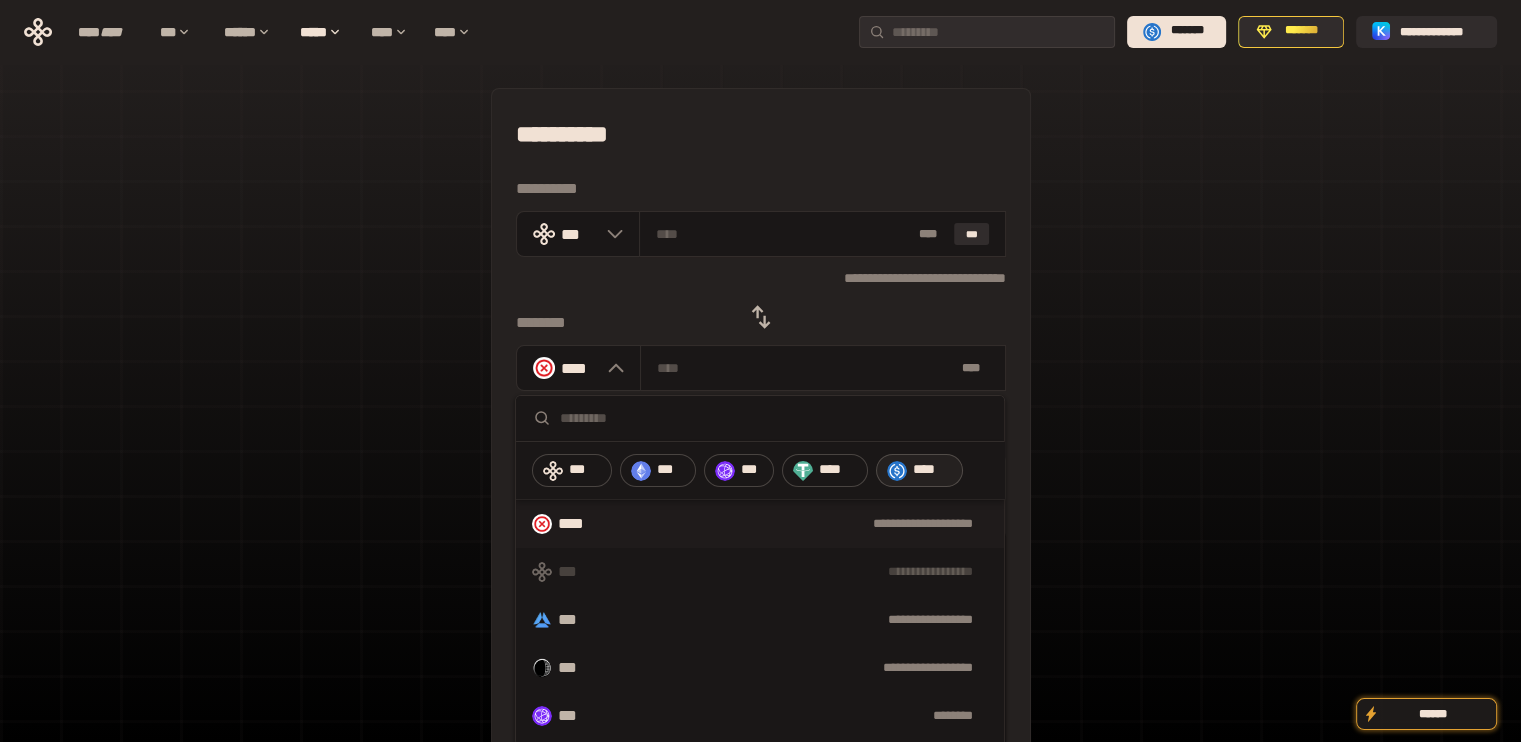 click on "****" at bounding box center (919, 471) 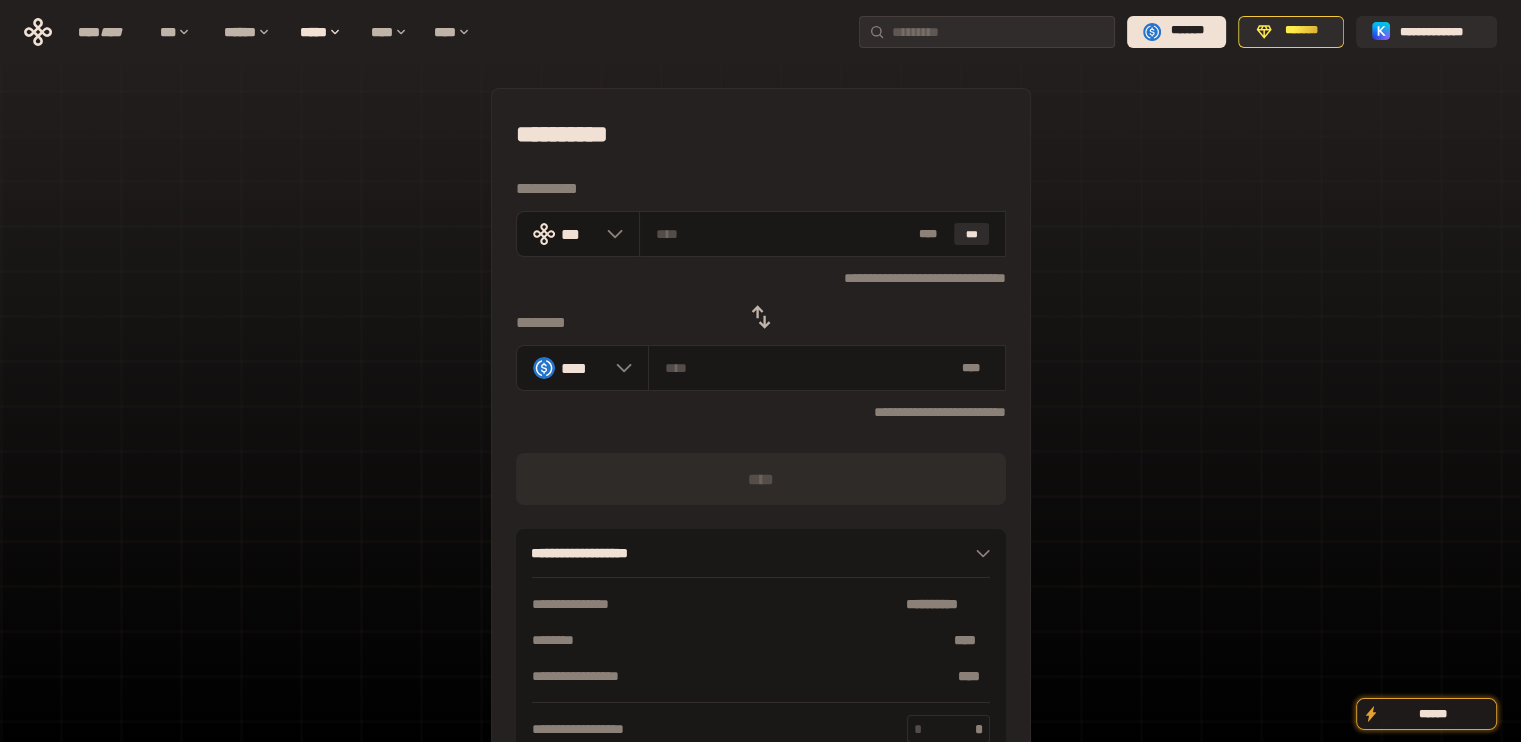 click at bounding box center [761, 317] 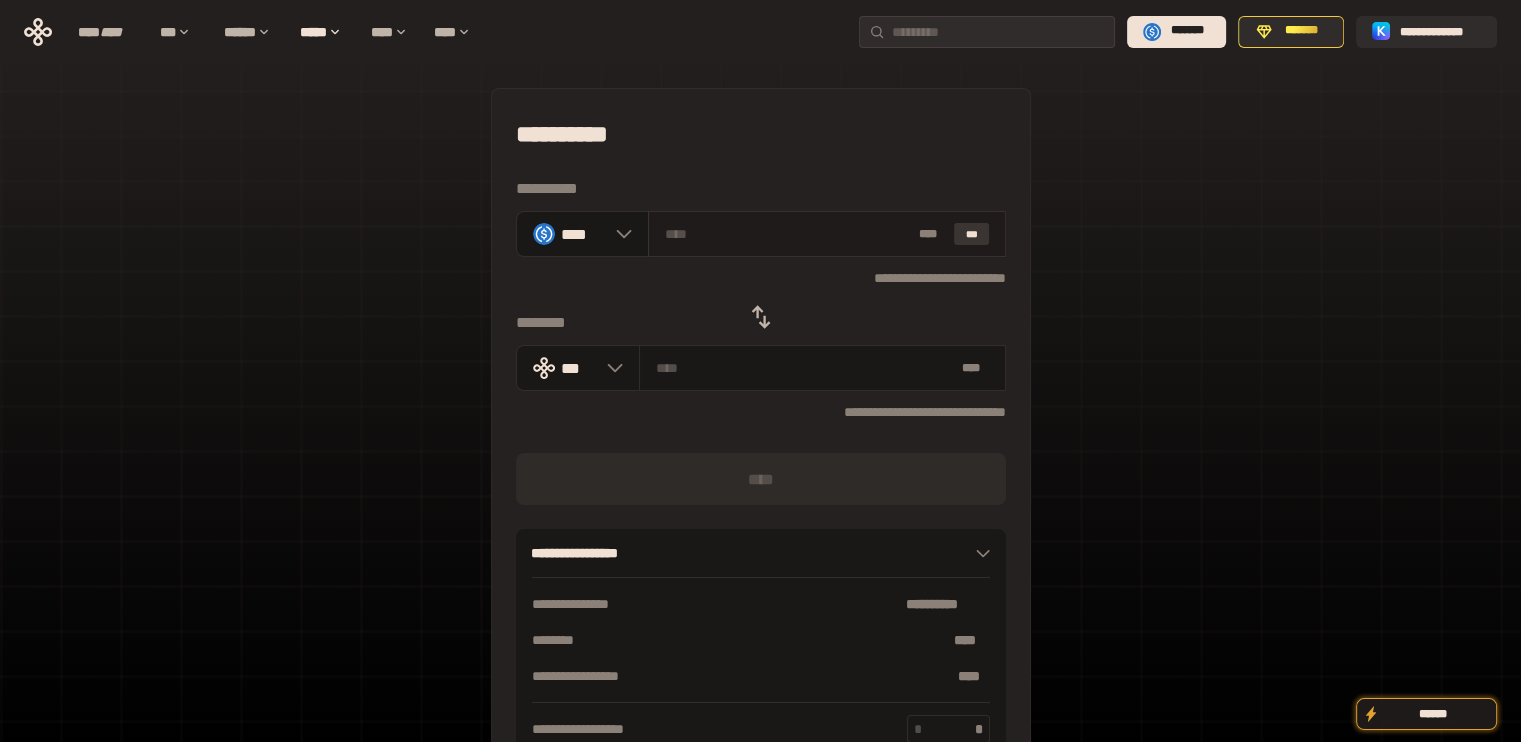 click on "***" at bounding box center [972, 234] 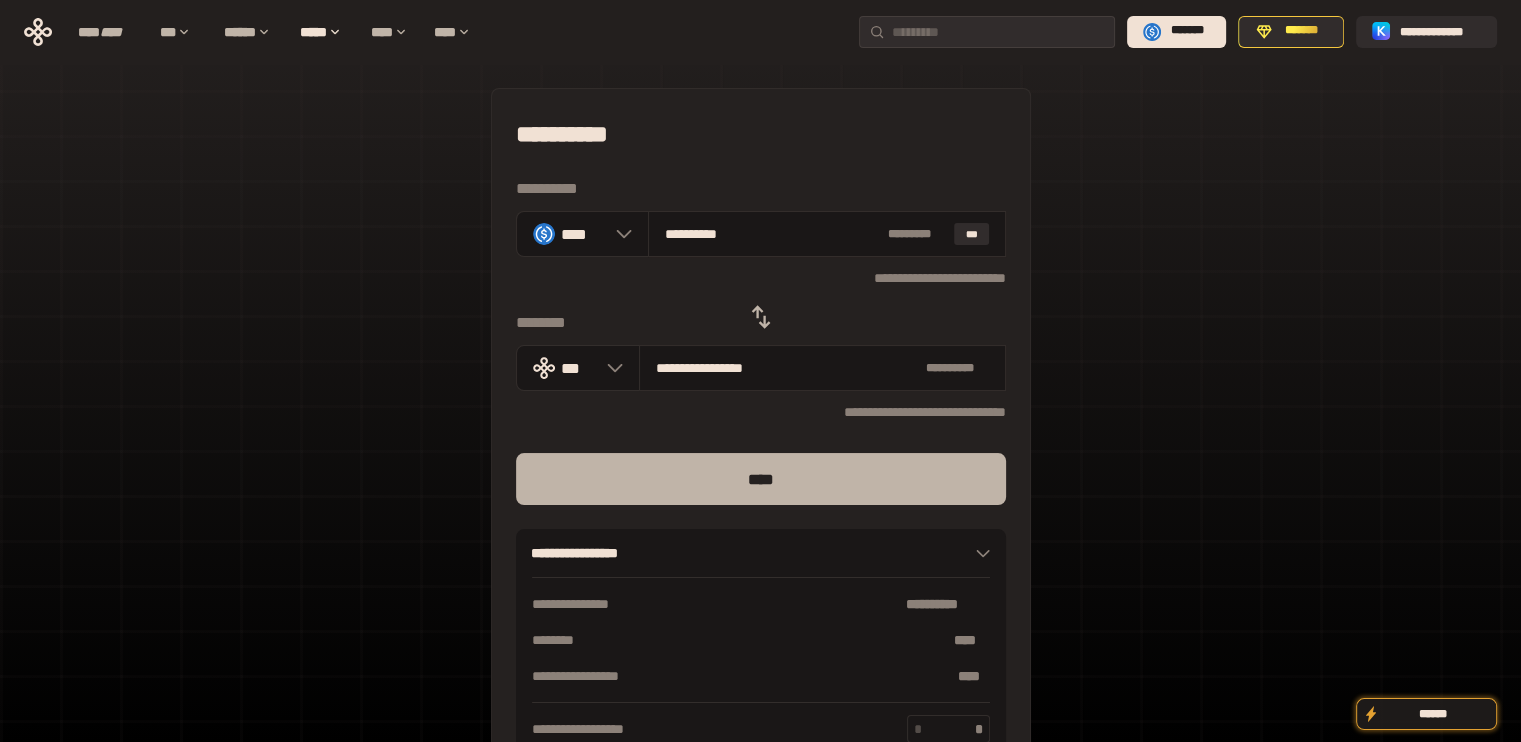 click on "****" at bounding box center [761, 479] 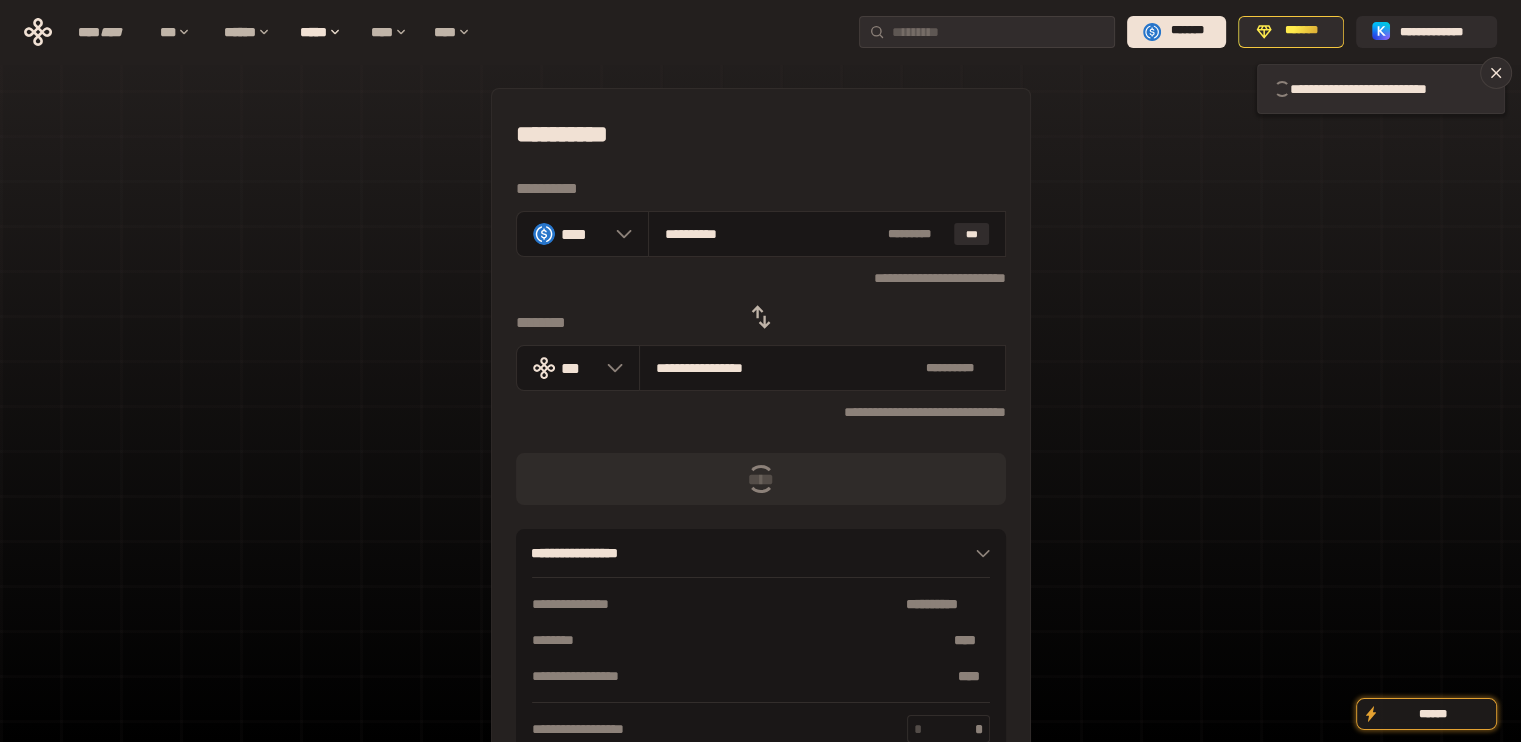 type 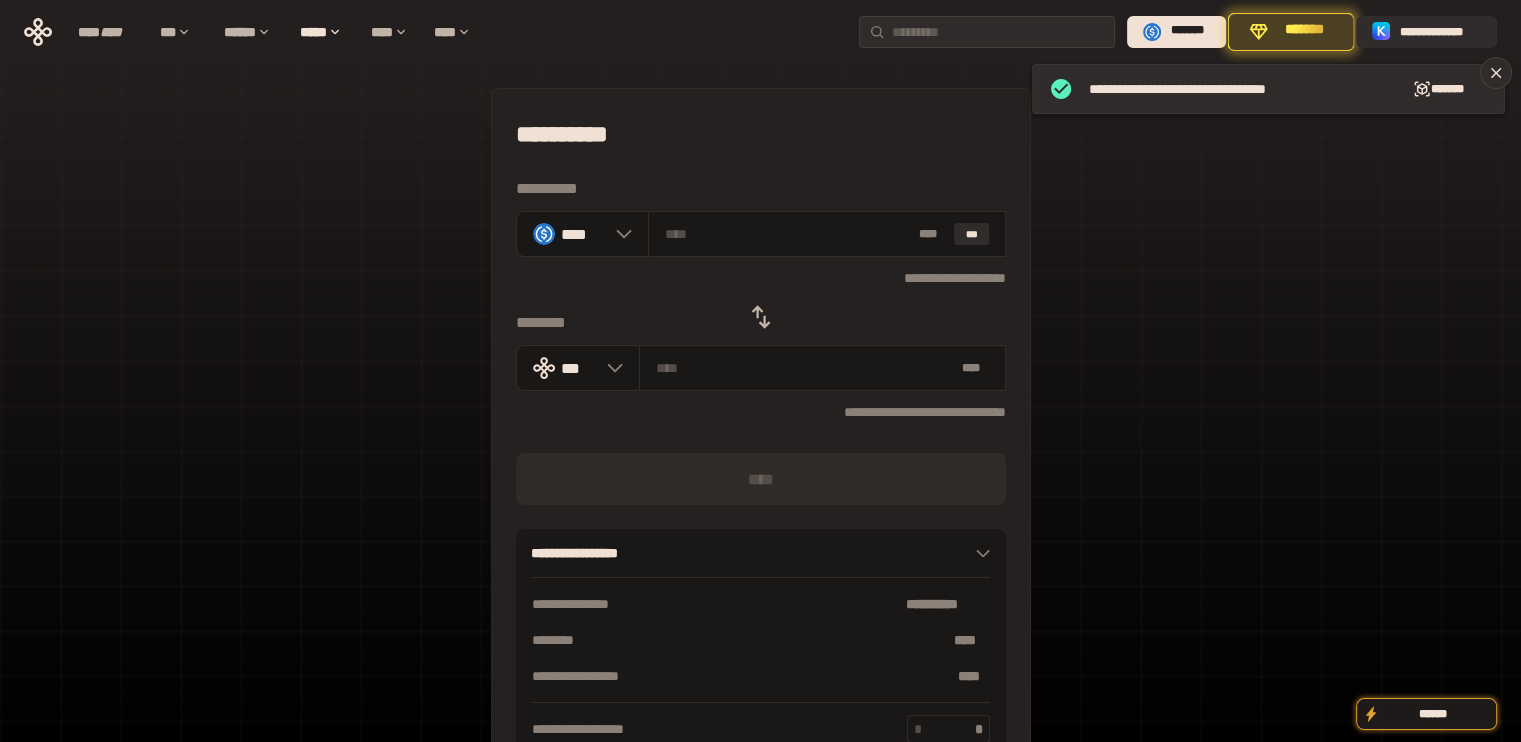 click 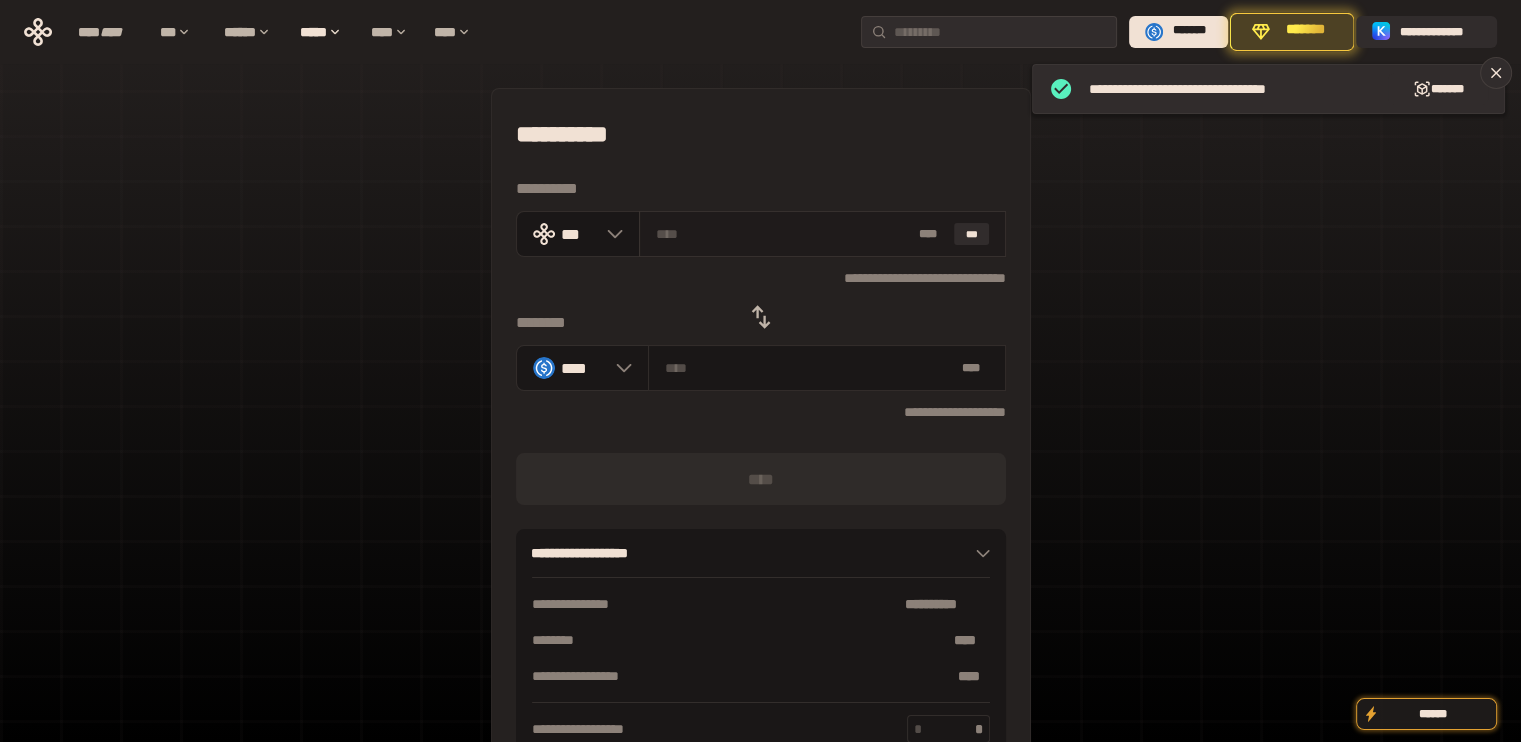 click on "* ** ***" at bounding box center [822, 234] 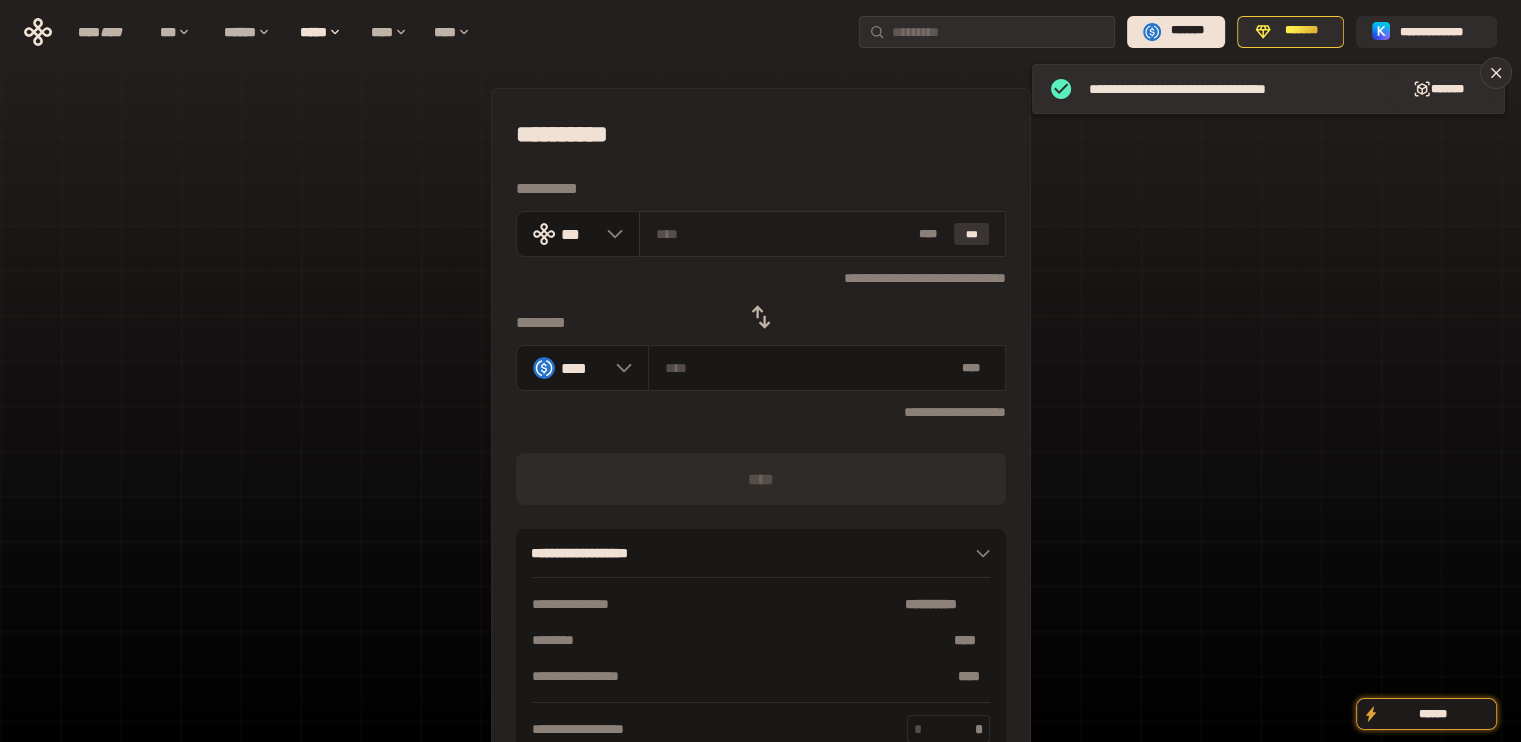 click on "***" at bounding box center [972, 234] 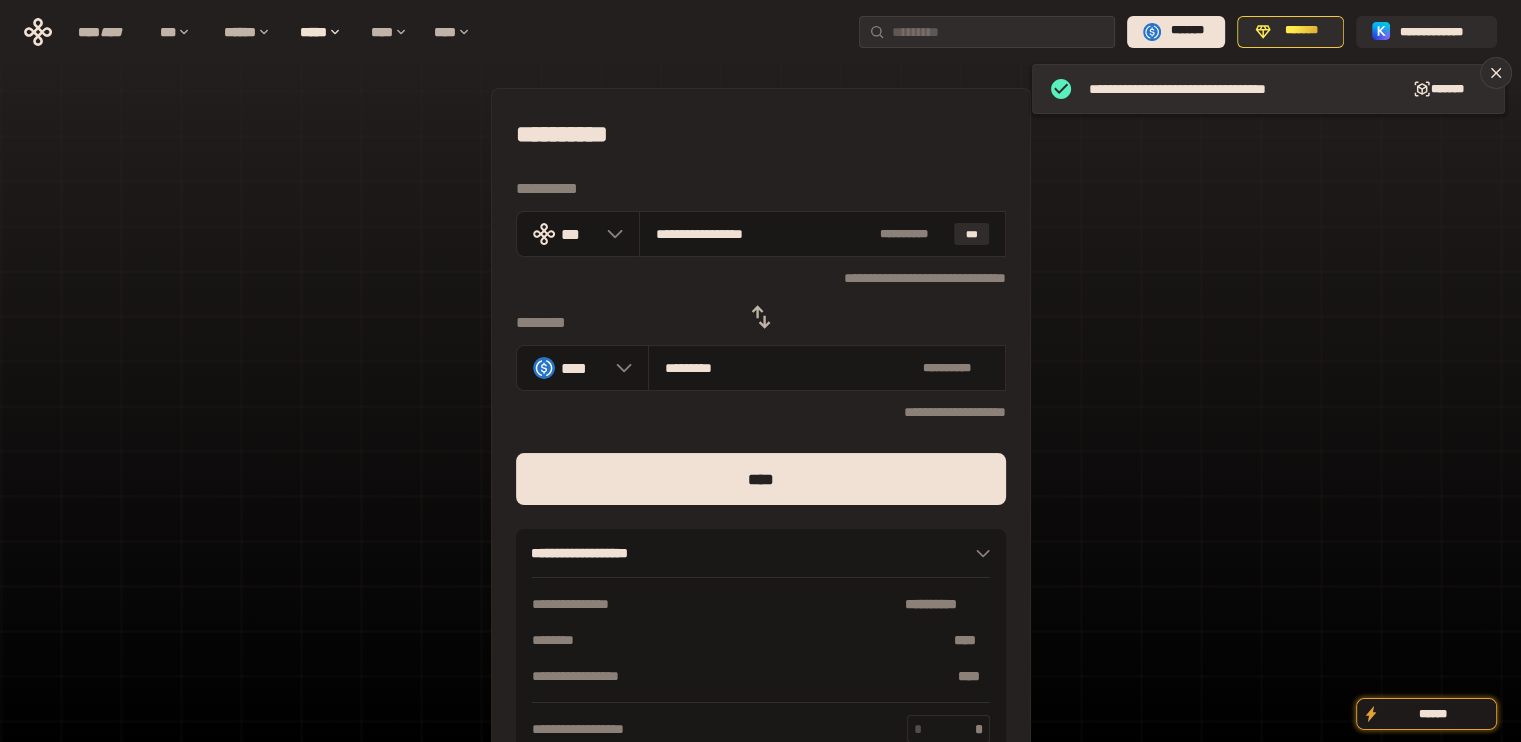 drag, startPoint x: 675, startPoint y: 235, endPoint x: 1074, endPoint y: 324, distance: 408.80557 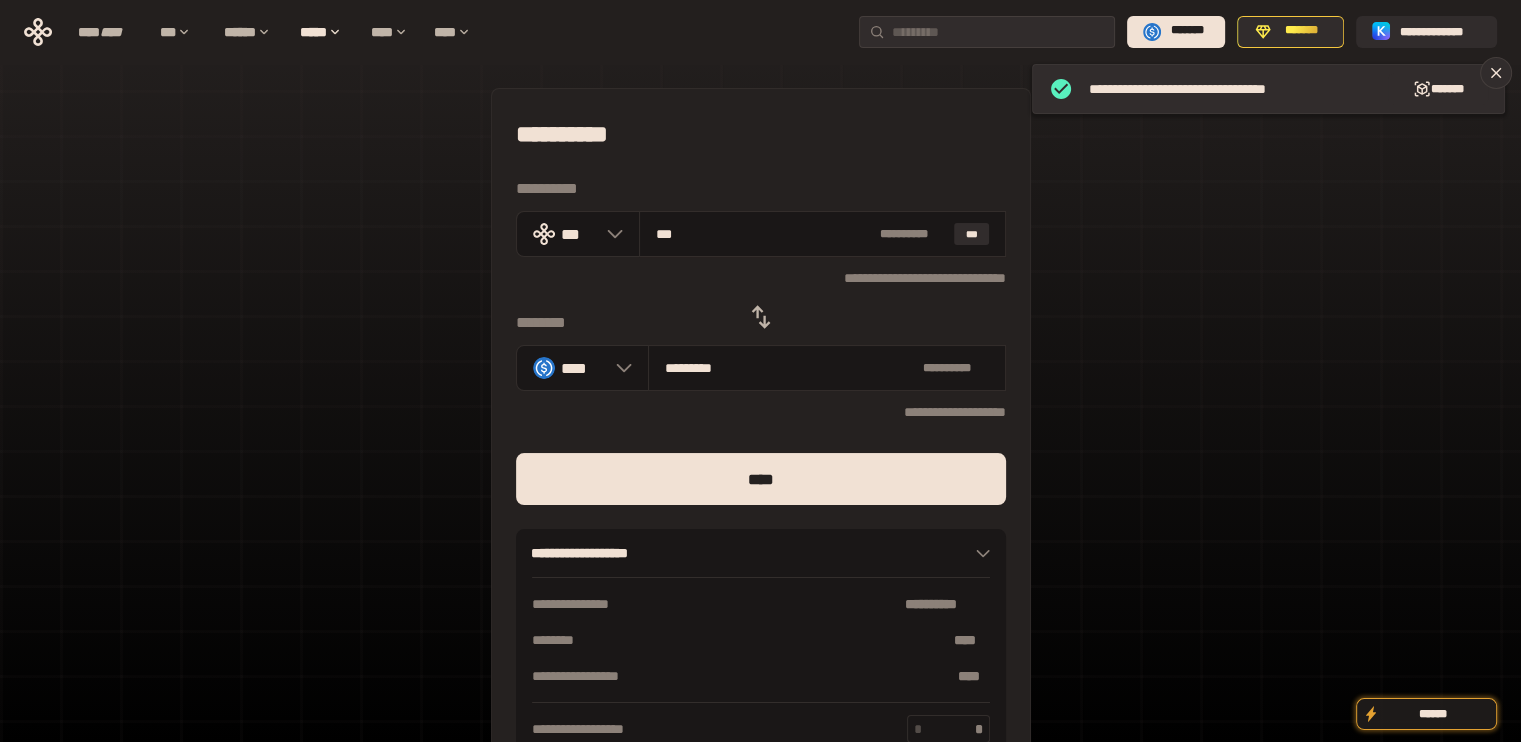 type on "**********" 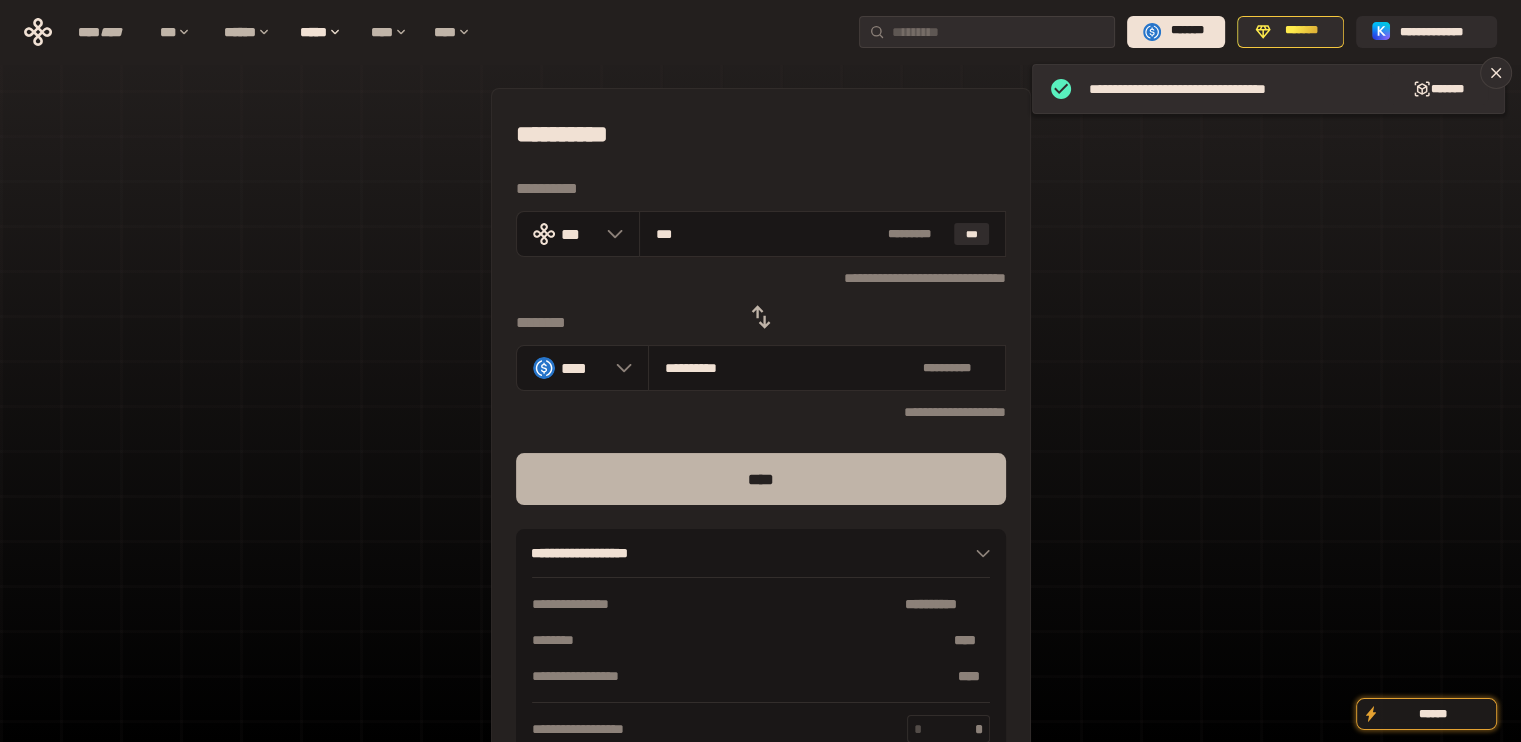 type on "***" 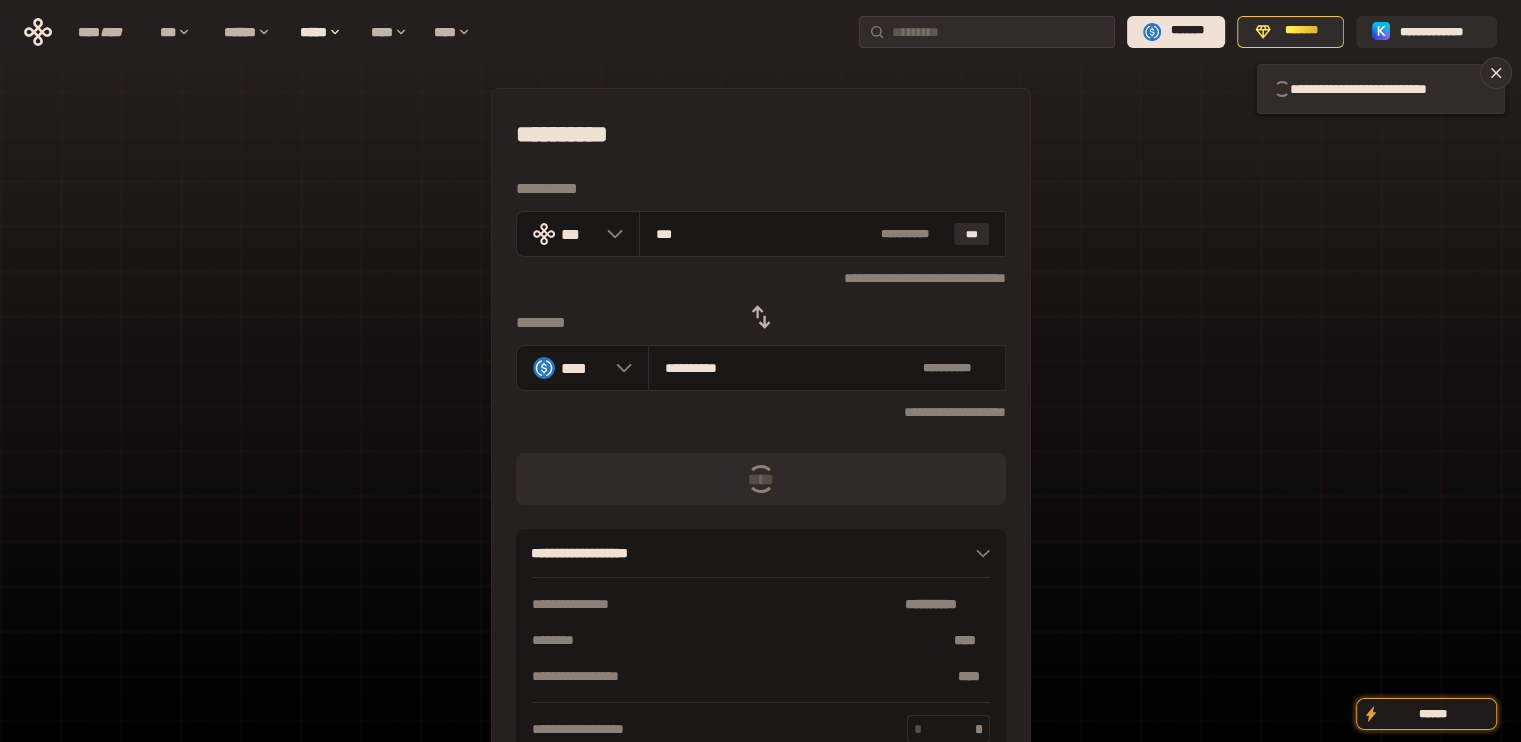 type 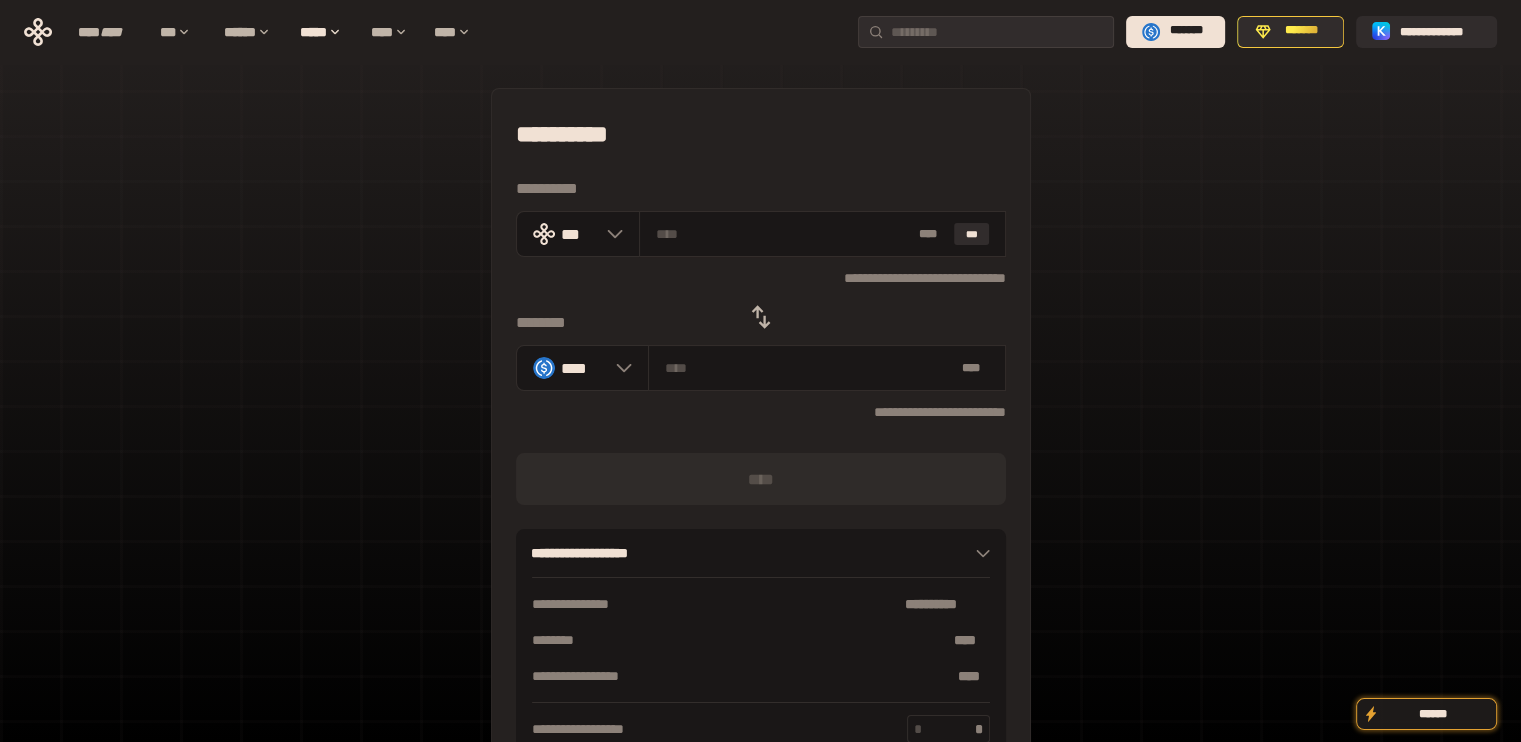 click 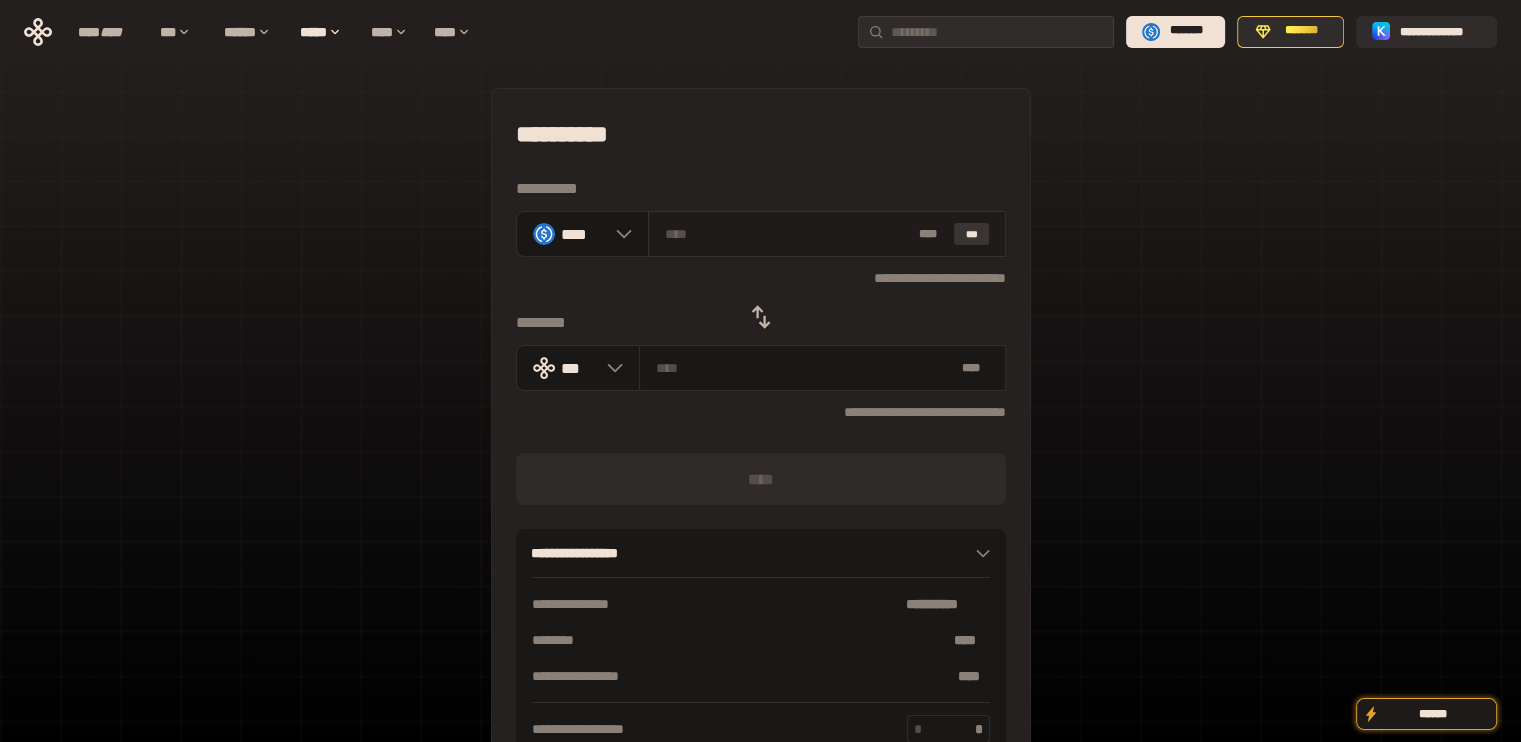 click on "***" at bounding box center [972, 234] 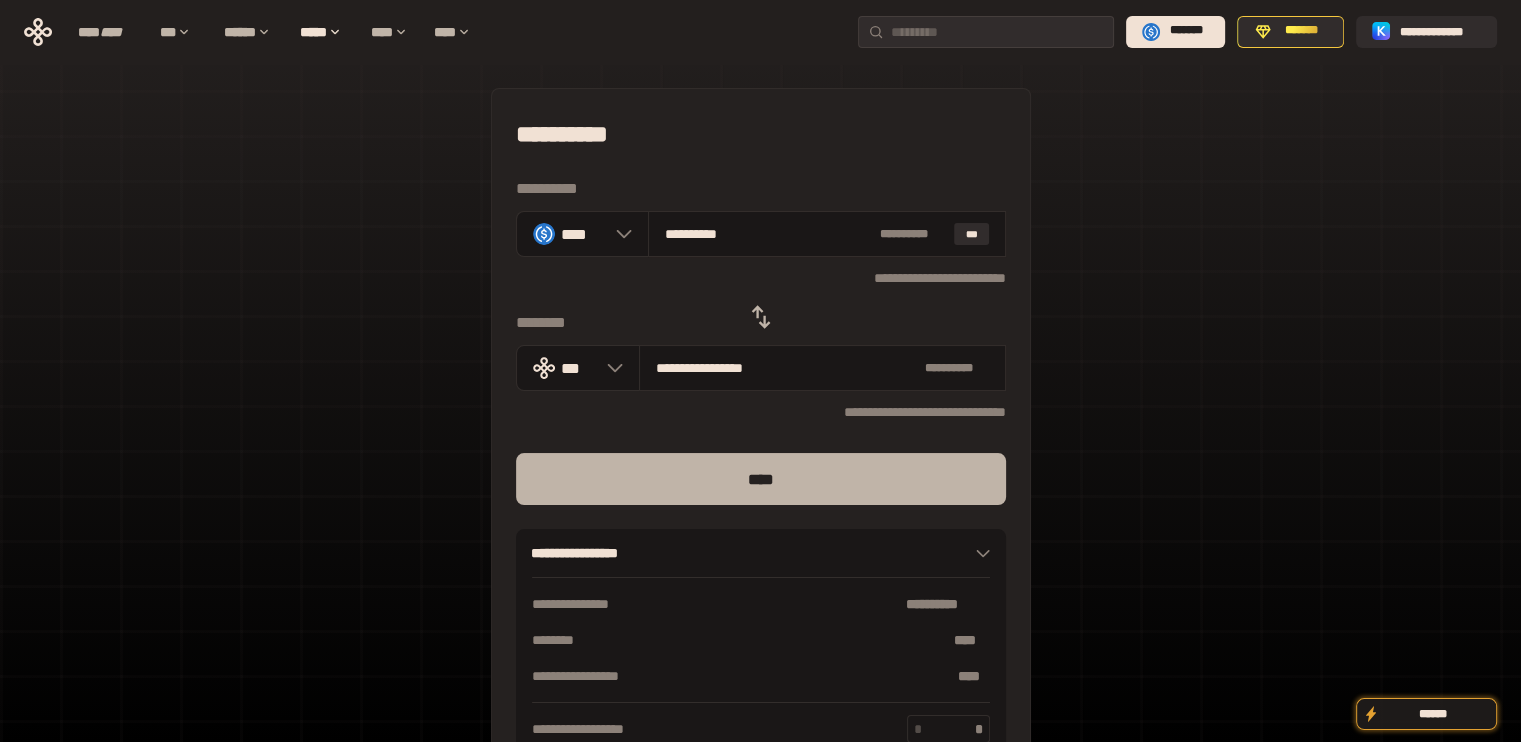 click on "****" at bounding box center [761, 479] 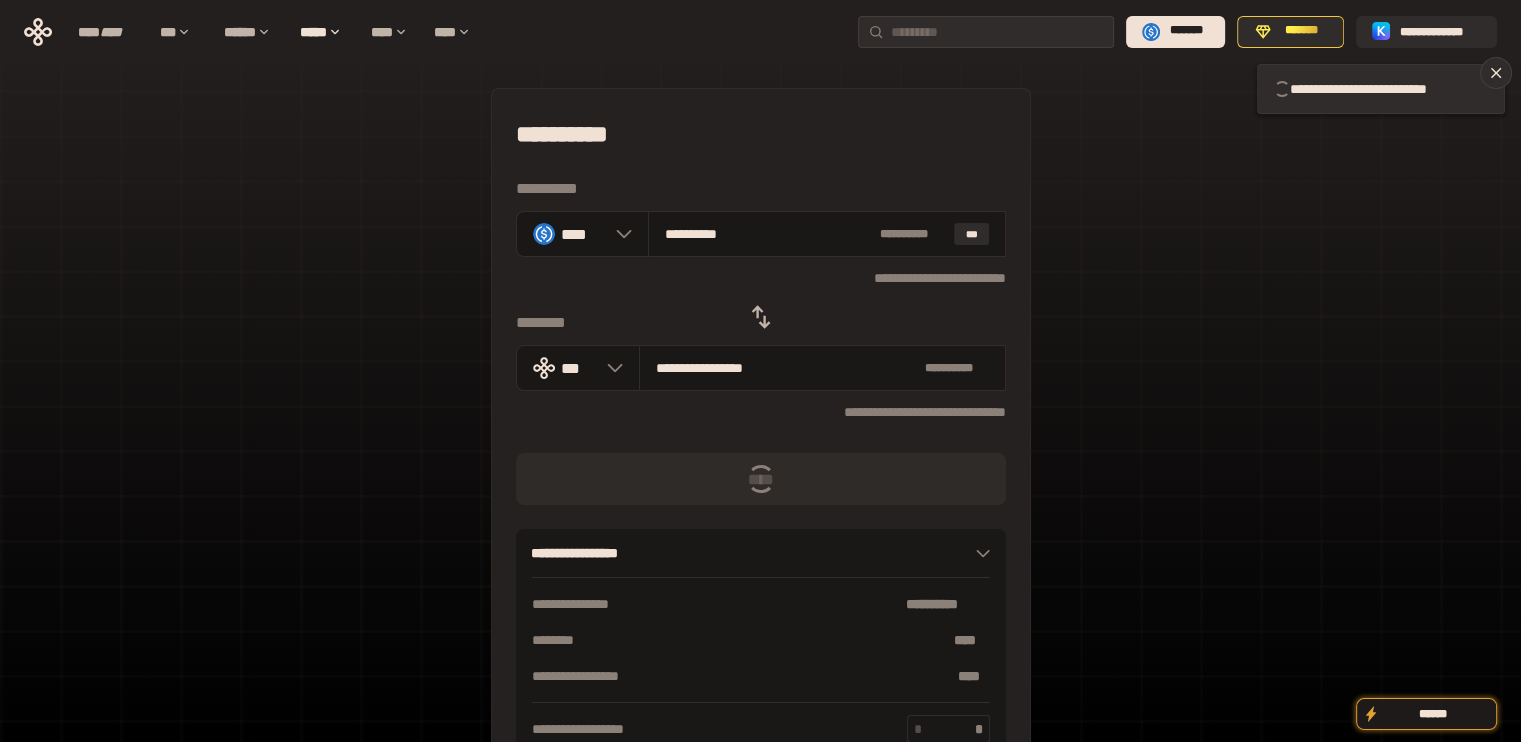 click 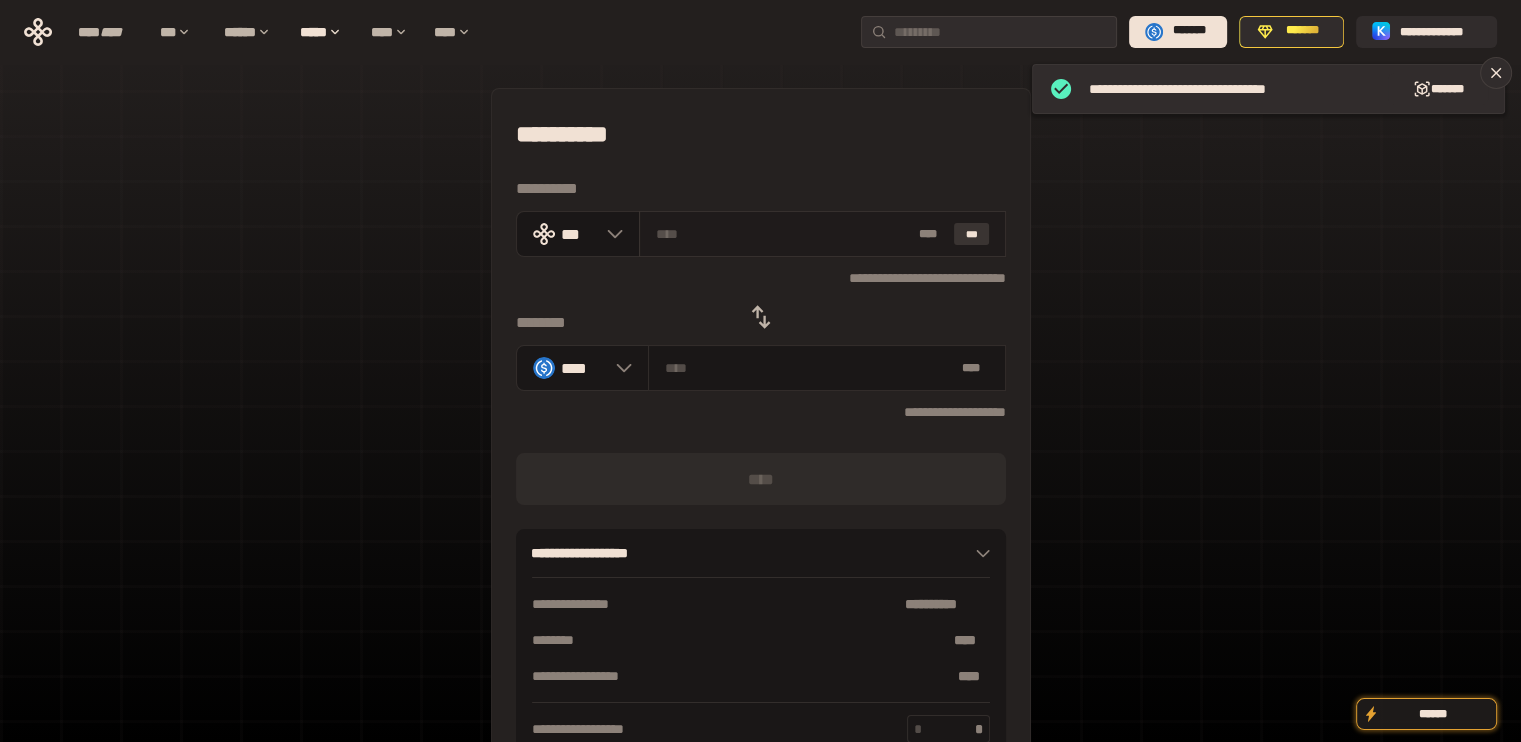 click on "***" at bounding box center [972, 234] 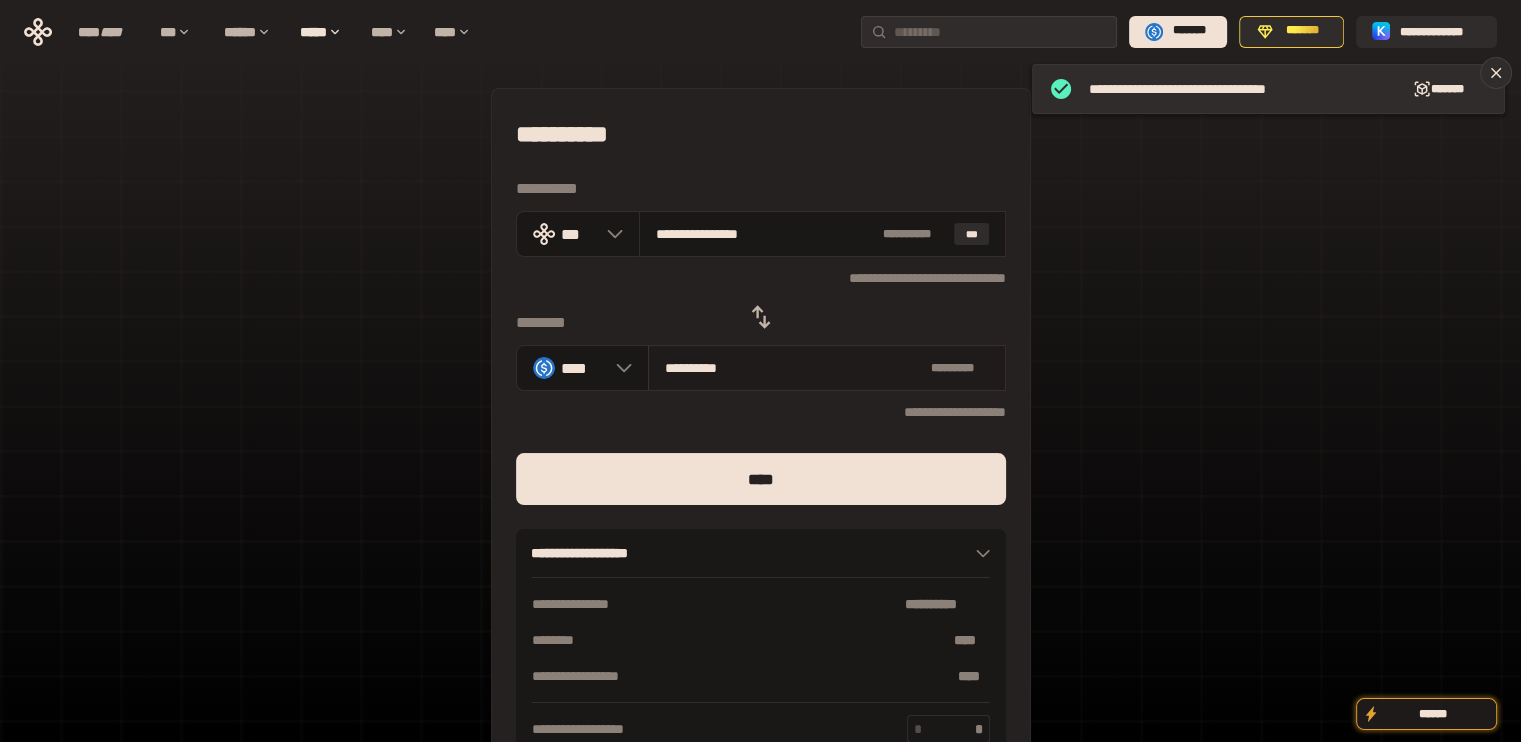 drag, startPoint x: 682, startPoint y: 240, endPoint x: 977, endPoint y: 381, distance: 326.96484 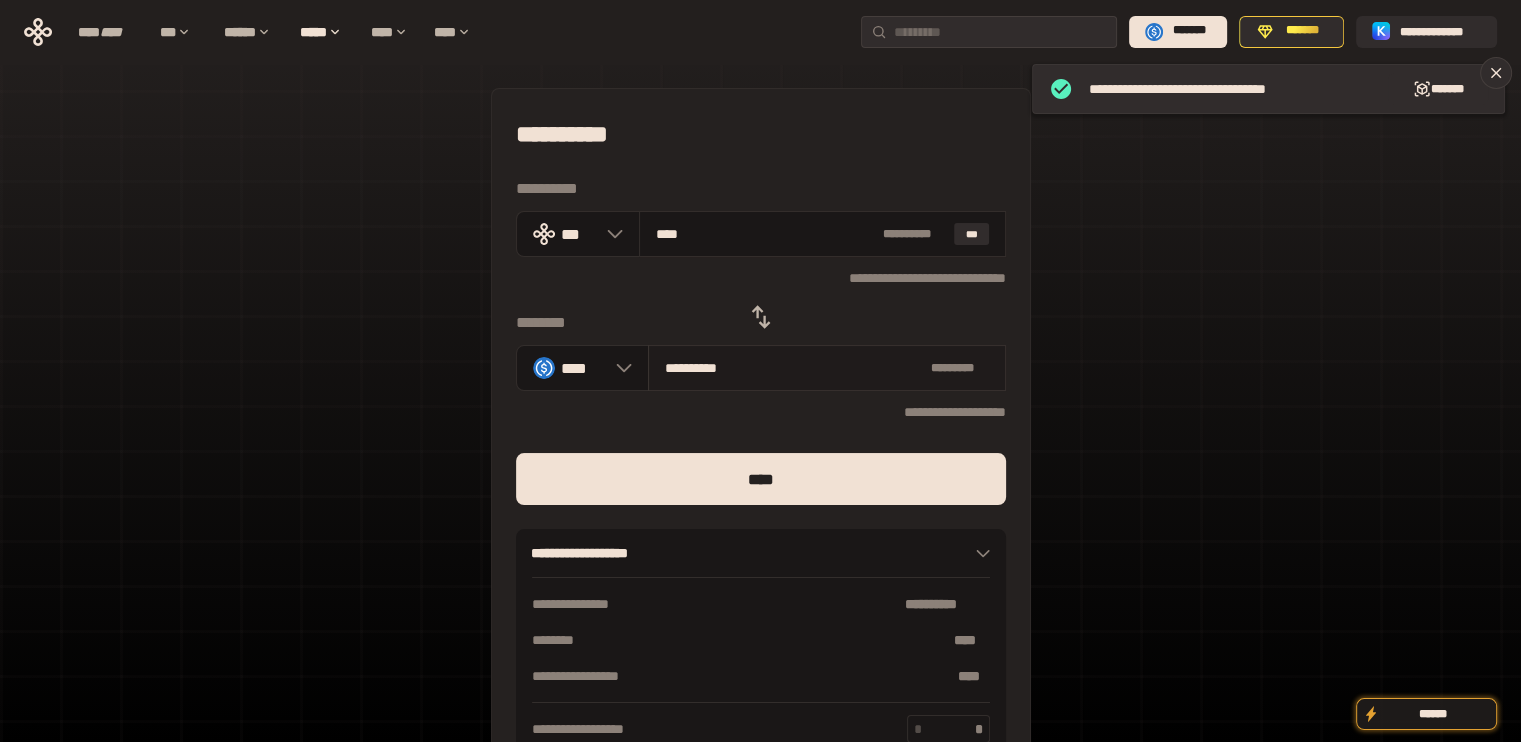 type on "***" 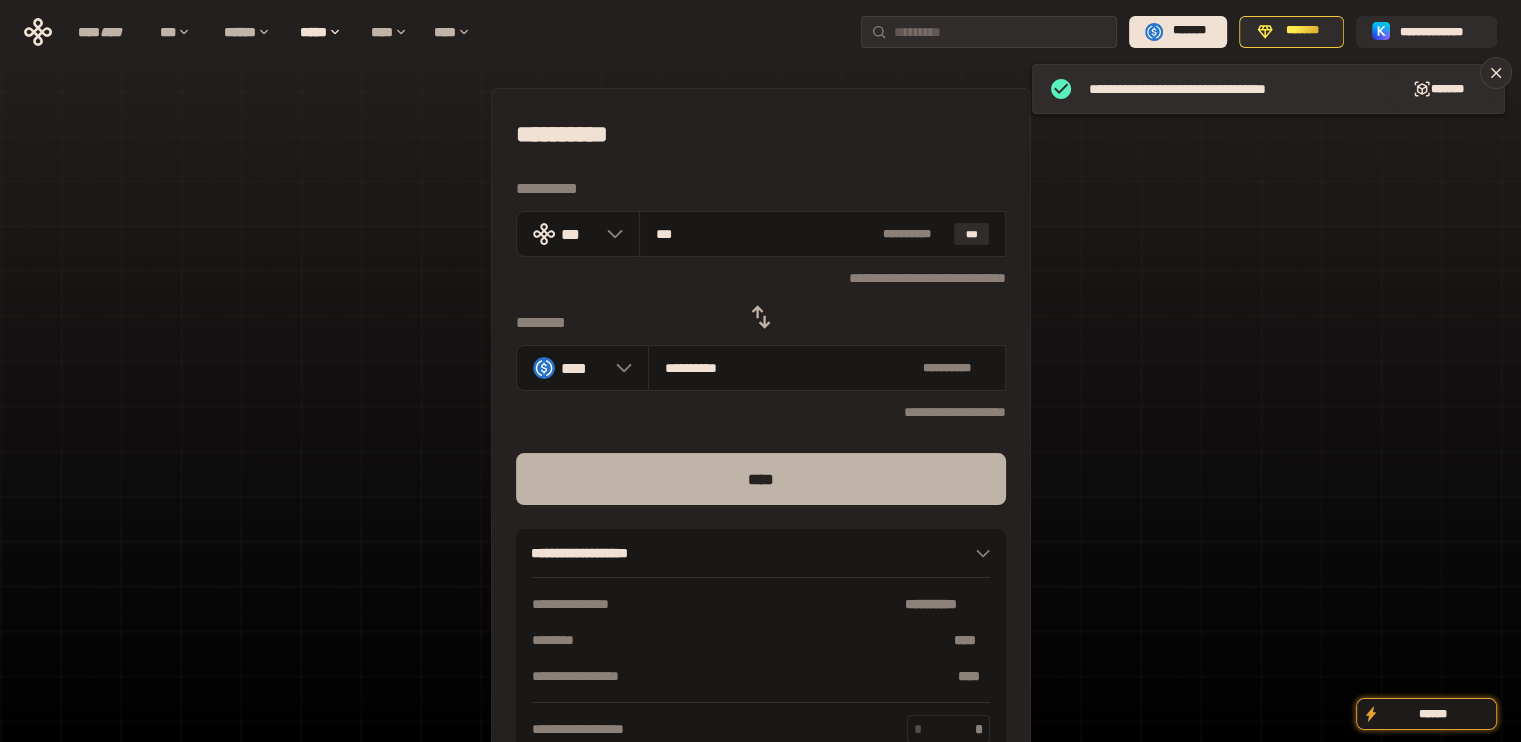type on "***" 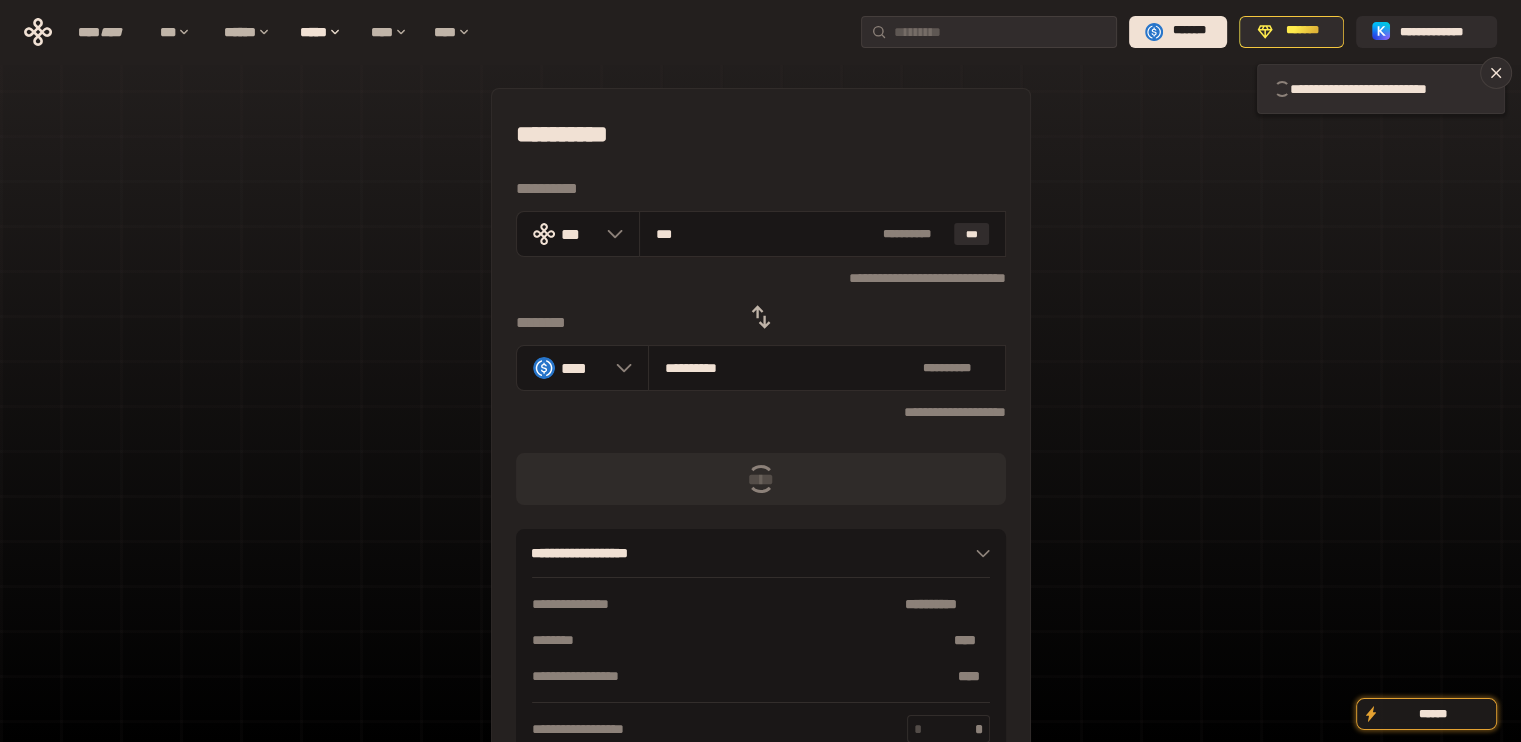 type 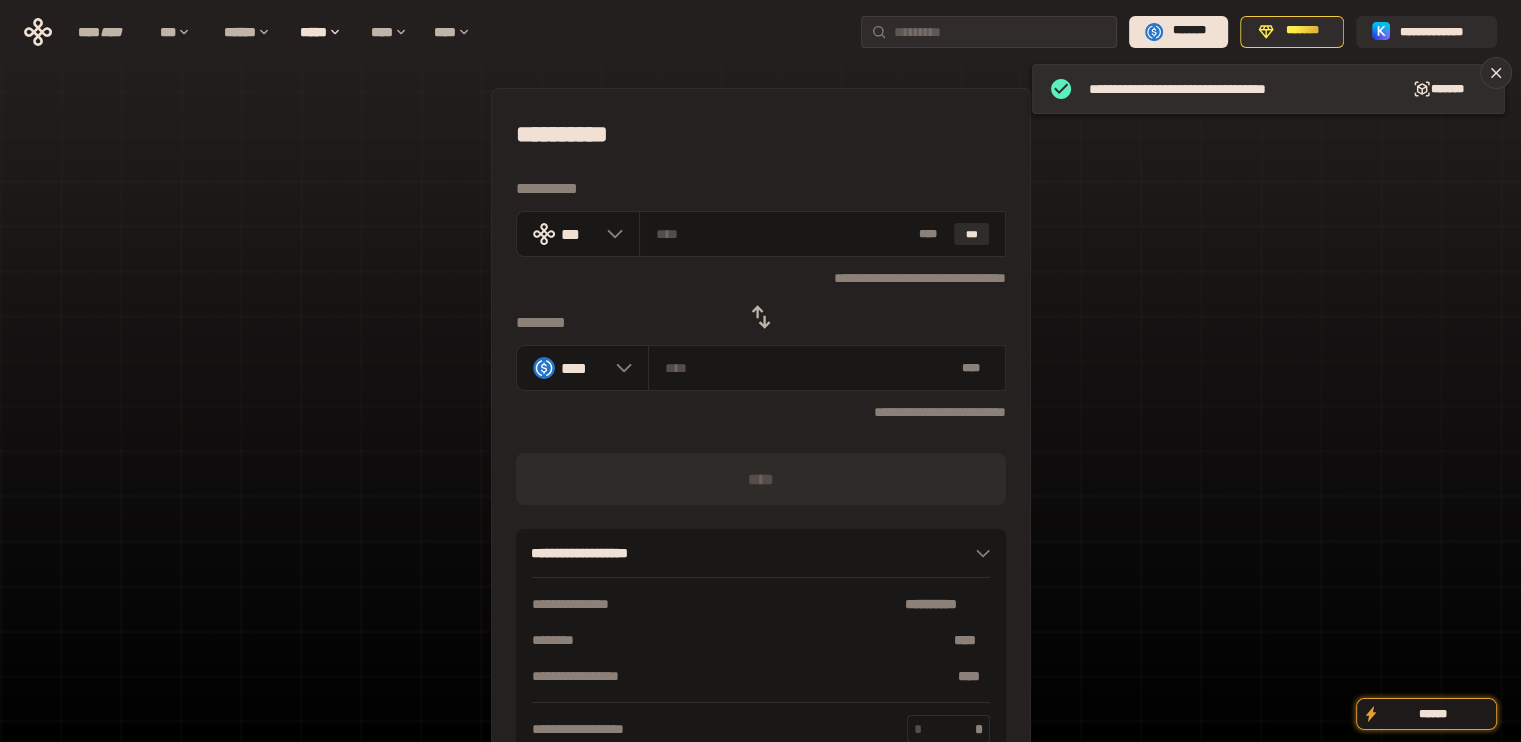 click on "**********" at bounding box center [760, 444] 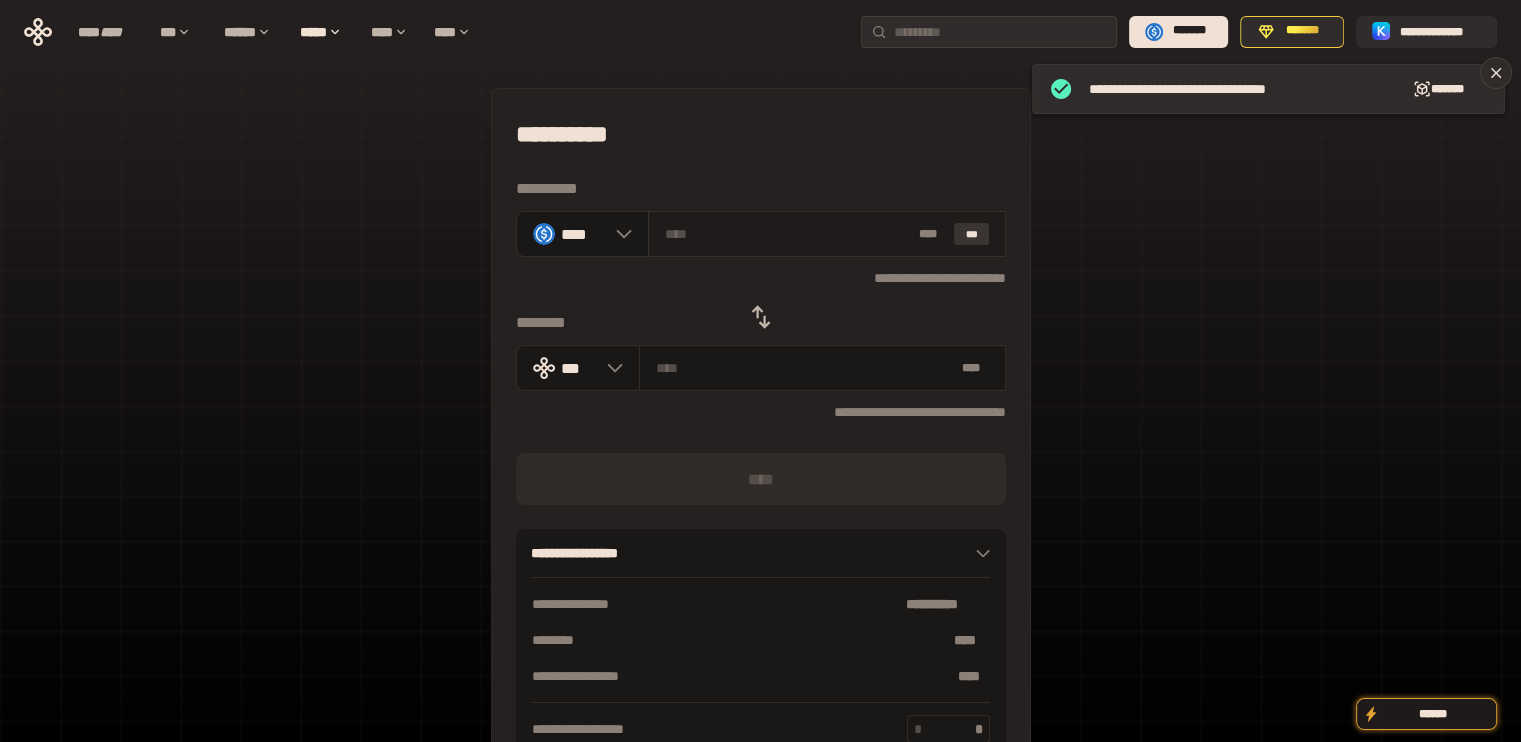 click on "***" at bounding box center (972, 234) 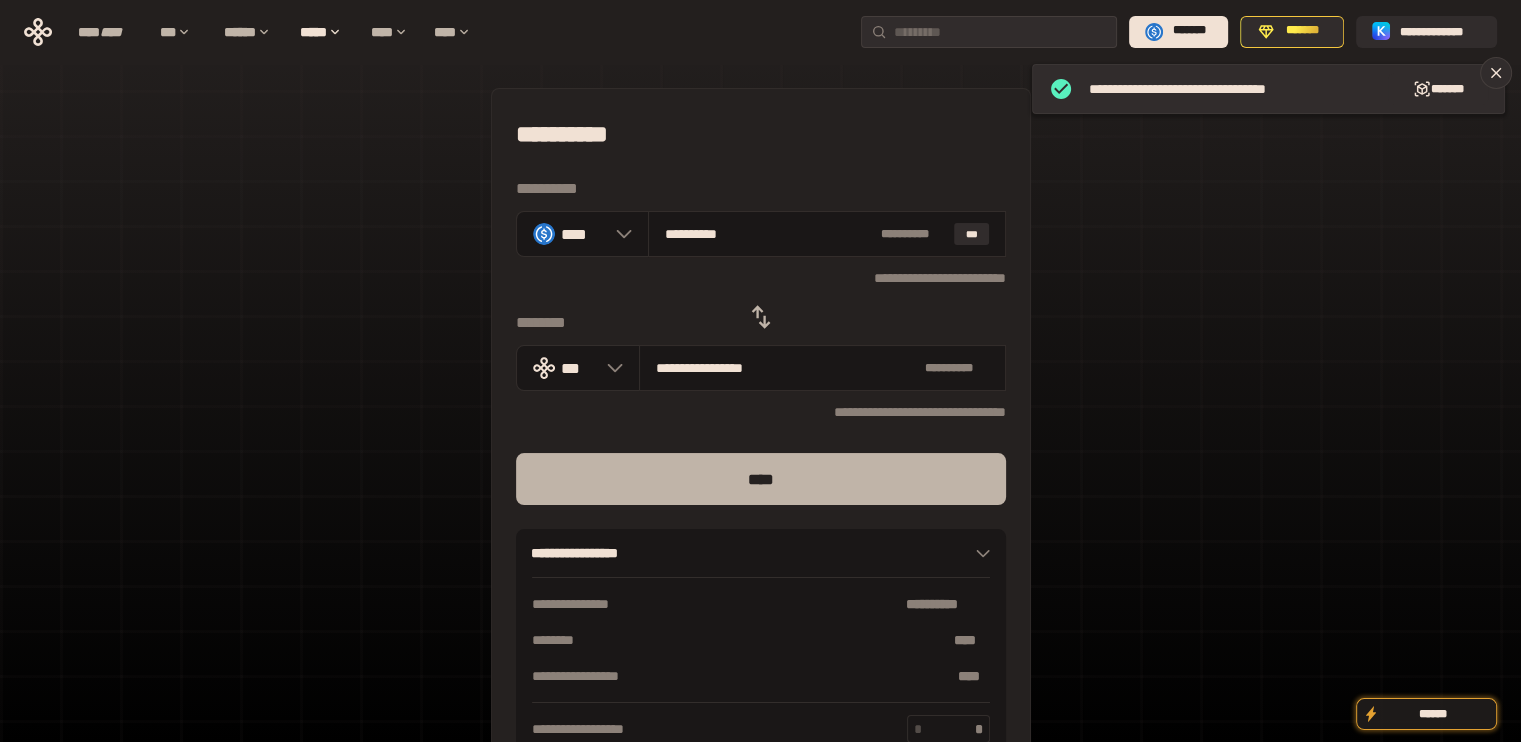 click on "****" at bounding box center [761, 479] 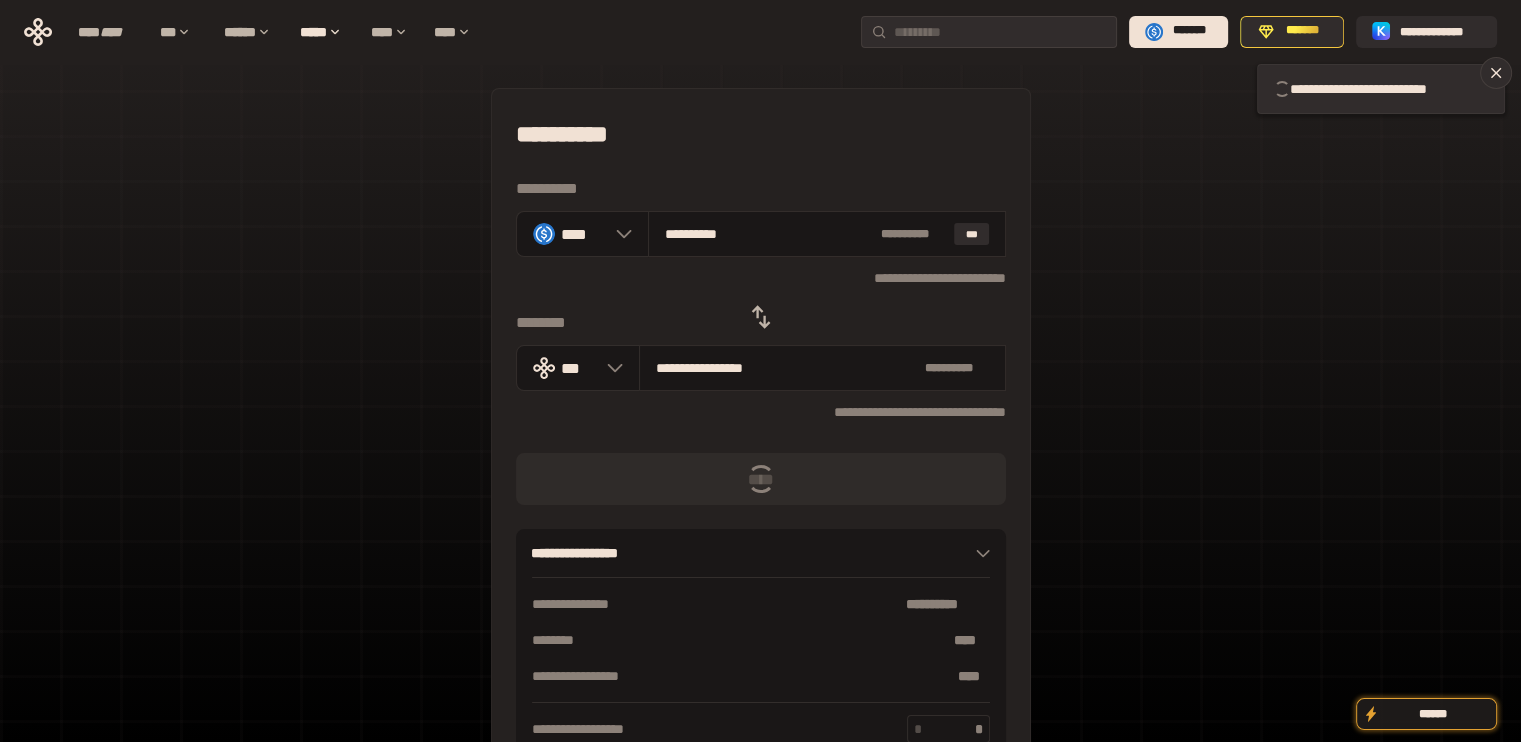 type 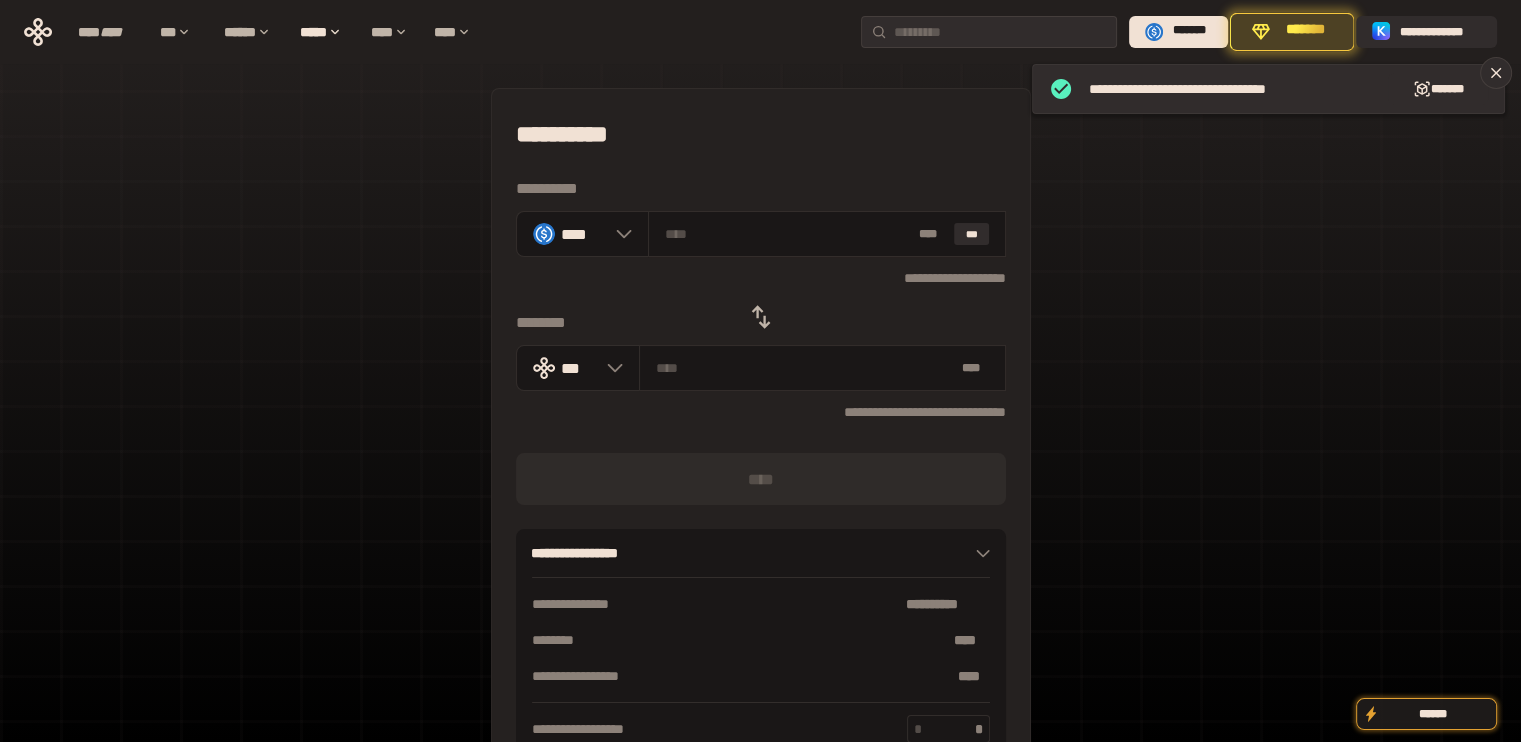 click on "**********" at bounding box center [761, 277] 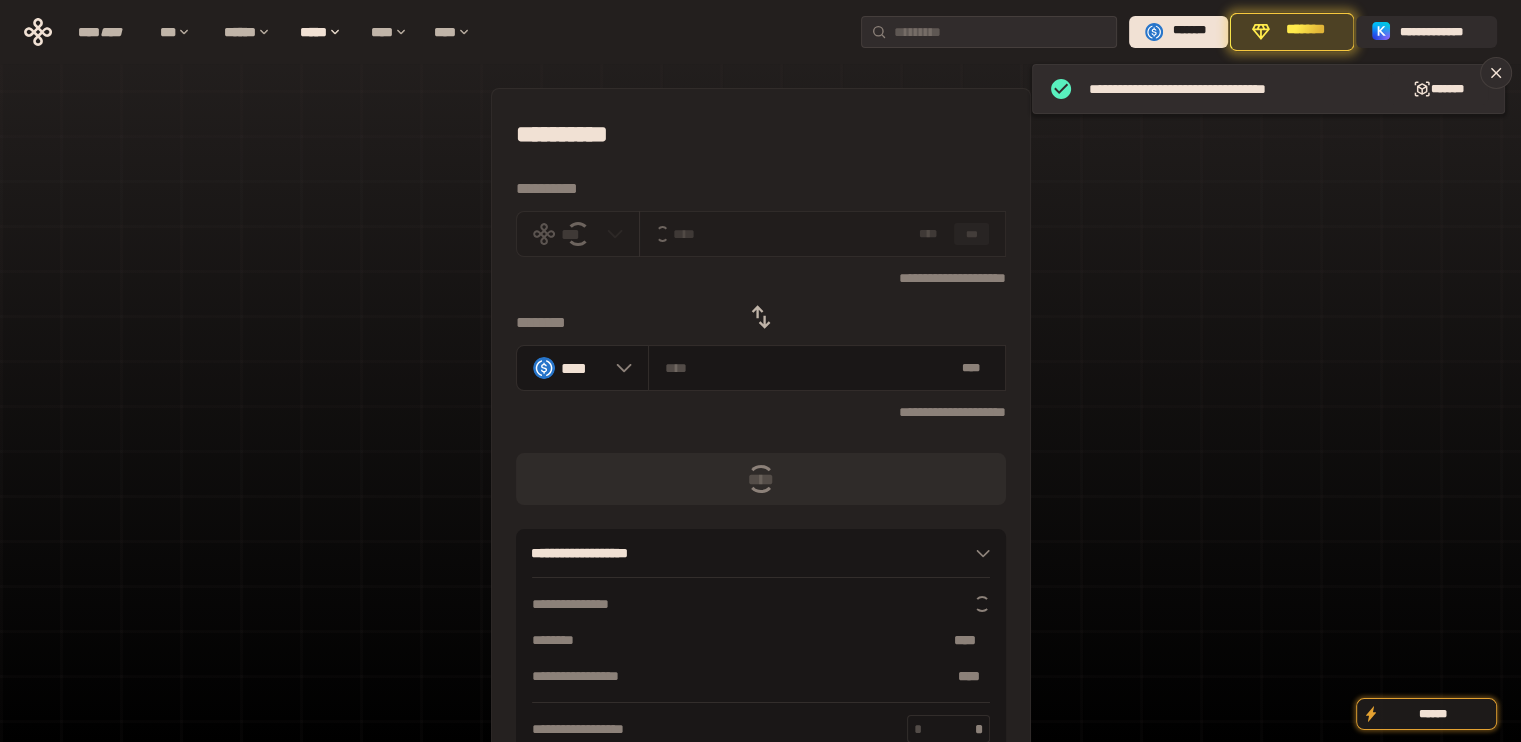 click on "***" at bounding box center [972, 234] 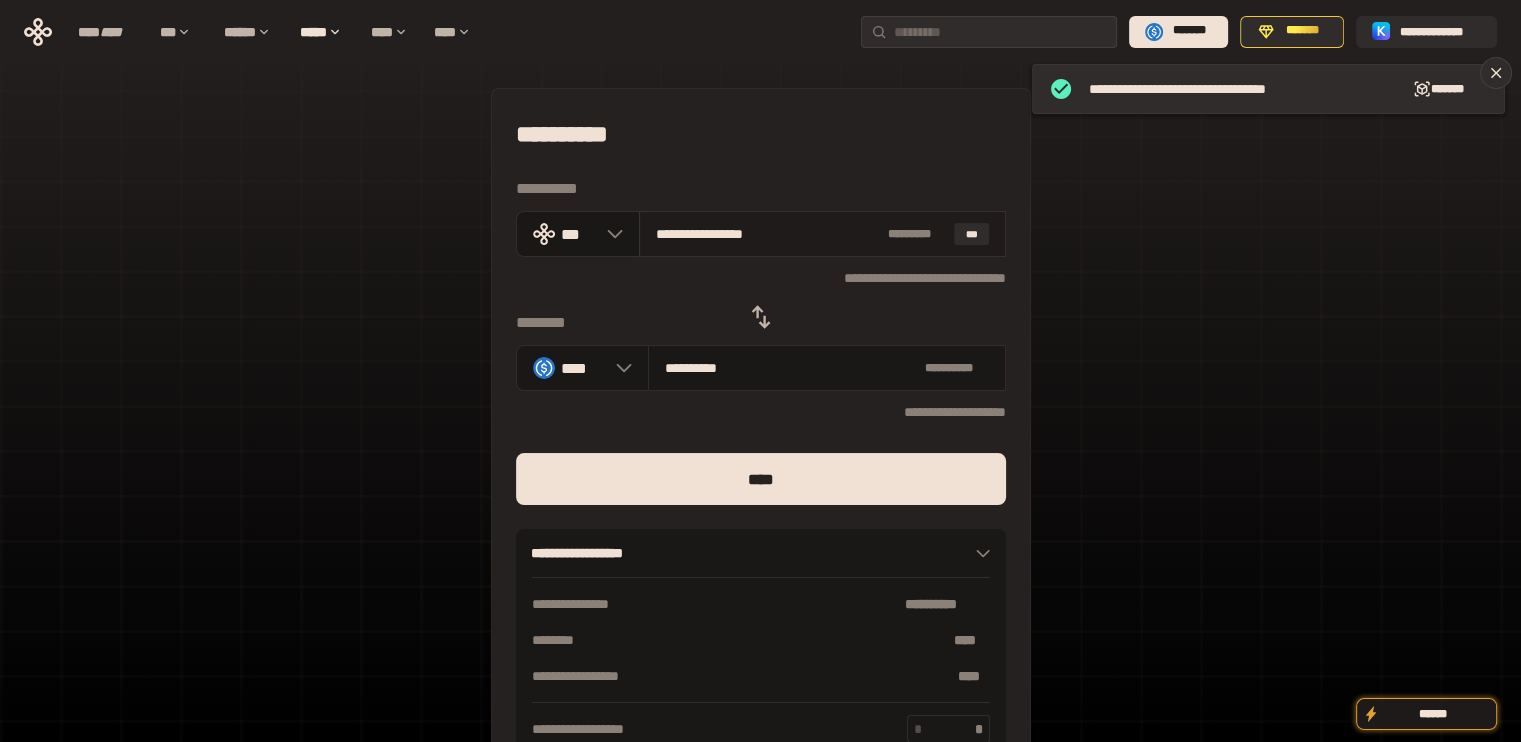 drag, startPoint x: 687, startPoint y: 227, endPoint x: 885, endPoint y: 245, distance: 198.8165 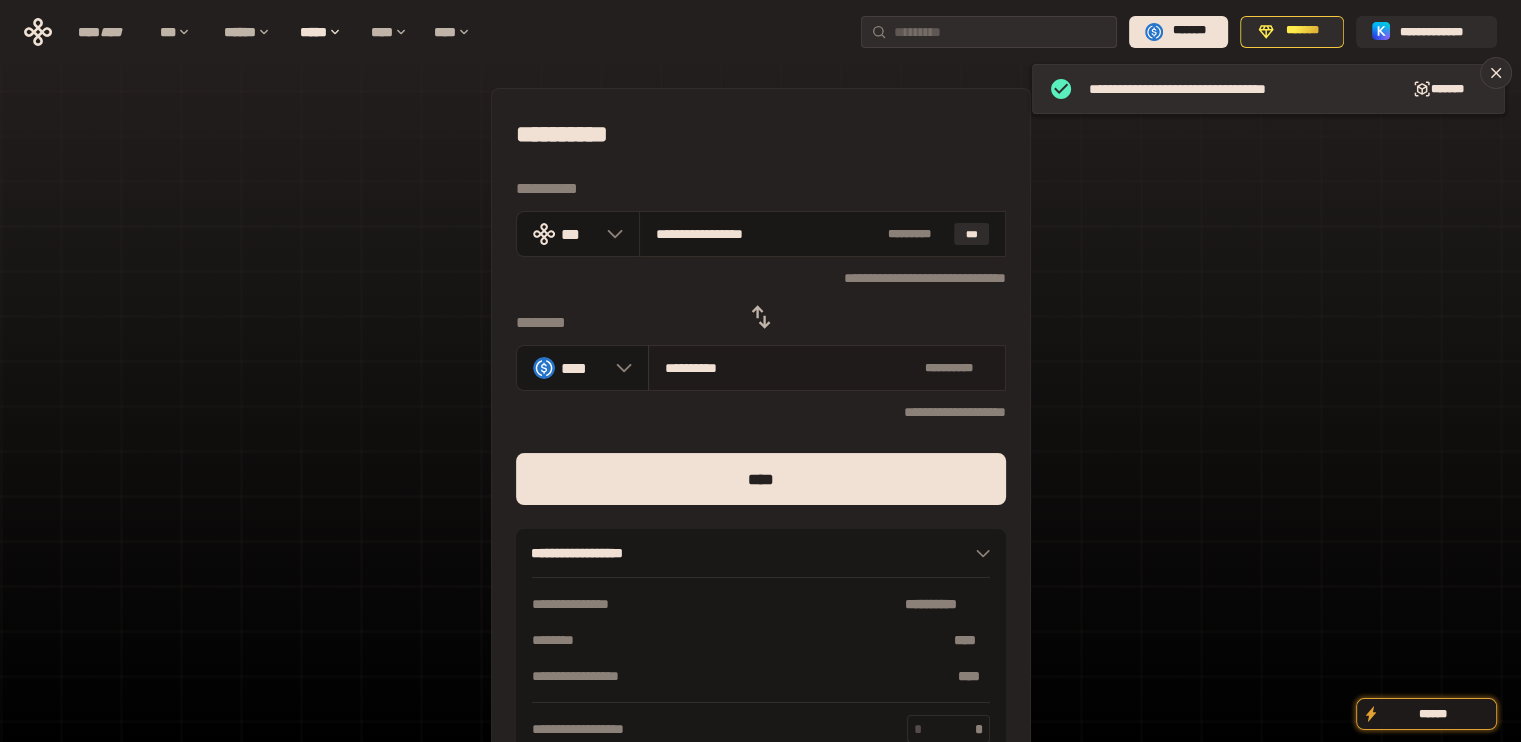 type on "*****" 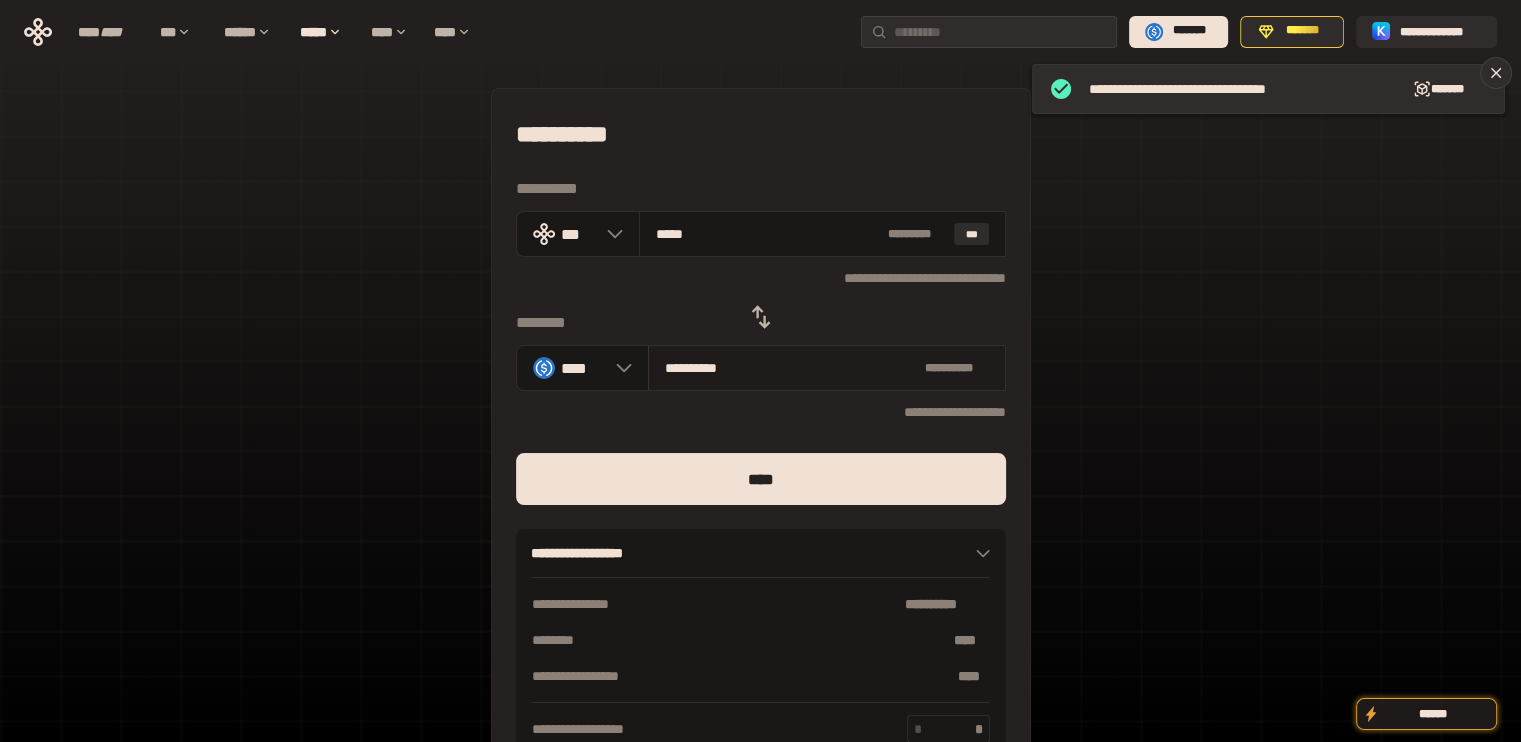 type on "**********" 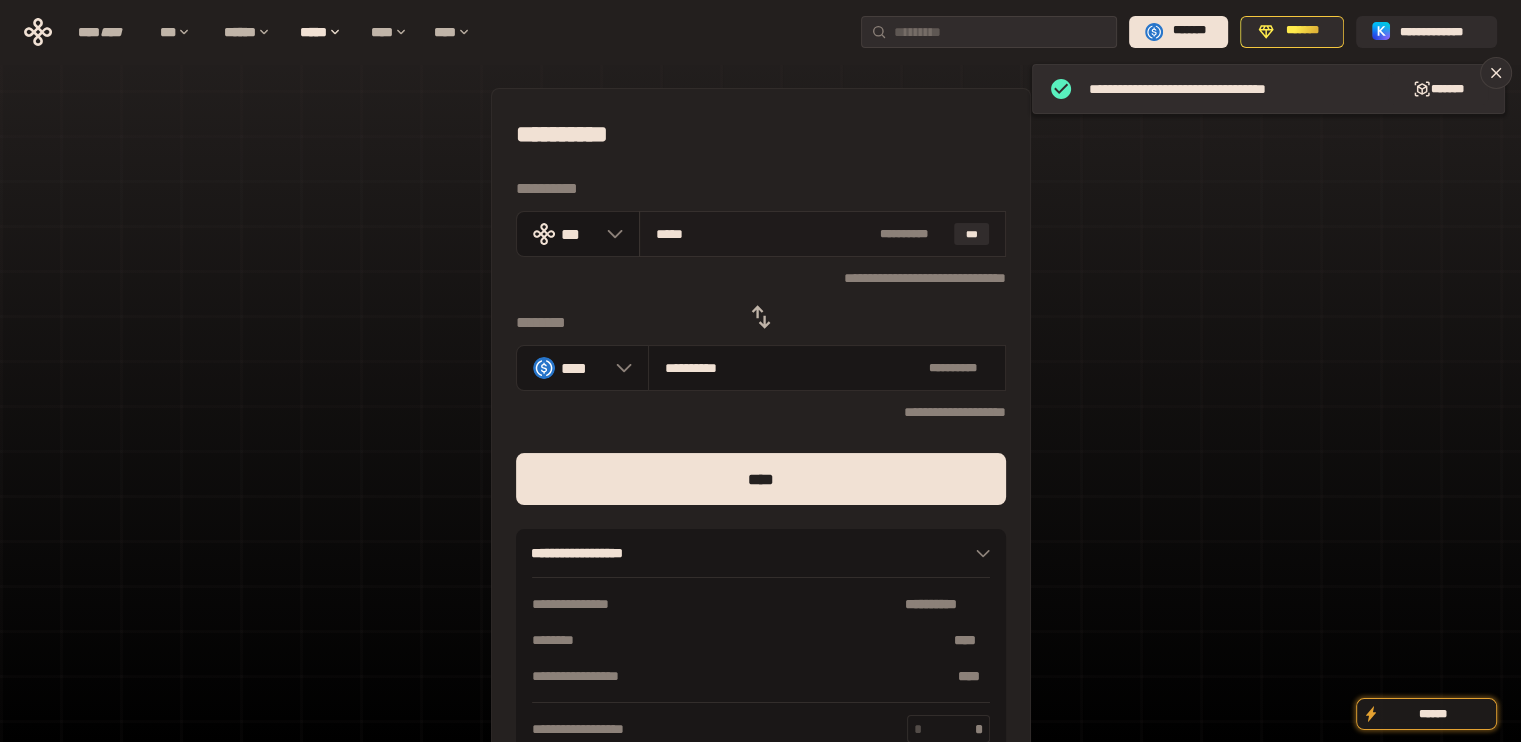 click on "*****" at bounding box center (764, 234) 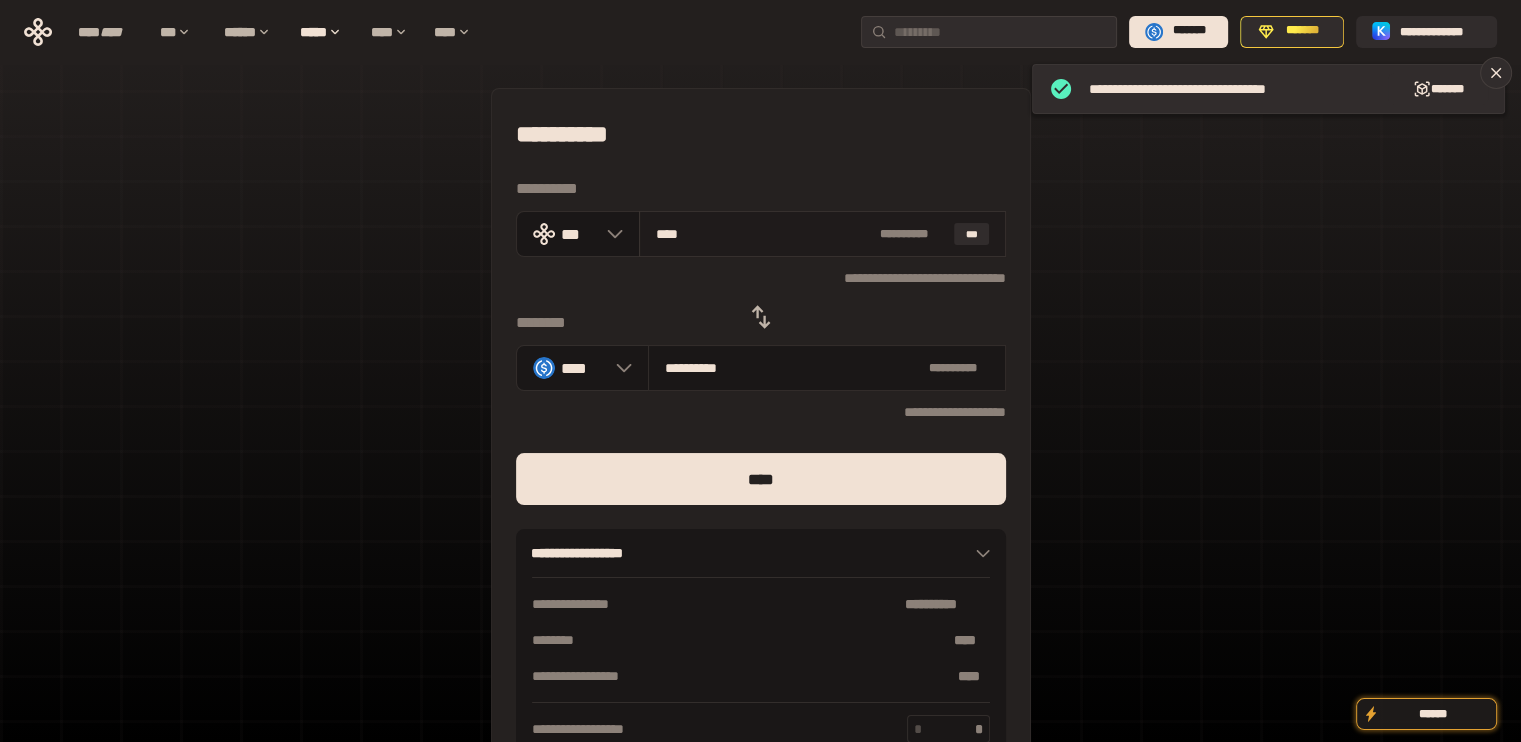 type on "***" 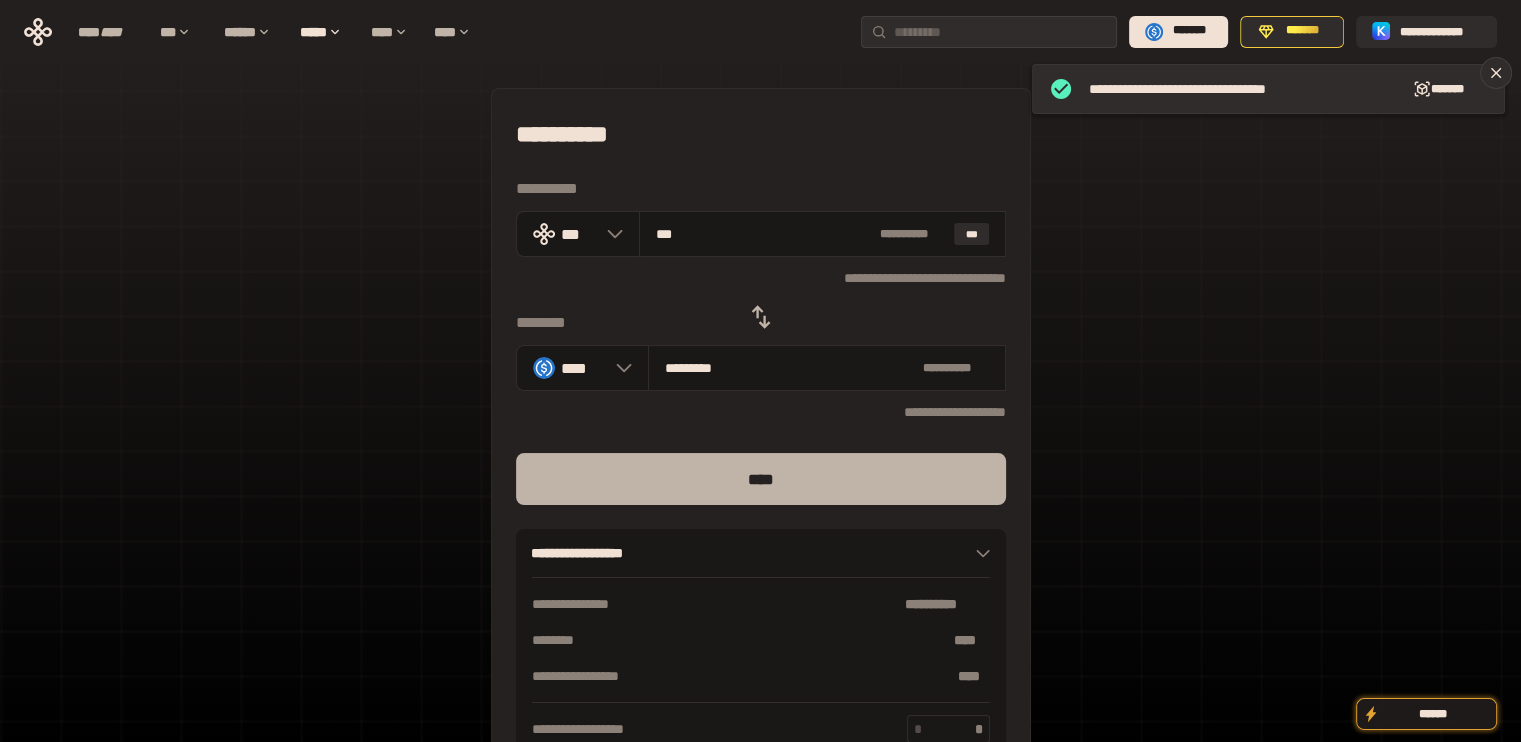 type on "***" 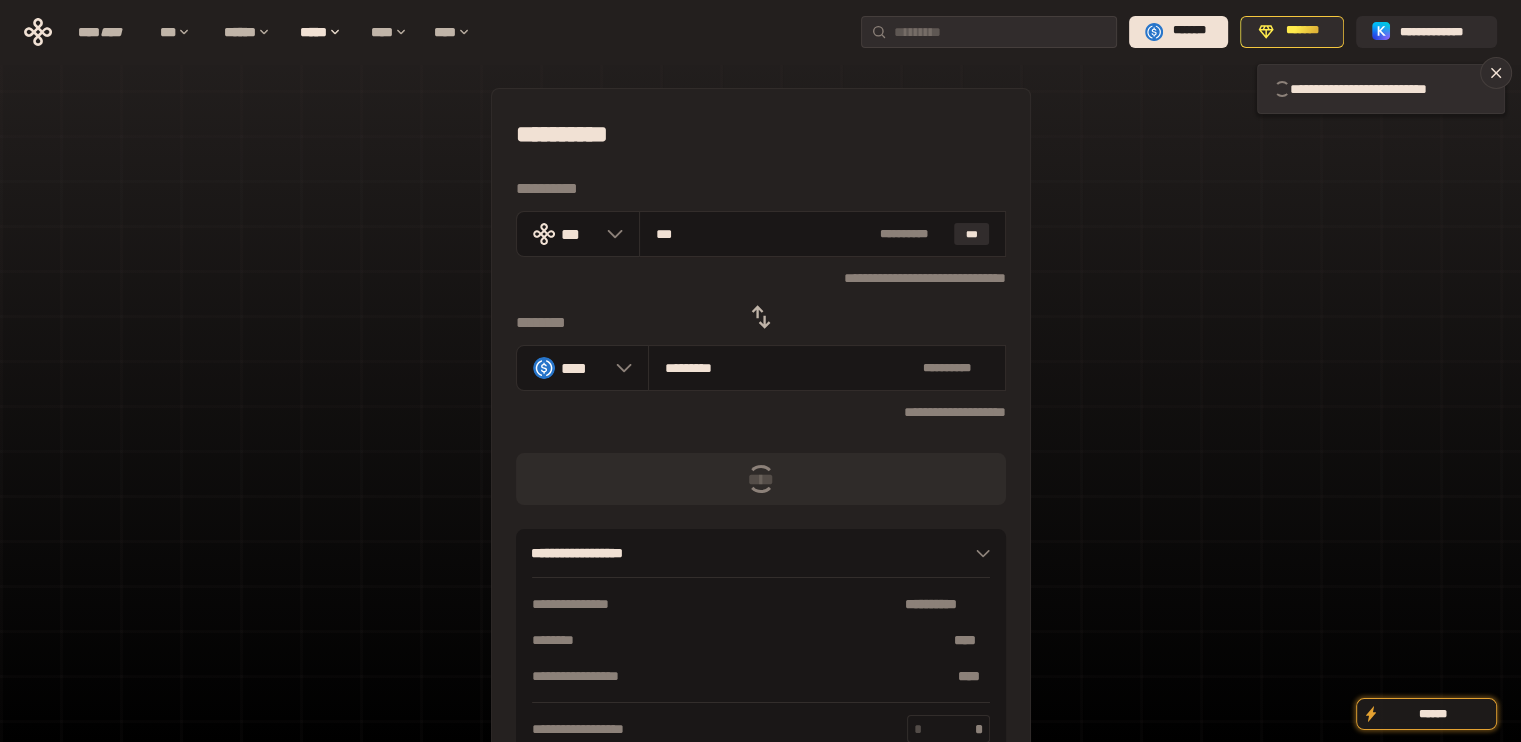type 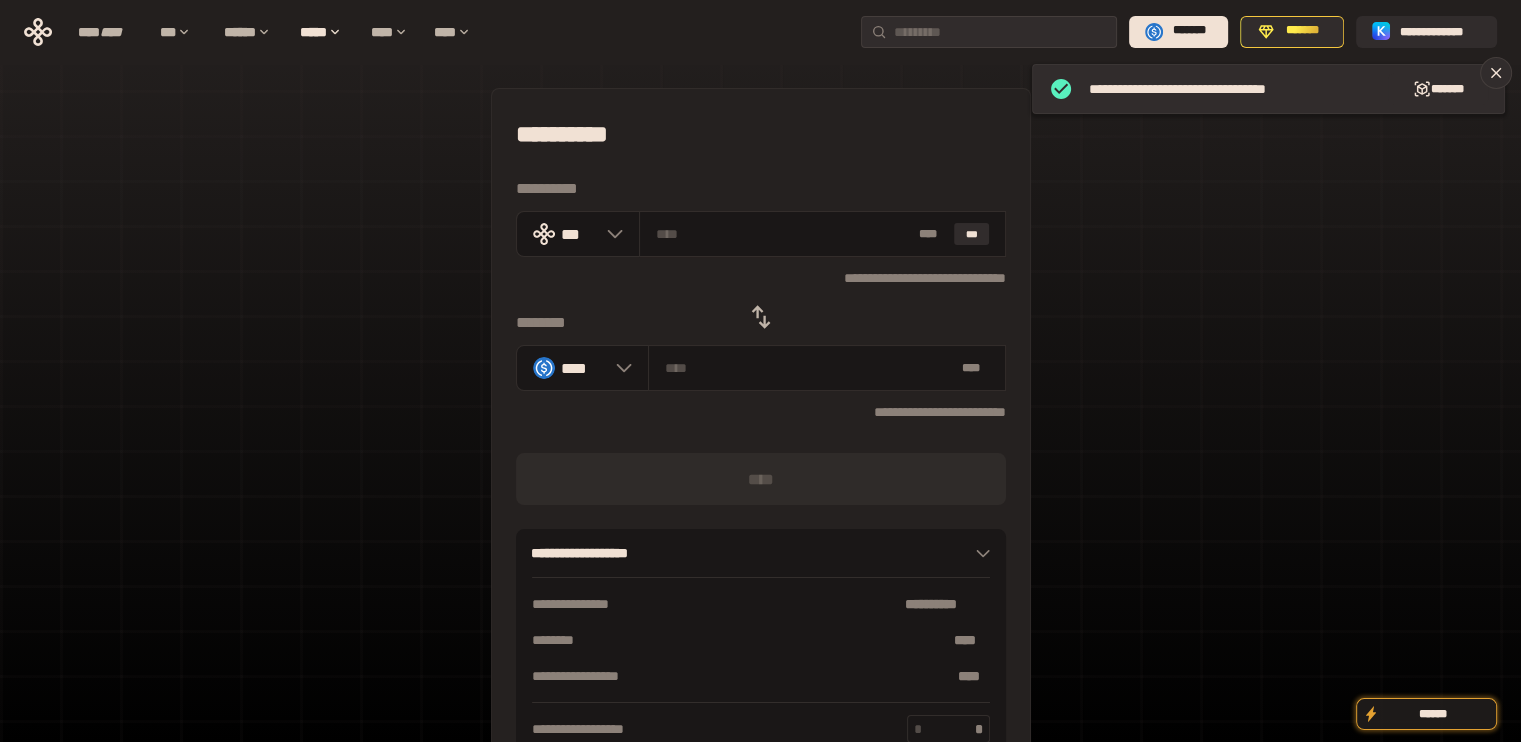 click 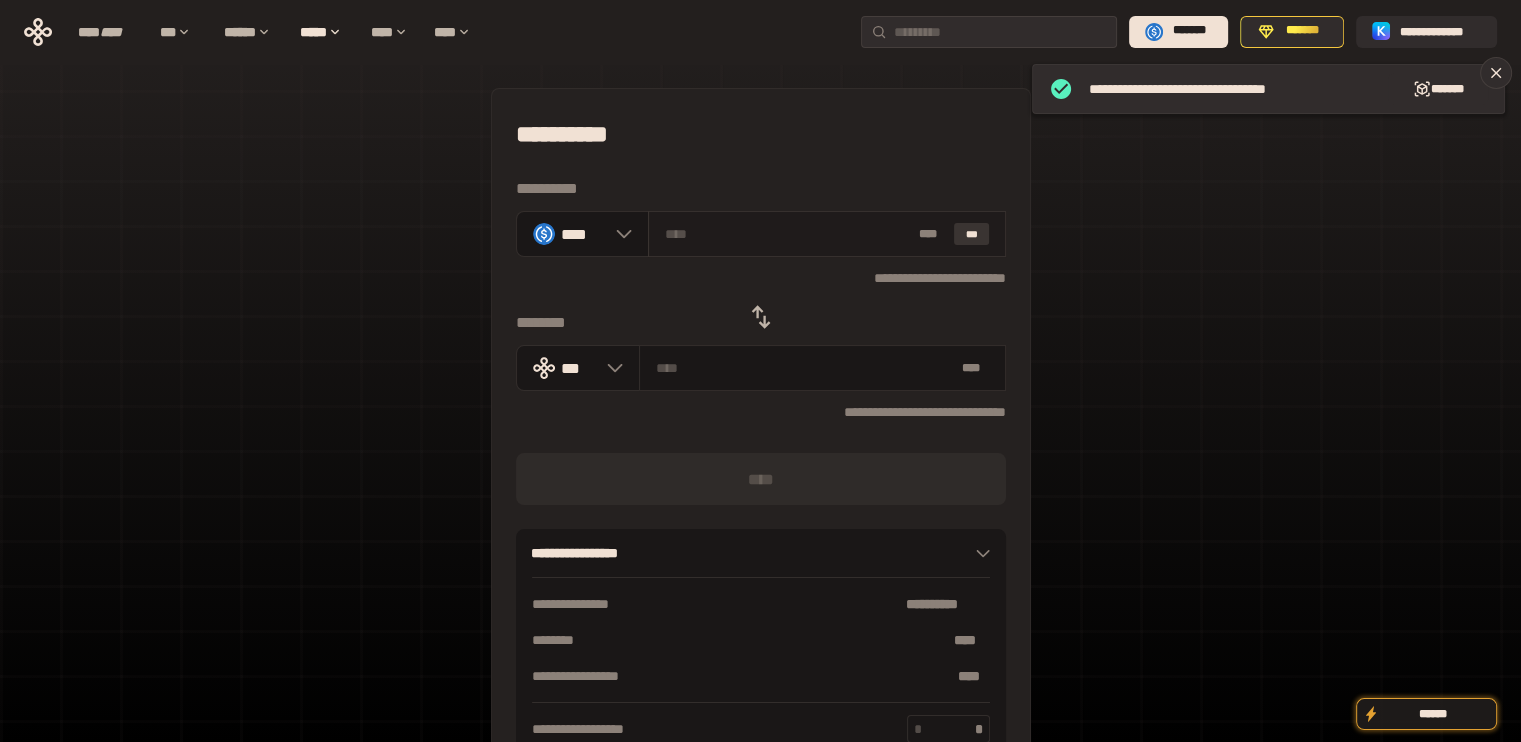 click on "***" at bounding box center (972, 234) 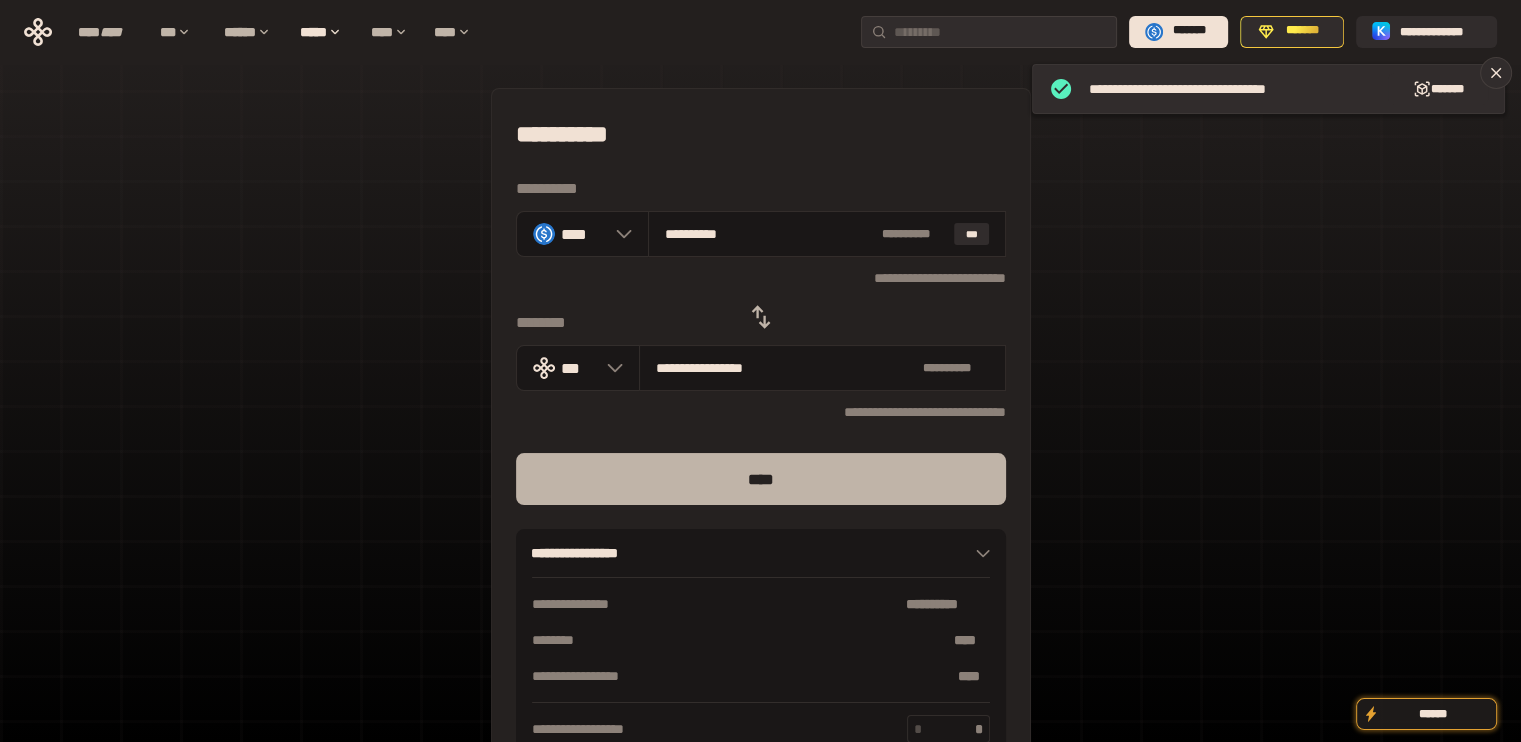 click on "****" at bounding box center (761, 479) 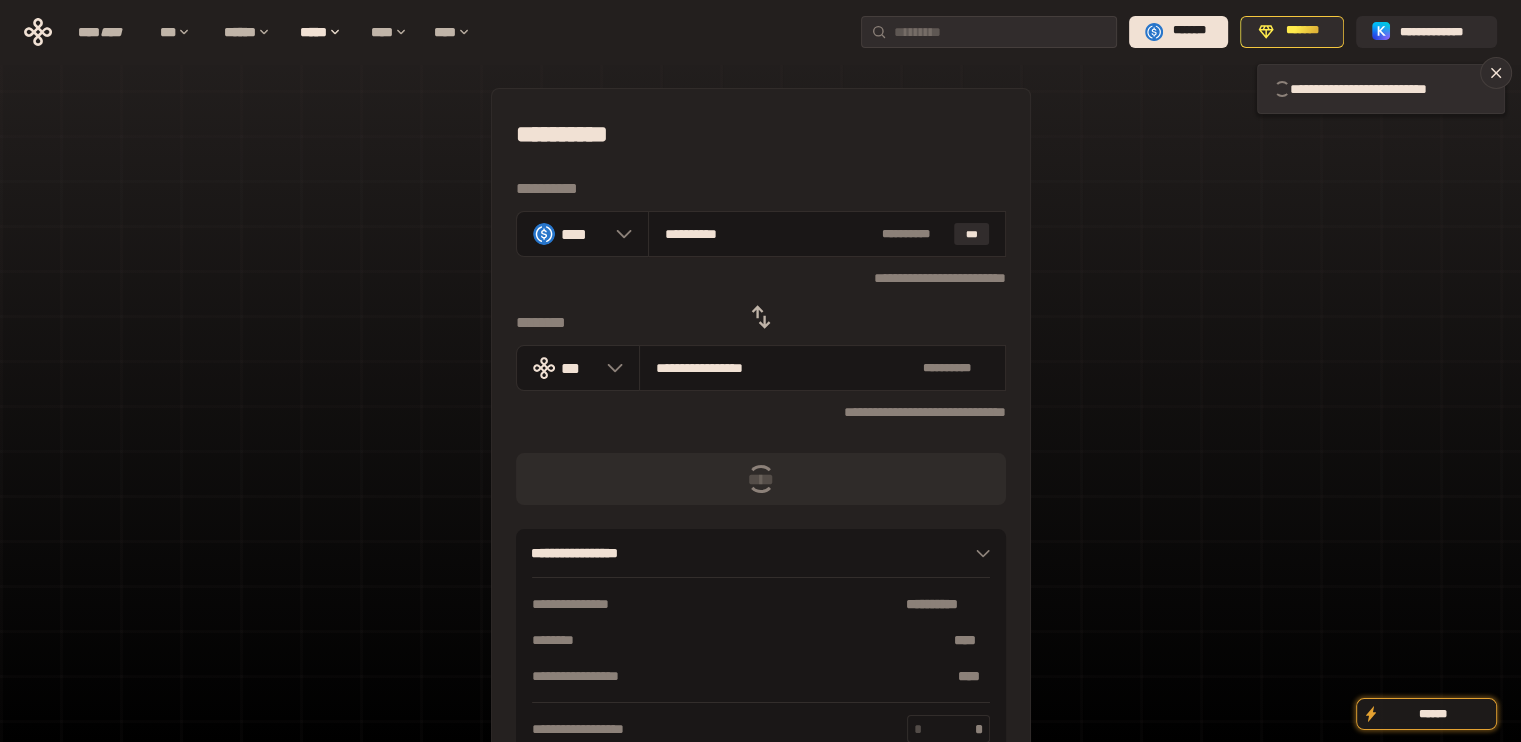 type 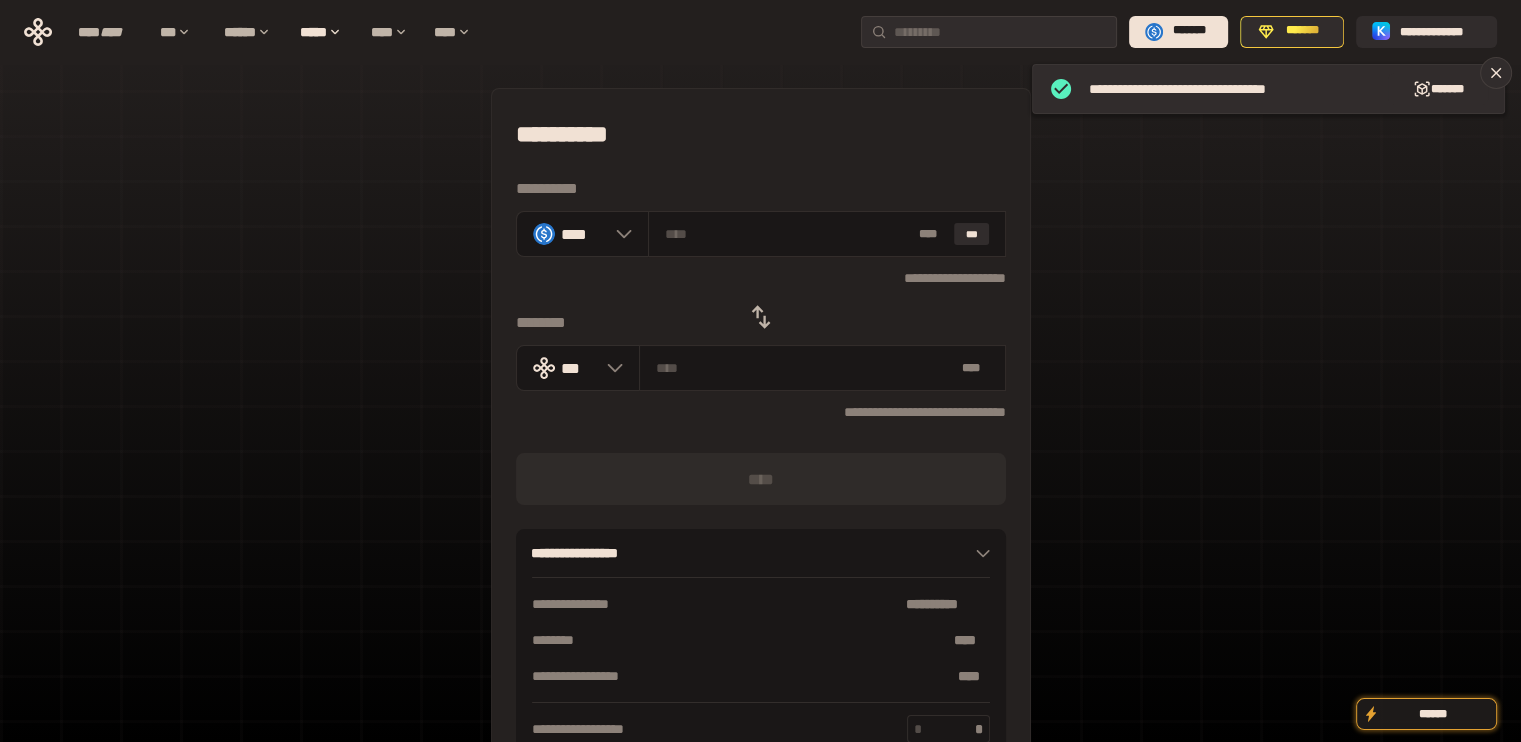click 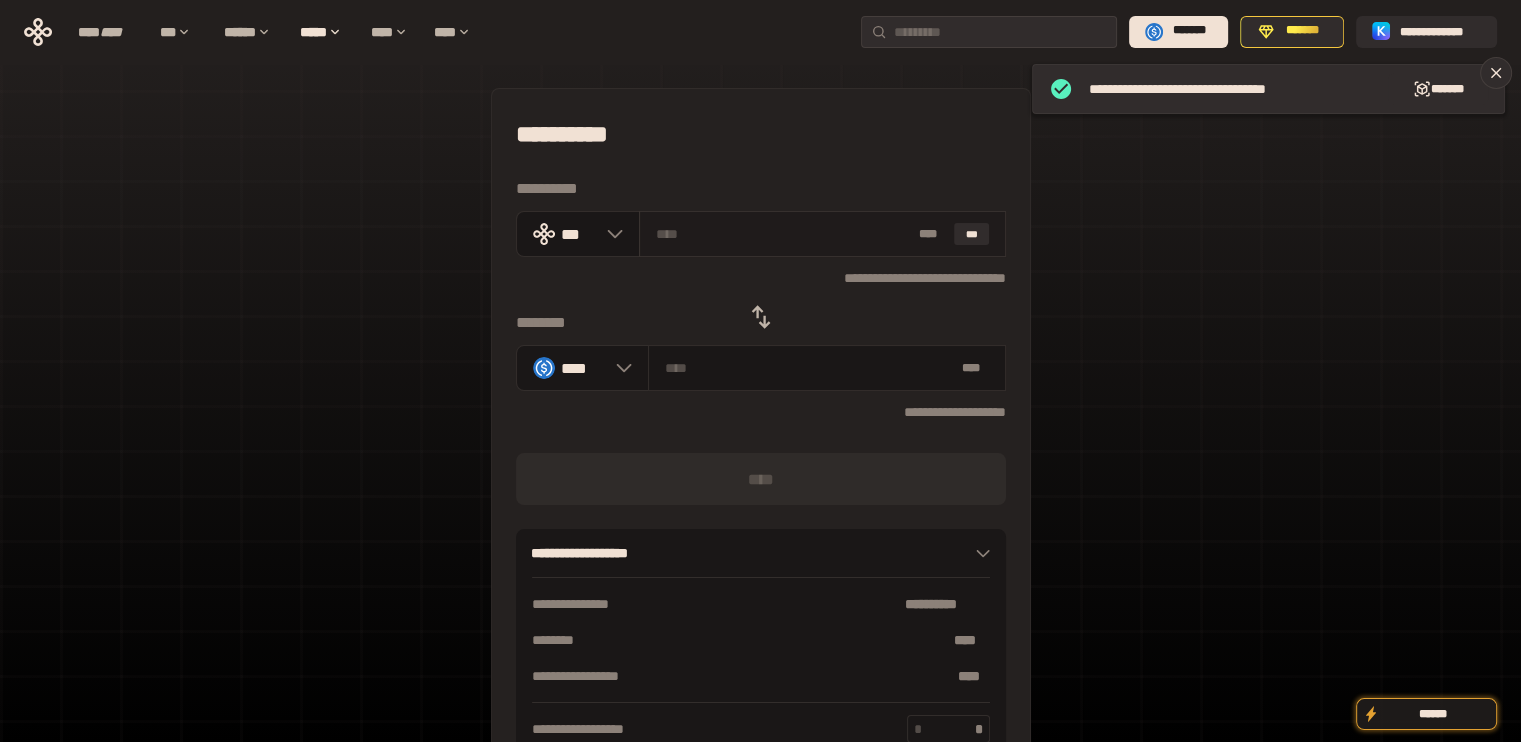 click on "* ** ***" at bounding box center [822, 234] 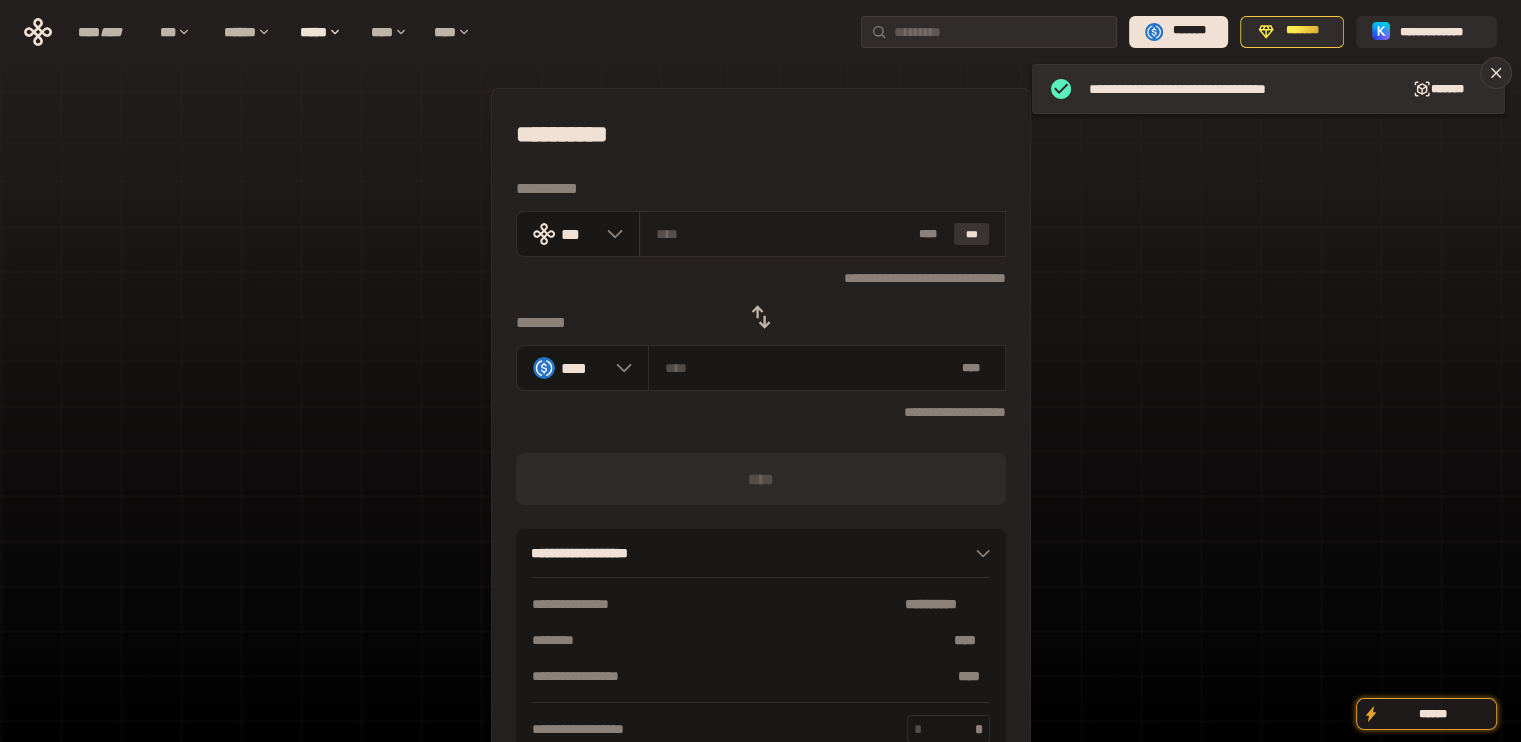 click on "***" at bounding box center [972, 234] 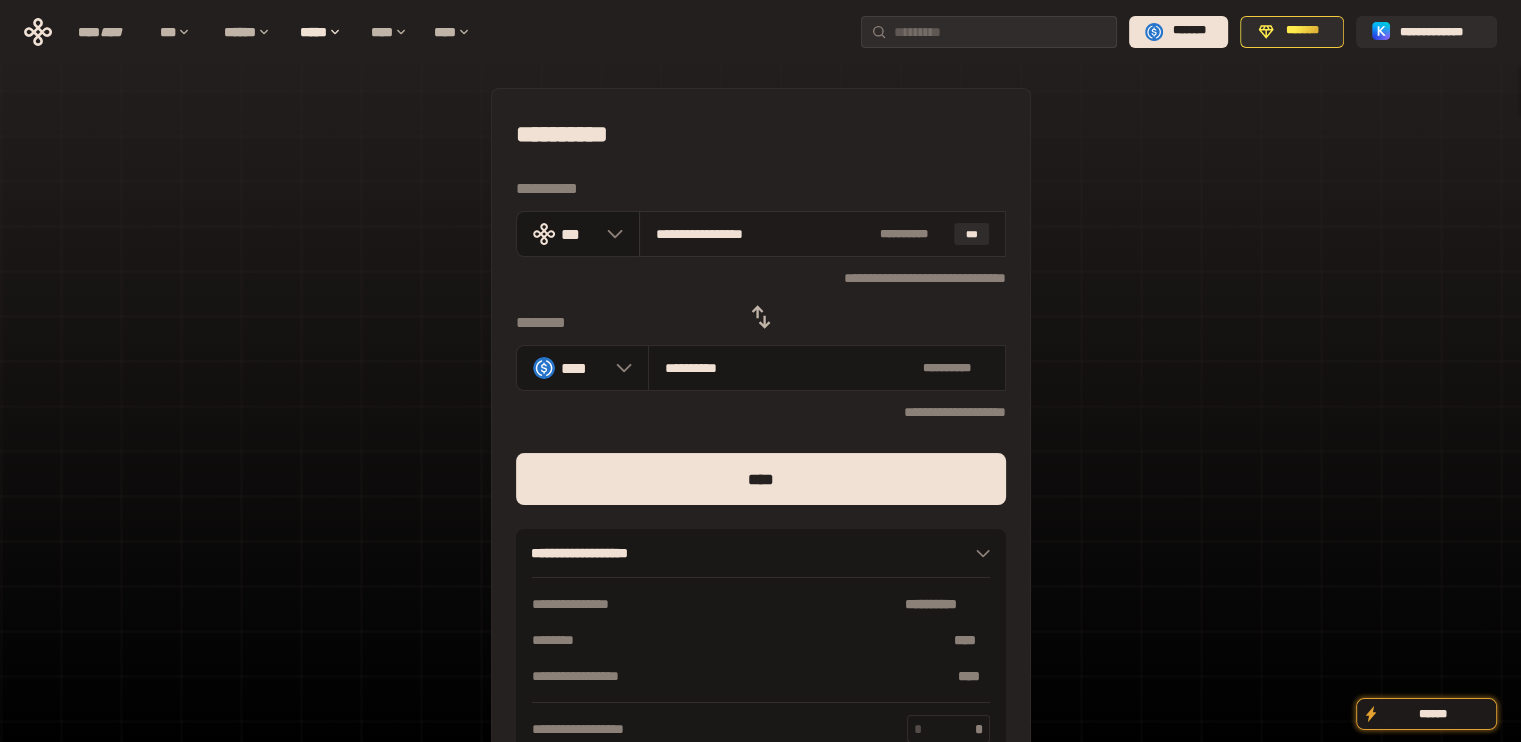 drag, startPoint x: 684, startPoint y: 234, endPoint x: 915, endPoint y: 246, distance: 231.31148 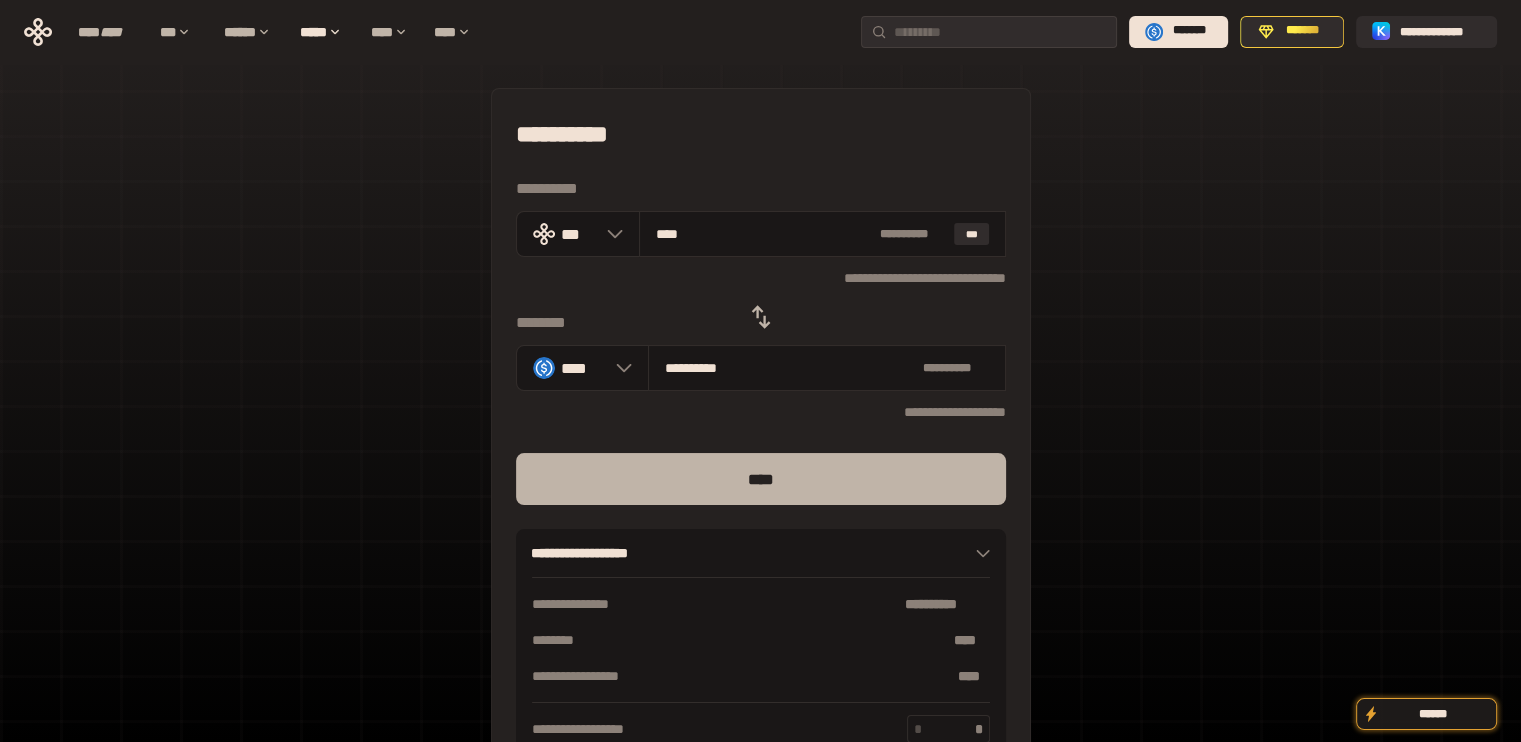 type on "***" 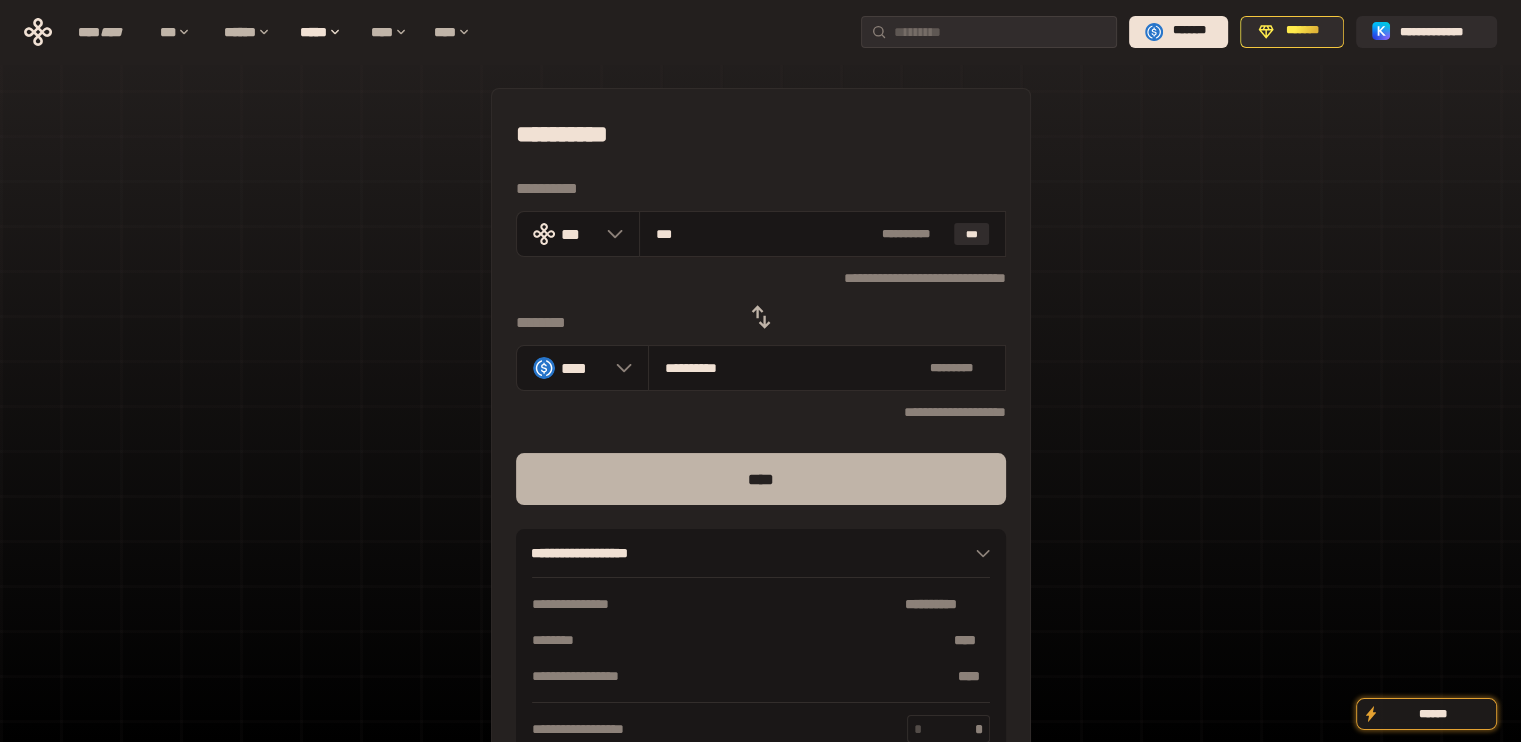type on "***" 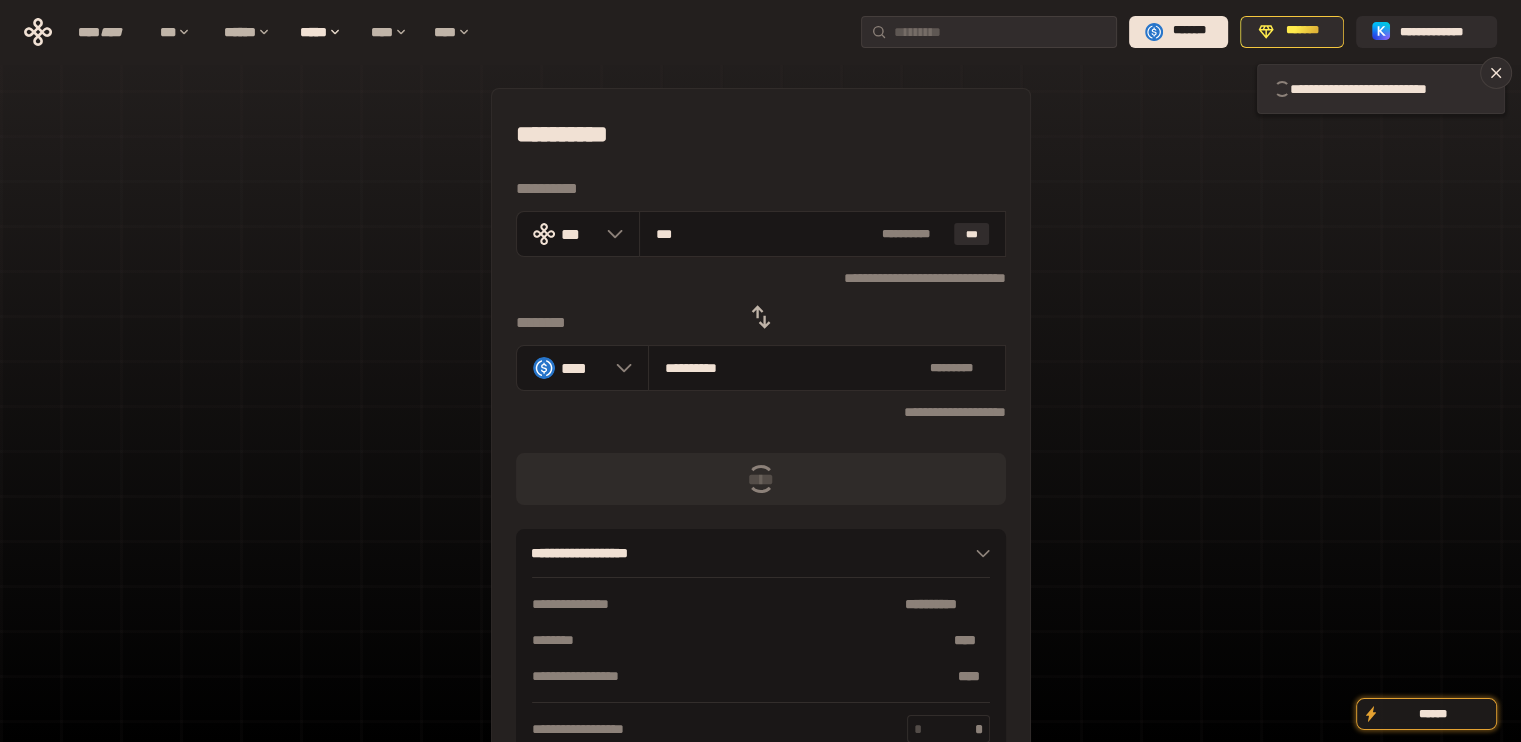 type 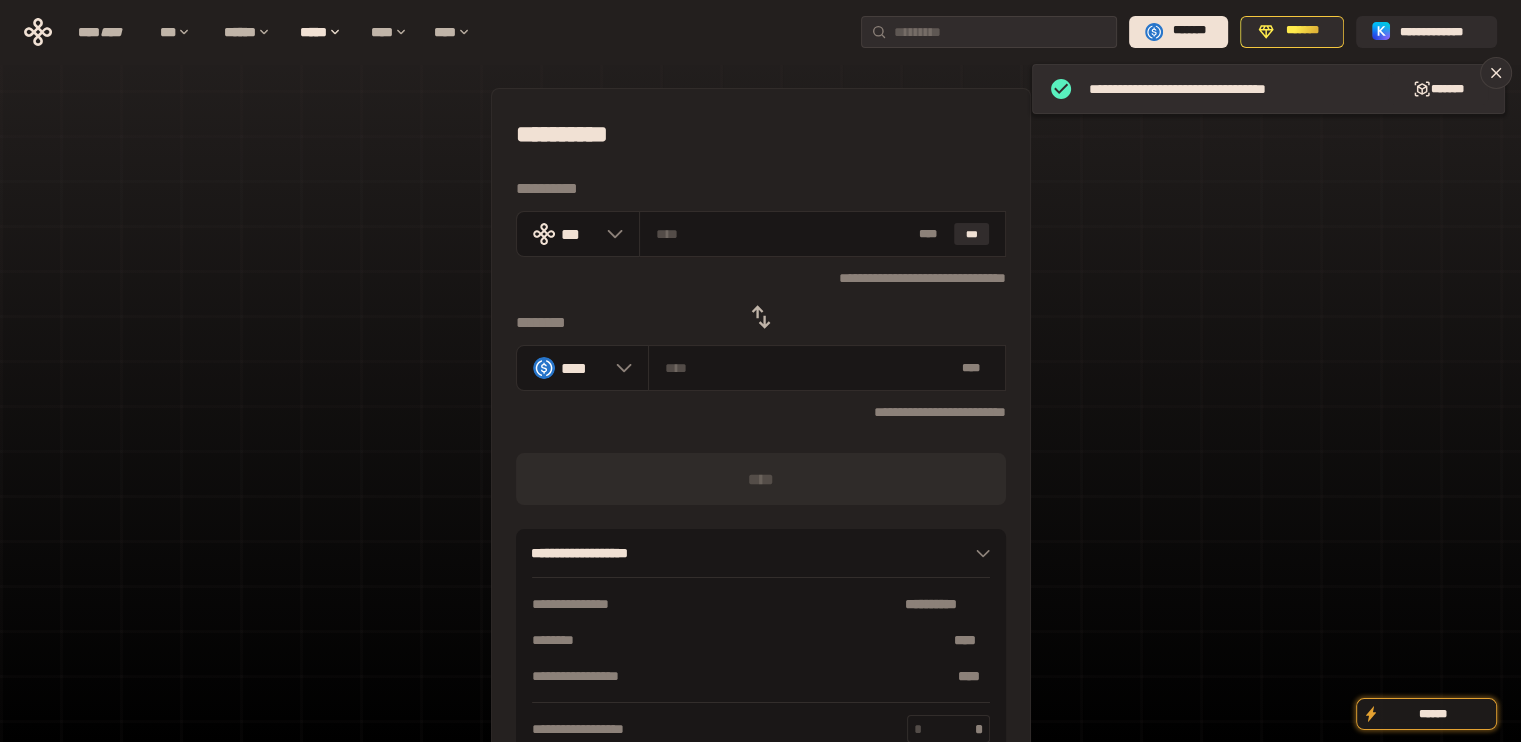 click at bounding box center [761, 317] 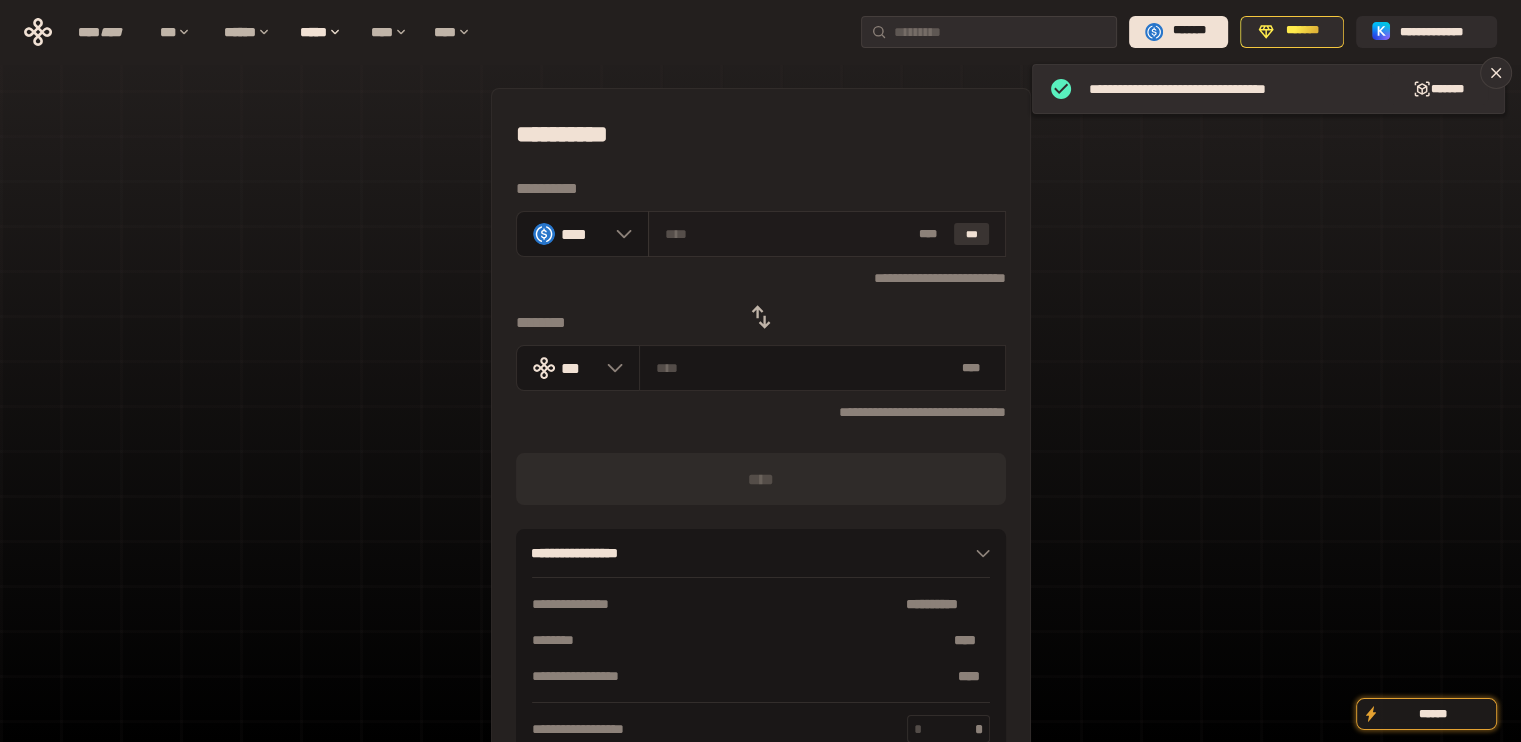 click on "***" at bounding box center (972, 234) 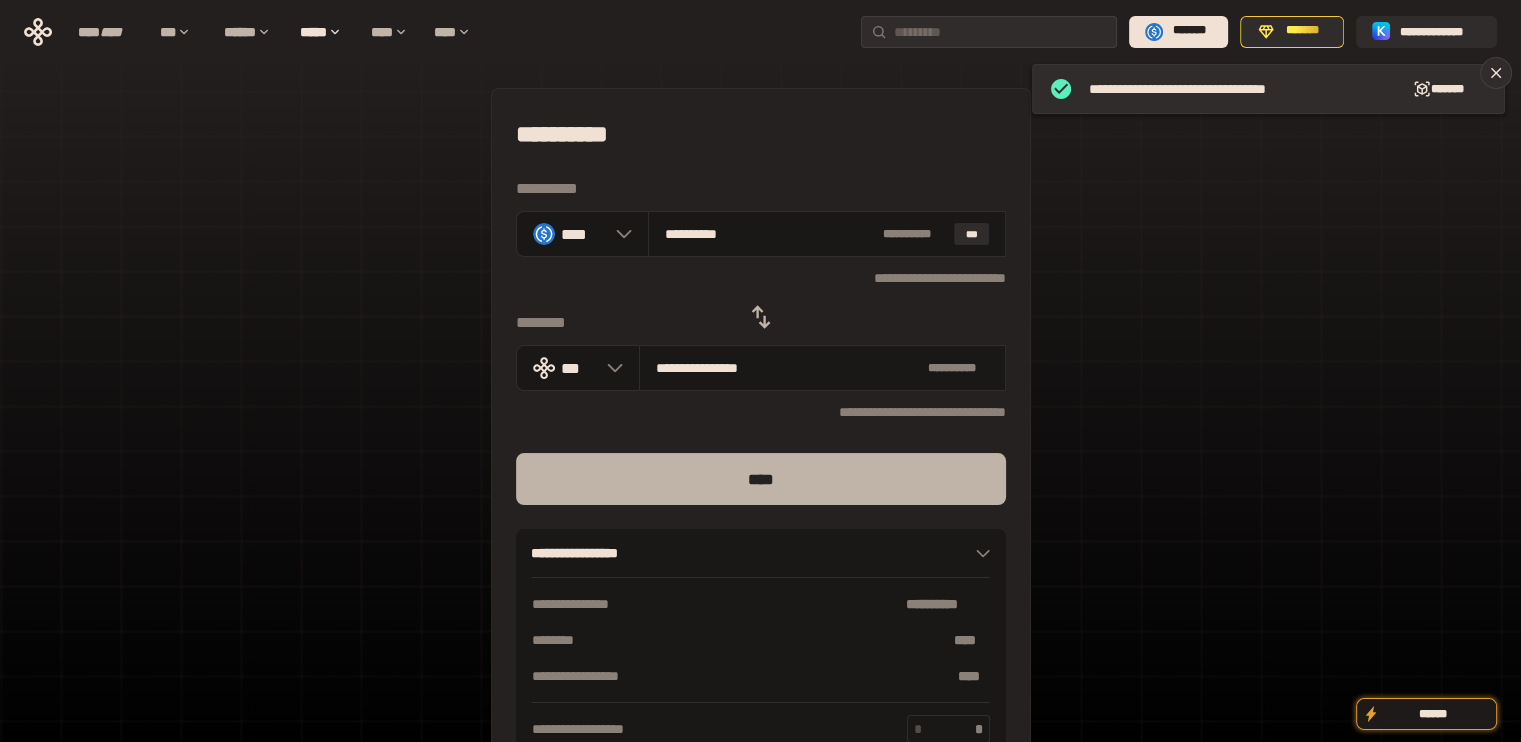 click on "****" at bounding box center [761, 479] 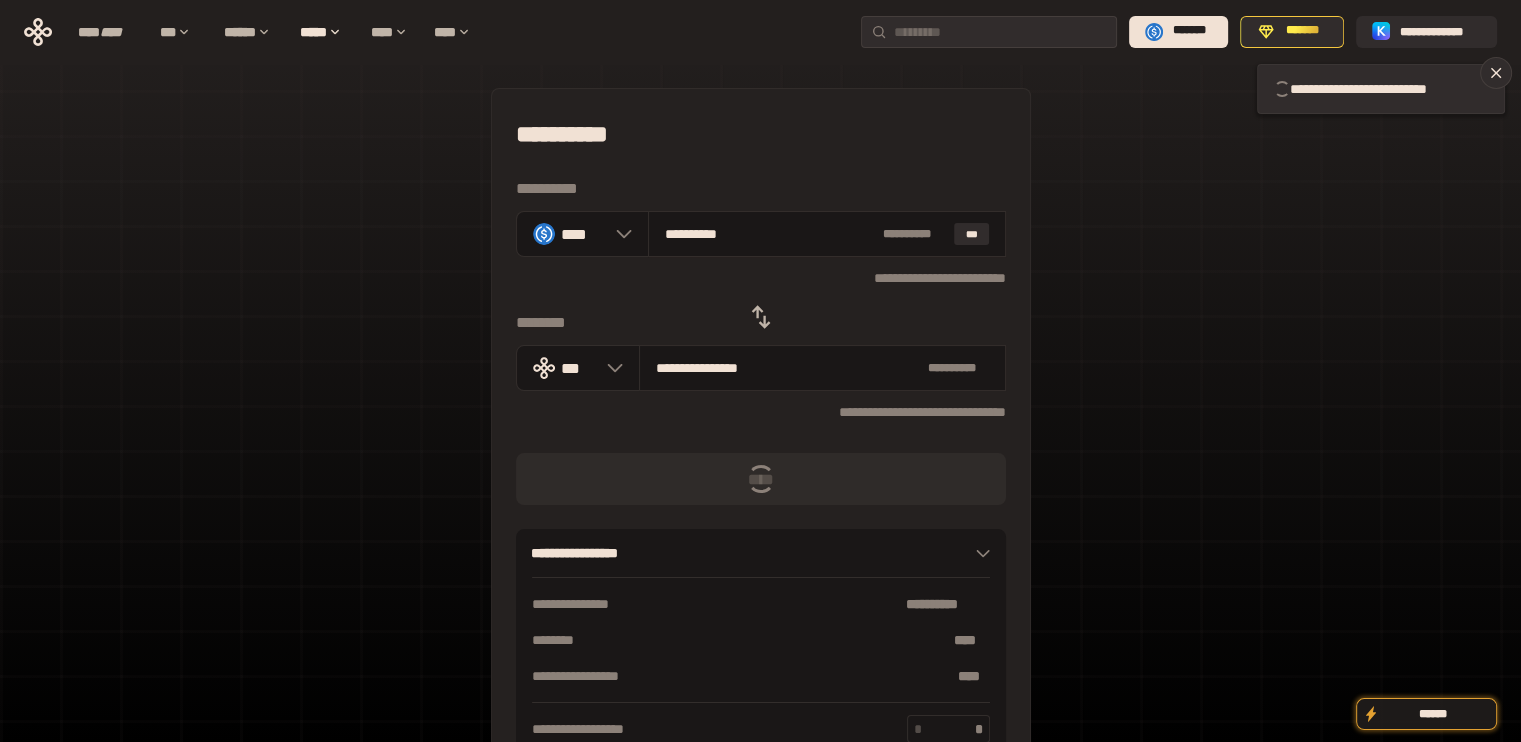click at bounding box center [761, 317] 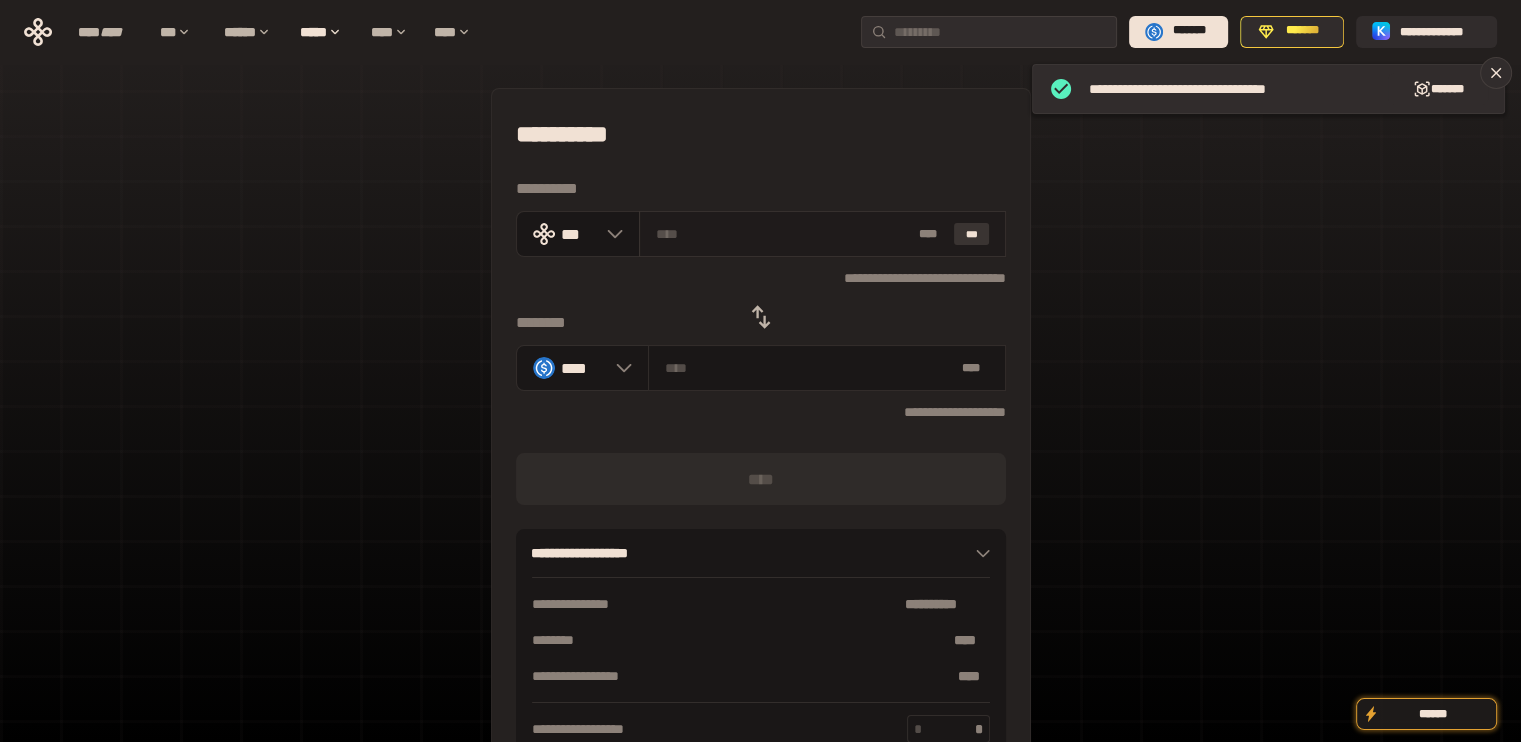 click on "***" at bounding box center (972, 234) 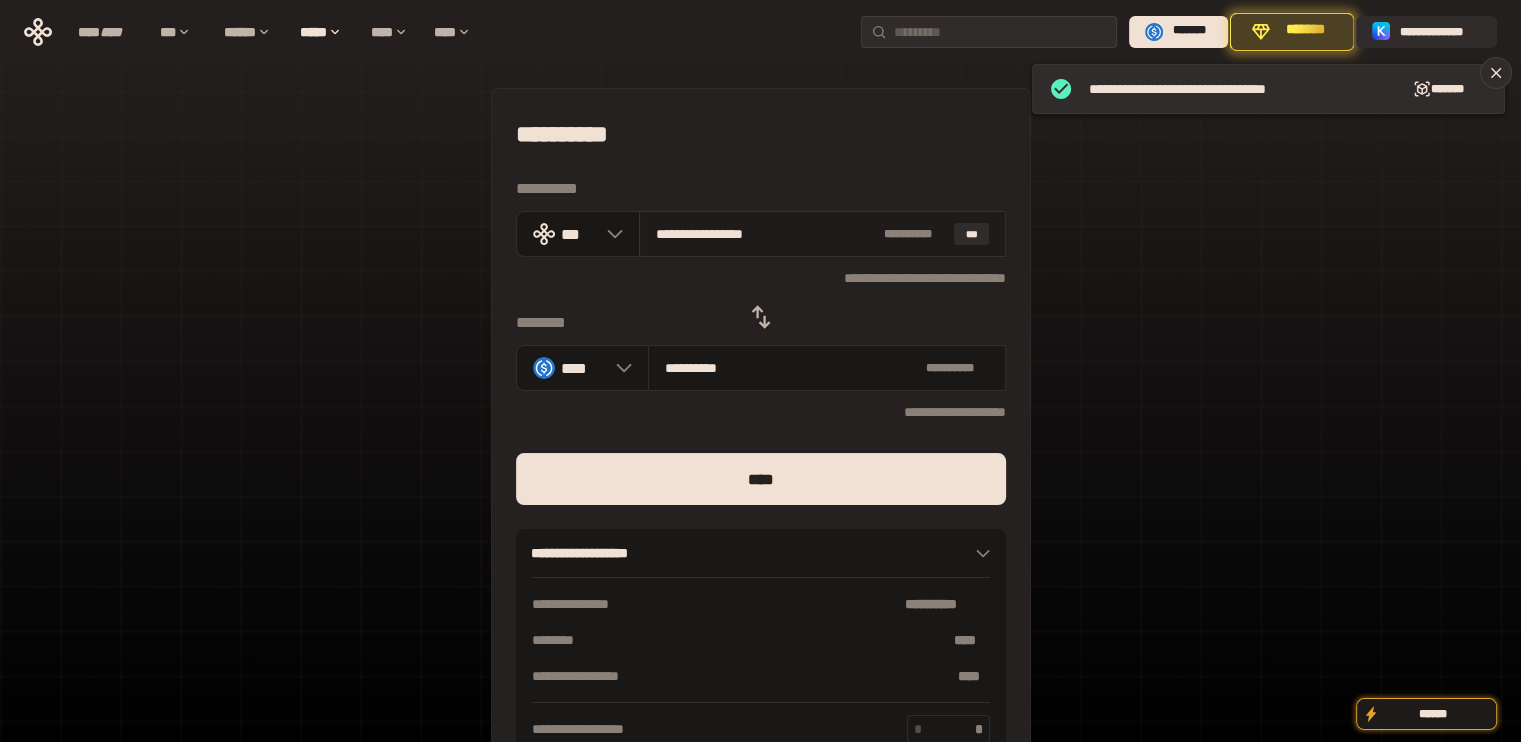 drag, startPoint x: 679, startPoint y: 235, endPoint x: 853, endPoint y: 254, distance: 175.03429 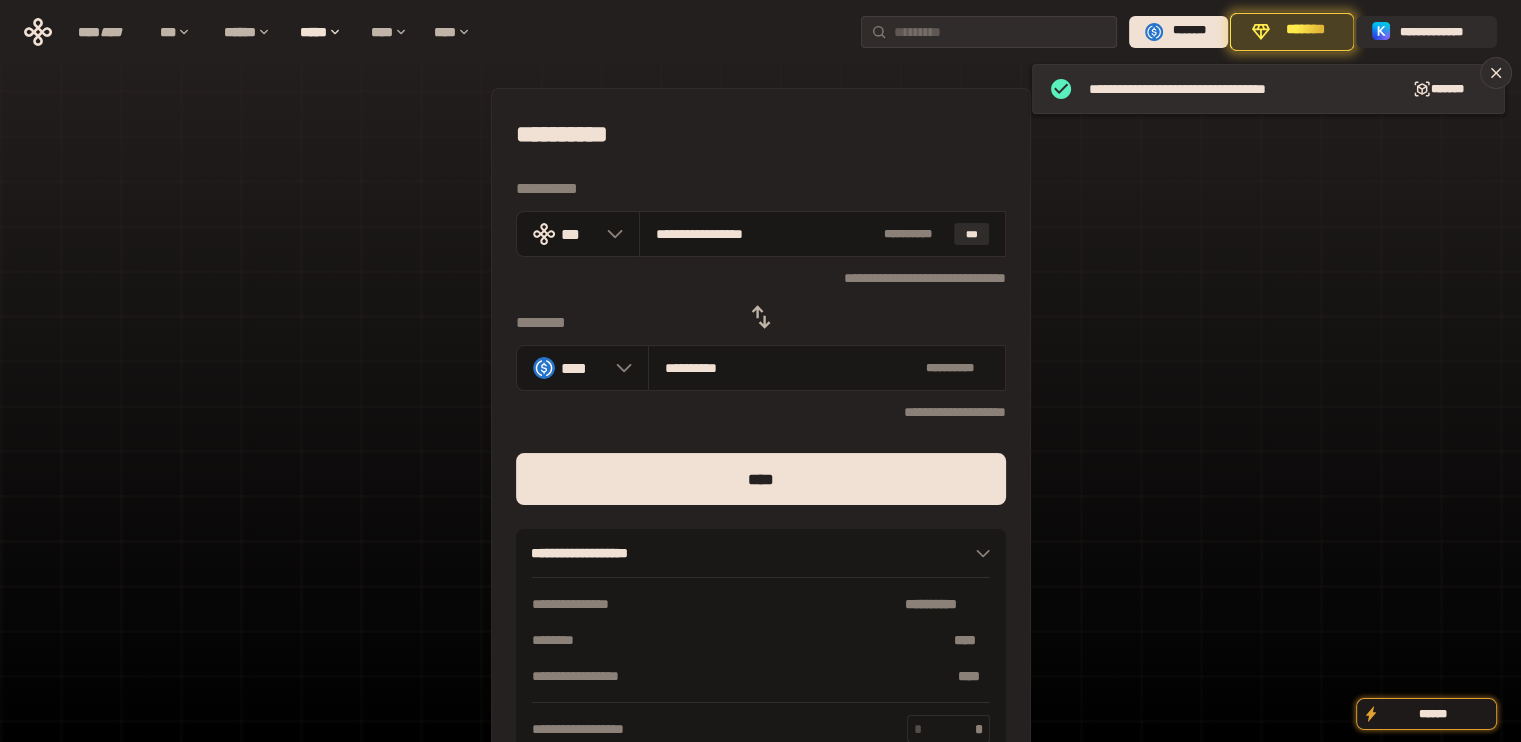 type on "***" 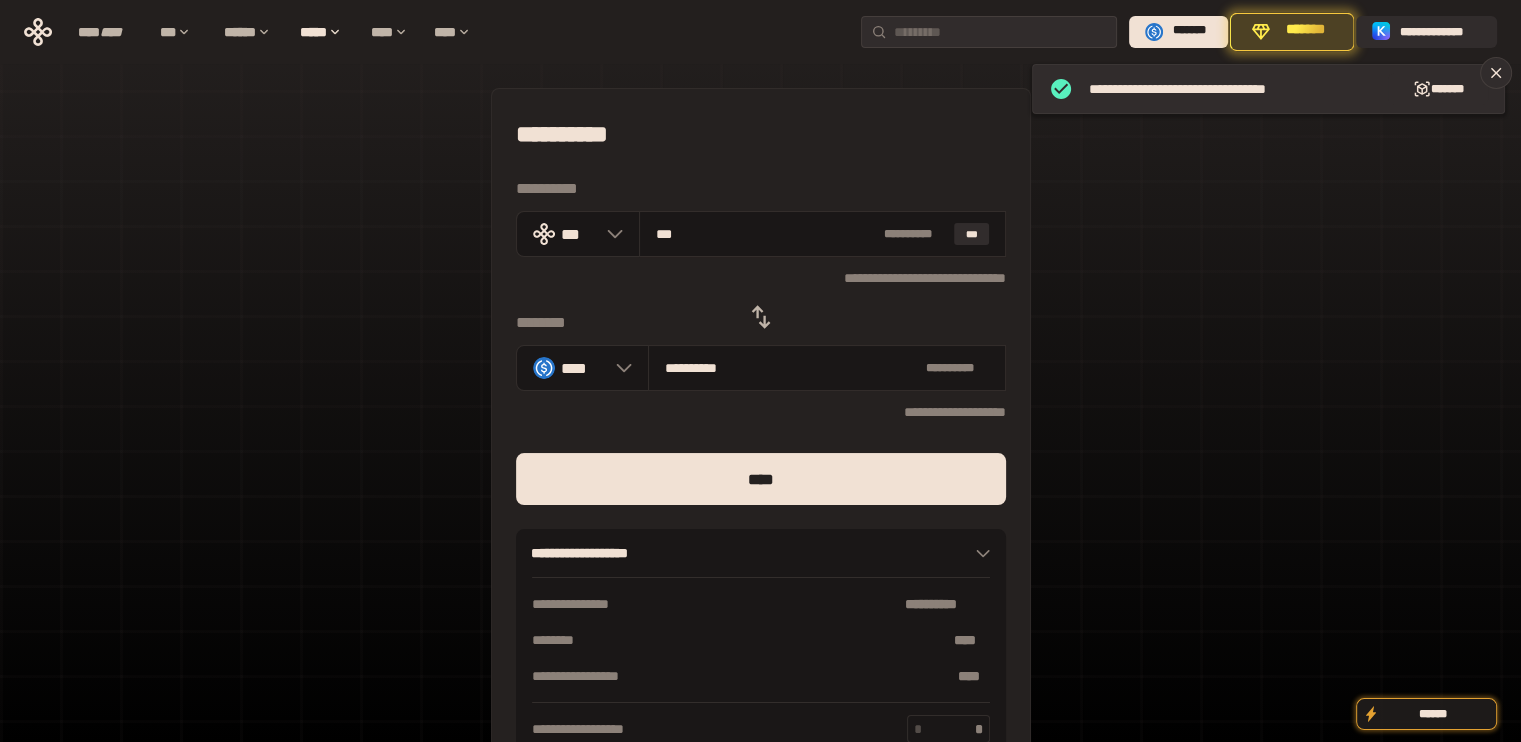 type on "**********" 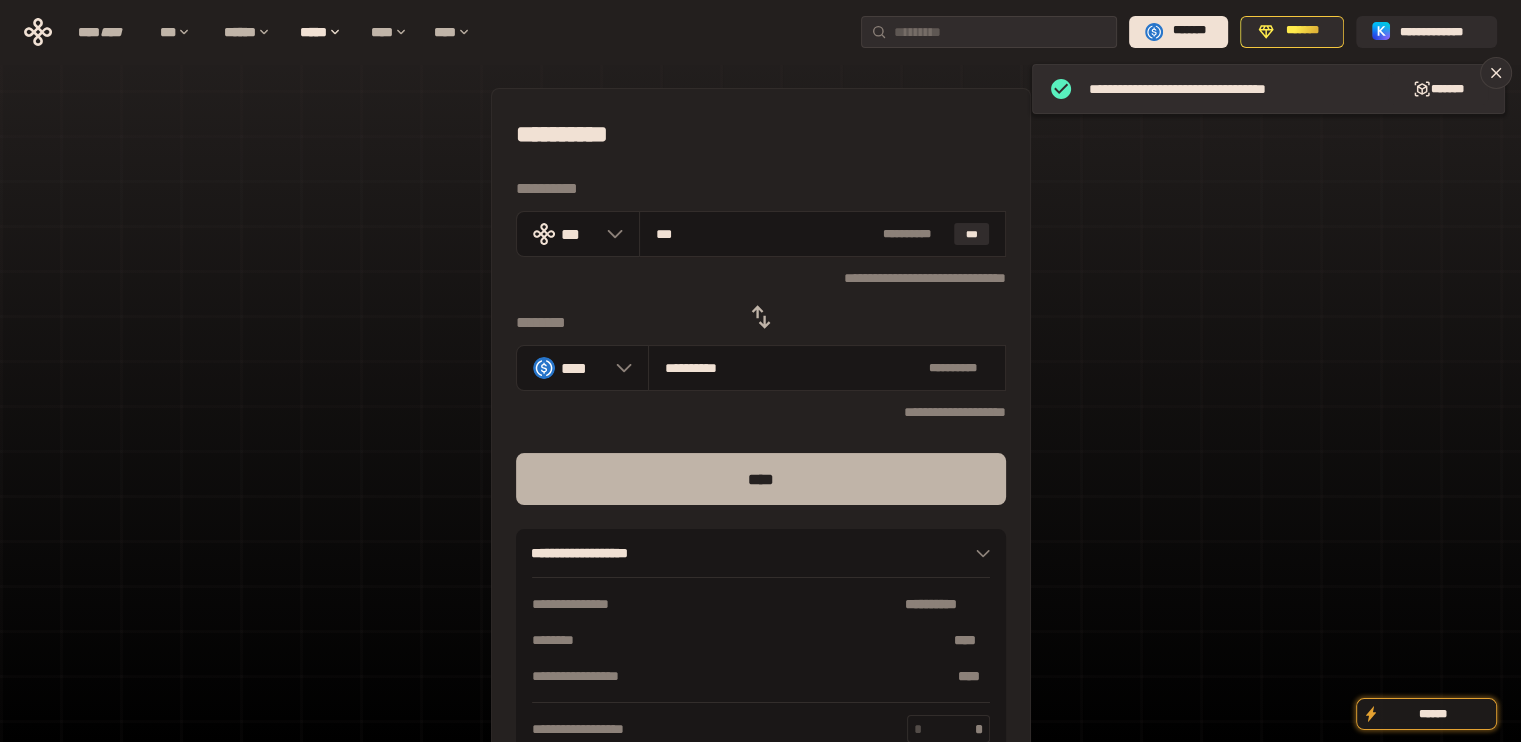 type on "***" 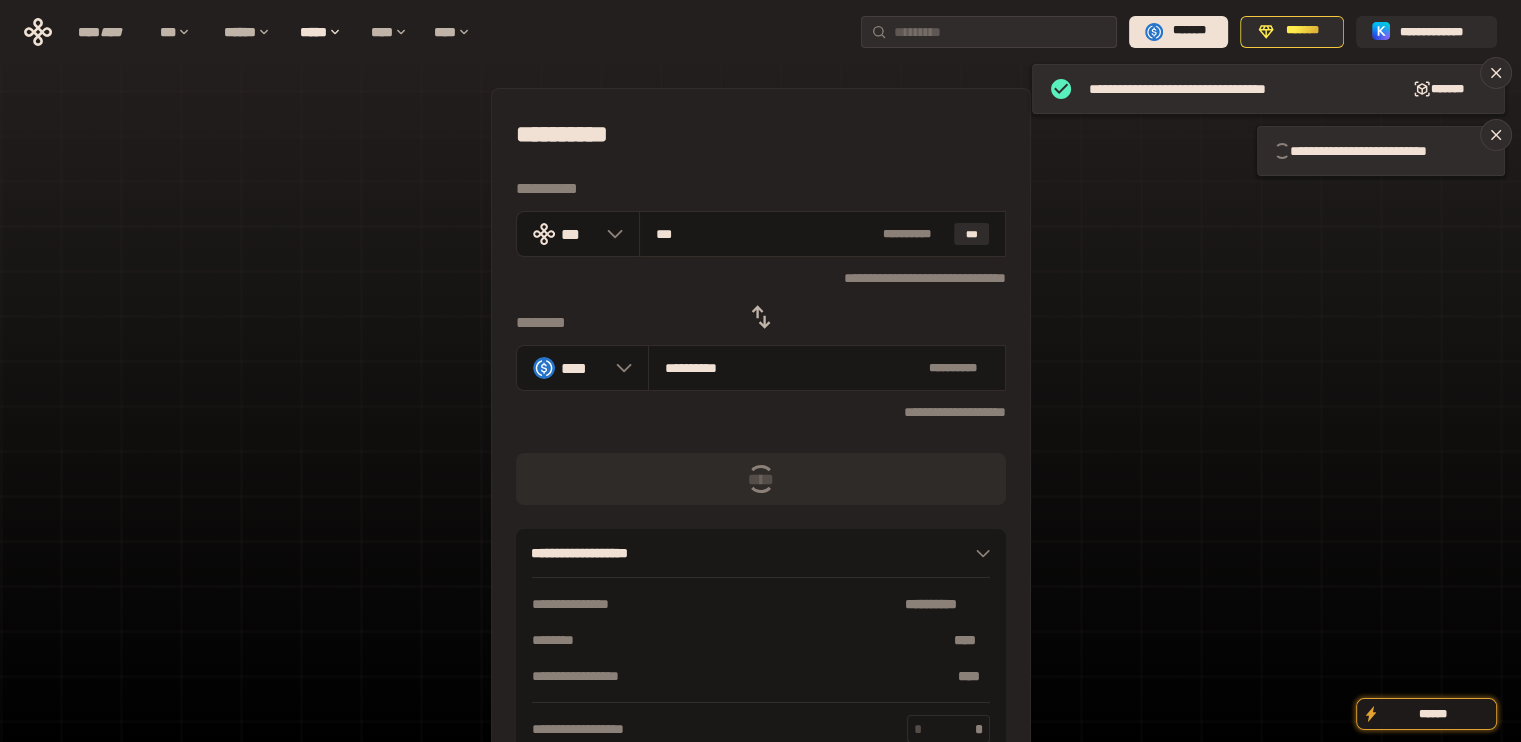 type 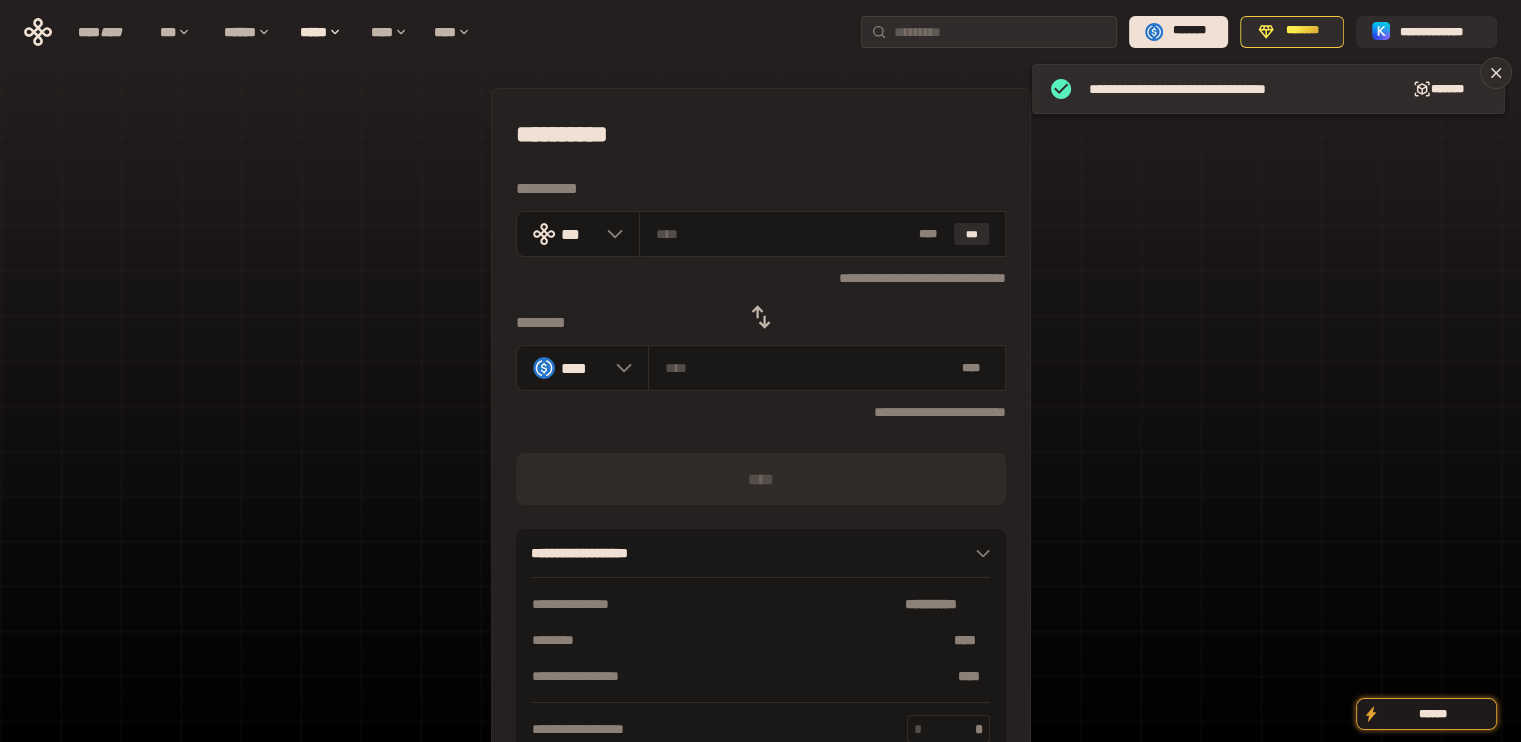 click 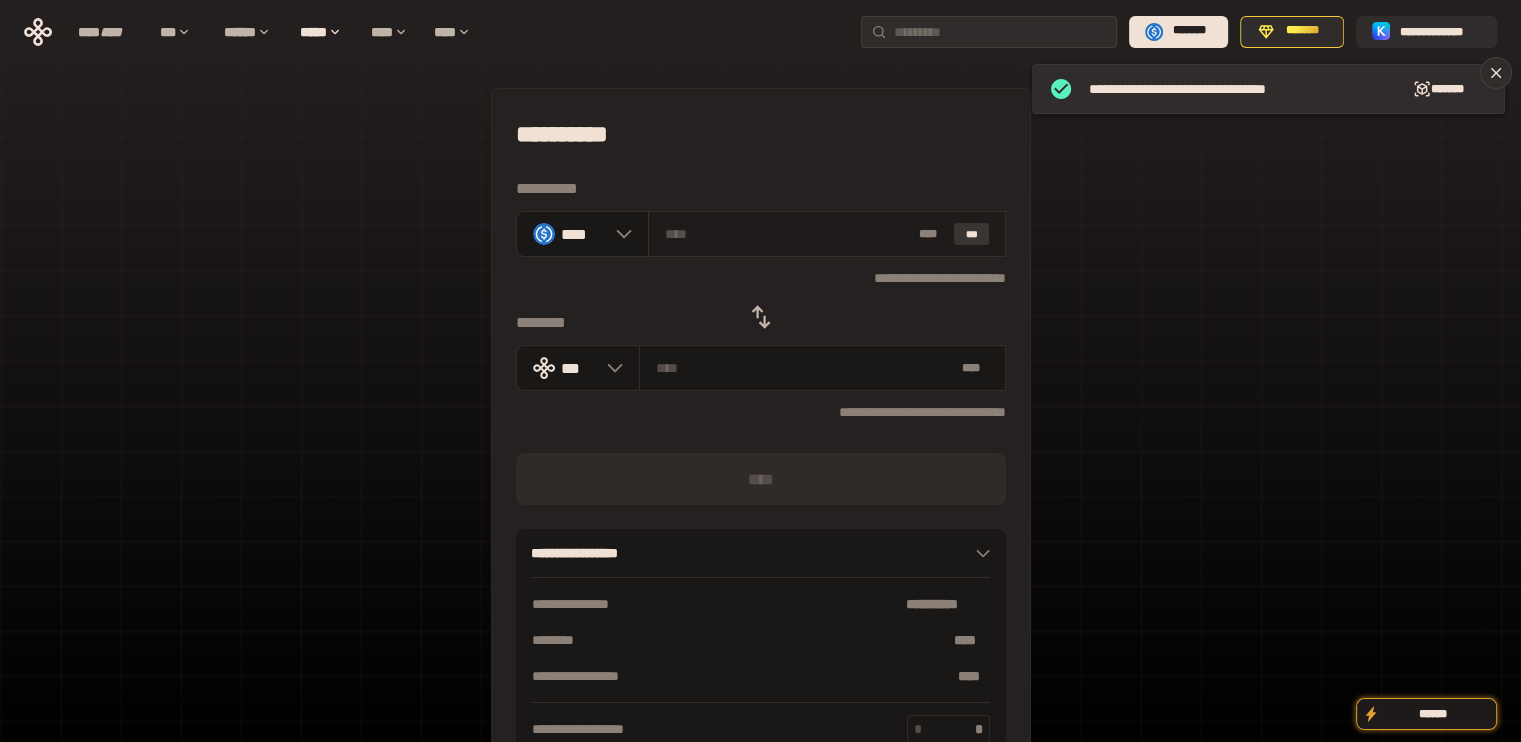 click on "***" at bounding box center [972, 234] 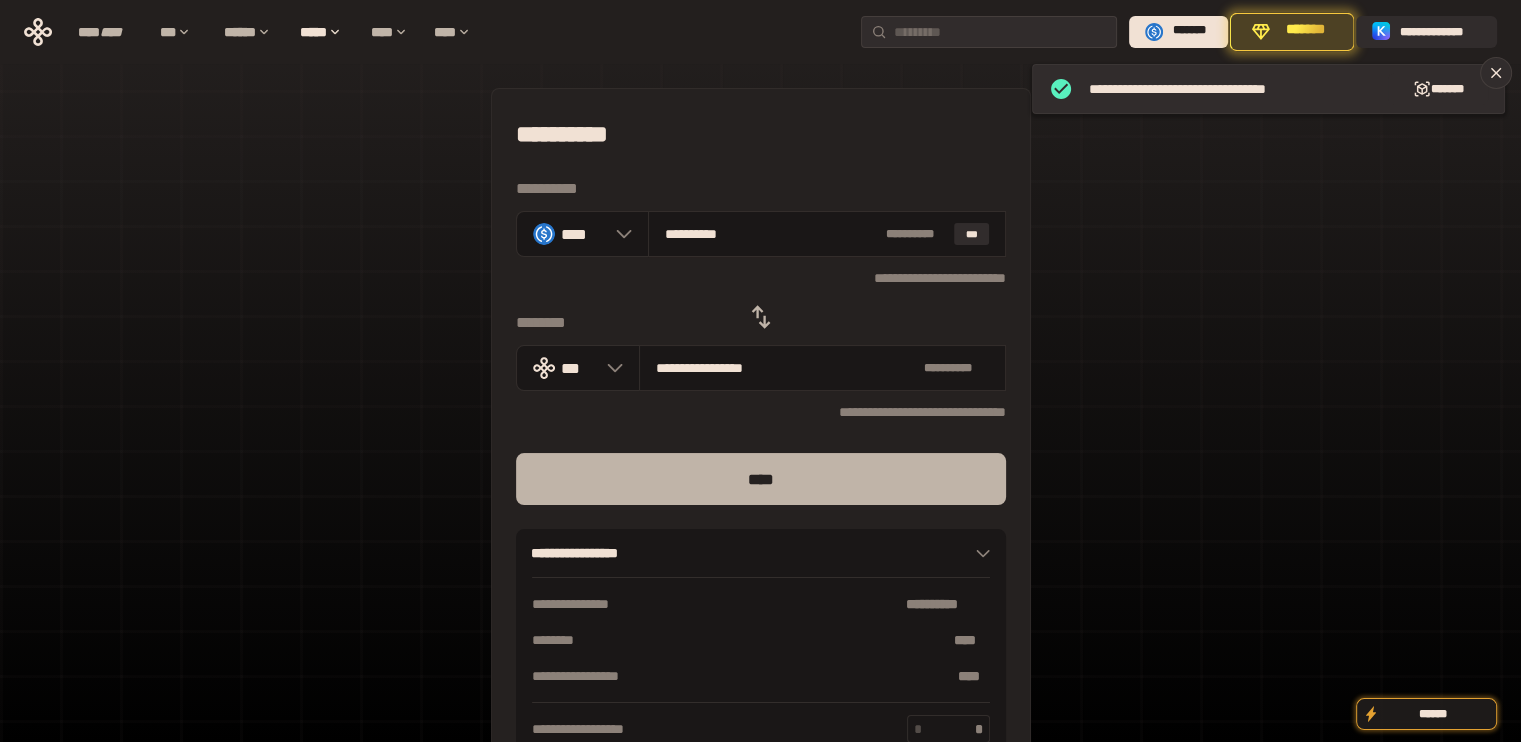 click on "****" at bounding box center (761, 479) 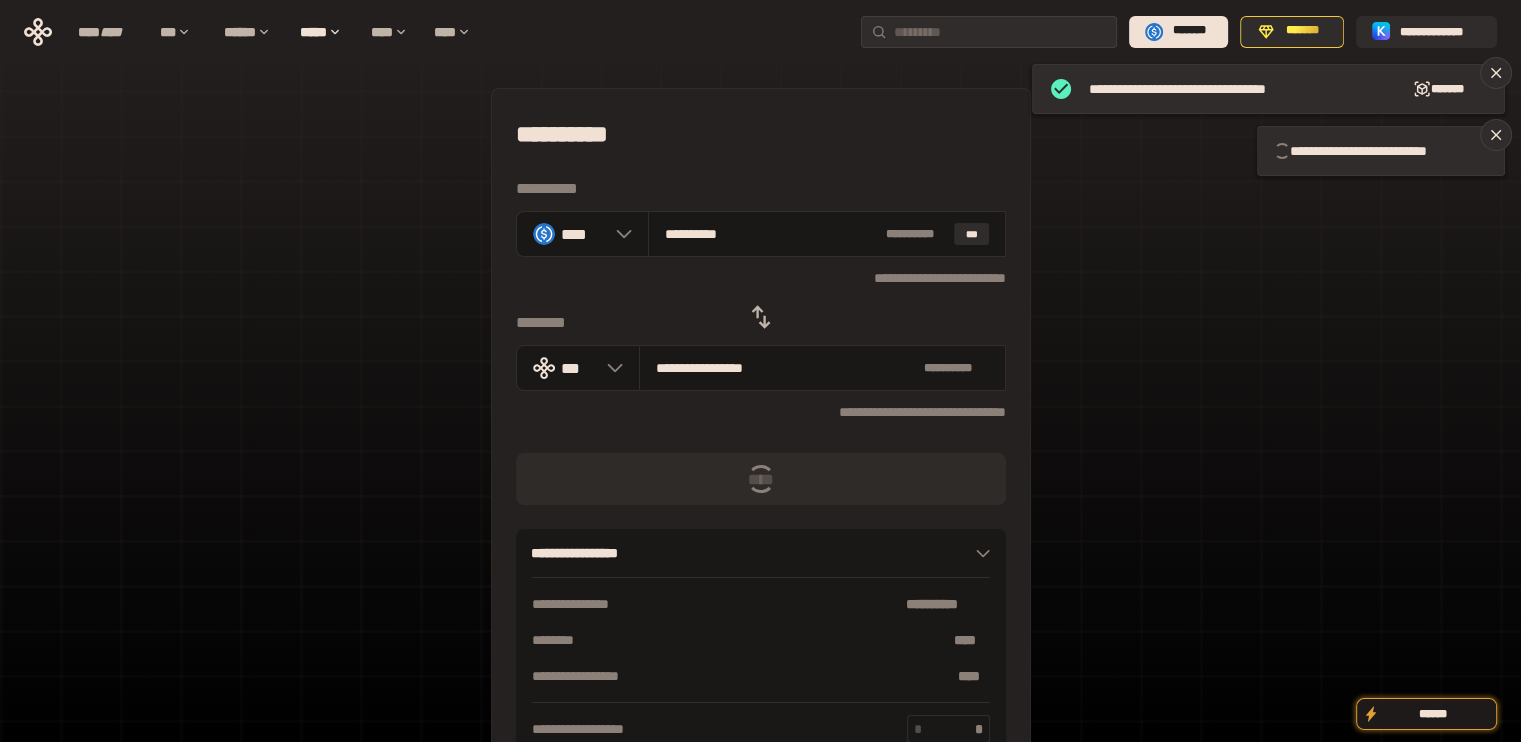 type 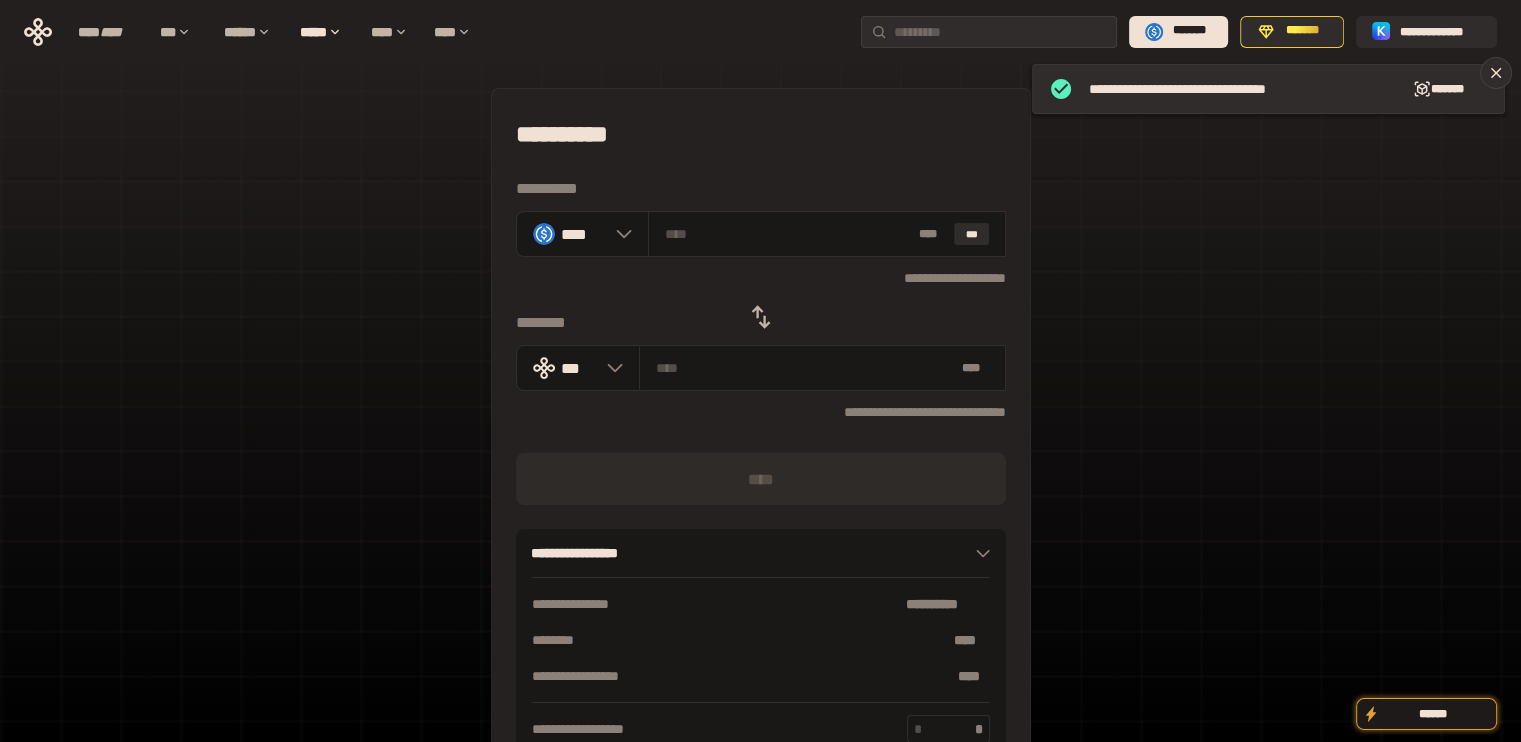 click at bounding box center [761, 317] 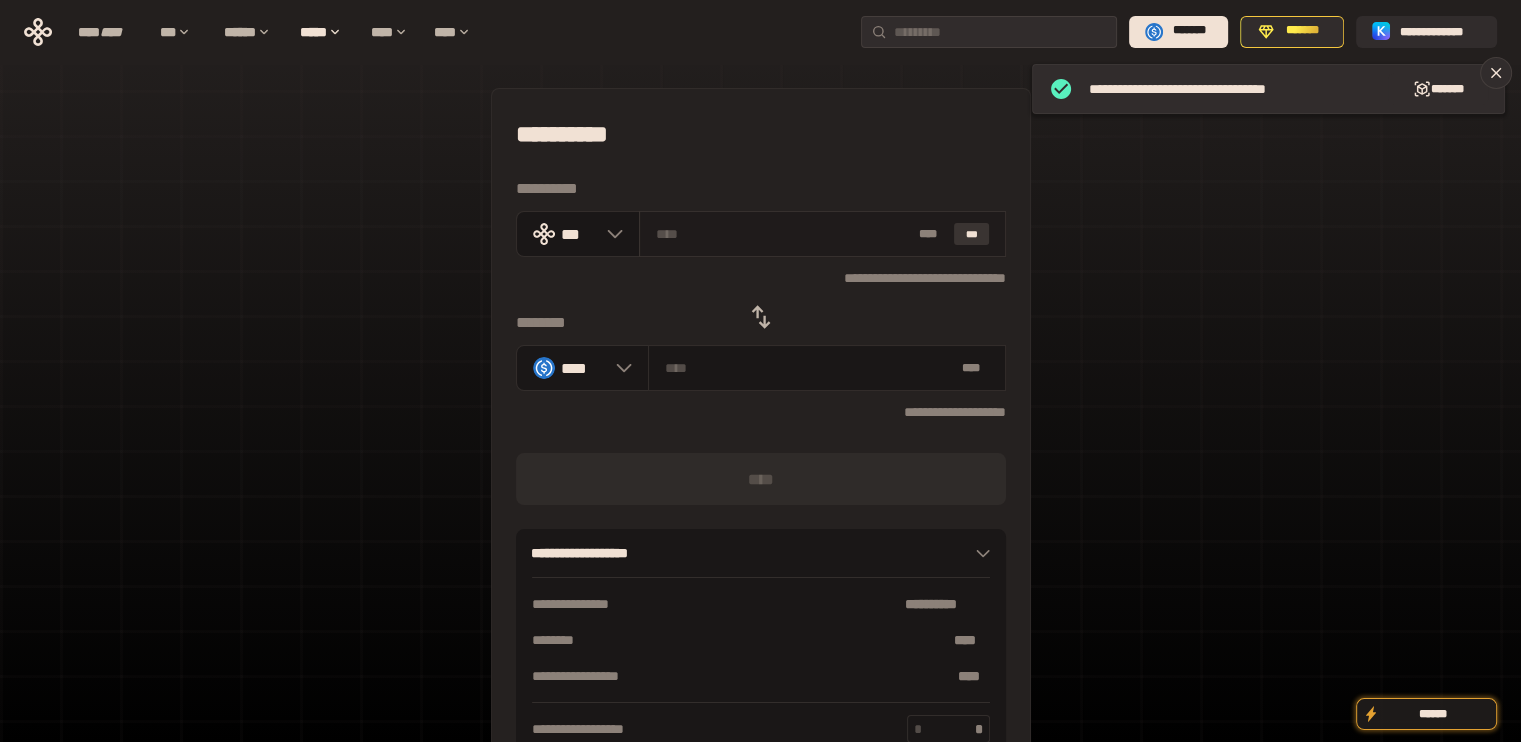 click on "***" at bounding box center (972, 234) 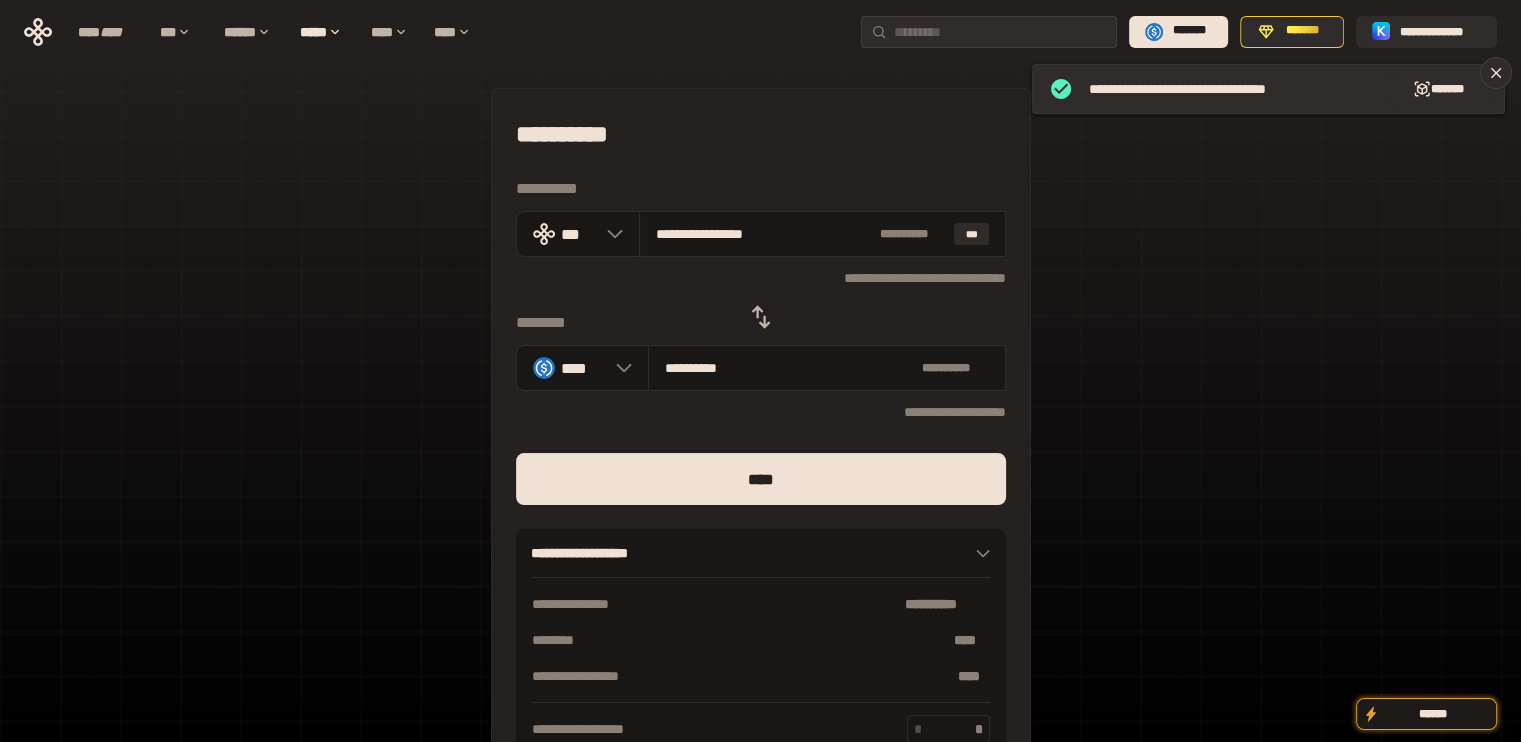 drag, startPoint x: 687, startPoint y: 238, endPoint x: 828, endPoint y: 341, distance: 174.61386 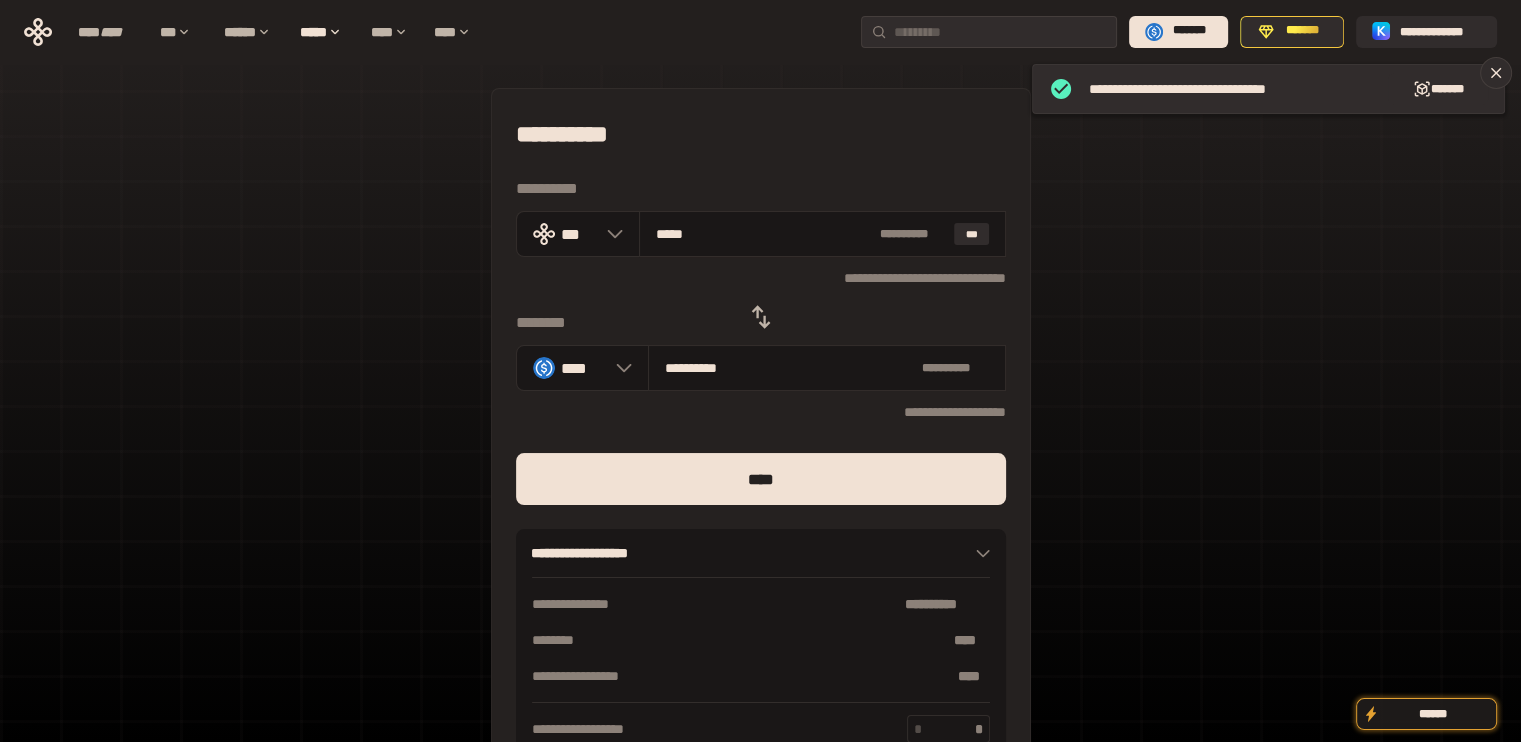 type on "**********" 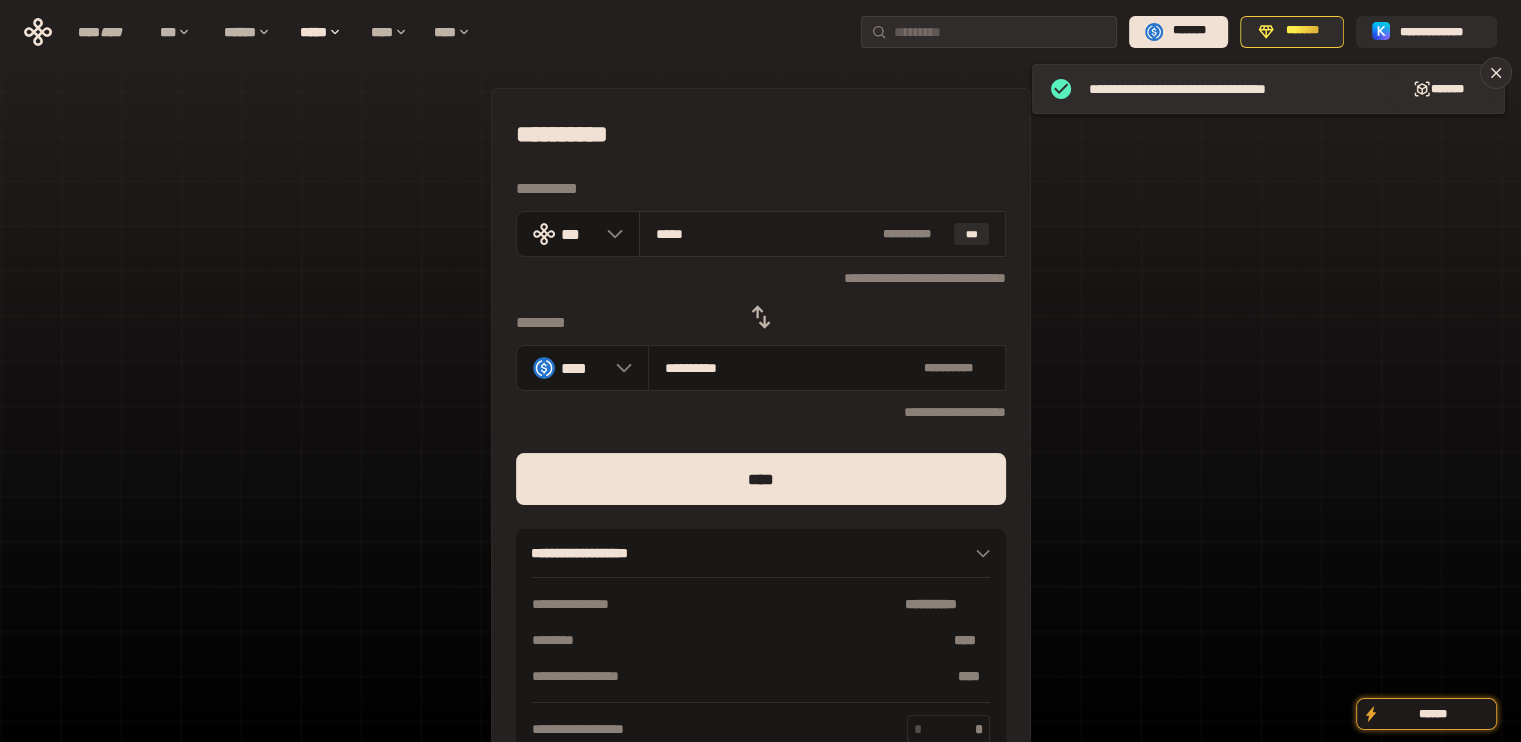 drag, startPoint x: 708, startPoint y: 235, endPoint x: 685, endPoint y: 239, distance: 23.345236 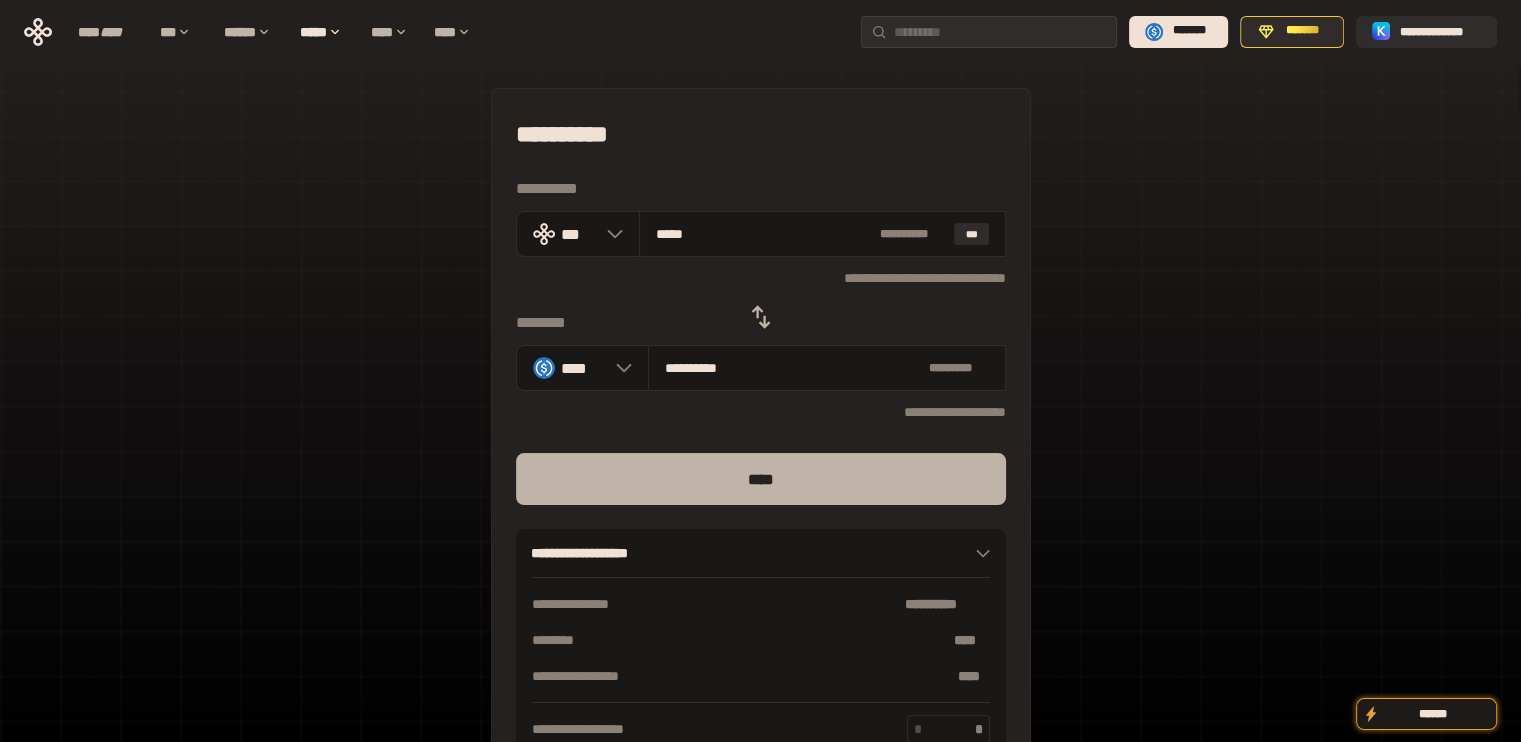 type on "*****" 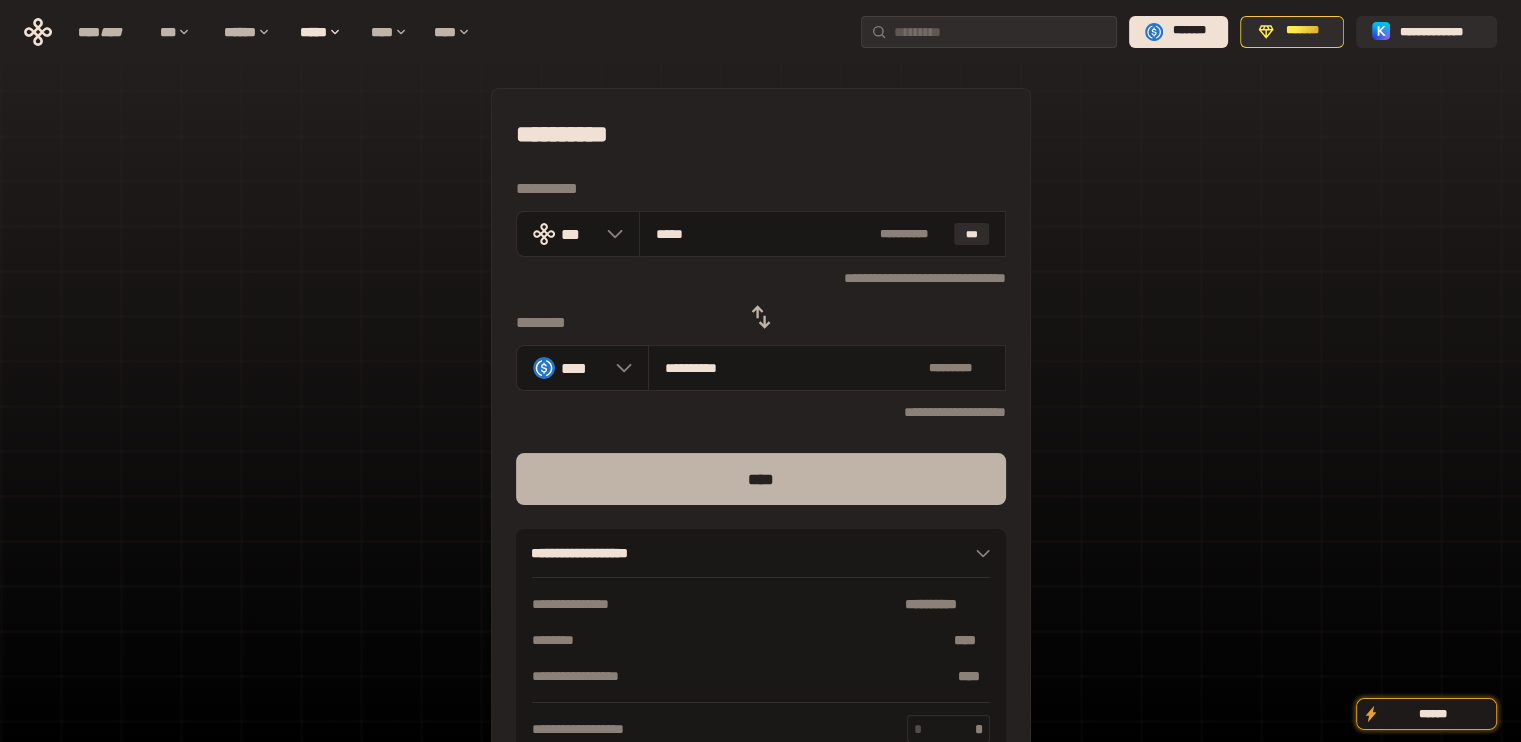 click on "****" at bounding box center [761, 479] 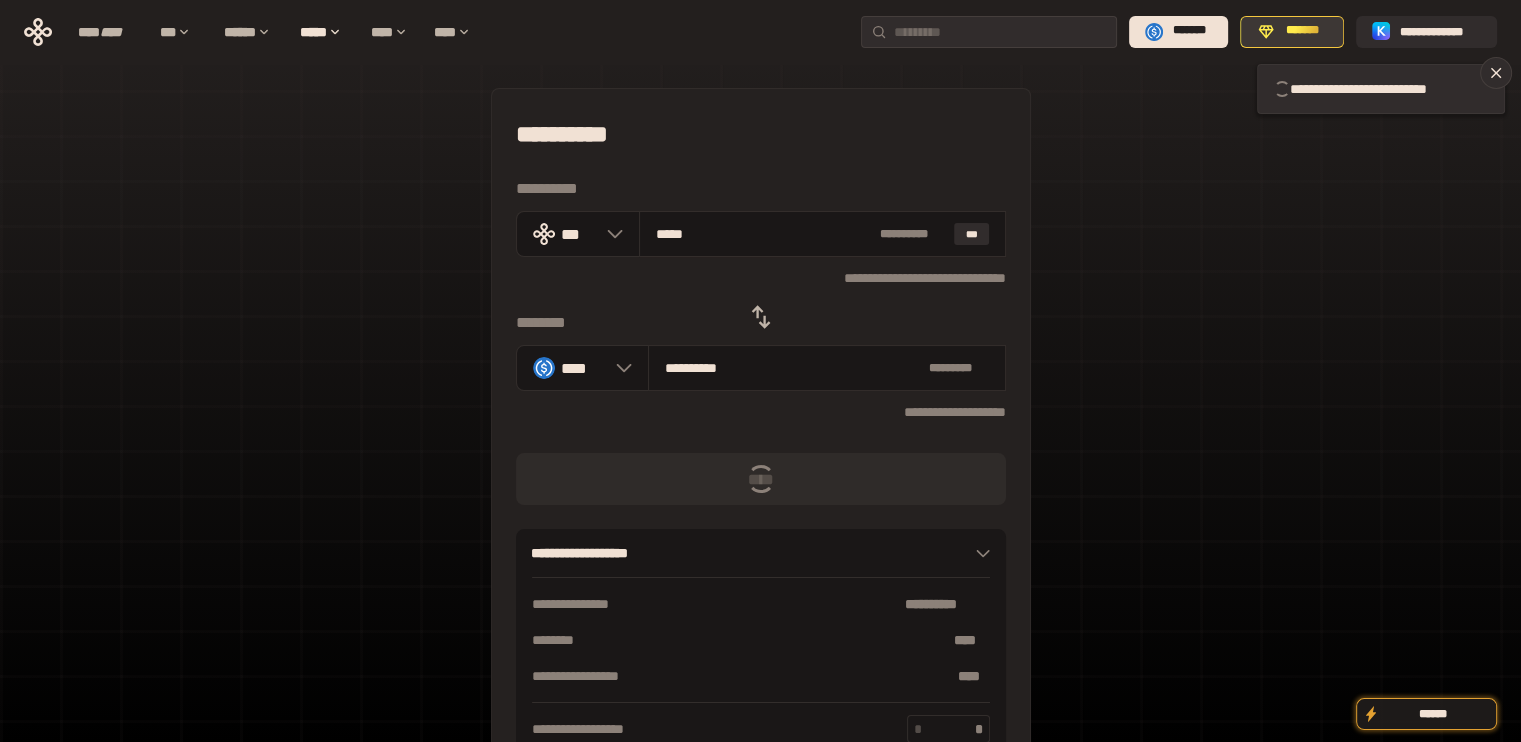click on "*******" at bounding box center (1303, 31) 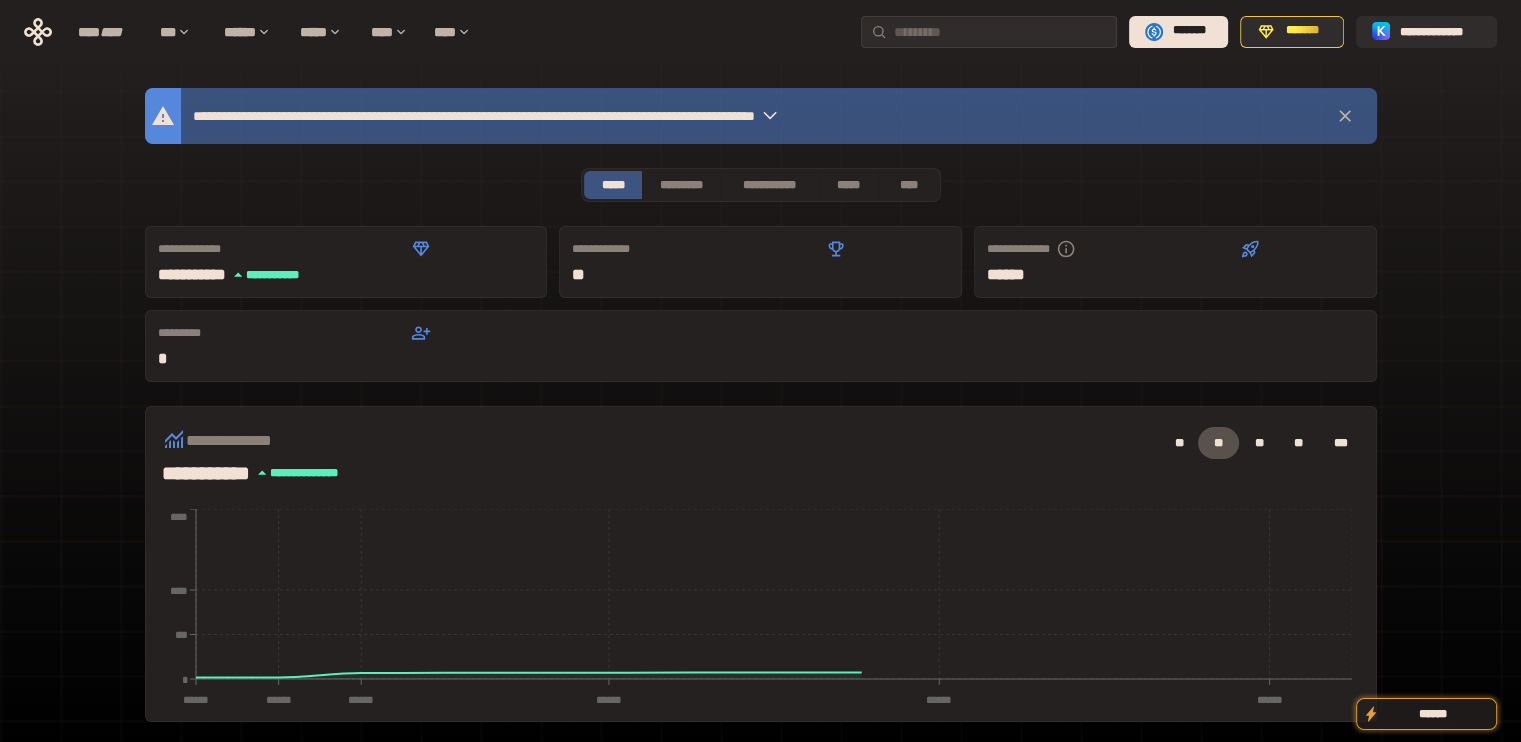 click on "**********" at bounding box center (761, 694) 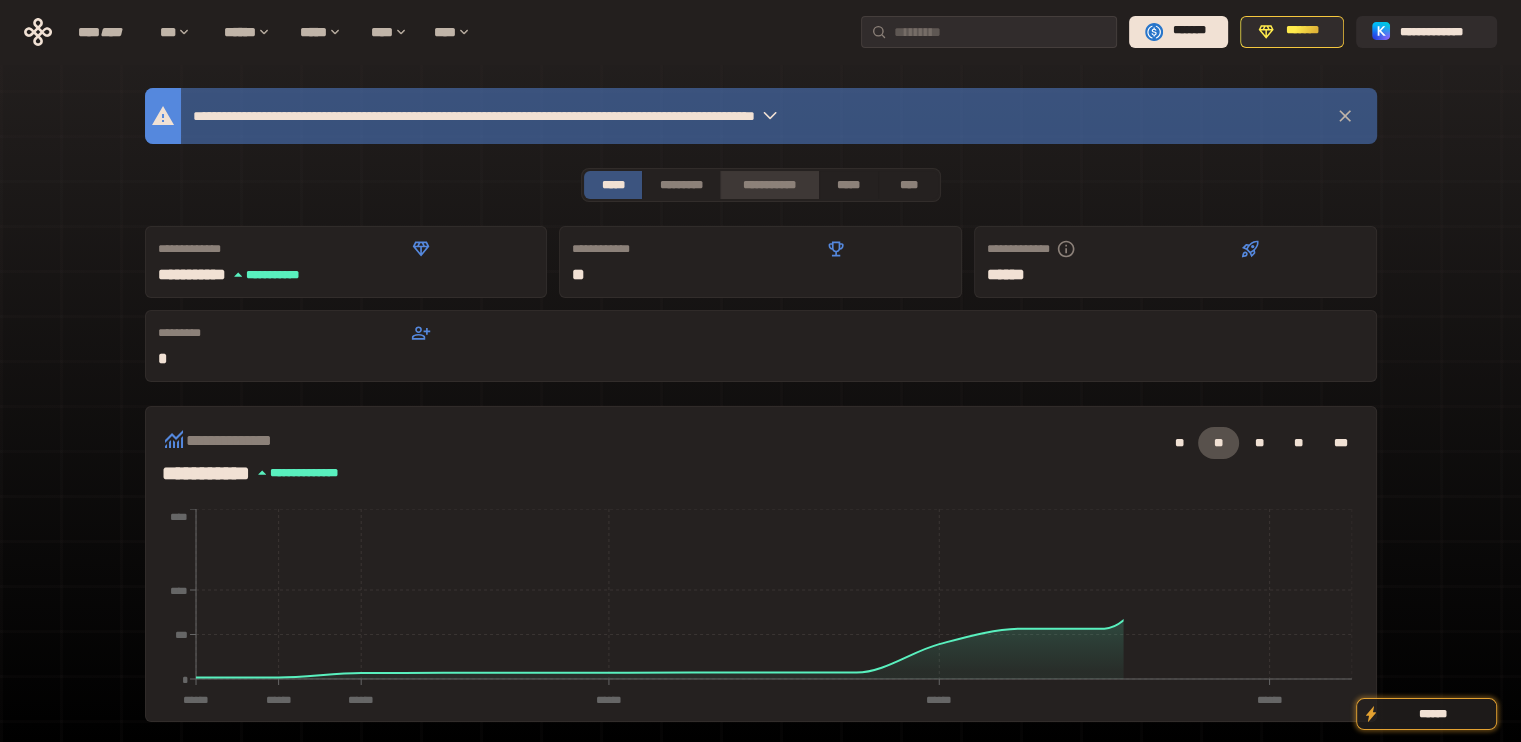 click on "**********" at bounding box center [769, 185] 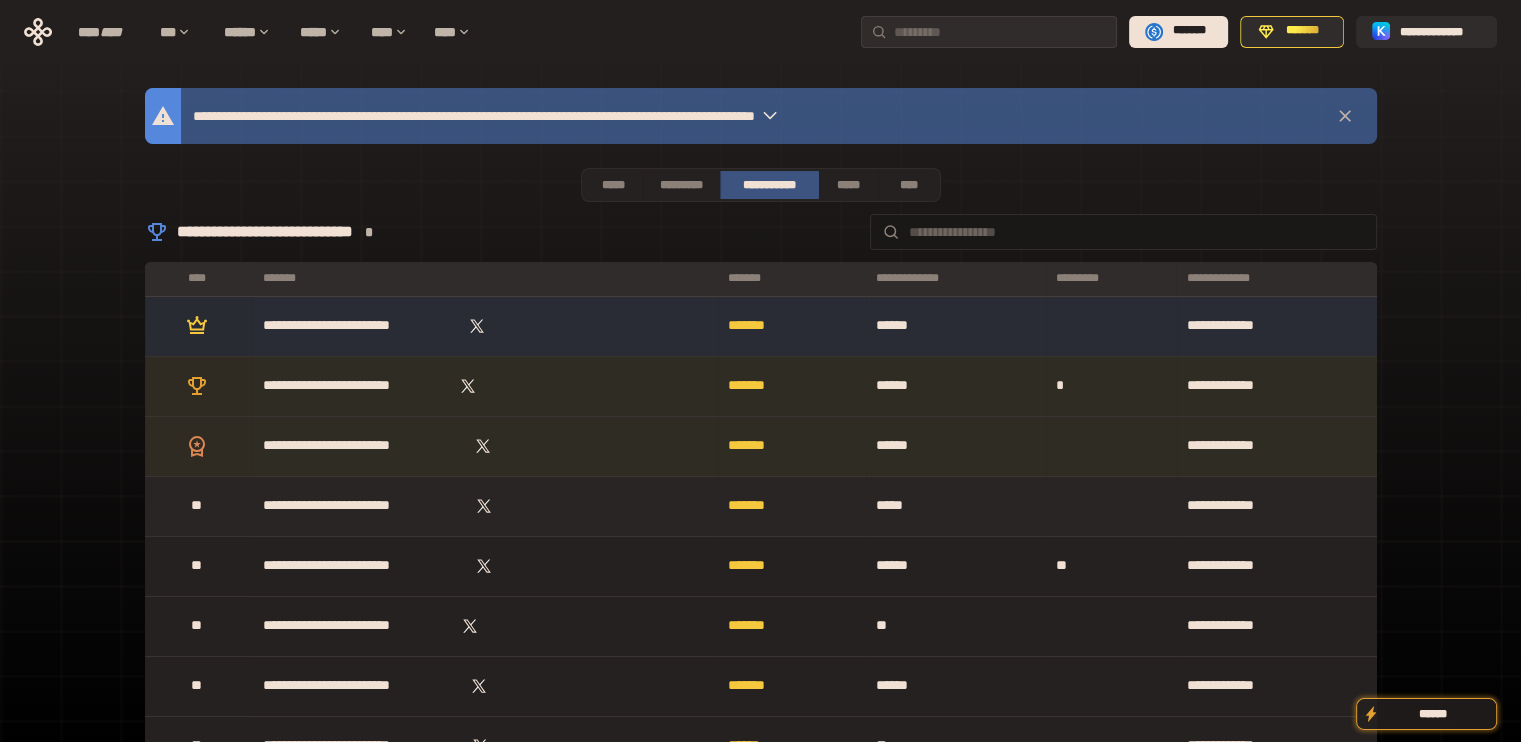 type 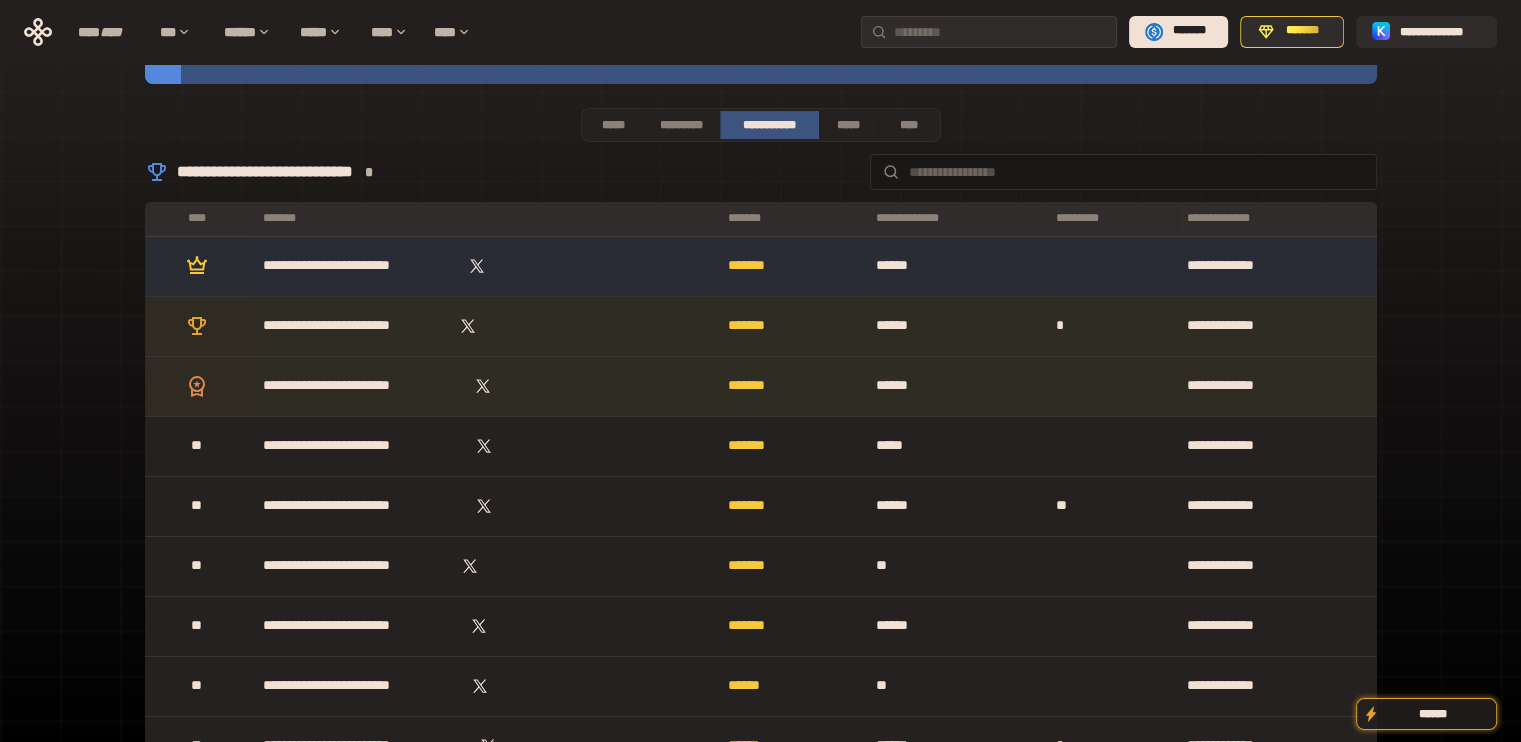 scroll, scrollTop: 0, scrollLeft: 0, axis: both 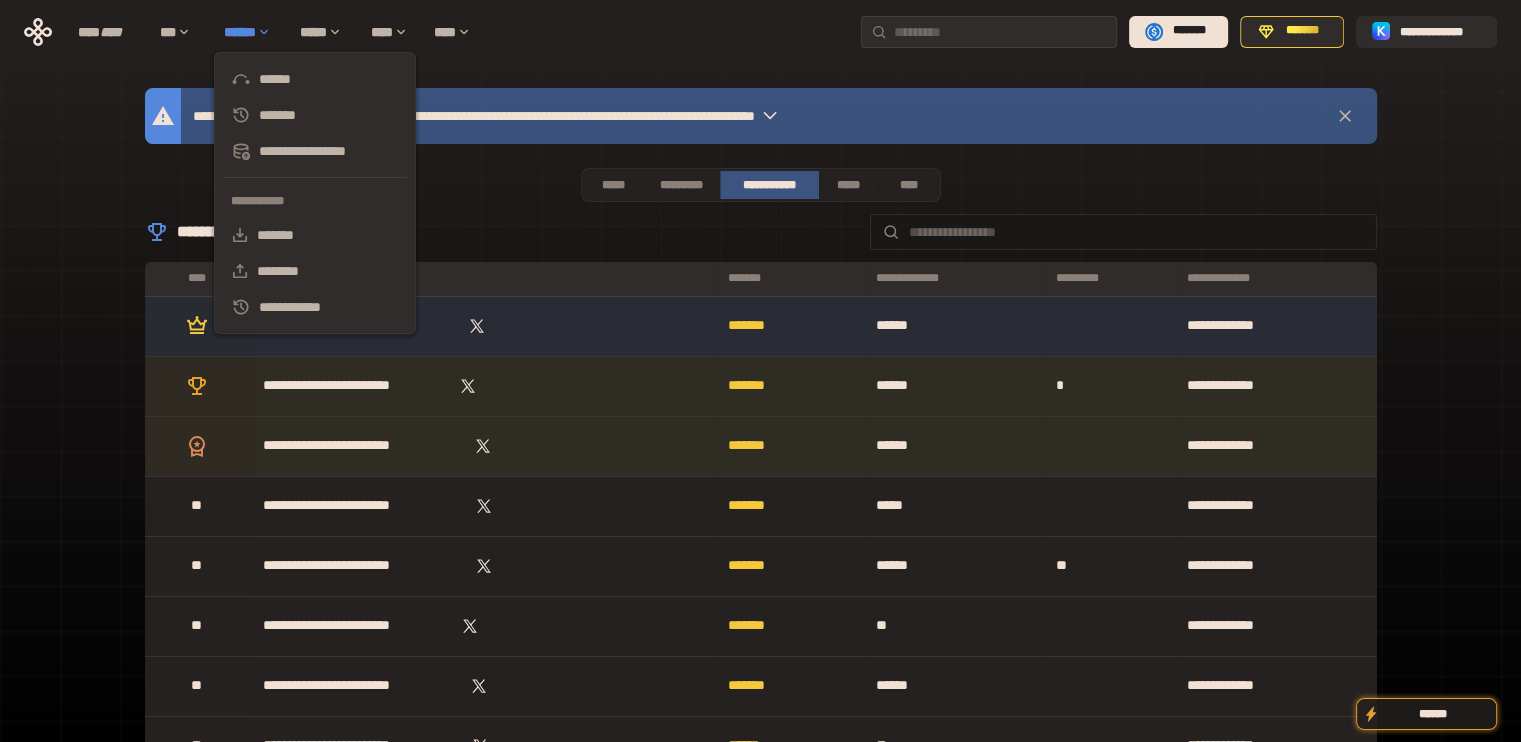 click on "******" at bounding box center [252, 32] 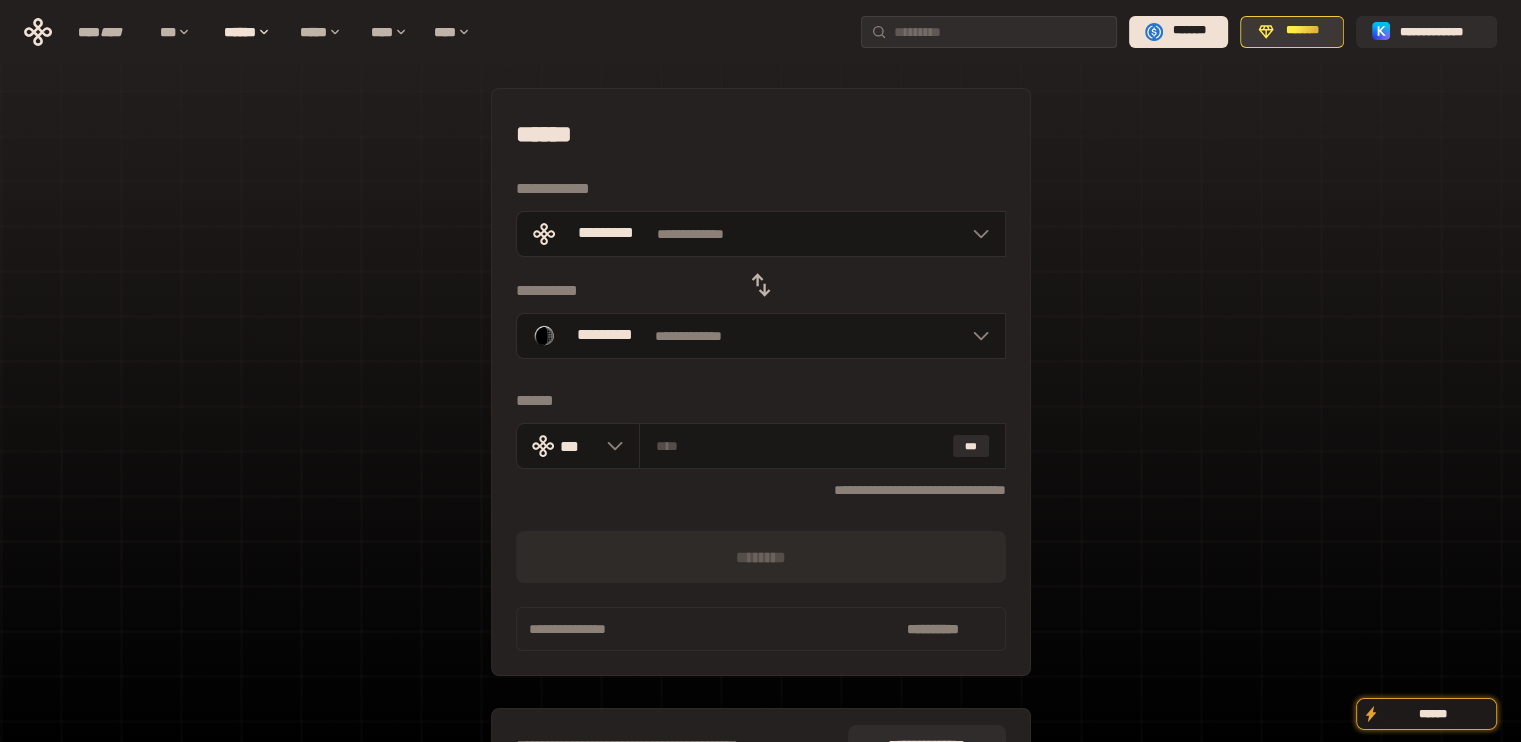 click on "*******" at bounding box center [1303, 31] 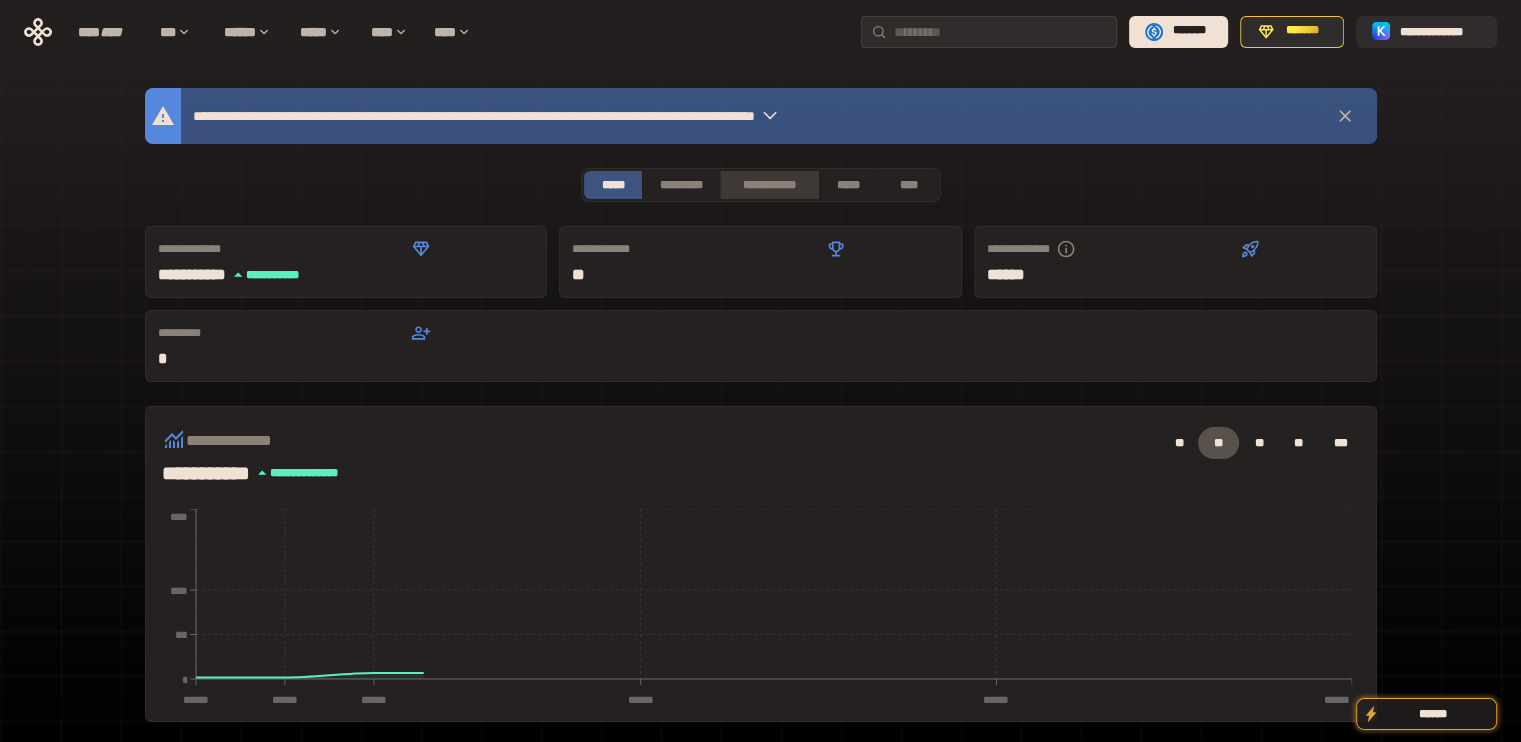 click on "**********" at bounding box center [769, 185] 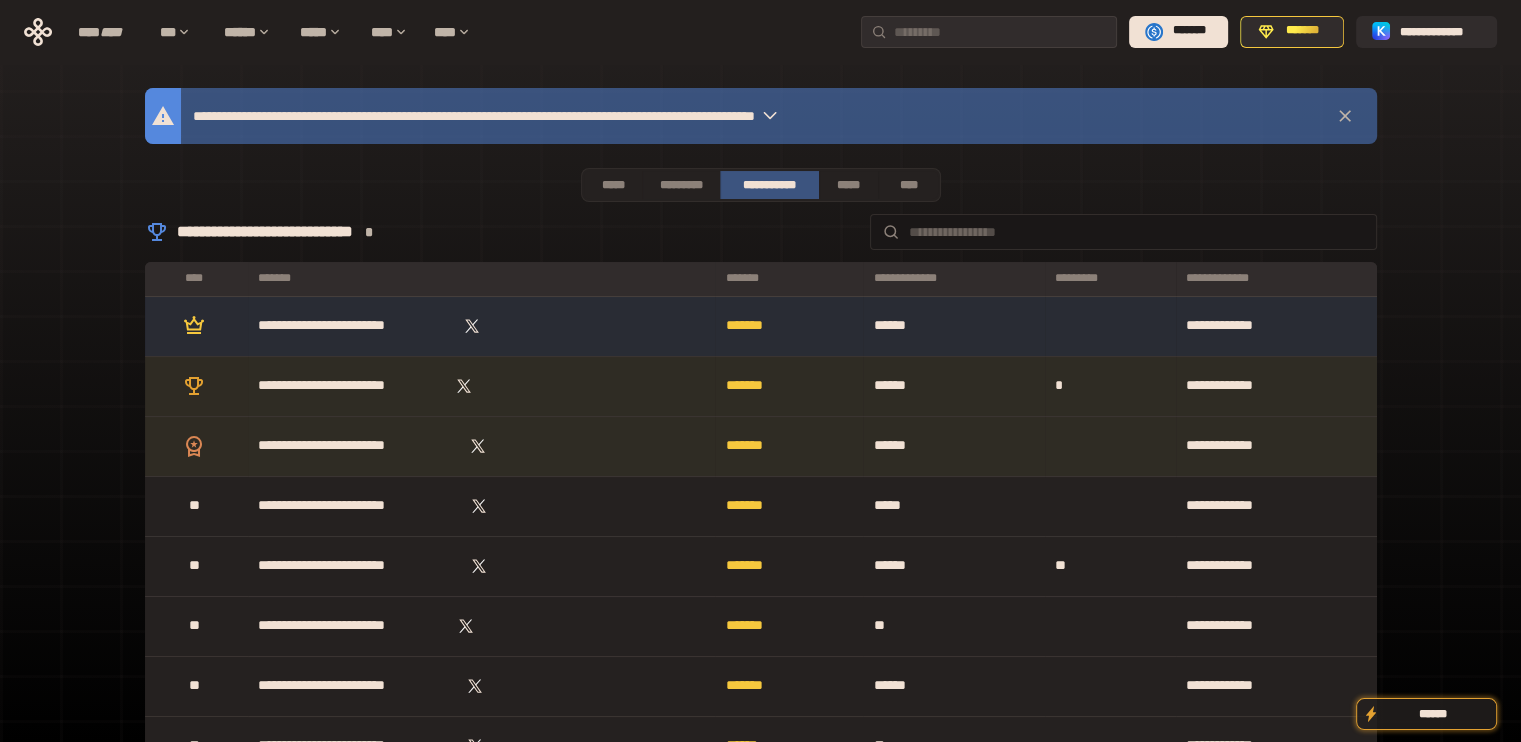 type 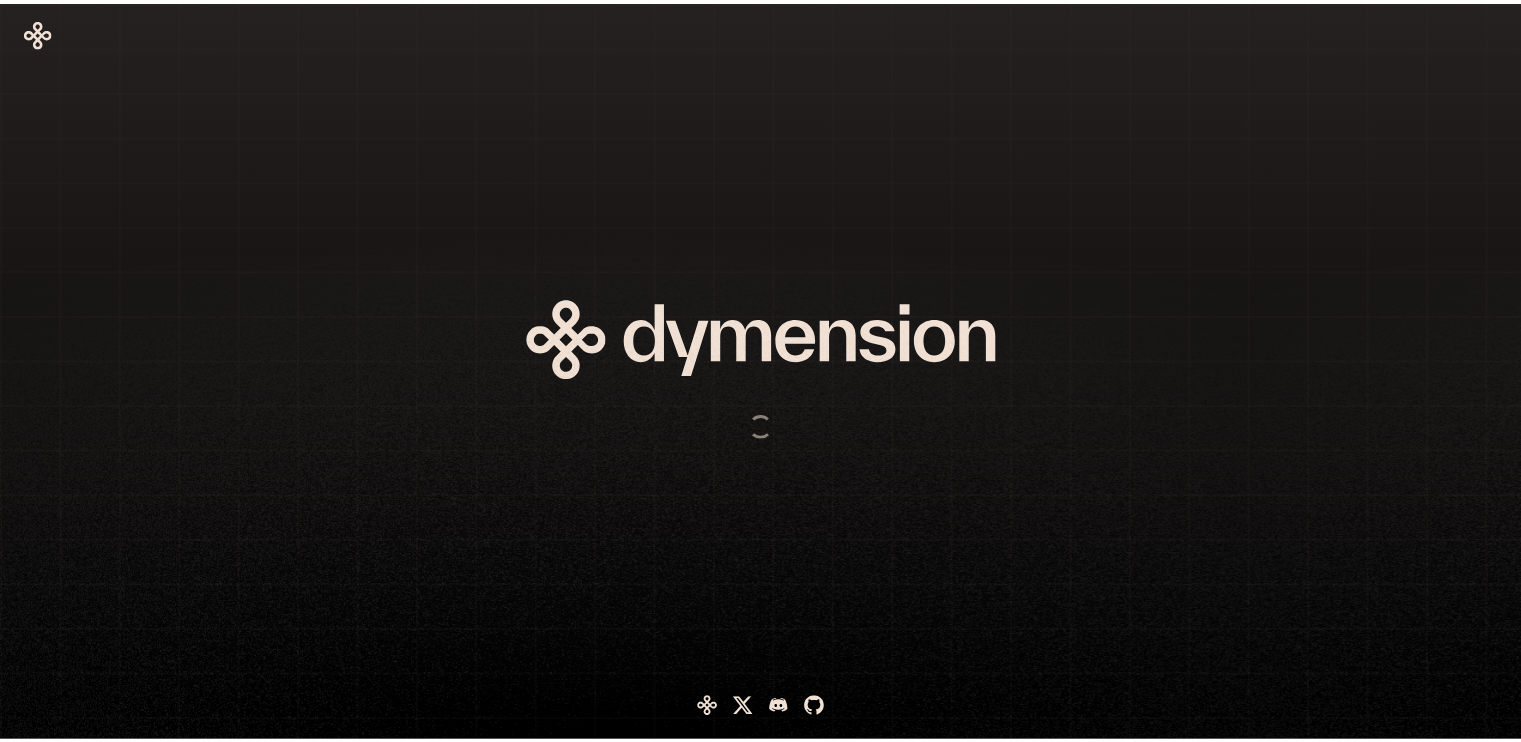 scroll, scrollTop: 0, scrollLeft: 0, axis: both 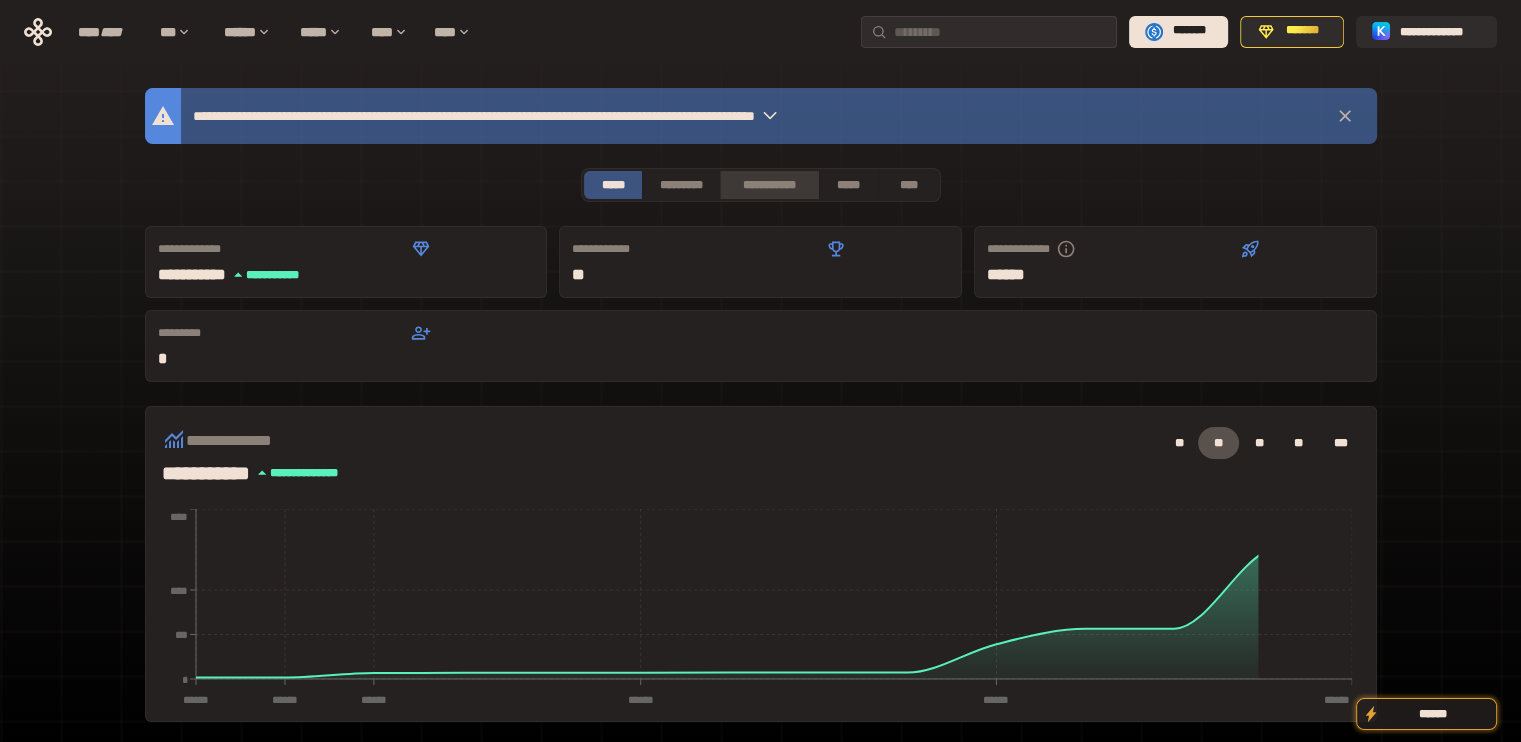 click on "**********" at bounding box center [769, 185] 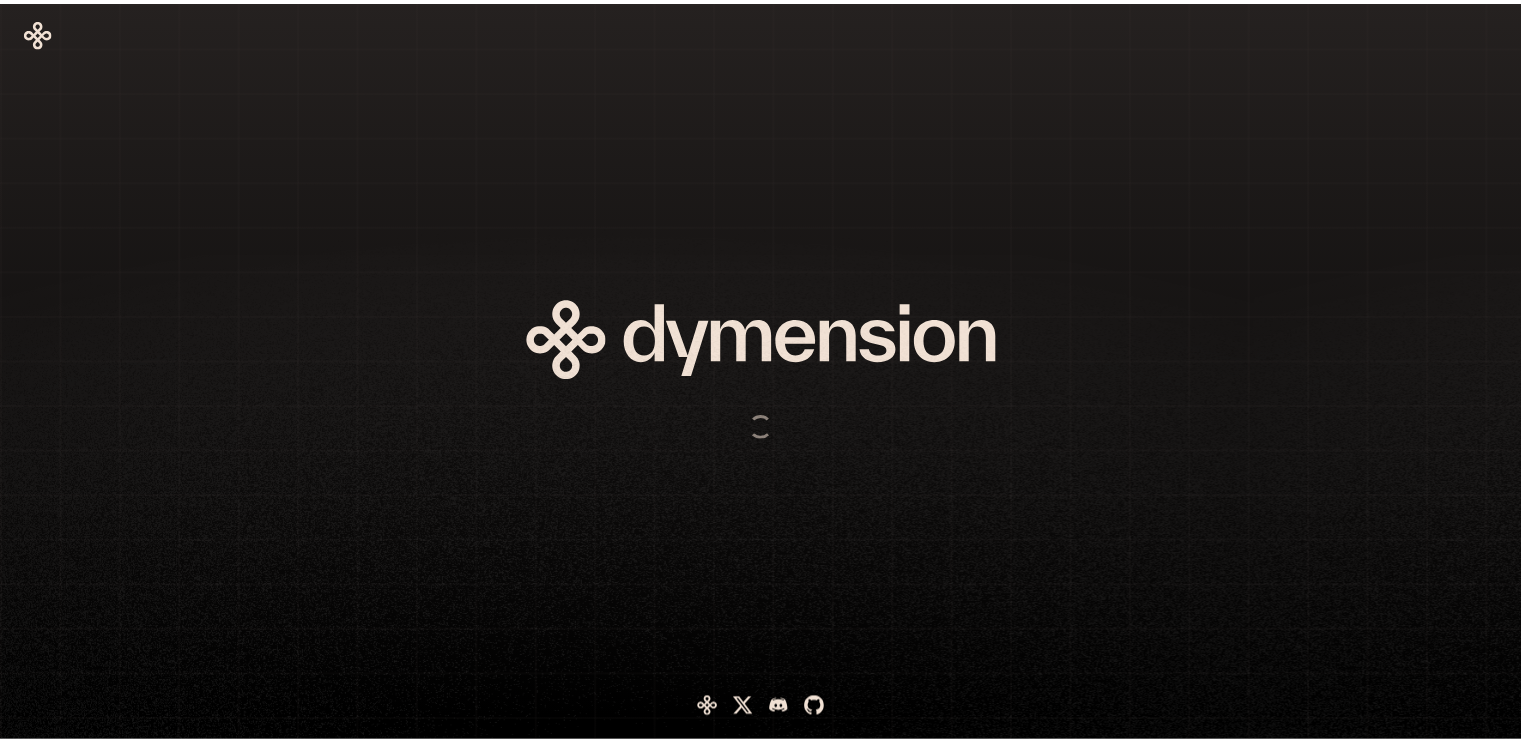 scroll, scrollTop: 0, scrollLeft: 0, axis: both 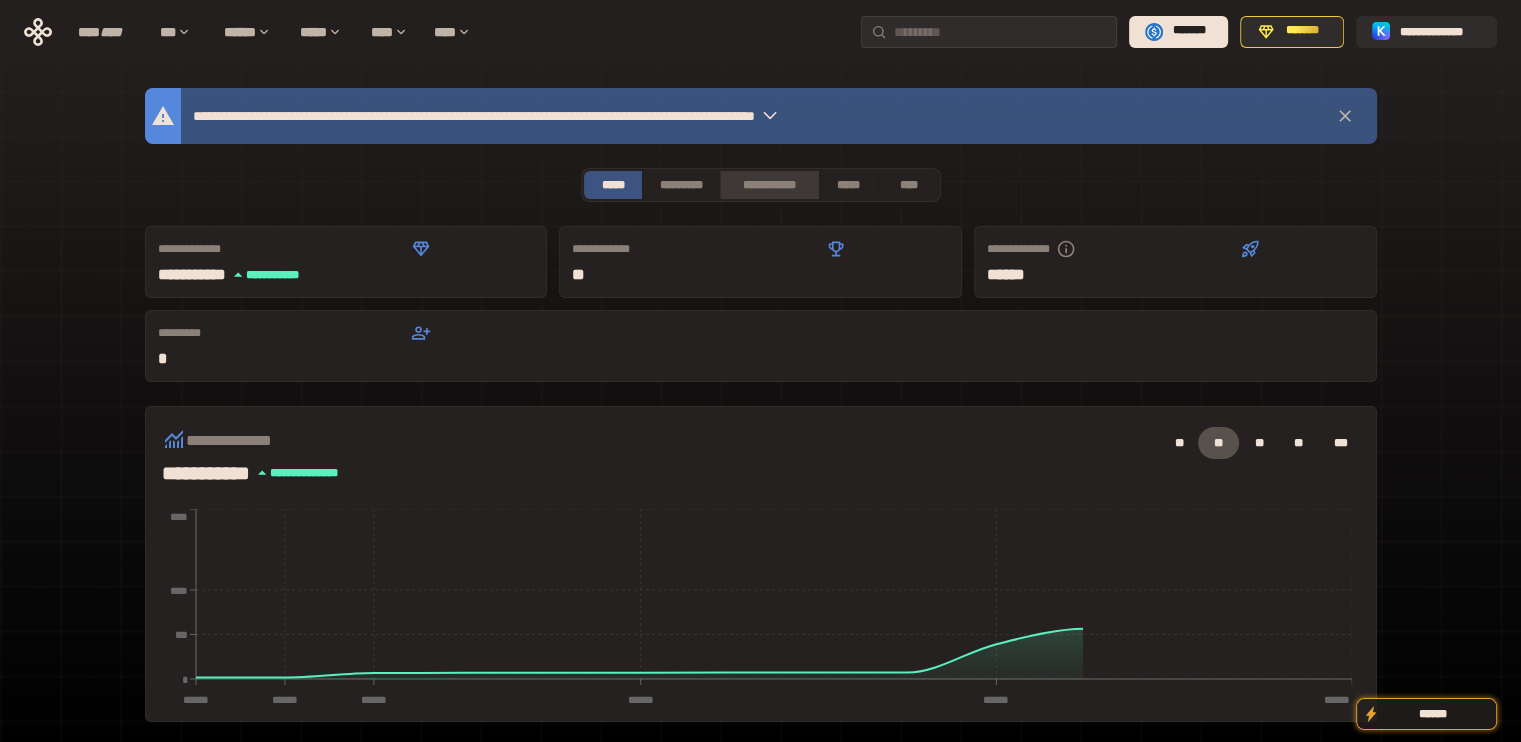 click on "**********" at bounding box center [769, 185] 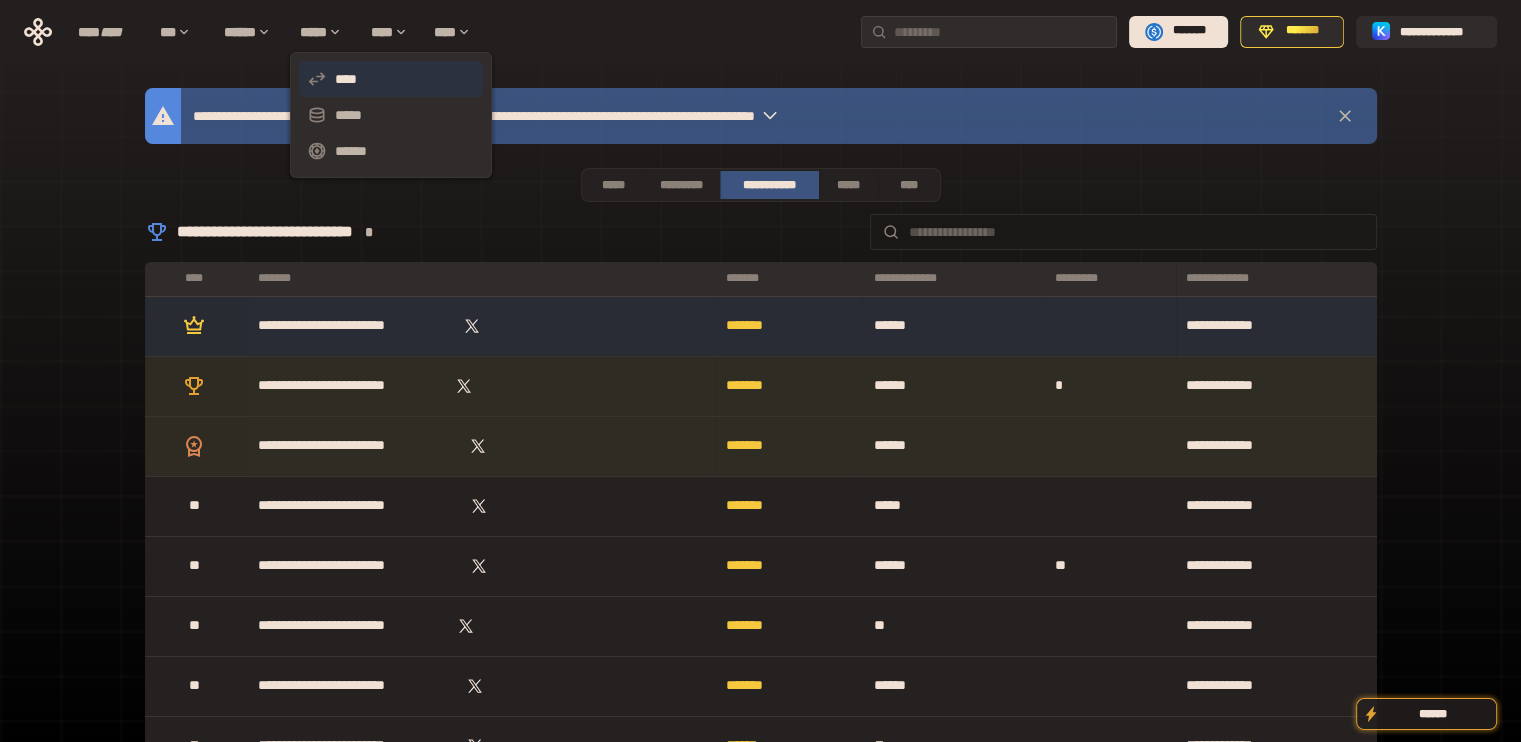 click on "****" at bounding box center (391, 79) 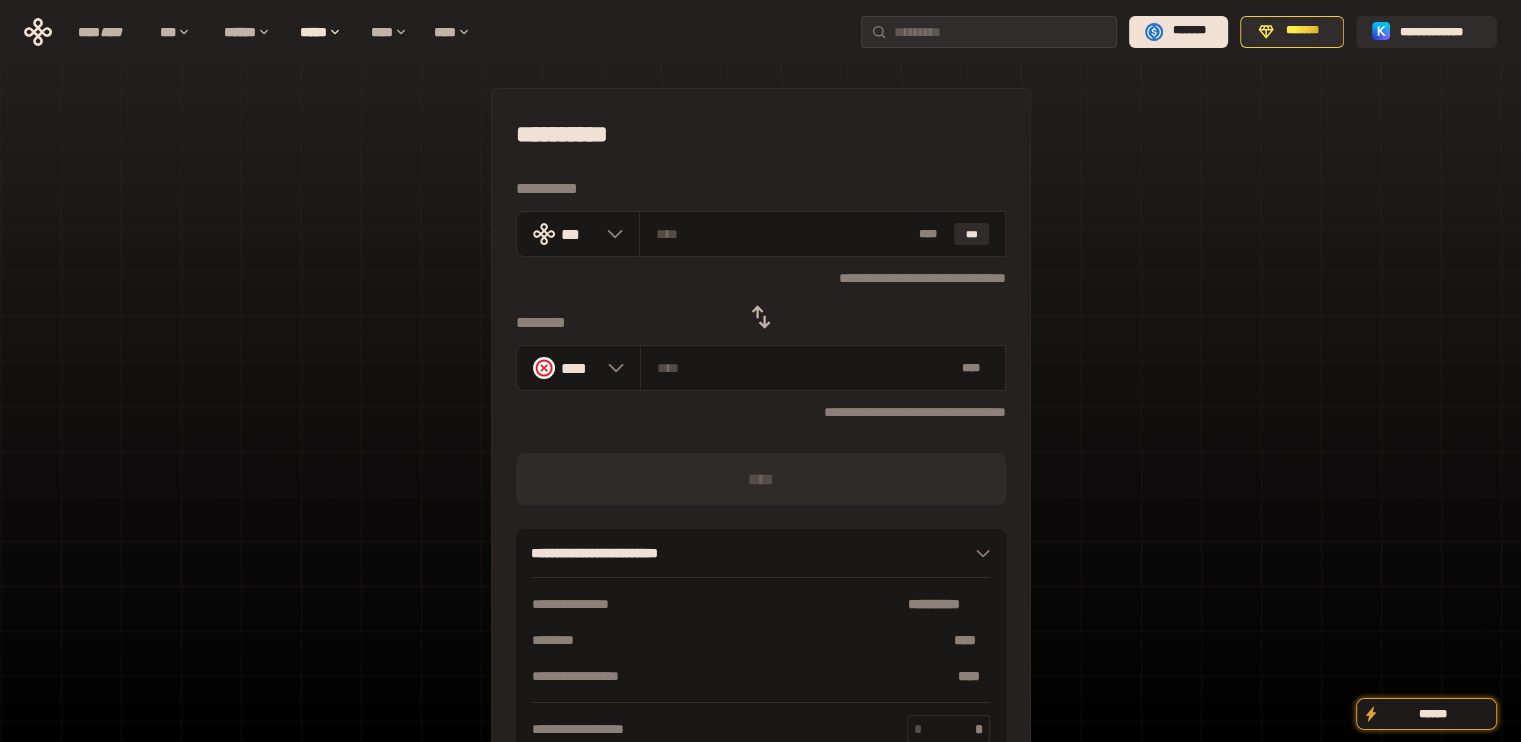click 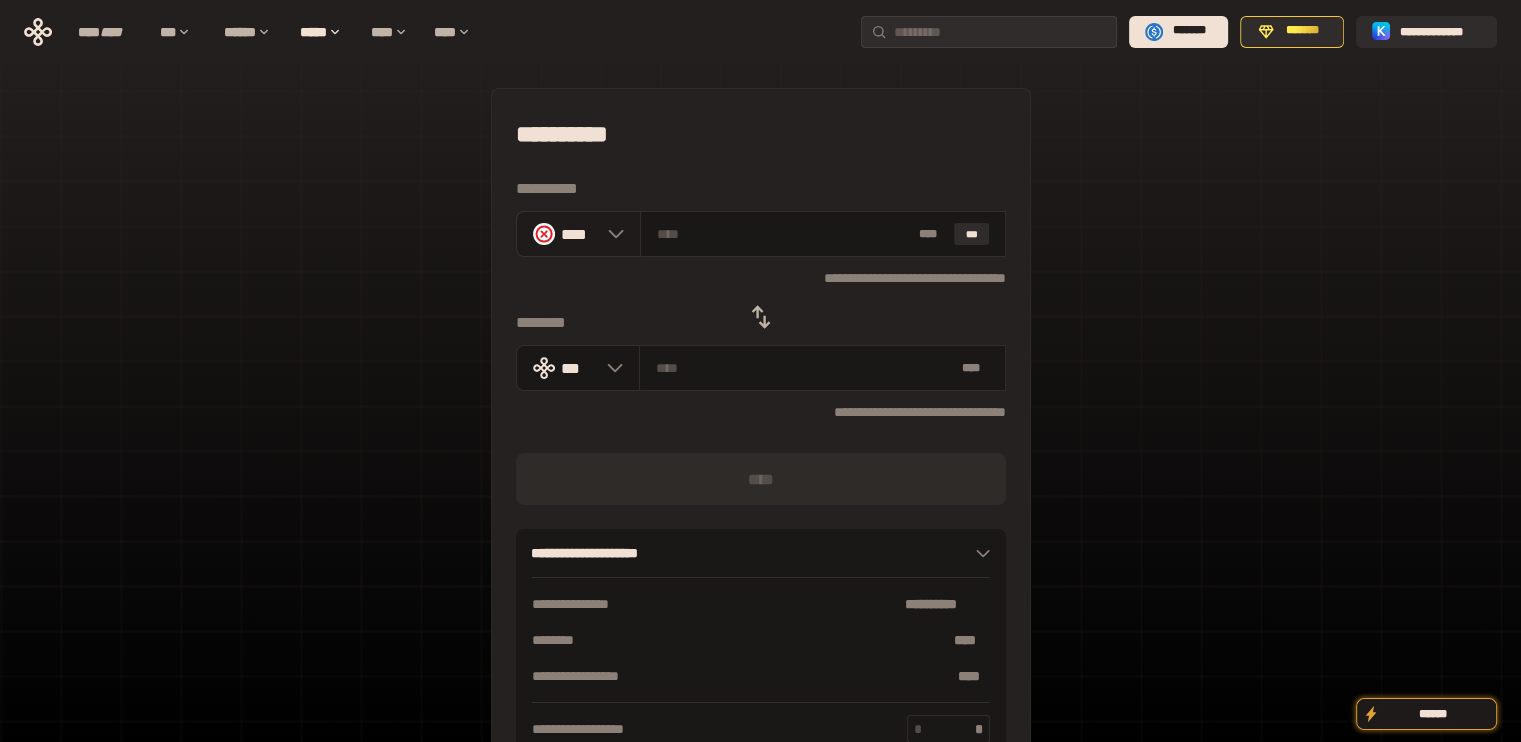 click at bounding box center [544, 234] 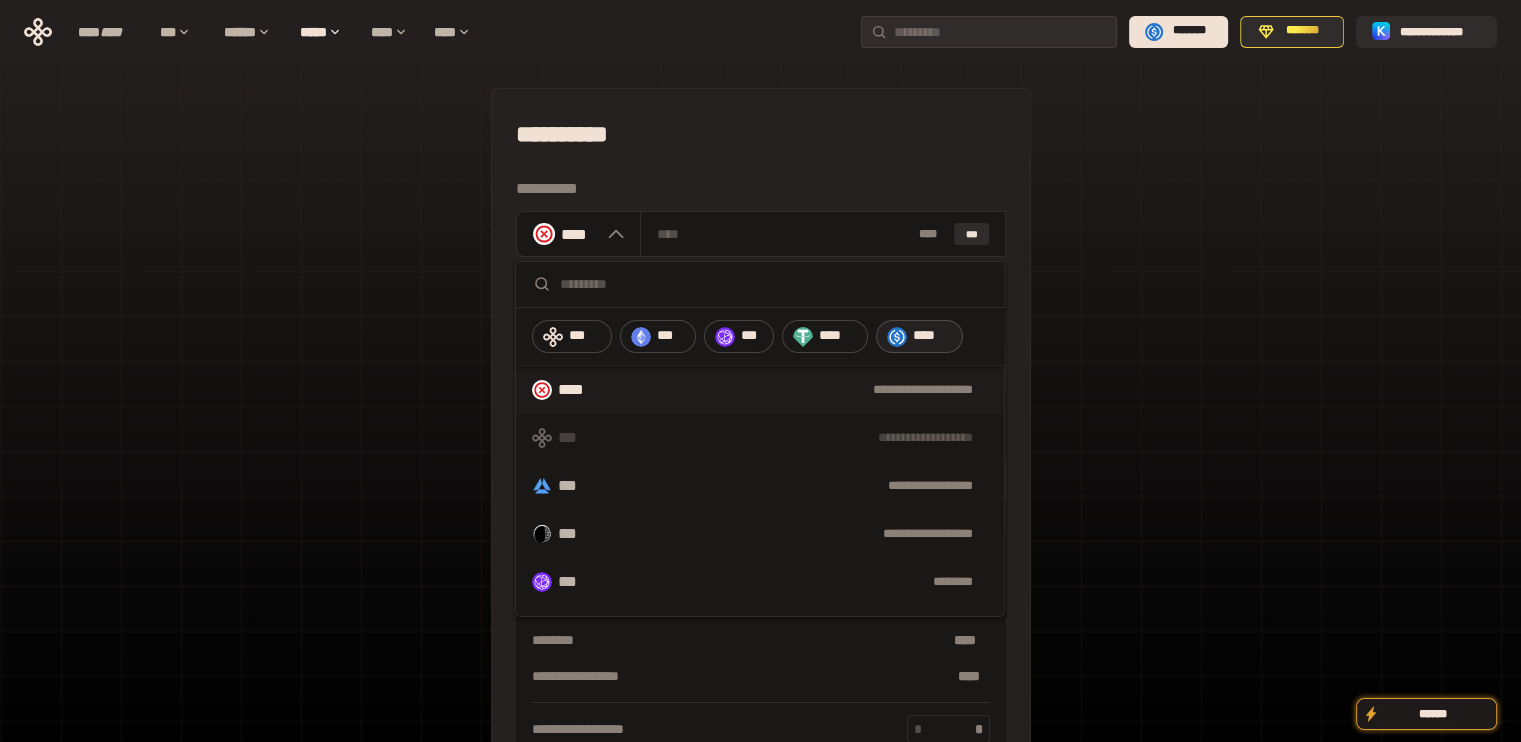 click on "****" at bounding box center (919, 337) 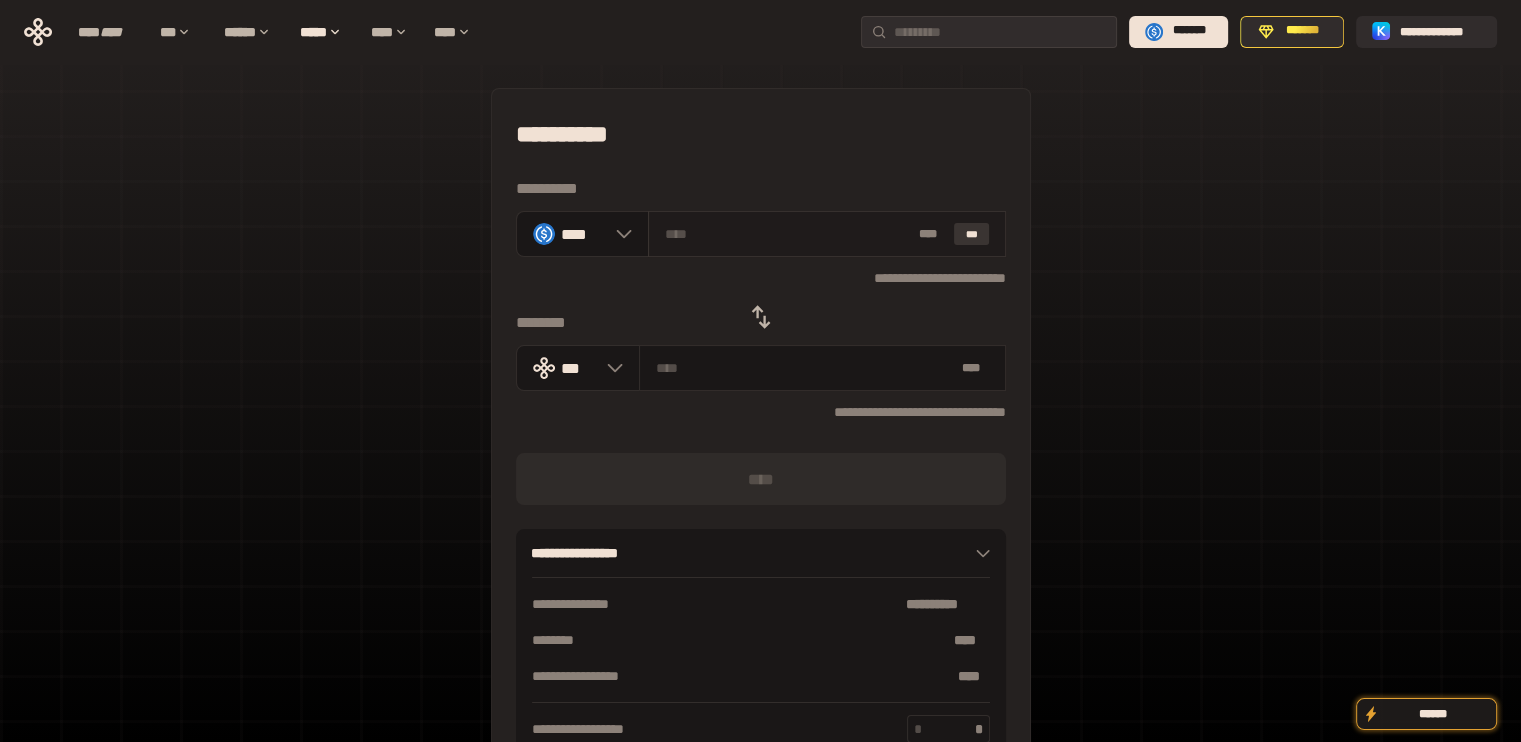 click on "***" at bounding box center (972, 234) 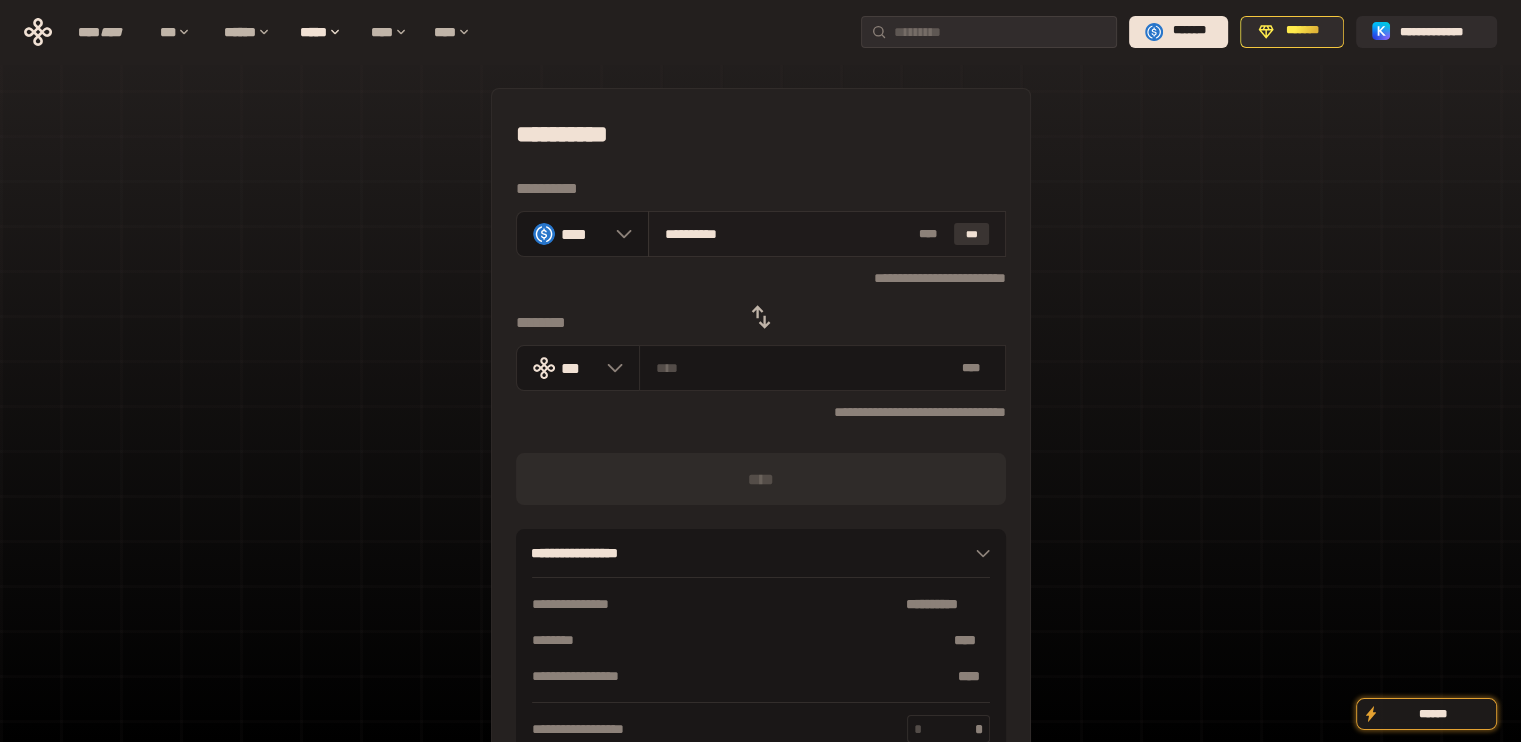 type on "**********" 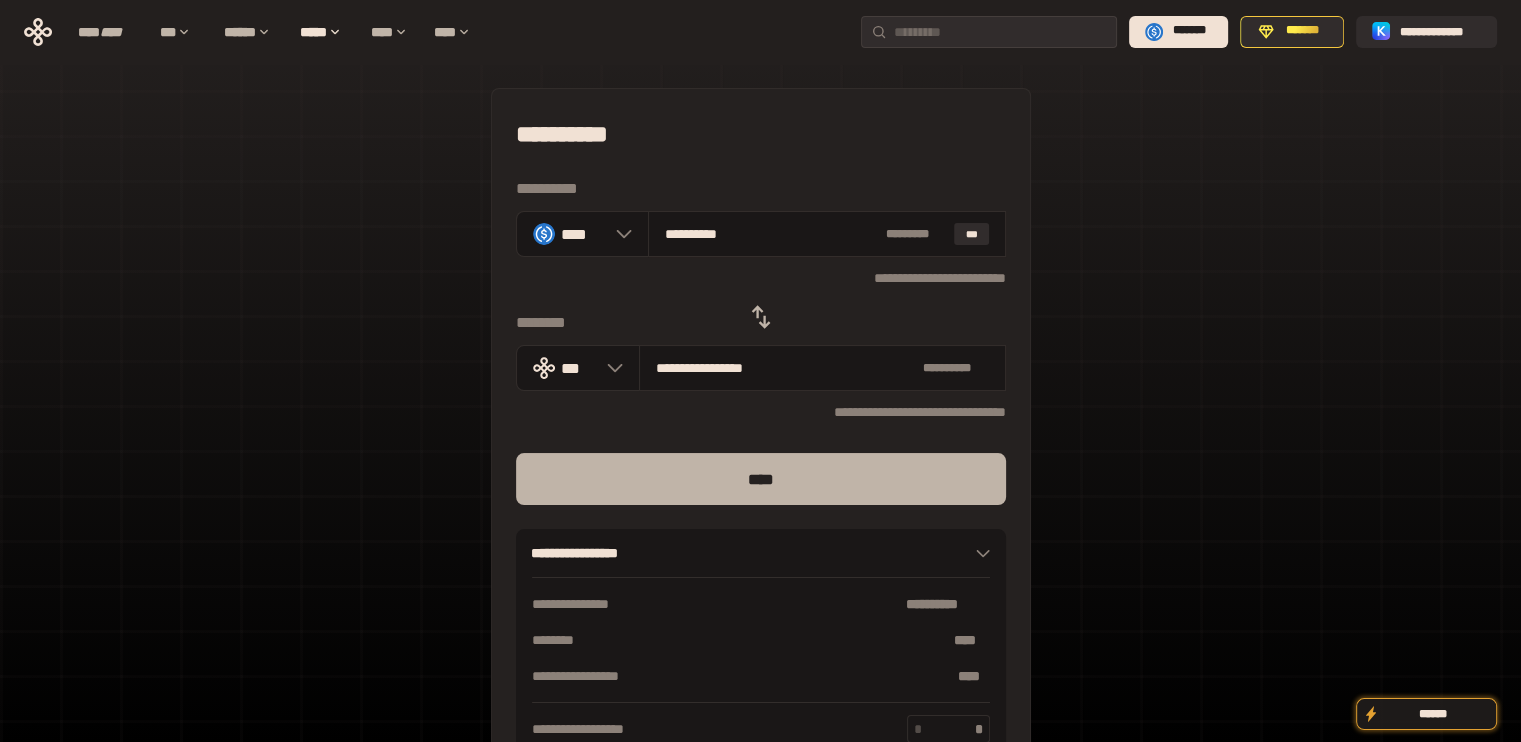click on "****" at bounding box center (761, 479) 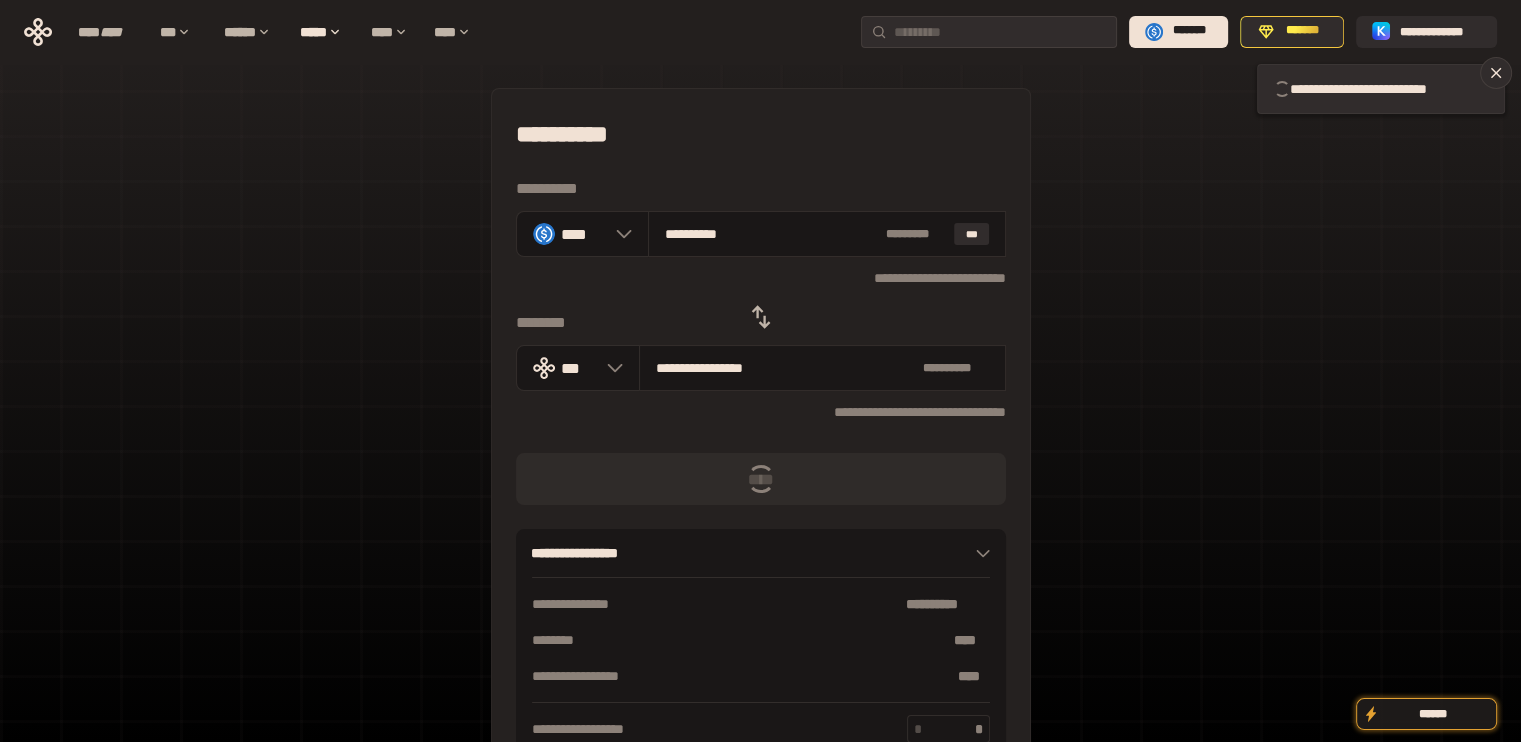 type 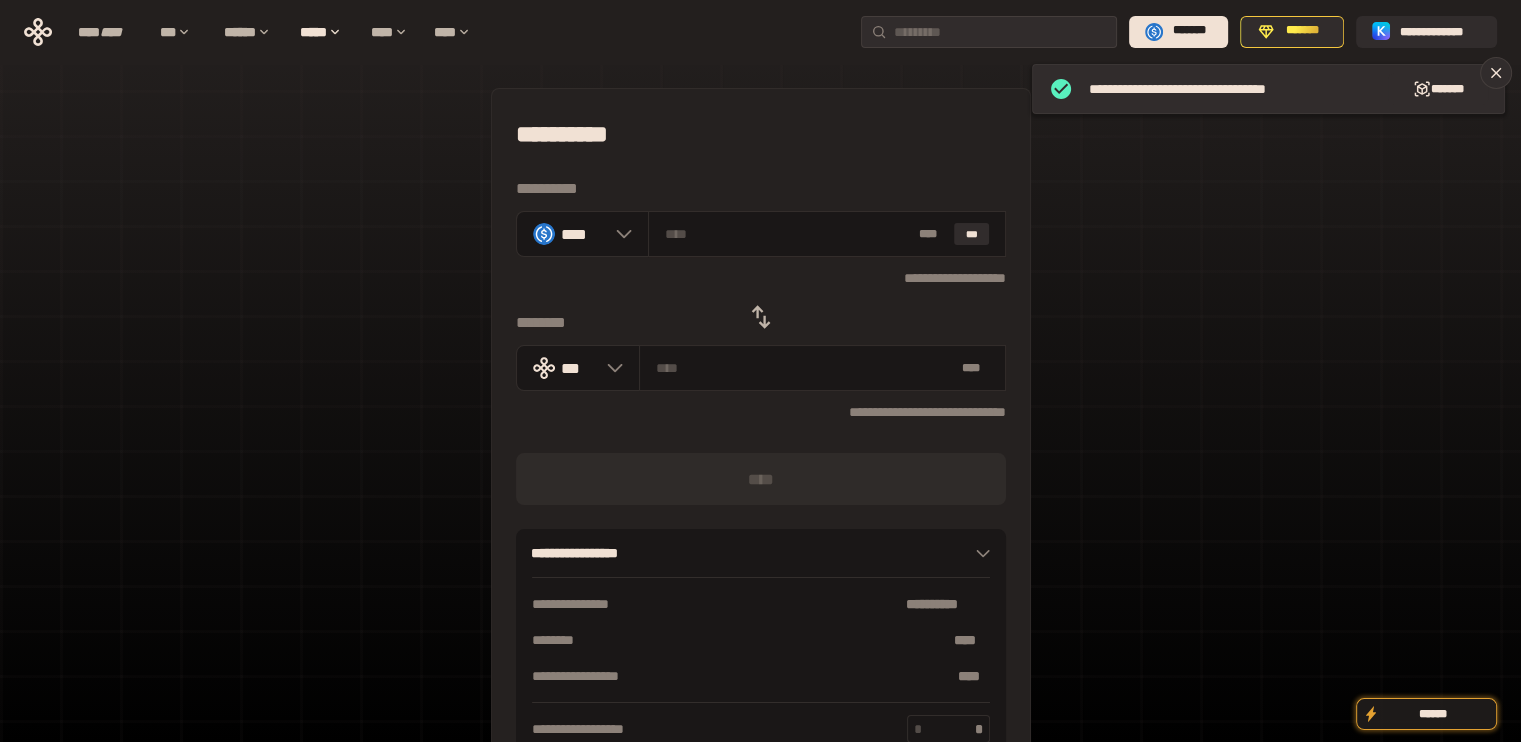 click at bounding box center (761, 317) 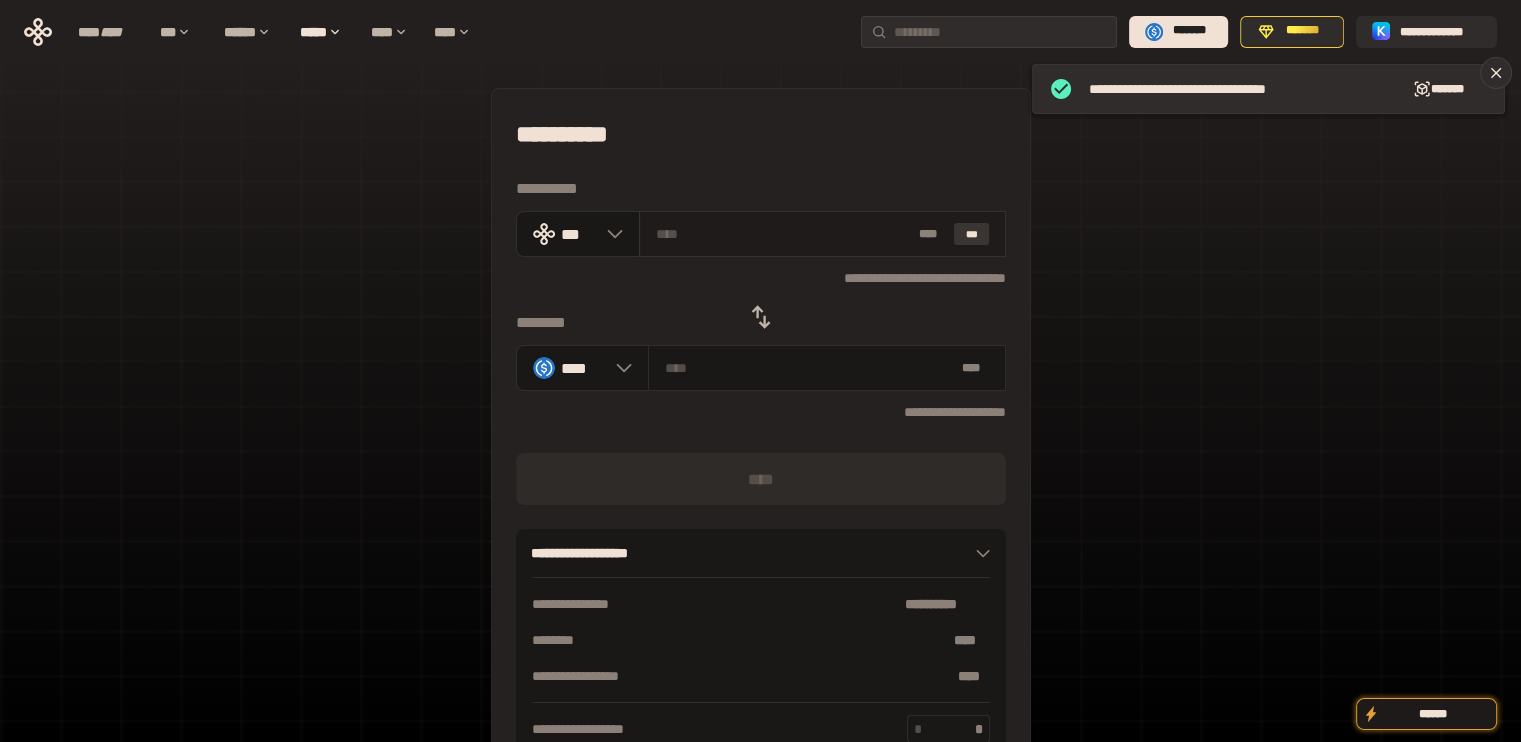 click on "***" at bounding box center [972, 234] 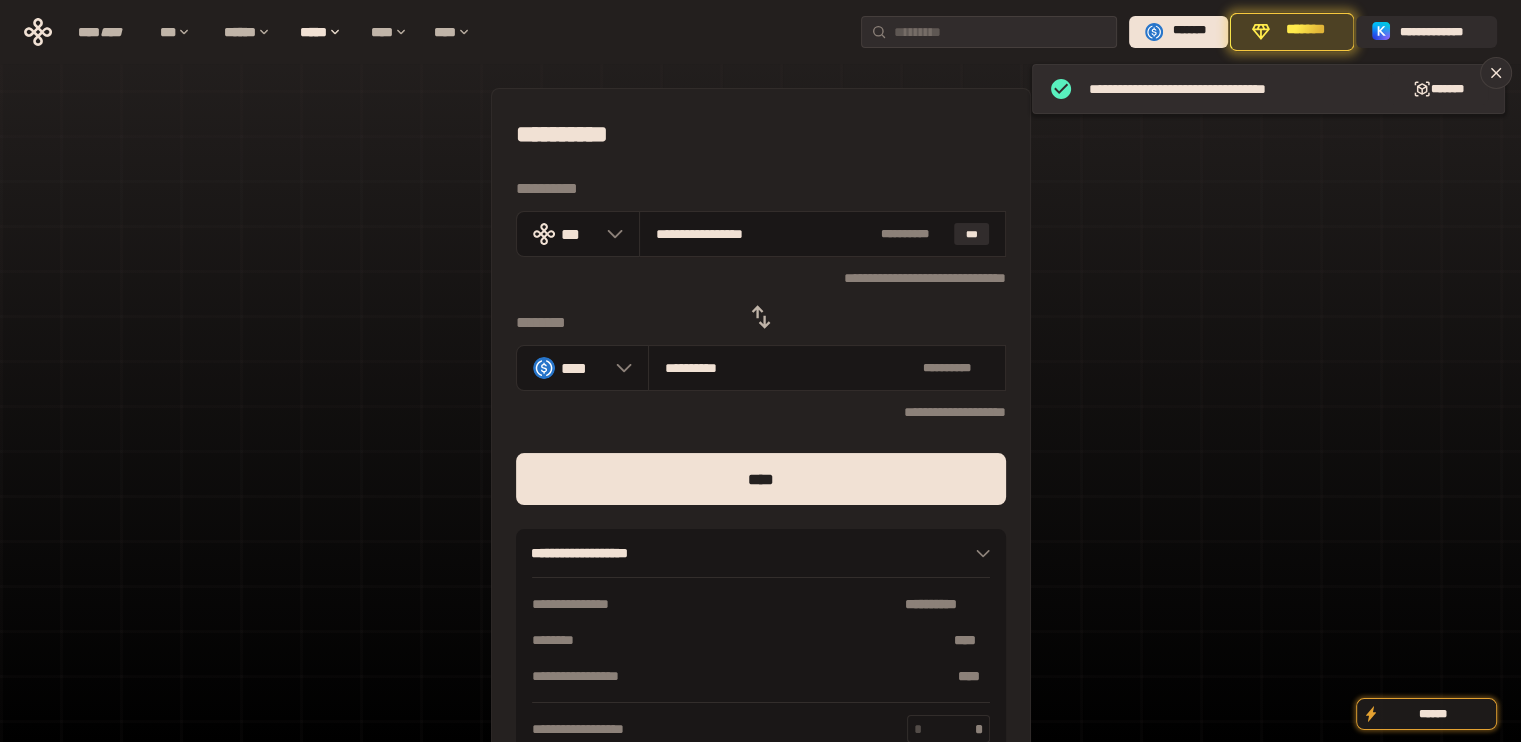 drag, startPoint x: 680, startPoint y: 230, endPoint x: 1043, endPoint y: 263, distance: 364.49692 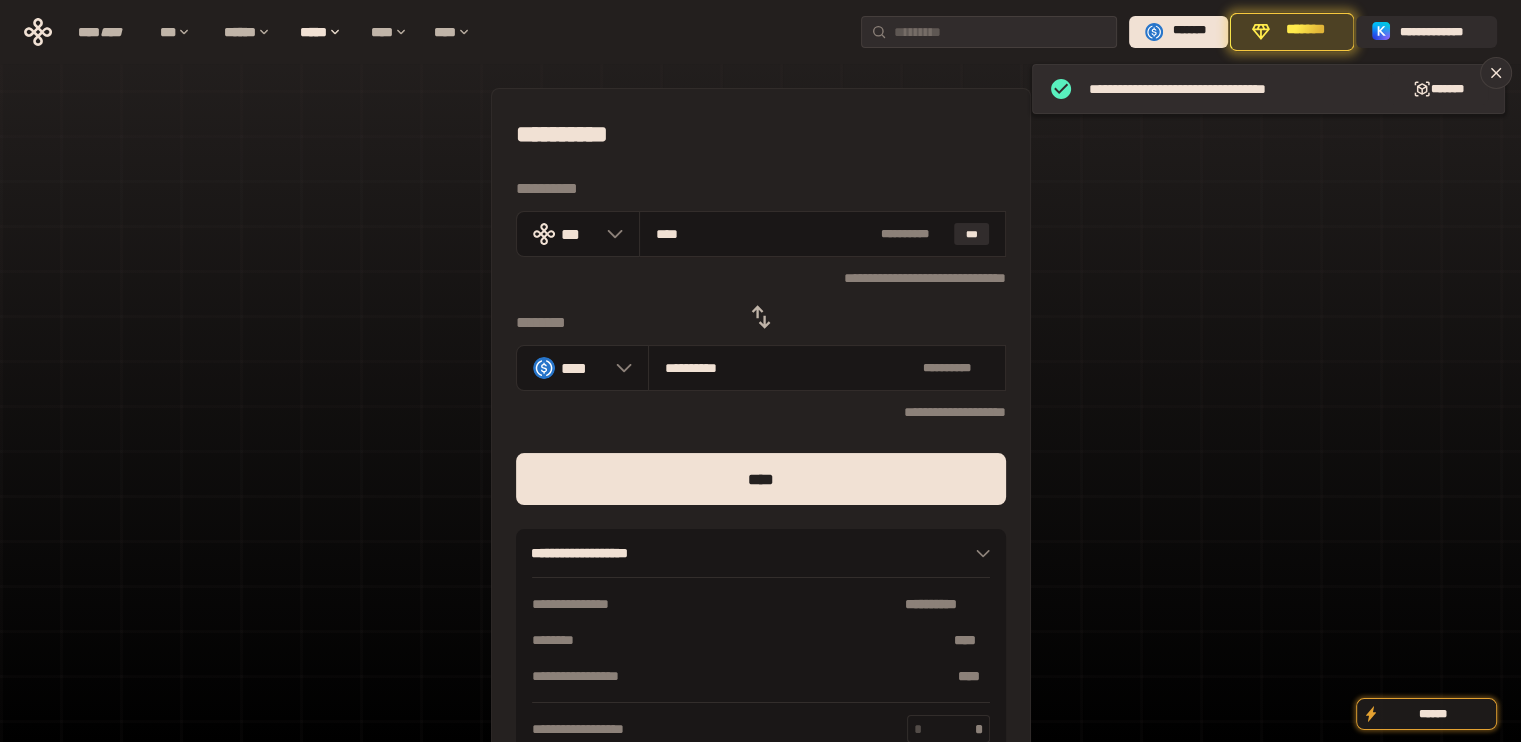 type on "***" 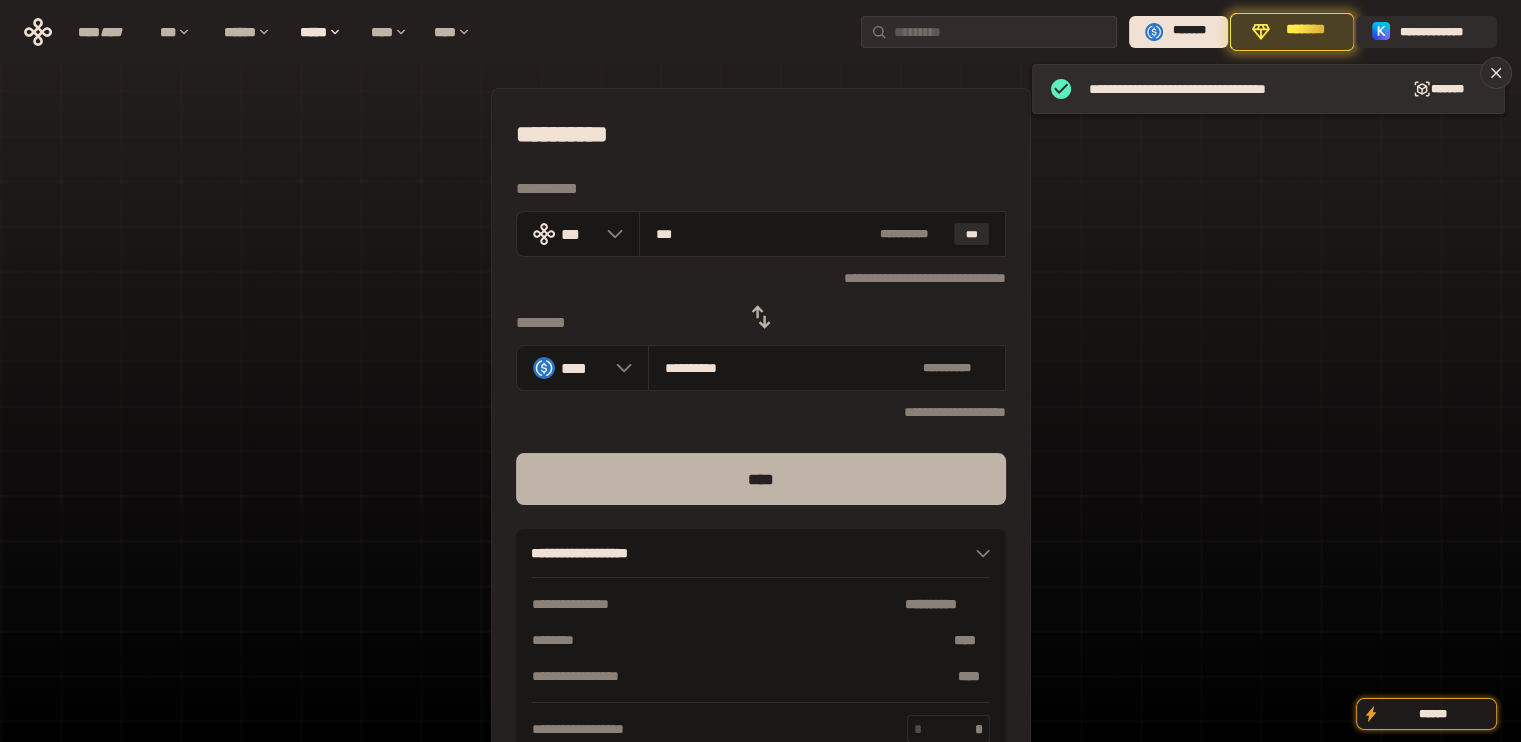 type on "***" 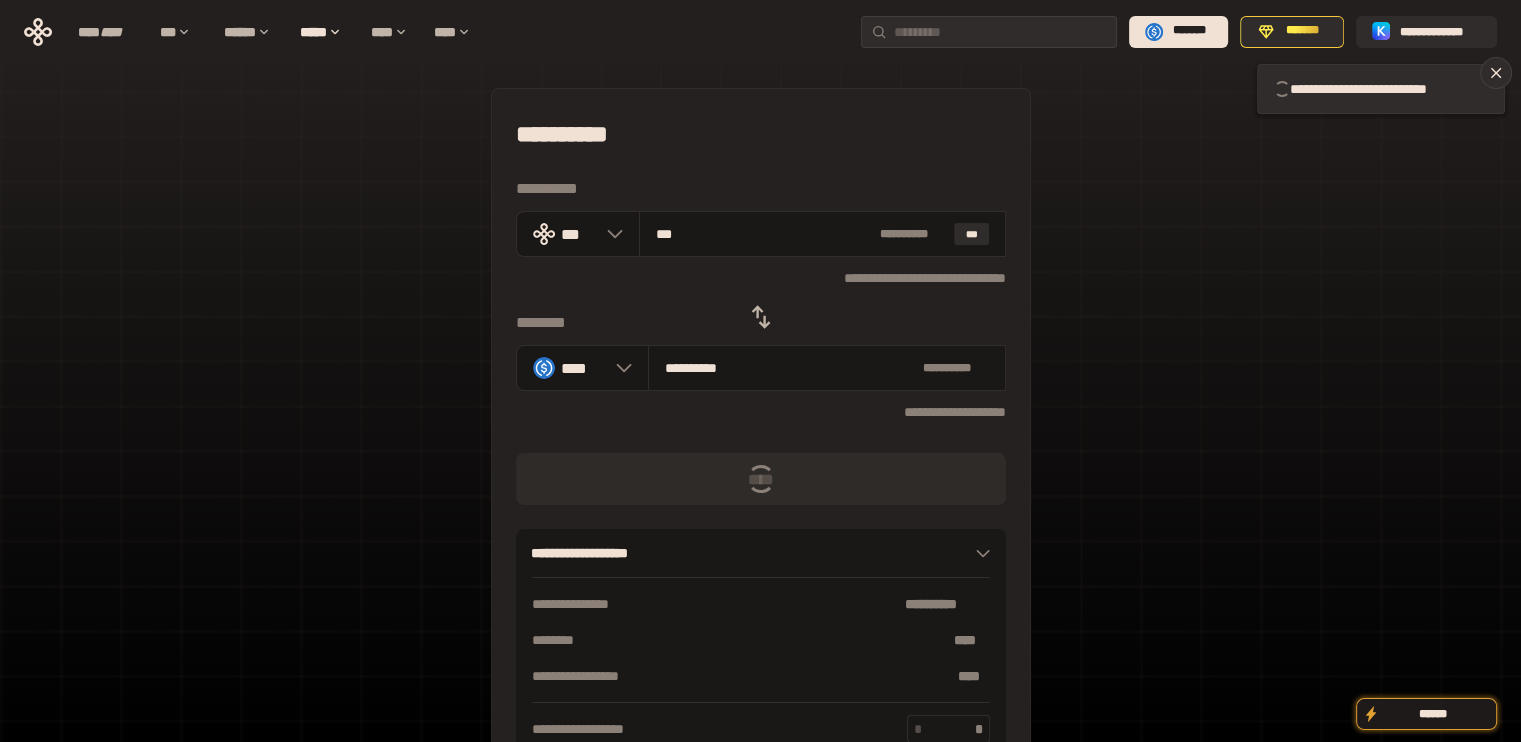 type 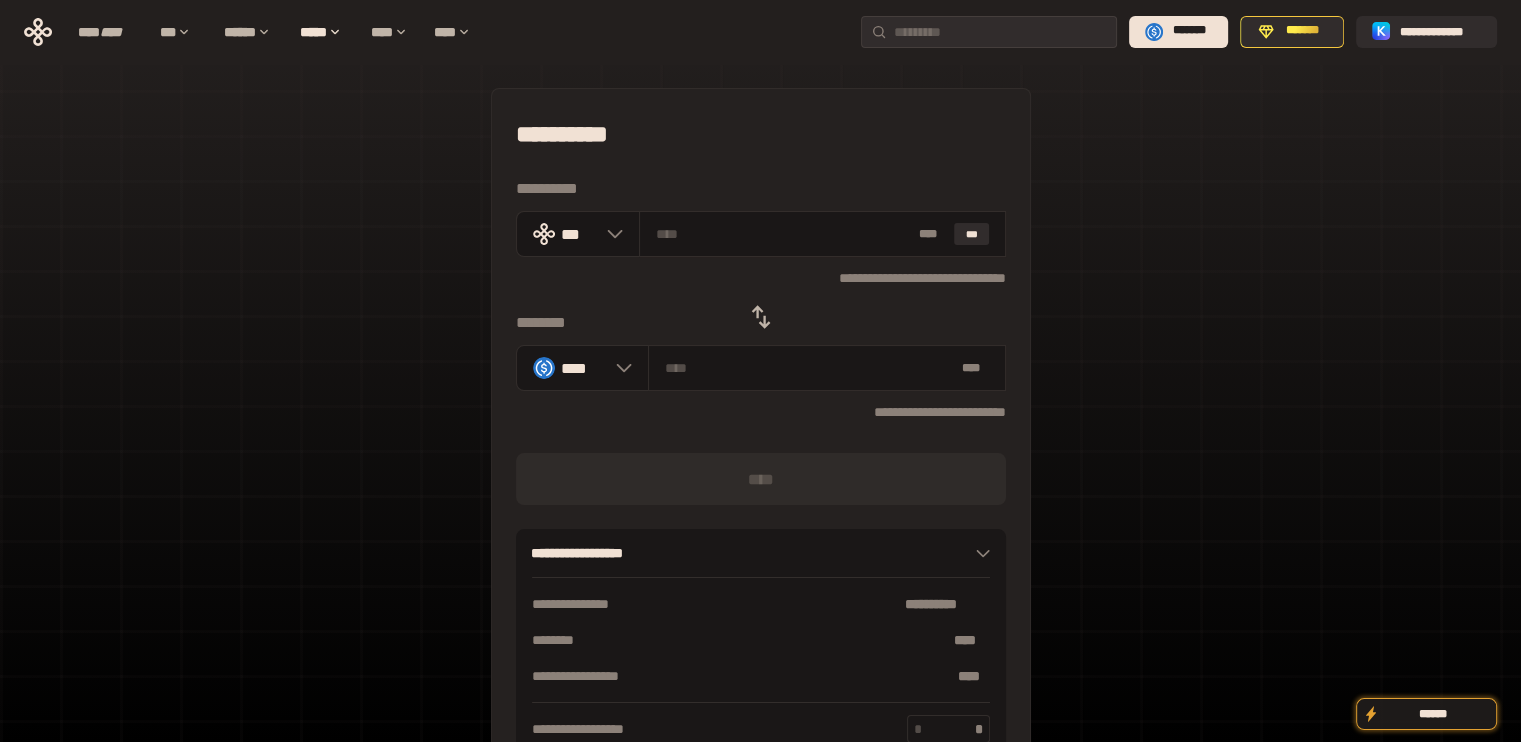 click 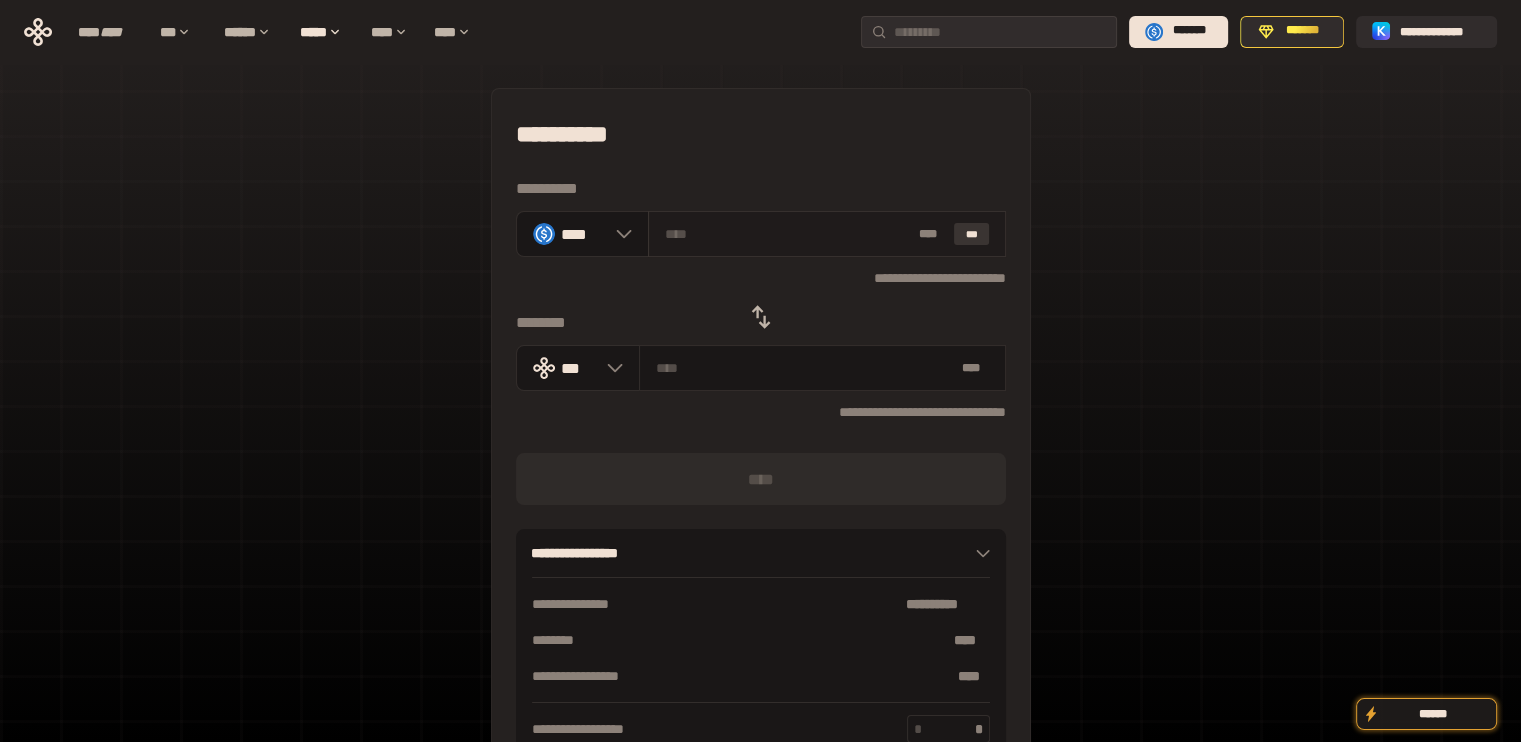 click on "***" at bounding box center [972, 234] 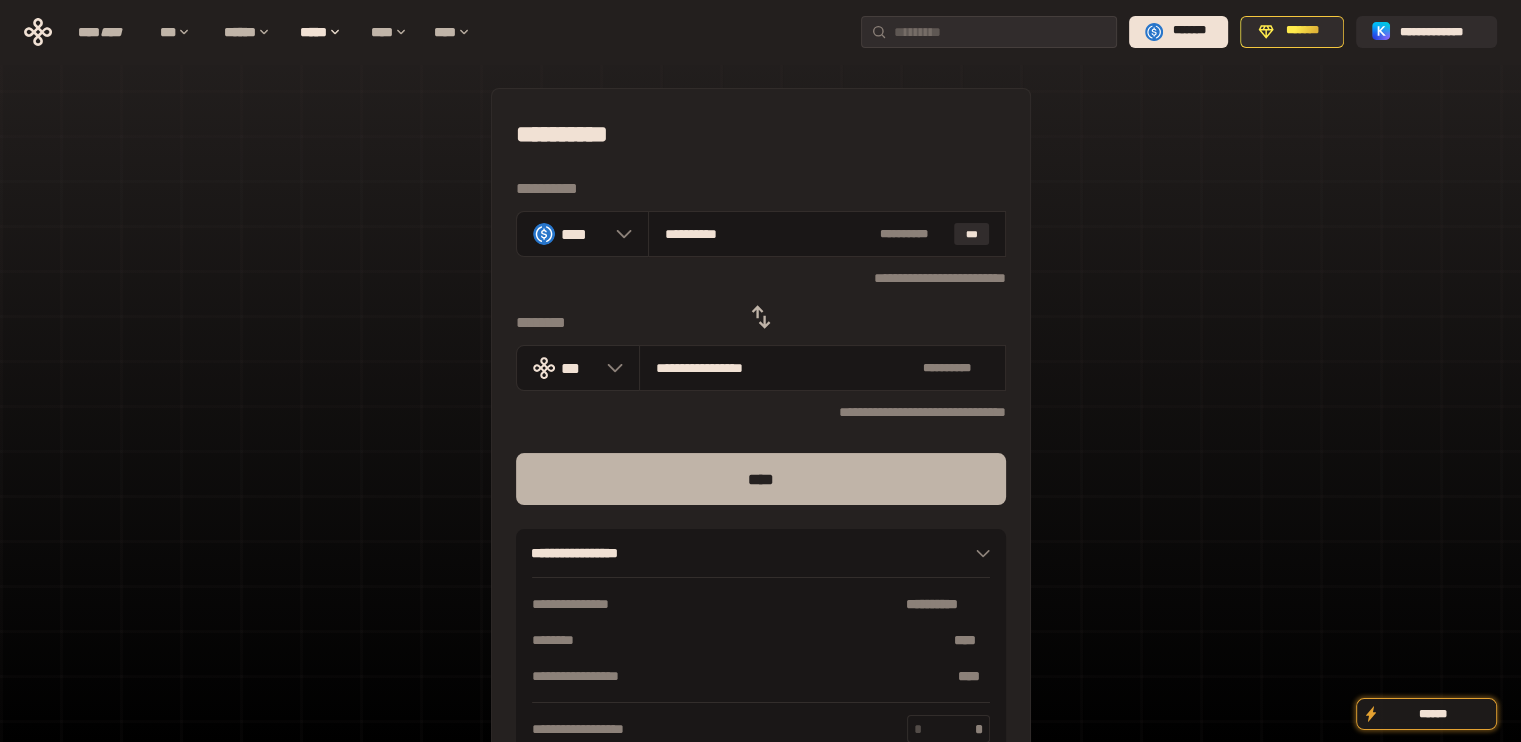 click on "****" at bounding box center [761, 479] 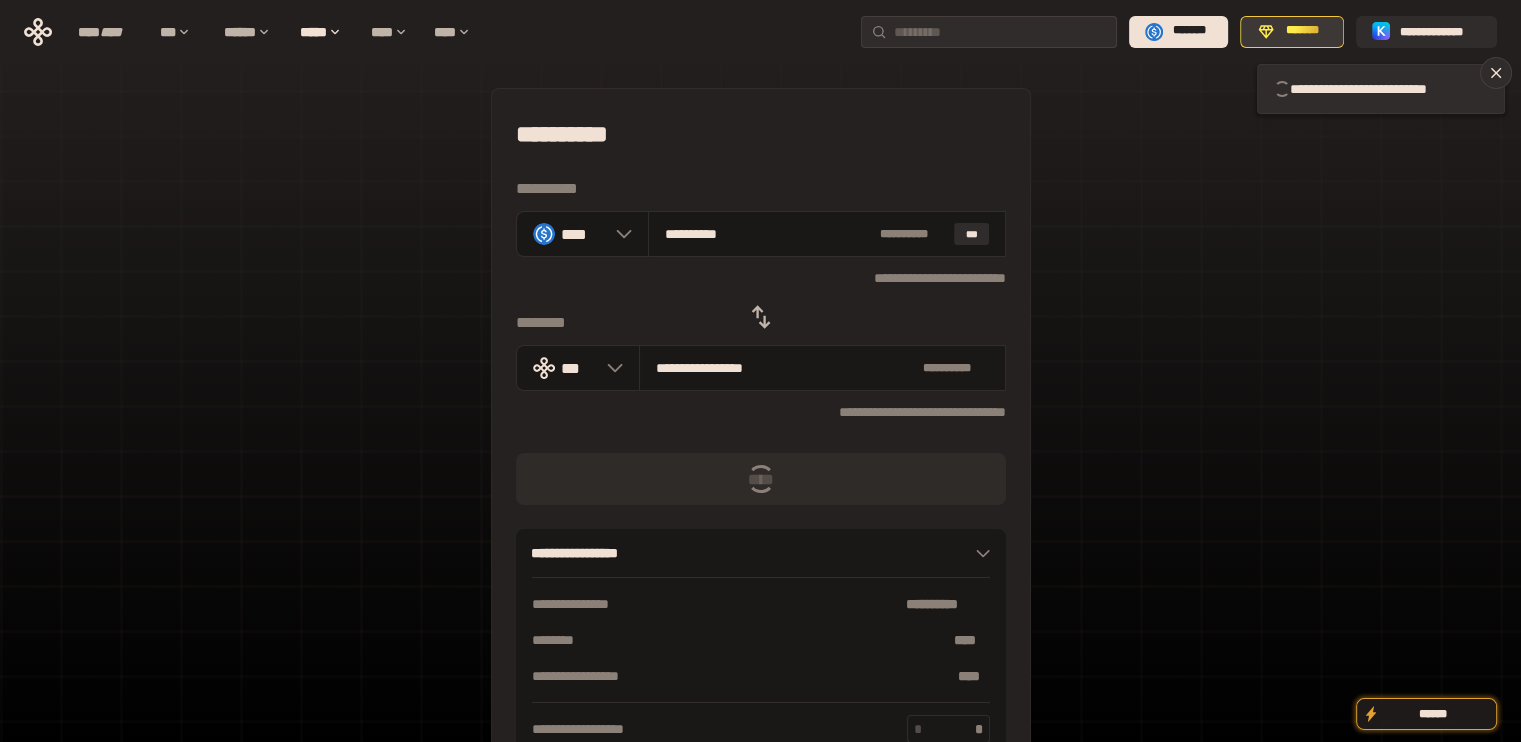 click on "*******" at bounding box center [1292, 32] 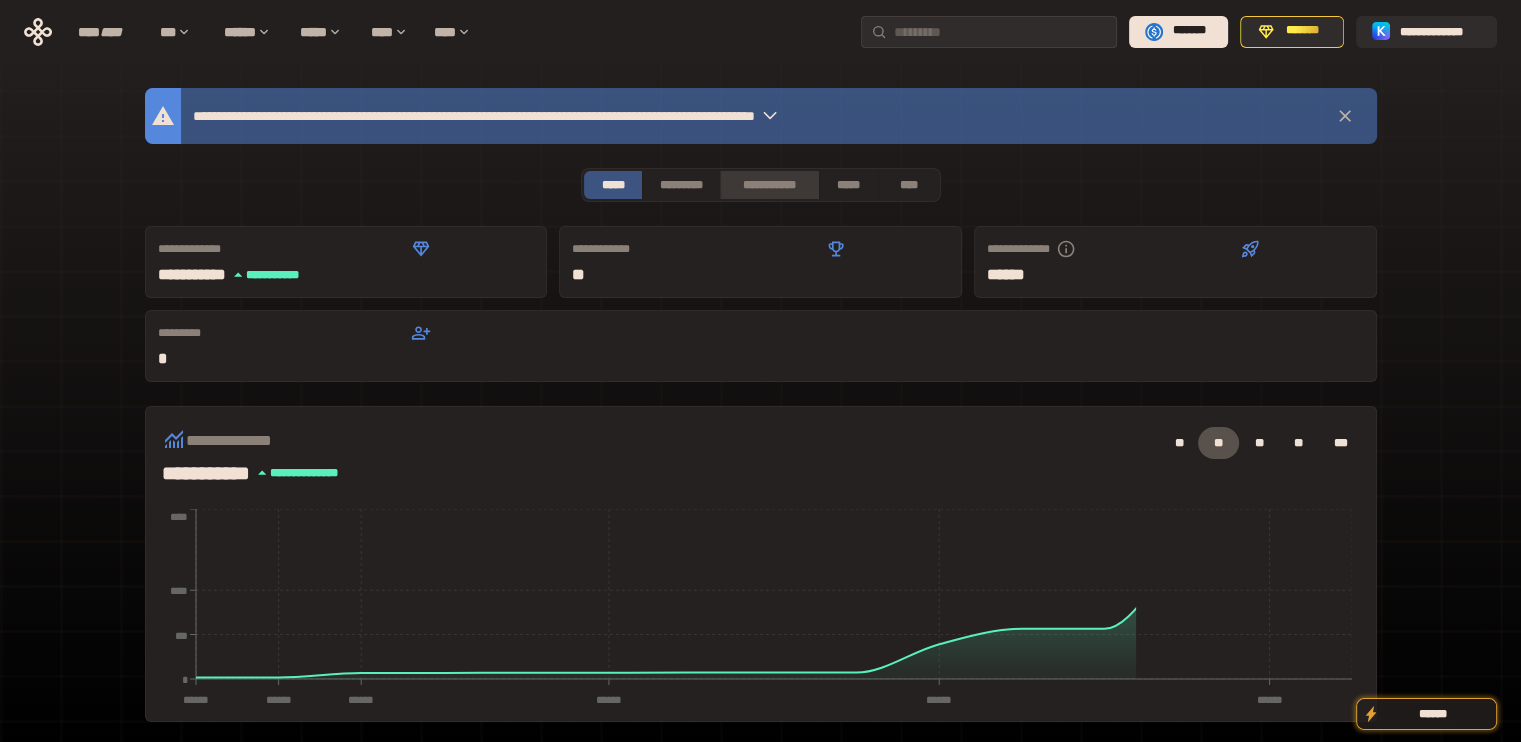 click on "**********" at bounding box center (769, 185) 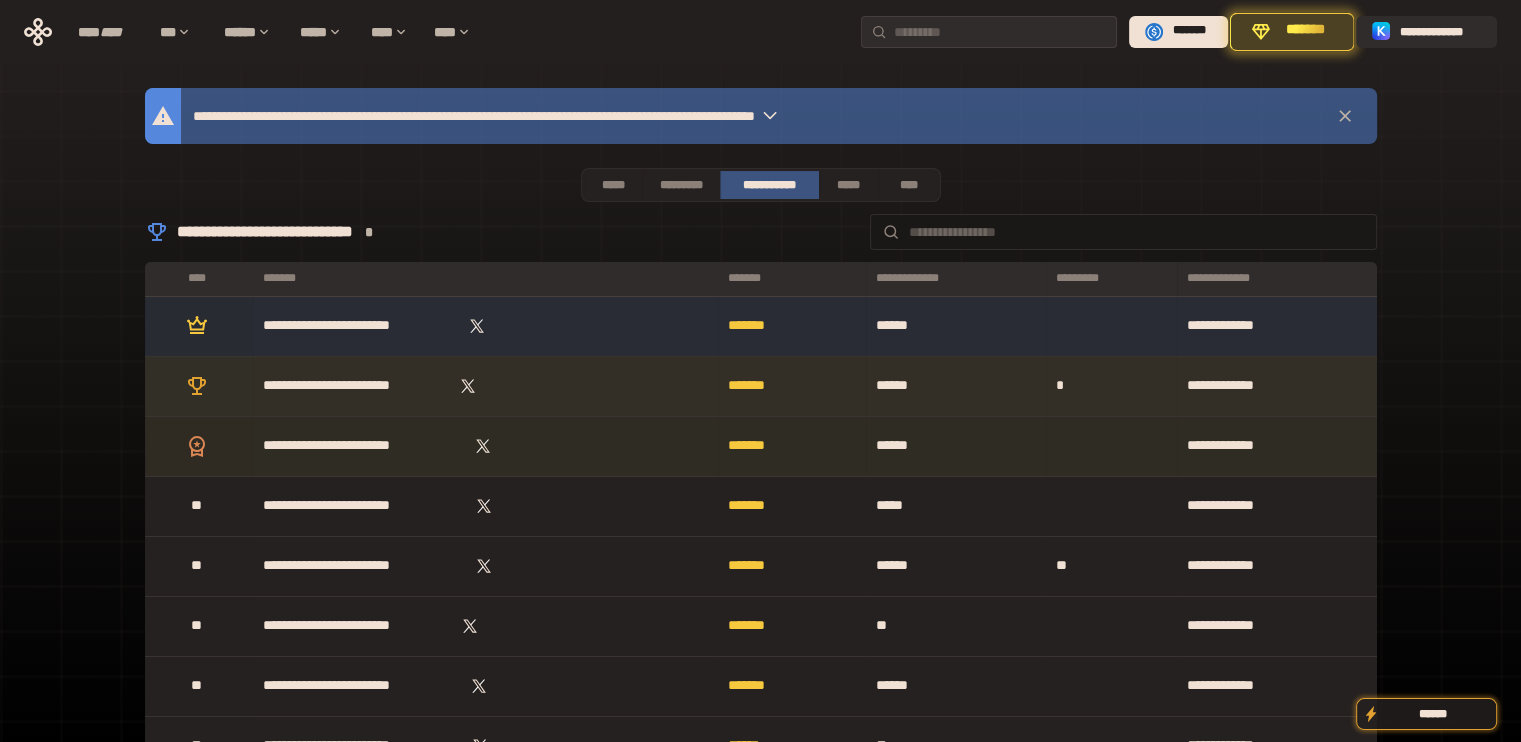 scroll, scrollTop: 100, scrollLeft: 0, axis: vertical 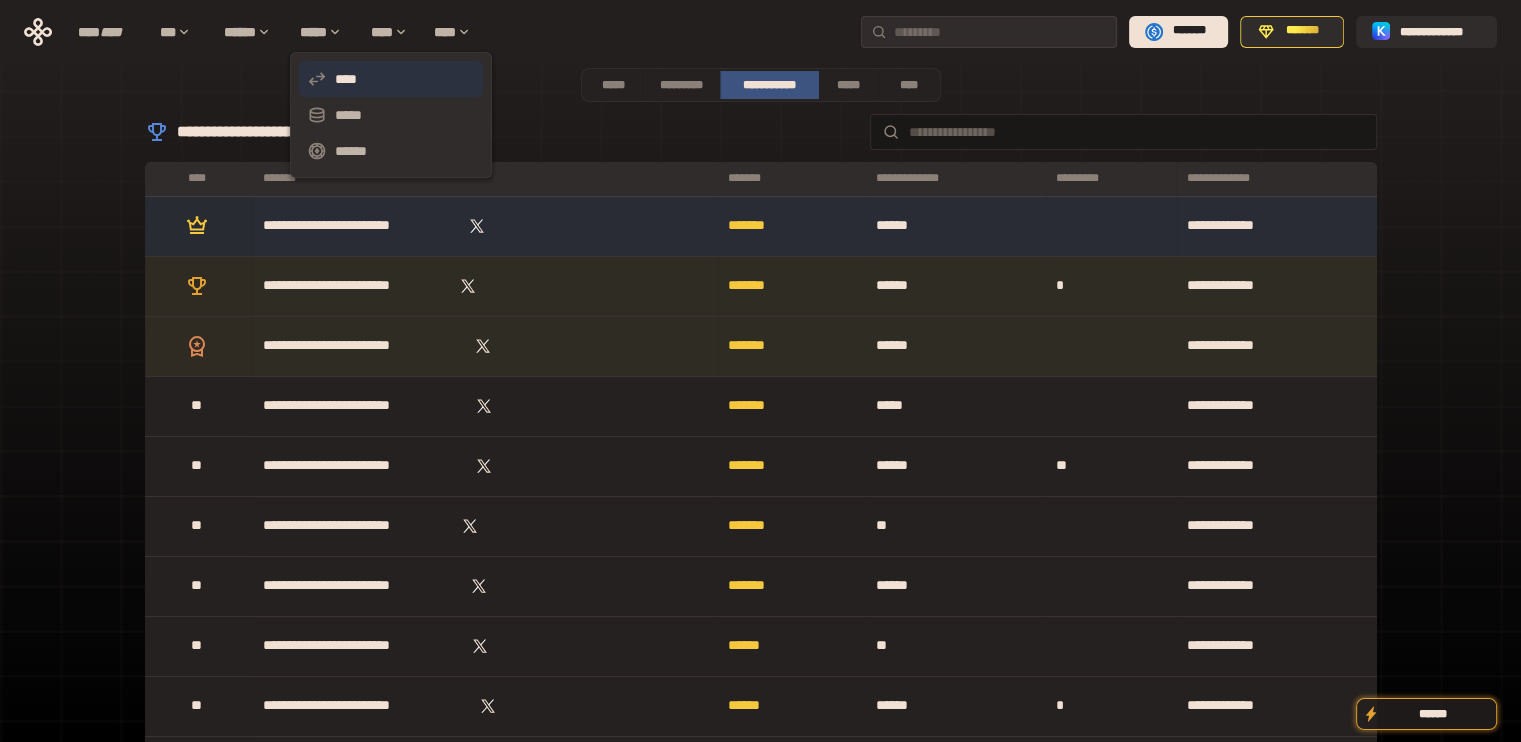 click on "****" at bounding box center [391, 79] 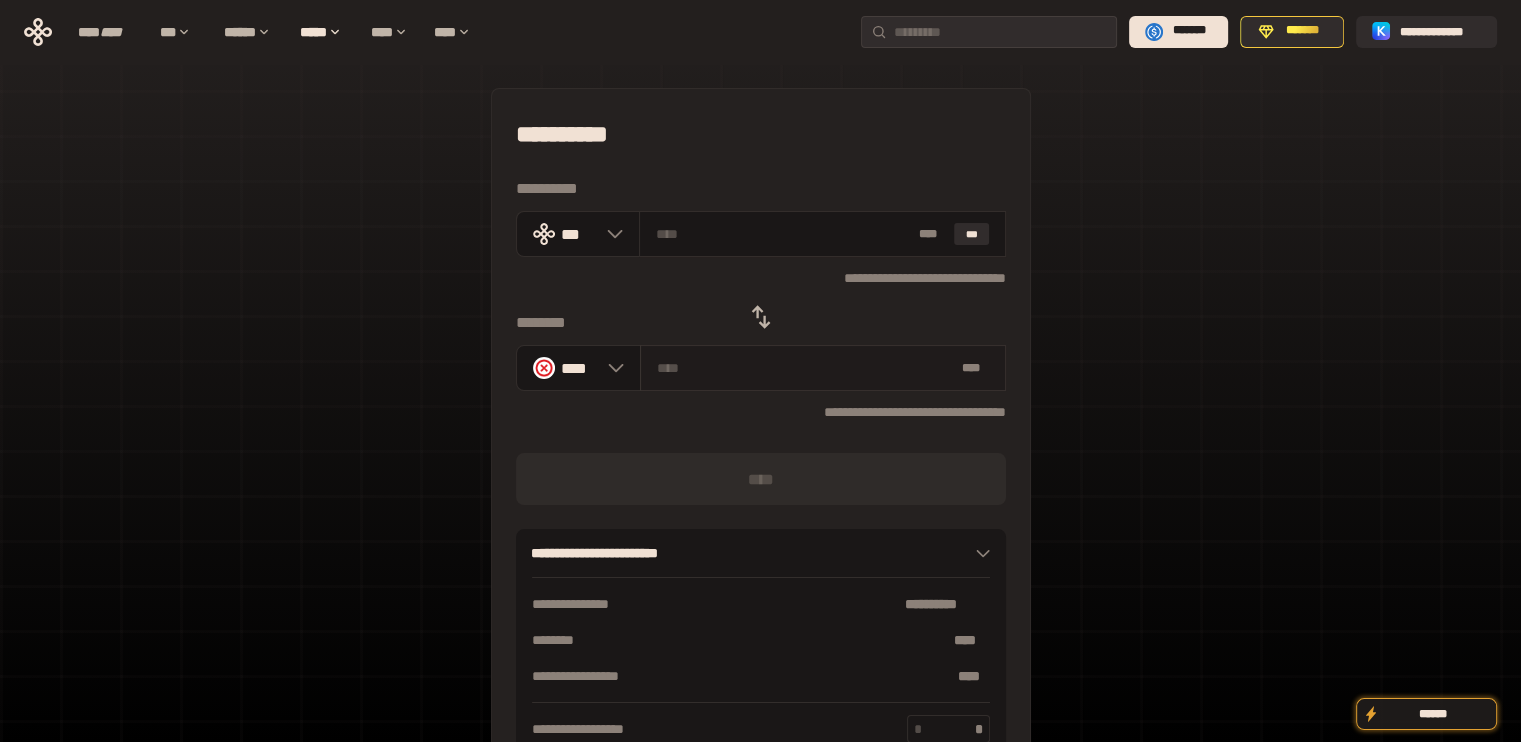 drag, startPoint x: 612, startPoint y: 372, endPoint x: 740, endPoint y: 371, distance: 128.0039 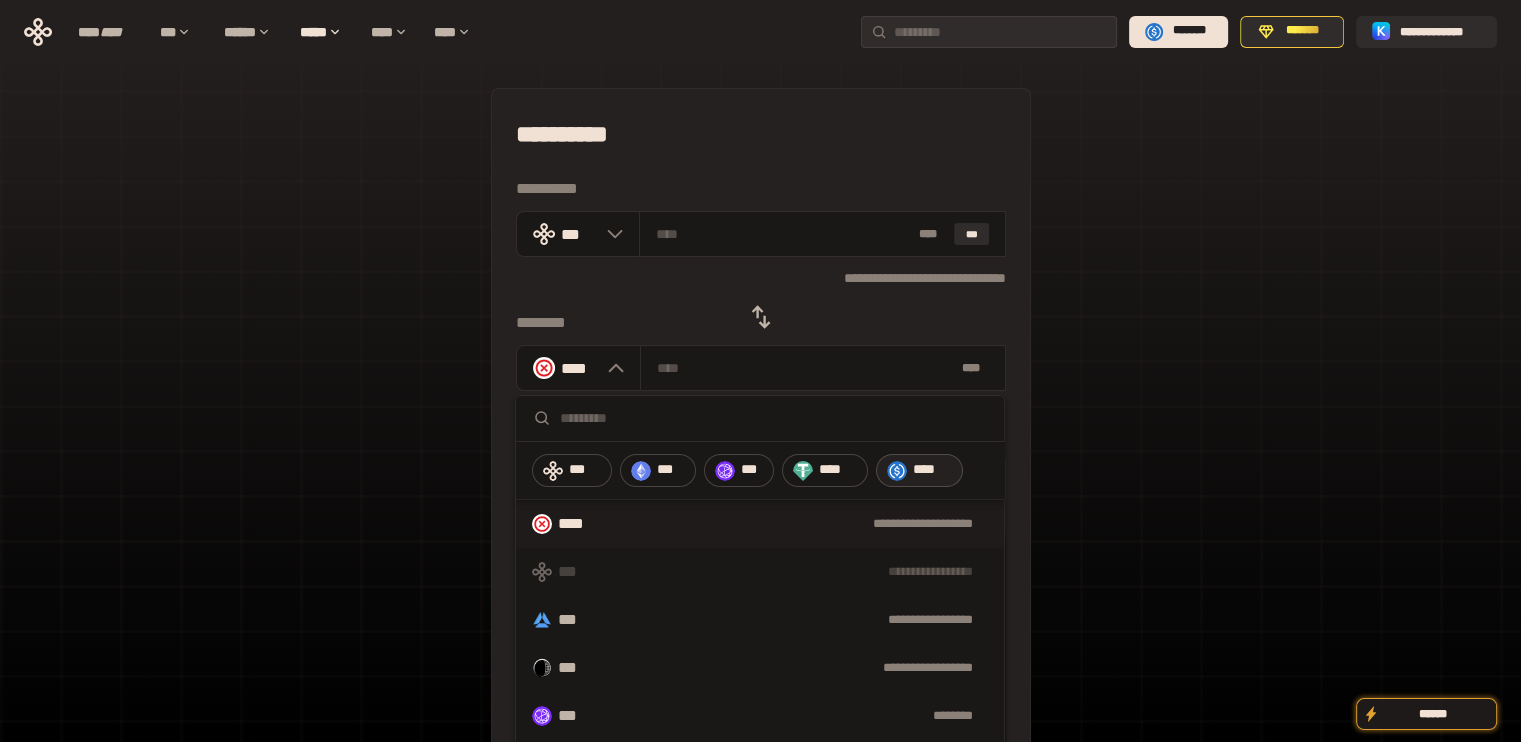 click on "****" at bounding box center [933, 470] 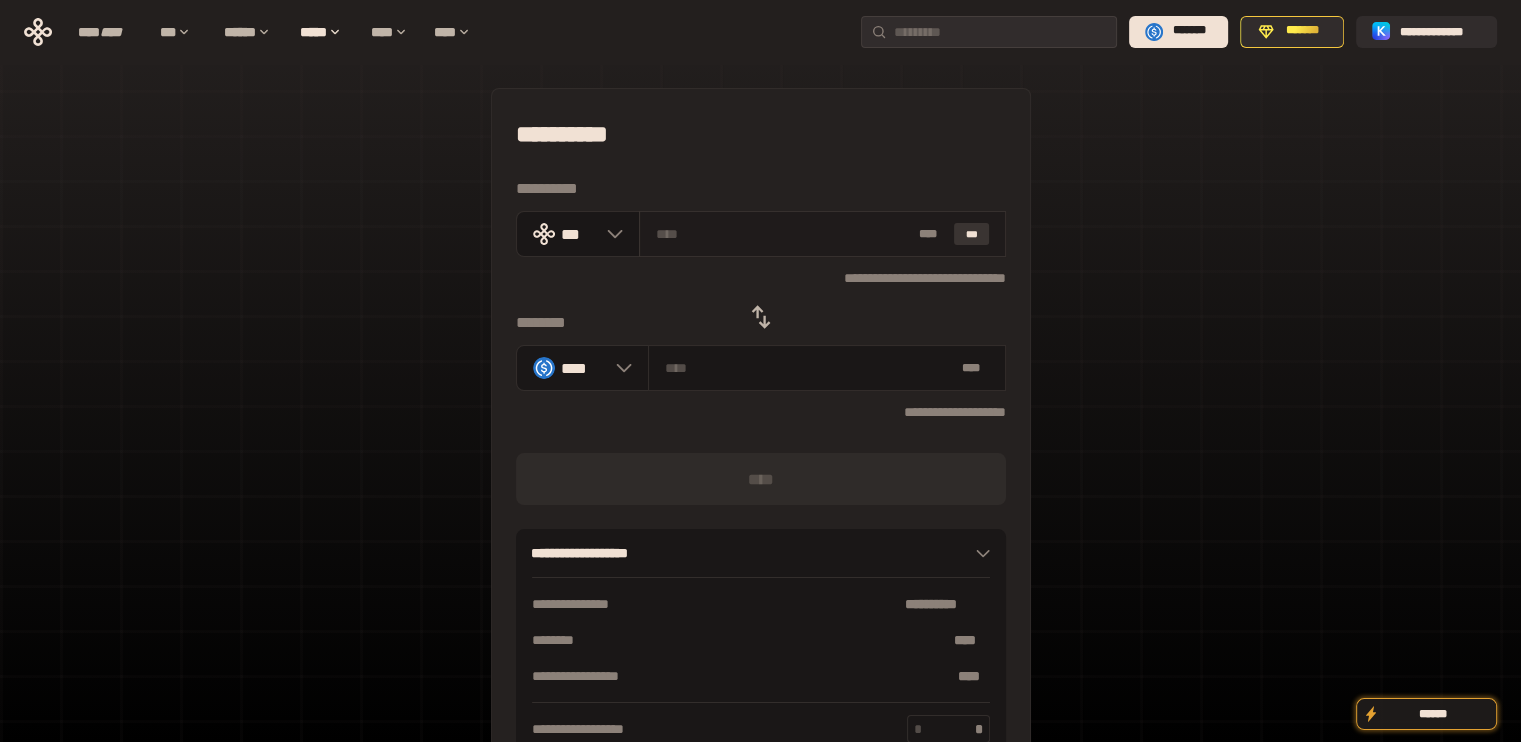 click on "***" at bounding box center [972, 234] 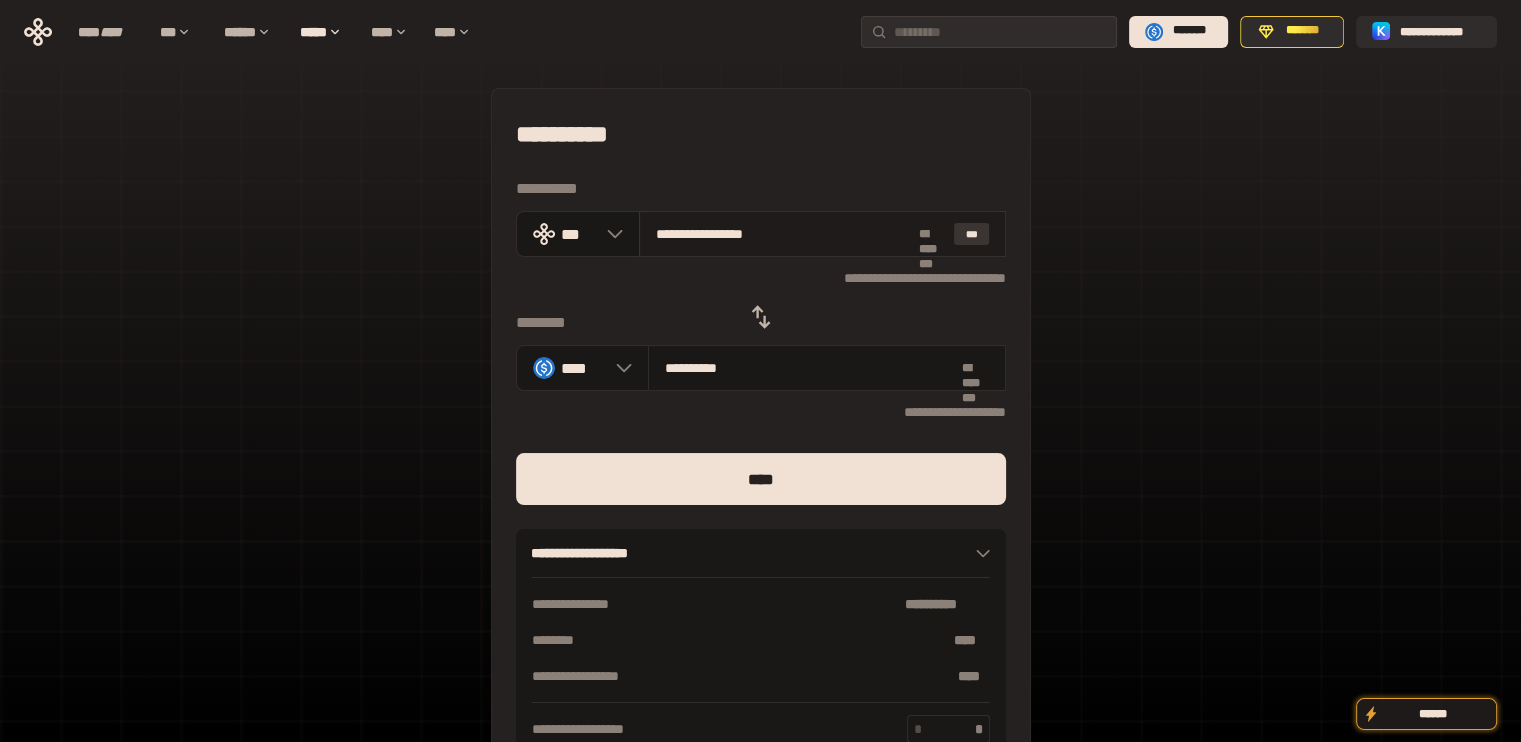 type on "**********" 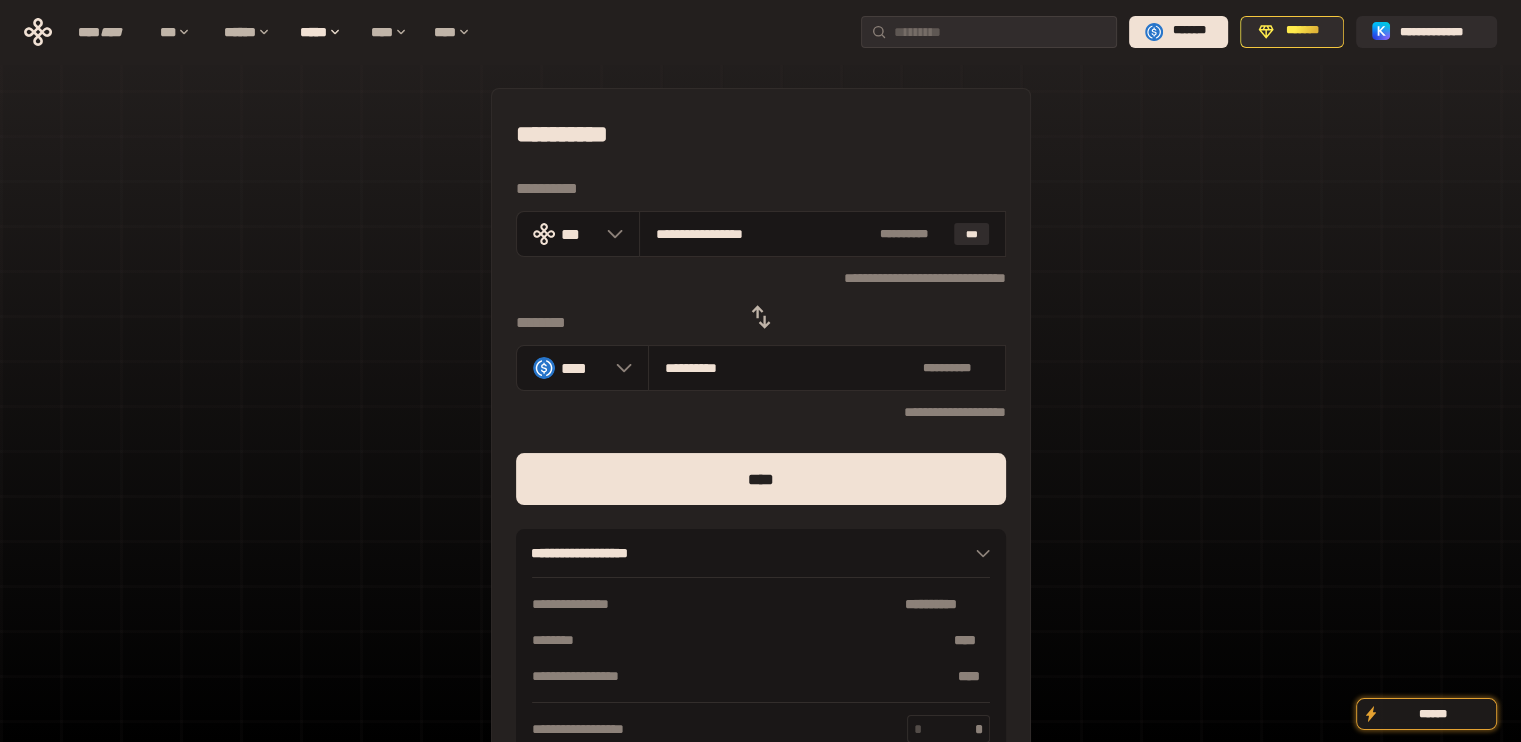 drag, startPoint x: 682, startPoint y: 237, endPoint x: 1022, endPoint y: 353, distance: 359.24365 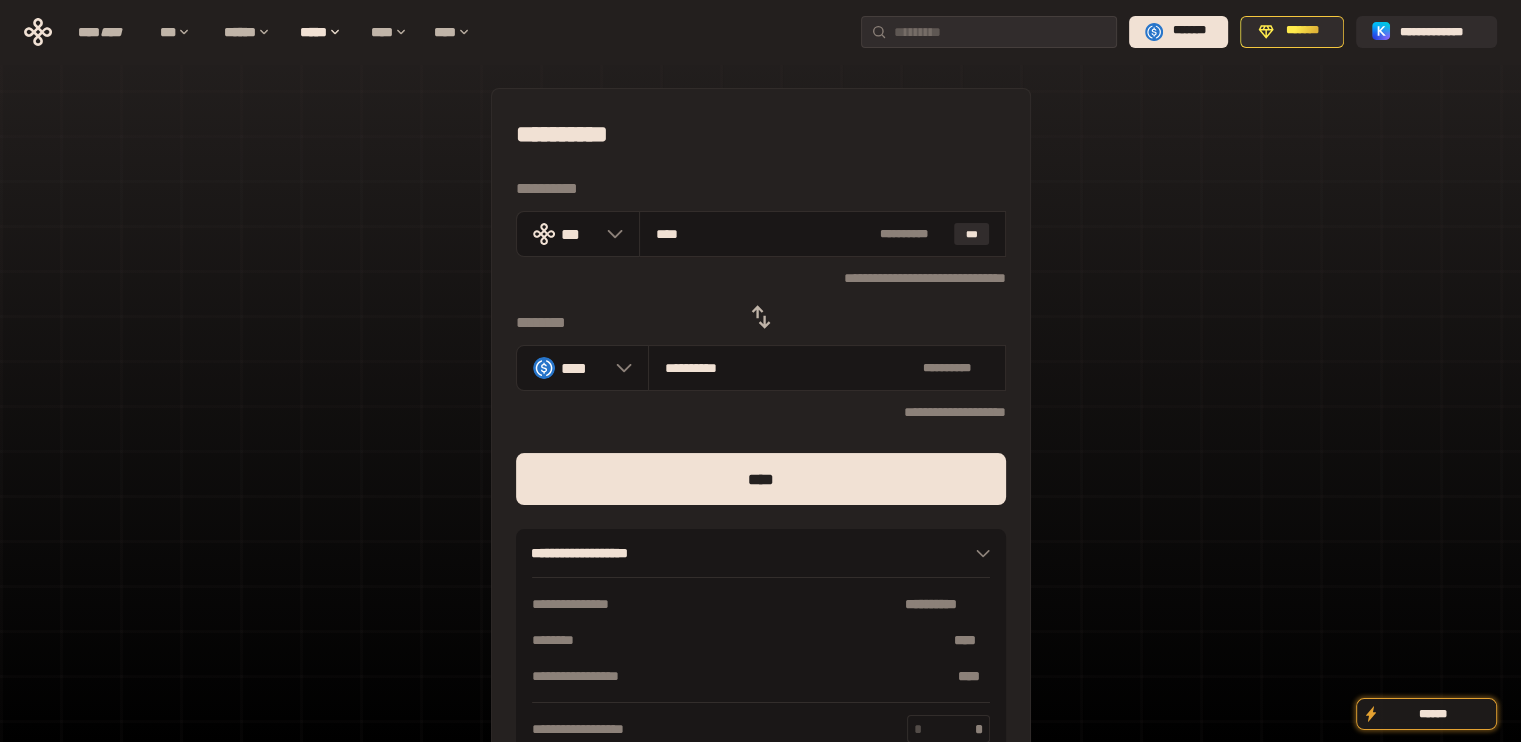 type on "***" 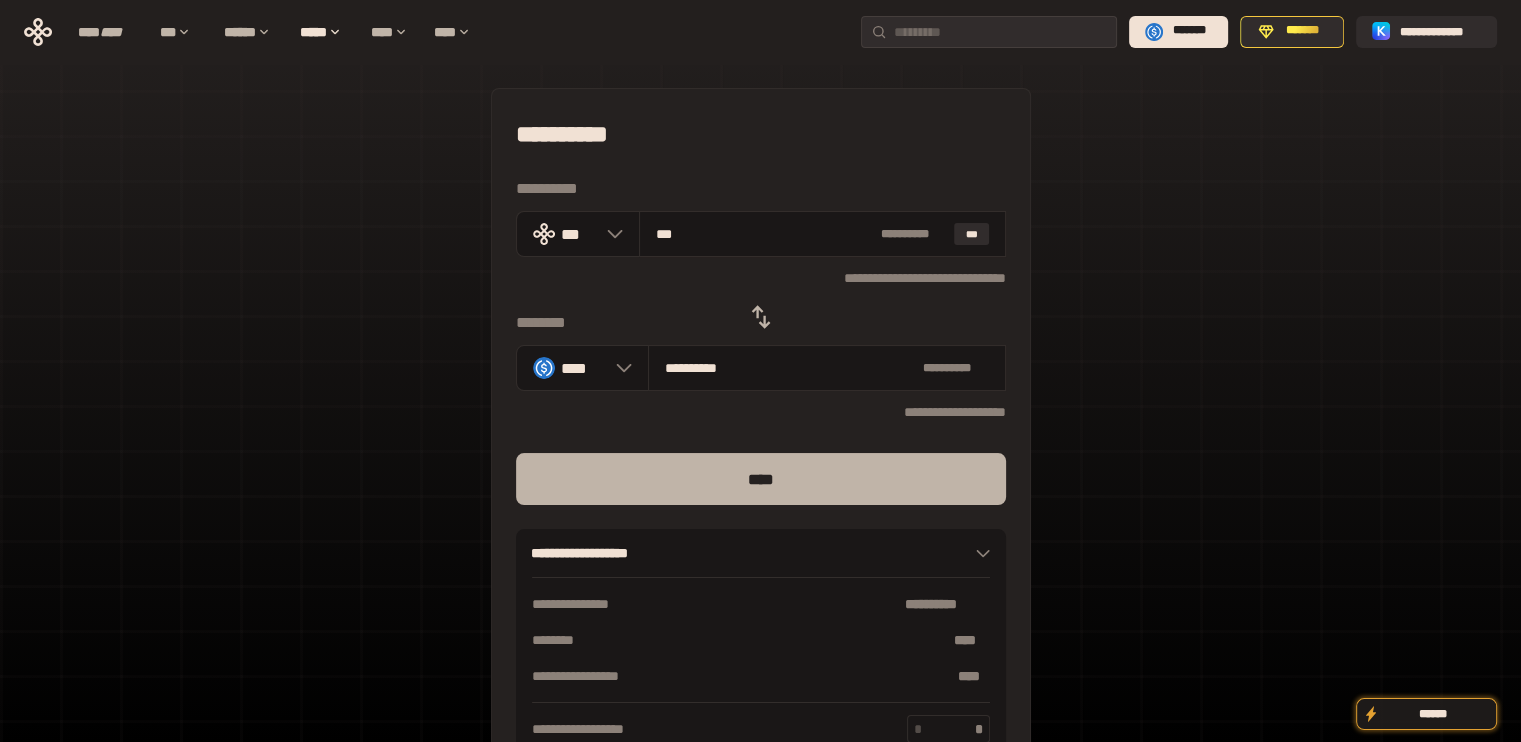 type on "***" 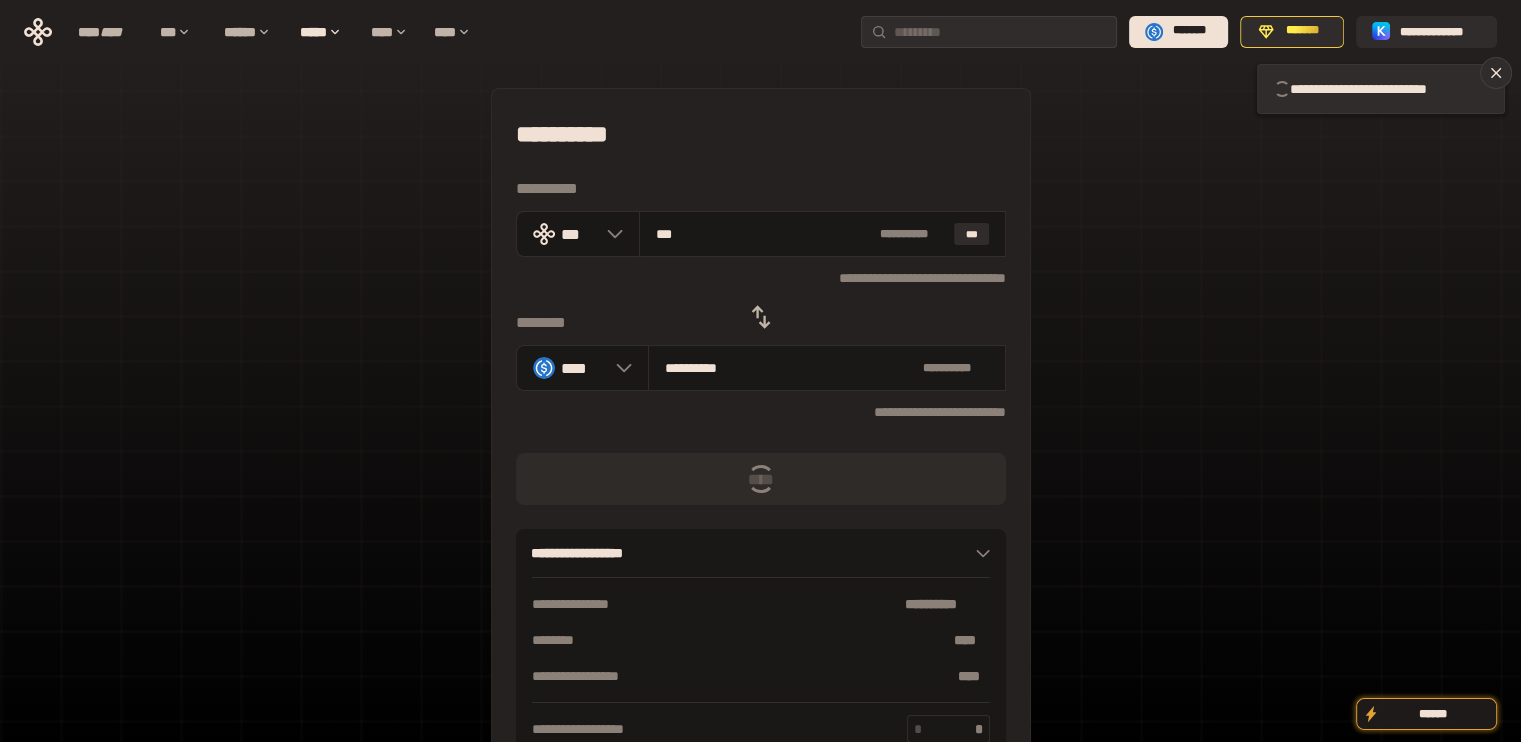 click 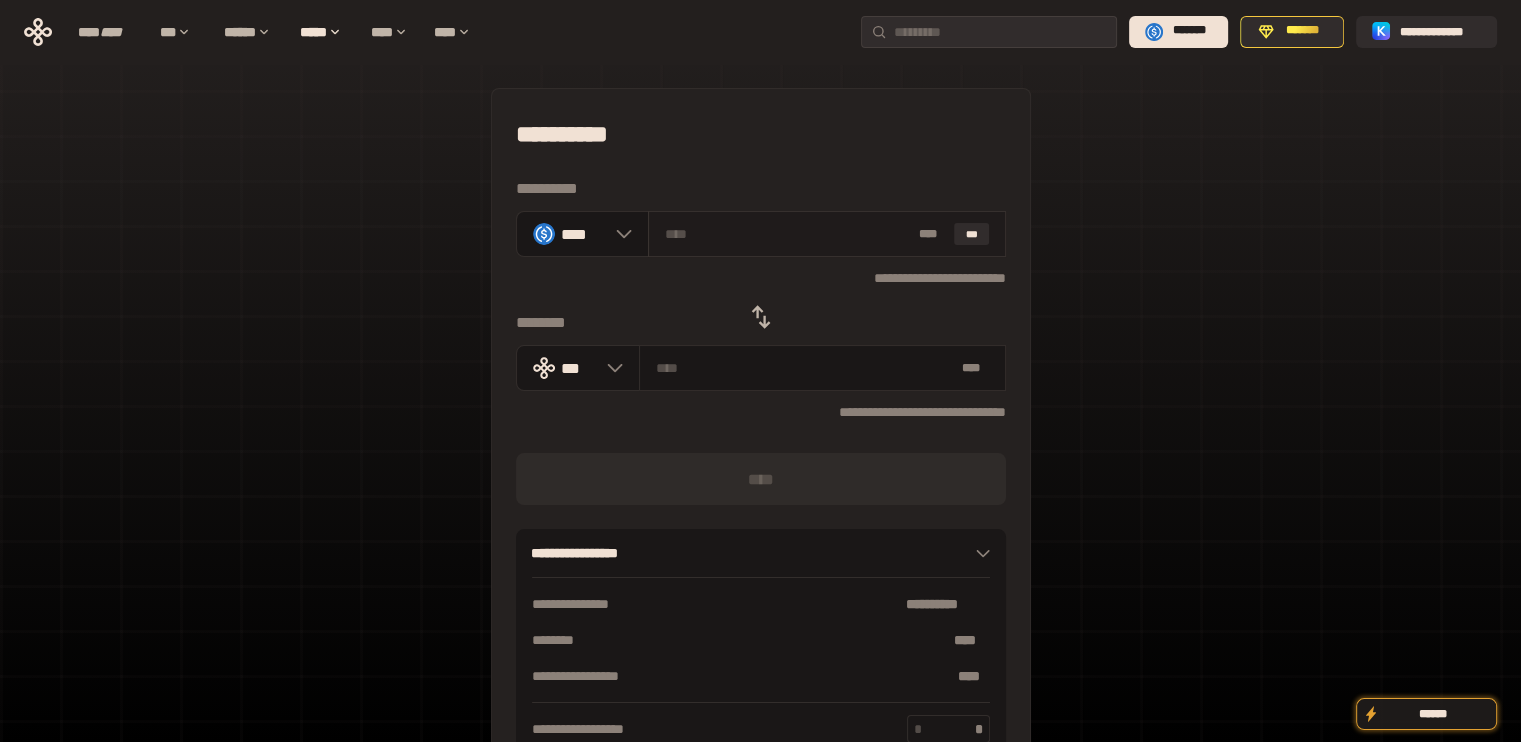 click on "* ** ***" at bounding box center (827, 234) 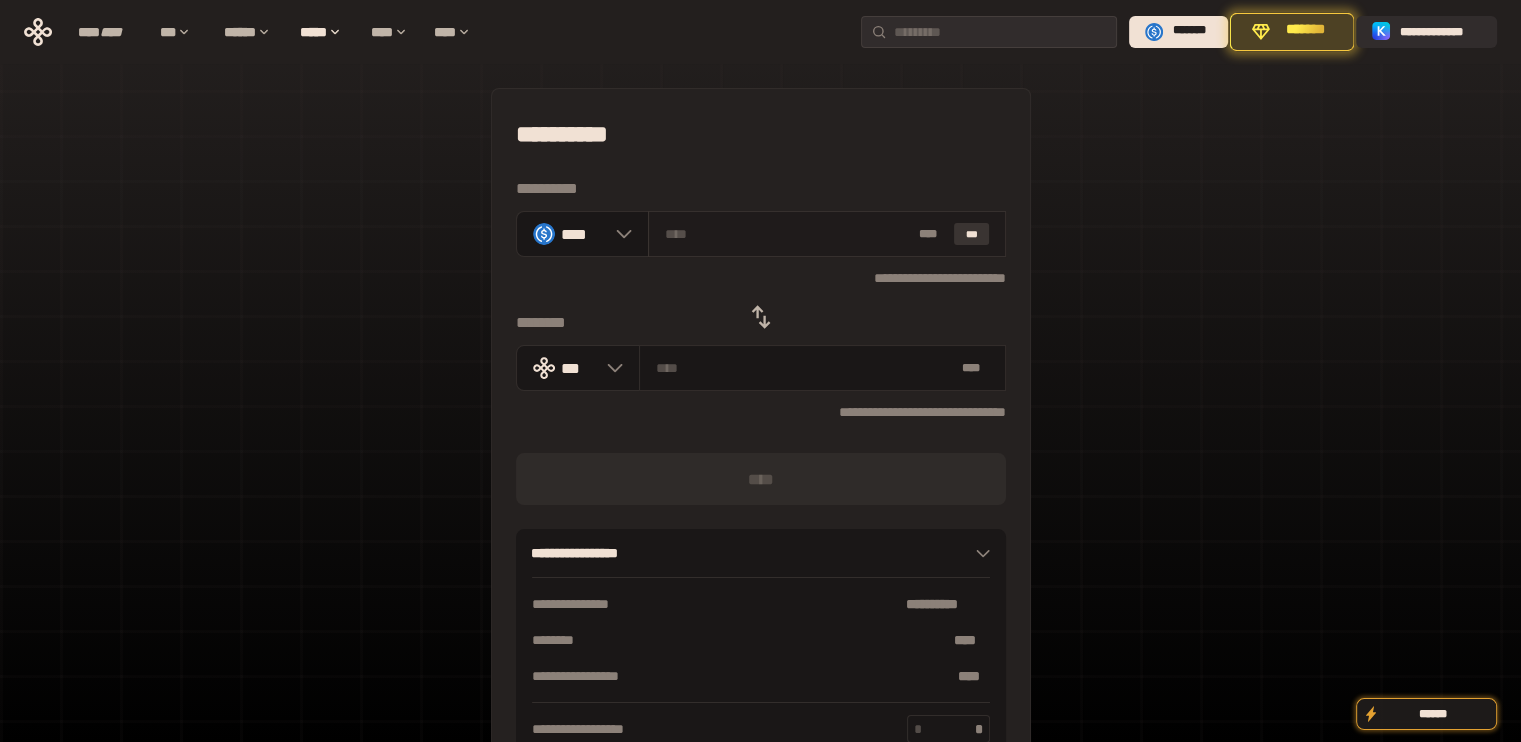 click on "***" at bounding box center (972, 234) 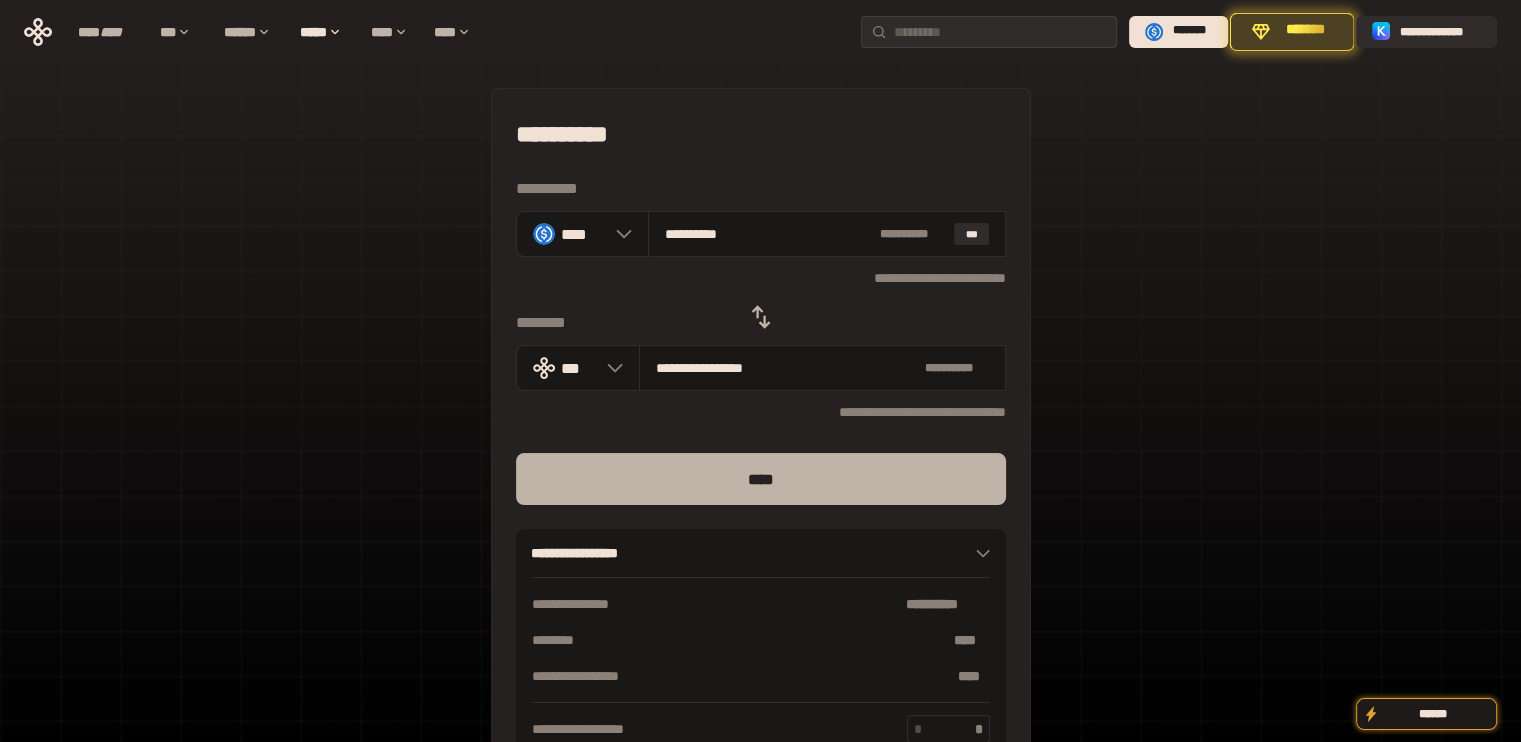 click on "****" at bounding box center (761, 479) 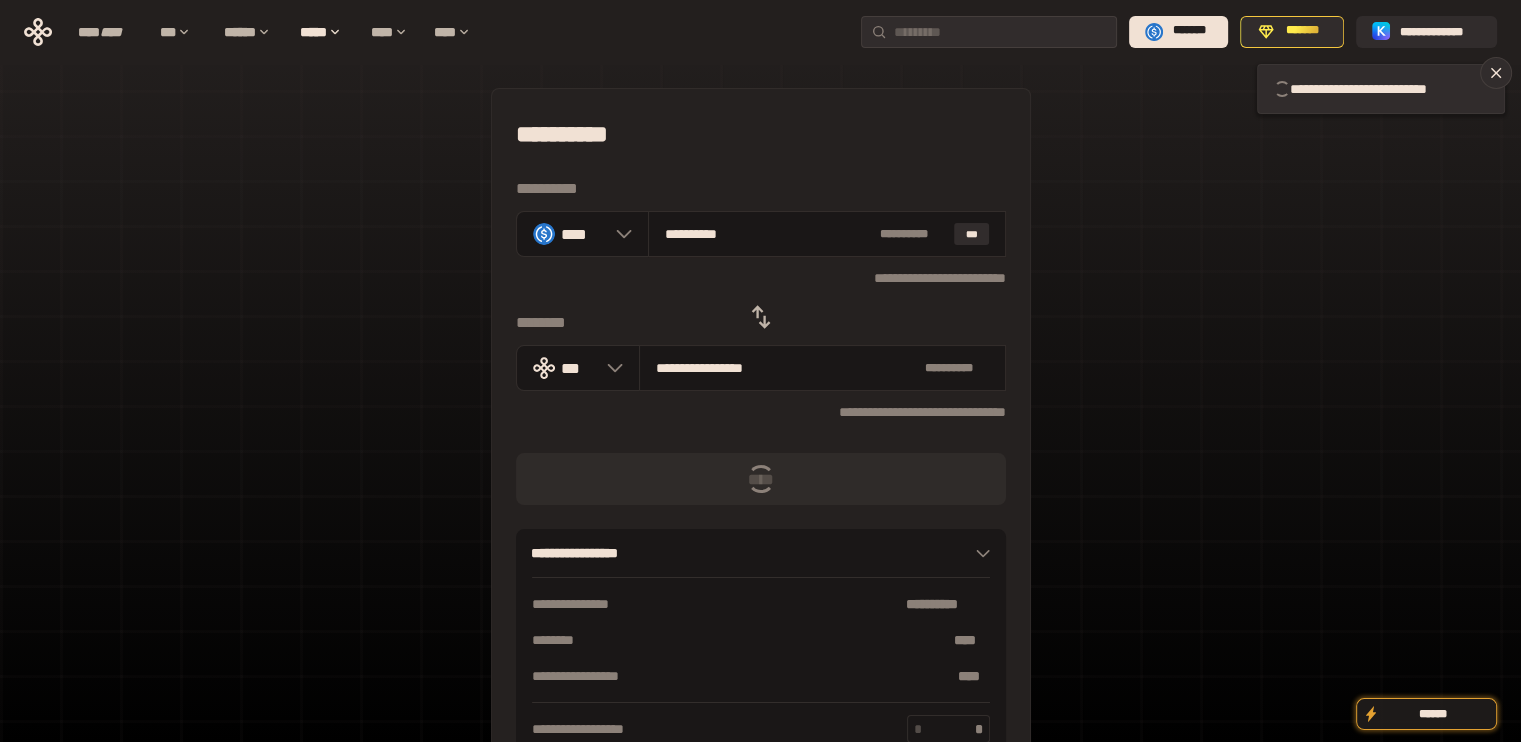 type 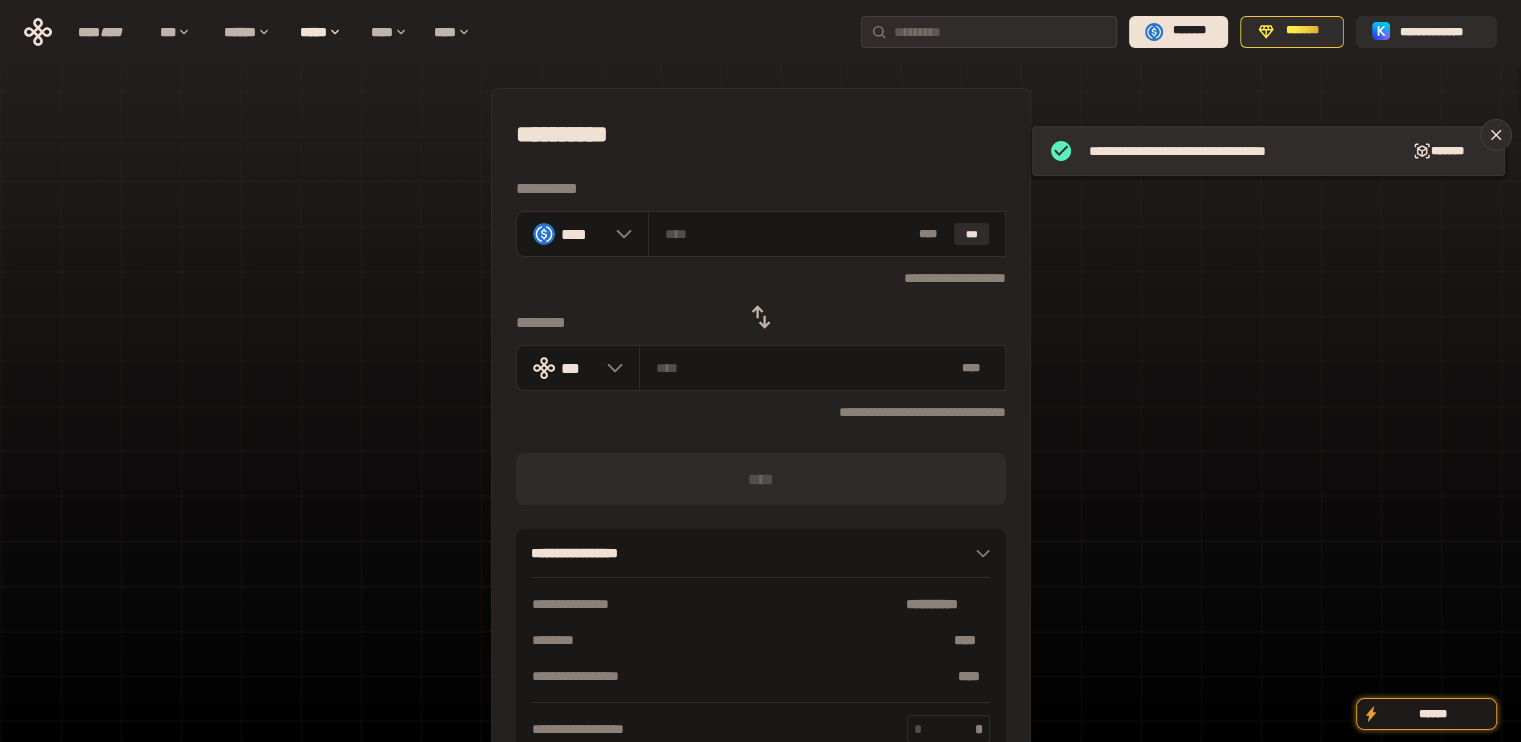 click 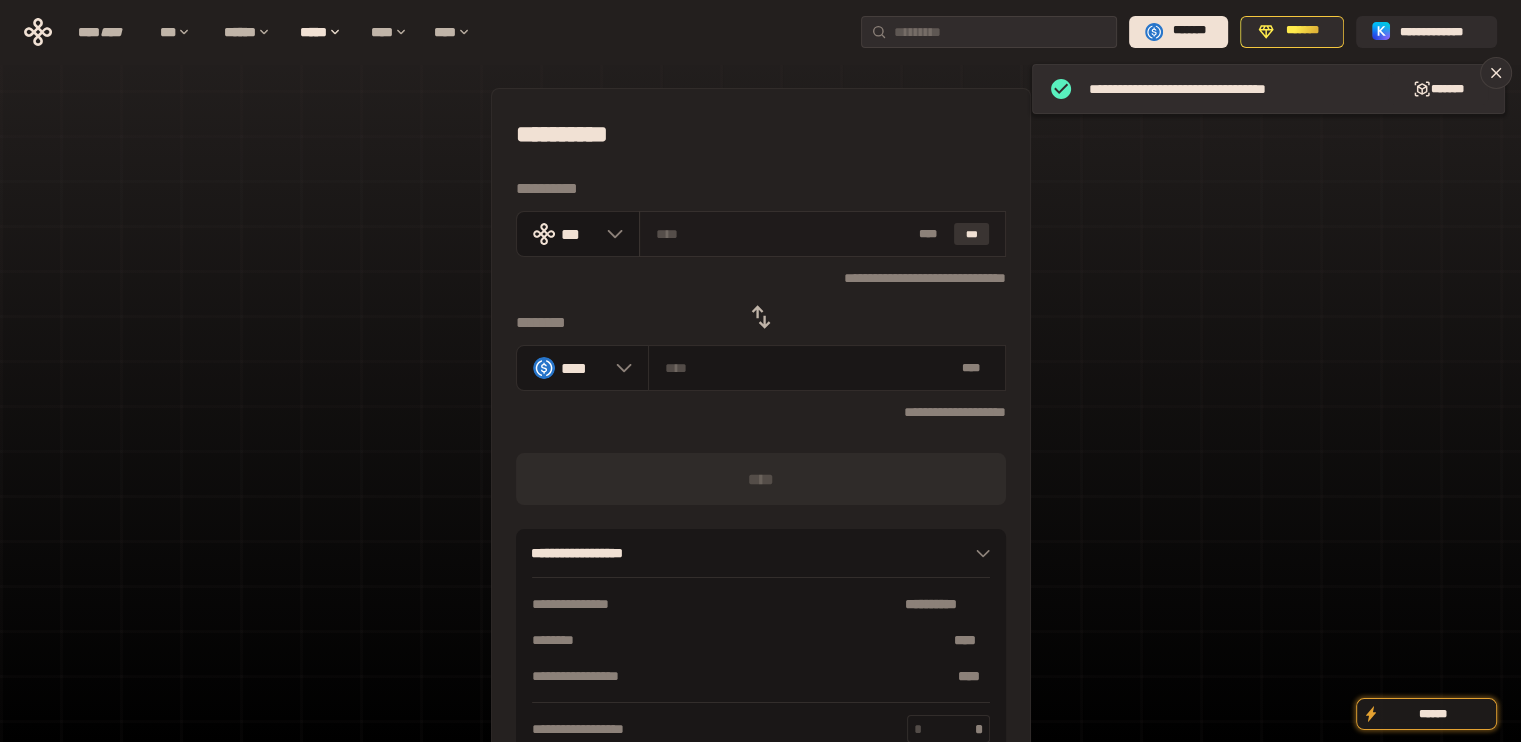 click on "***" at bounding box center [972, 234] 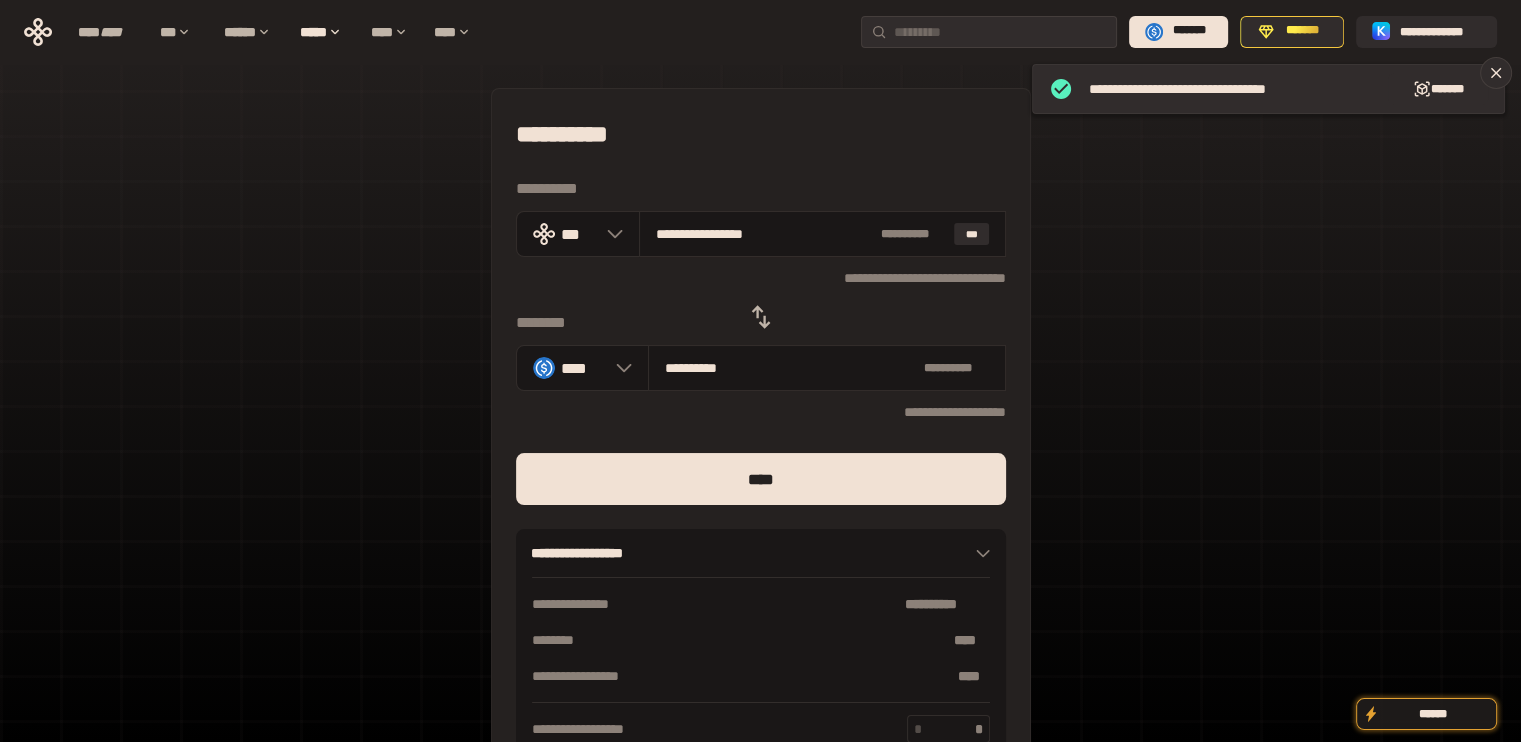drag, startPoint x: 682, startPoint y: 232, endPoint x: 1096, endPoint y: 337, distance: 427.10773 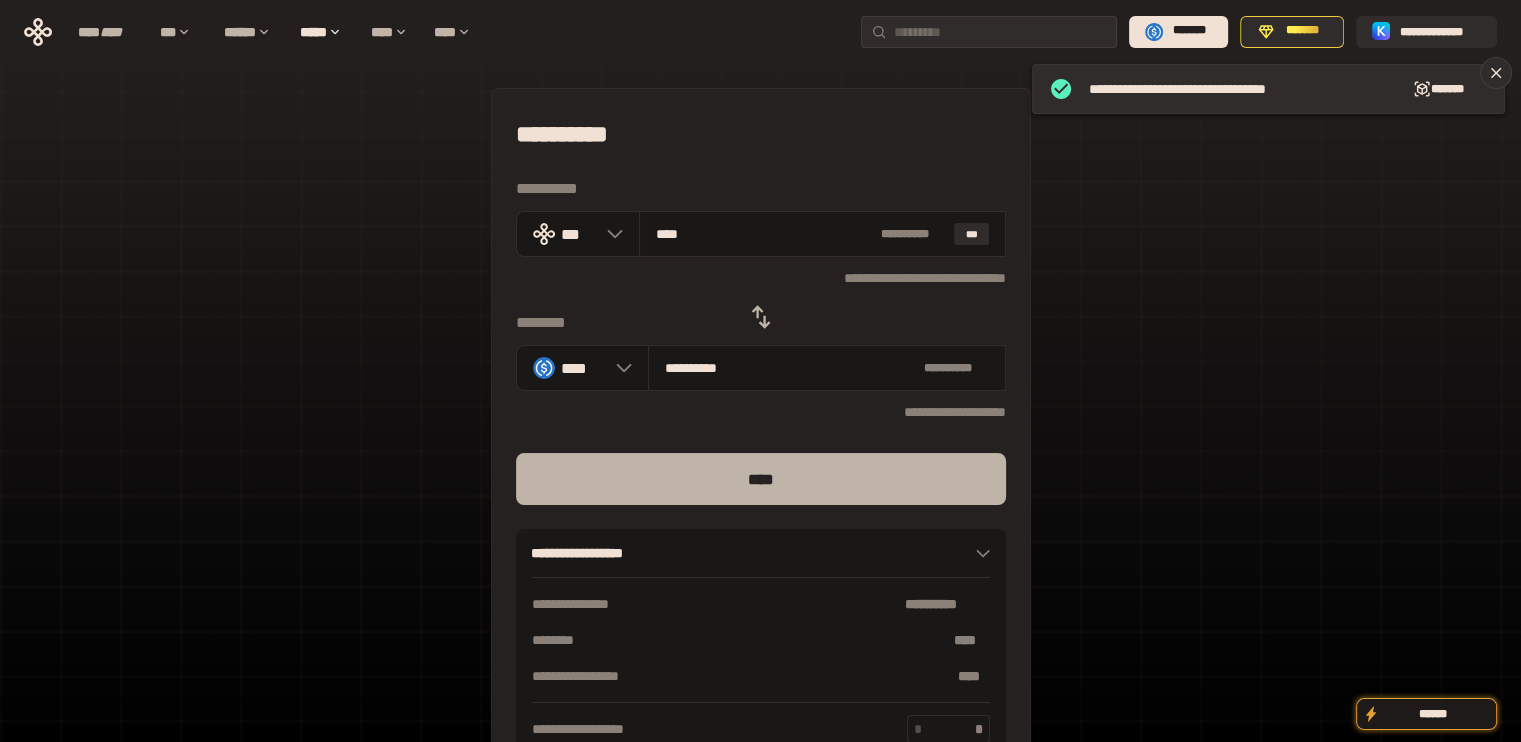 type on "***" 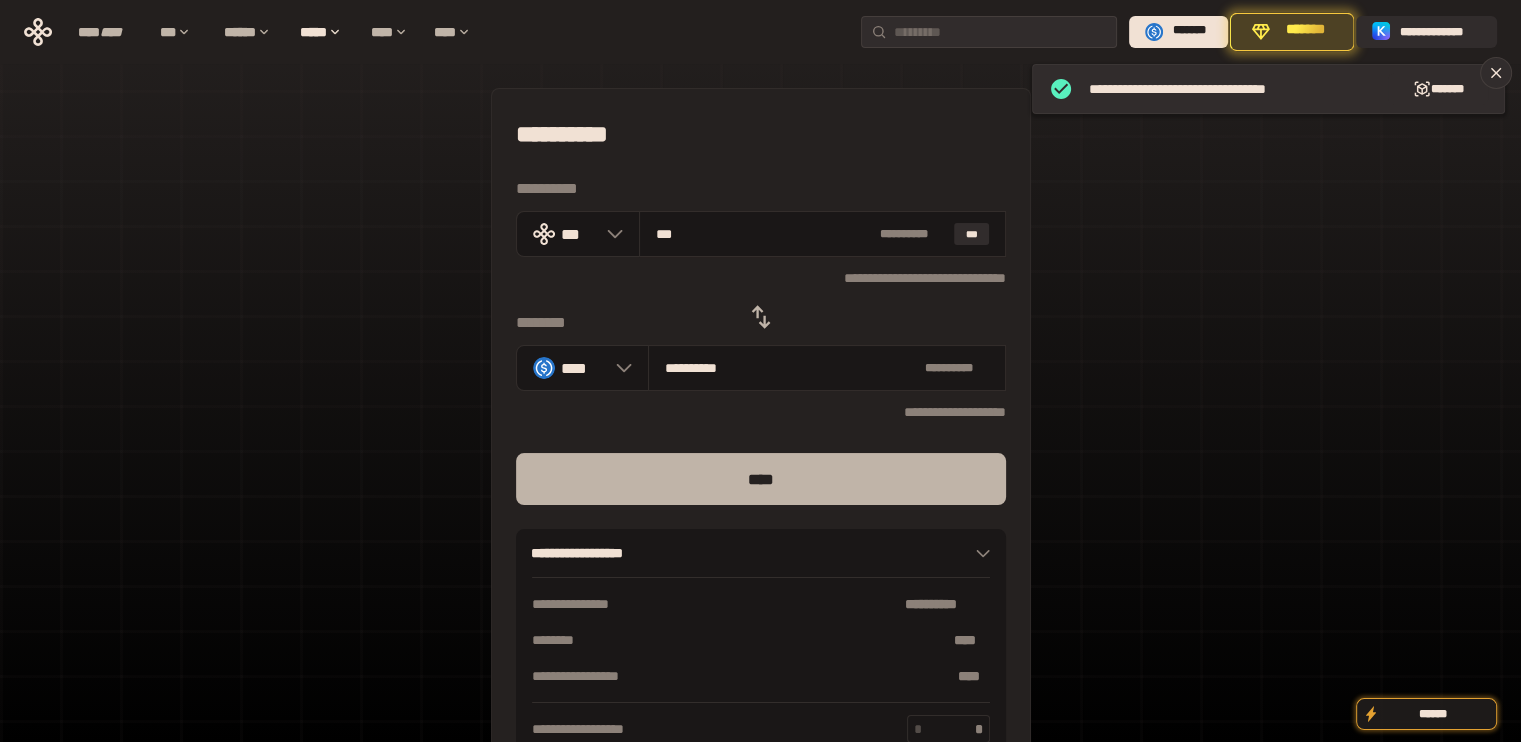 type on "***" 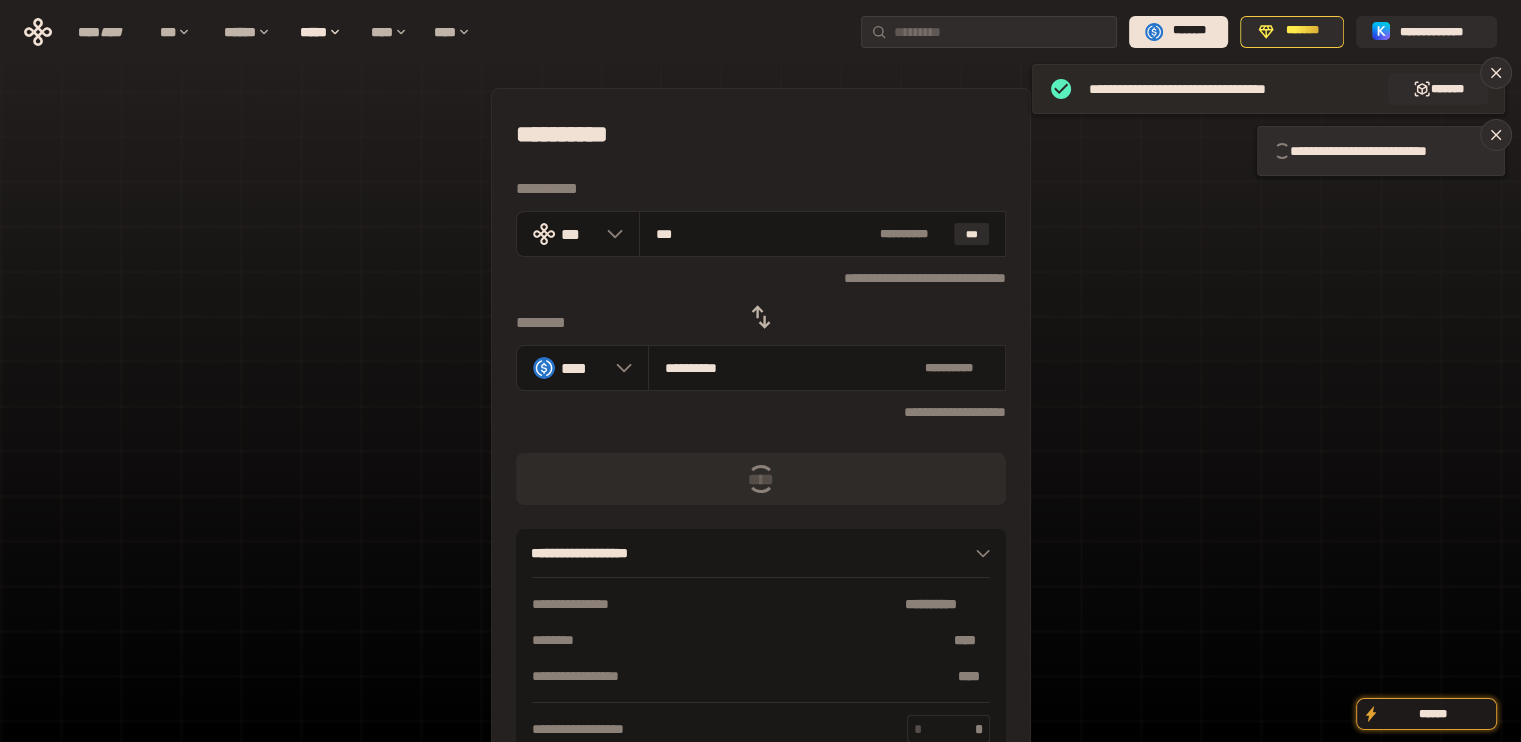 type 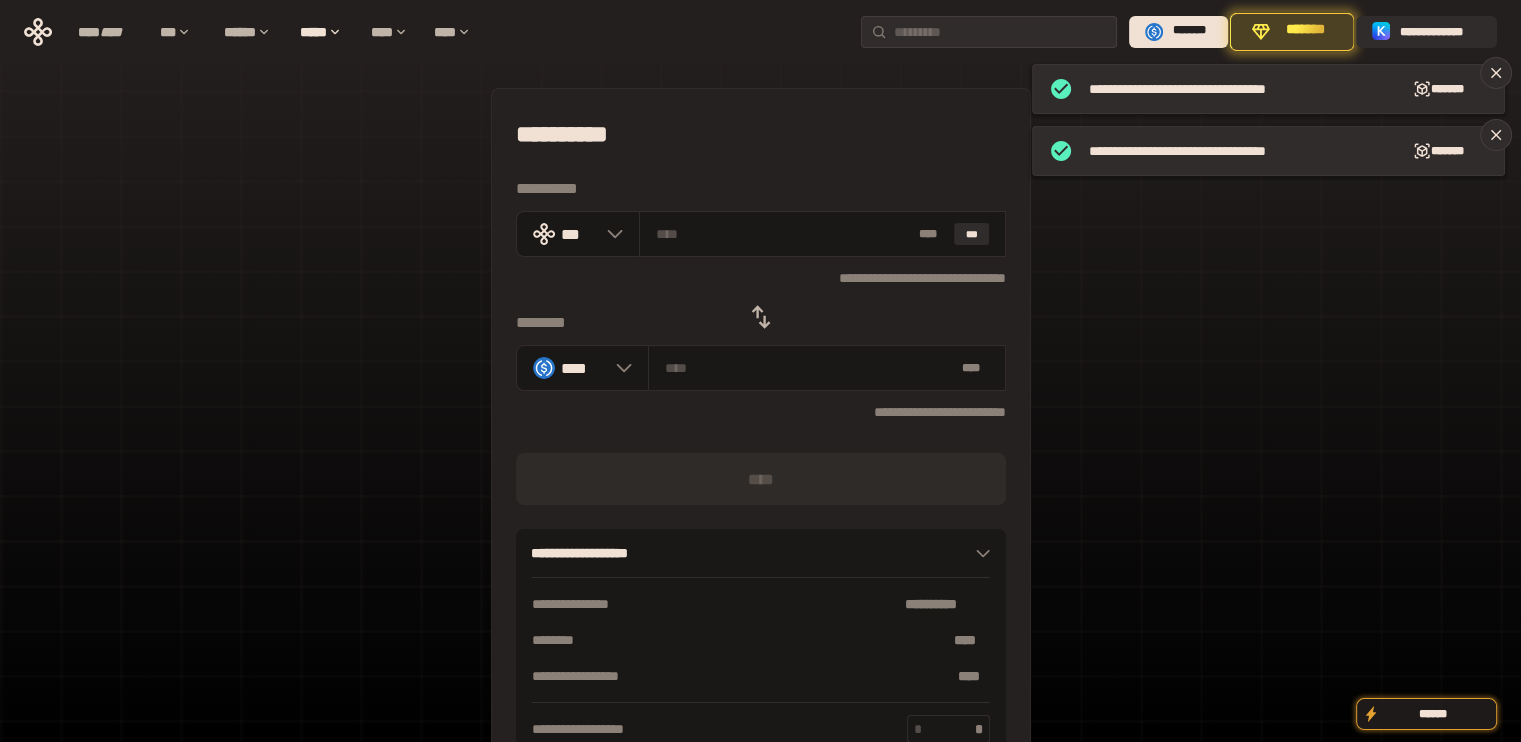 click 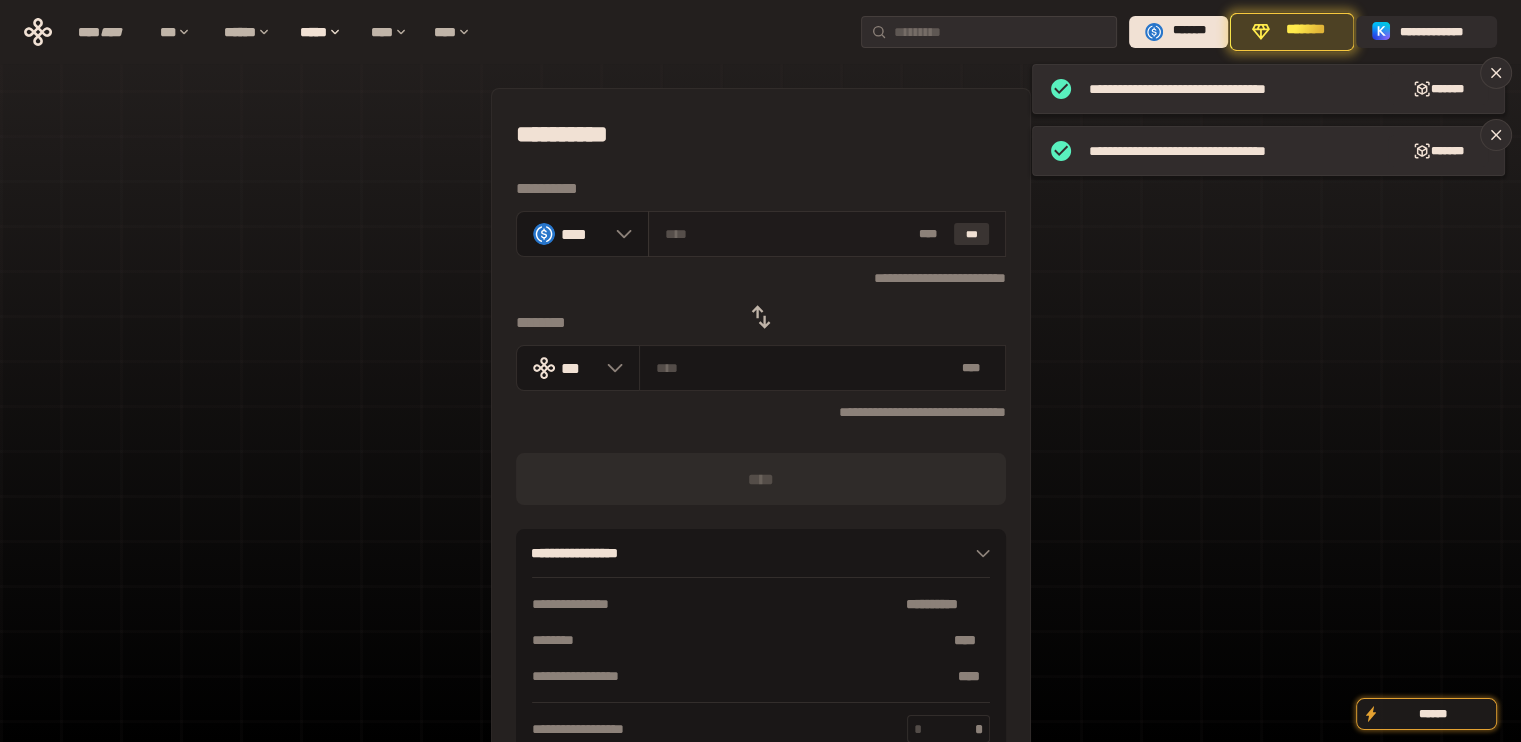 click on "***" at bounding box center [972, 234] 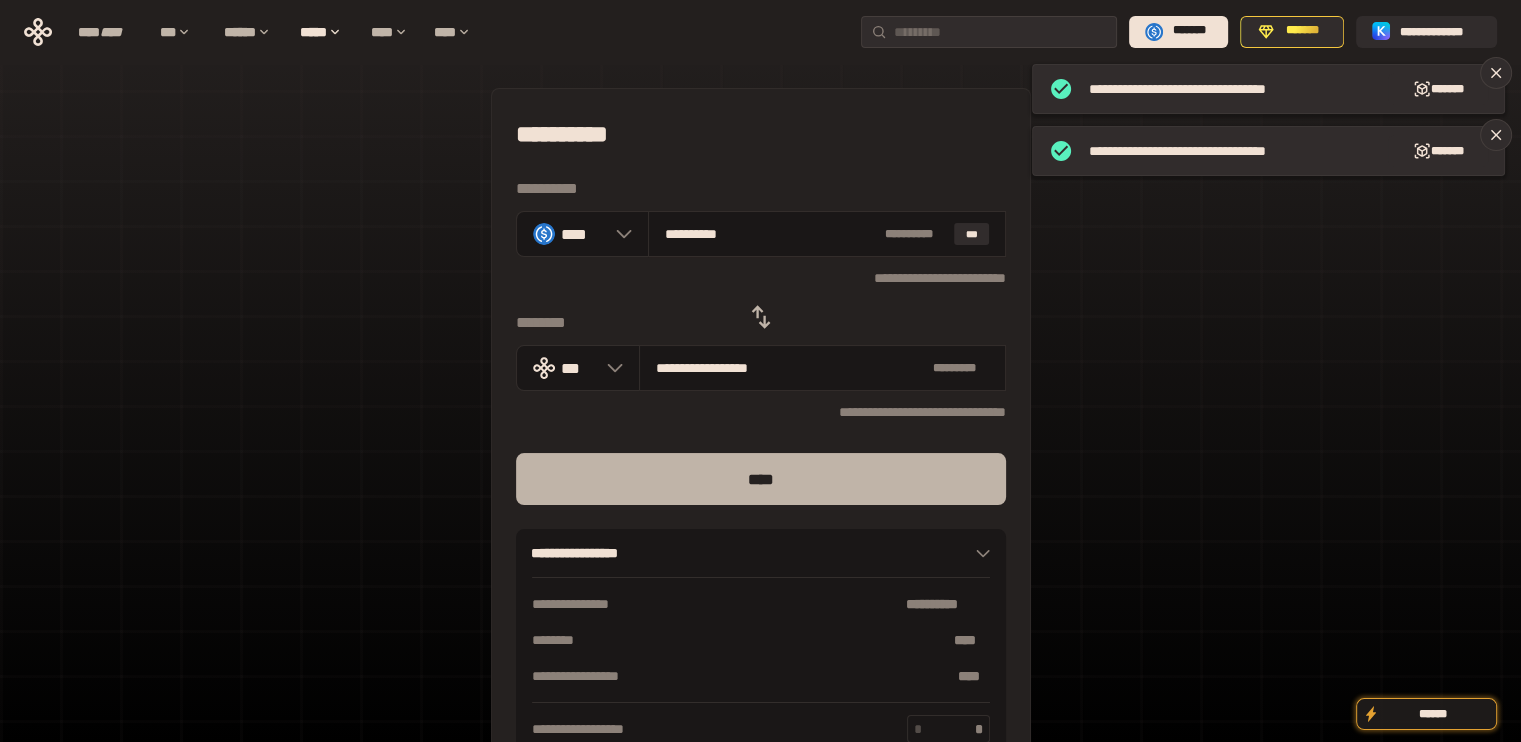 click on "****" at bounding box center (761, 479) 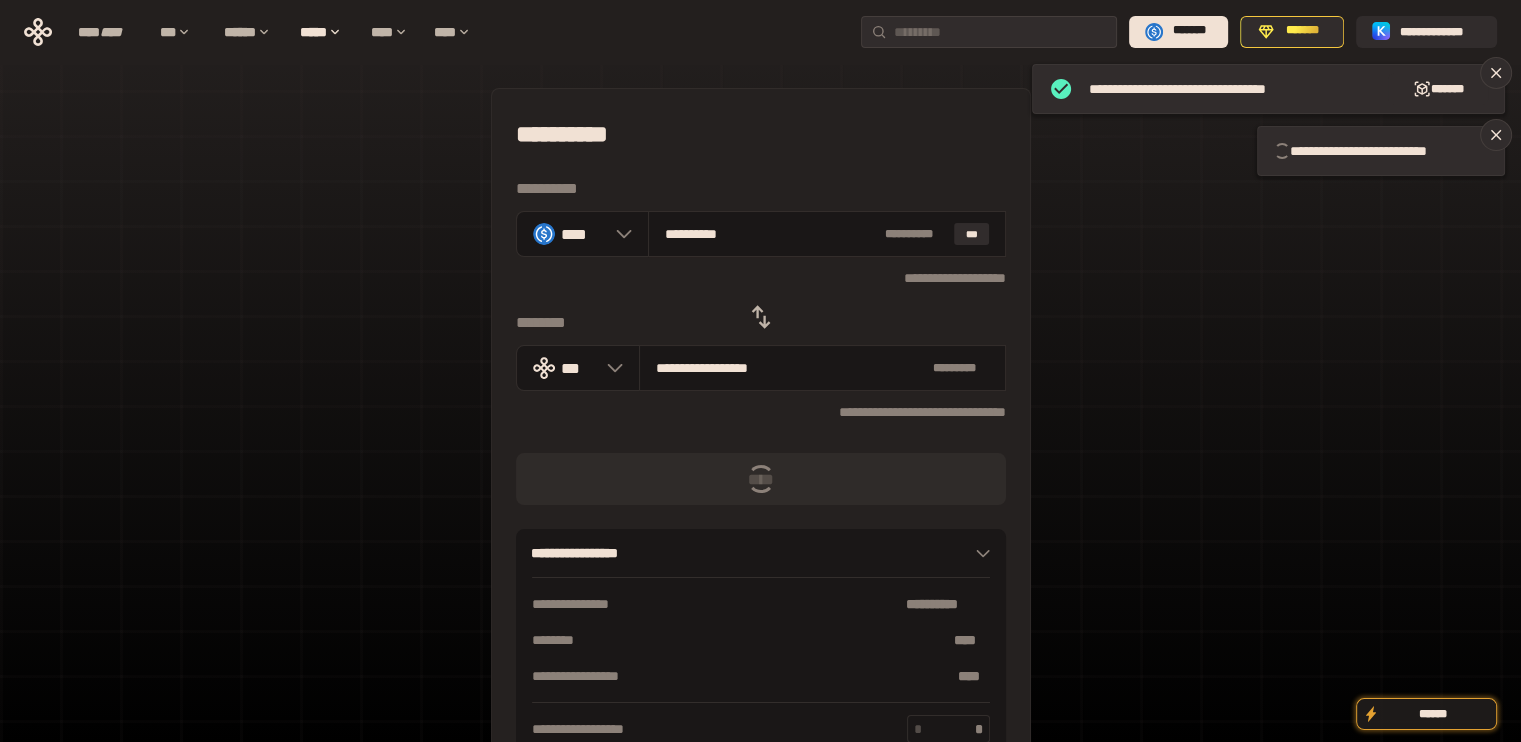 type 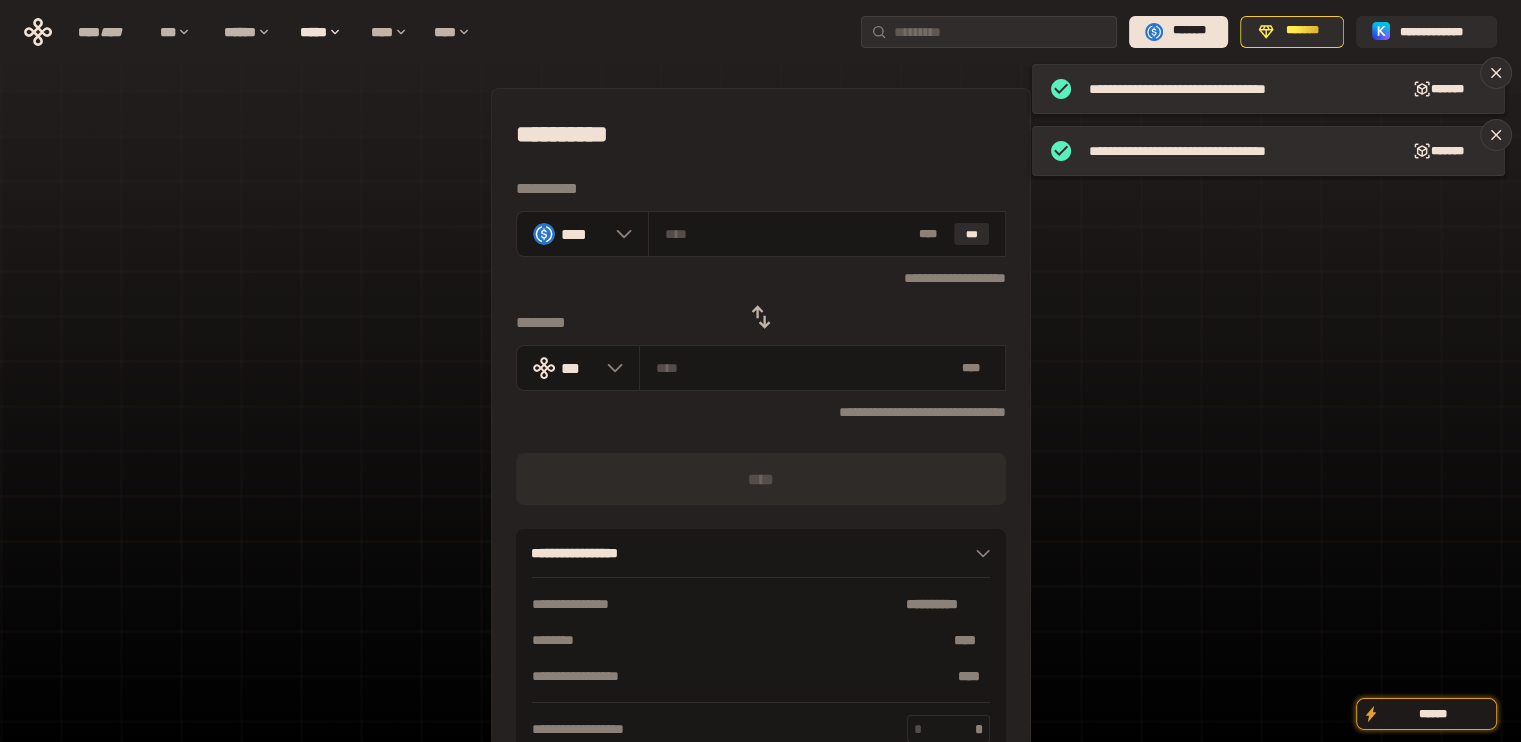 click on "**********" at bounding box center [760, 444] 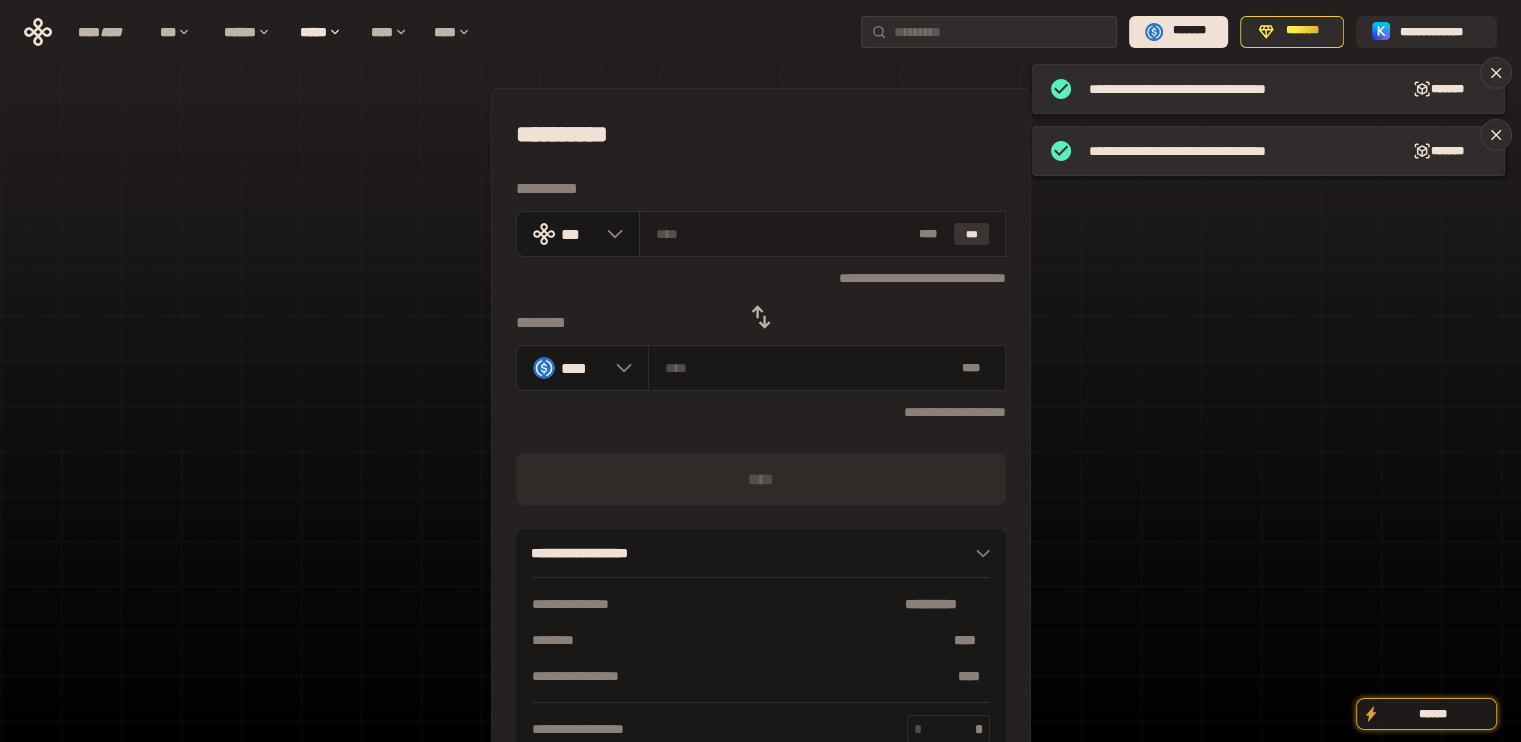 click on "***" at bounding box center [972, 234] 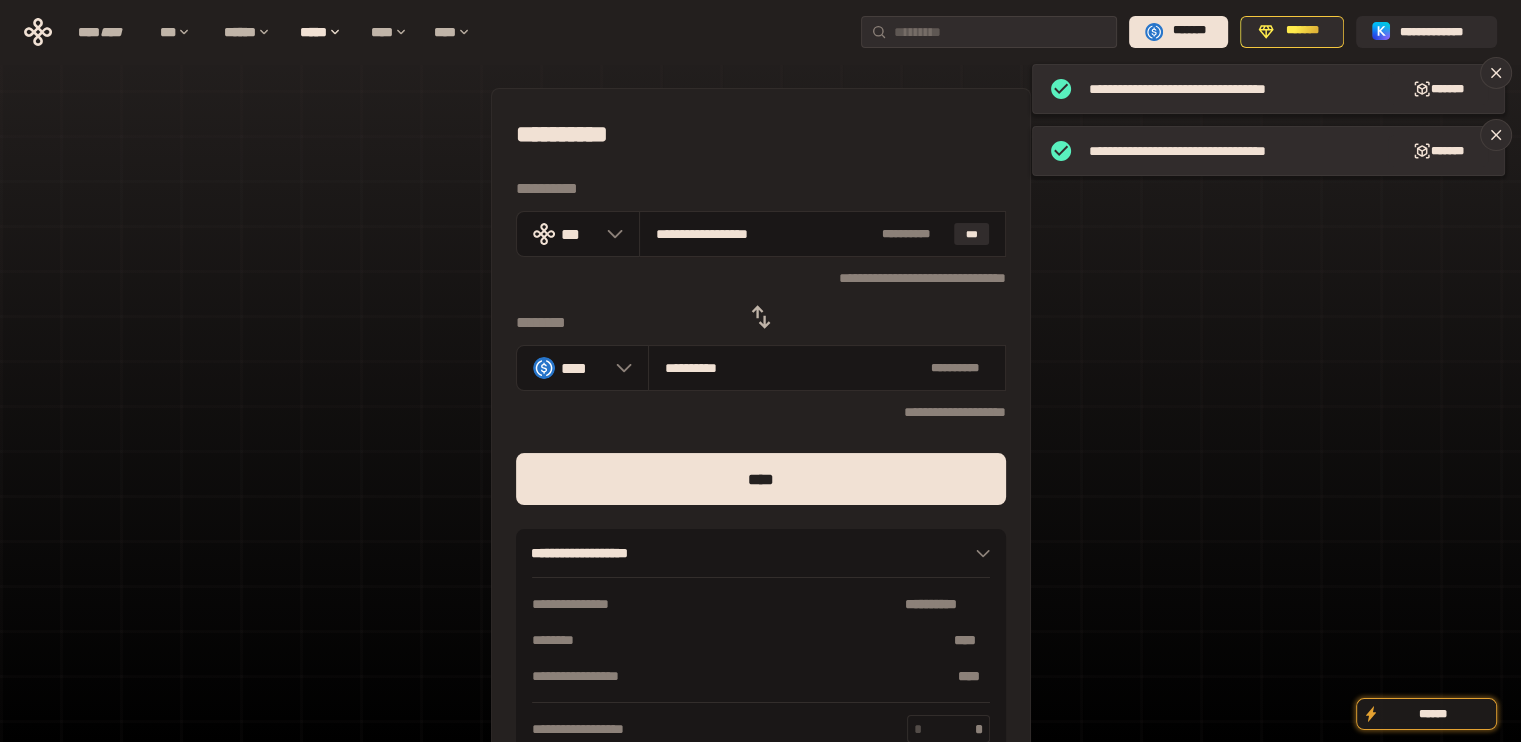 drag, startPoint x: 680, startPoint y: 234, endPoint x: 941, endPoint y: 264, distance: 262.71848 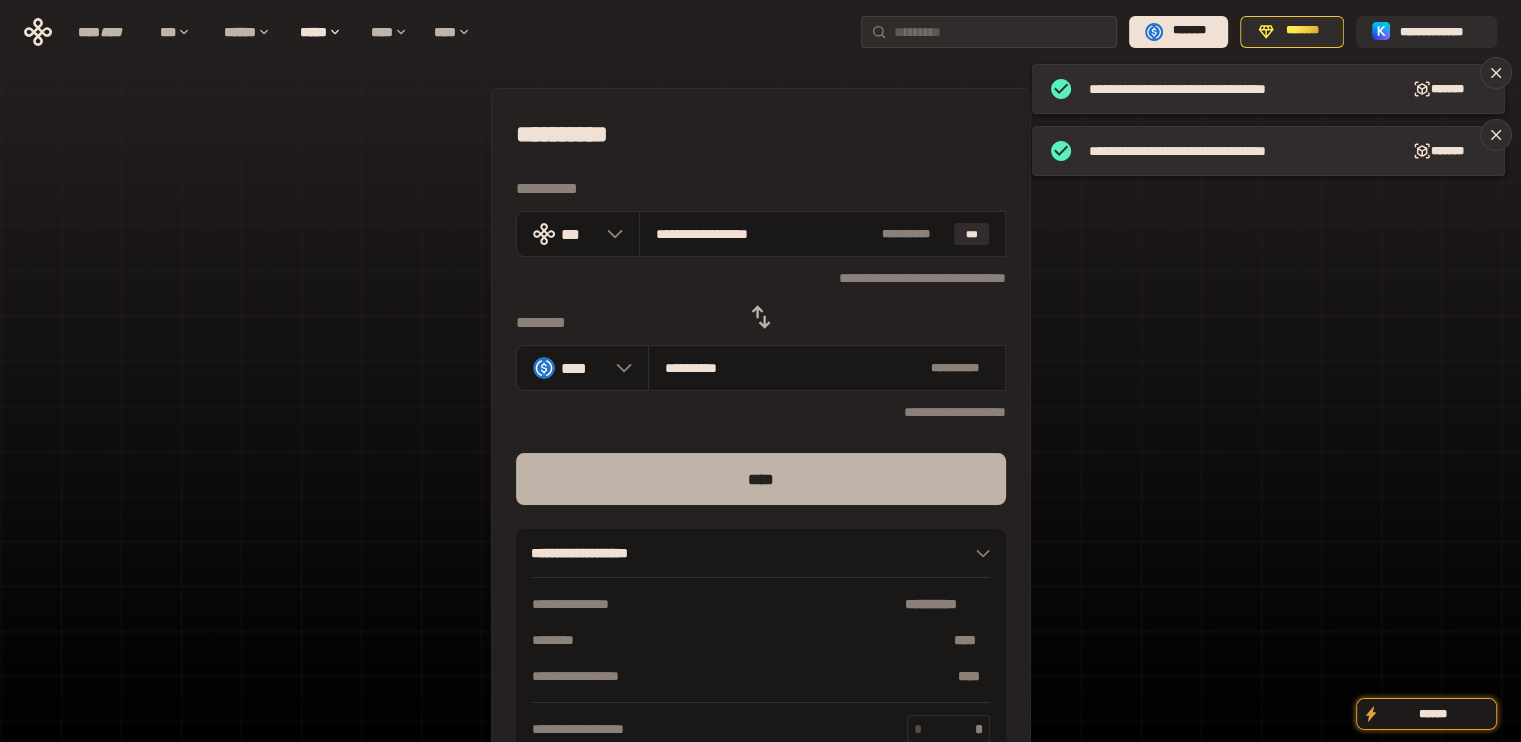 type on "***" 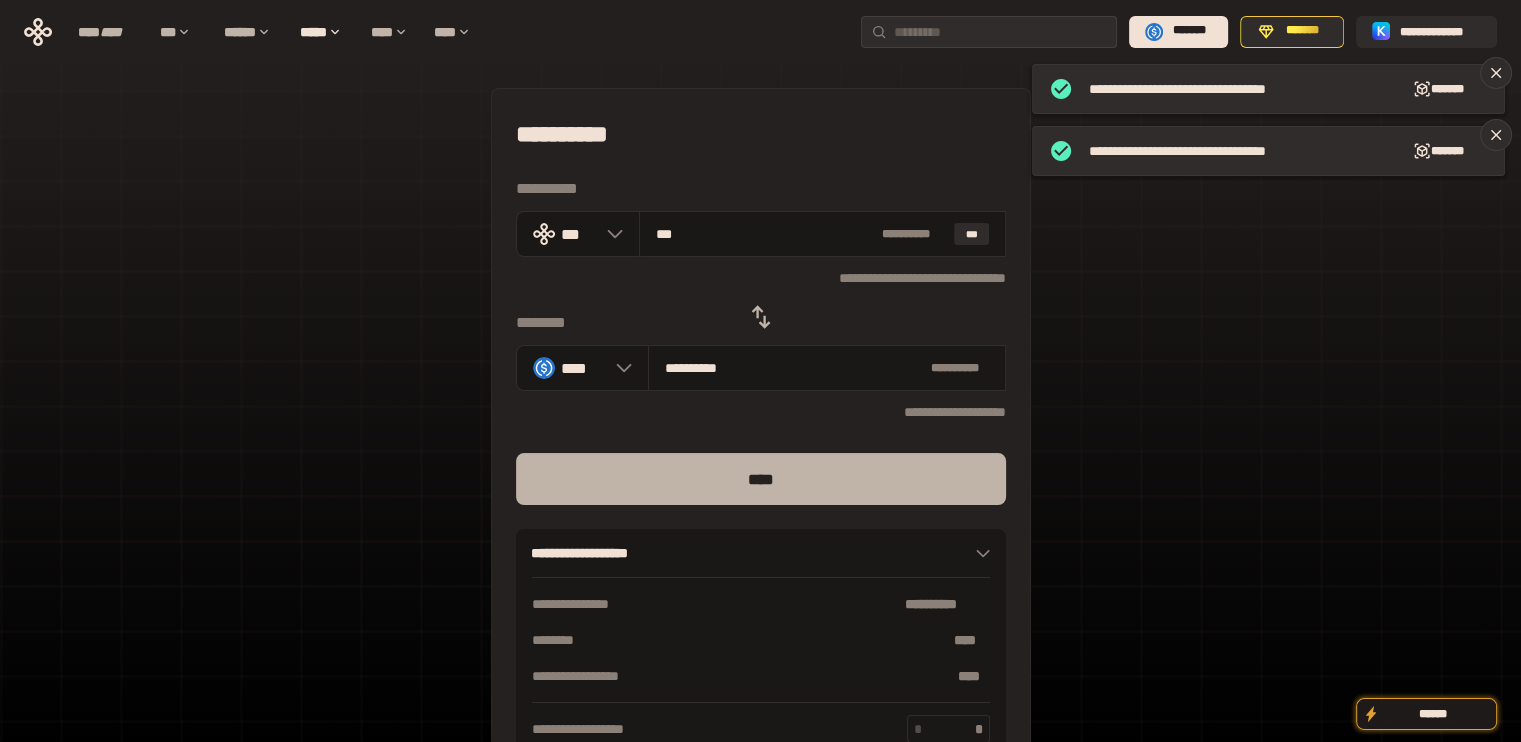 type on "**********" 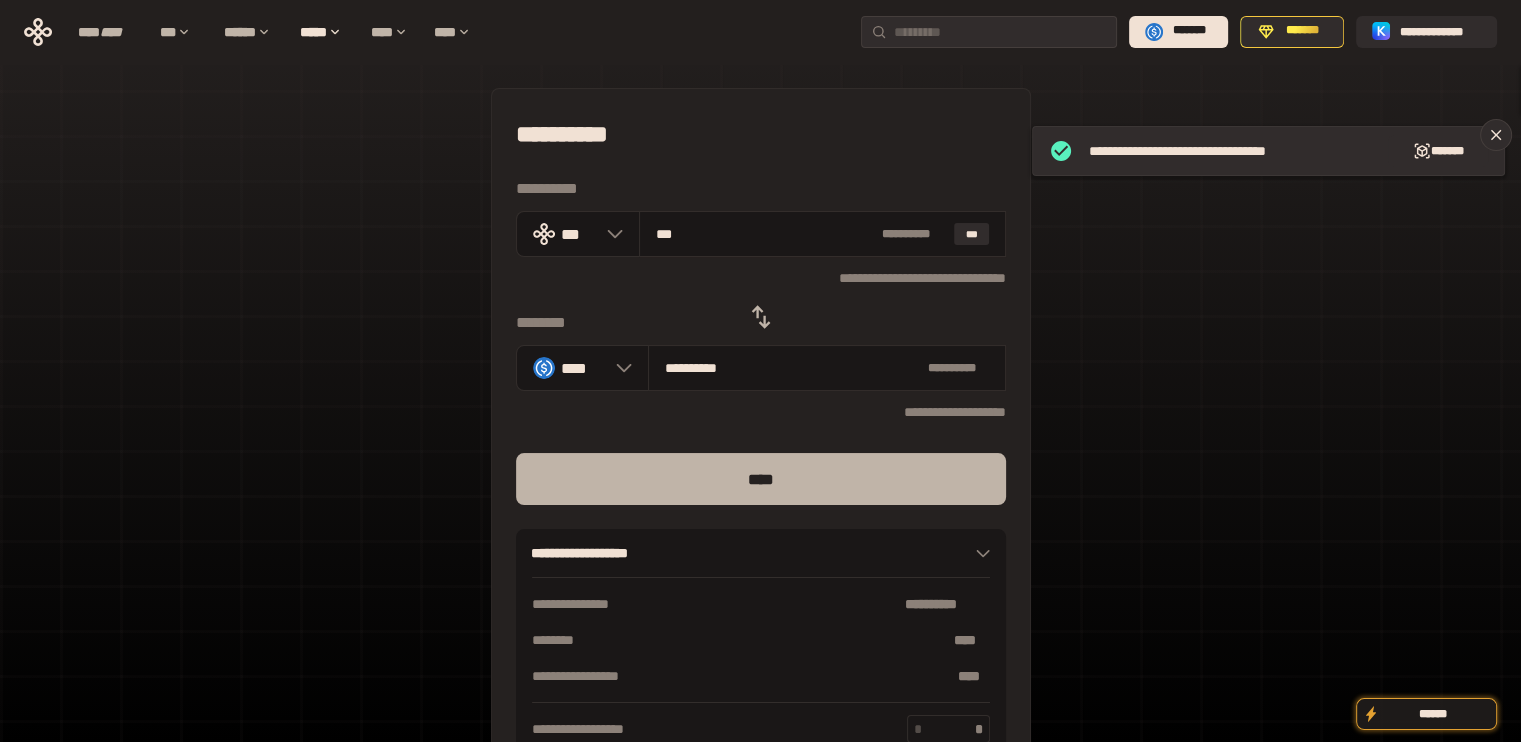 type on "***" 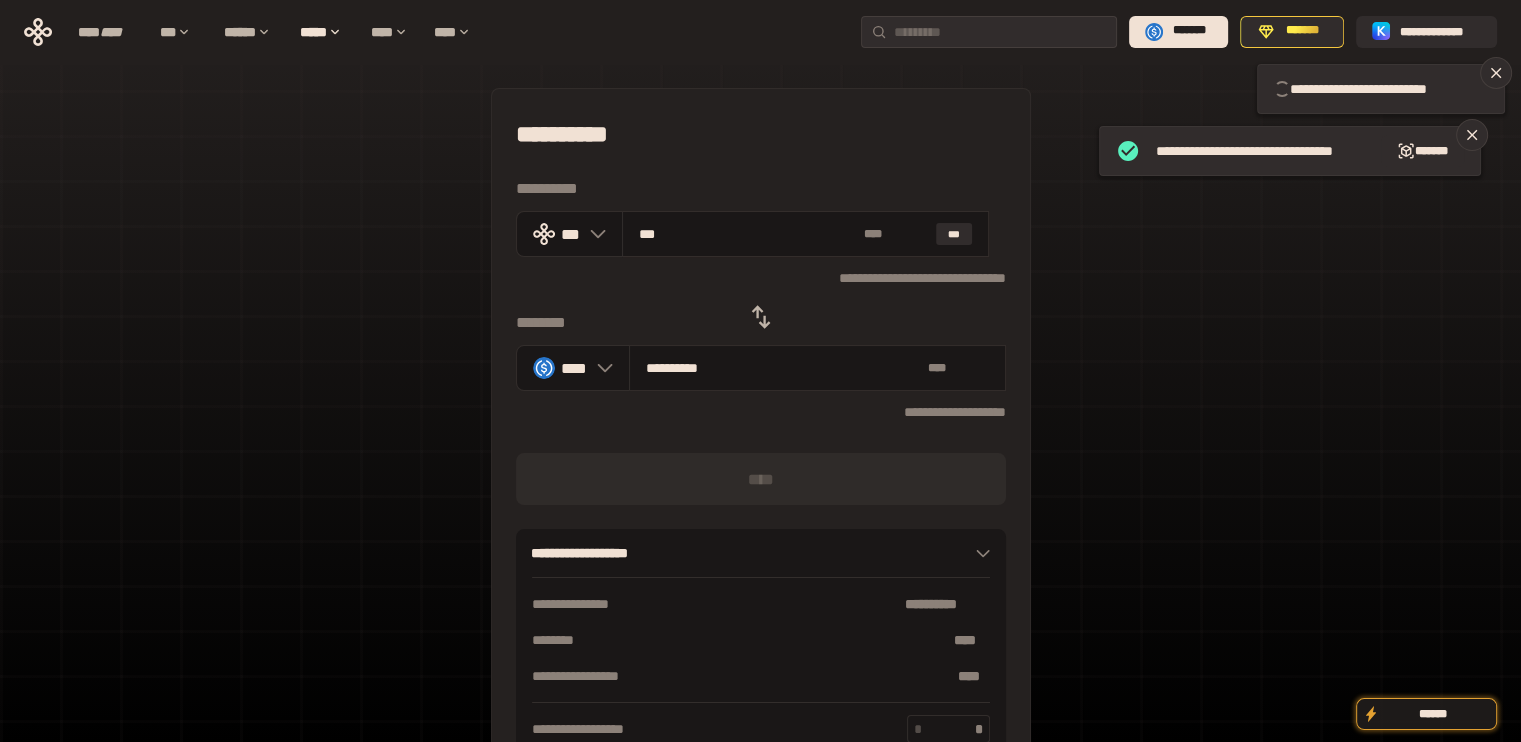 type 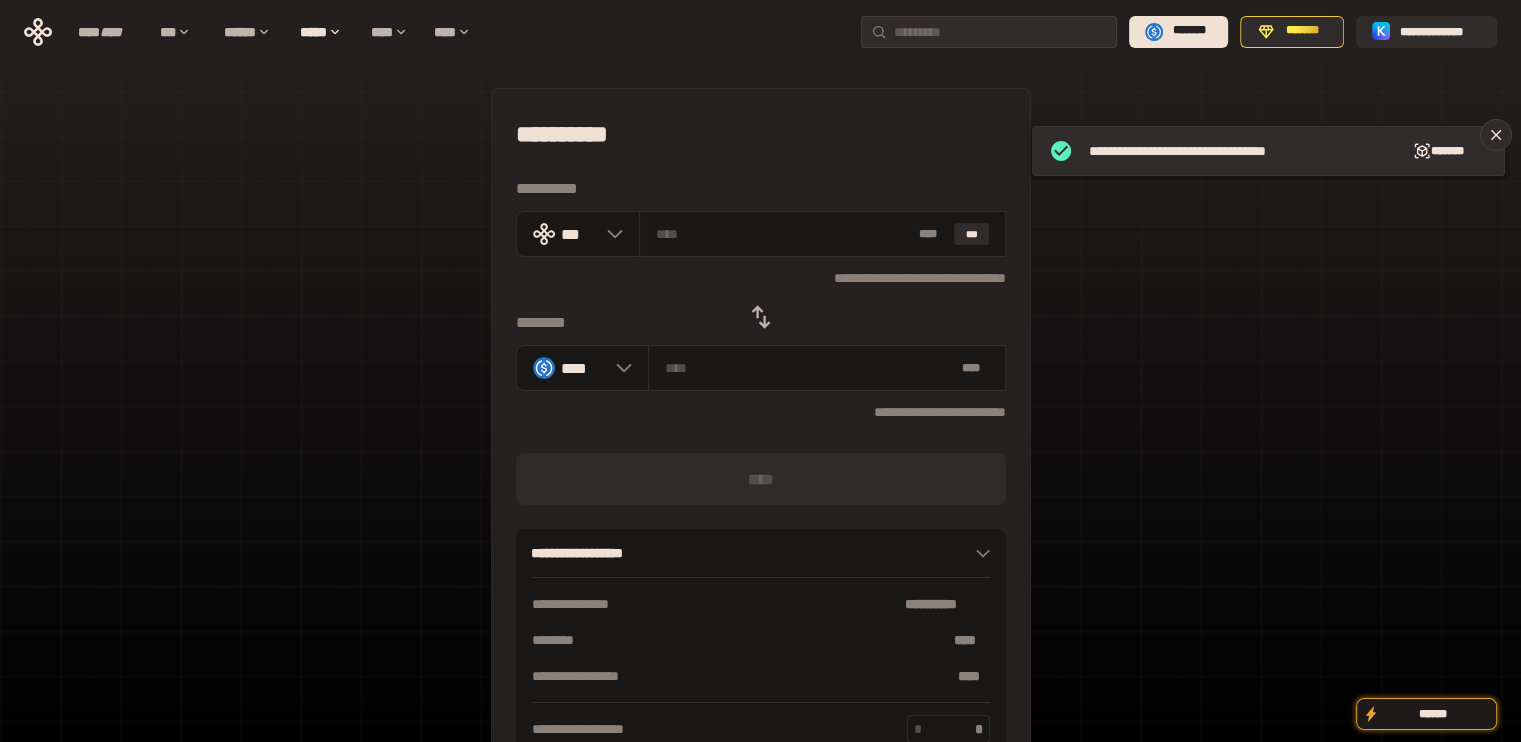 click 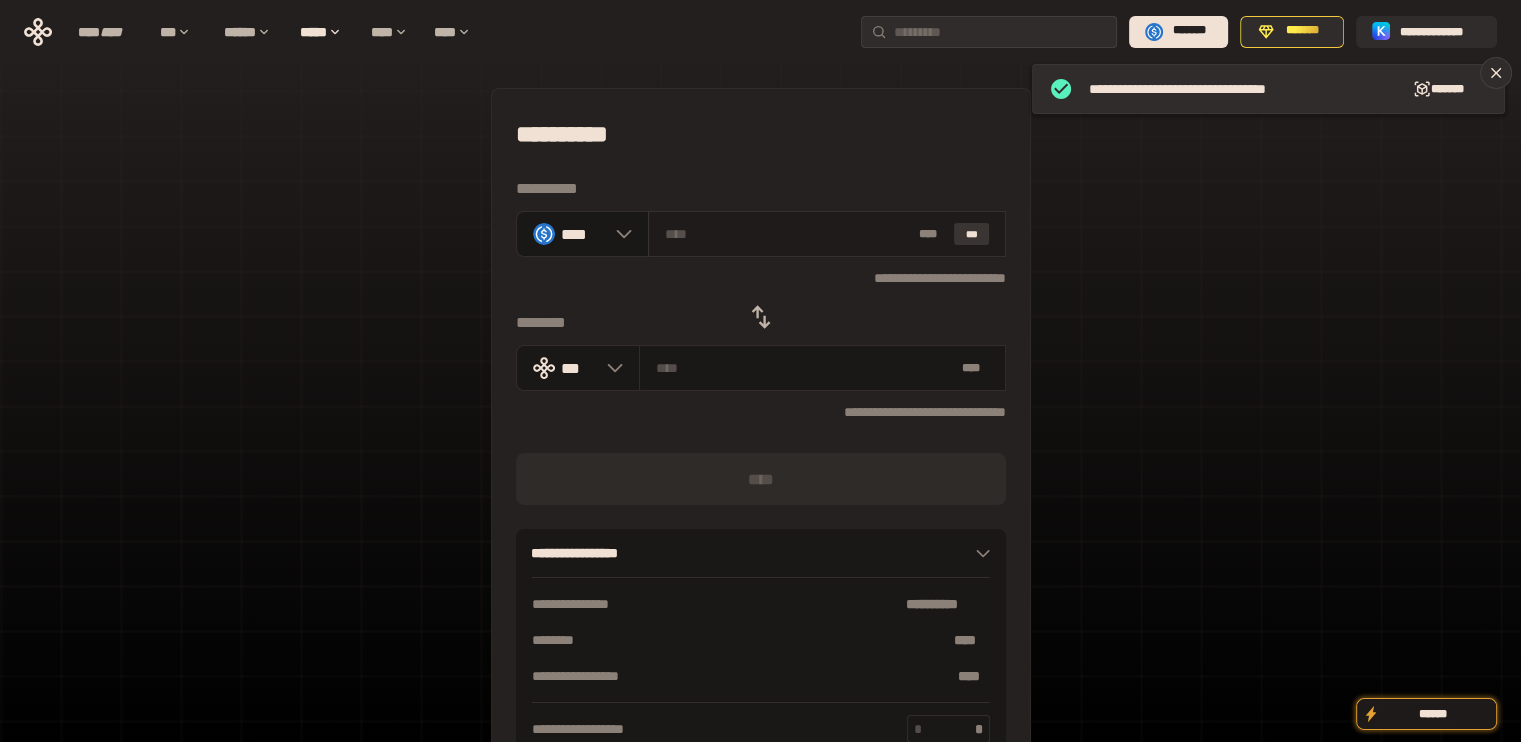 click on "***" at bounding box center (972, 234) 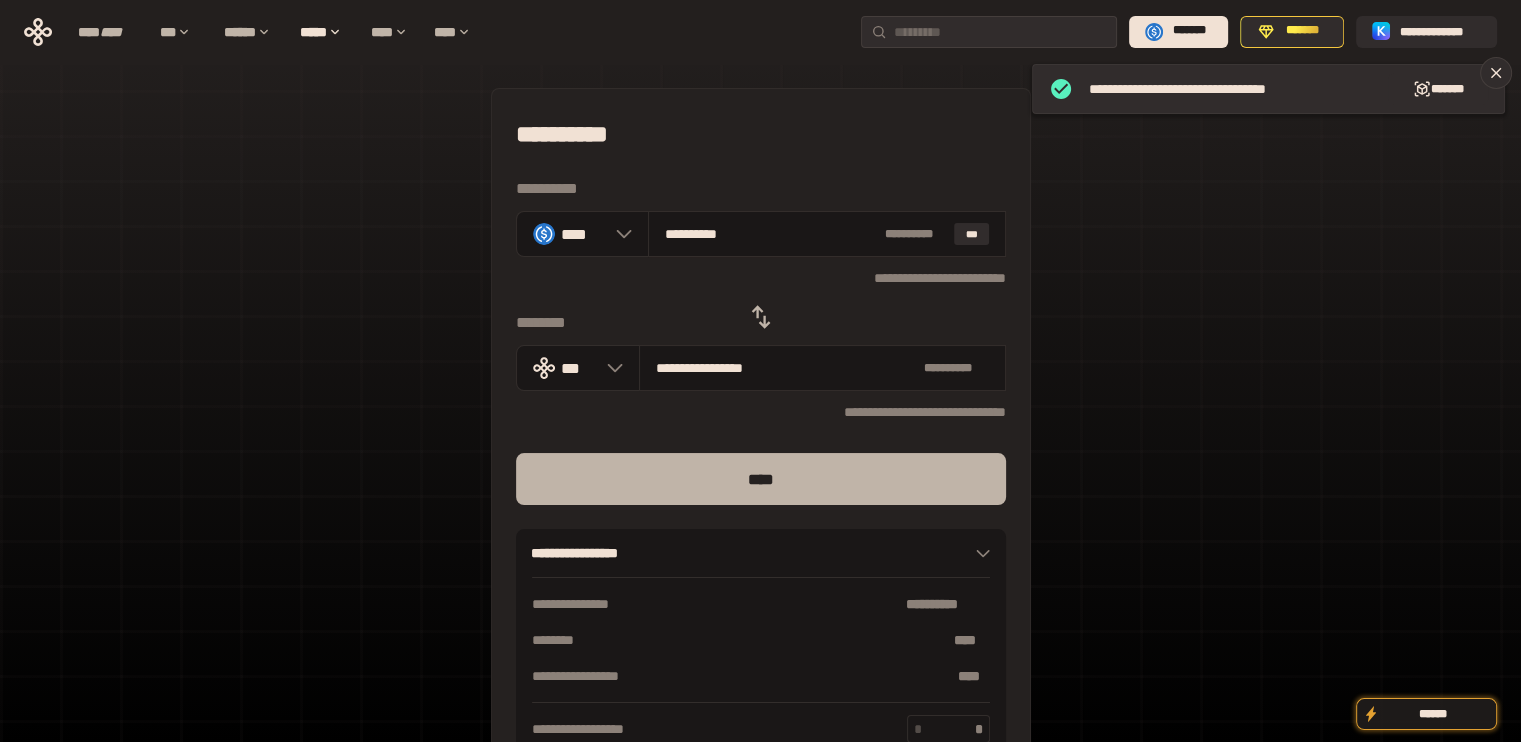 click on "****" at bounding box center [761, 479] 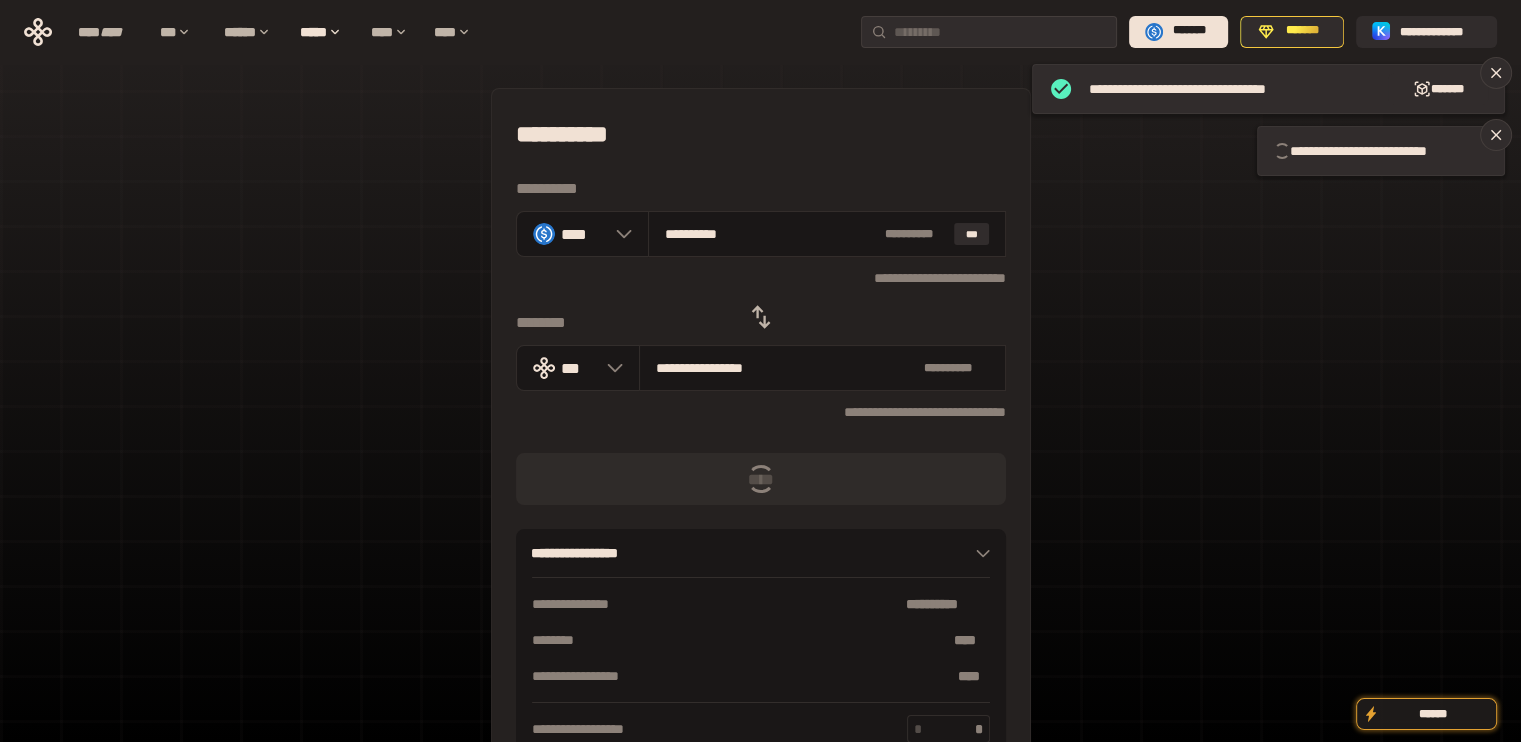 type 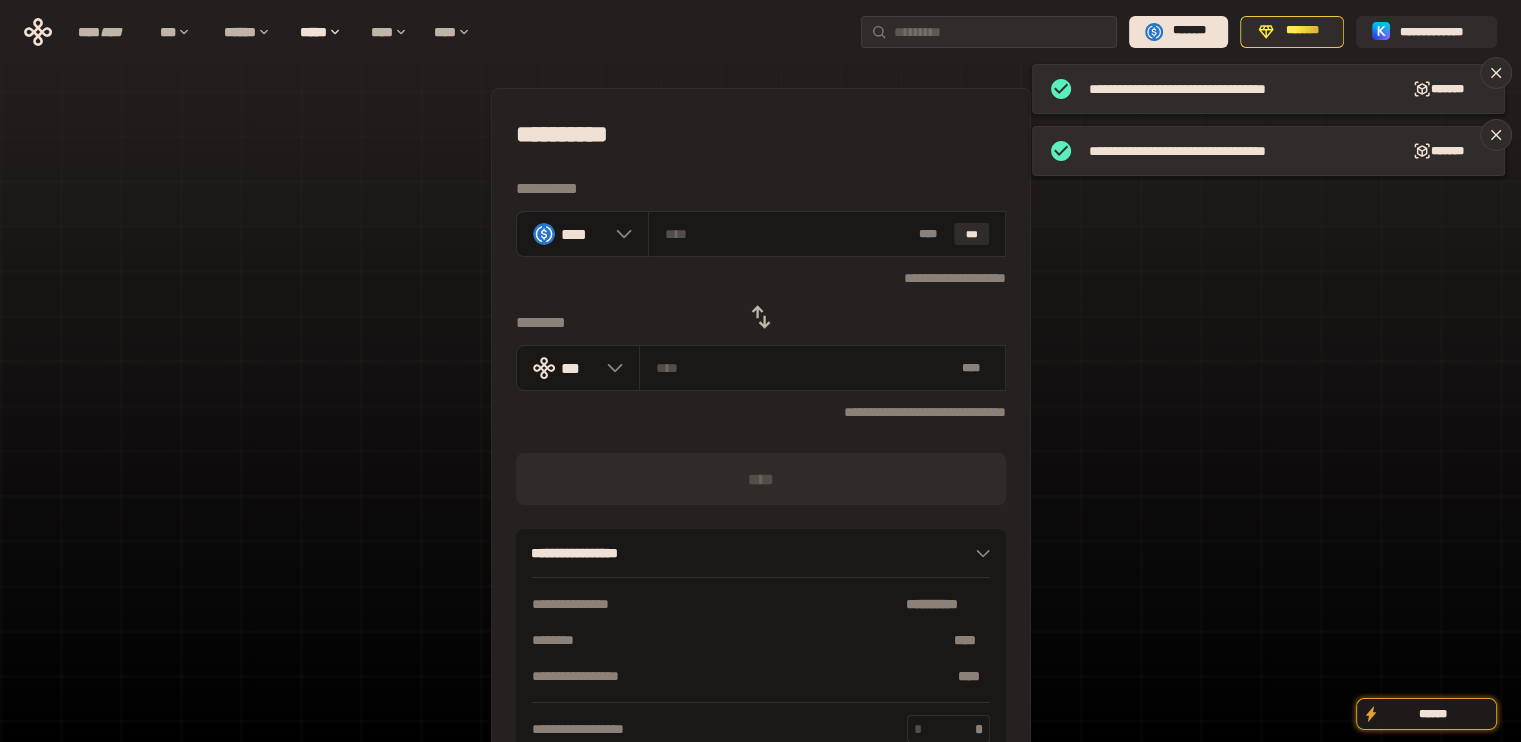 click 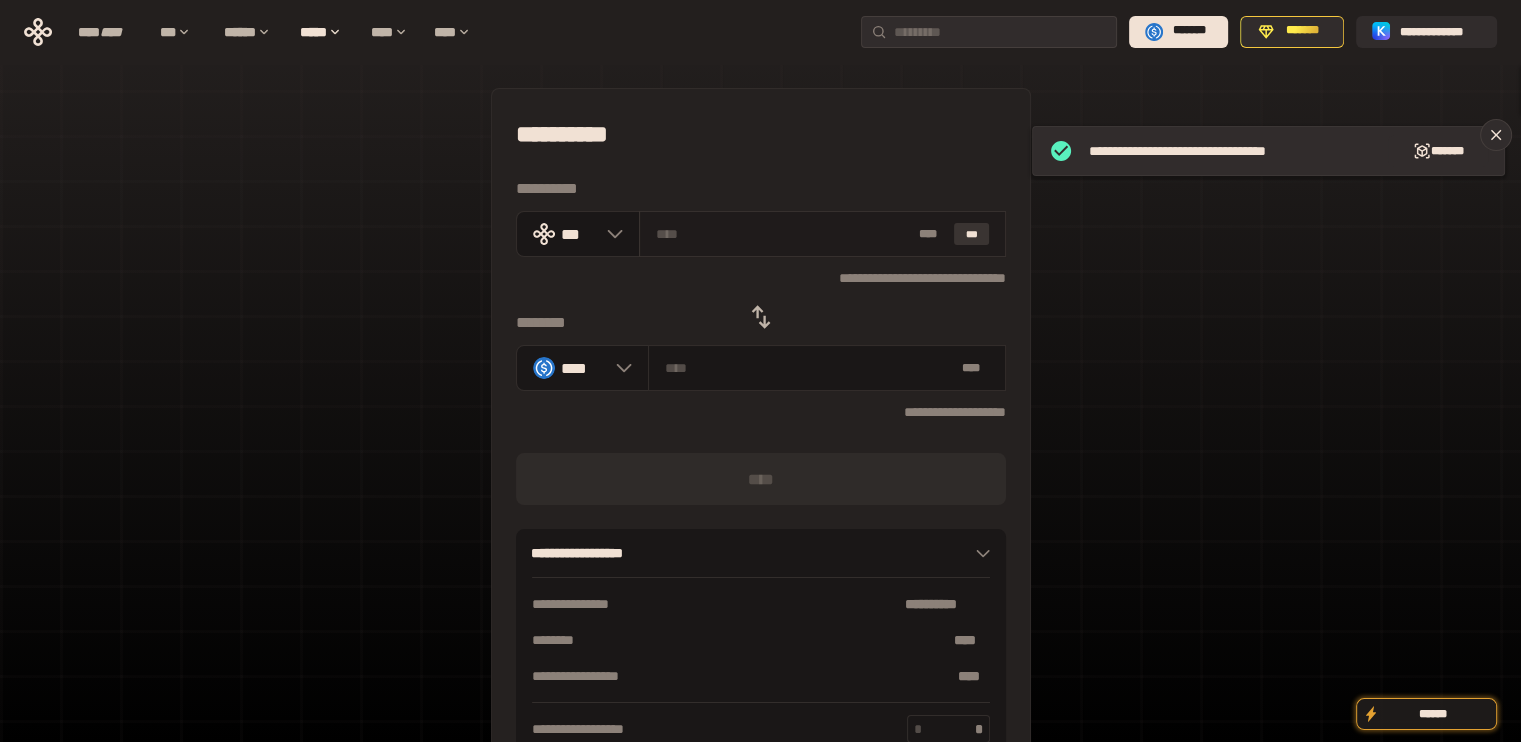 click on "***" at bounding box center [972, 234] 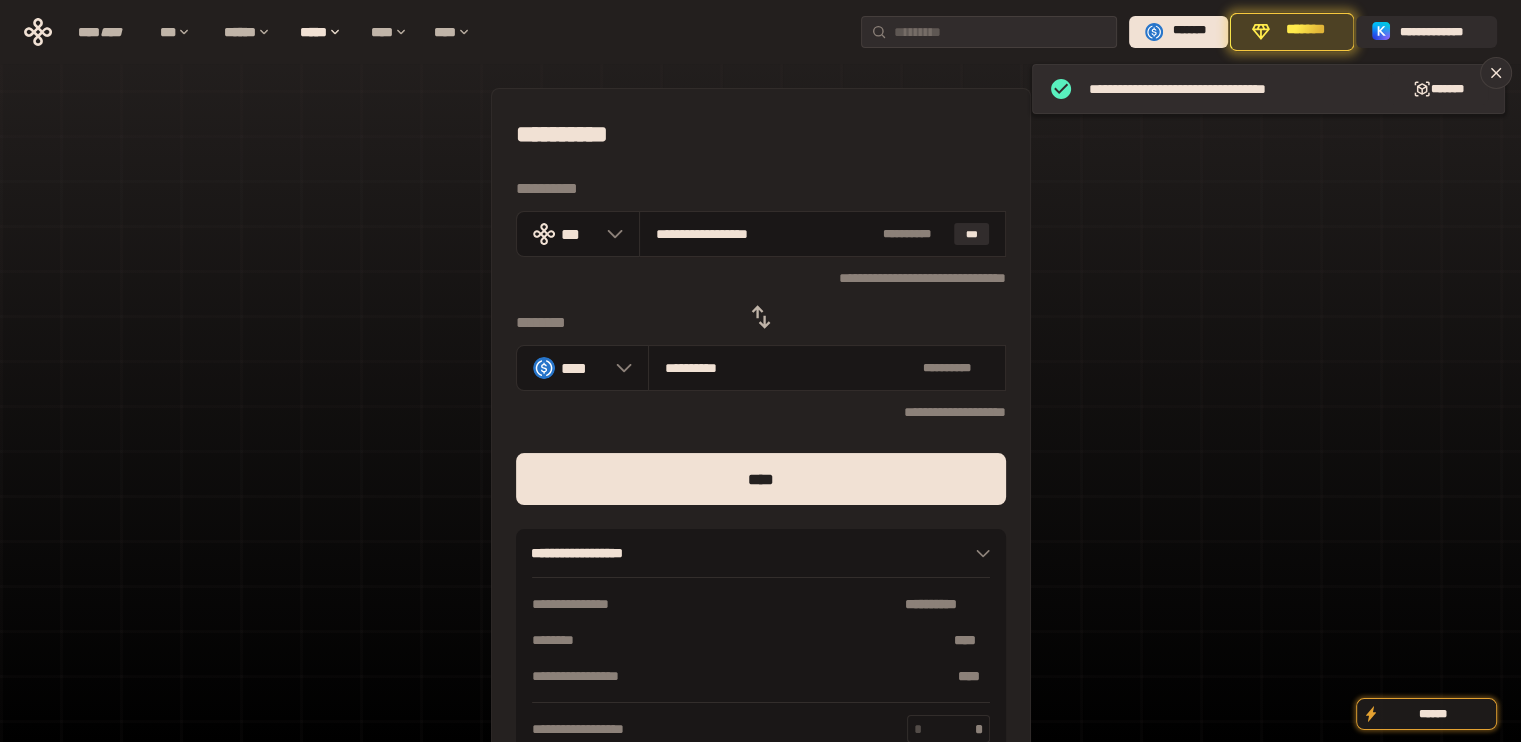 drag, startPoint x: 684, startPoint y: 232, endPoint x: 1172, endPoint y: 293, distance: 491.79773 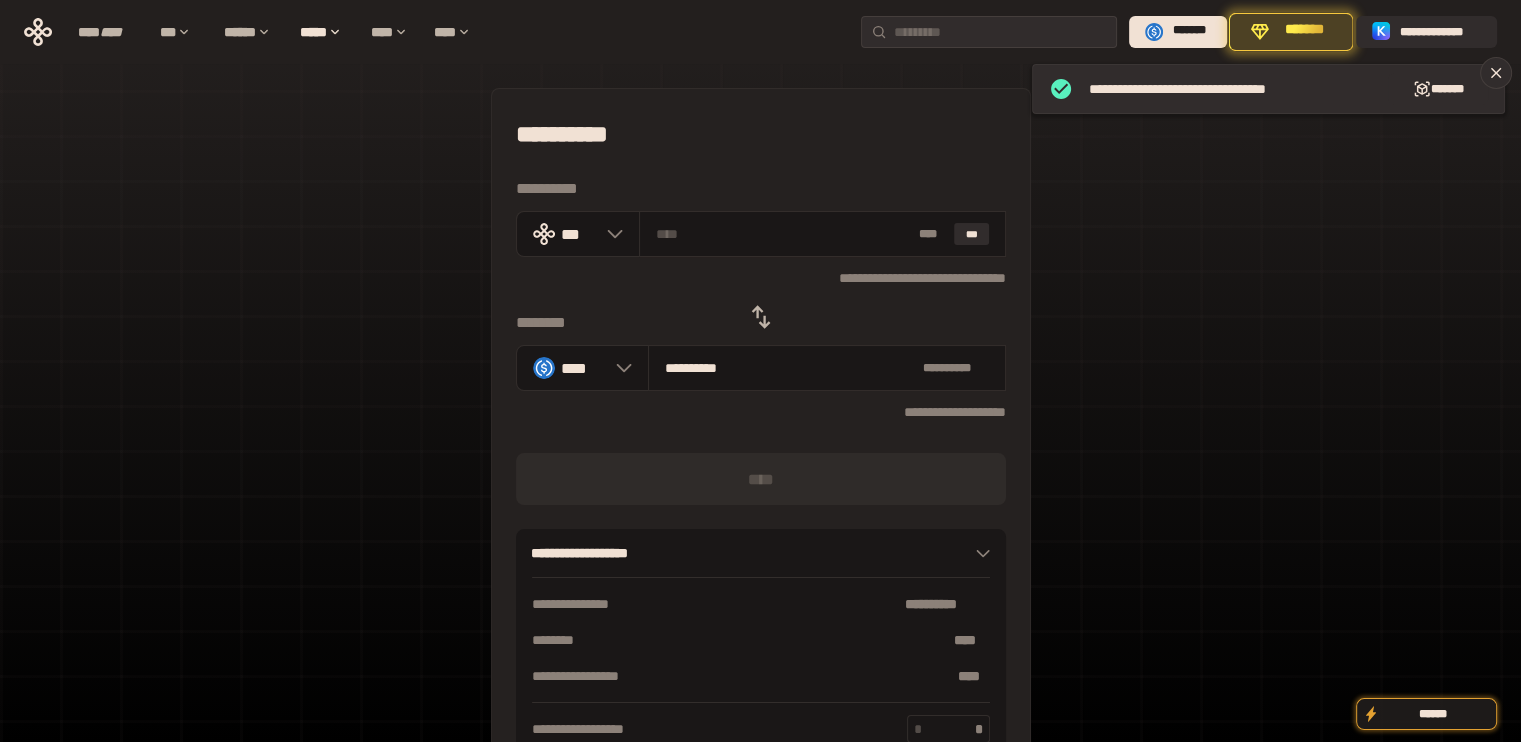 type on "**********" 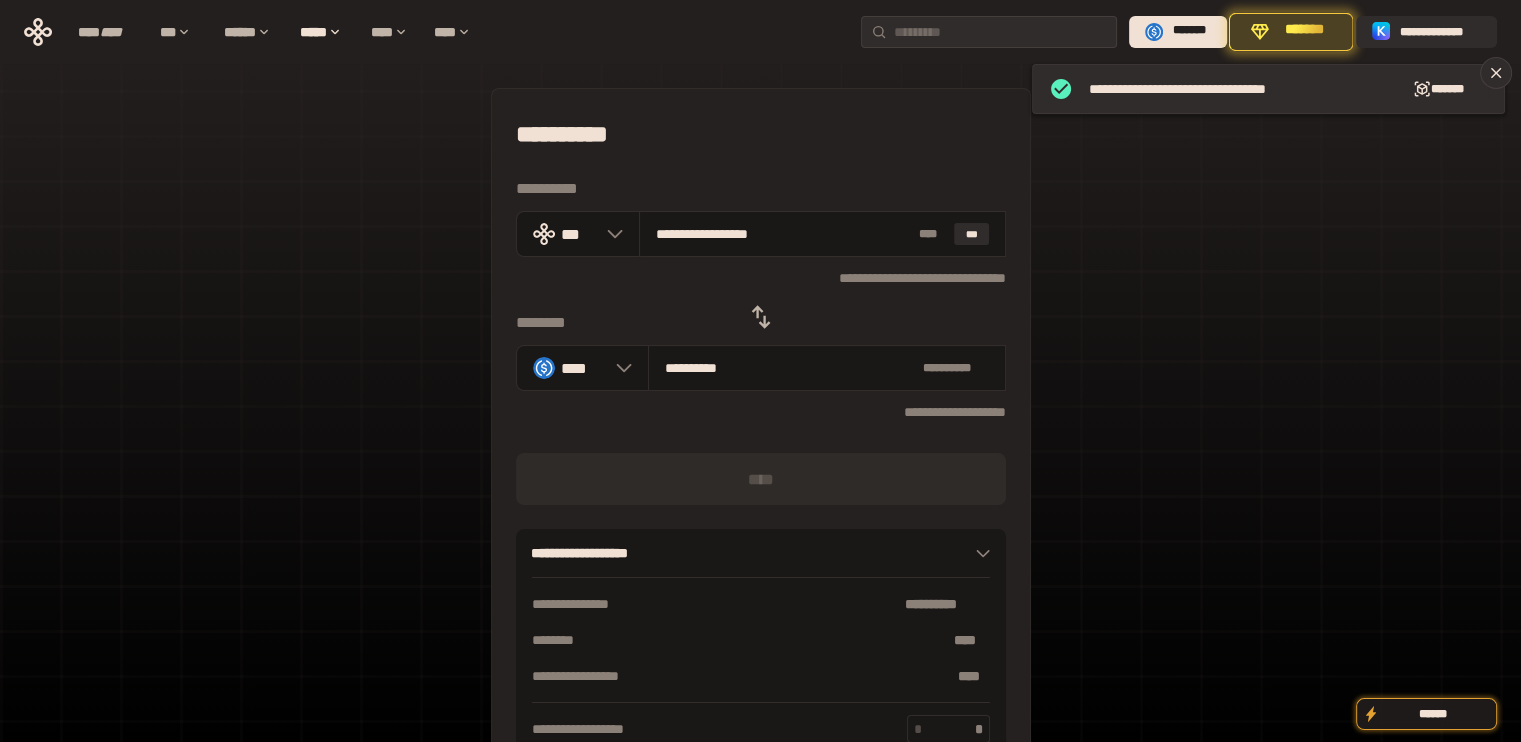 type on "**********" 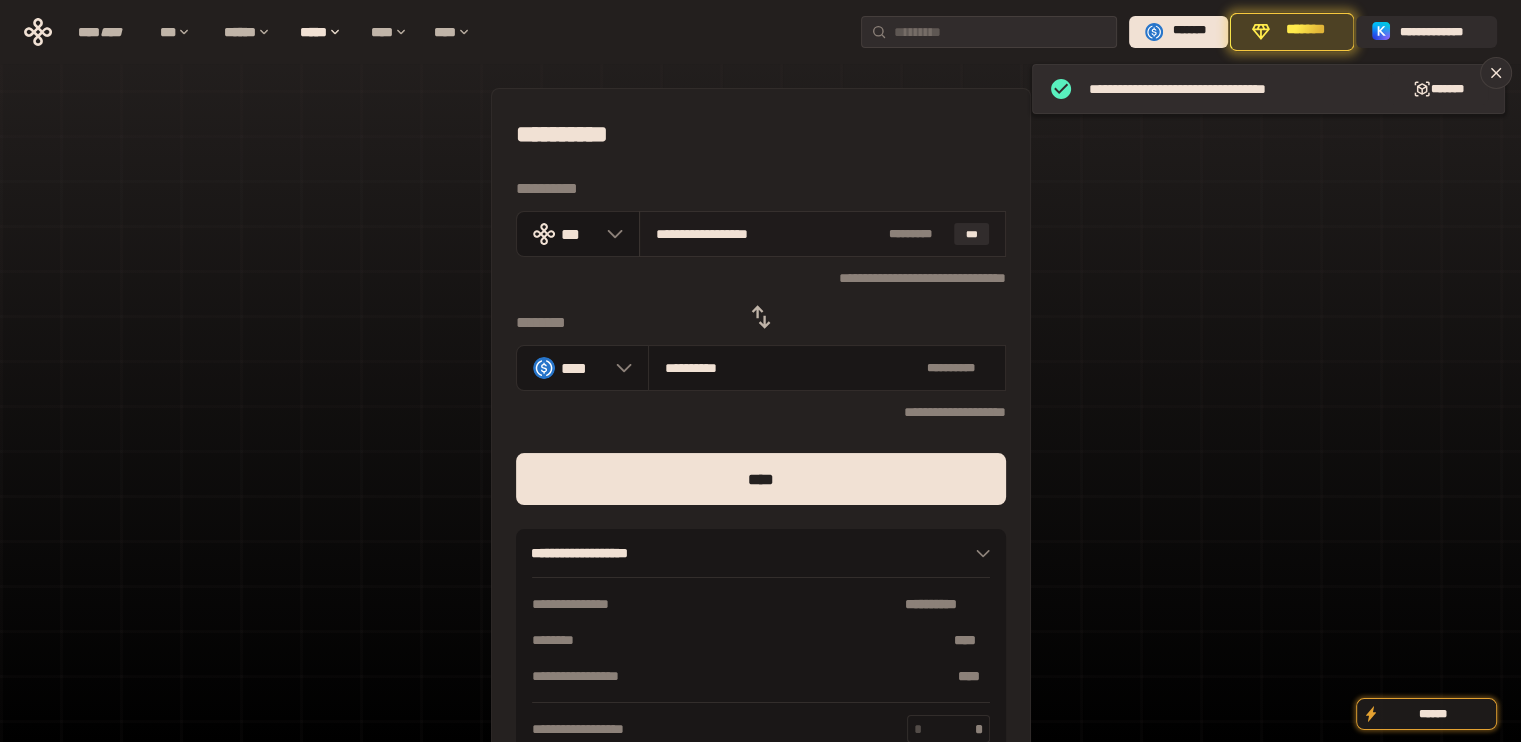 click on "**********" at bounding box center [768, 234] 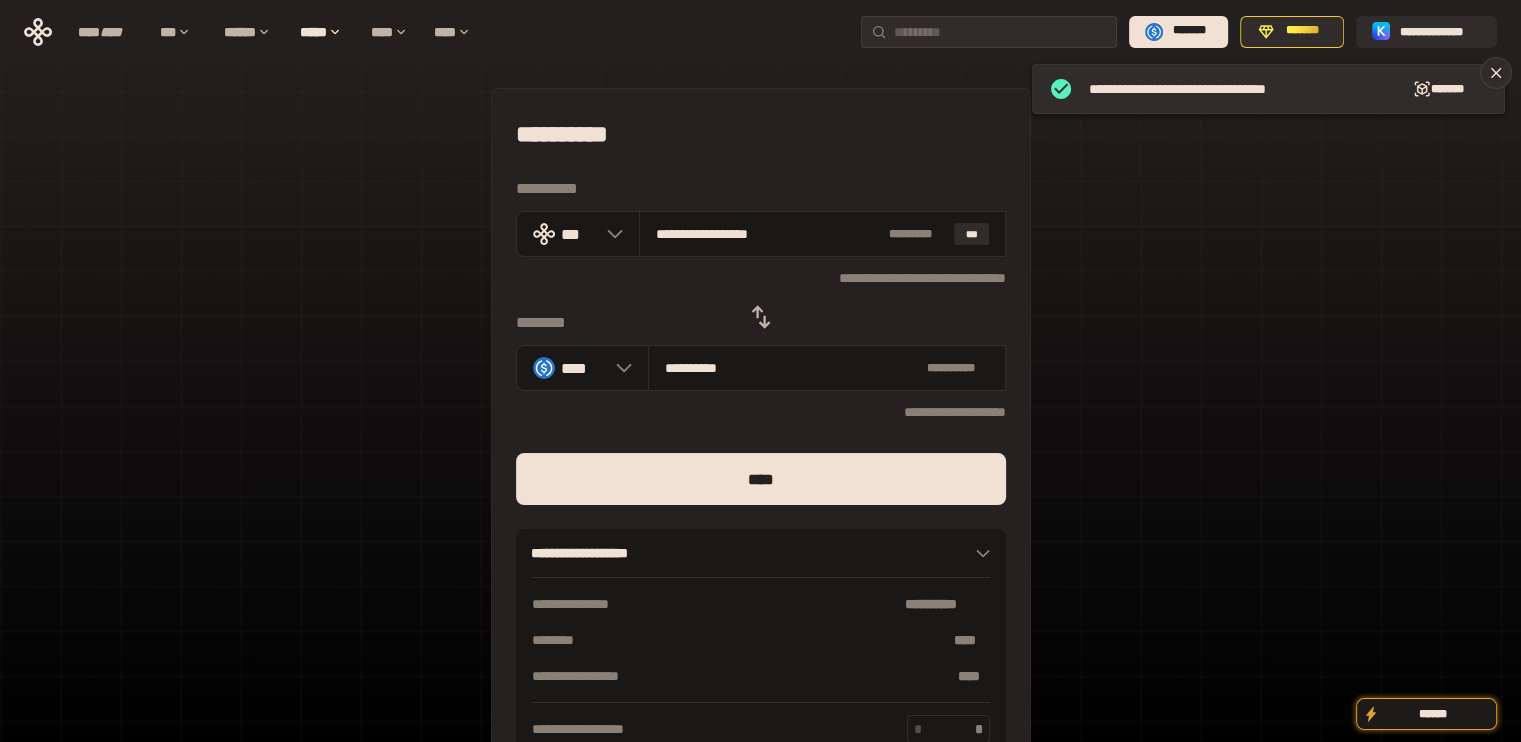 drag, startPoint x: 680, startPoint y: 227, endPoint x: 1086, endPoint y: 271, distance: 408.3773 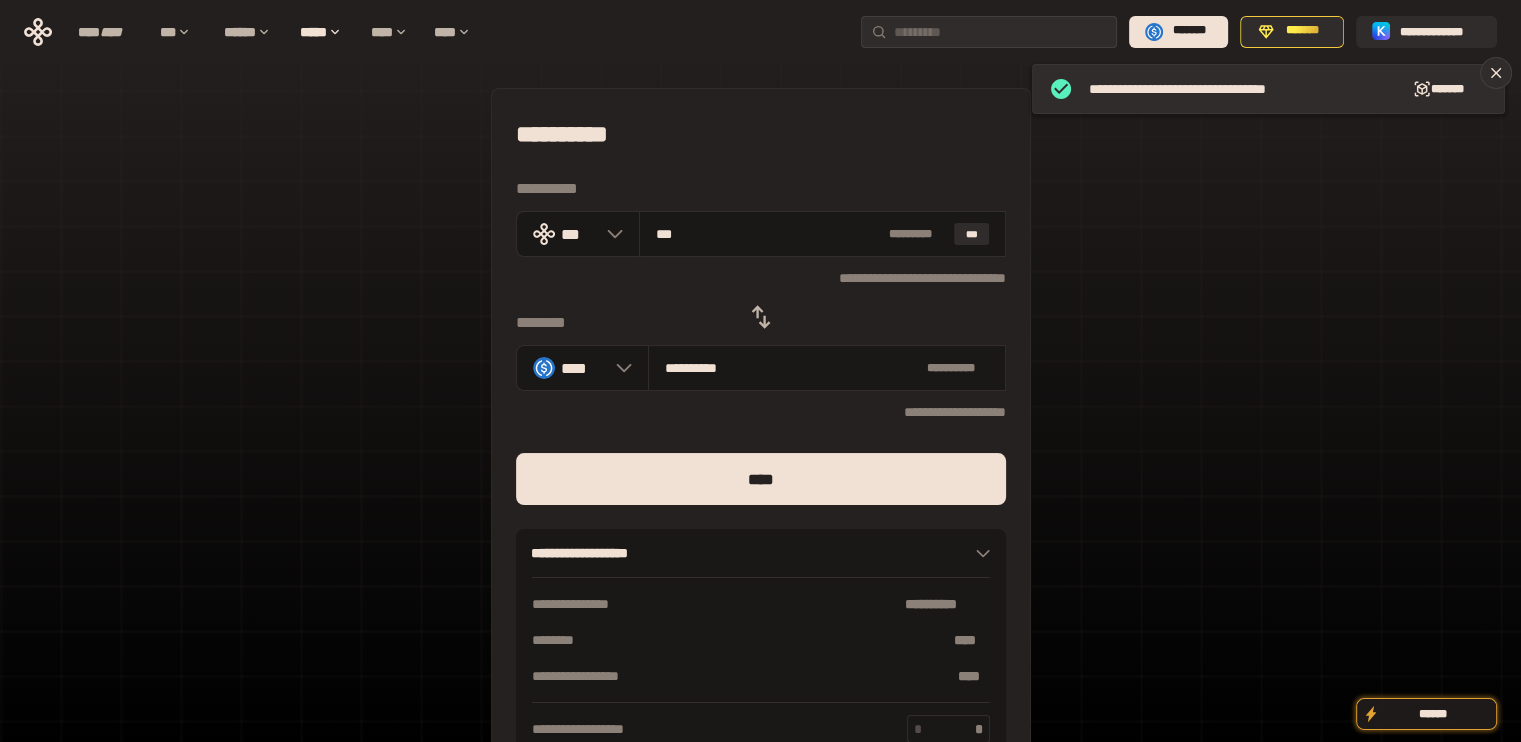 type on "**********" 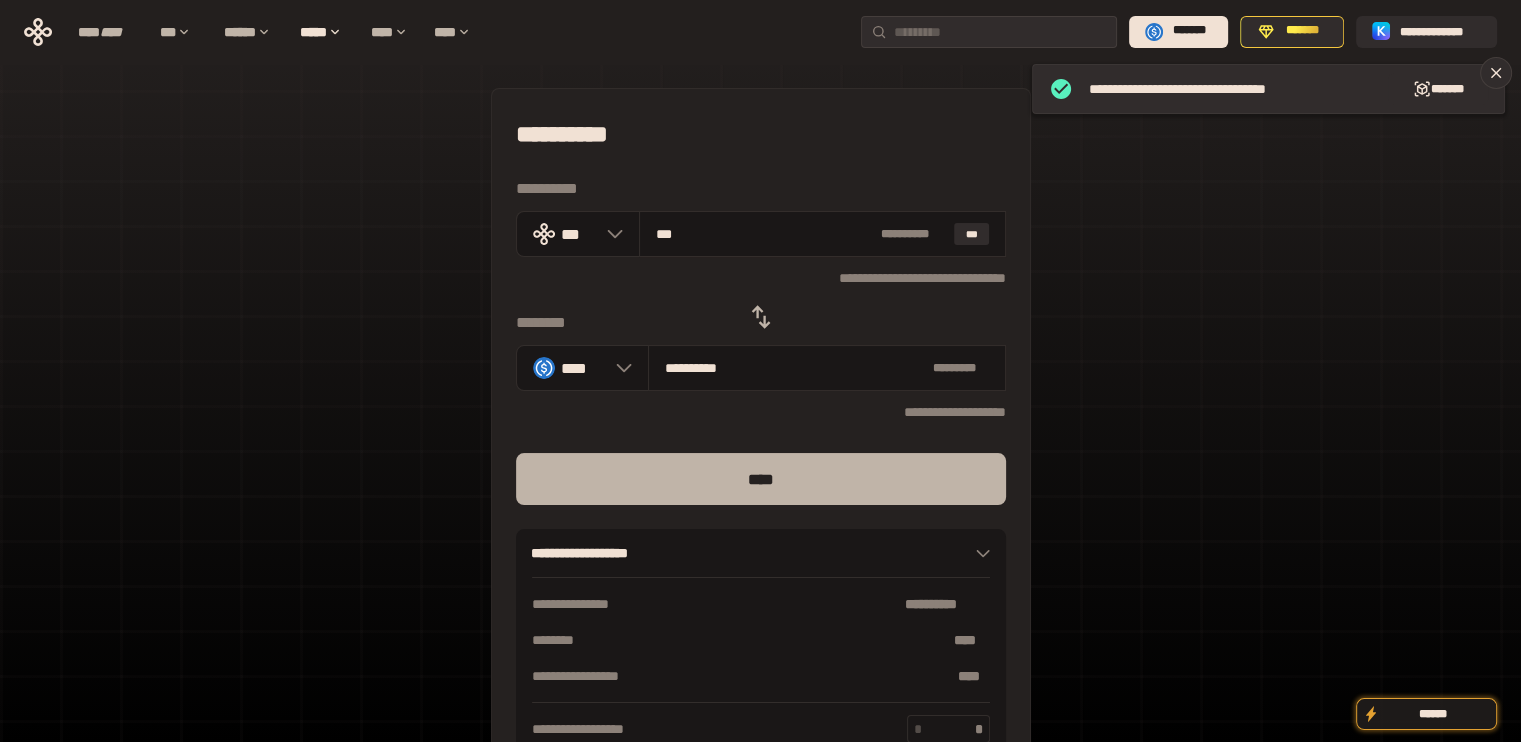 type on "***" 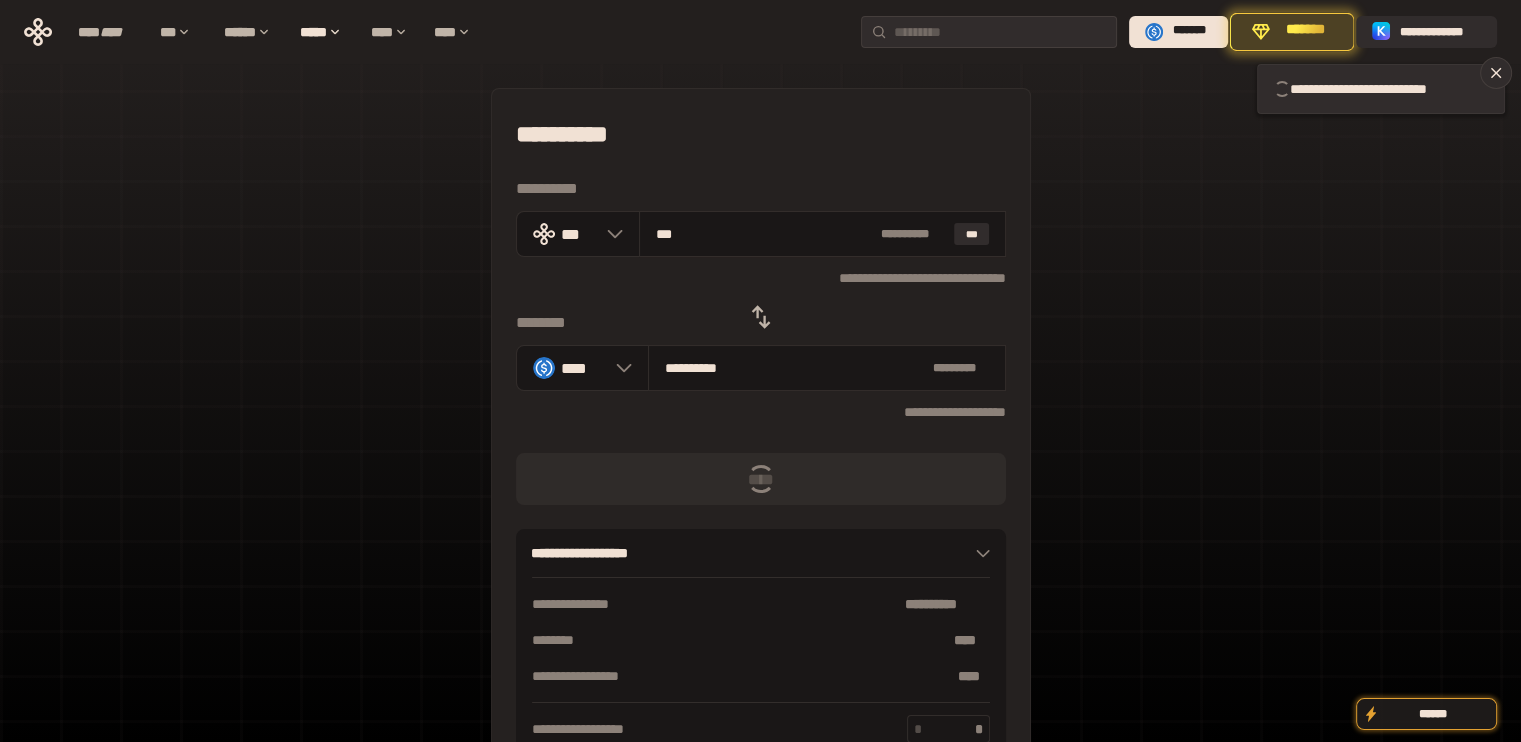 type 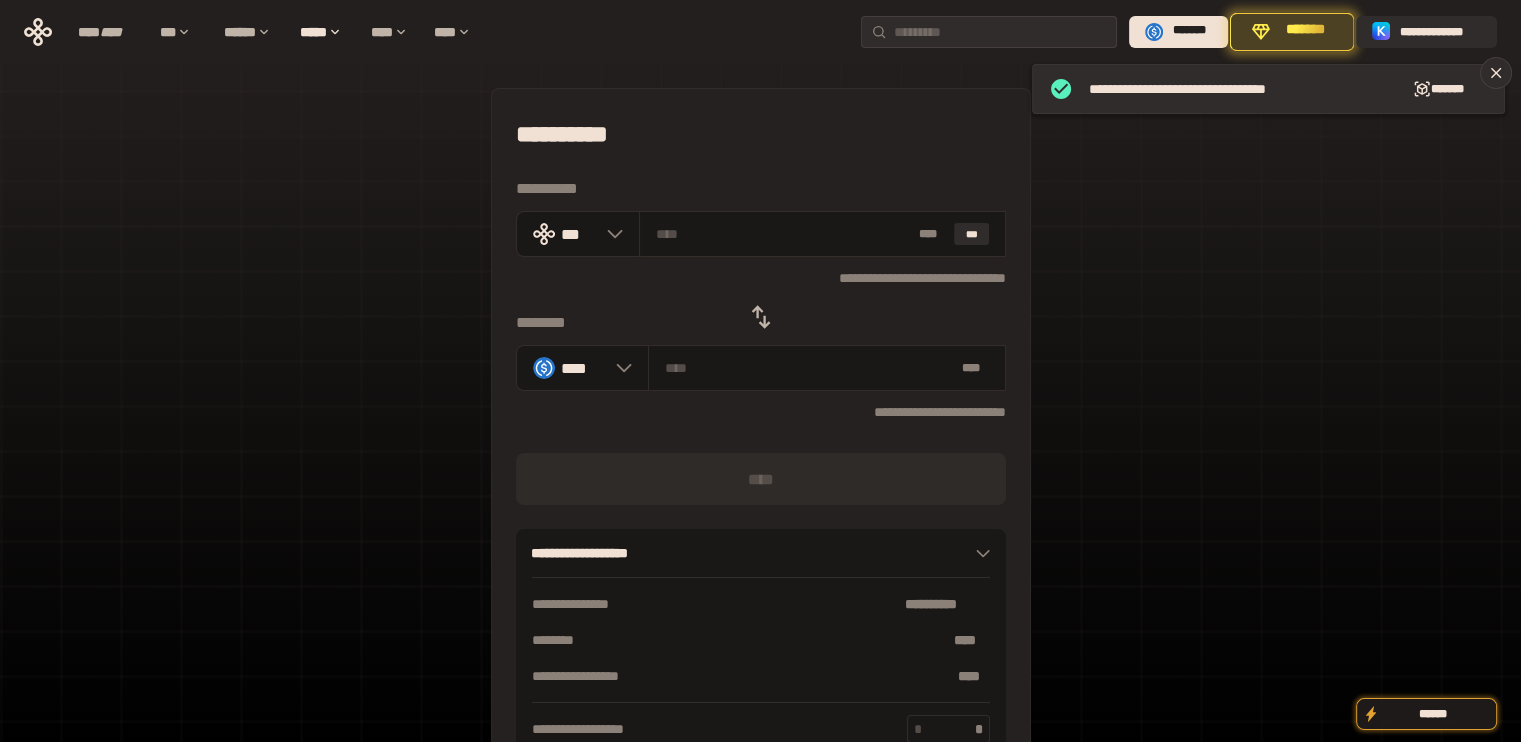 click 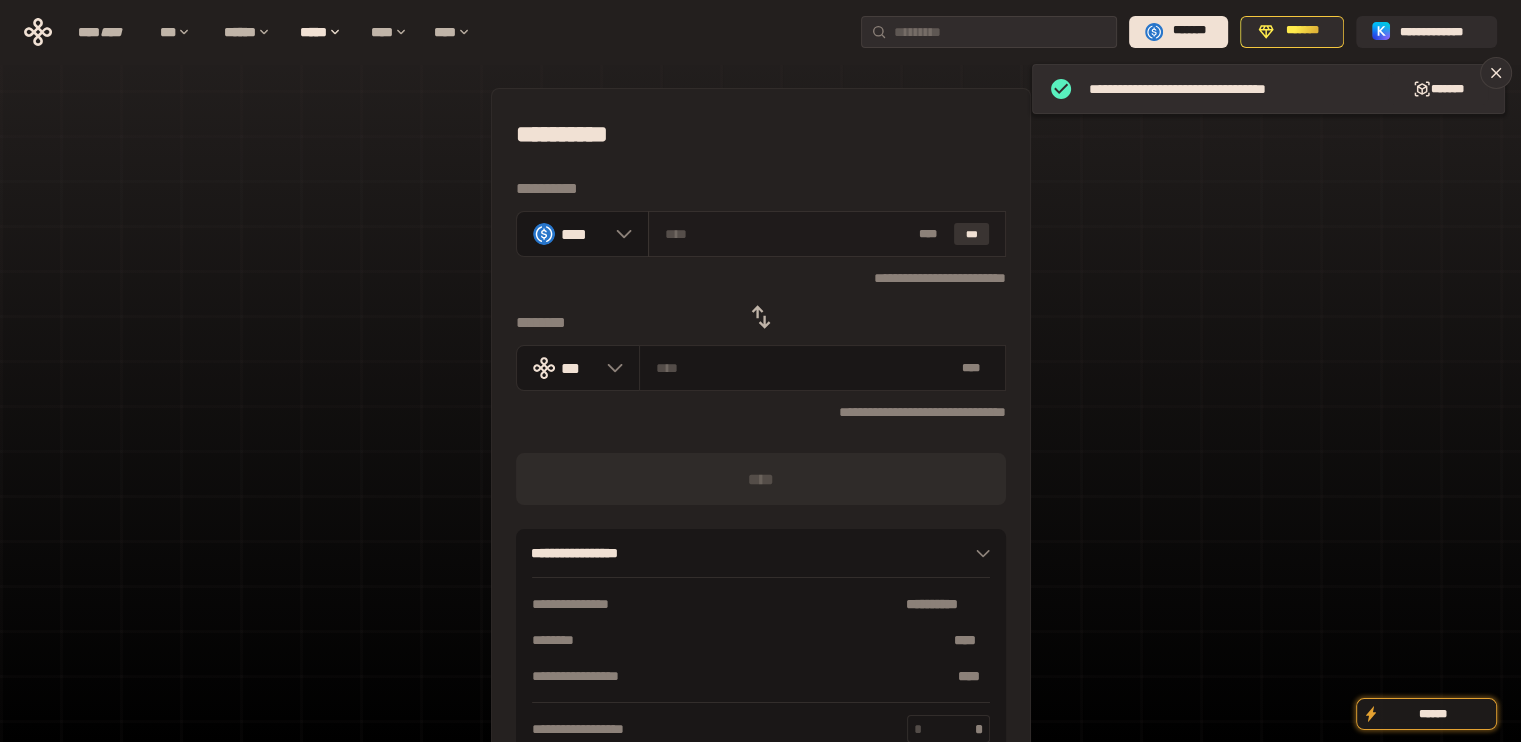 click on "***" at bounding box center (972, 234) 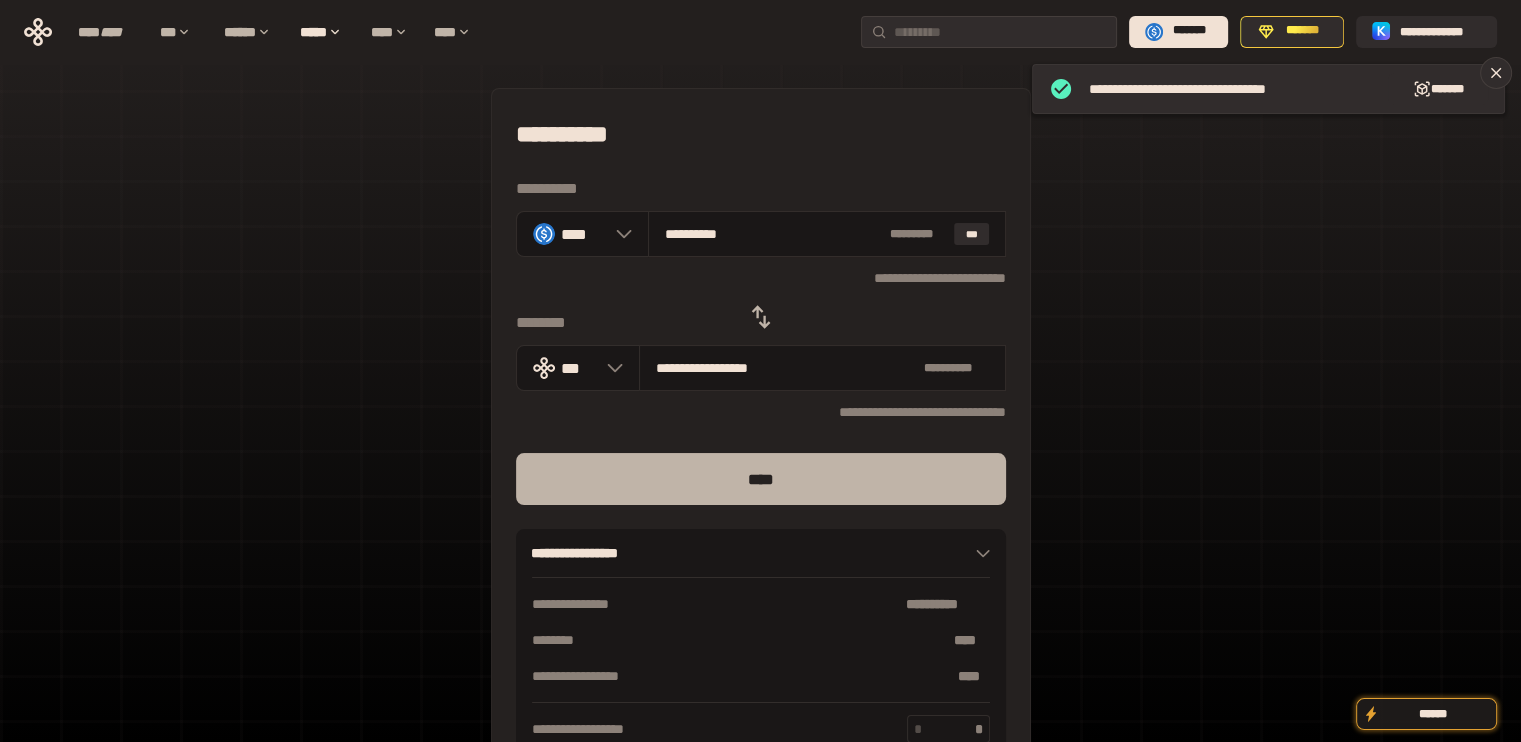 click on "****" at bounding box center [761, 479] 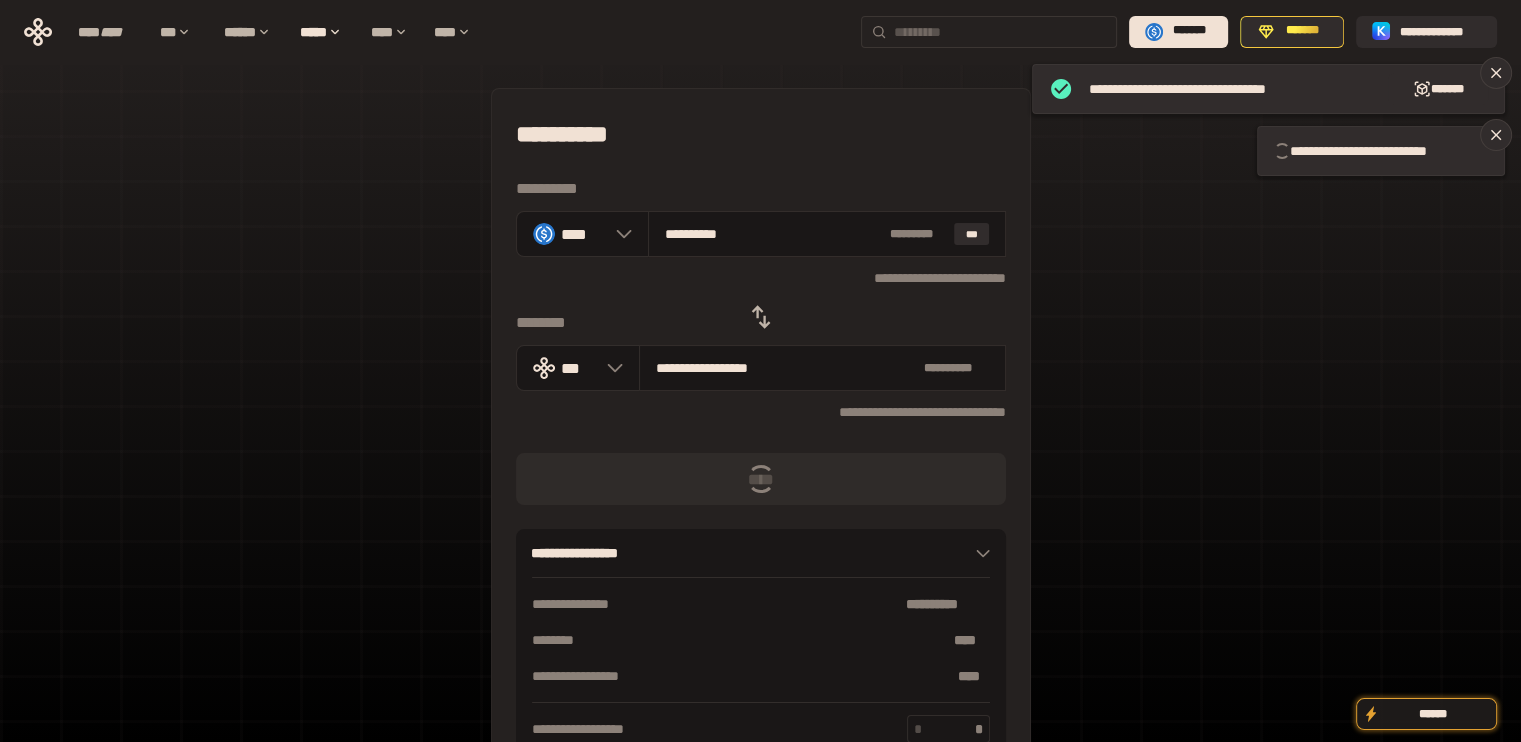 type 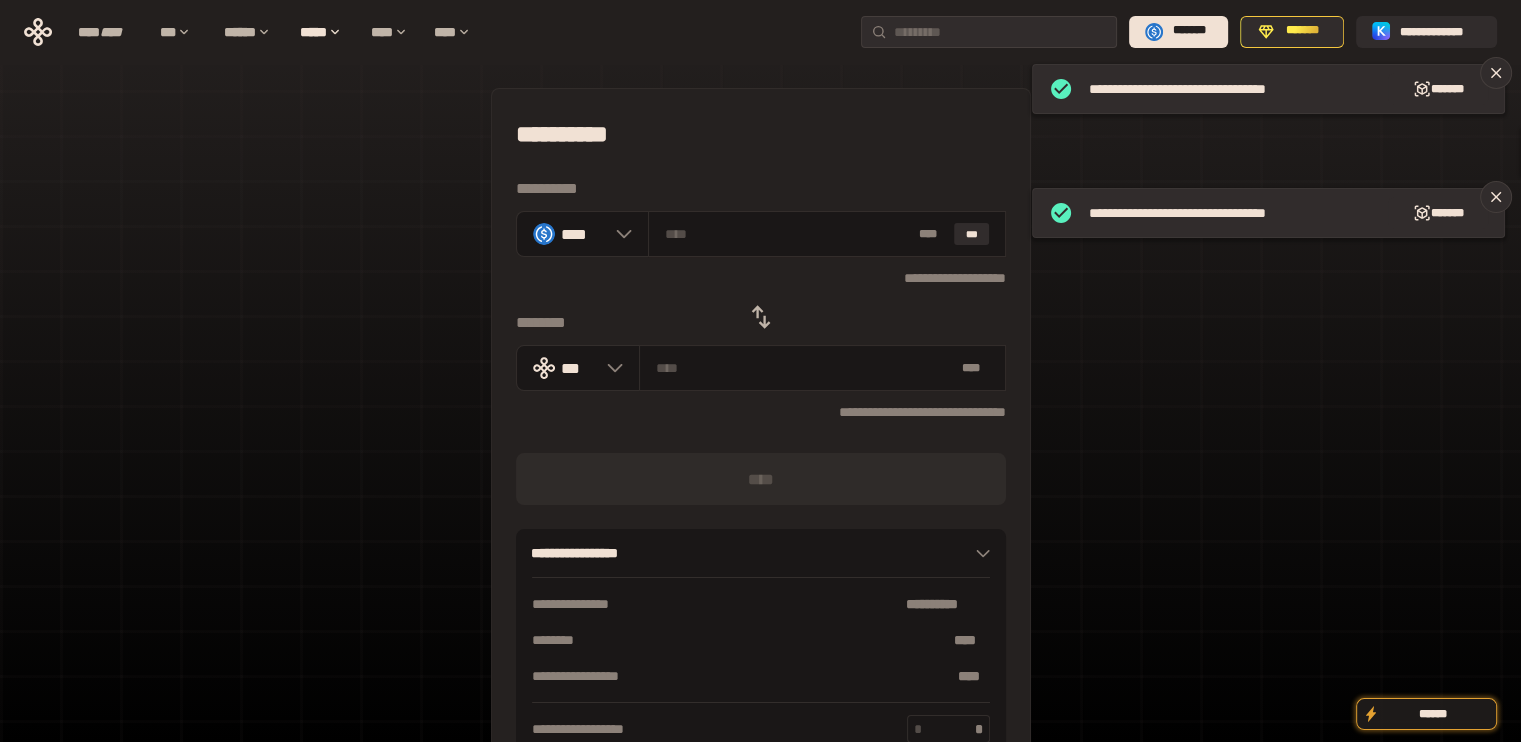 click 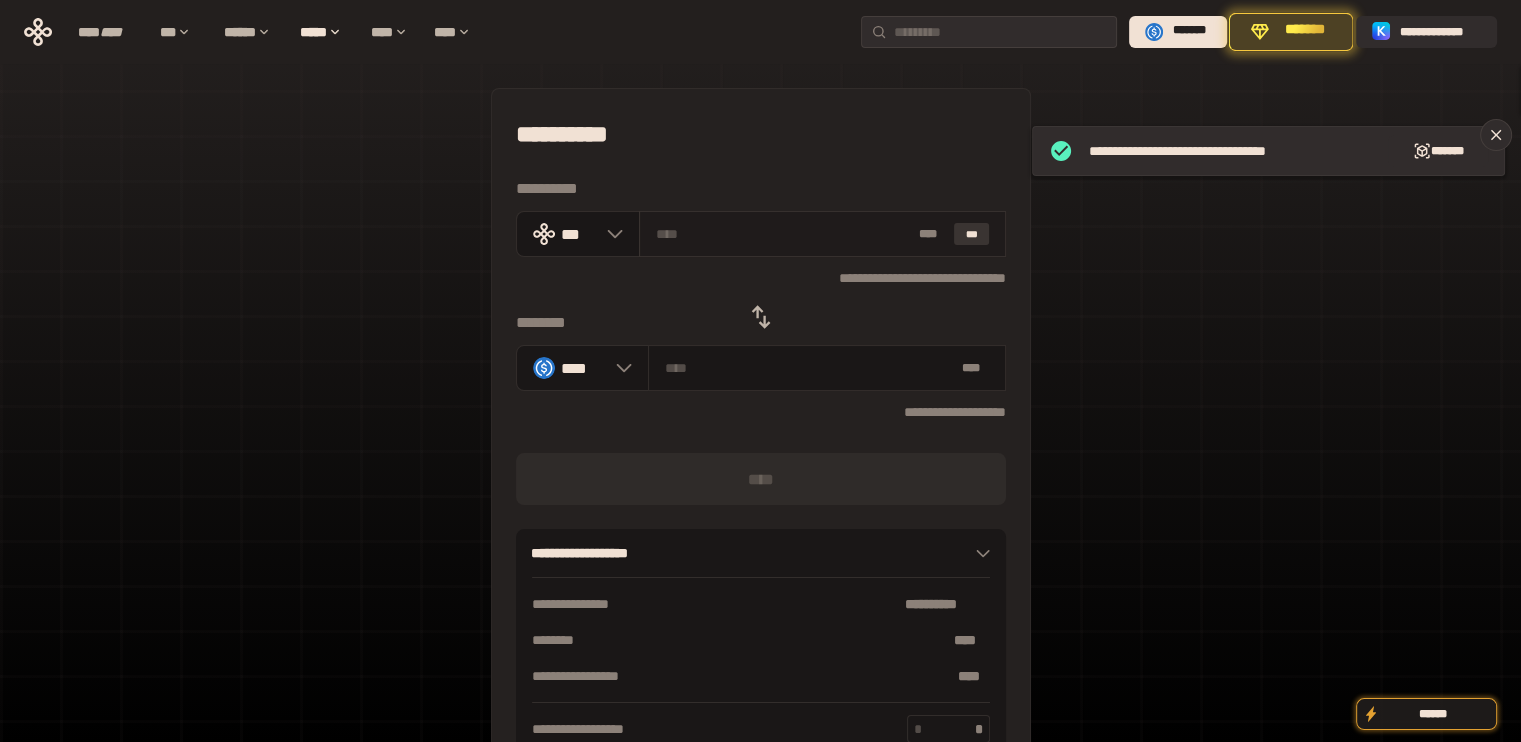 click on "***" at bounding box center [972, 234] 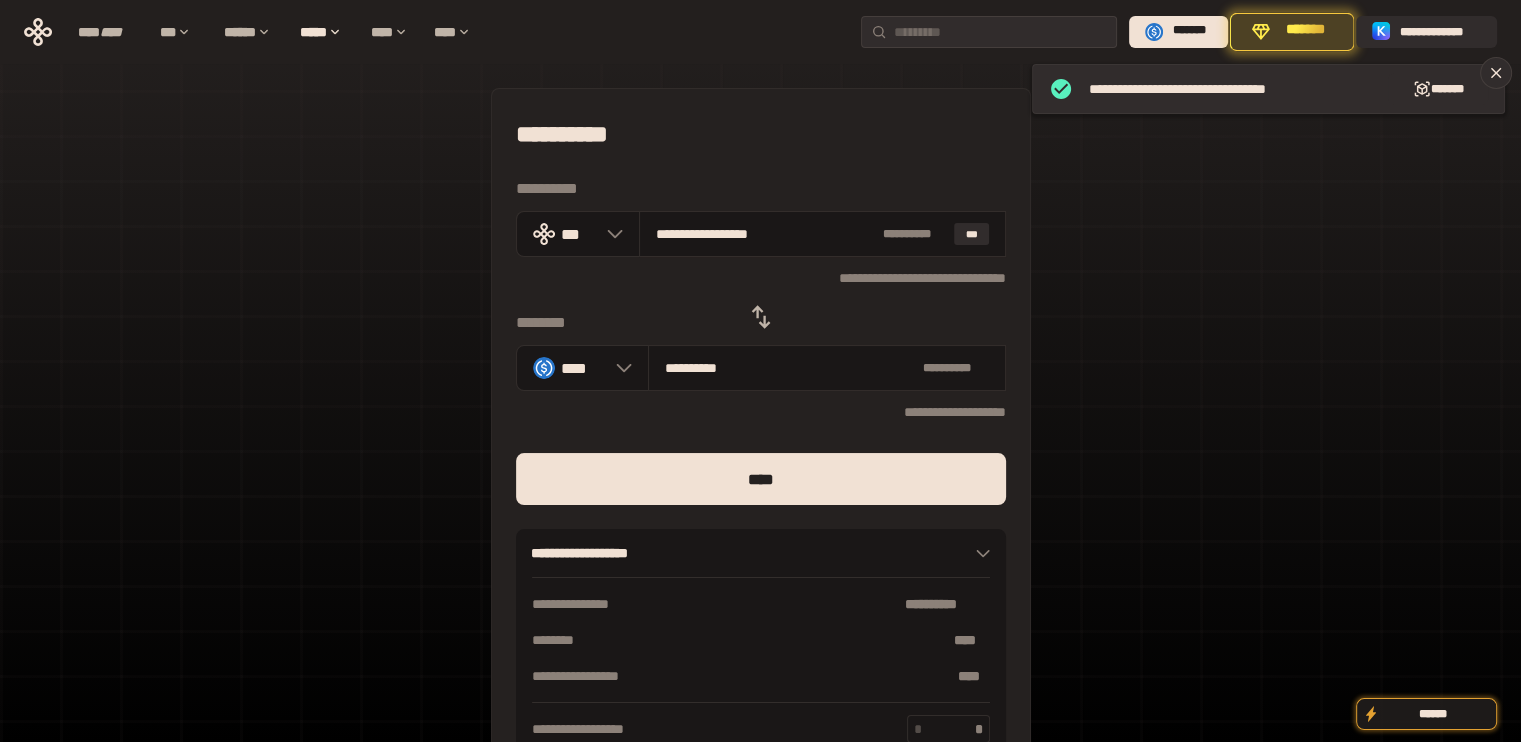 drag, startPoint x: 676, startPoint y: 235, endPoint x: 948, endPoint y: 265, distance: 273.6494 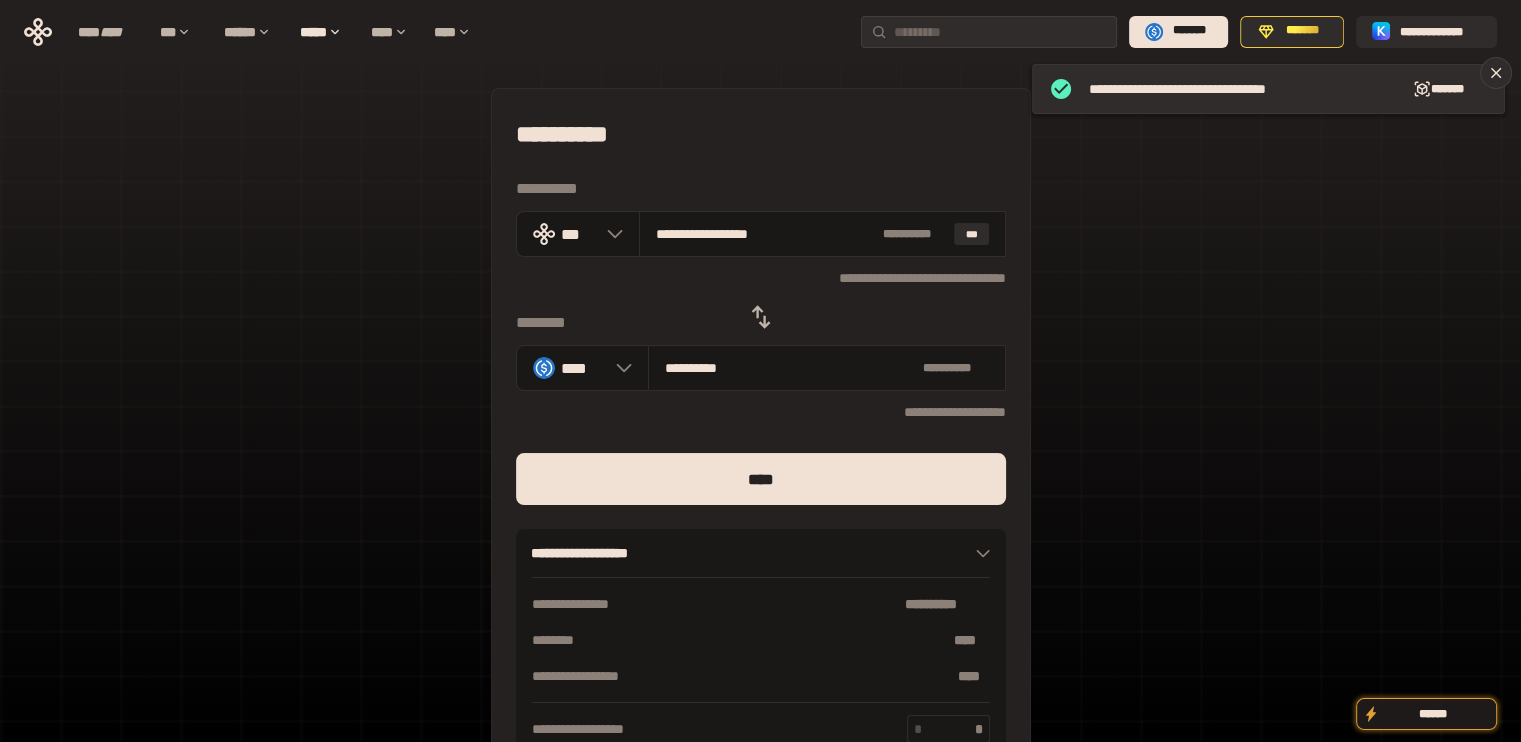 type on "***" 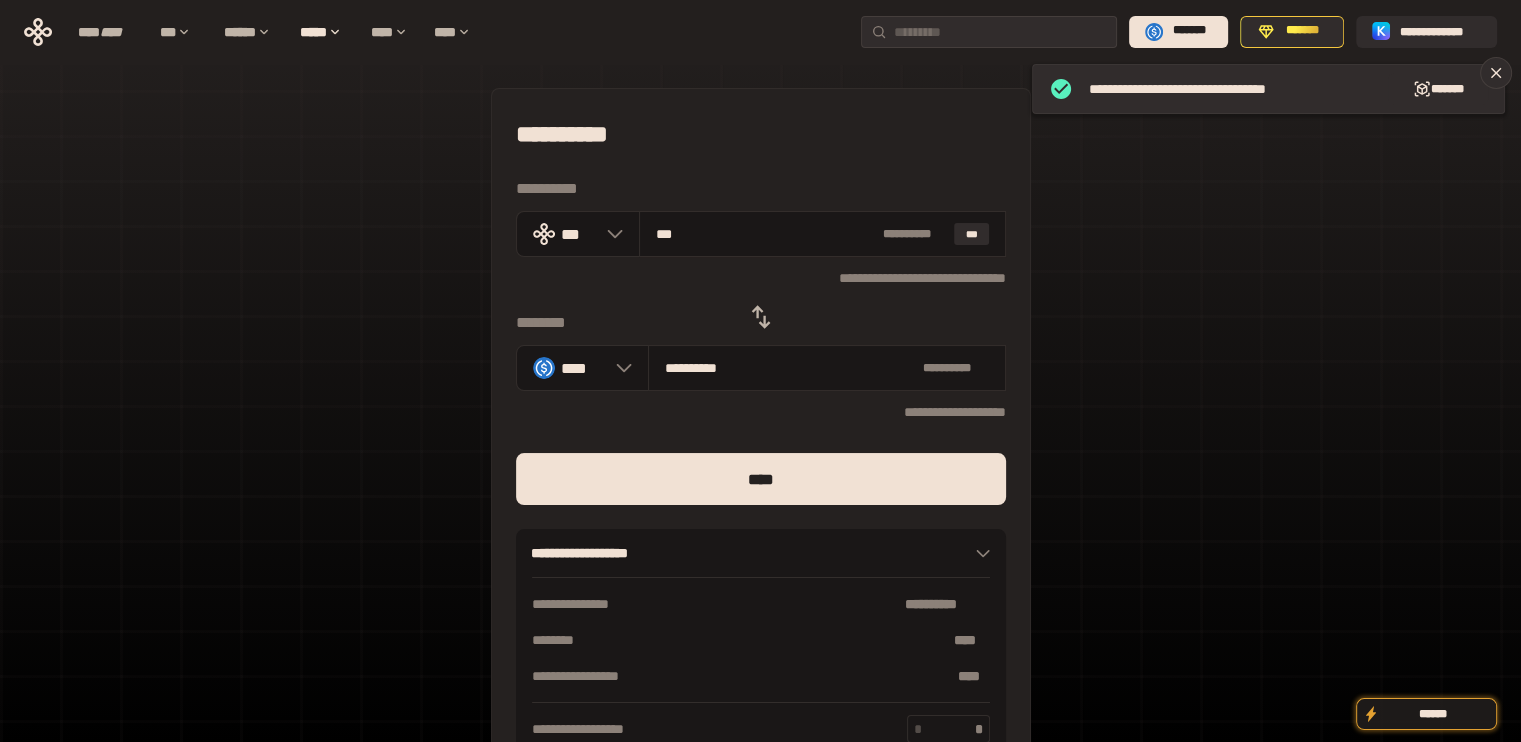 type on "**********" 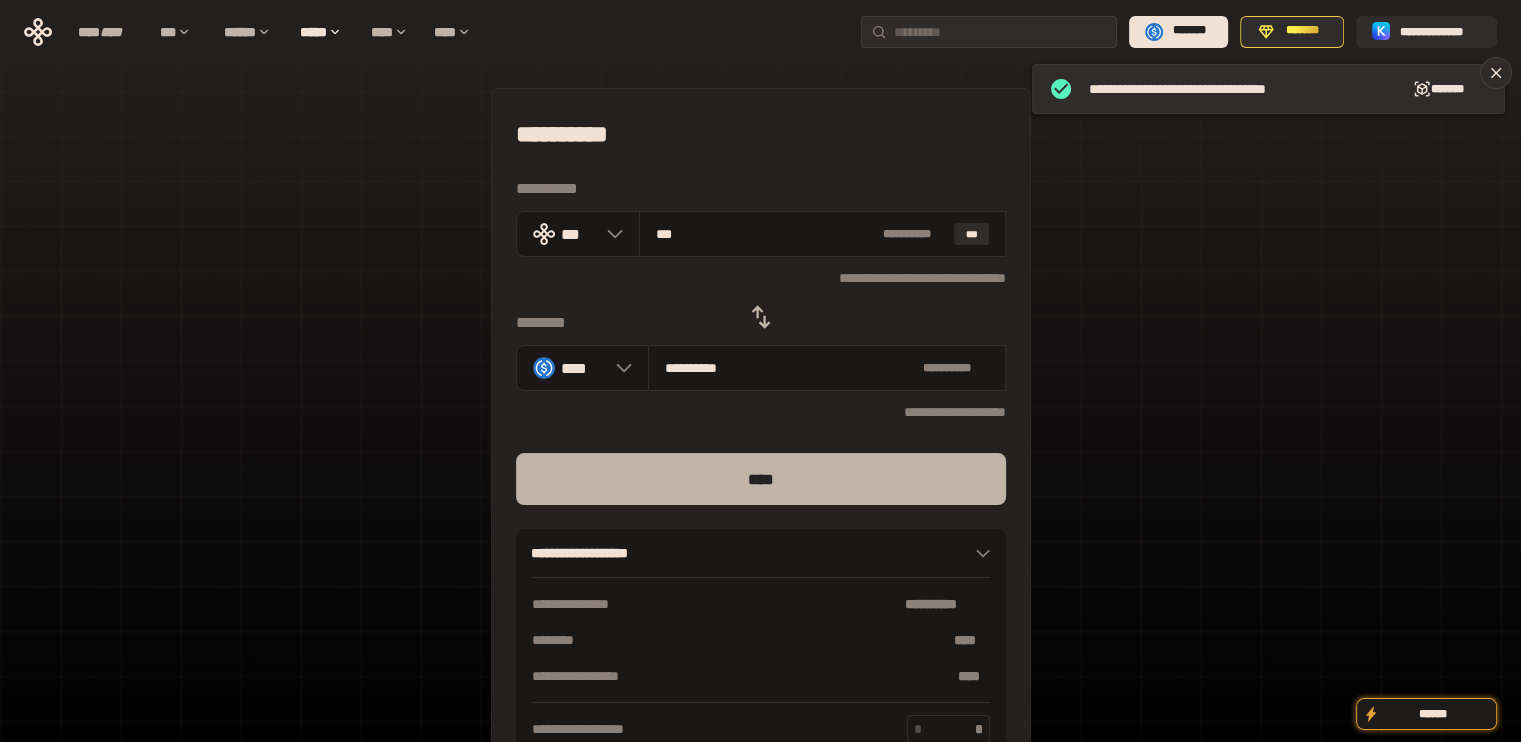 type on "***" 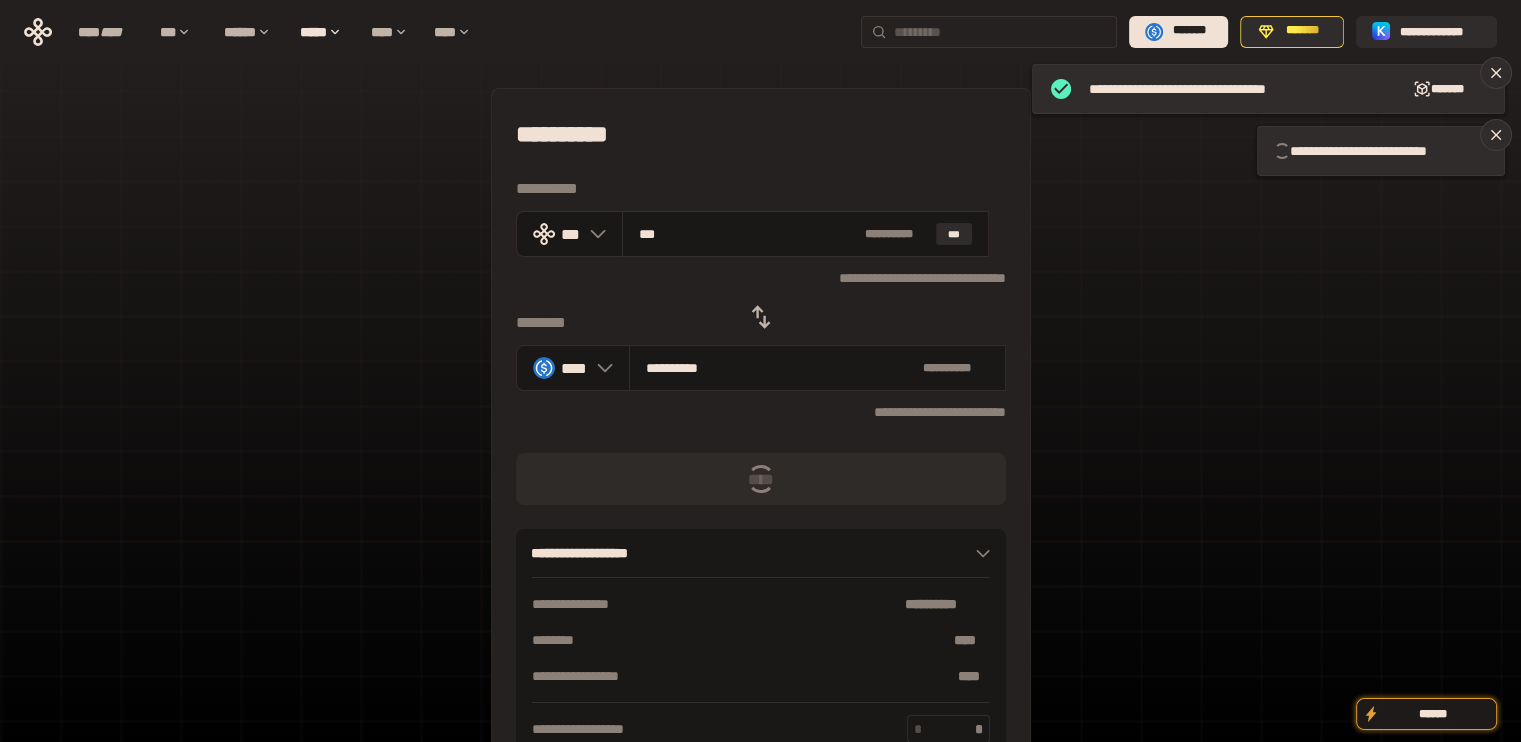 type 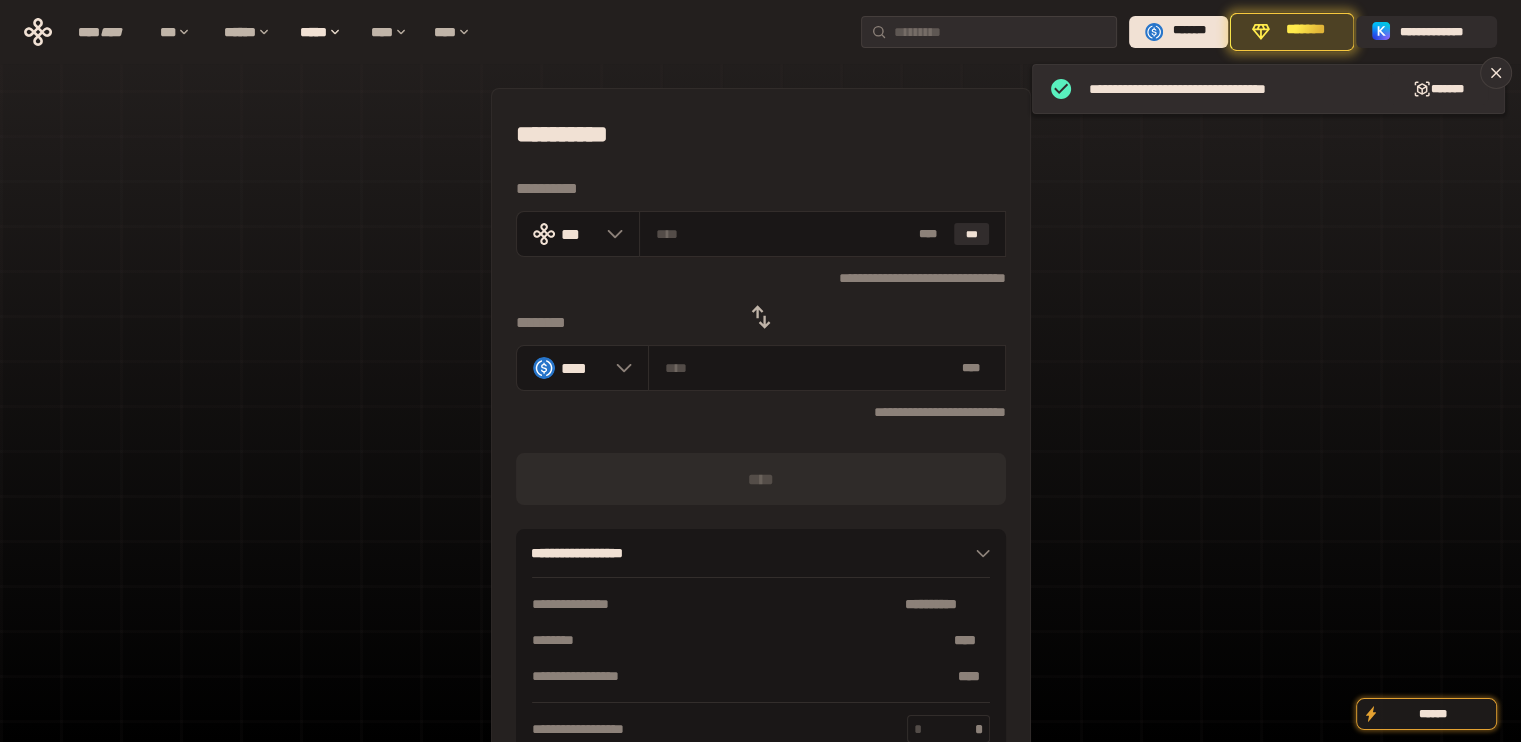 click 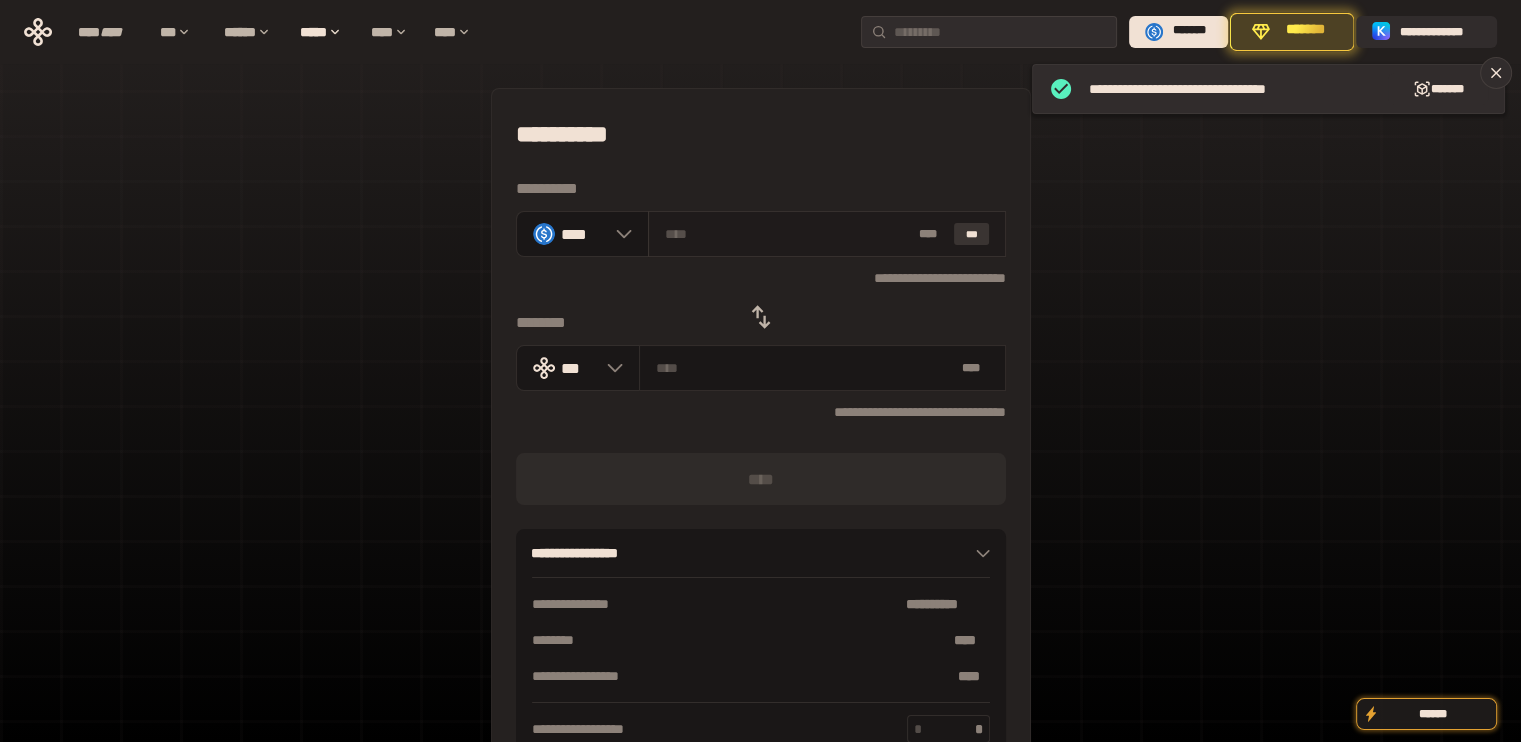 drag, startPoint x: 988, startPoint y: 221, endPoint x: 971, endPoint y: 230, distance: 19.235384 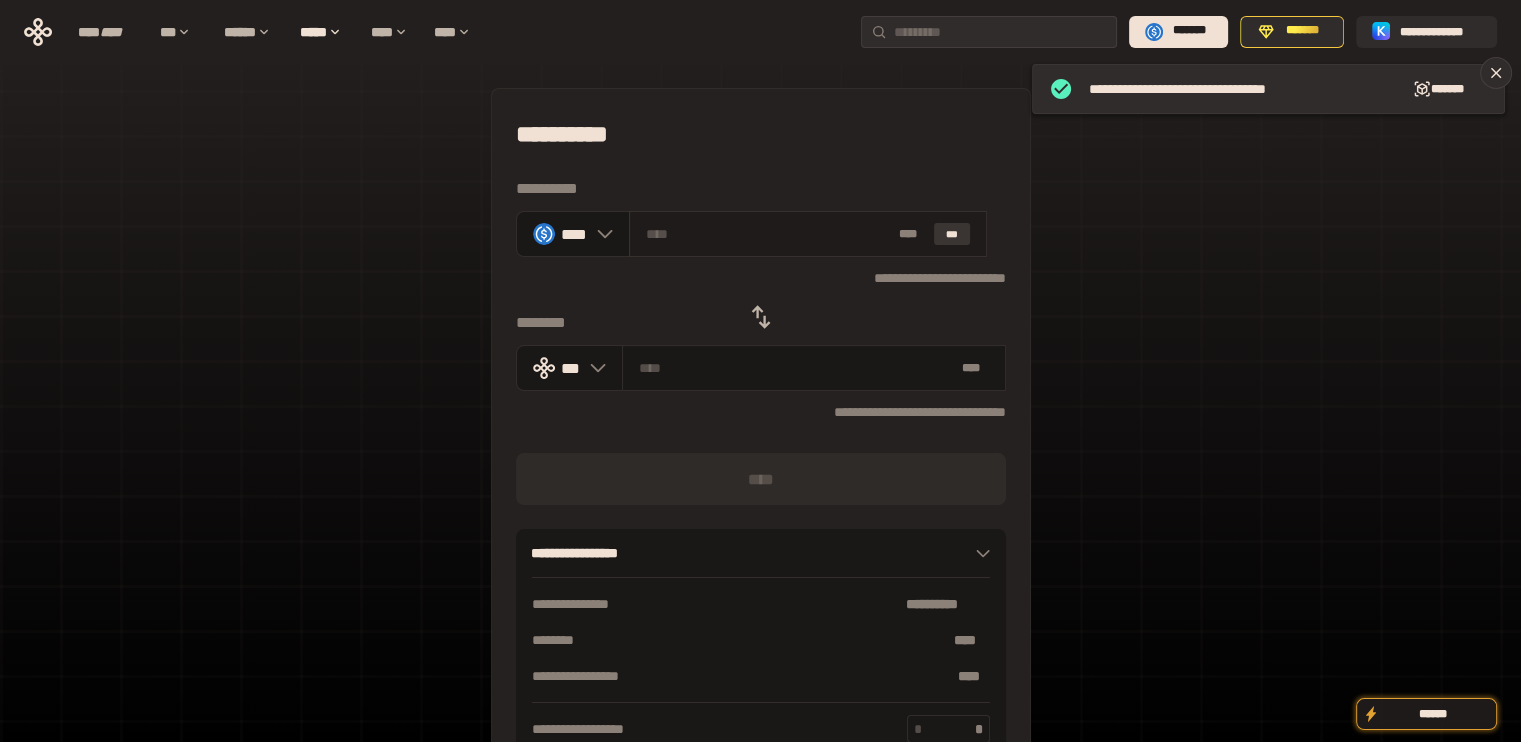 click on "***" at bounding box center (952, 234) 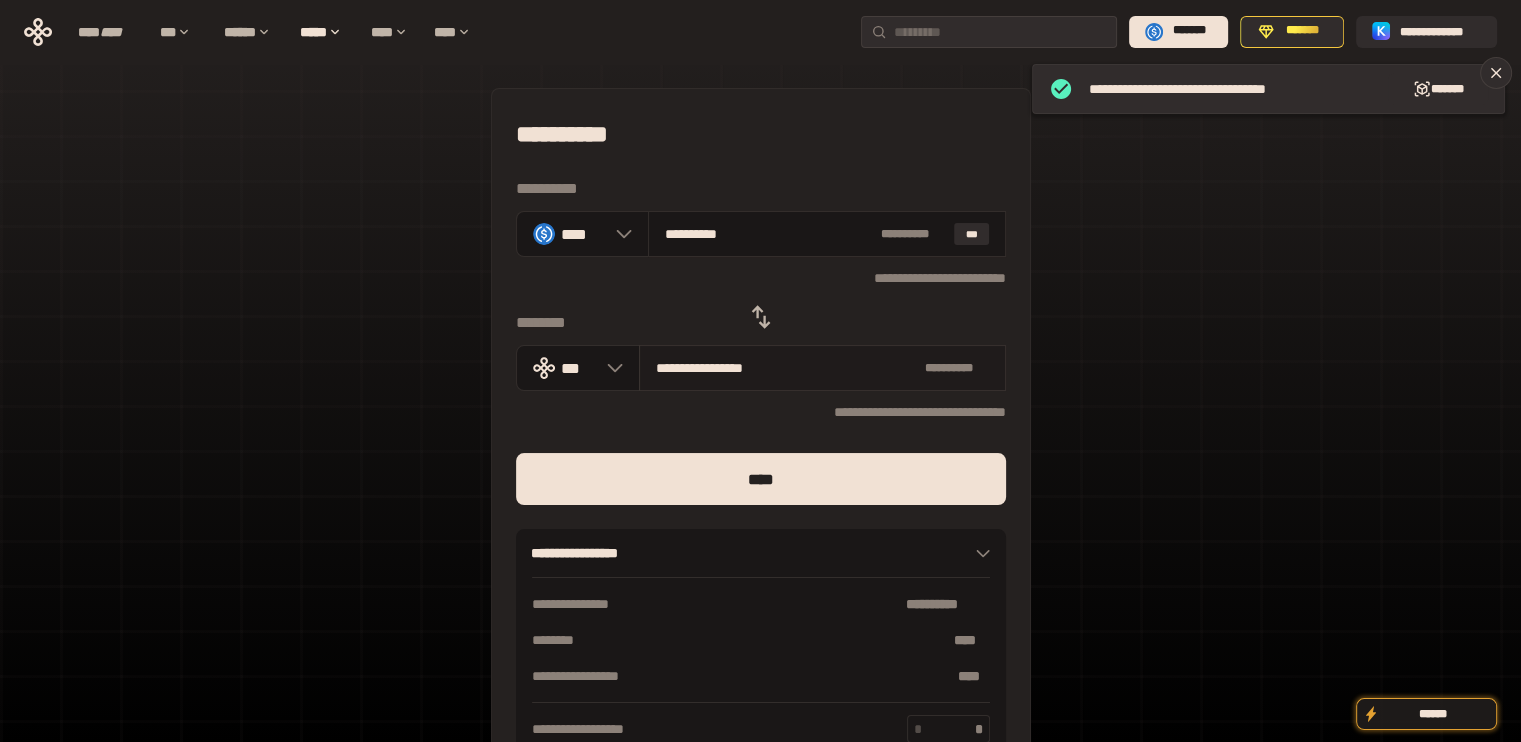 drag, startPoint x: 692, startPoint y: 232, endPoint x: 890, endPoint y: 347, distance: 228.9738 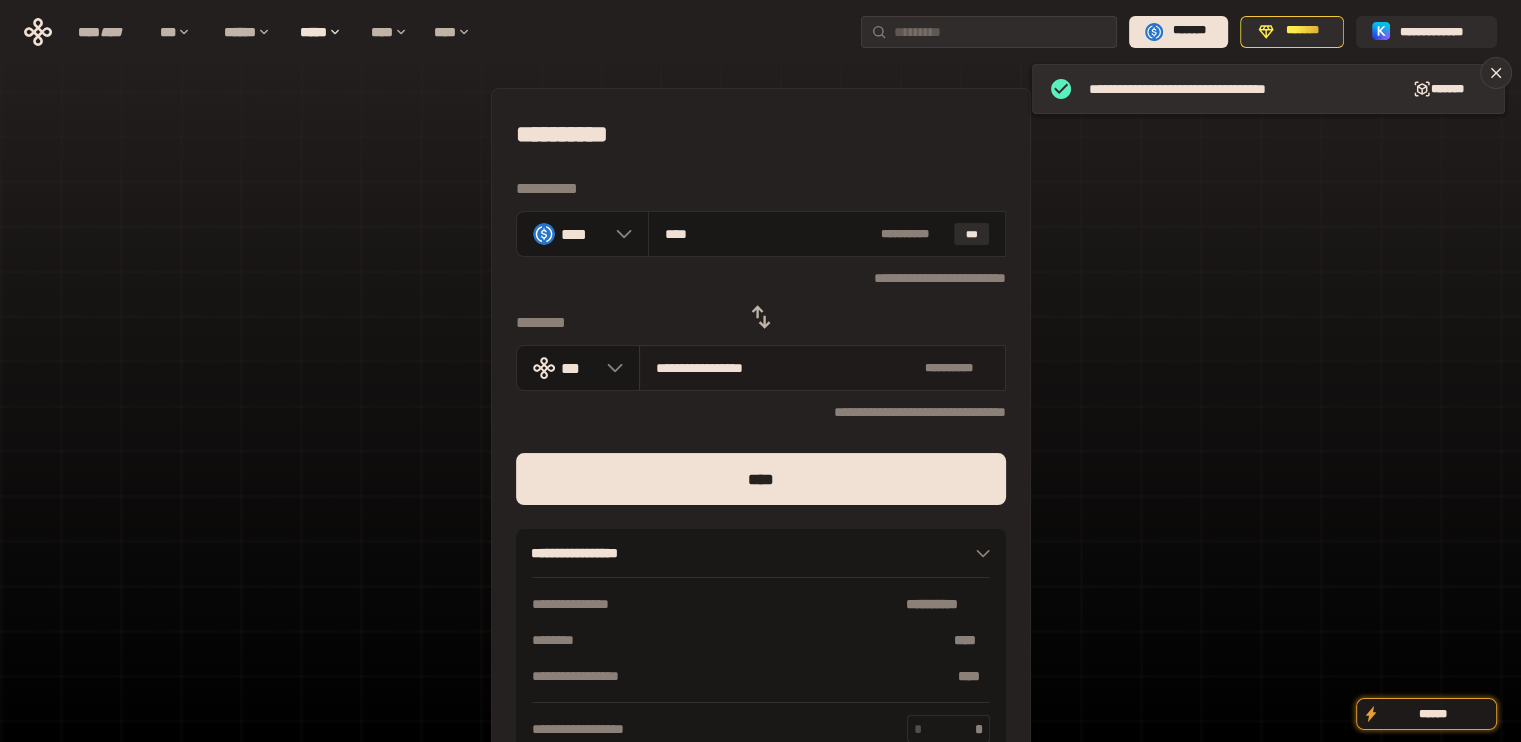 type on "***" 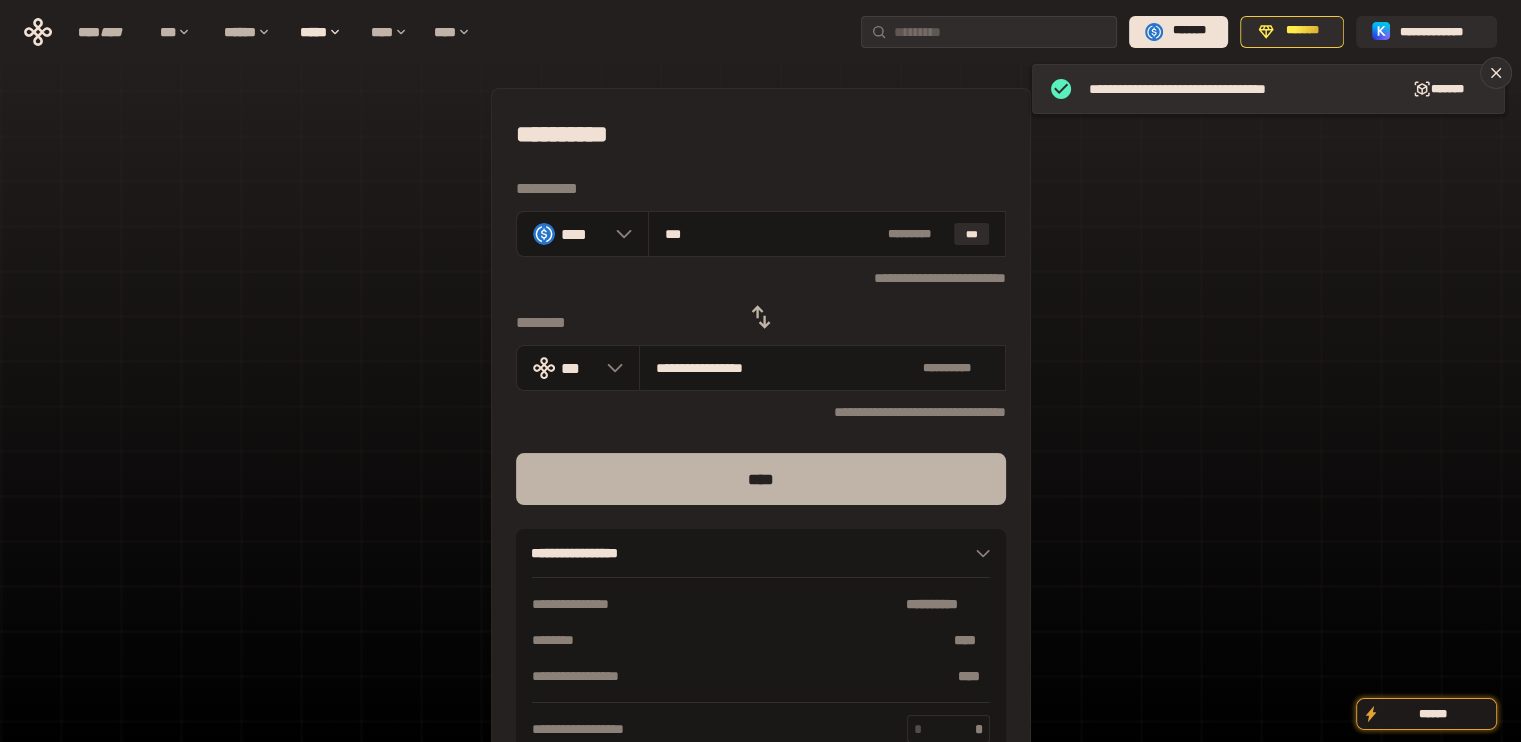 type on "***" 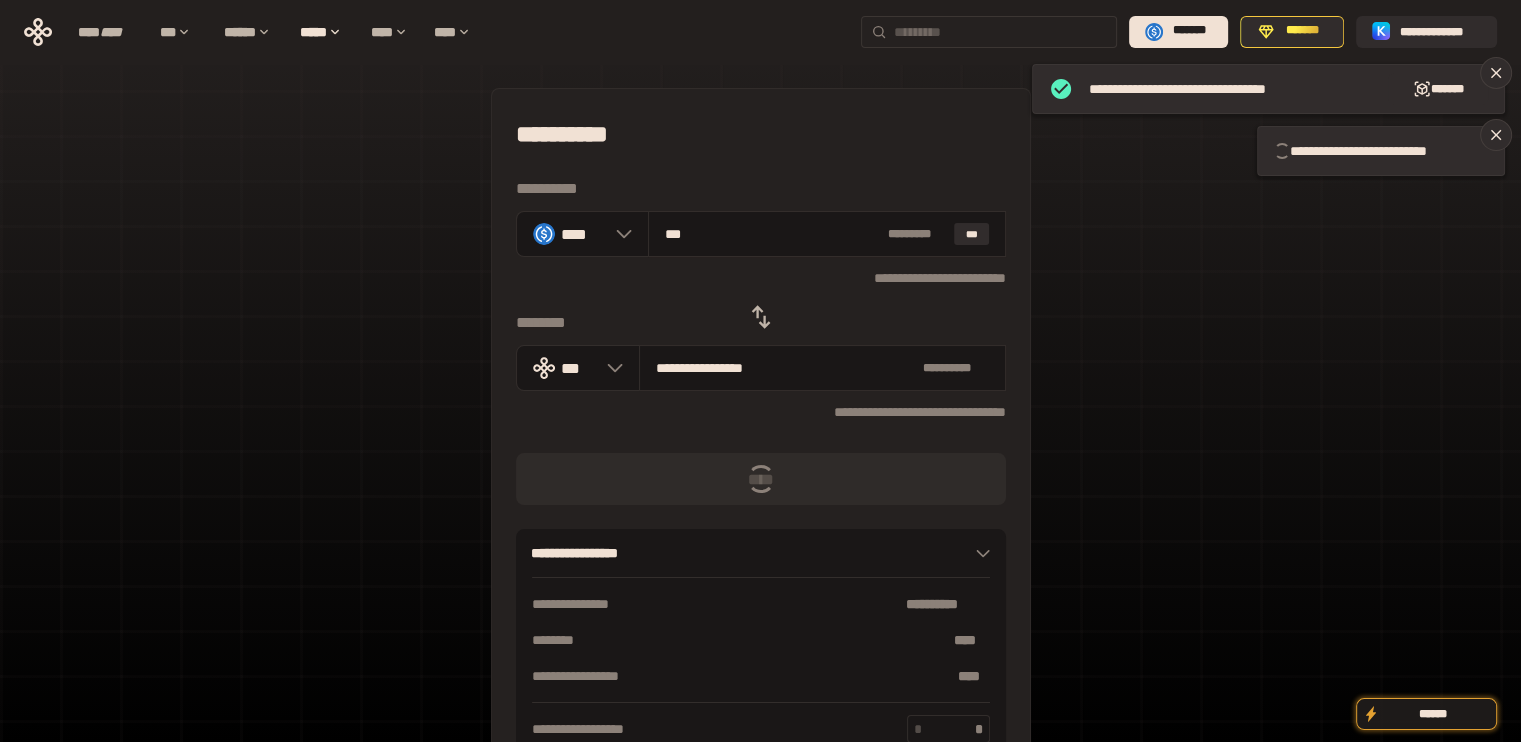 type 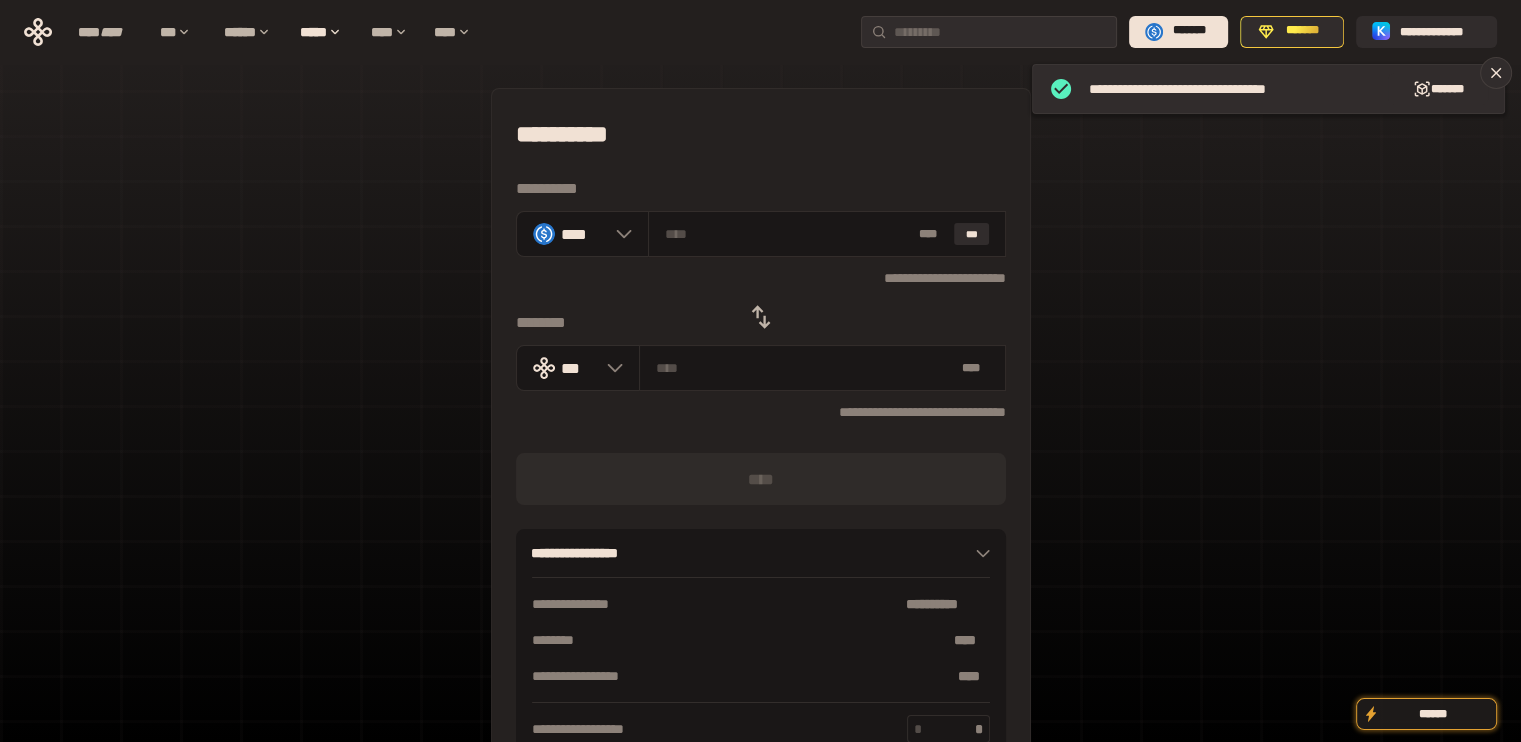 drag, startPoint x: 748, startPoint y: 316, endPoint x: 777, endPoint y: 313, distance: 29.15476 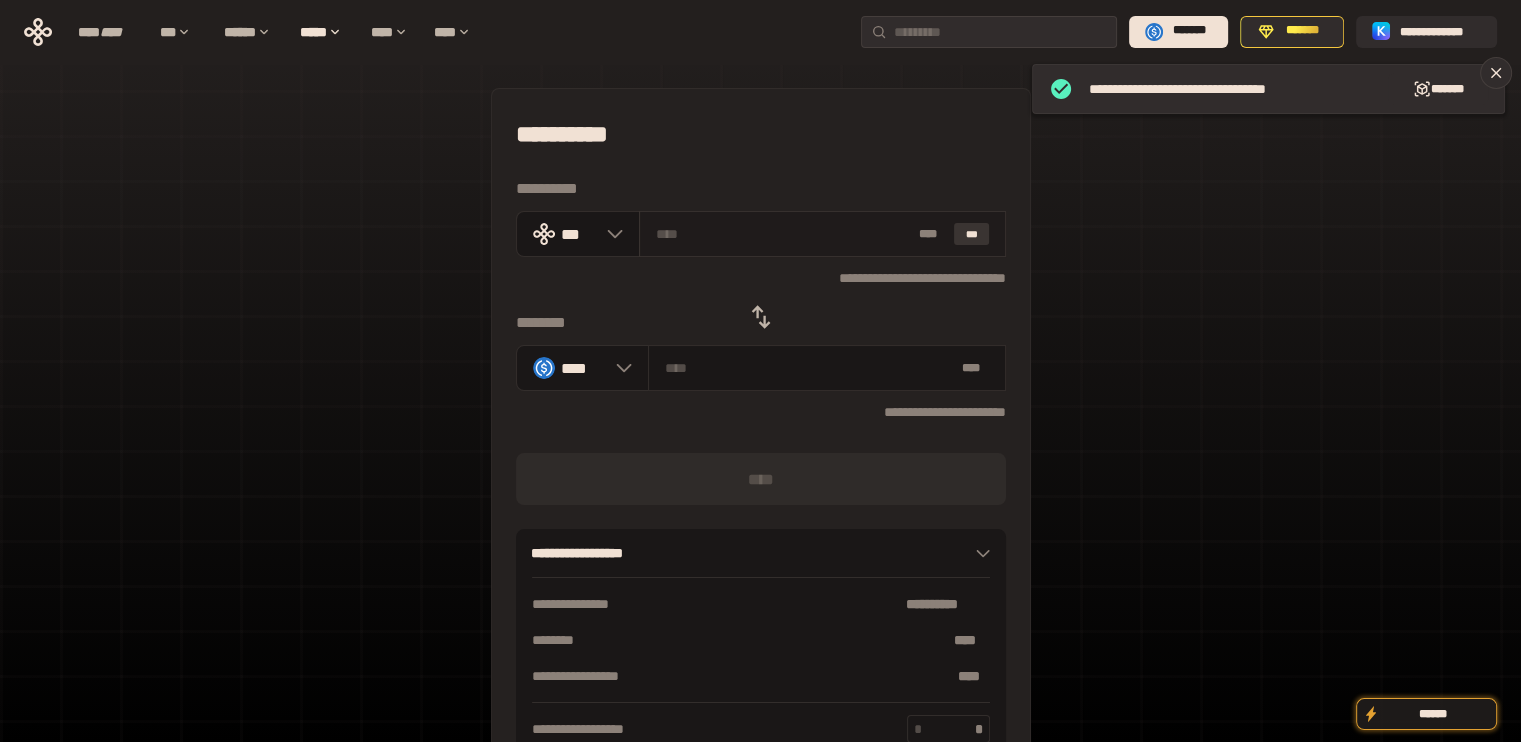 click on "***" at bounding box center [972, 234] 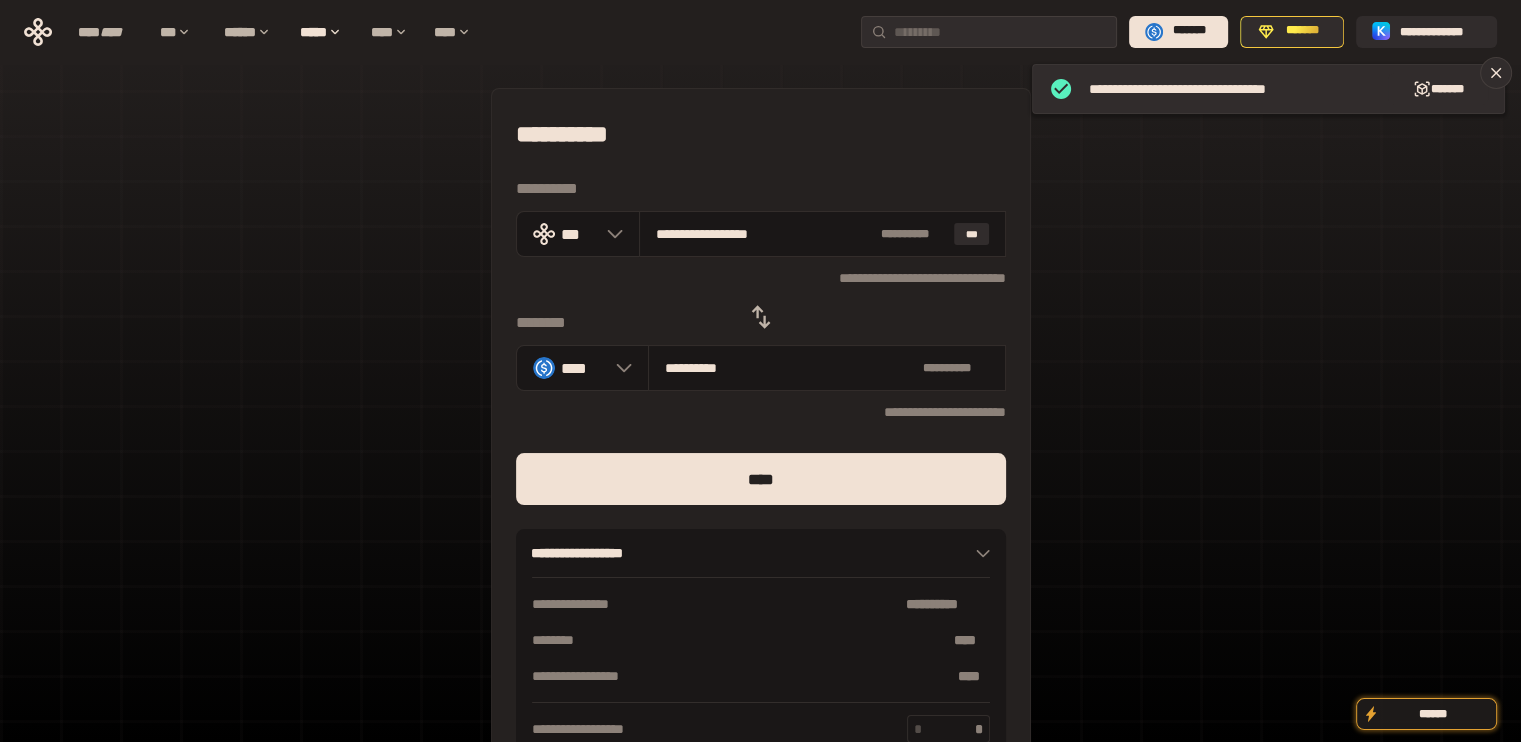 drag, startPoint x: 684, startPoint y: 232, endPoint x: 1011, endPoint y: 353, distance: 348.66888 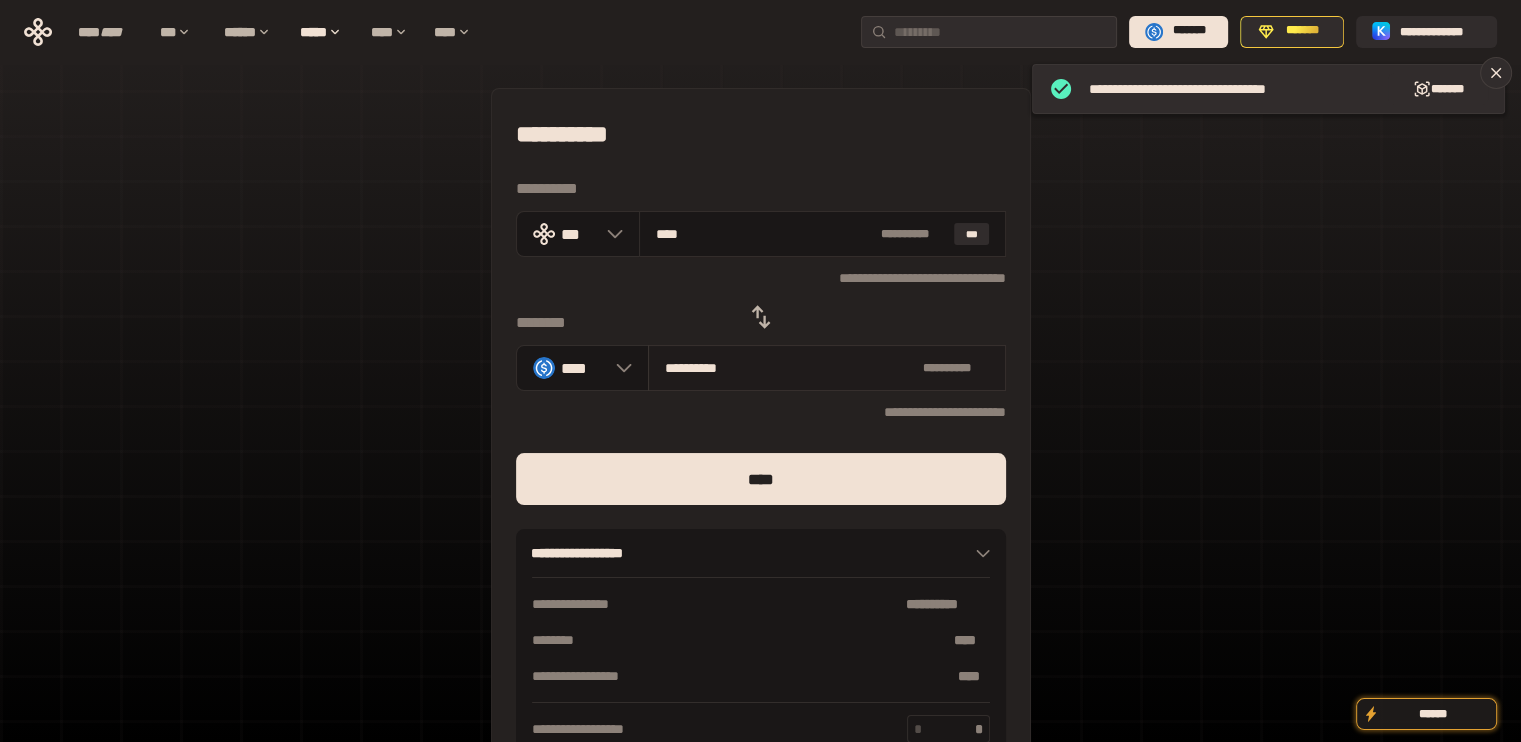 type on "***" 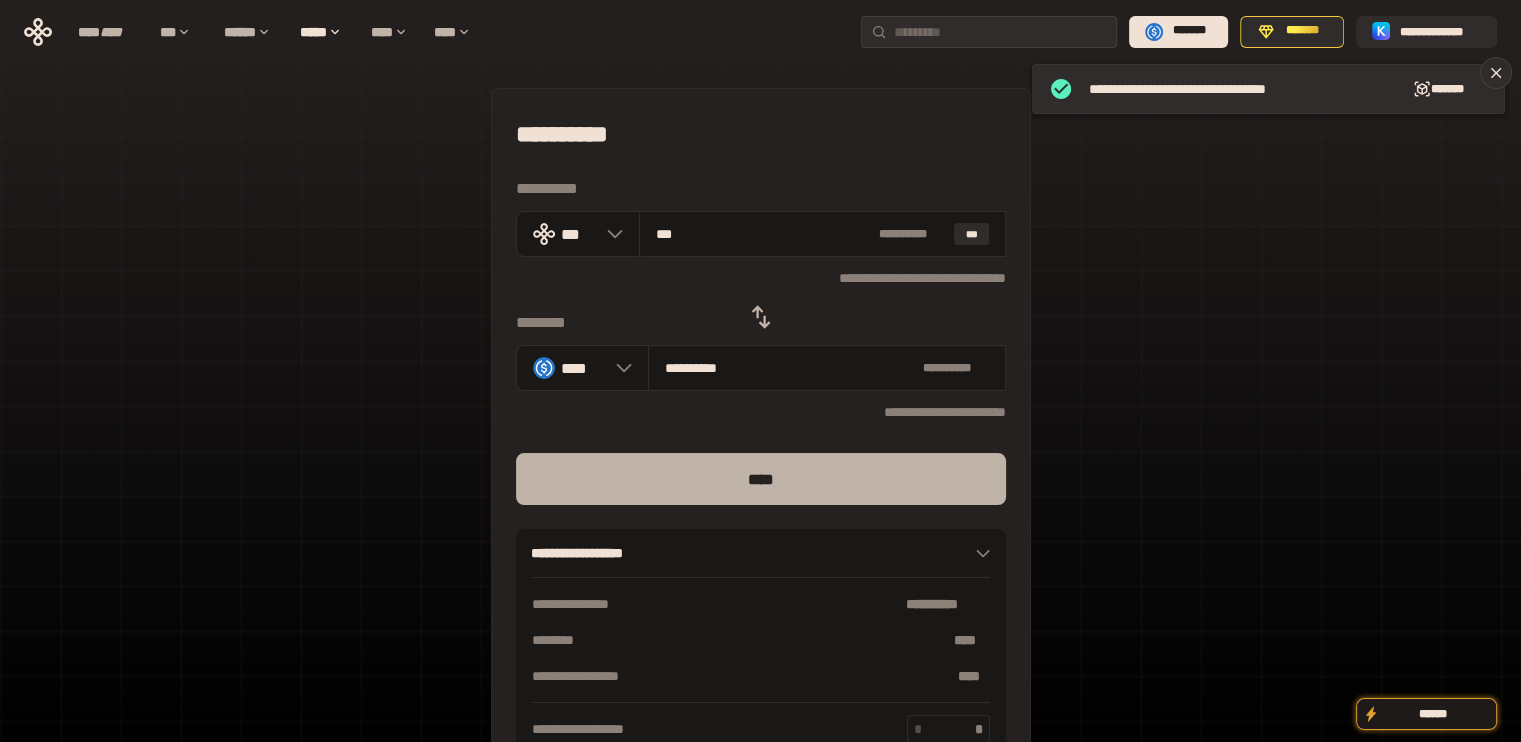type on "***" 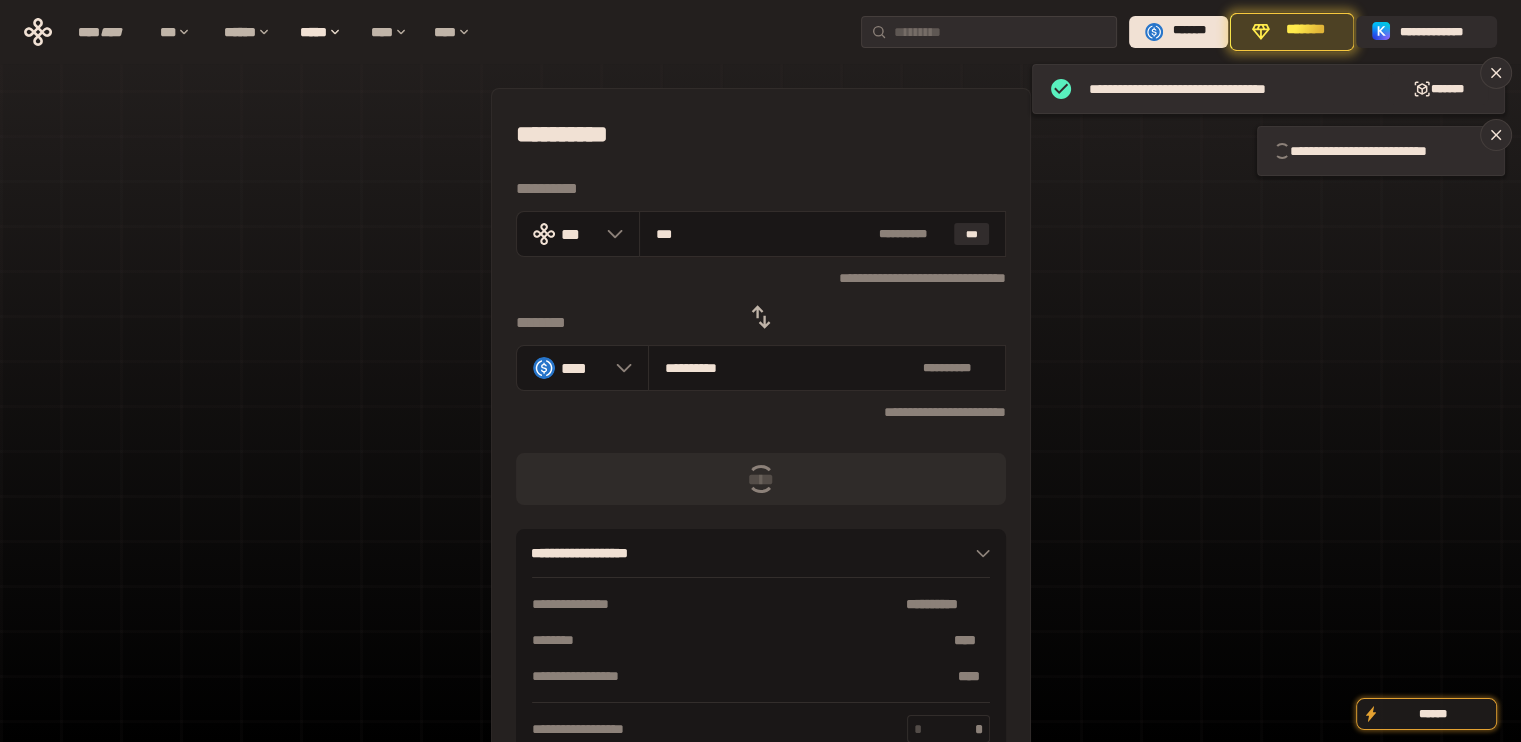 click at bounding box center (761, 317) 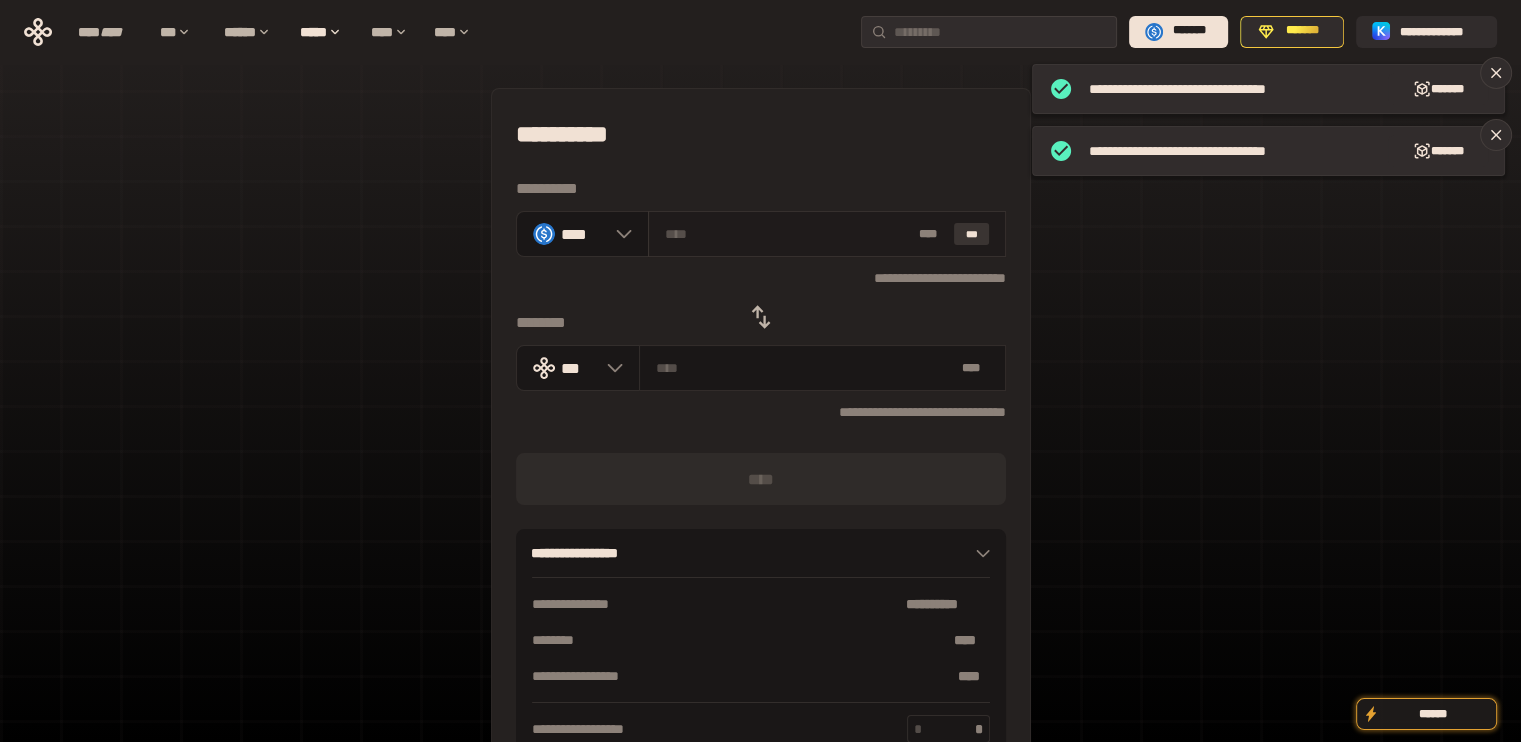 click on "***" at bounding box center [972, 234] 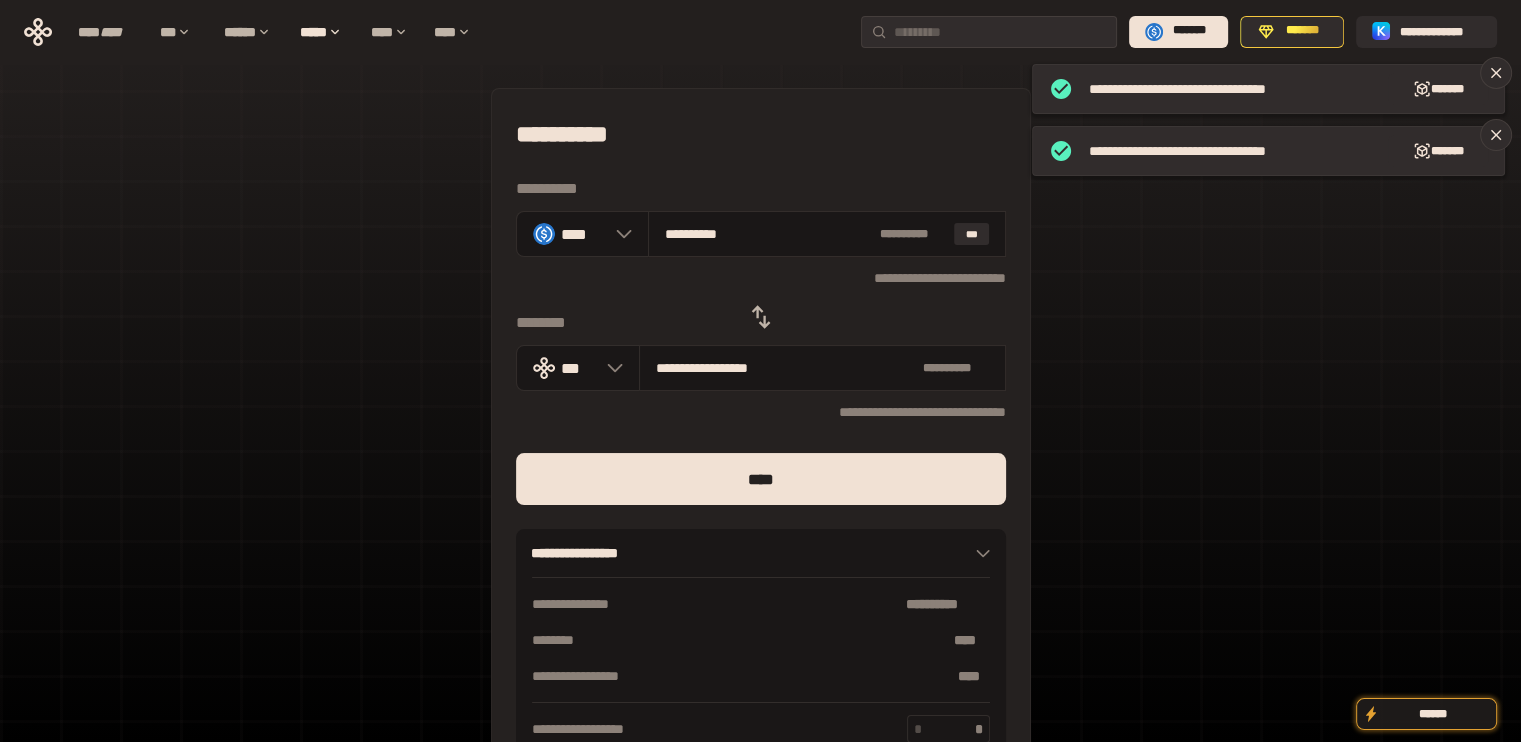 click on "**********" at bounding box center (761, 437) 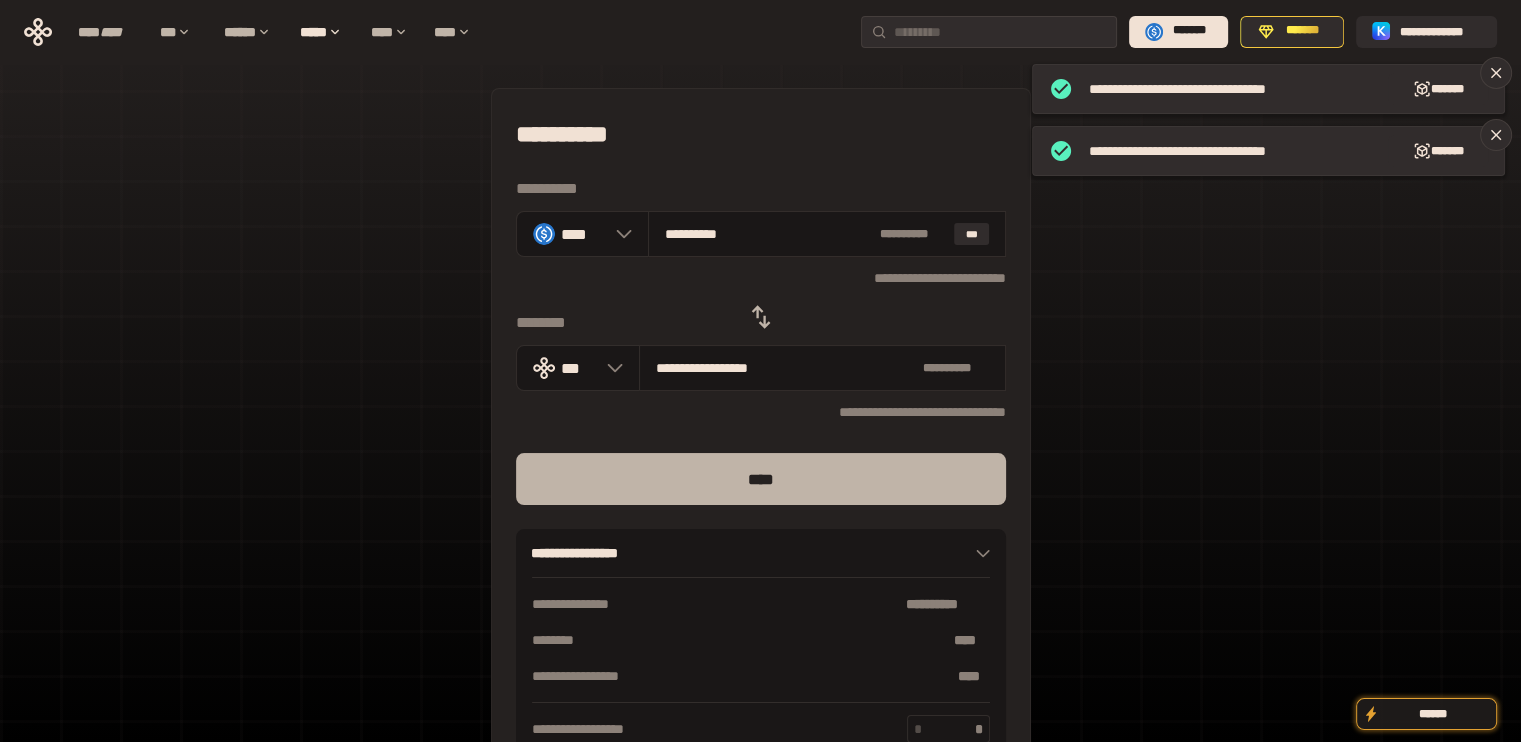 click on "****" at bounding box center [761, 479] 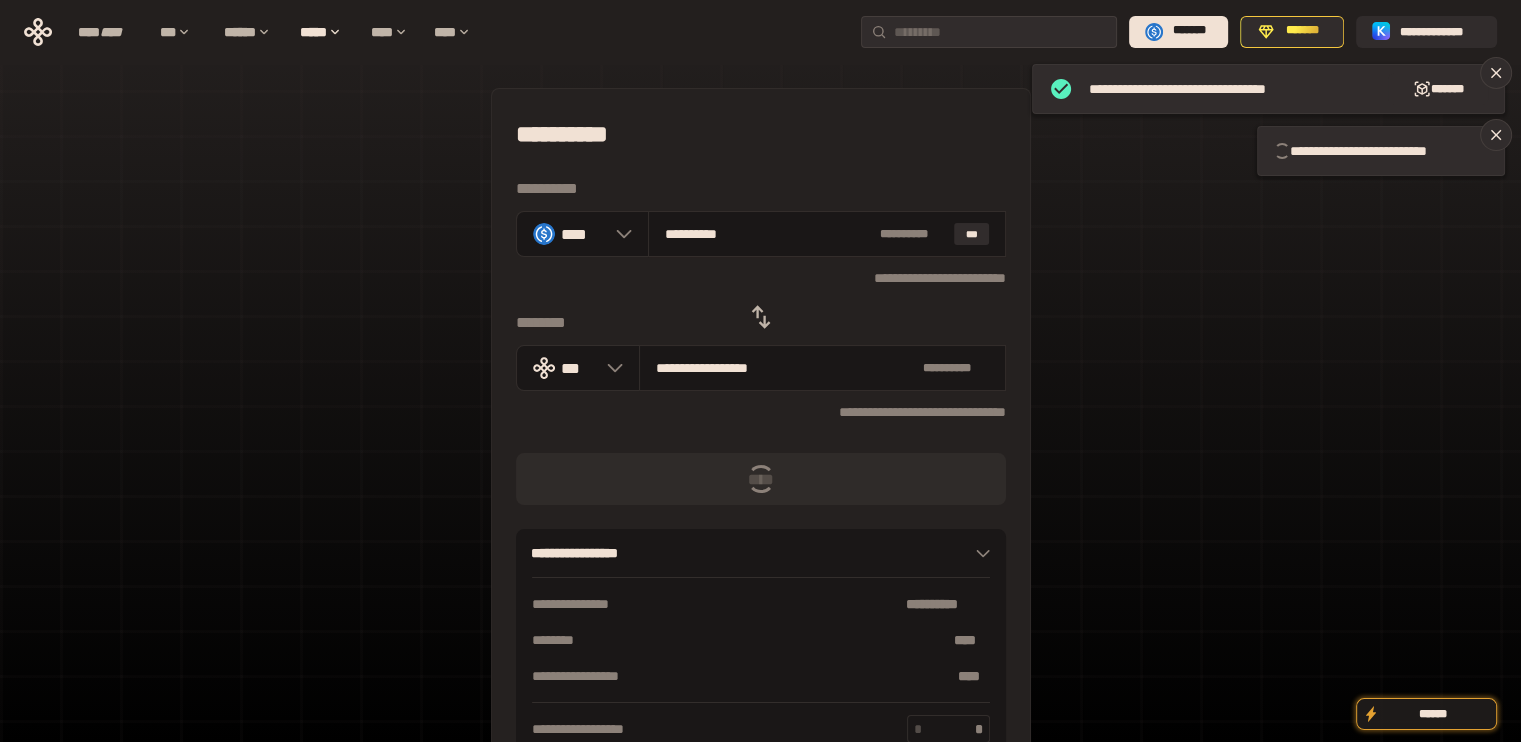 type 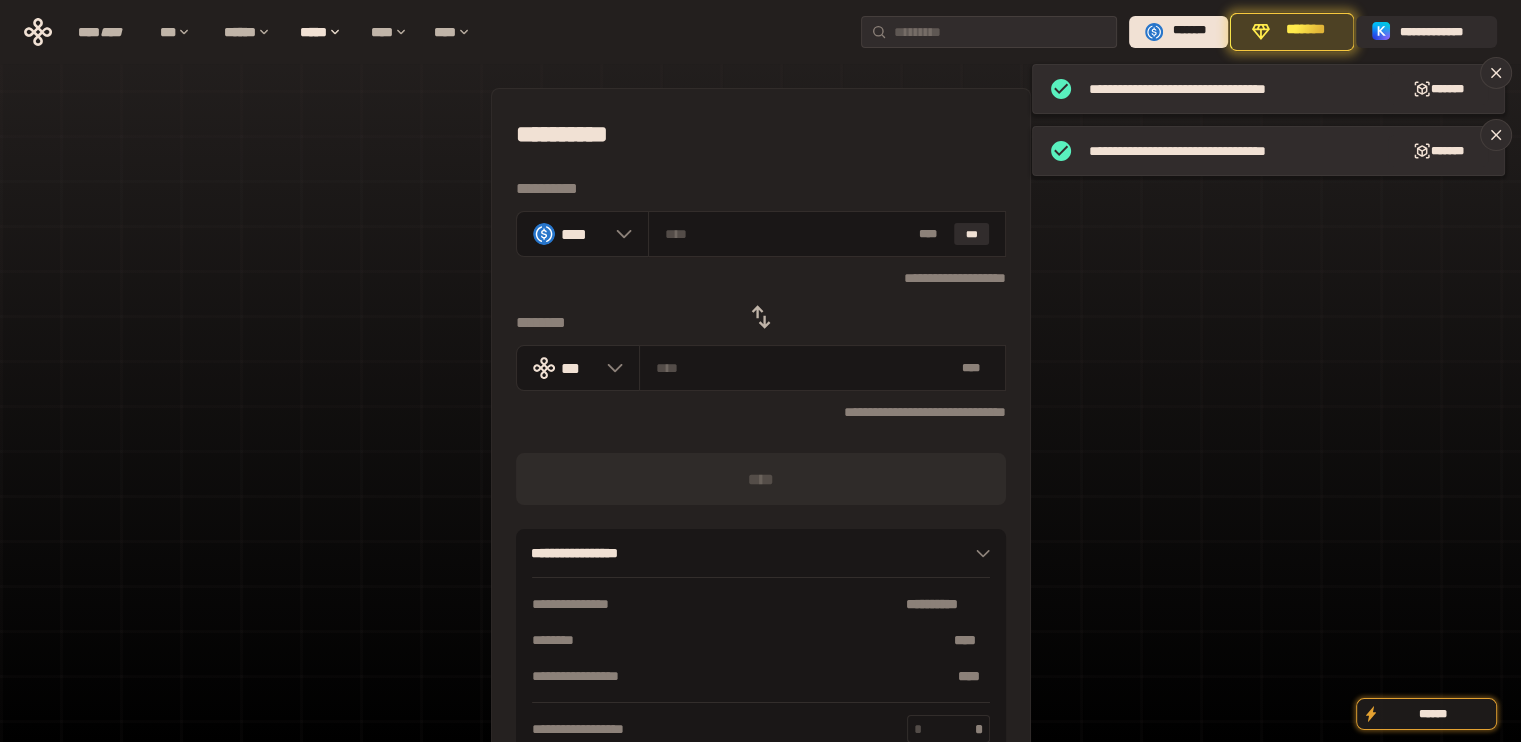 click 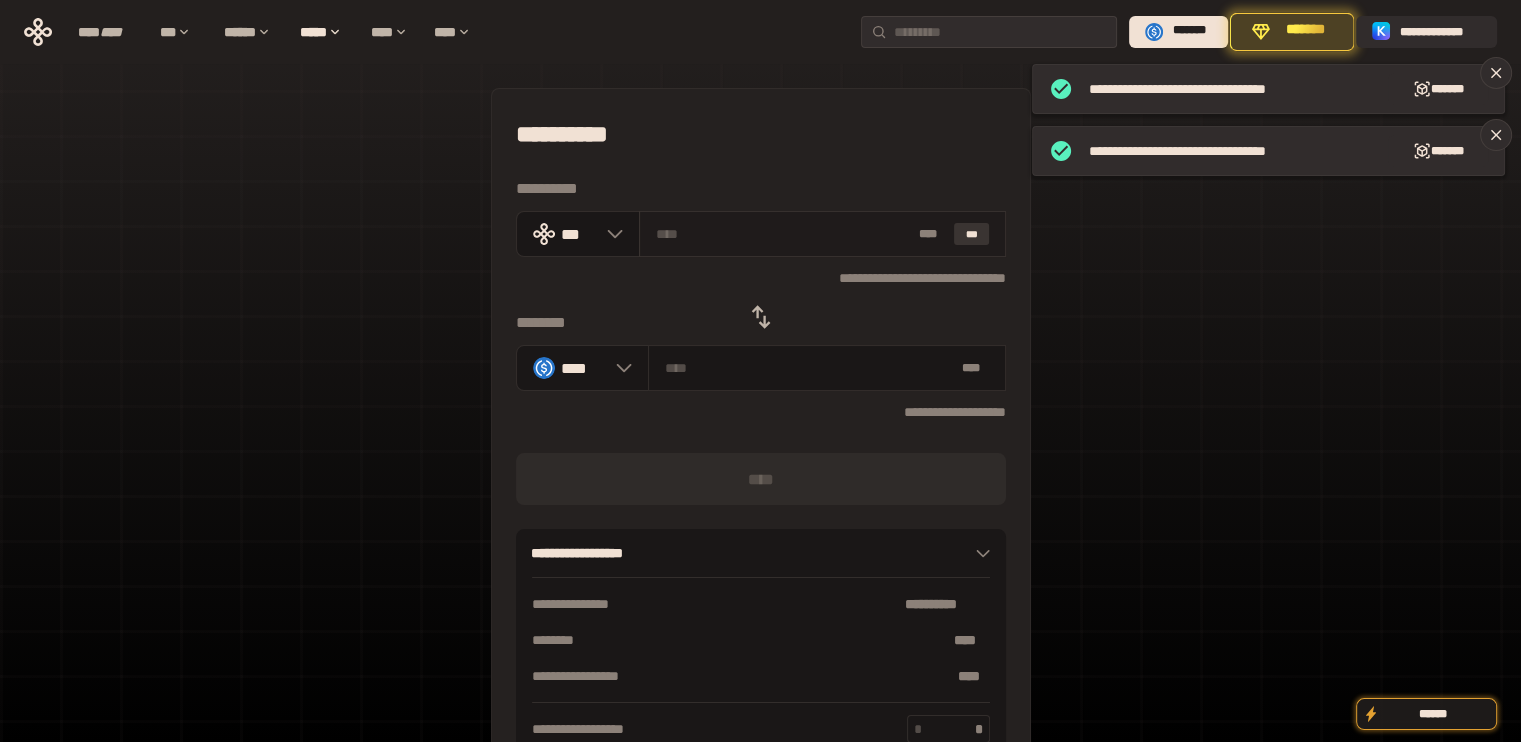 click on "***" at bounding box center (972, 234) 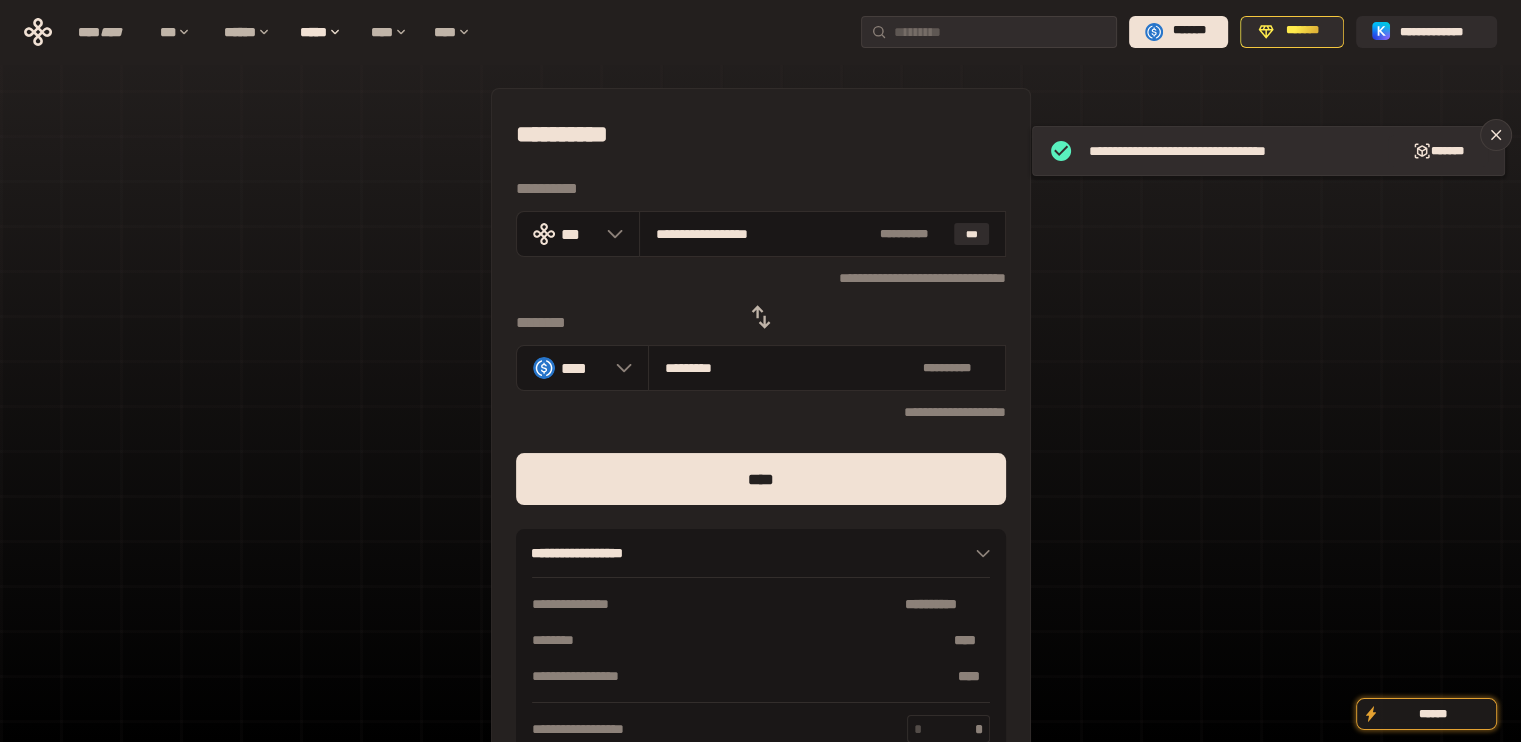drag, startPoint x: 688, startPoint y: 237, endPoint x: 1044, endPoint y: 327, distance: 367.20023 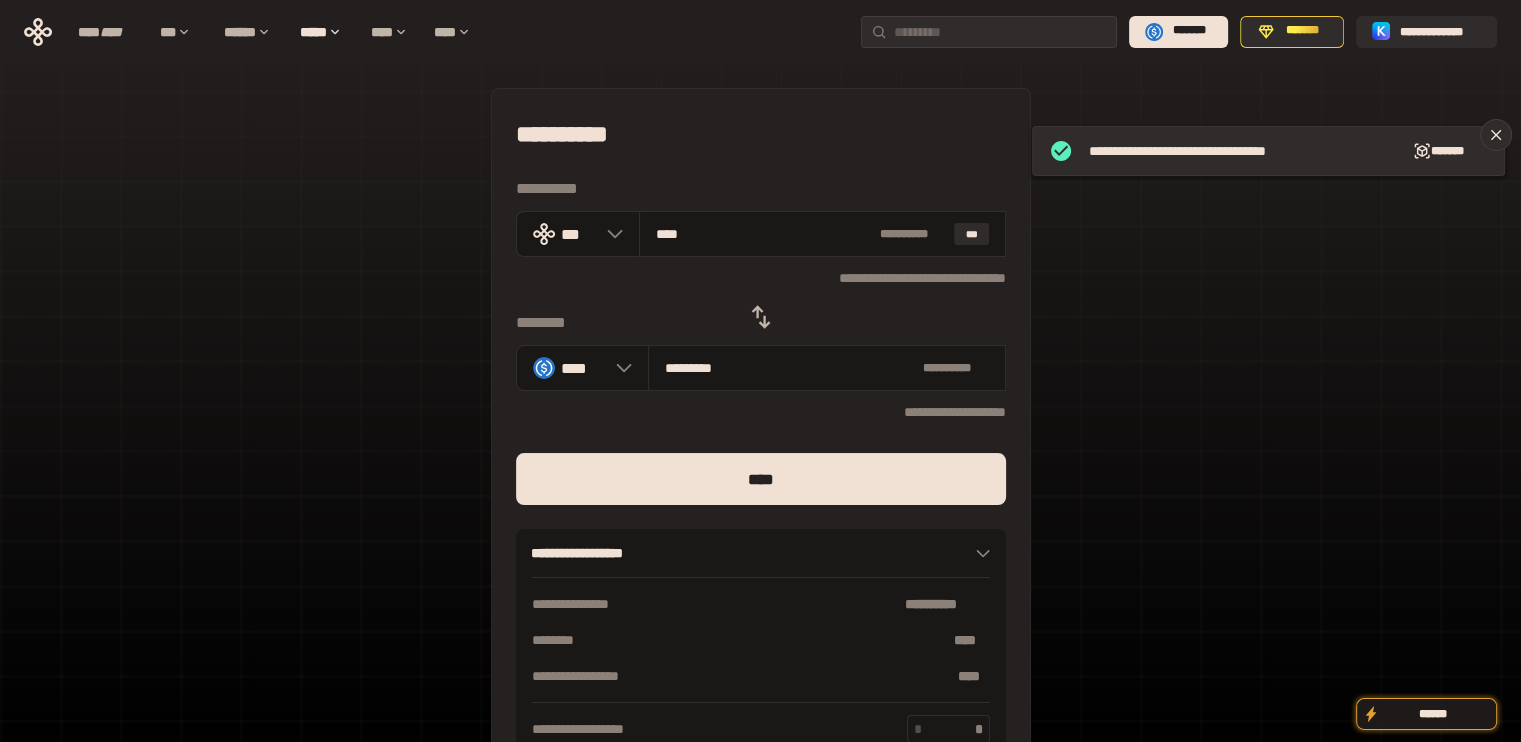 type on "***" 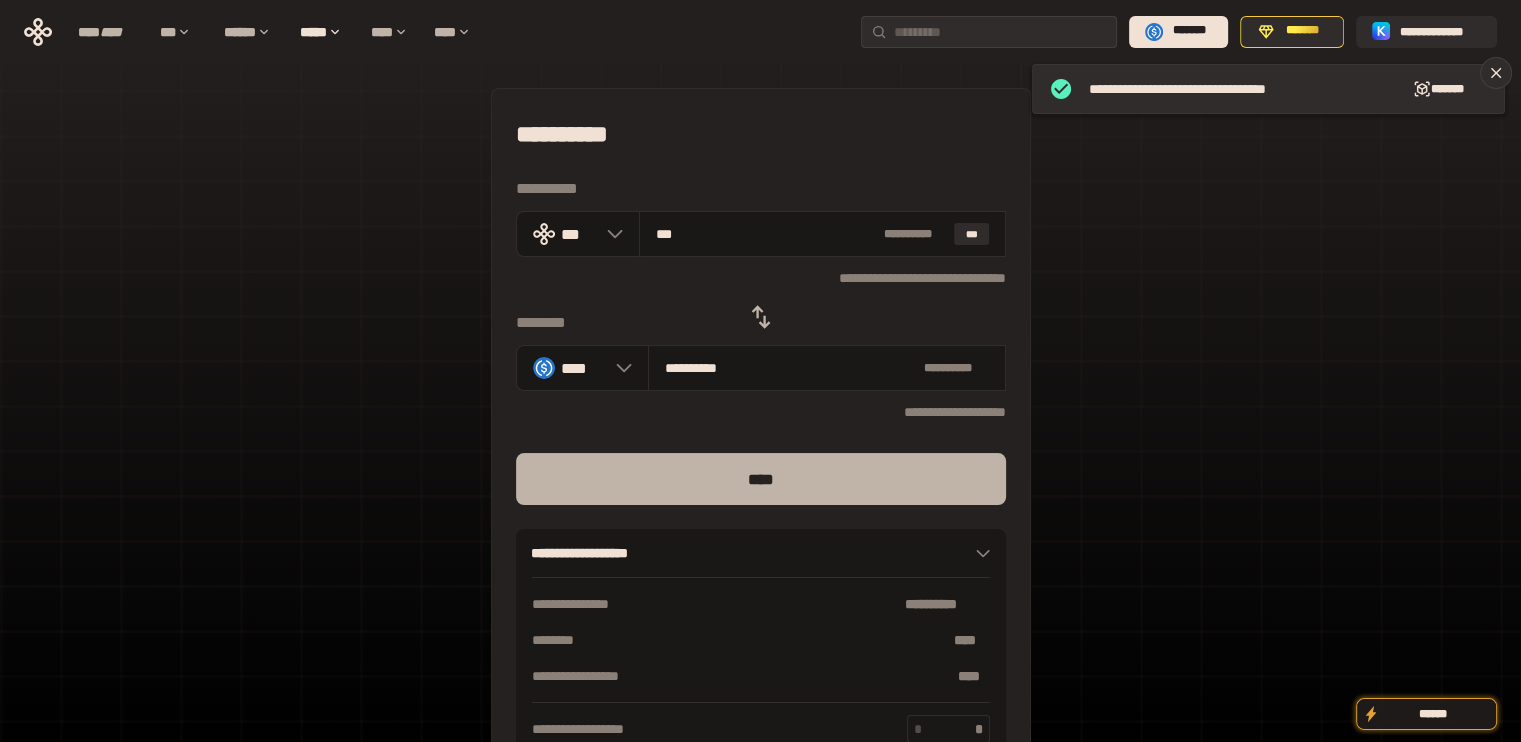 type on "***" 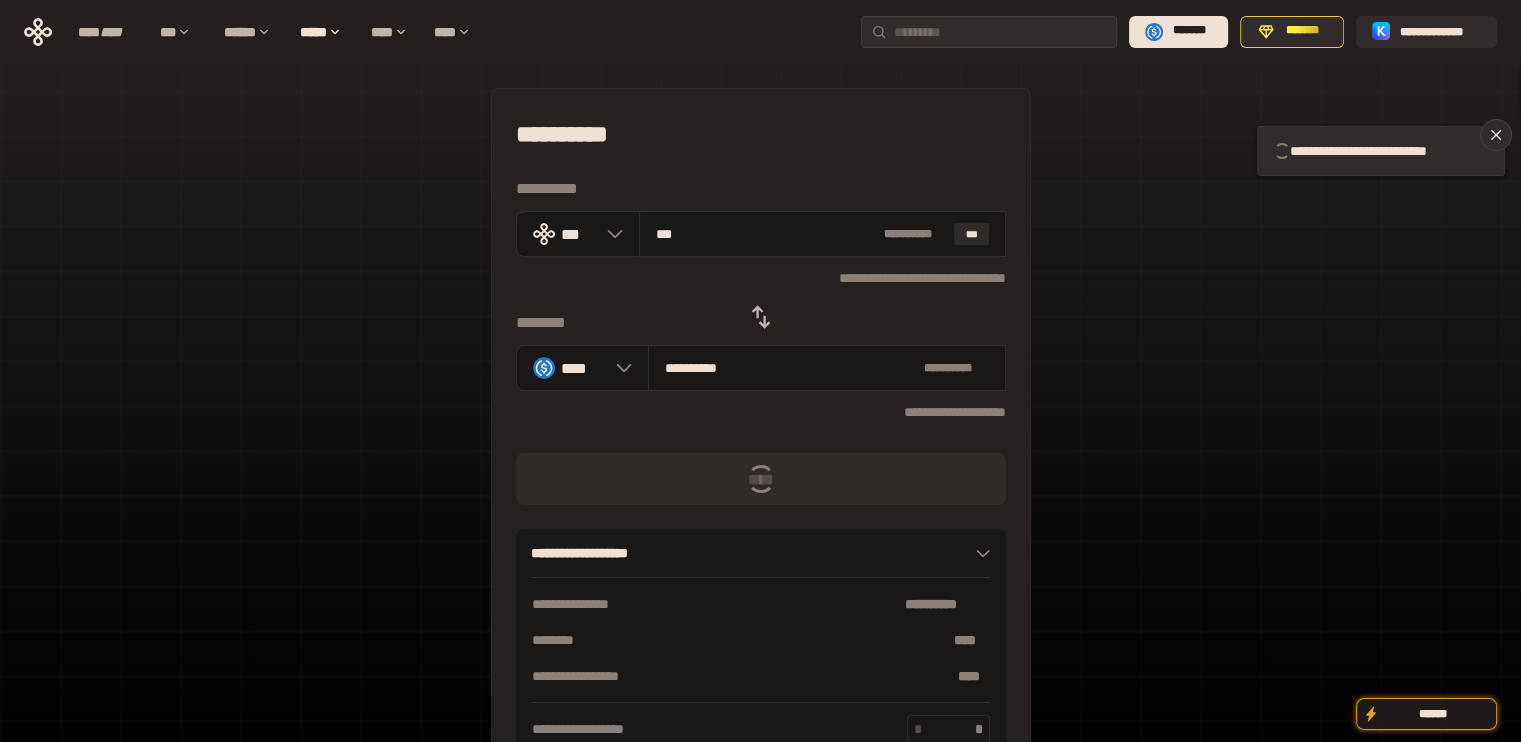type 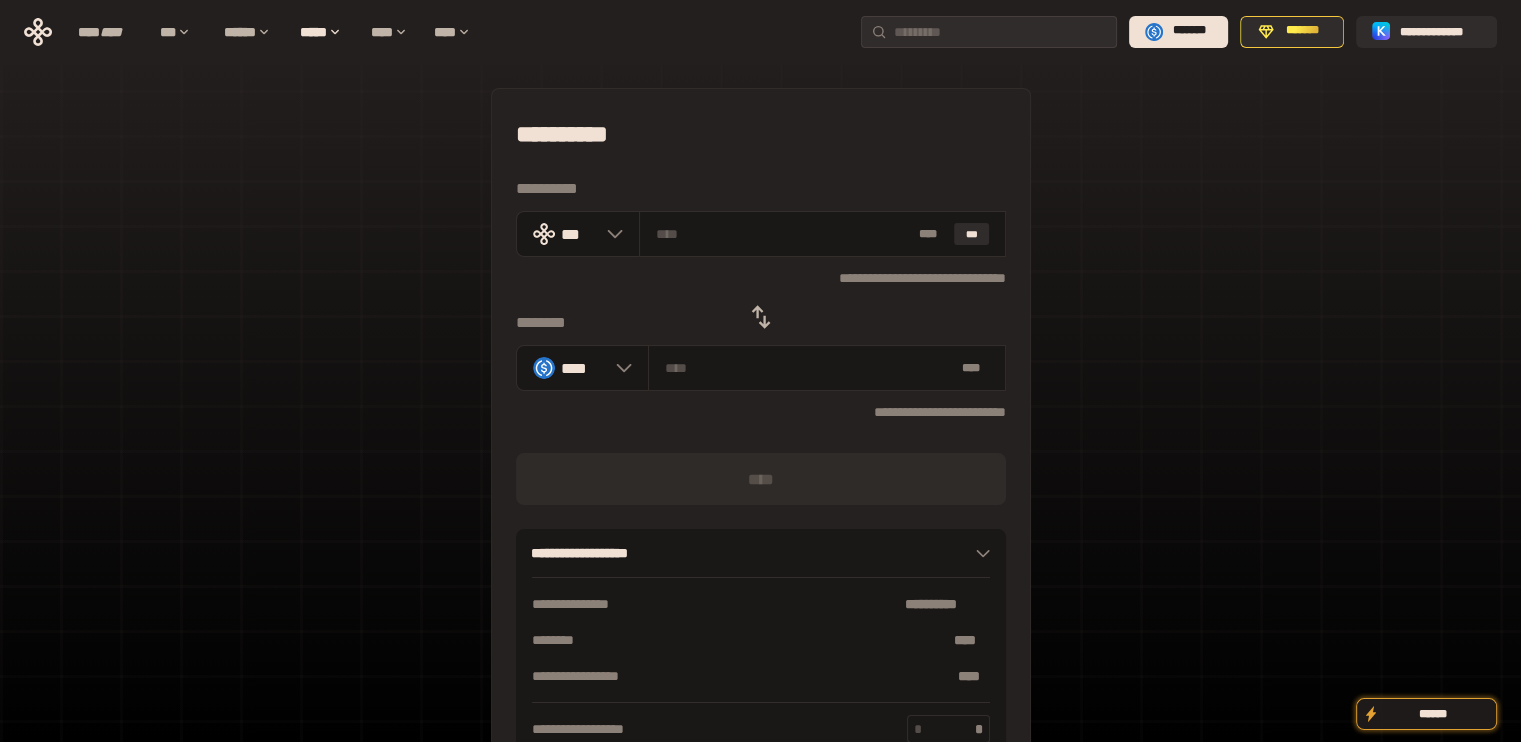 click 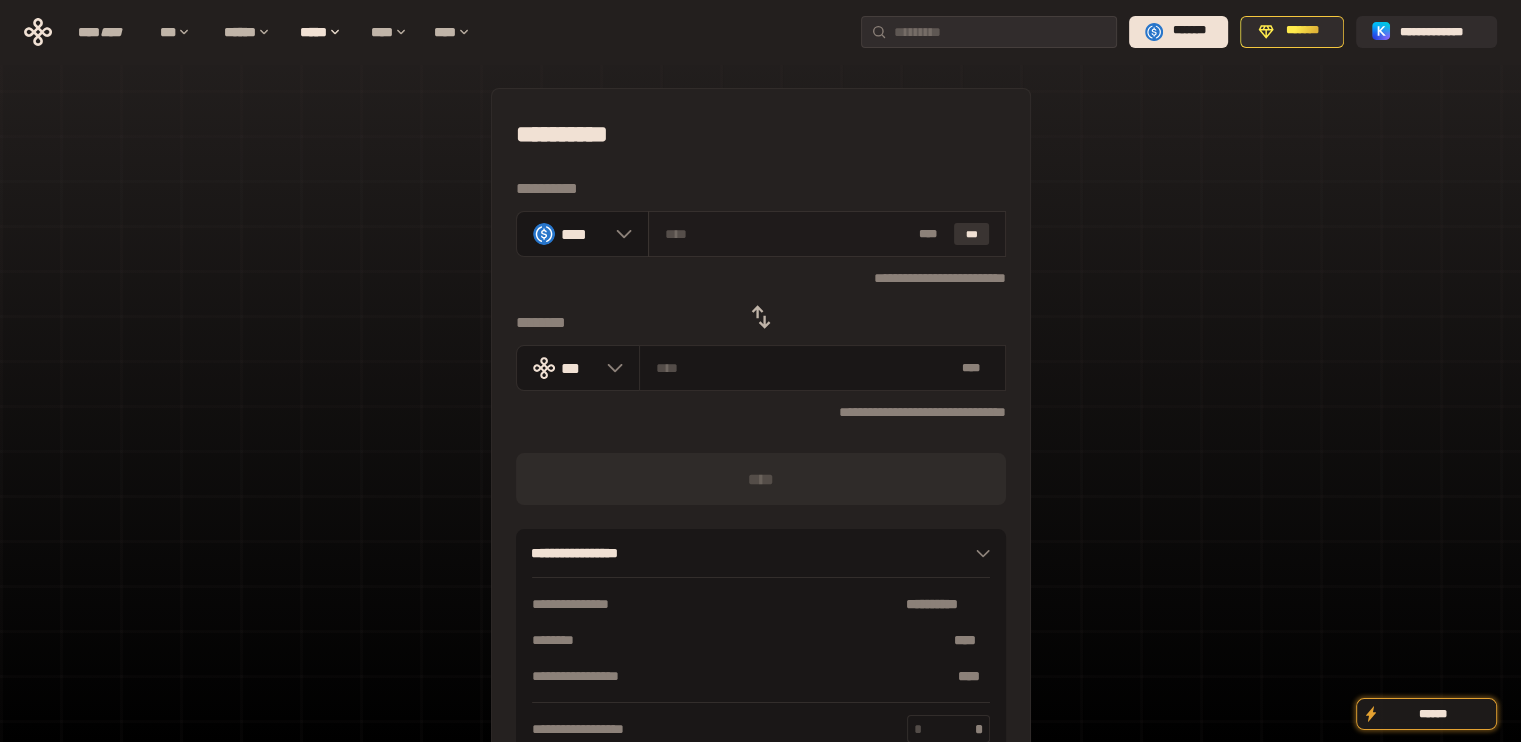 click on "***" at bounding box center [972, 234] 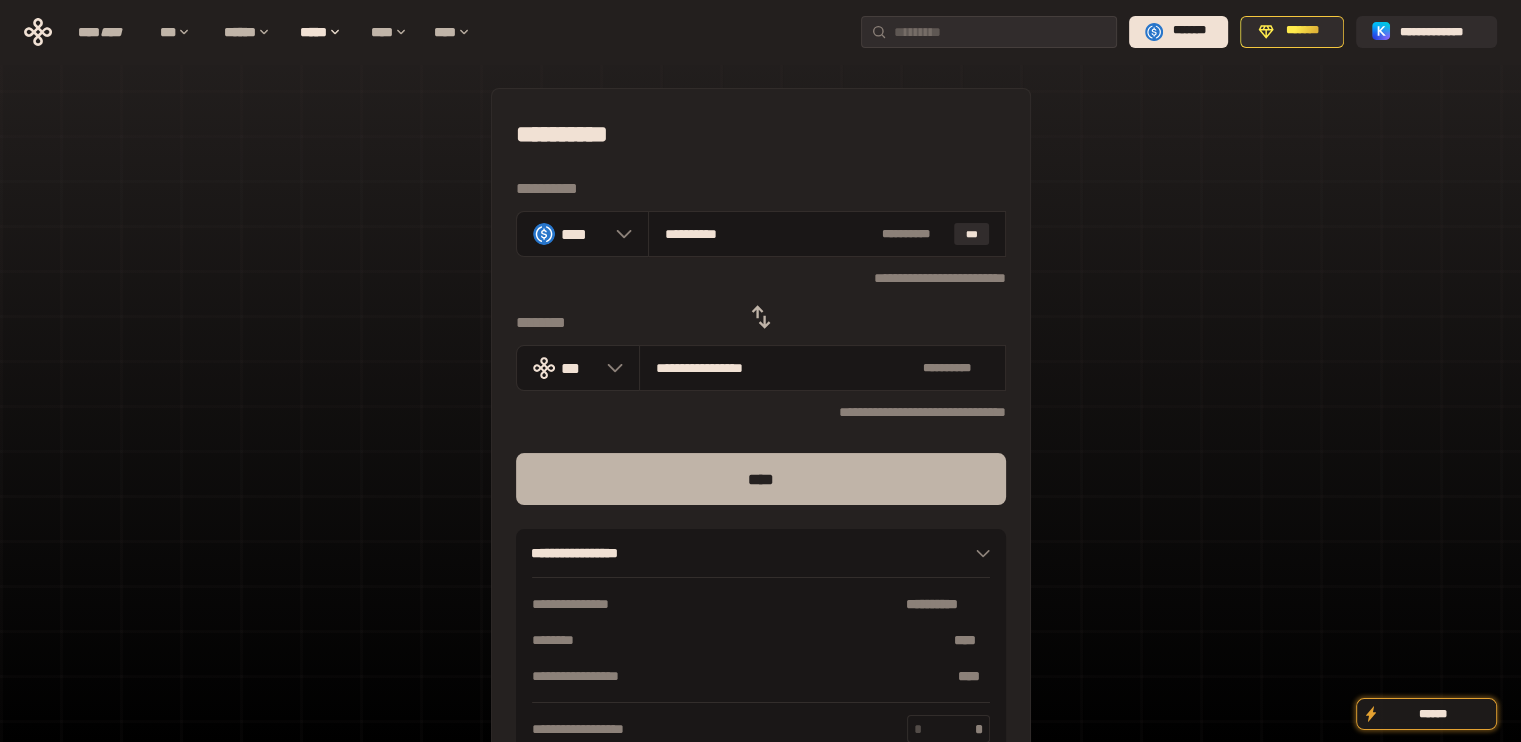 click on "****" at bounding box center (761, 479) 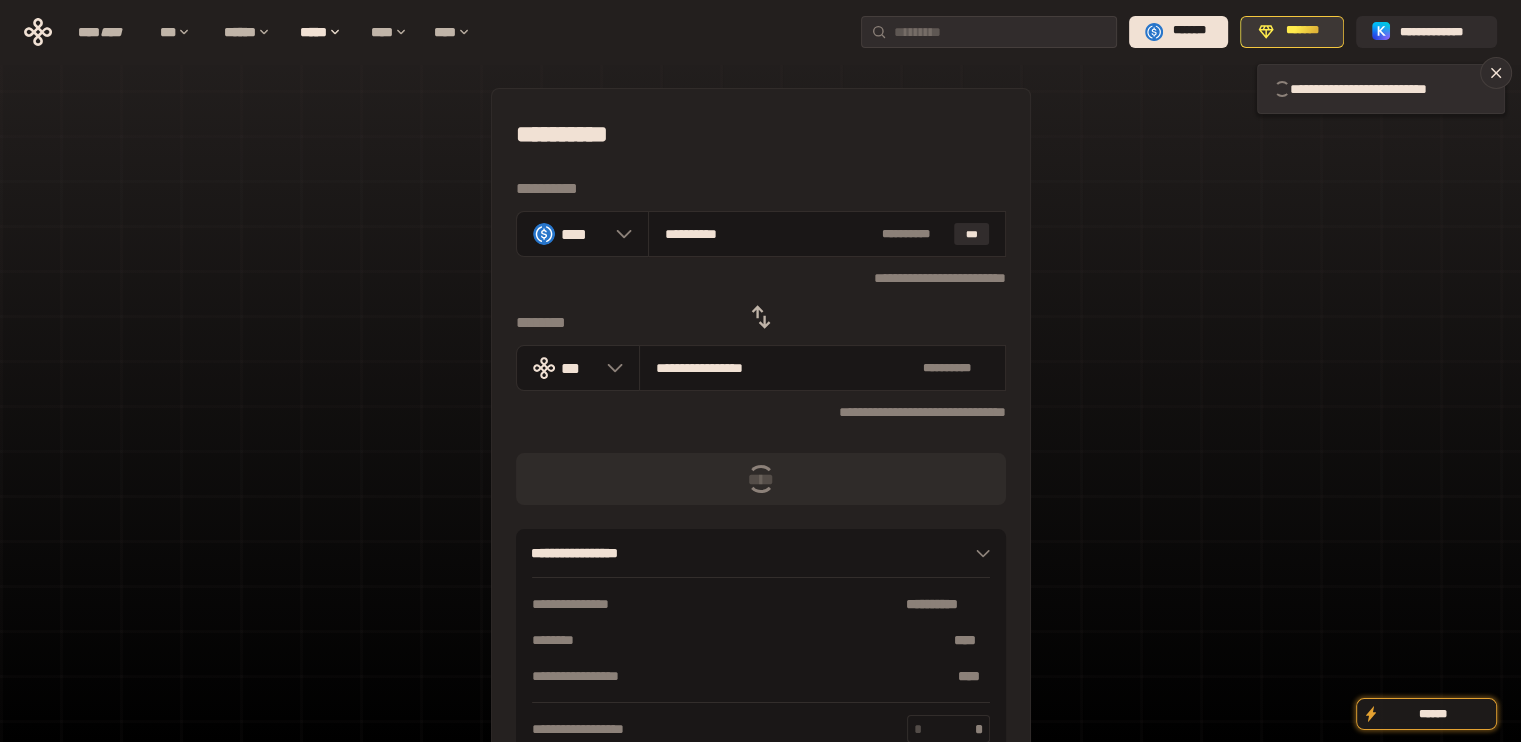 click on "*******" at bounding box center [1303, 31] 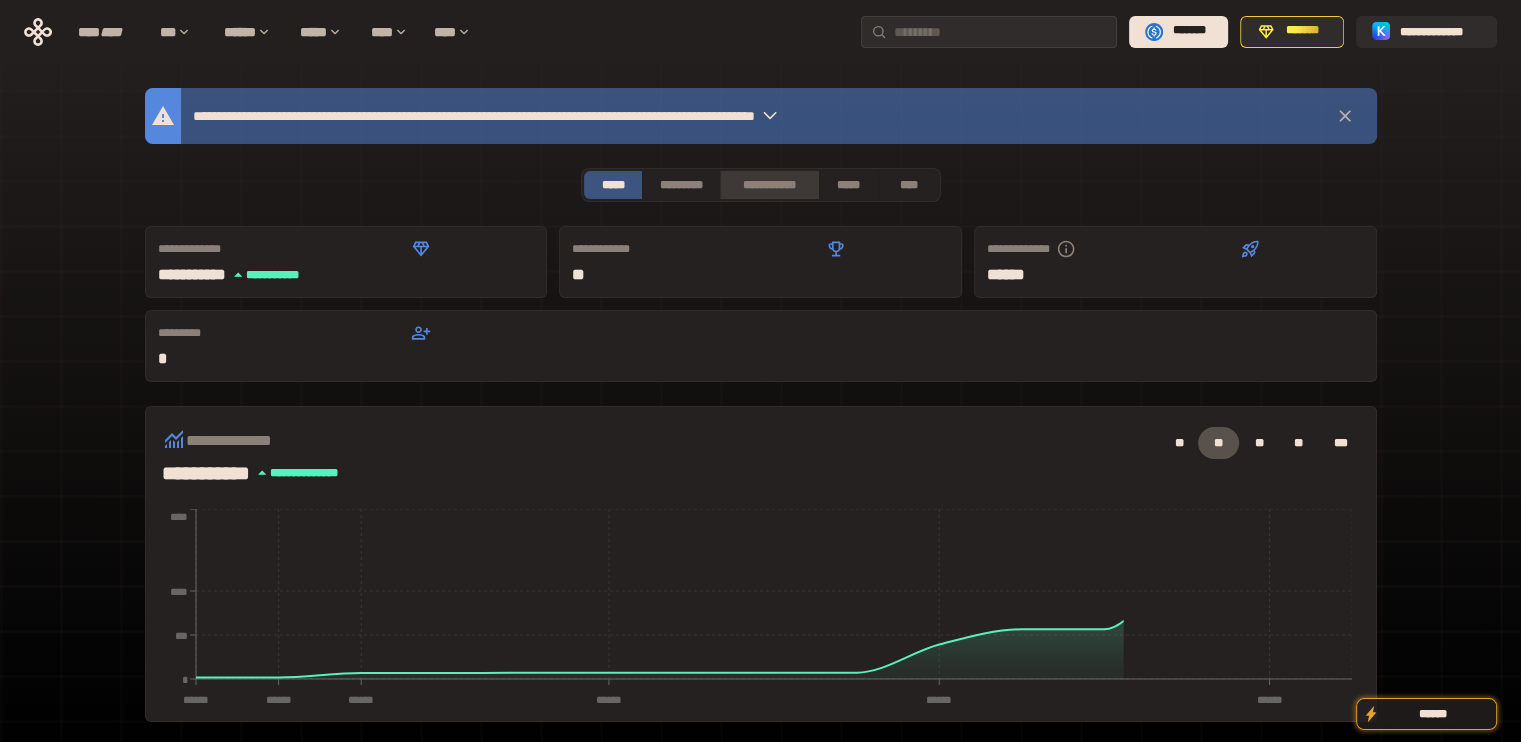 click on "**********" at bounding box center (769, 185) 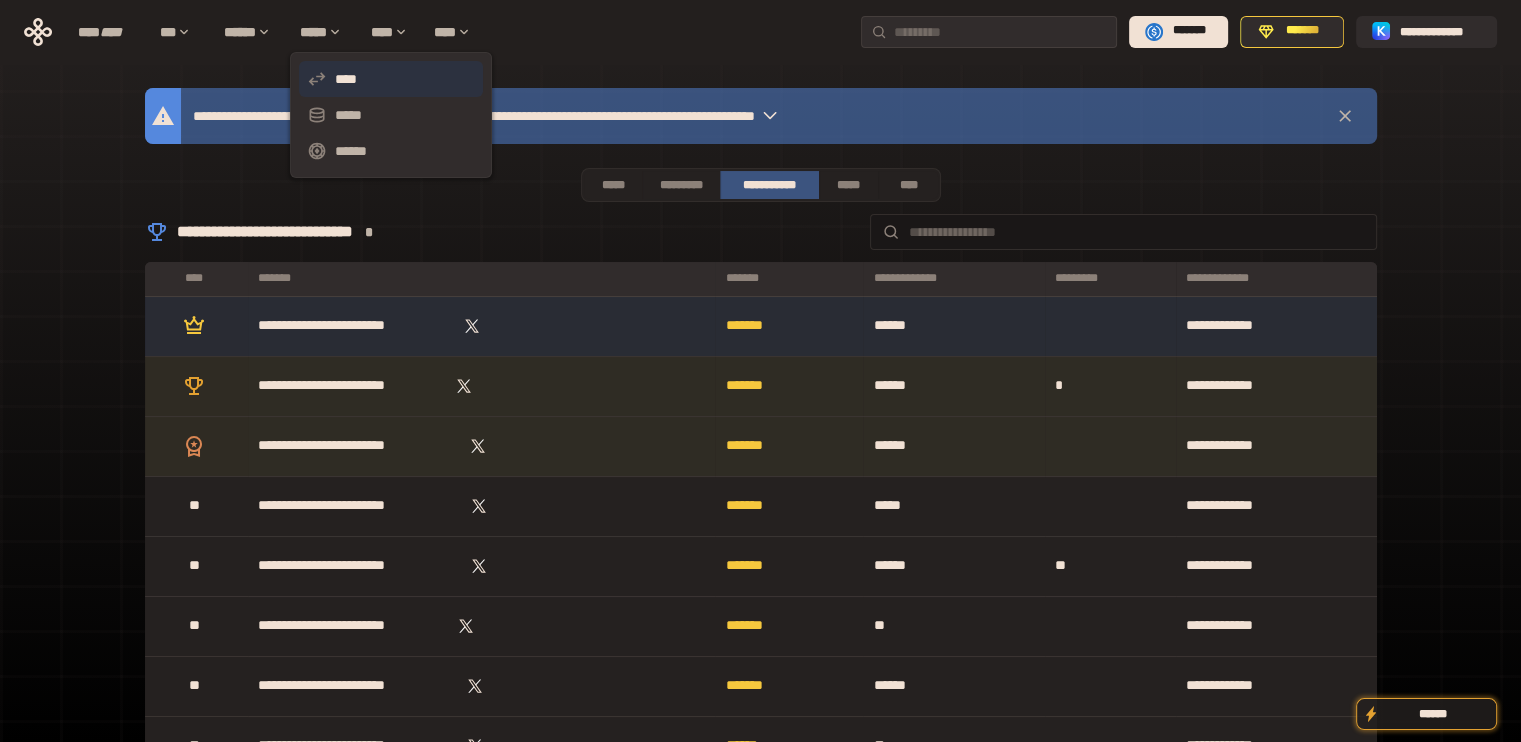 click on "****" at bounding box center [391, 79] 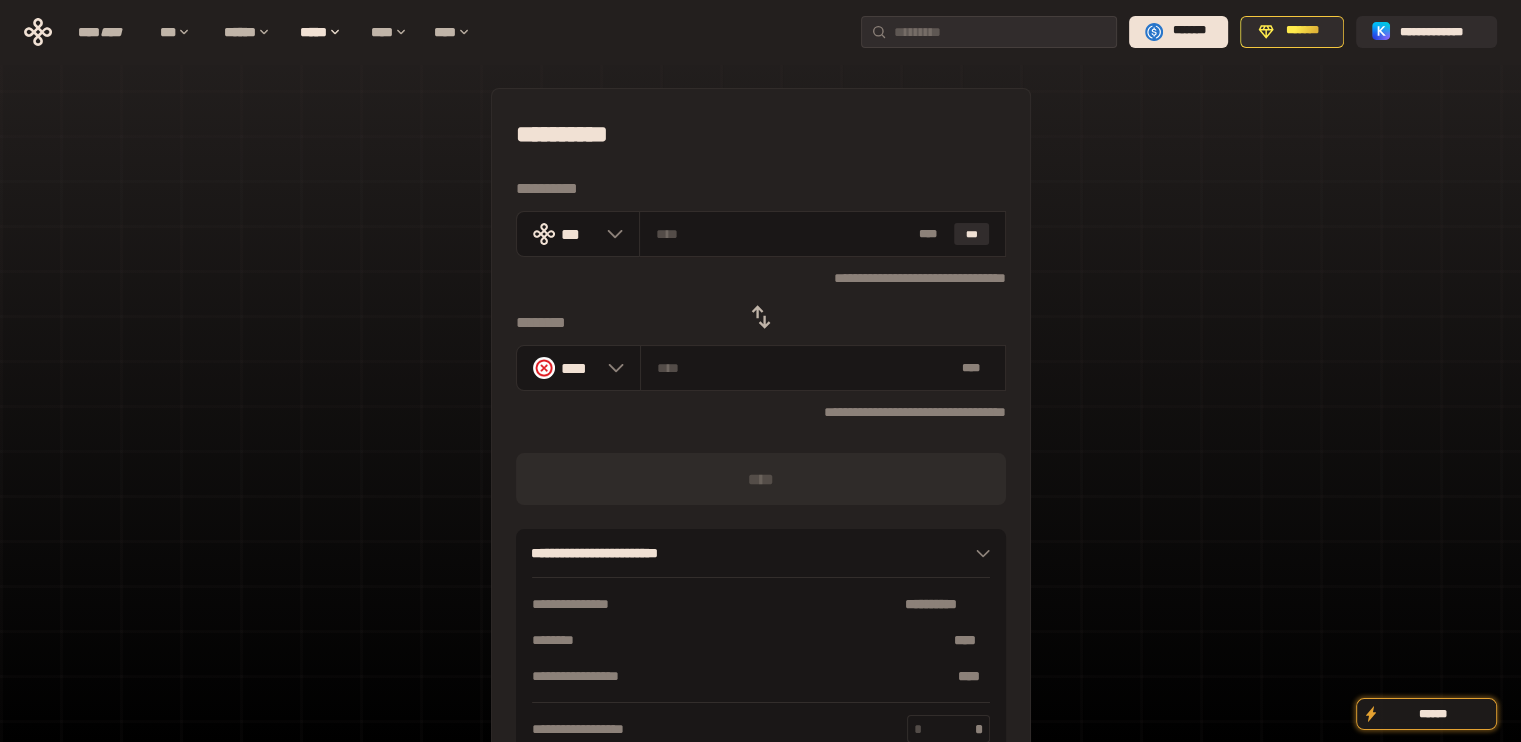 click 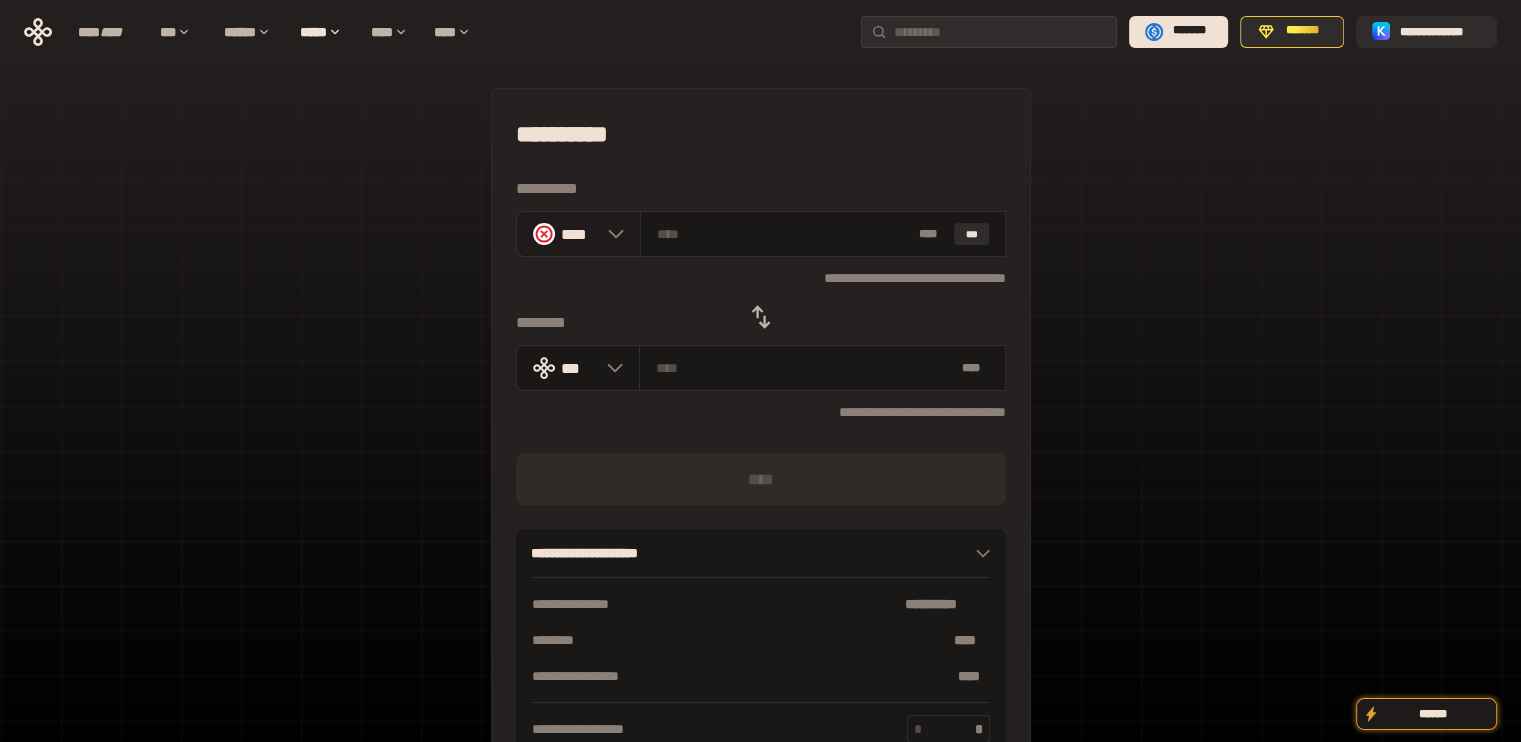 click on "****" at bounding box center (579, 233) 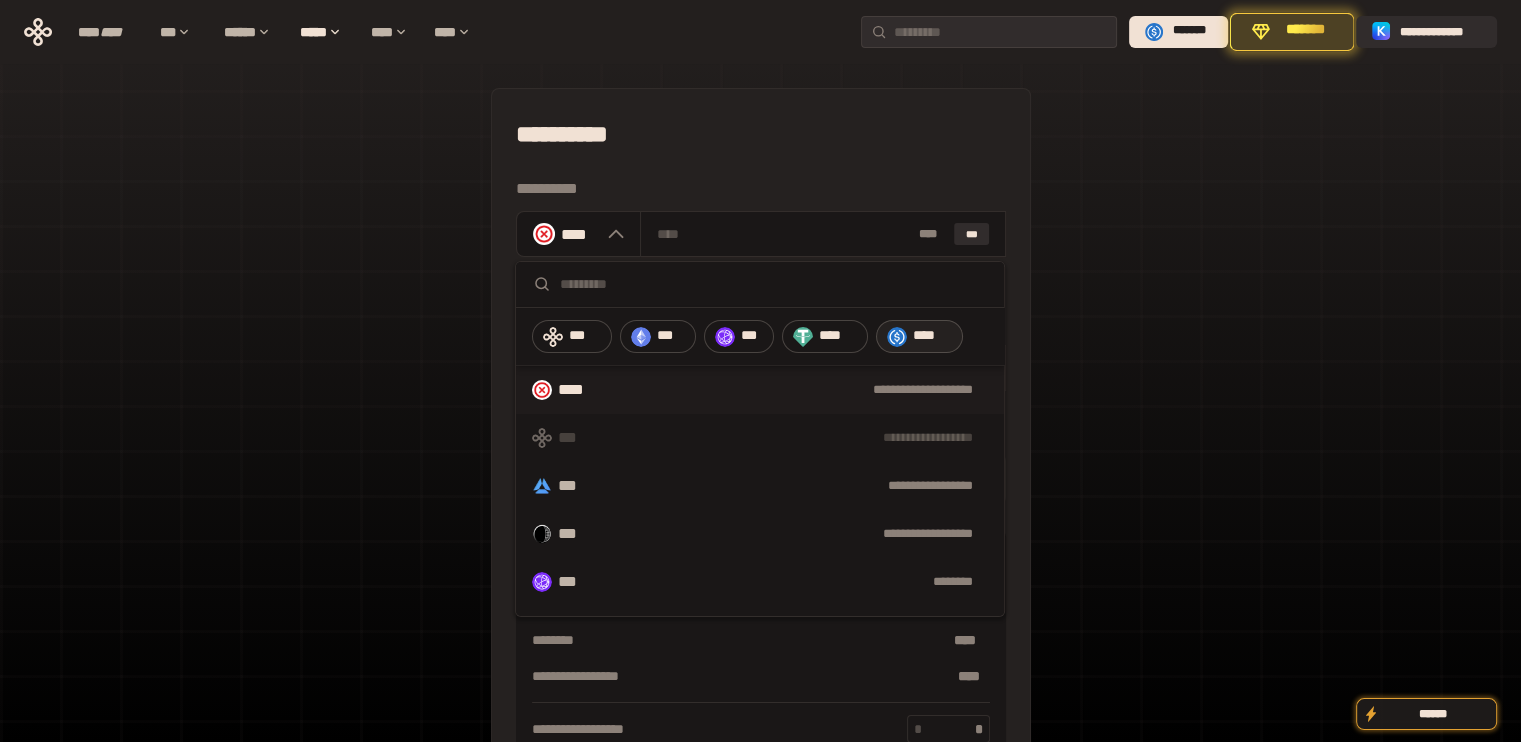 click on "****" at bounding box center [933, 336] 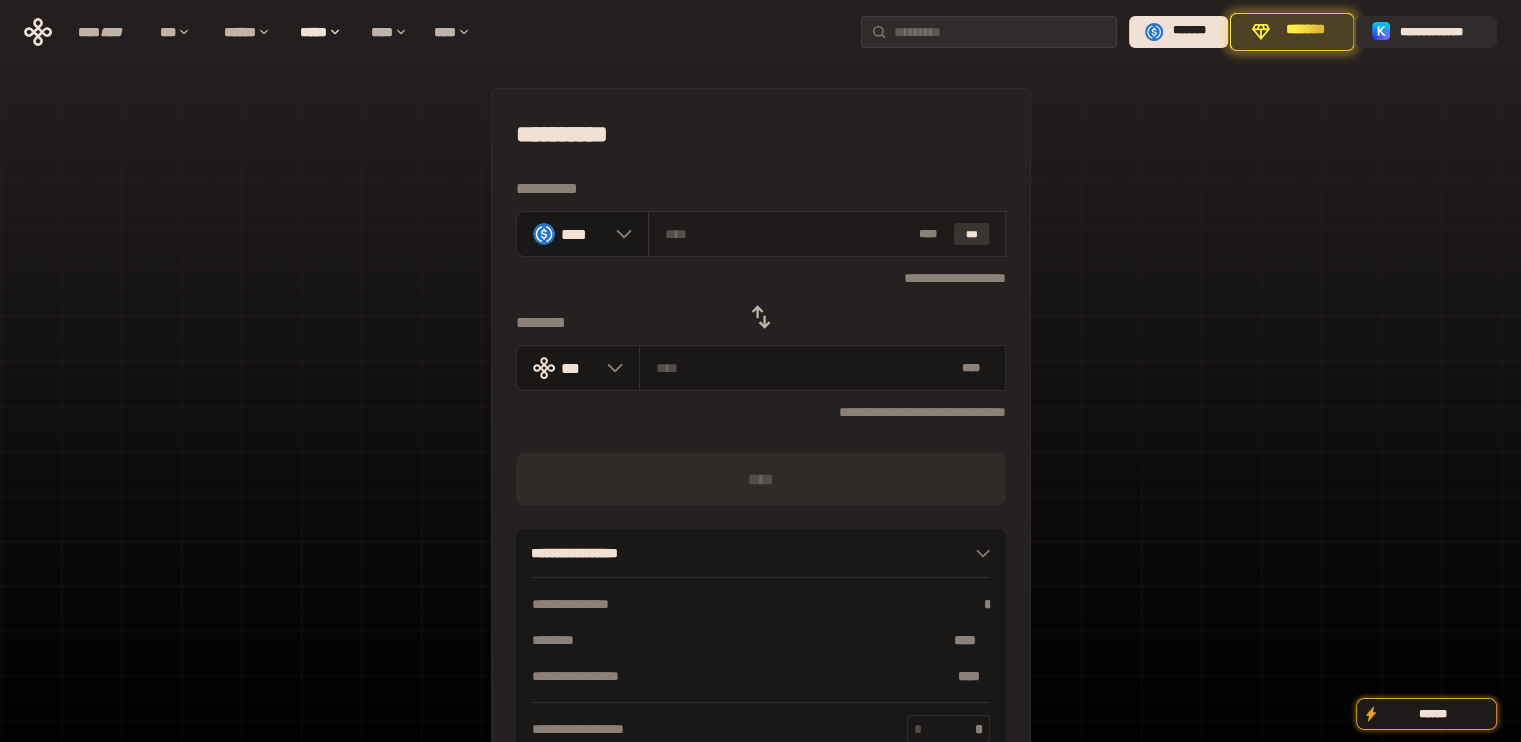 click on "***" at bounding box center [972, 234] 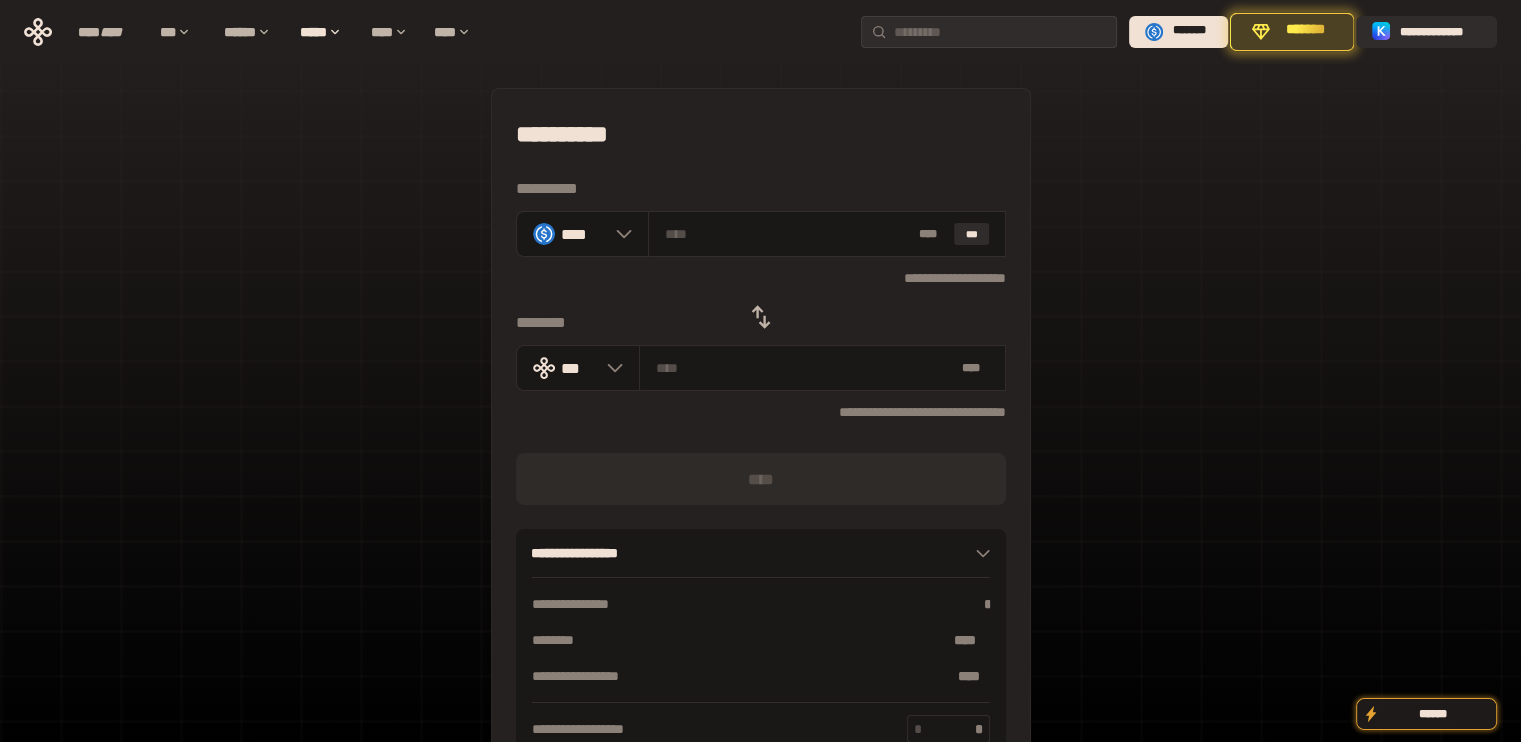 click 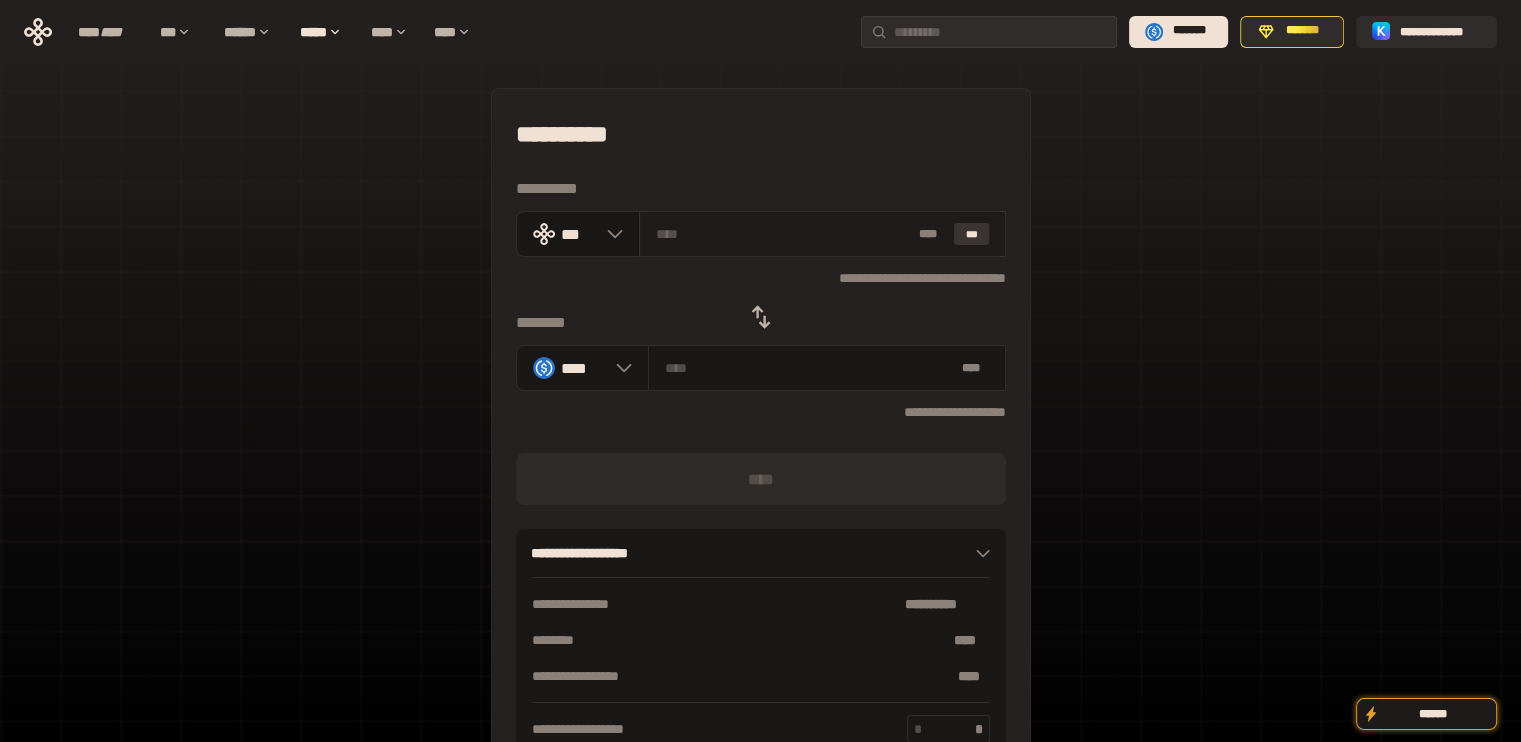 click on "***" at bounding box center (972, 234) 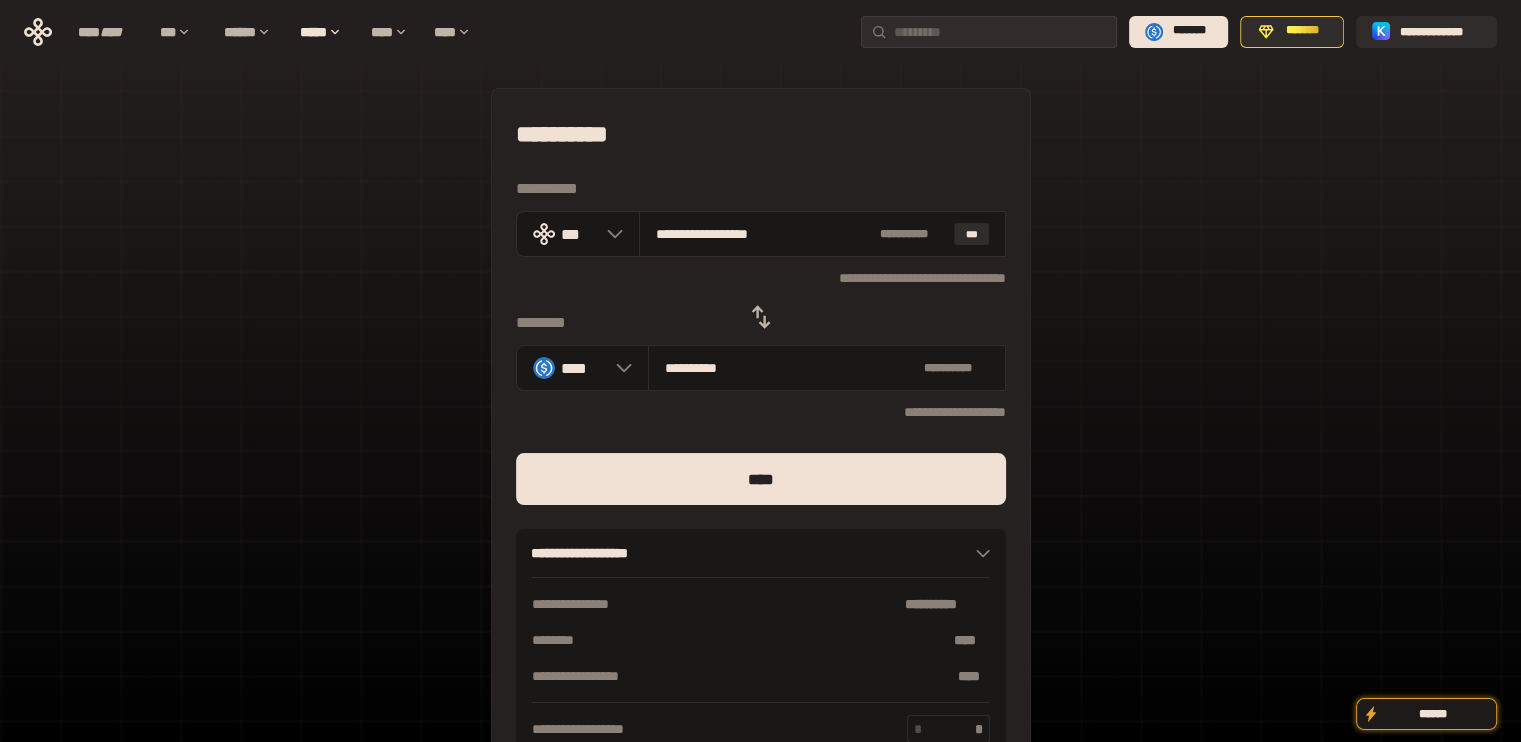 drag, startPoint x: 742, startPoint y: 244, endPoint x: 911, endPoint y: 297, distance: 177.11578 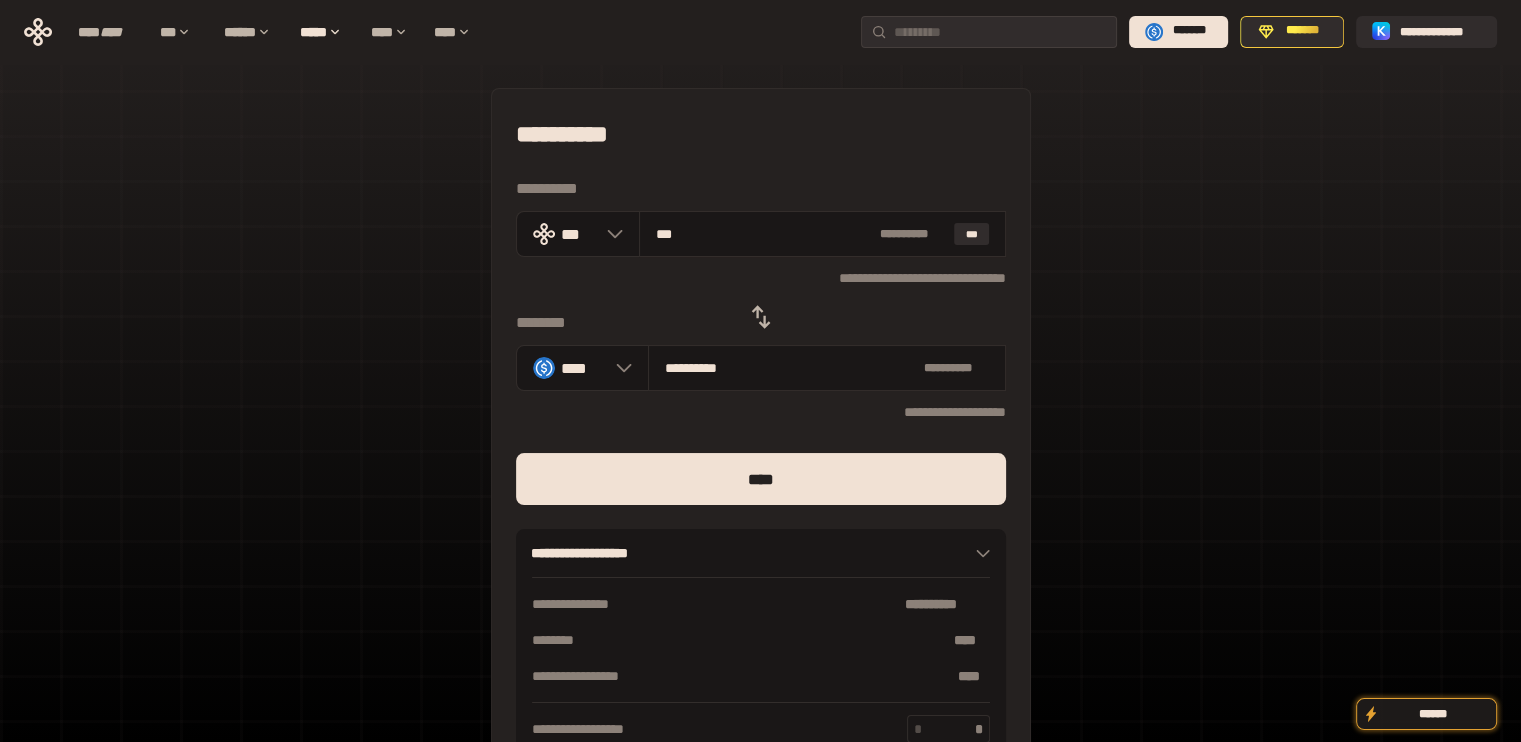 type on "**********" 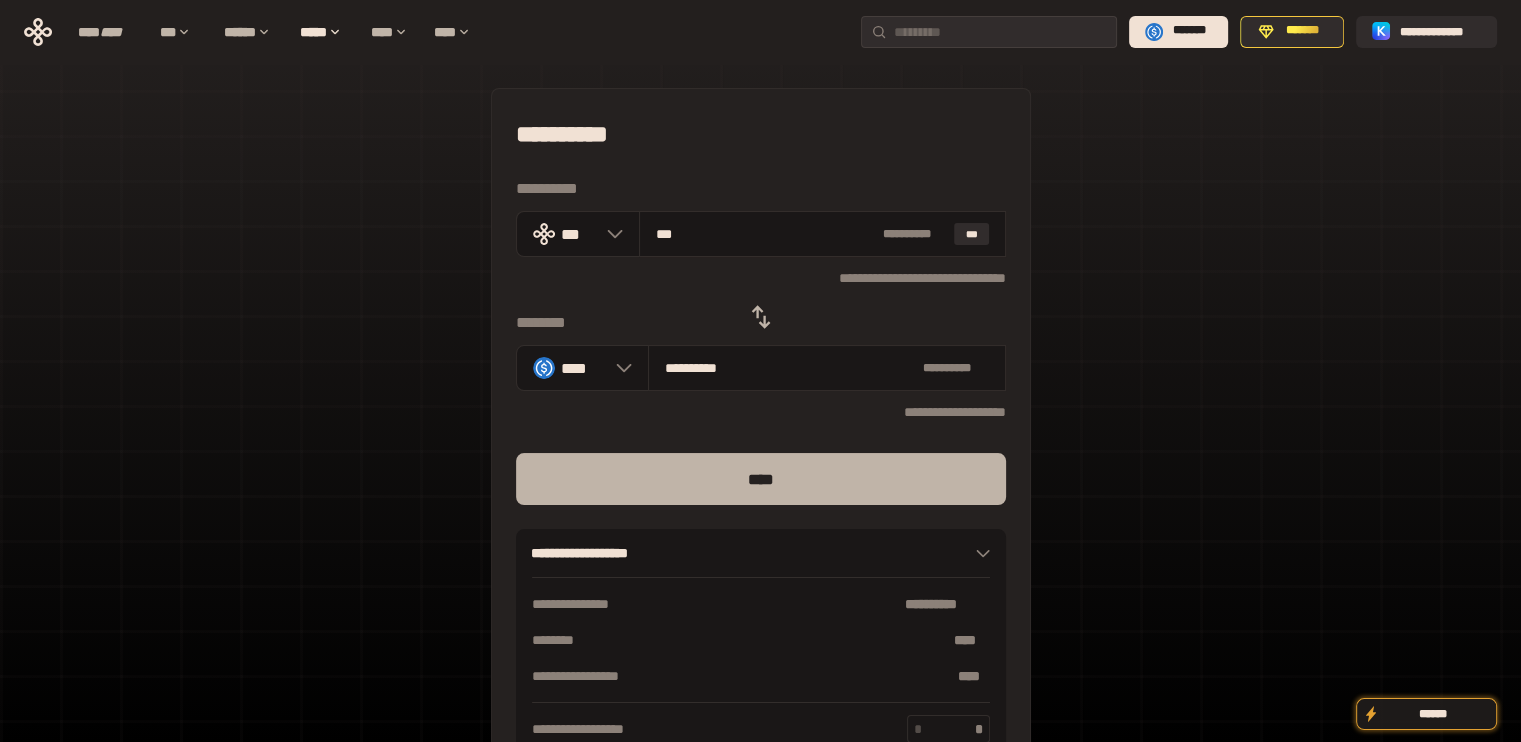 type on "***" 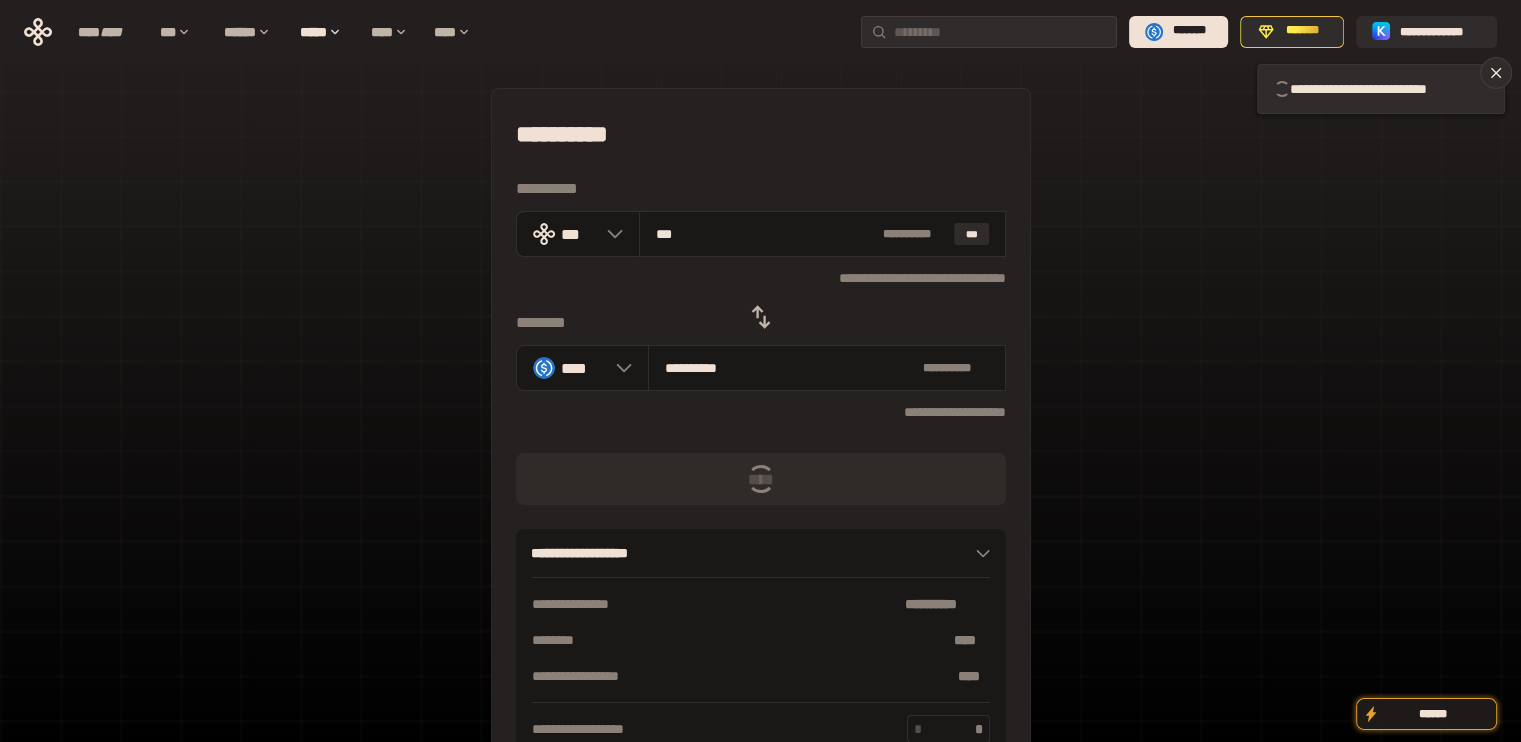 type 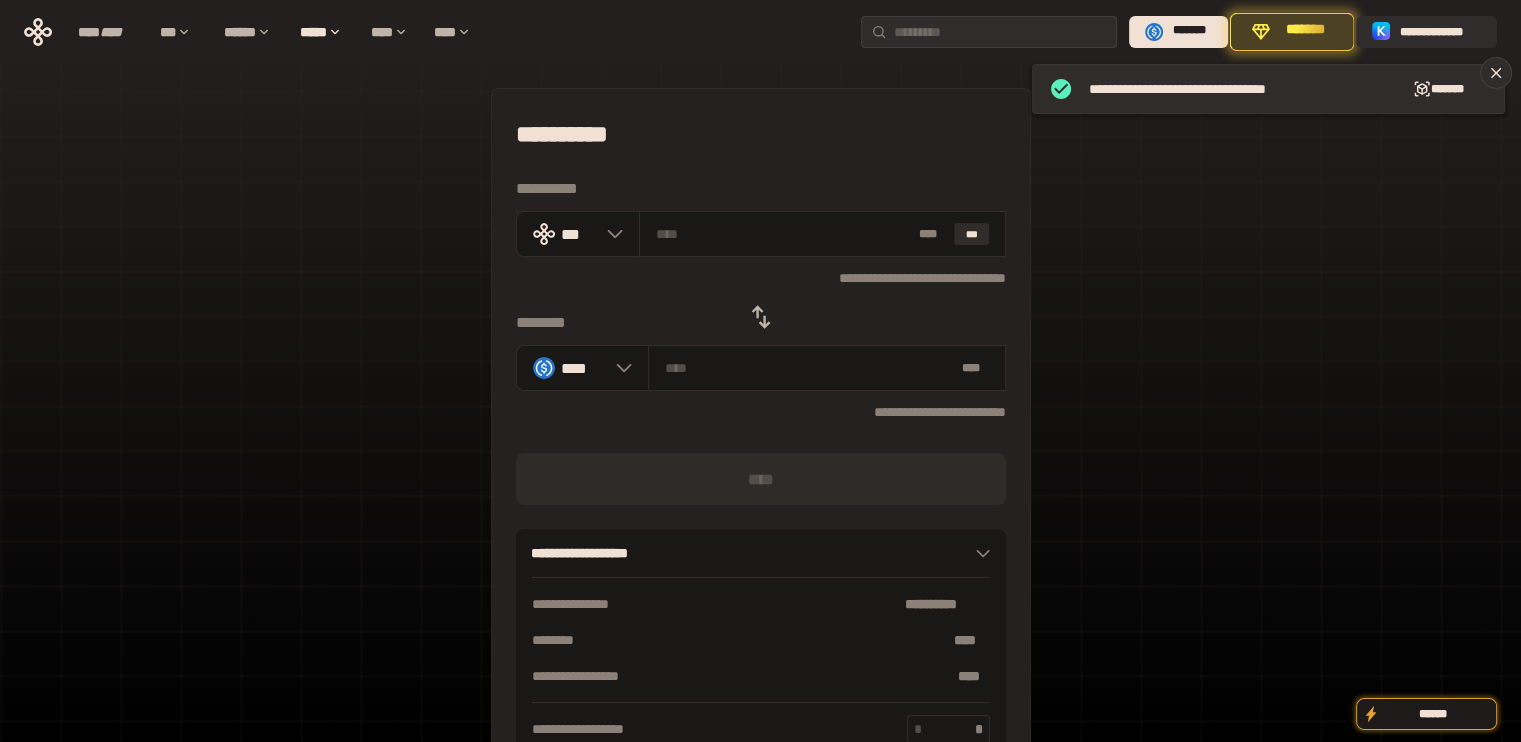 click at bounding box center (761, 317) 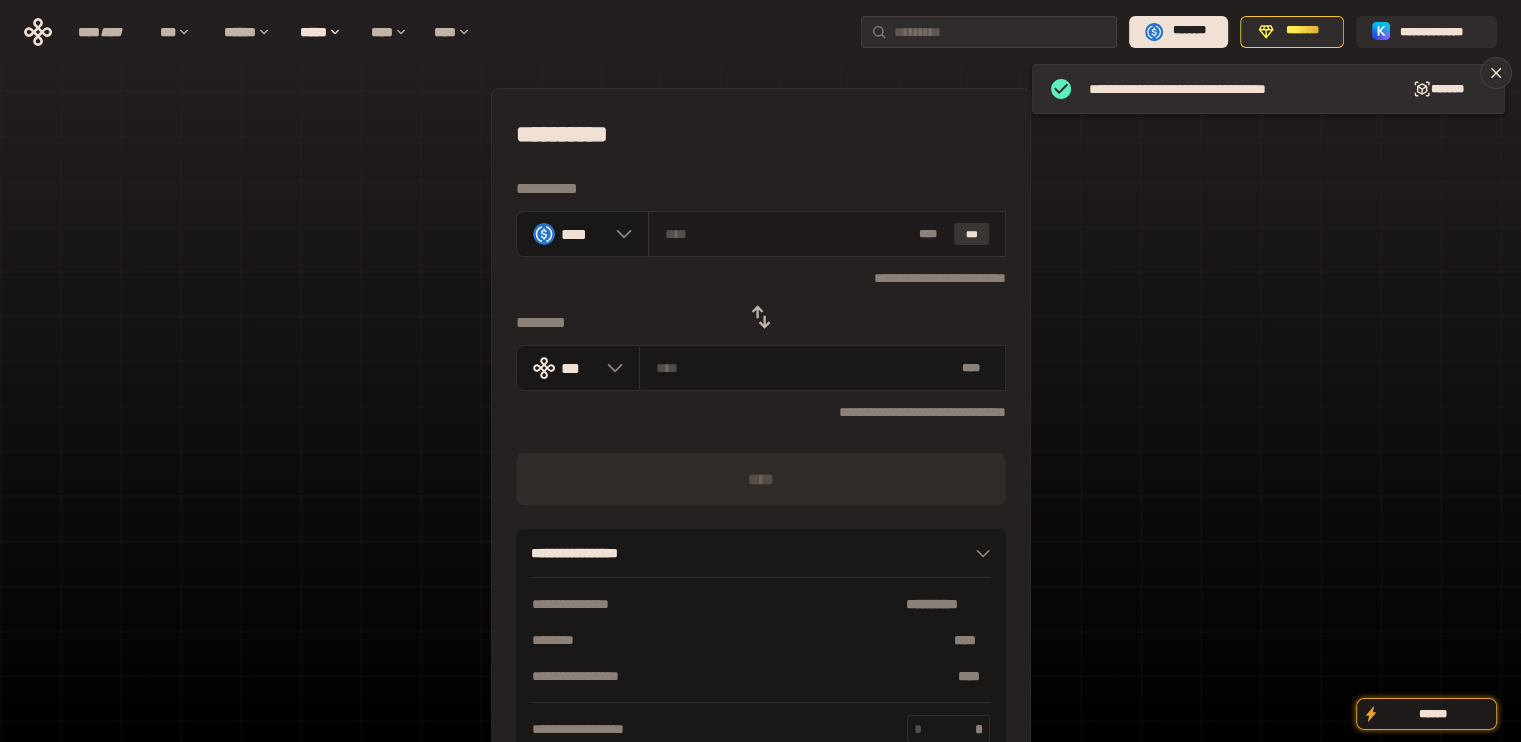 click on "***" at bounding box center [972, 234] 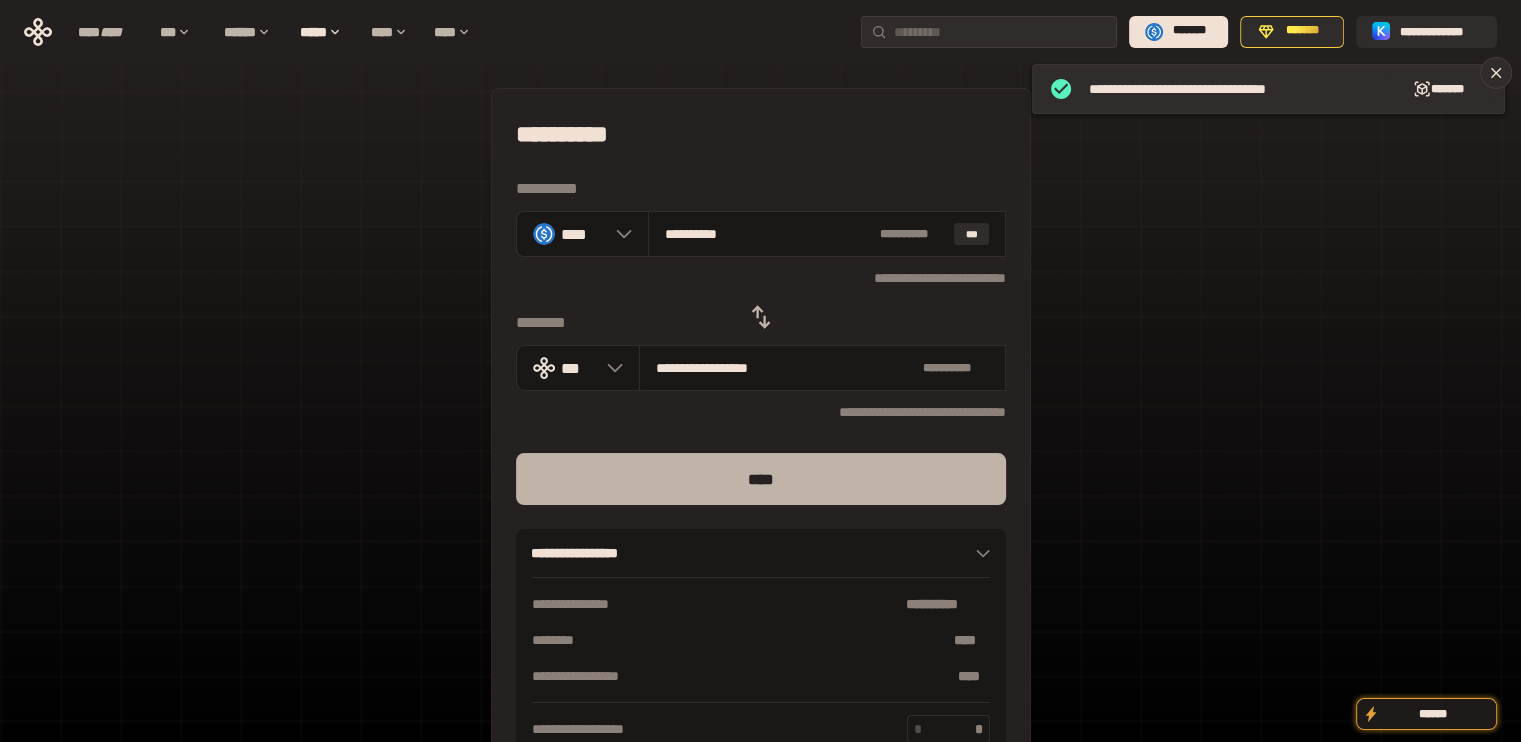 click on "****" at bounding box center [761, 479] 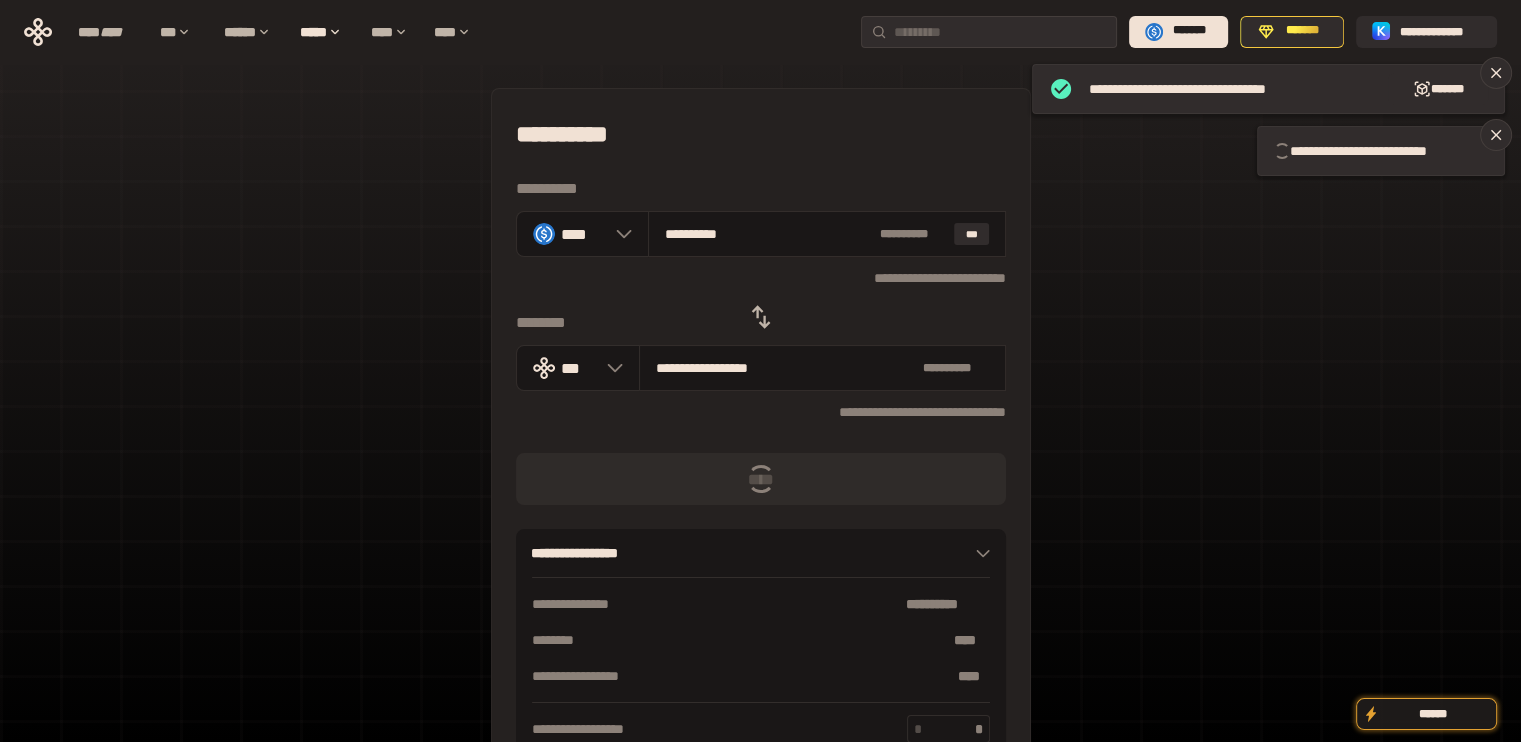 type 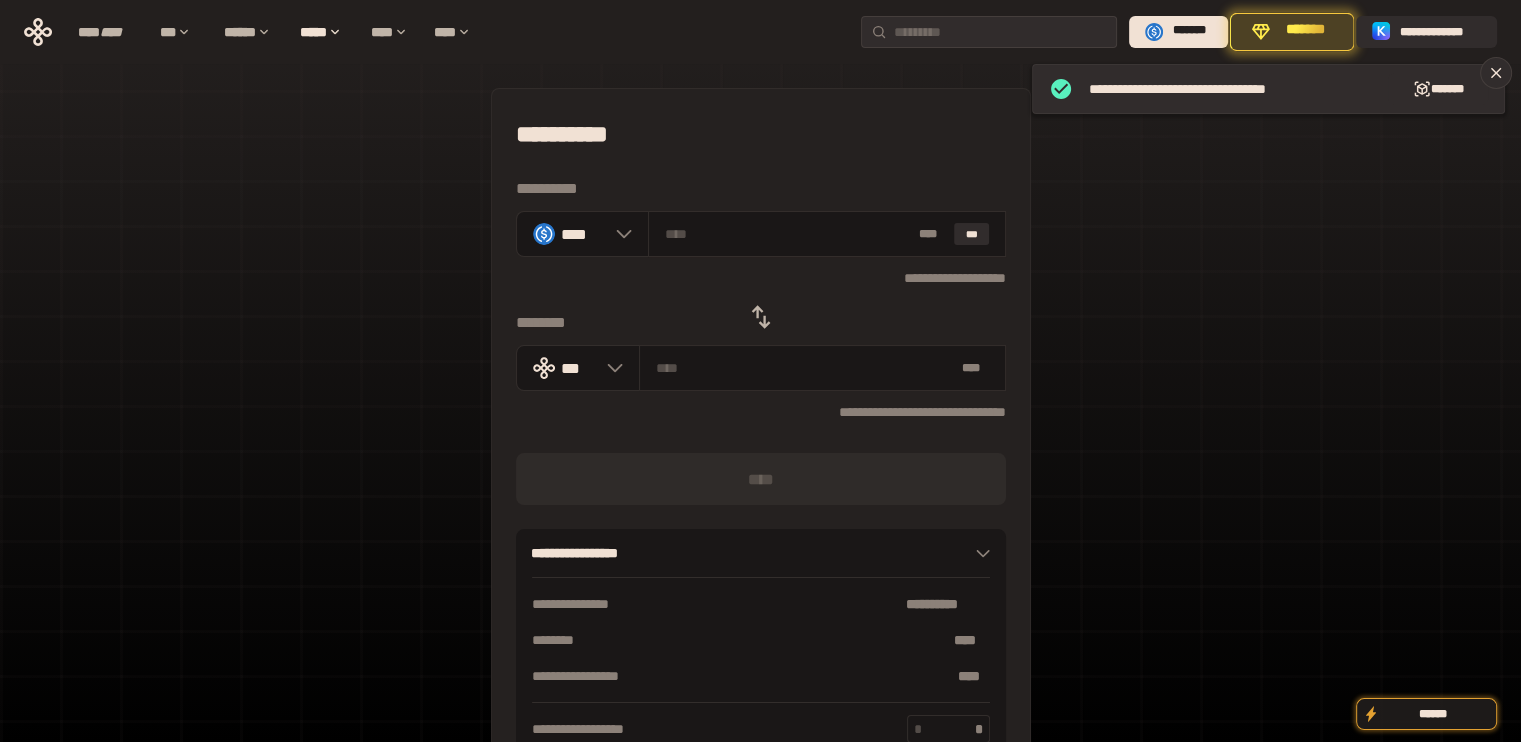 click on "**********" at bounding box center [761, 277] 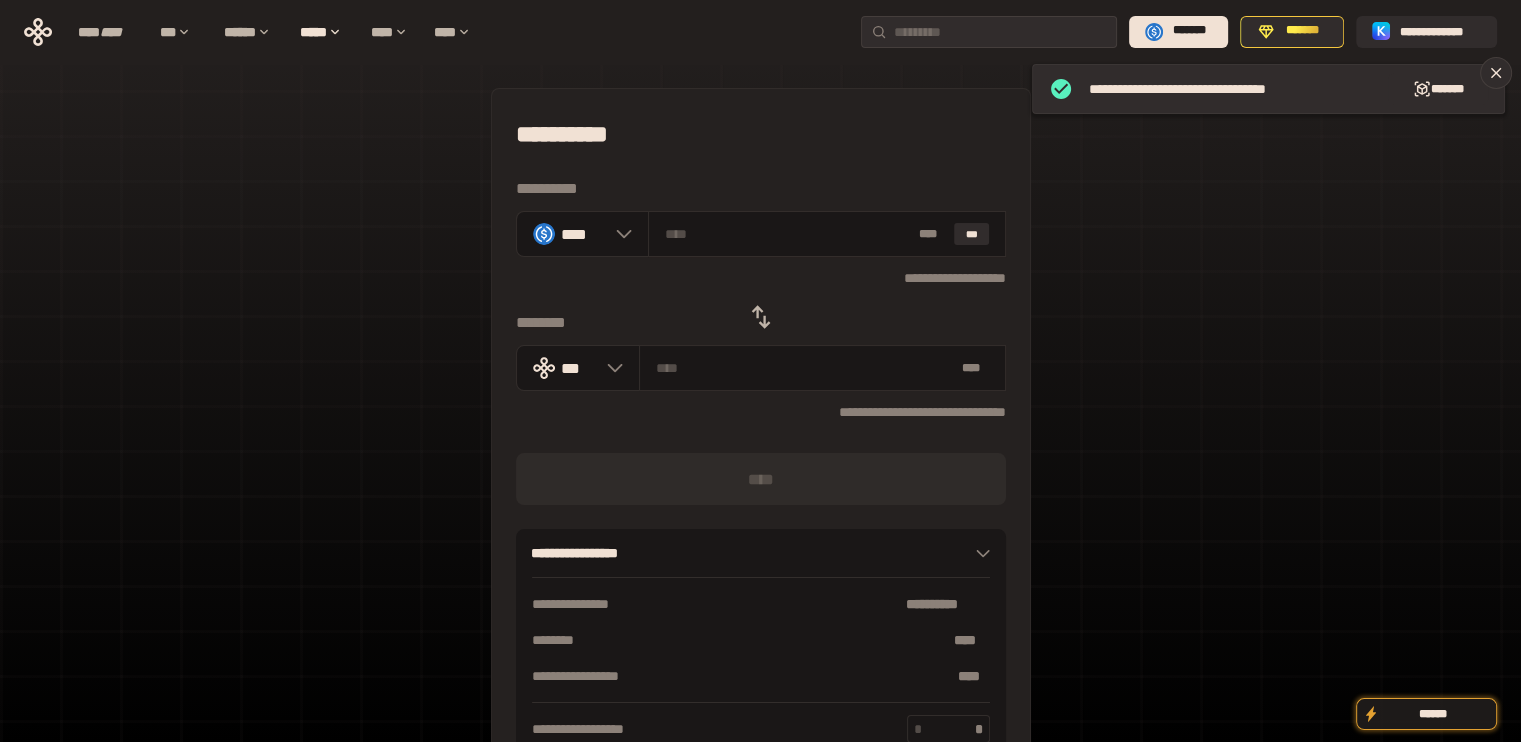 click 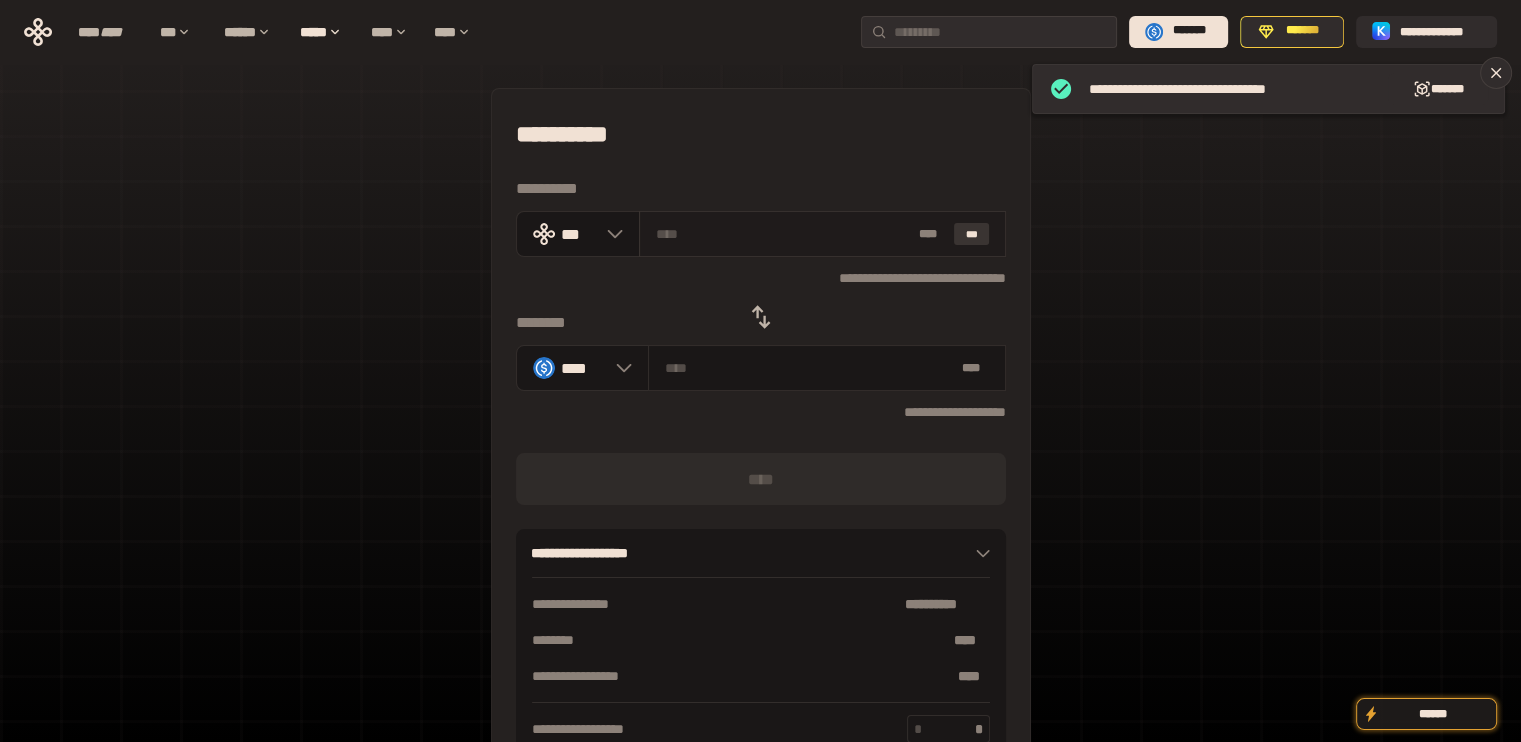 click on "***" at bounding box center [972, 234] 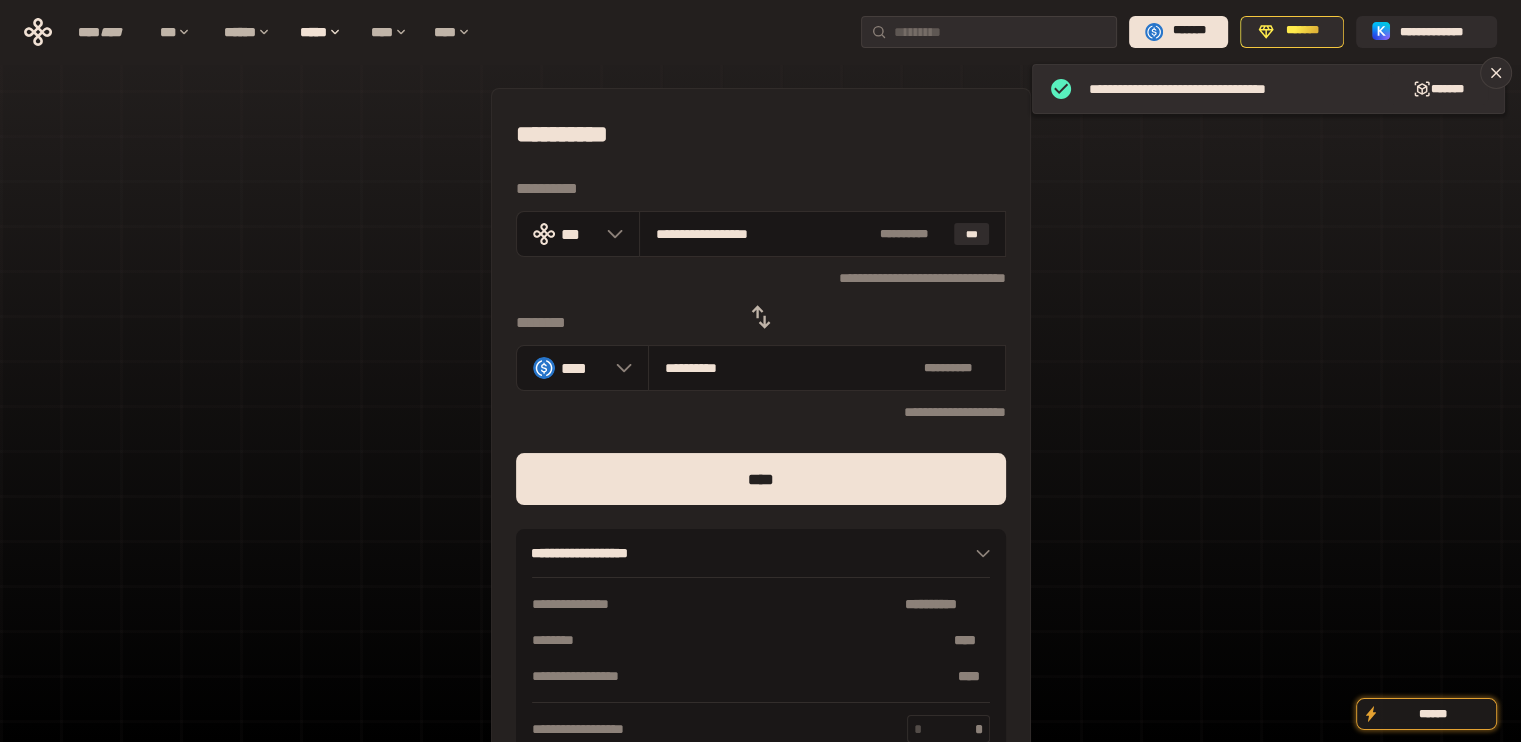 drag, startPoint x: 681, startPoint y: 235, endPoint x: 914, endPoint y: 340, distance: 255.56604 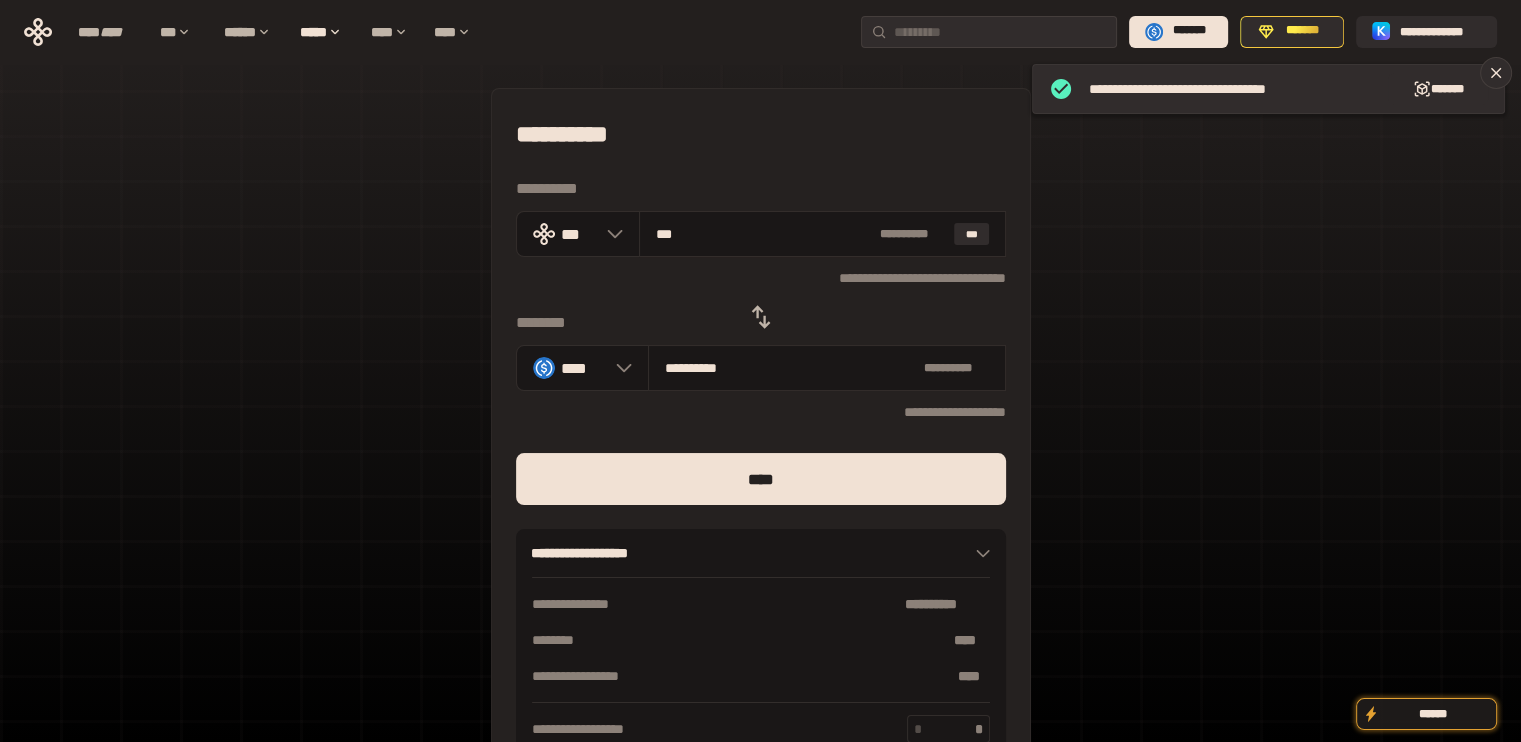 type on "**********" 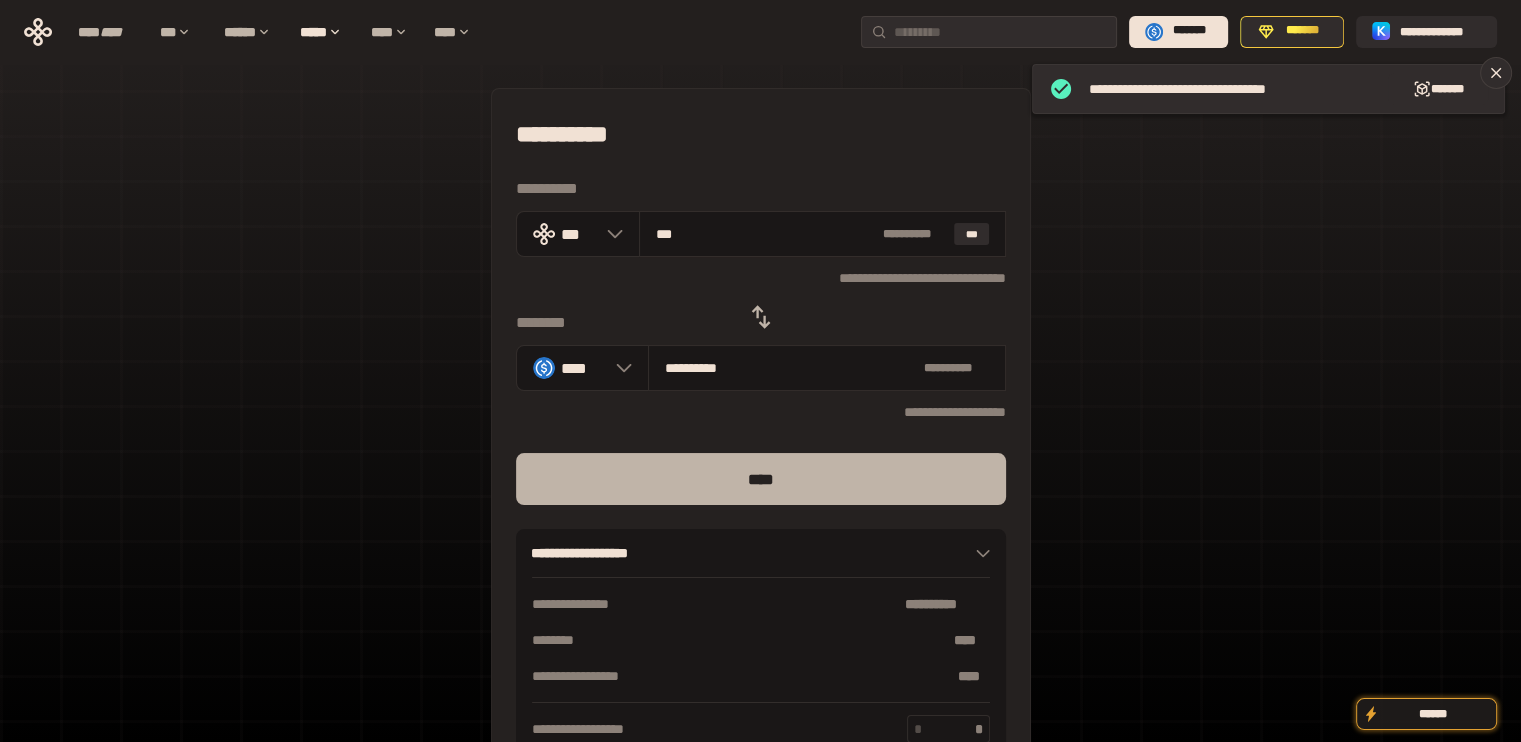 type on "***" 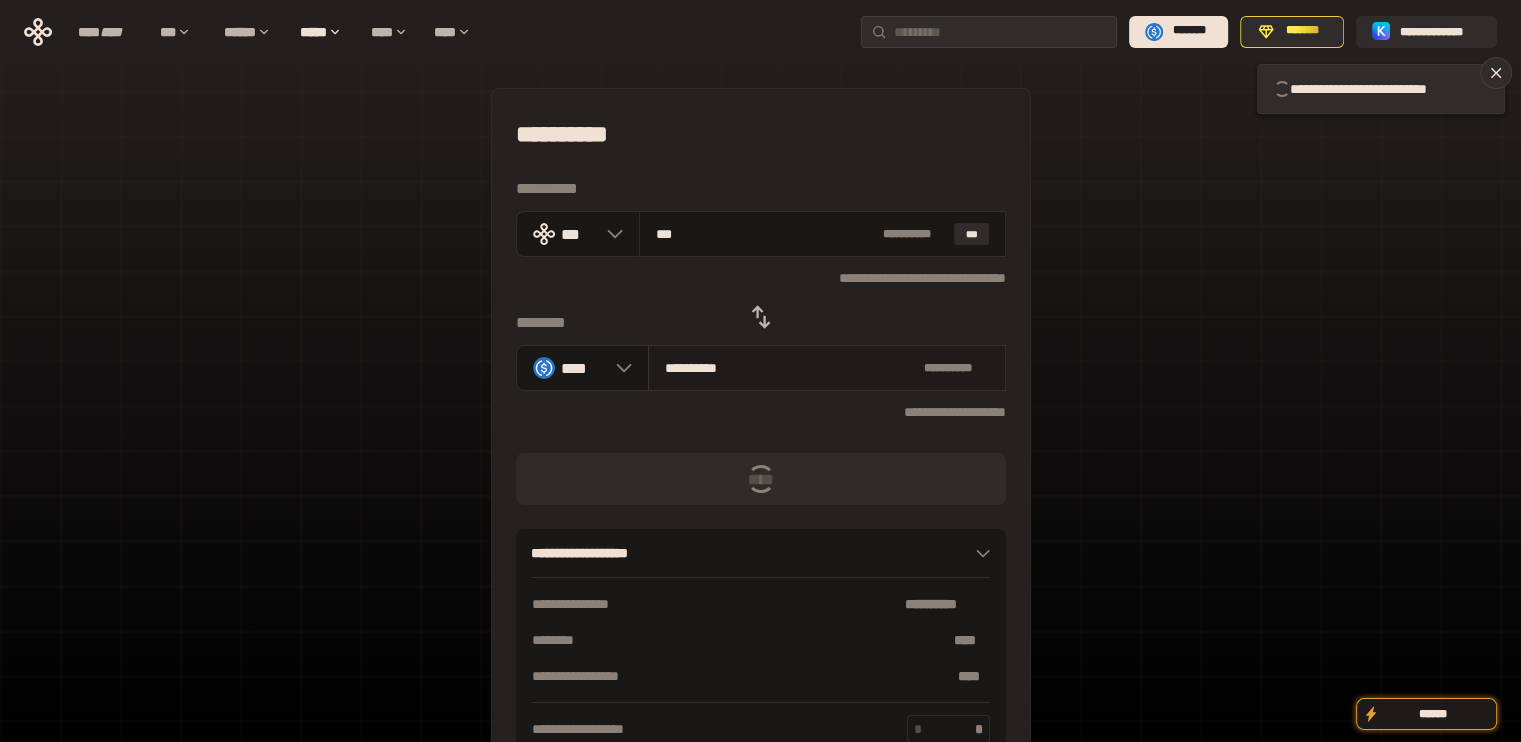 type 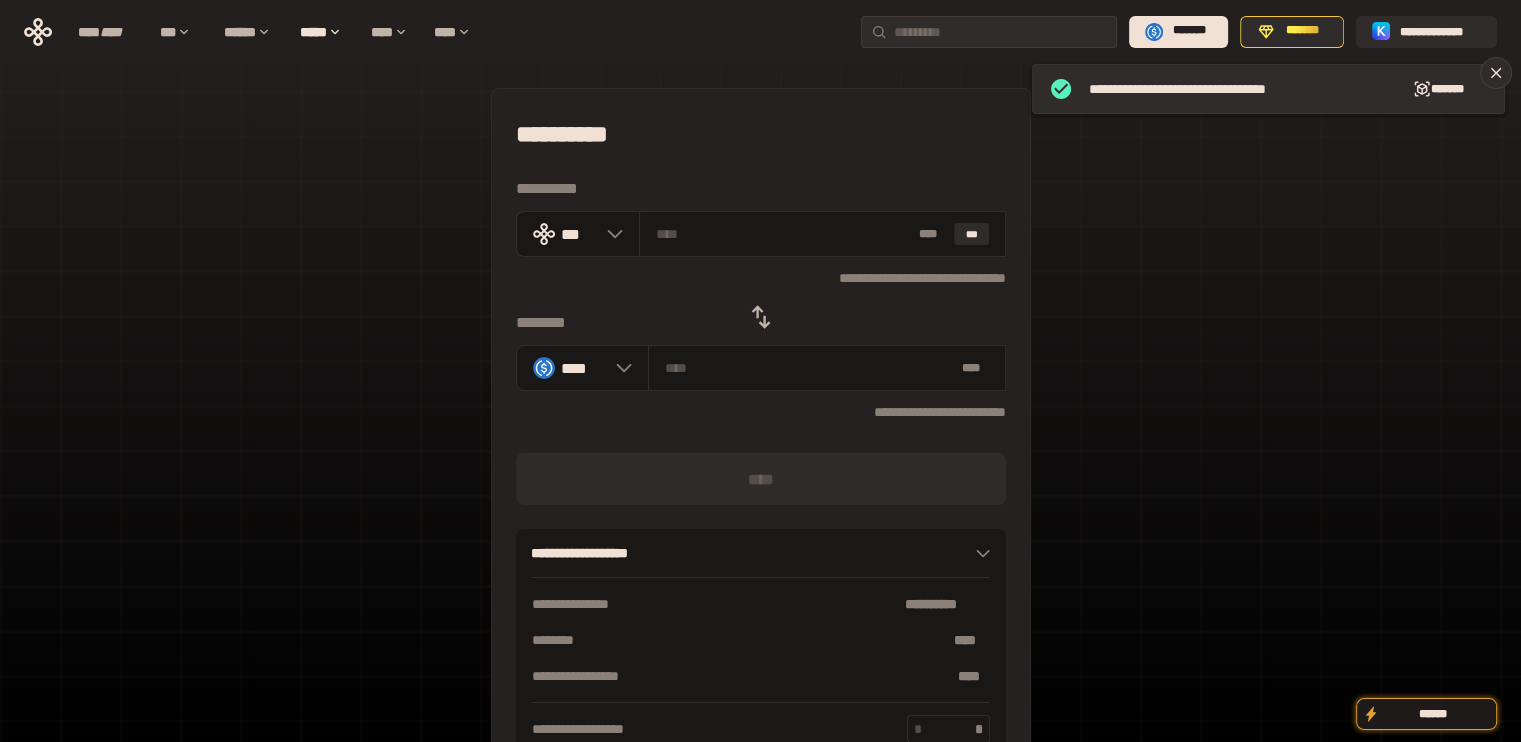 click 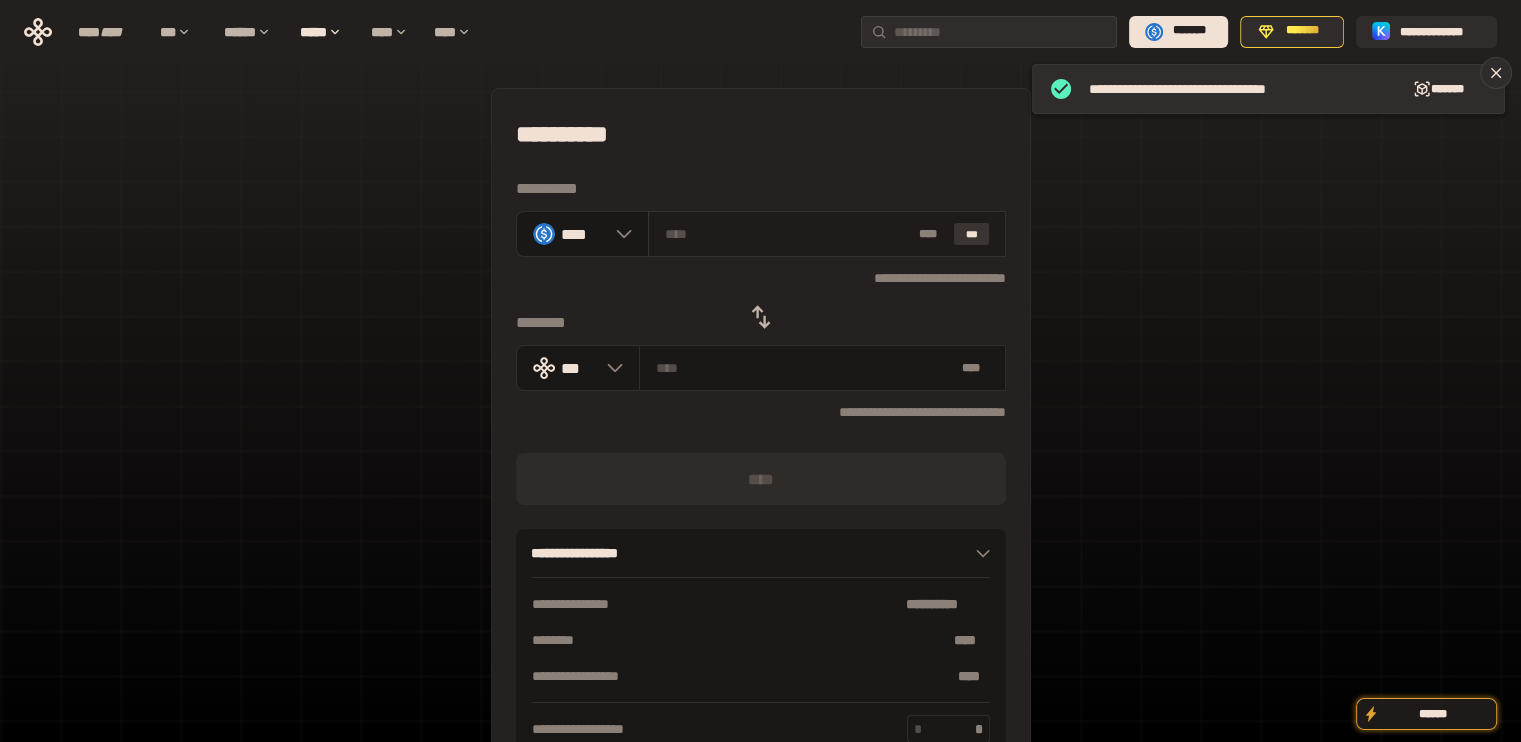 click on "***" at bounding box center (972, 234) 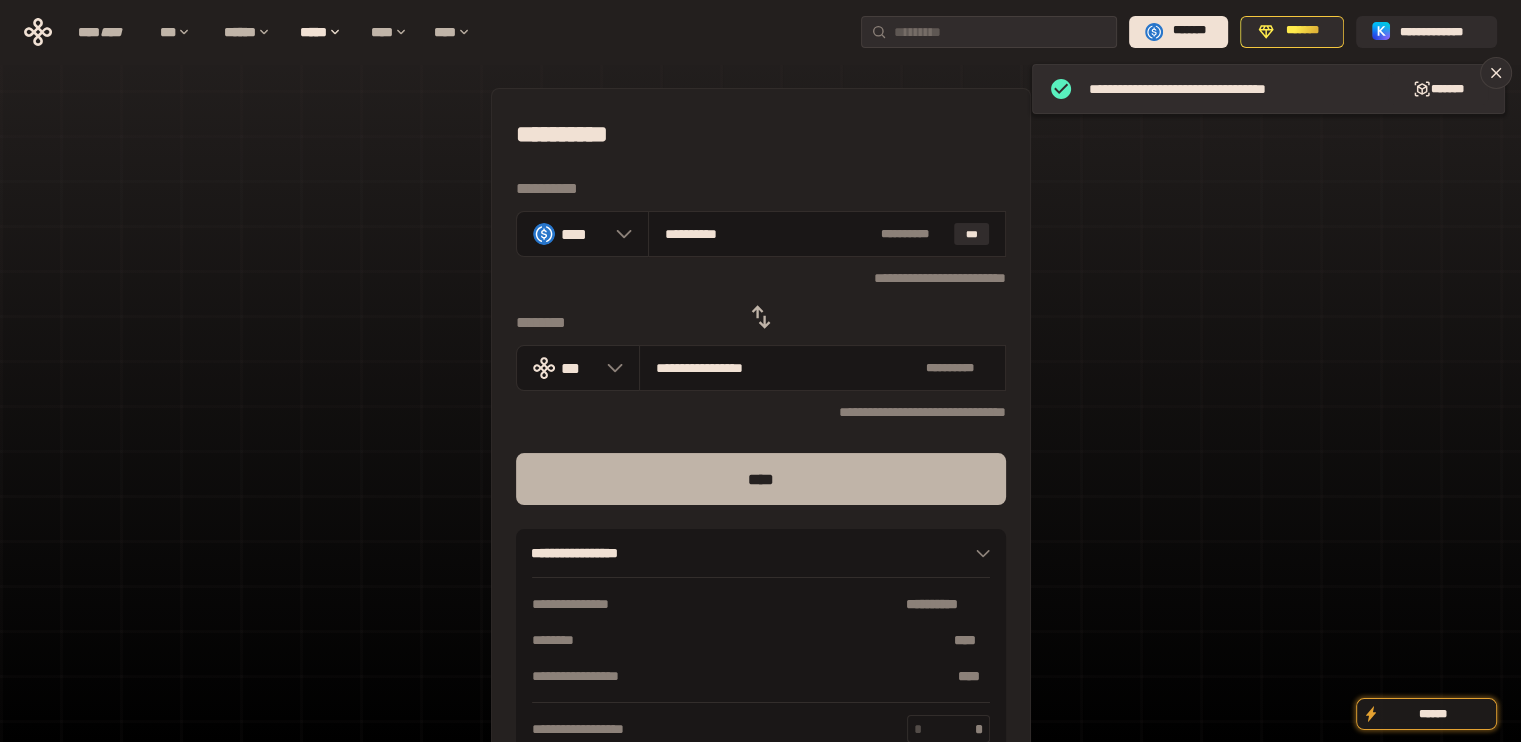 drag, startPoint x: 820, startPoint y: 436, endPoint x: 826, endPoint y: 474, distance: 38.470768 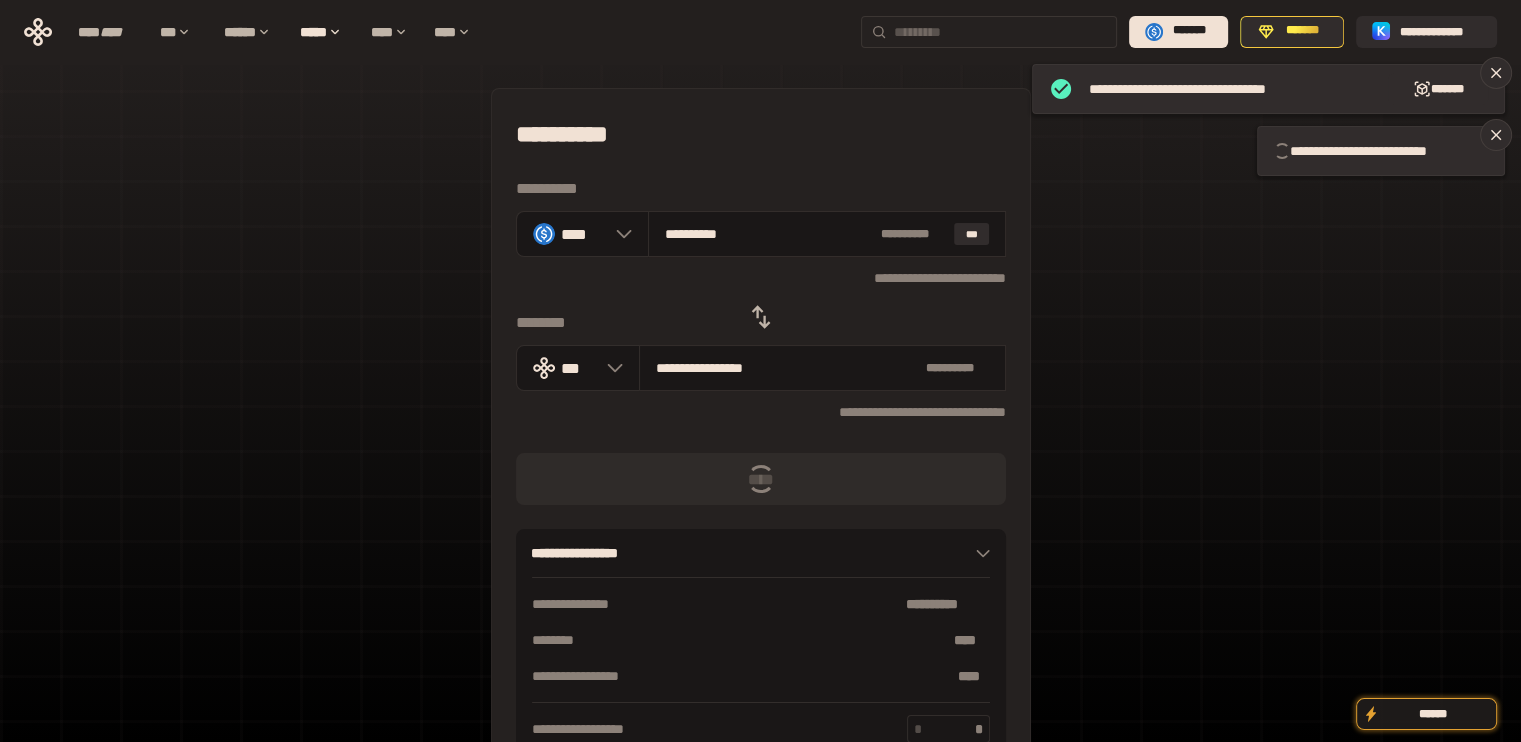 type 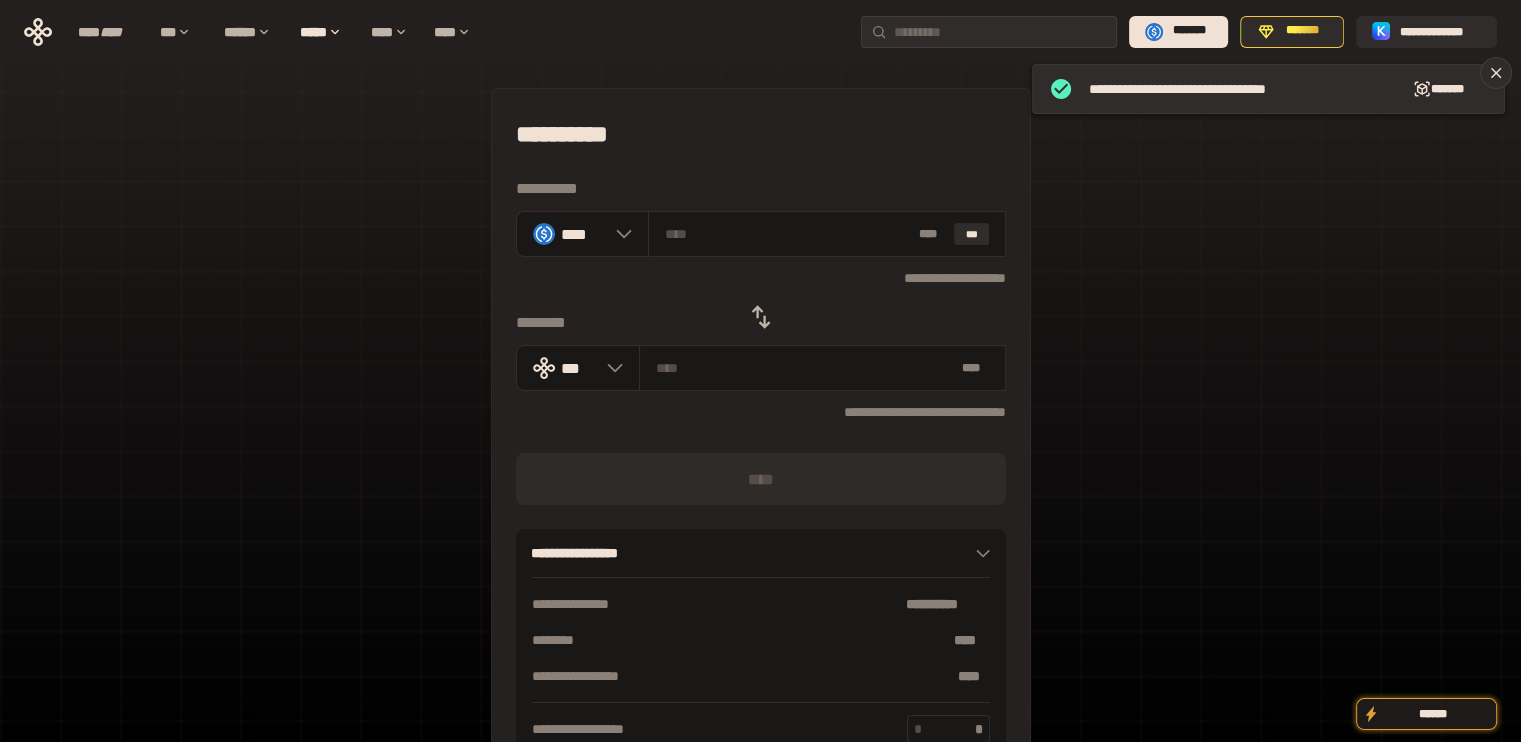 click 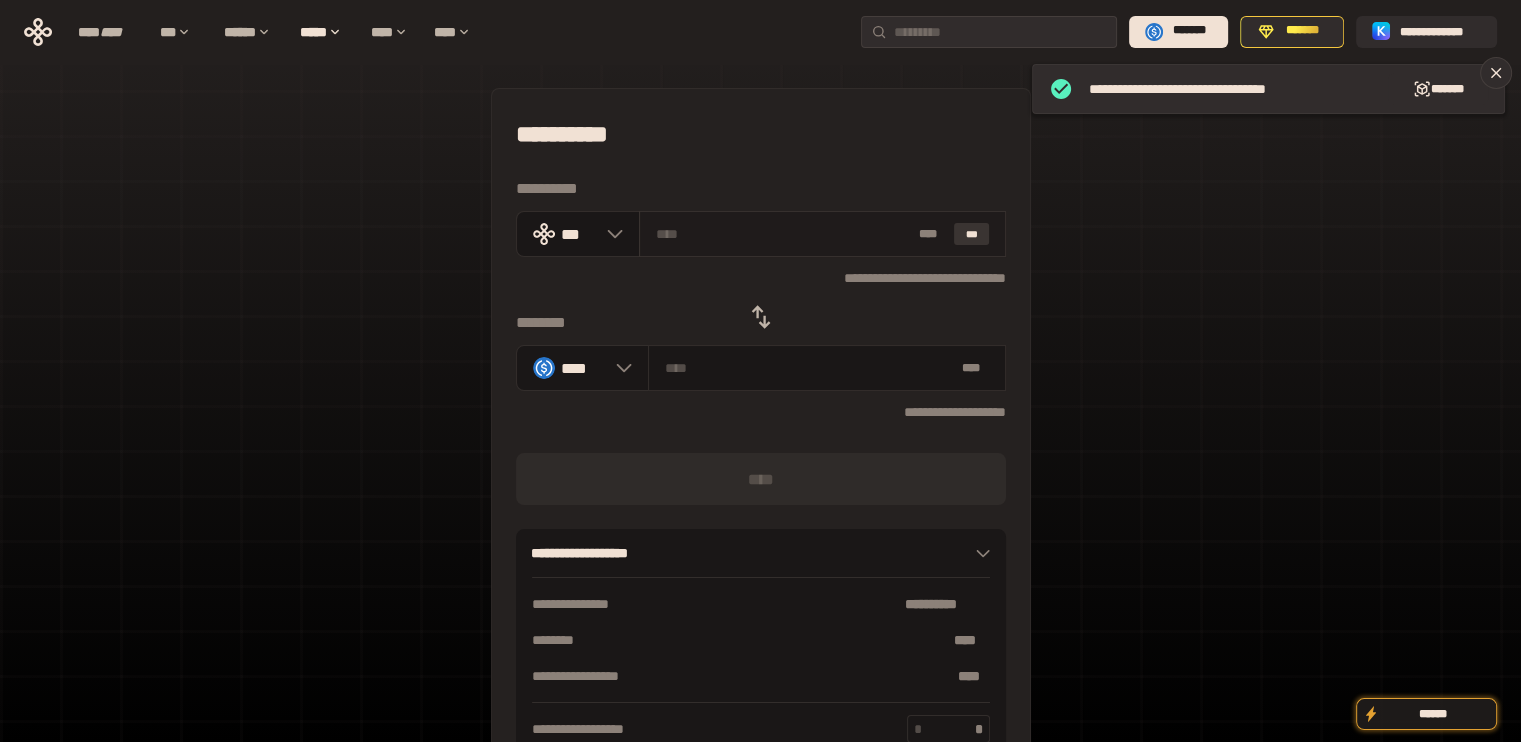 click on "***" at bounding box center [972, 234] 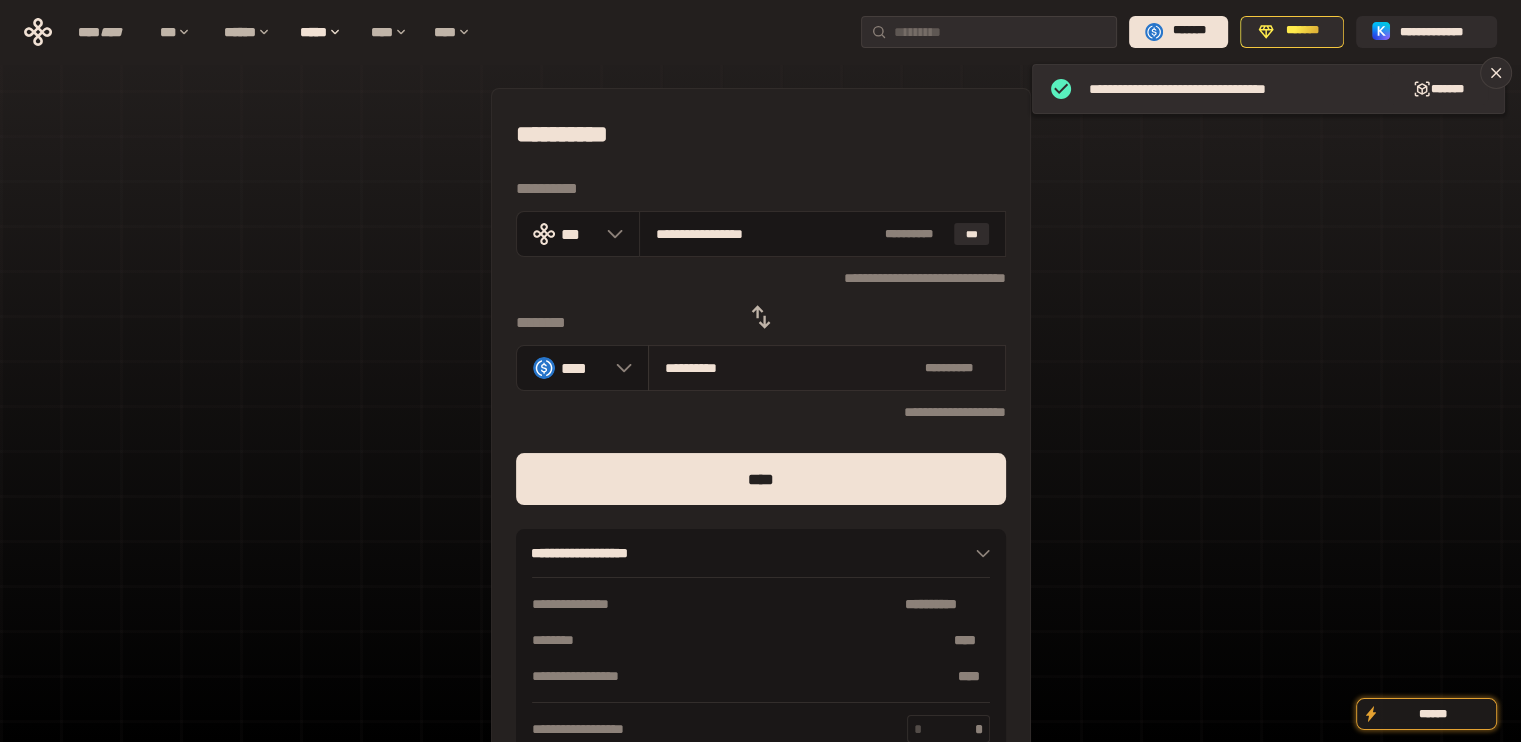 drag, startPoint x: 679, startPoint y: 236, endPoint x: 949, endPoint y: 351, distance: 293.4706 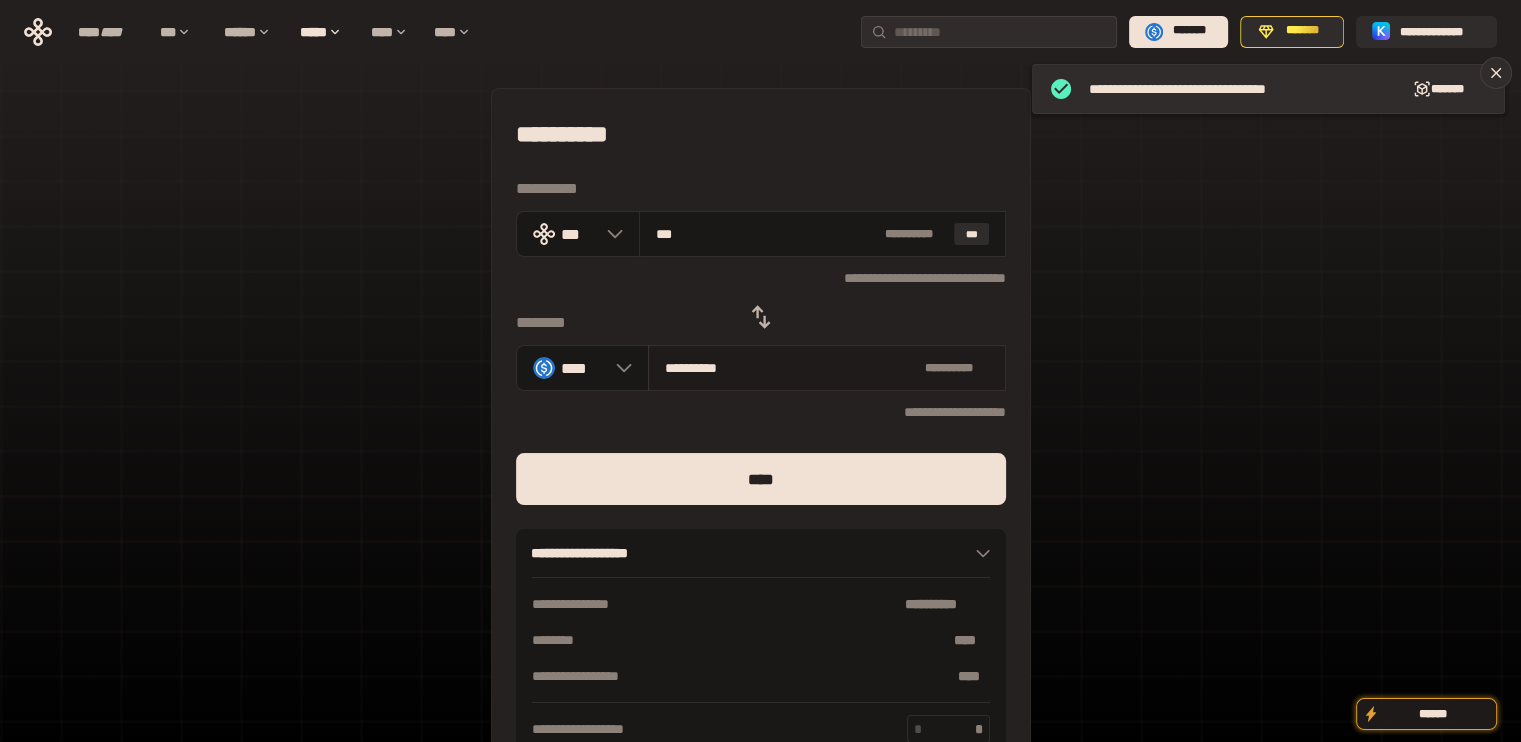 type on "**********" 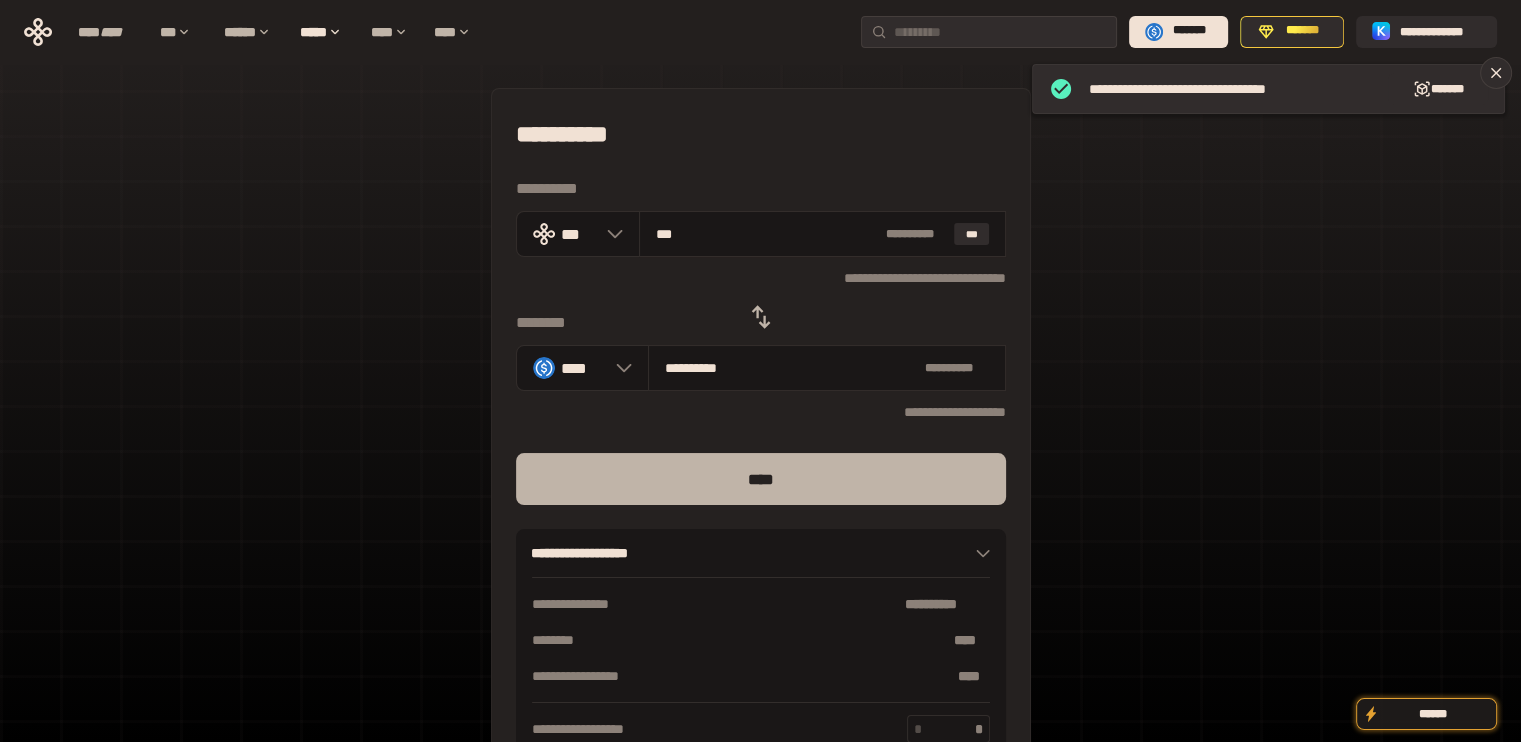 type on "***" 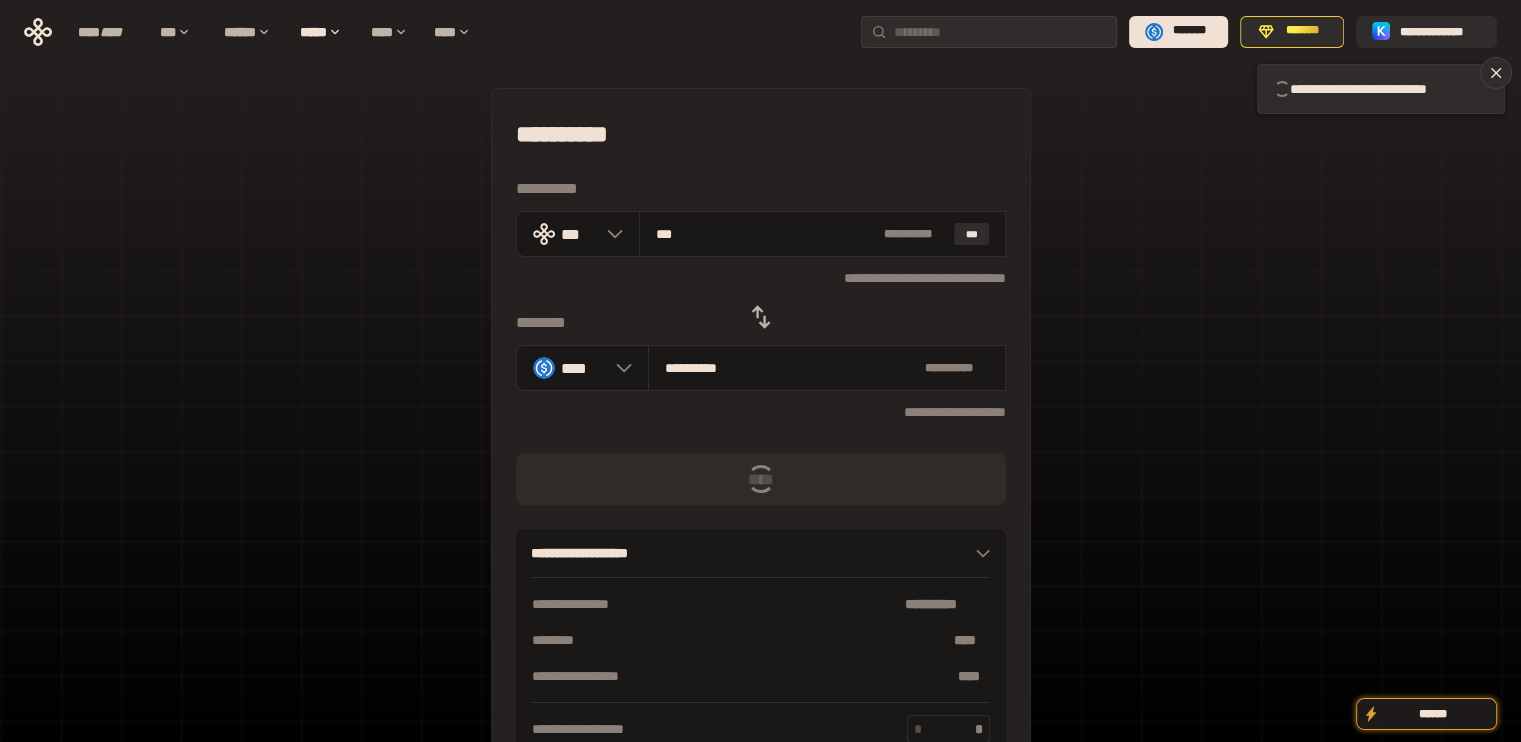 type 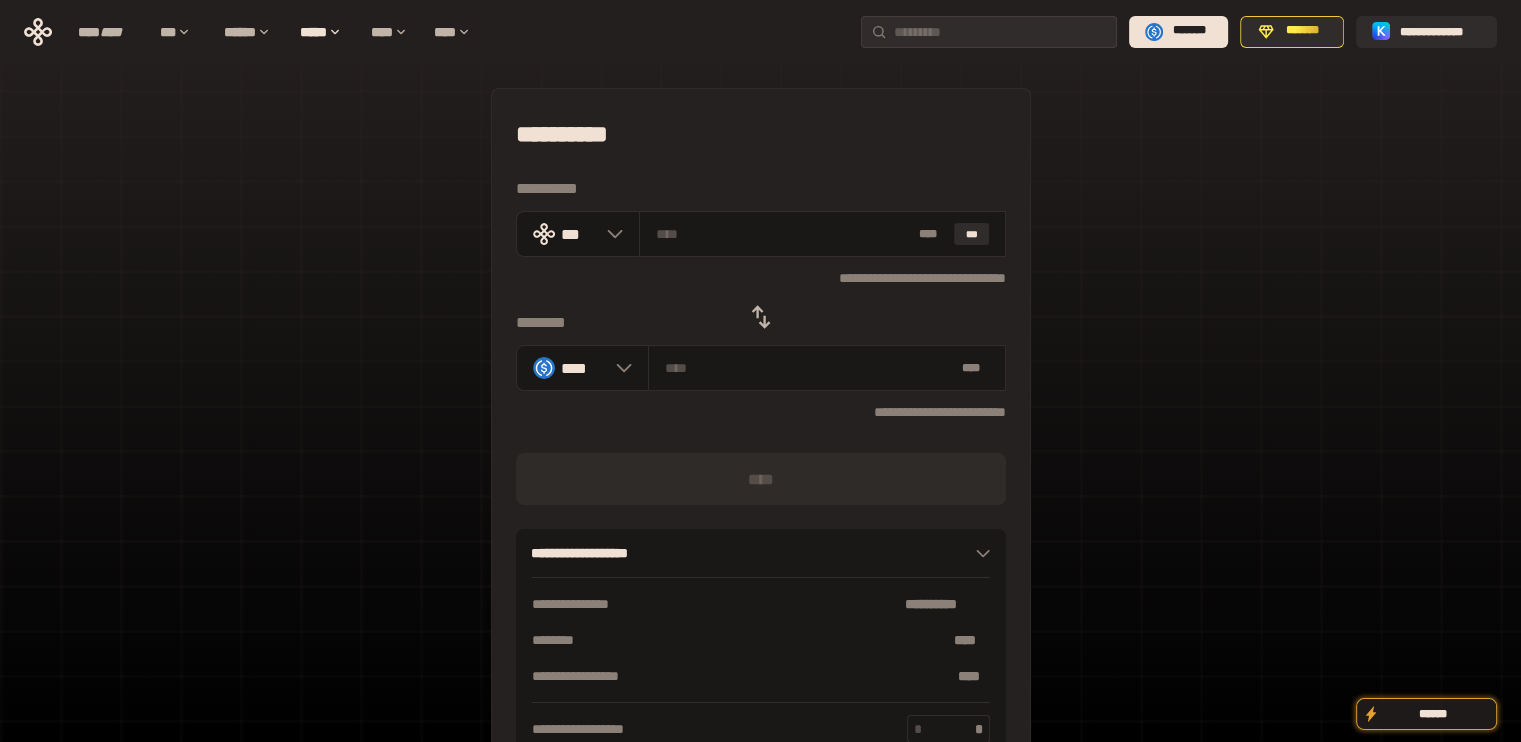 click on "**********" at bounding box center [760, 444] 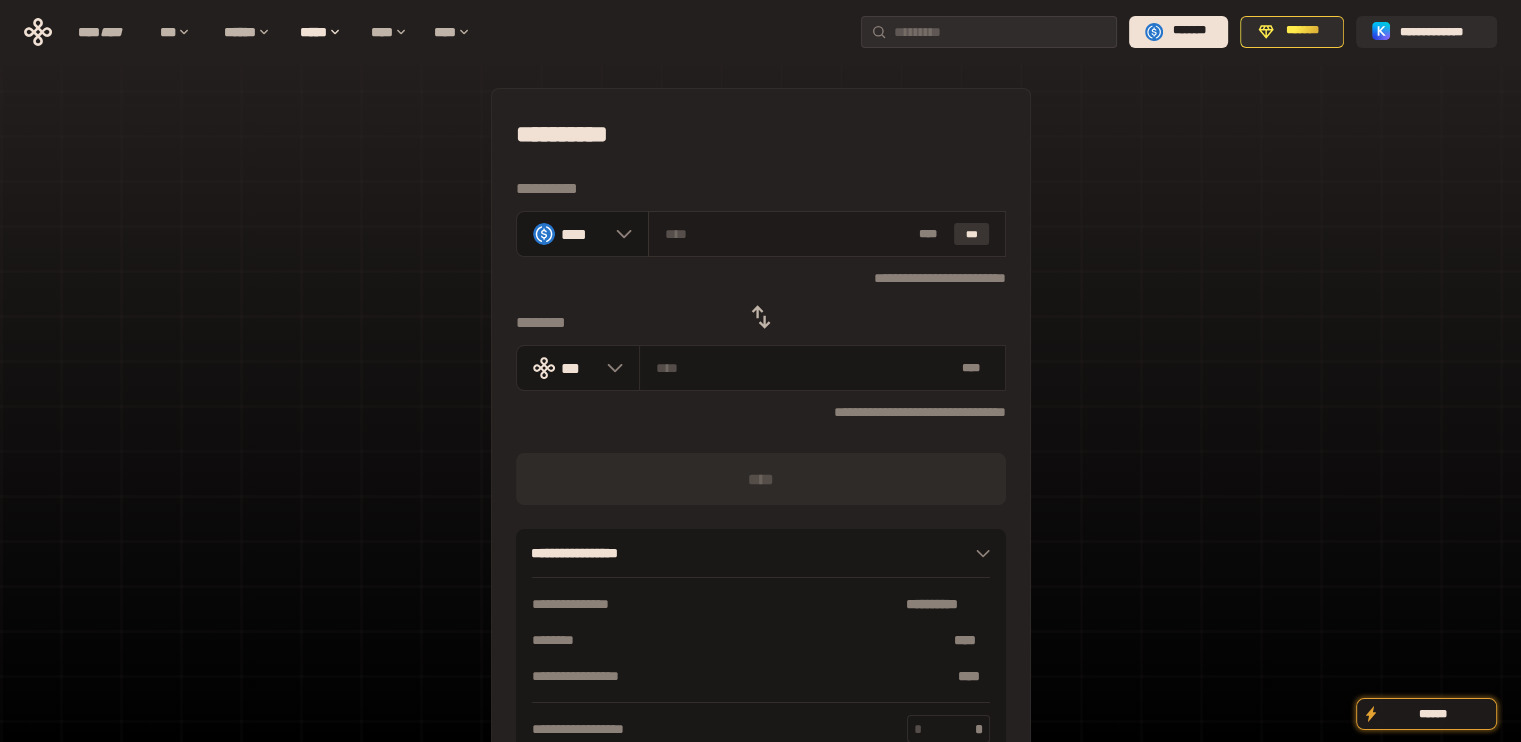click on "***" at bounding box center [972, 234] 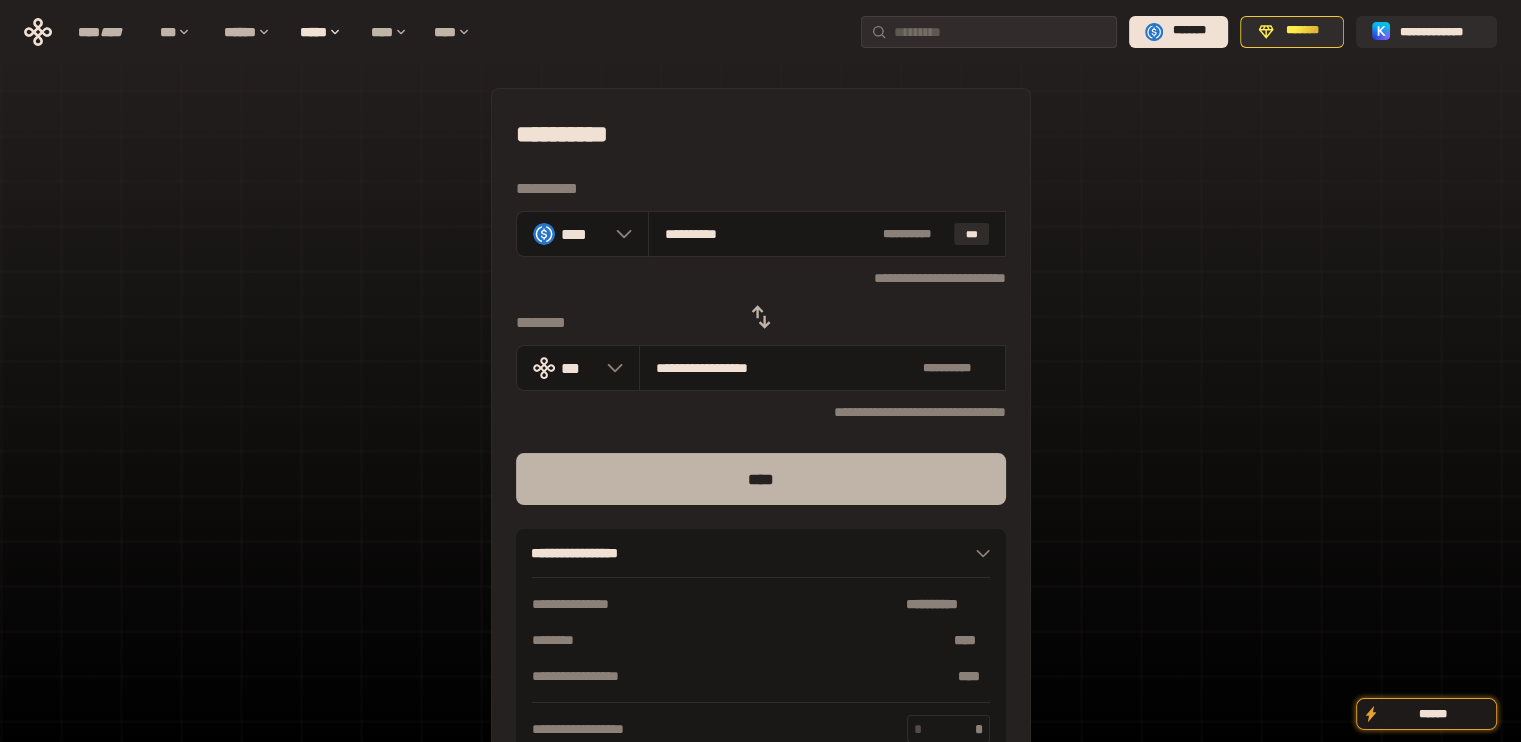 click on "****" at bounding box center (761, 479) 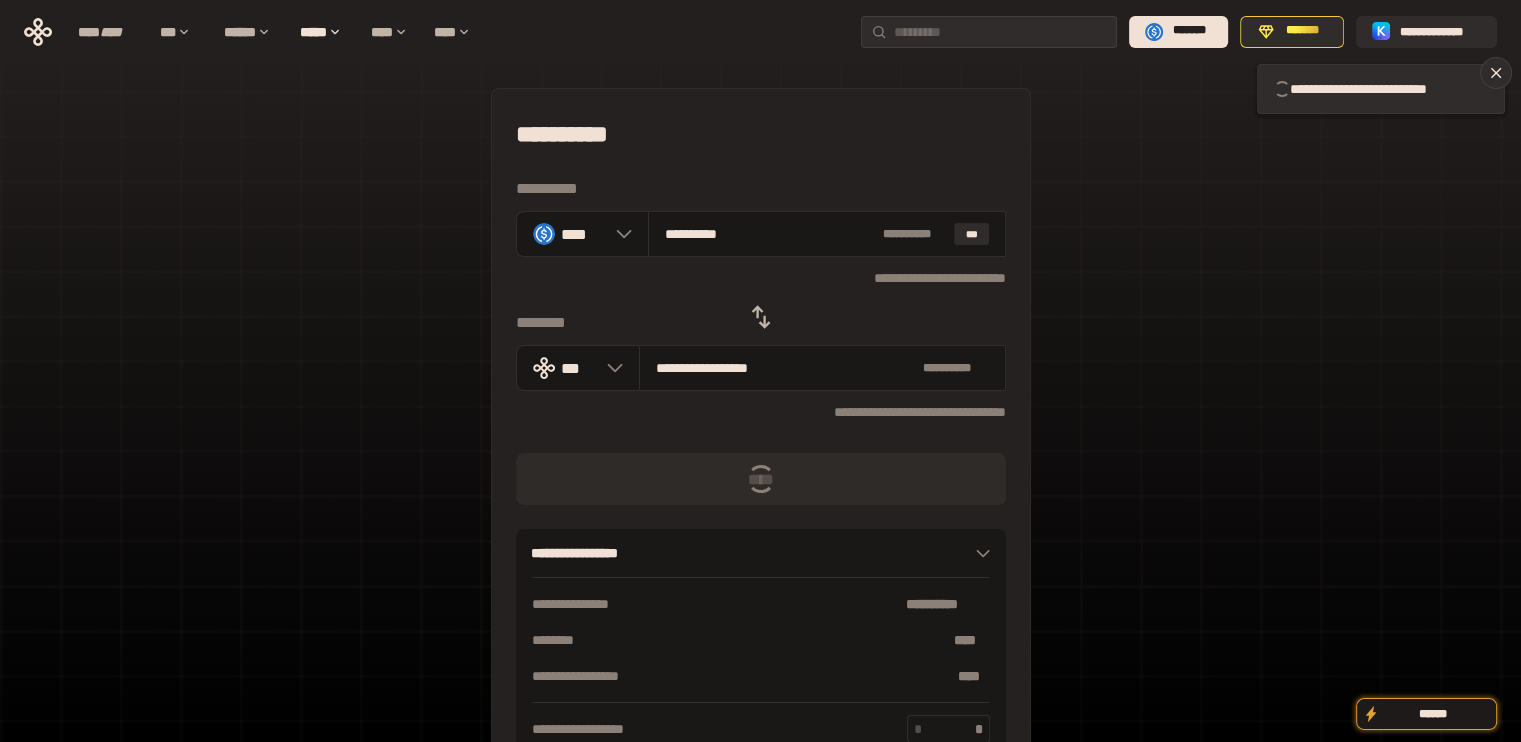 type 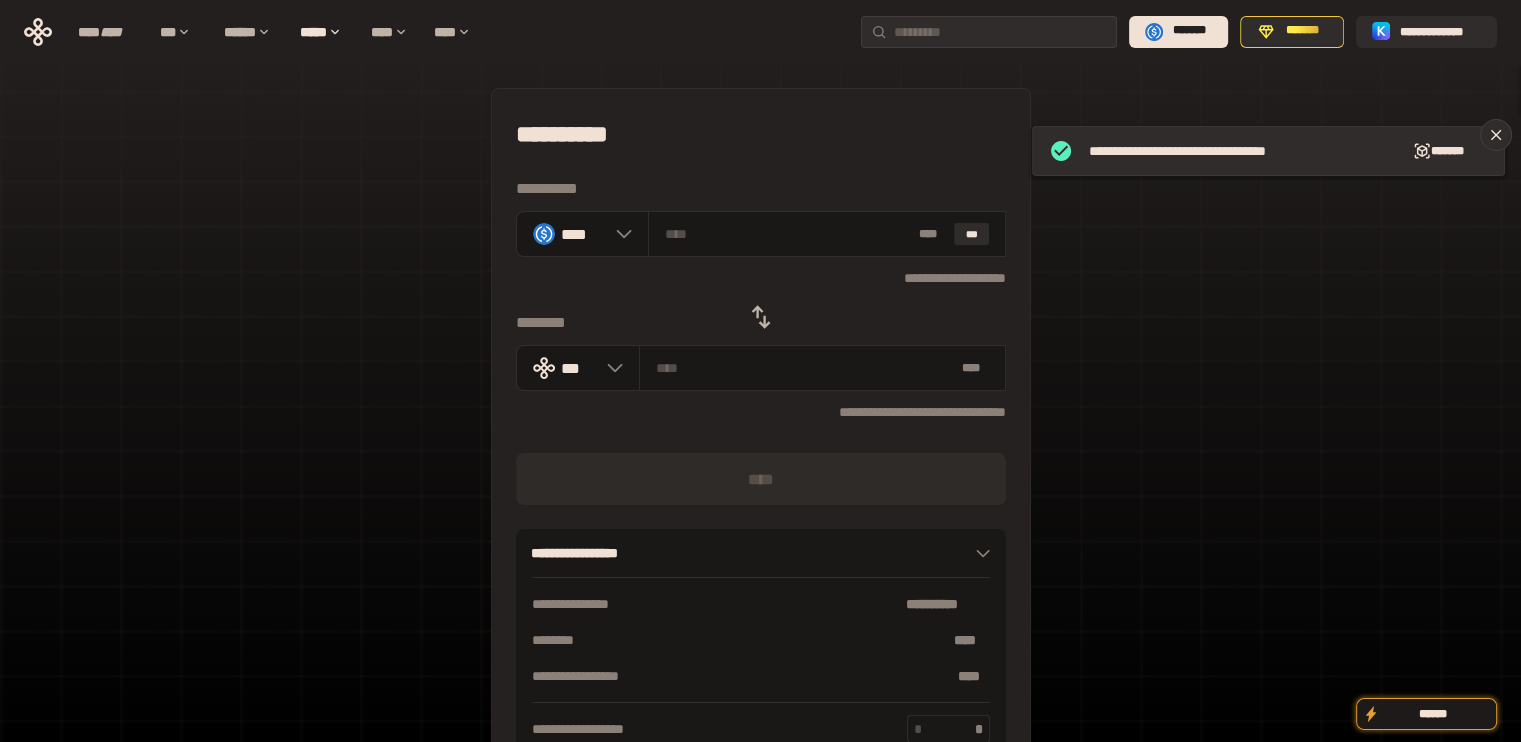click 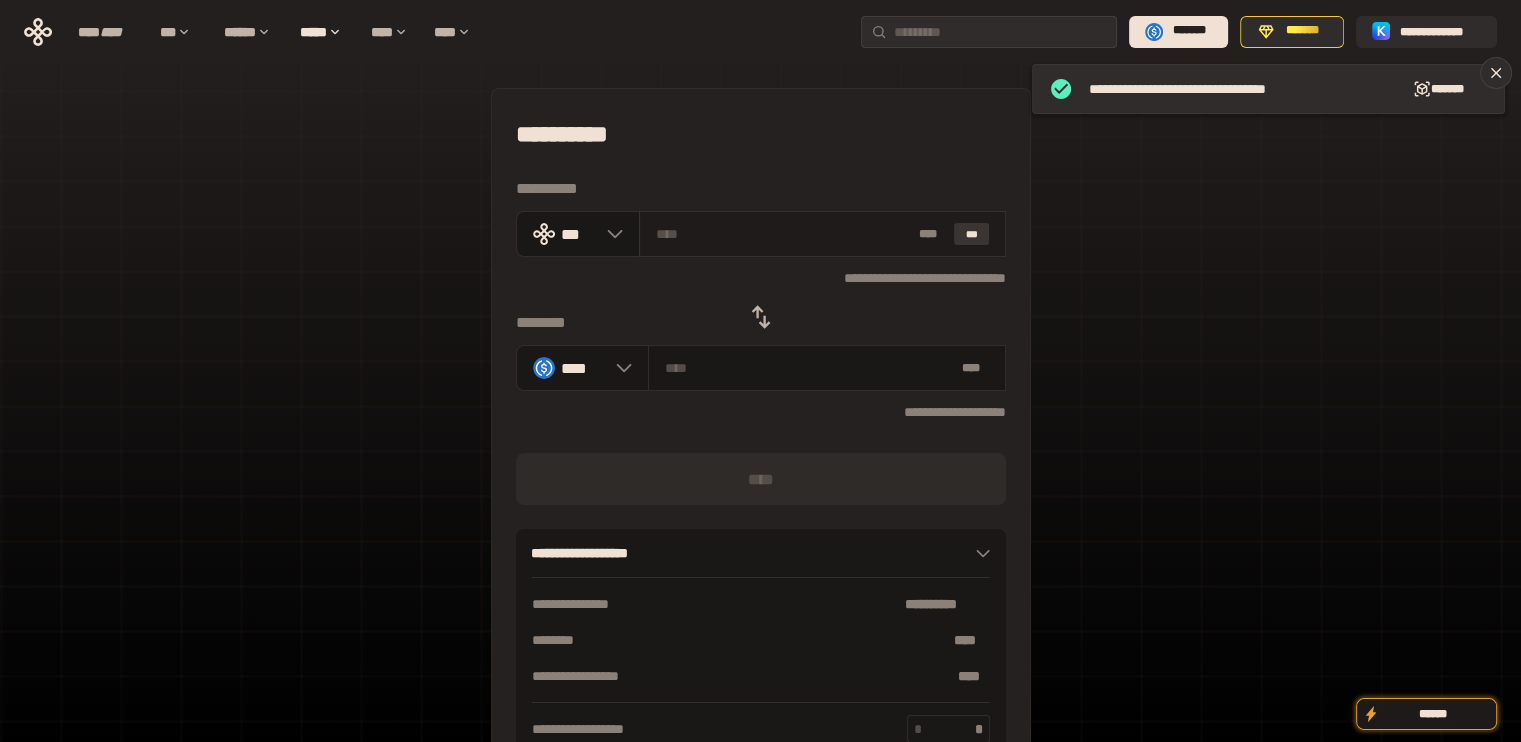 click on "***" at bounding box center [972, 234] 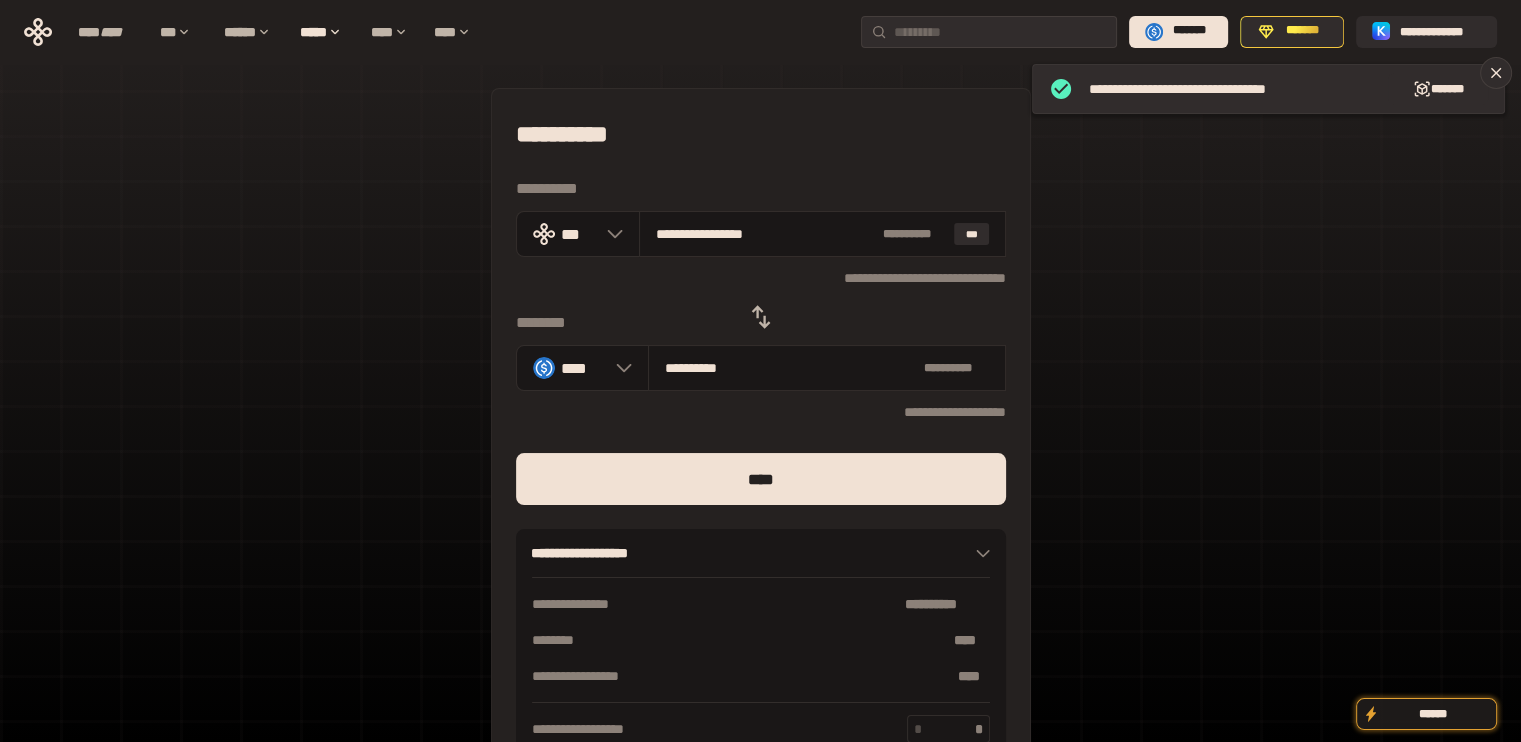 drag, startPoint x: 691, startPoint y: 236, endPoint x: 914, endPoint y: 277, distance: 226.73773 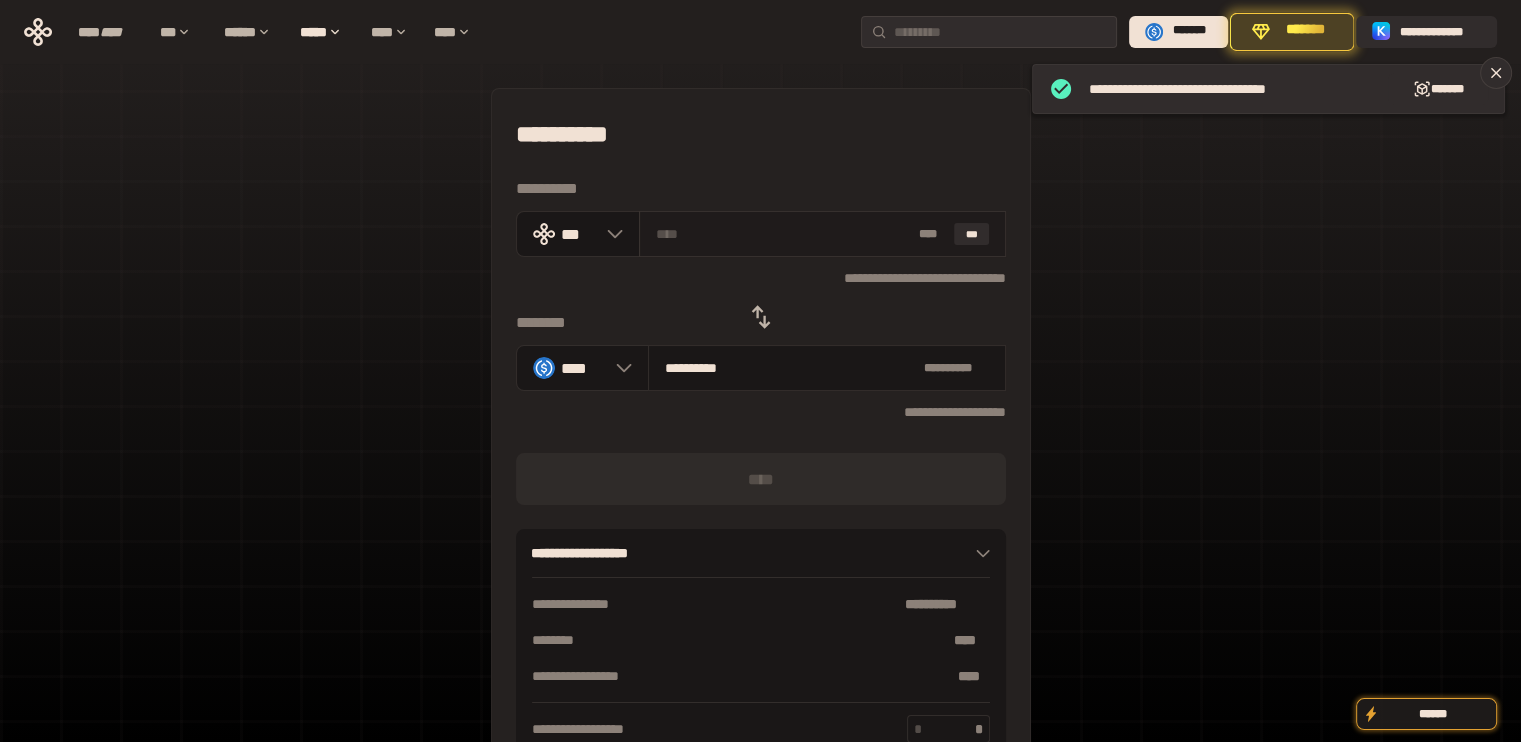type on "**********" 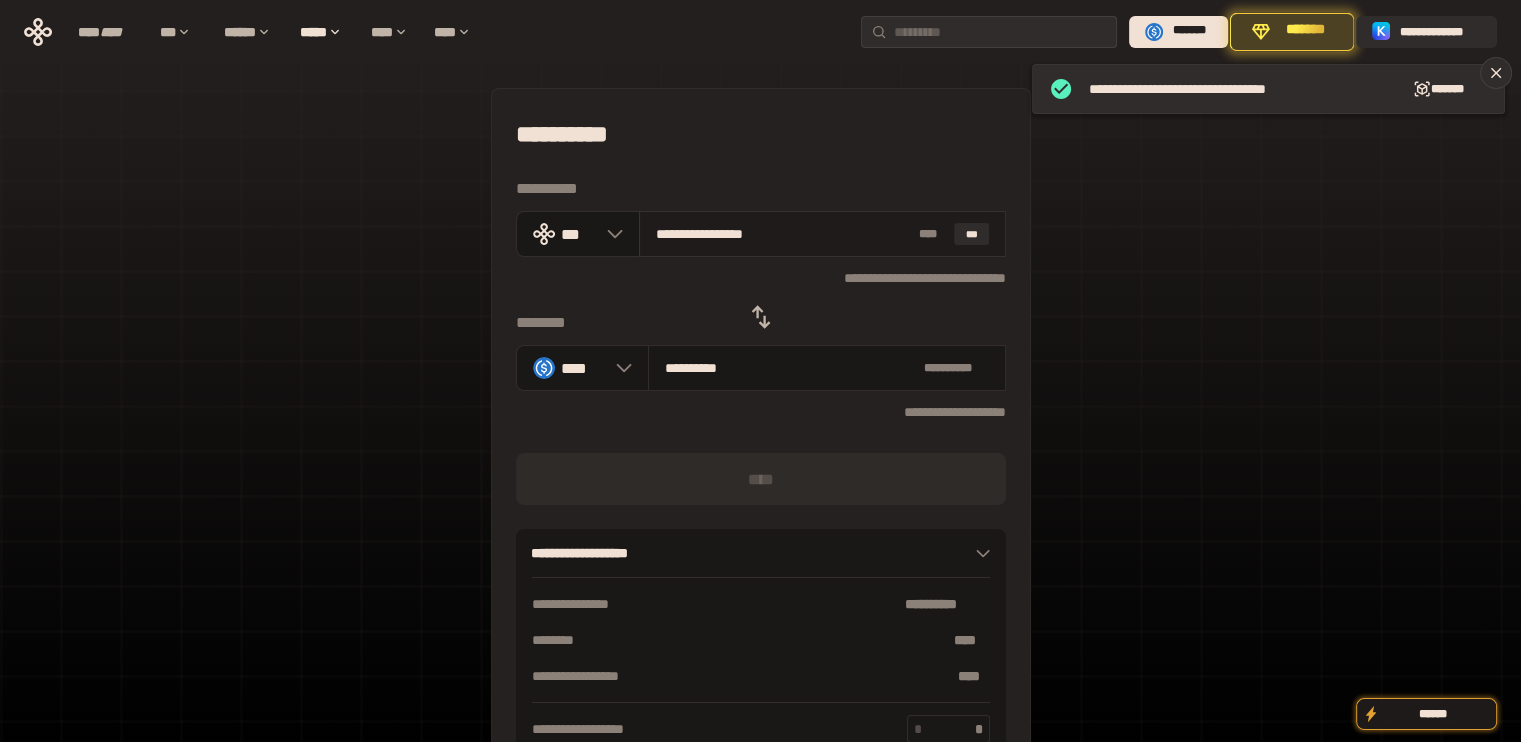 type on "*********" 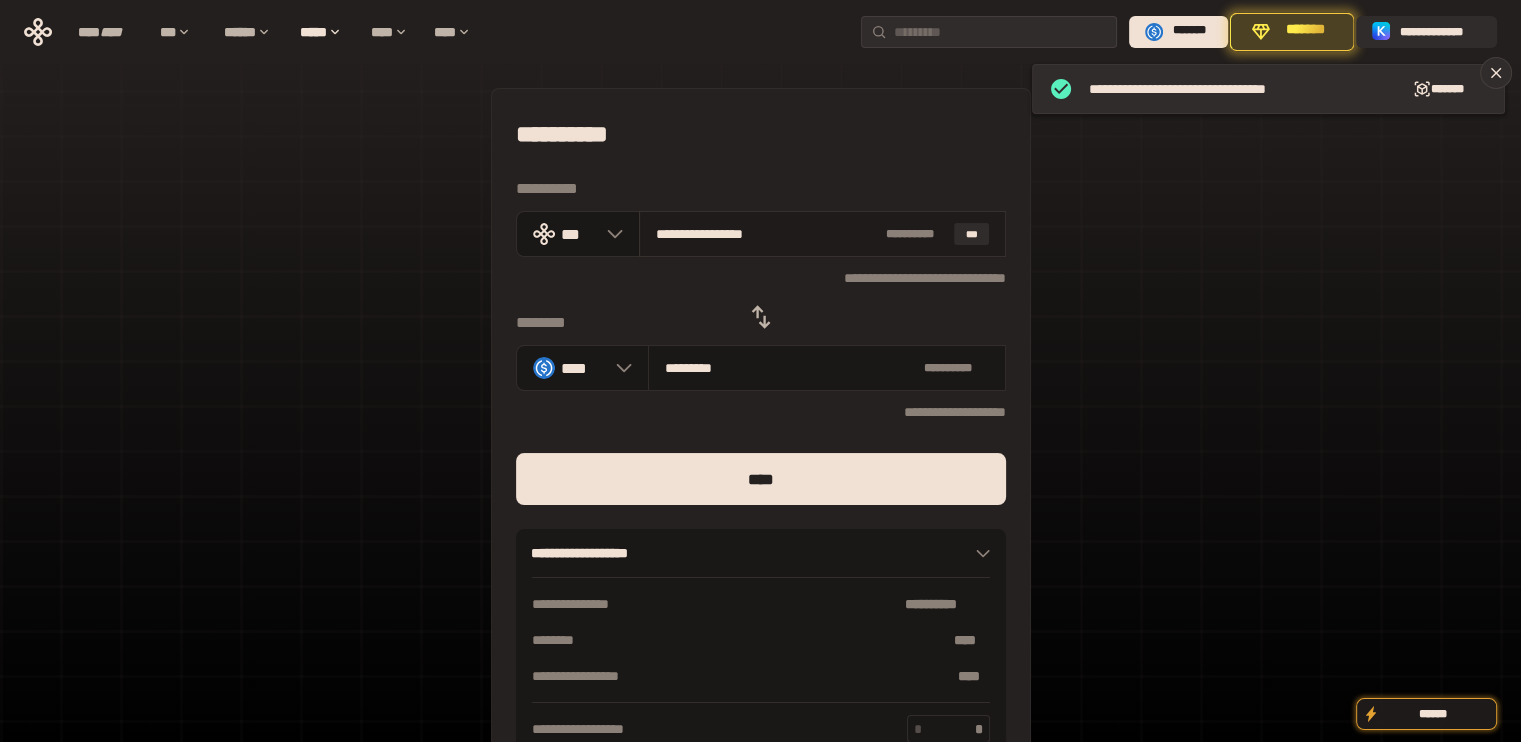 click on "**********" at bounding box center (766, 234) 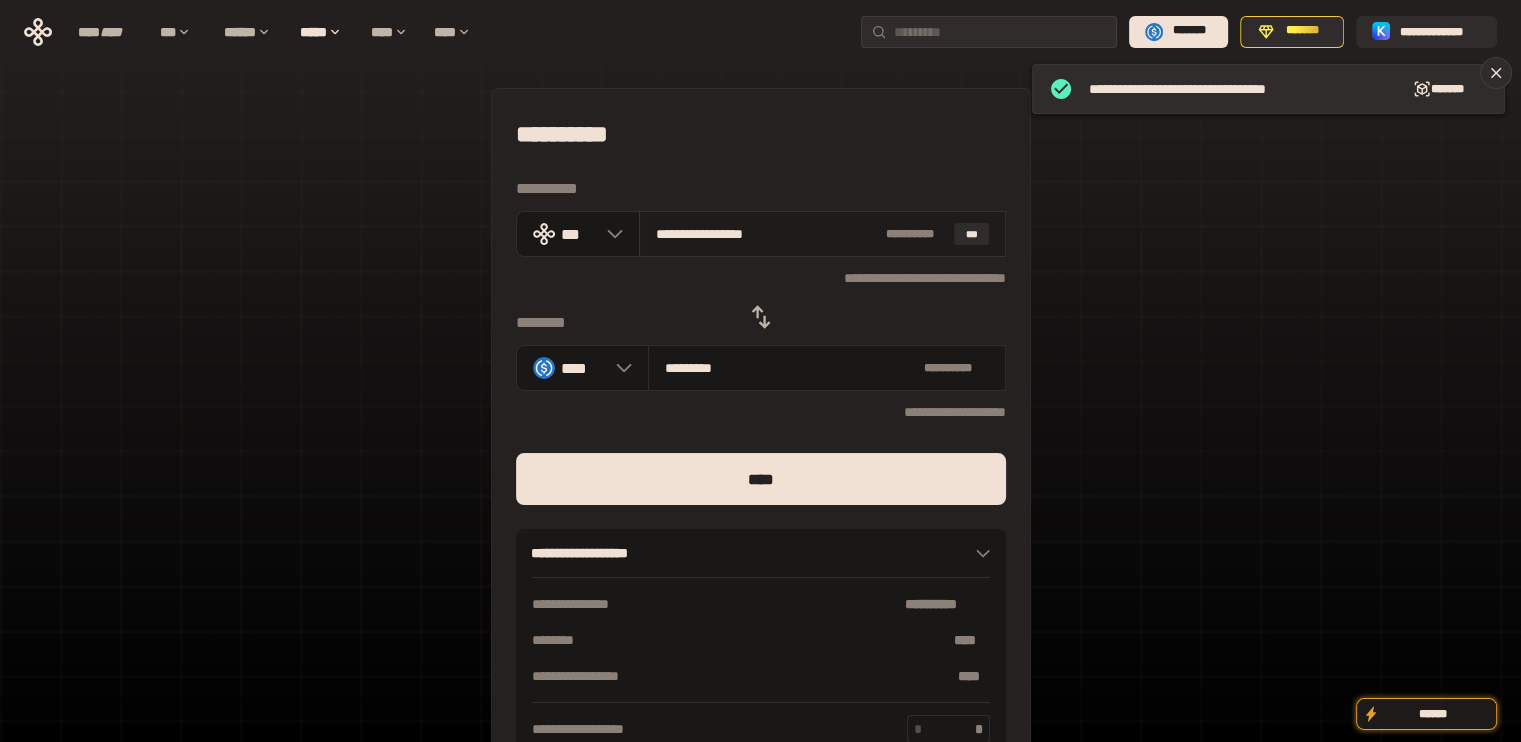drag, startPoint x: 680, startPoint y: 236, endPoint x: 841, endPoint y: 235, distance: 161.00311 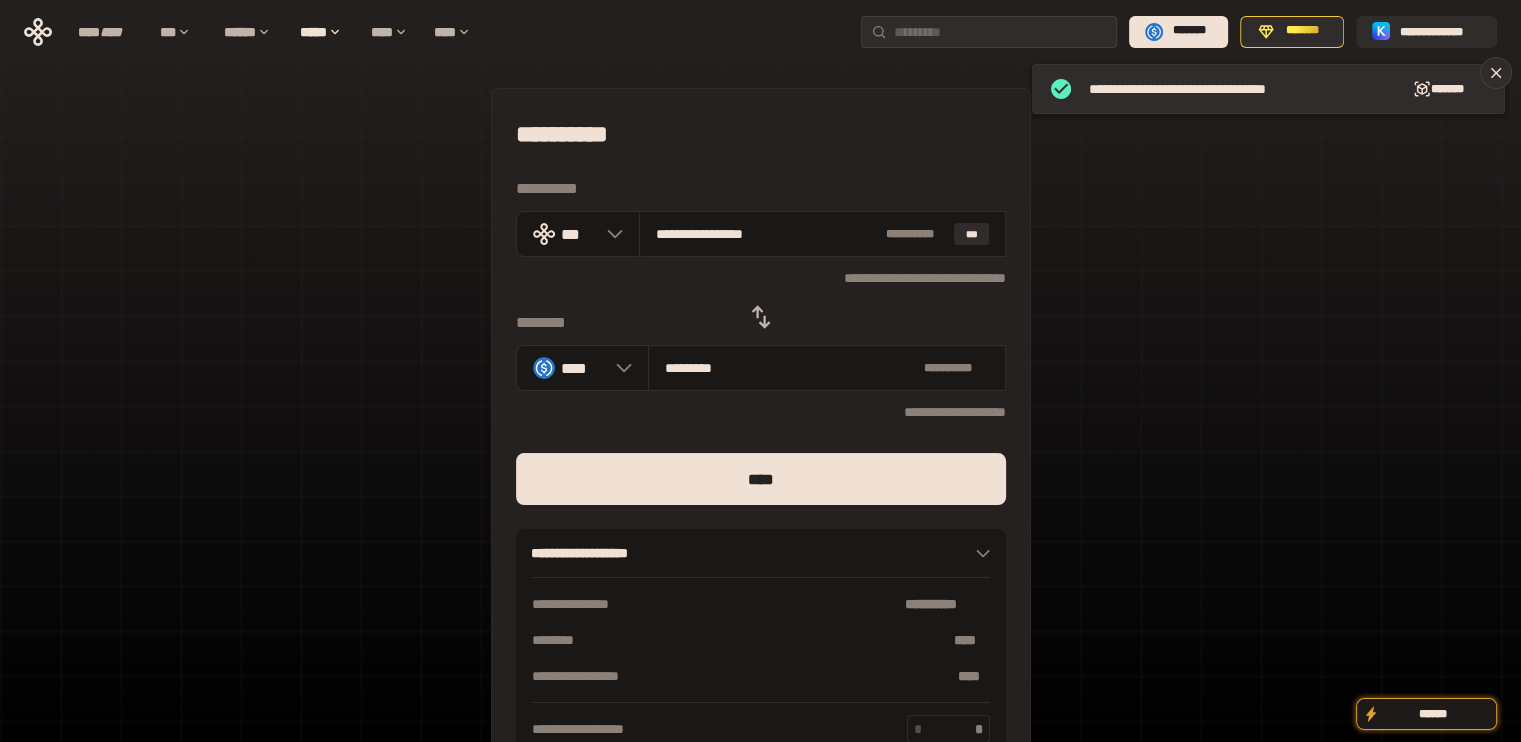 type on "***" 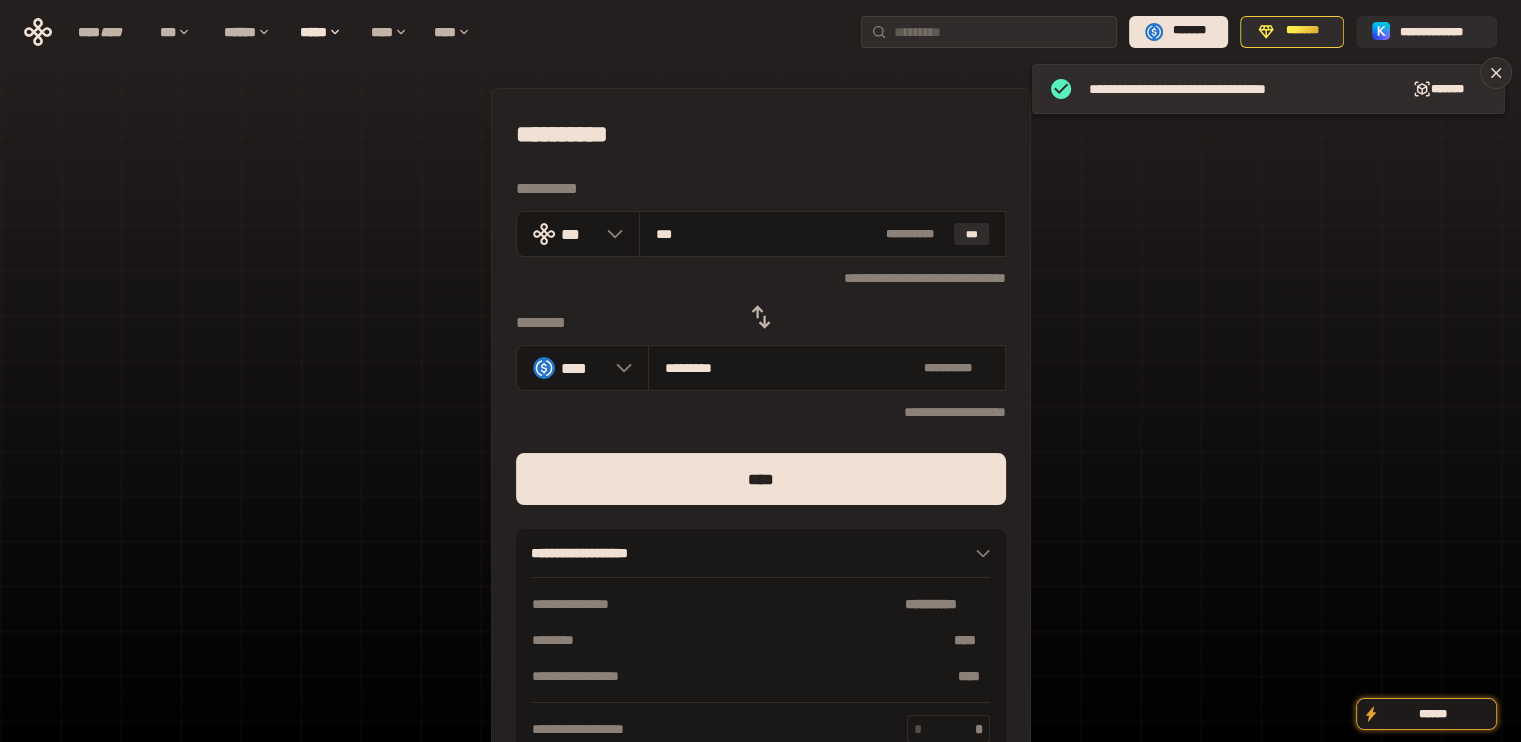 type on "**********" 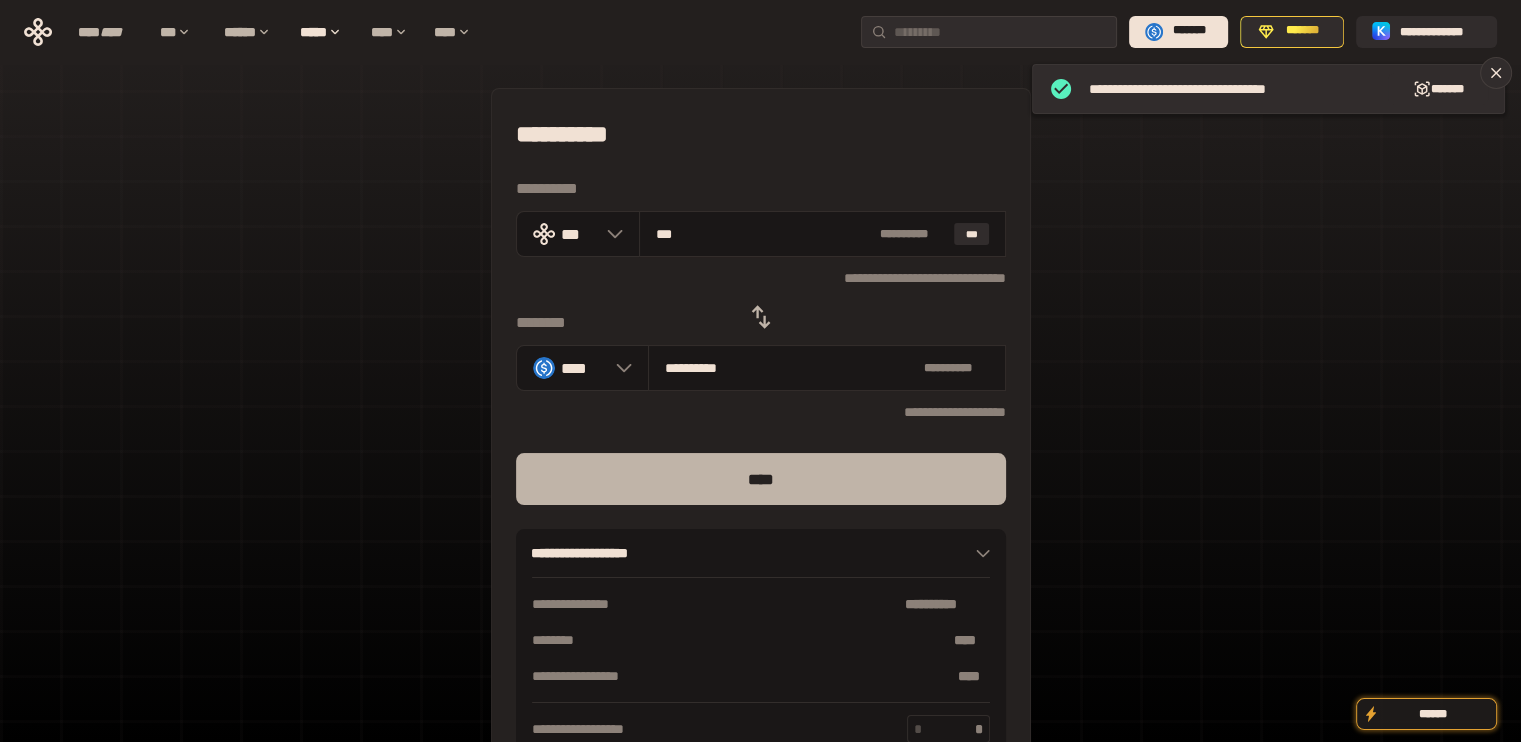 type on "***" 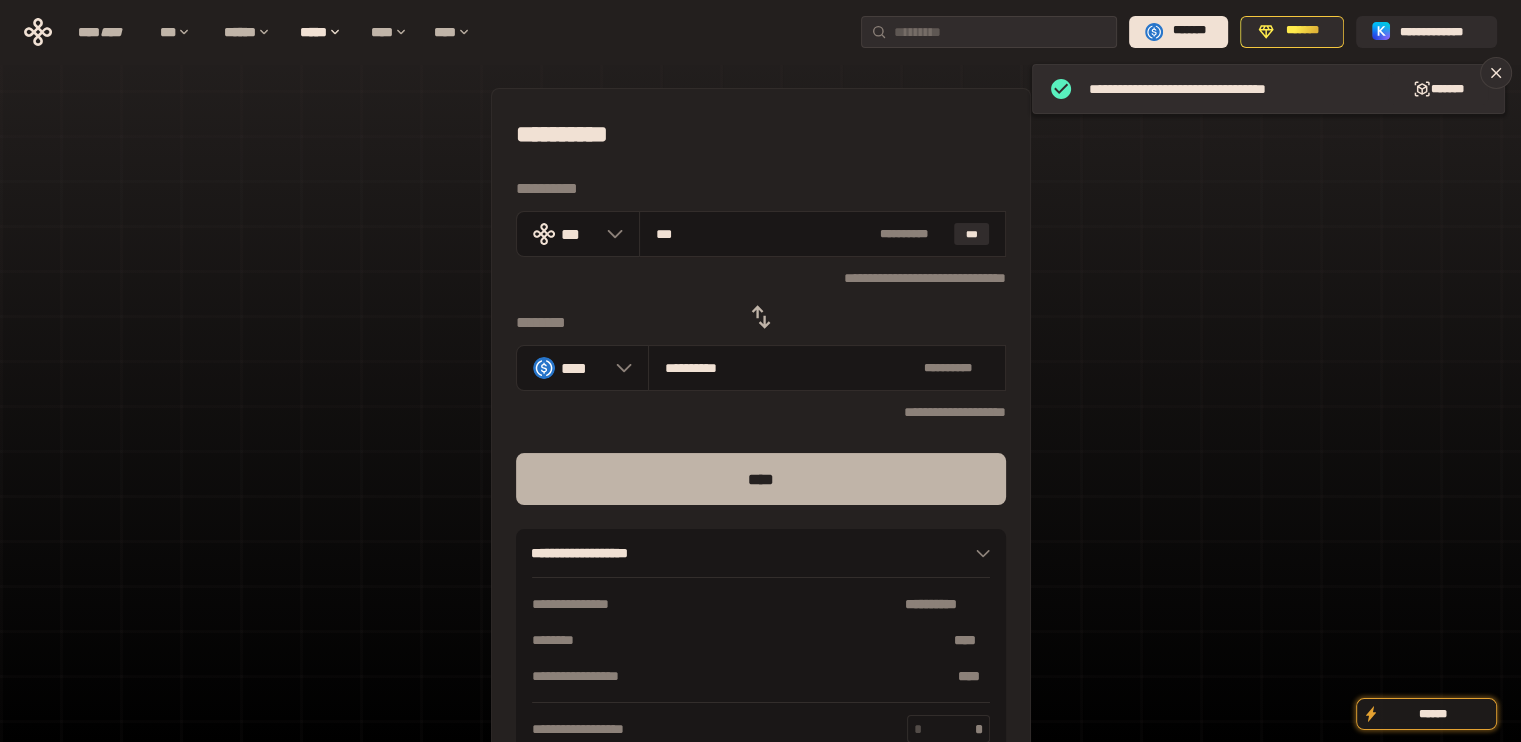 click on "****" at bounding box center [761, 479] 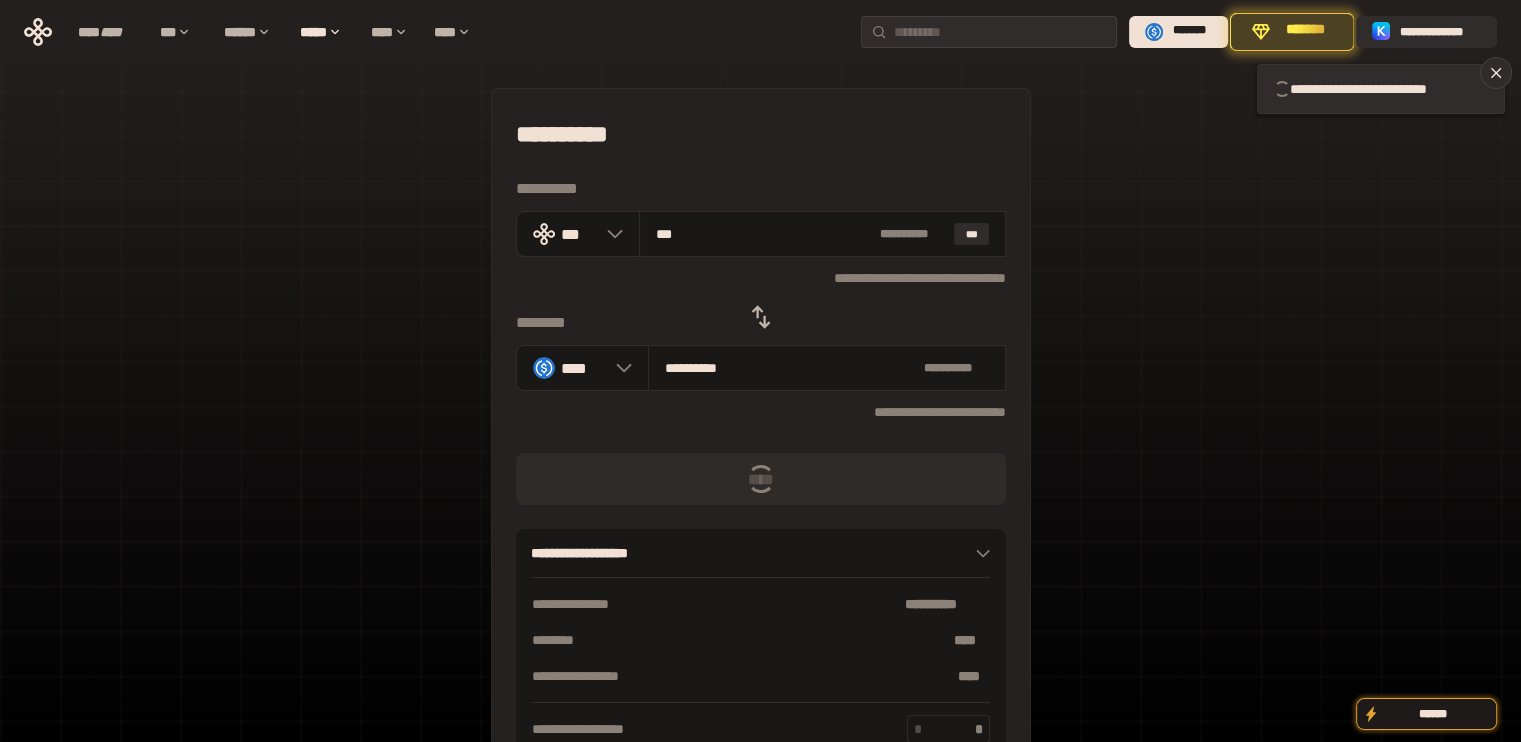 click 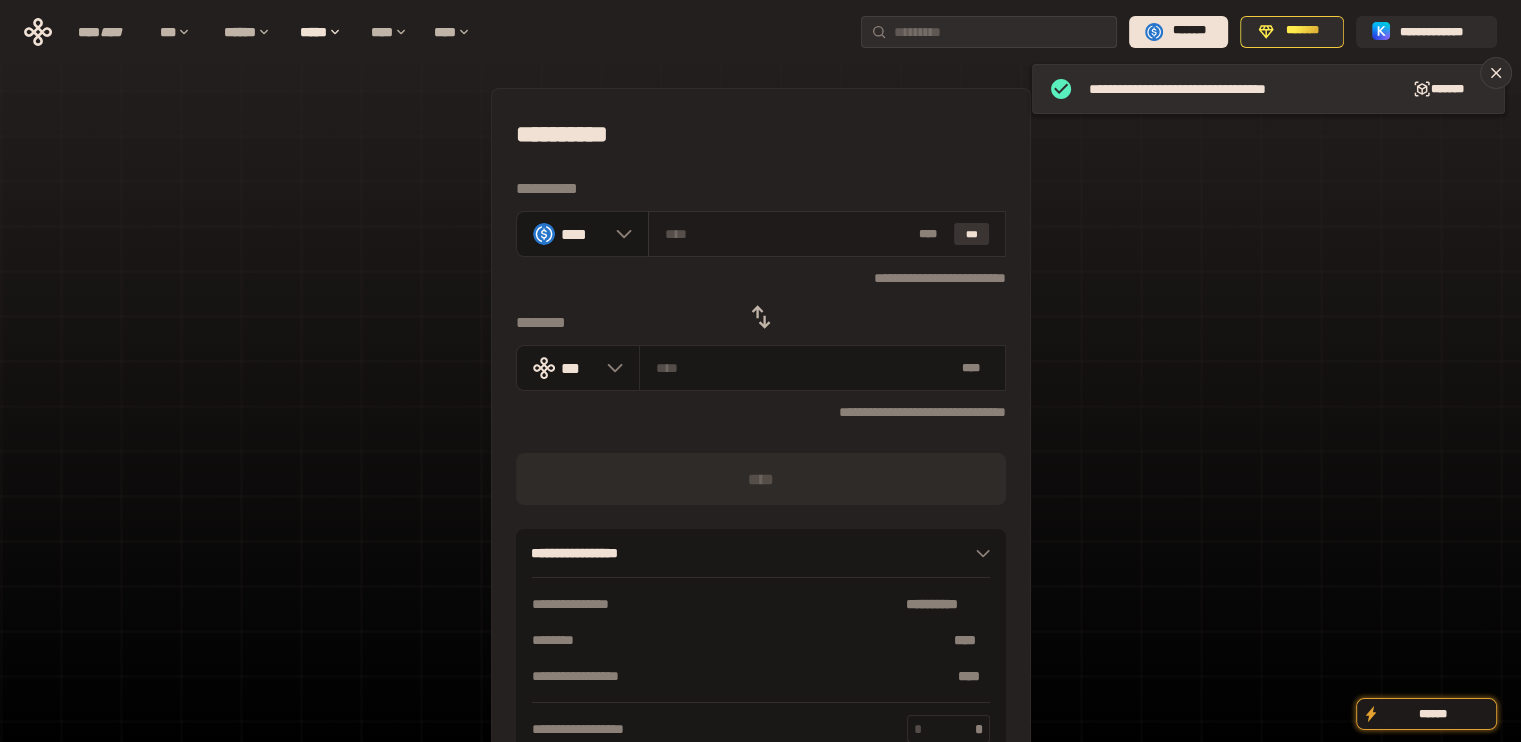 click on "***" at bounding box center [972, 234] 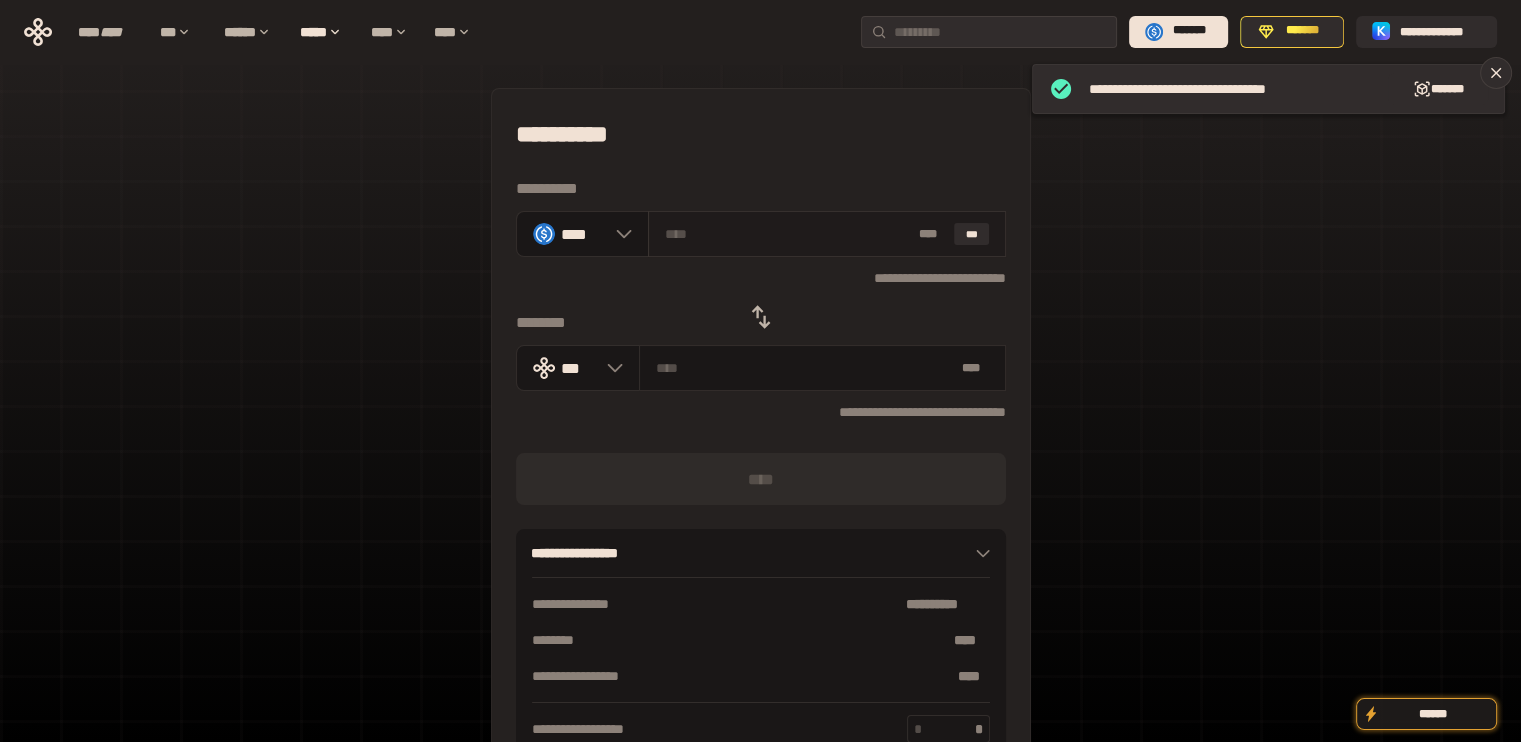 type on "**********" 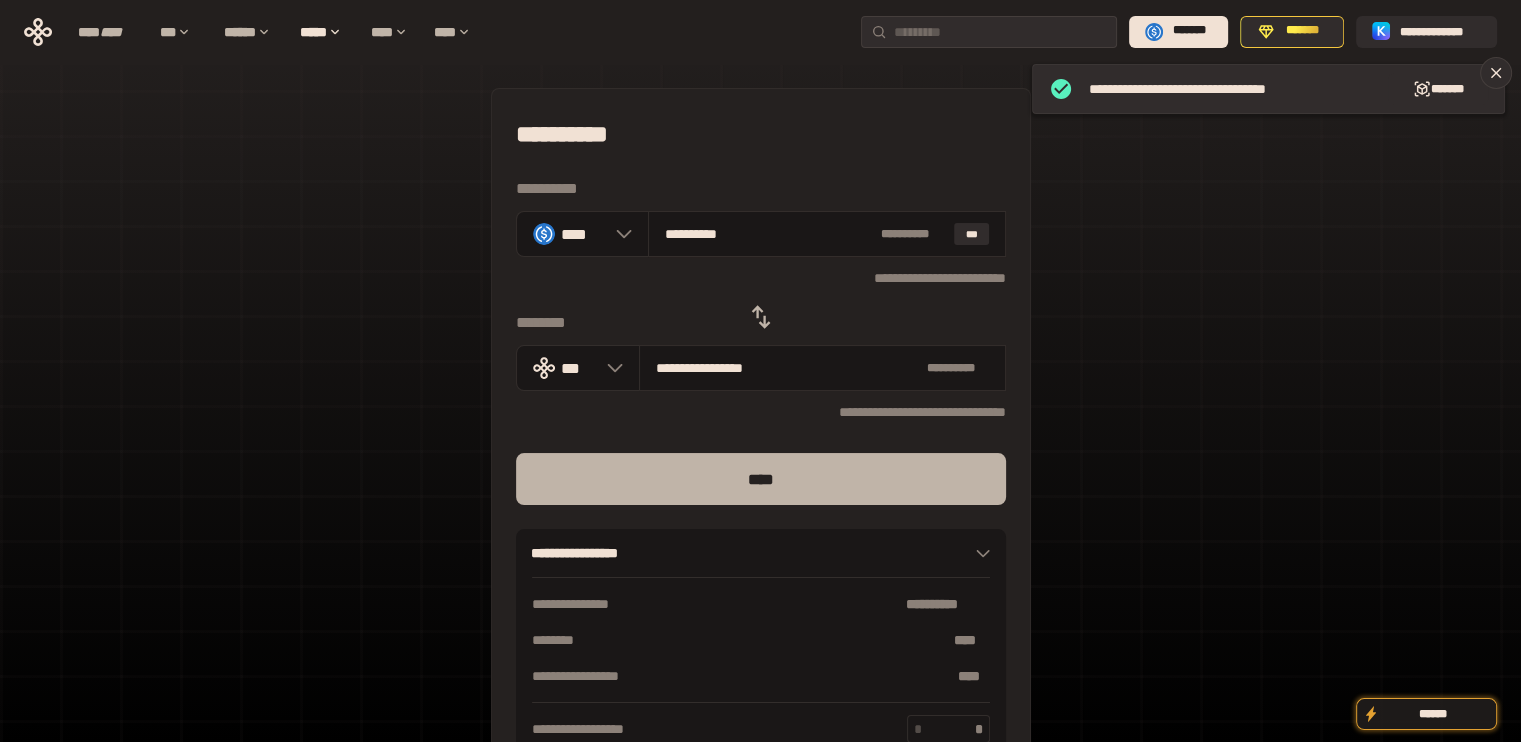 click on "****" at bounding box center [761, 479] 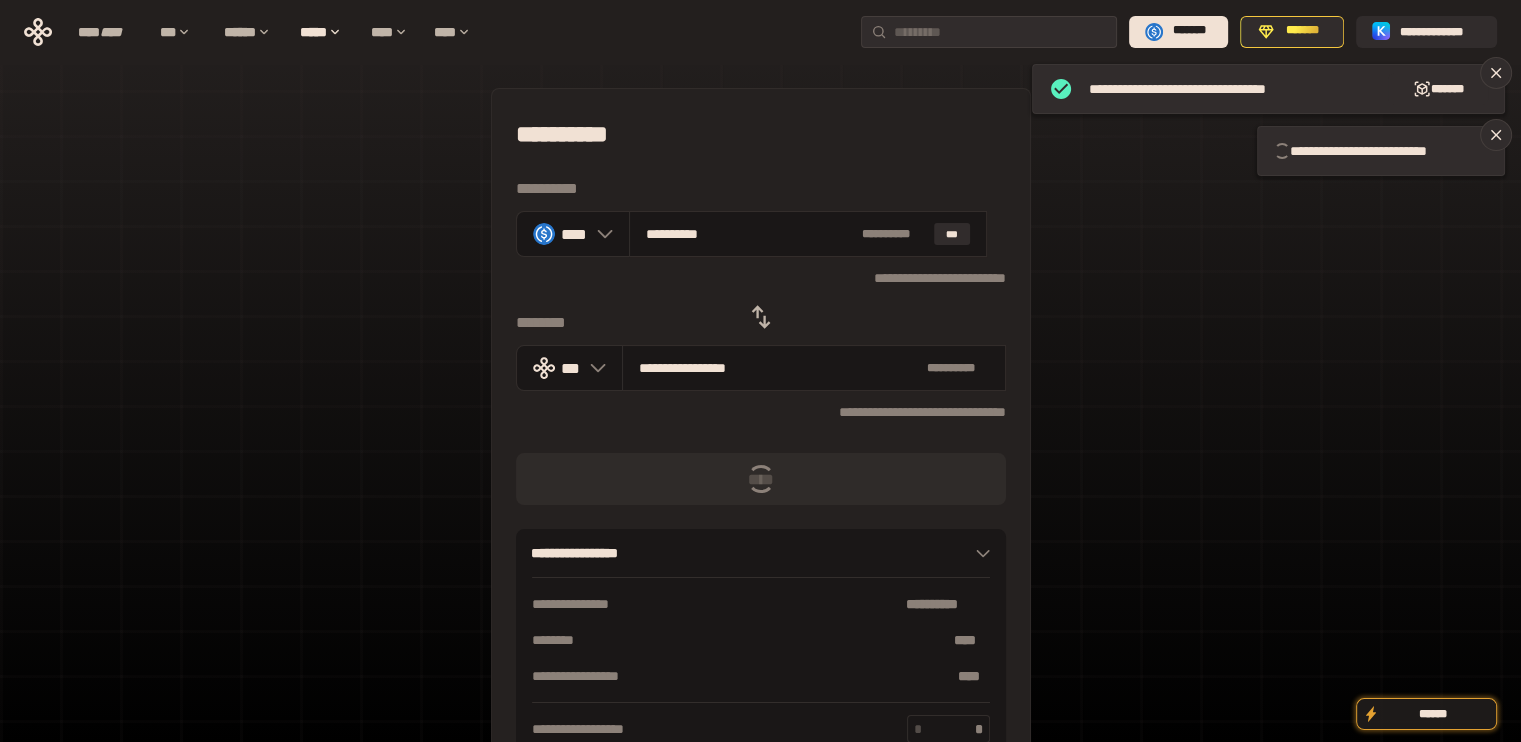 type 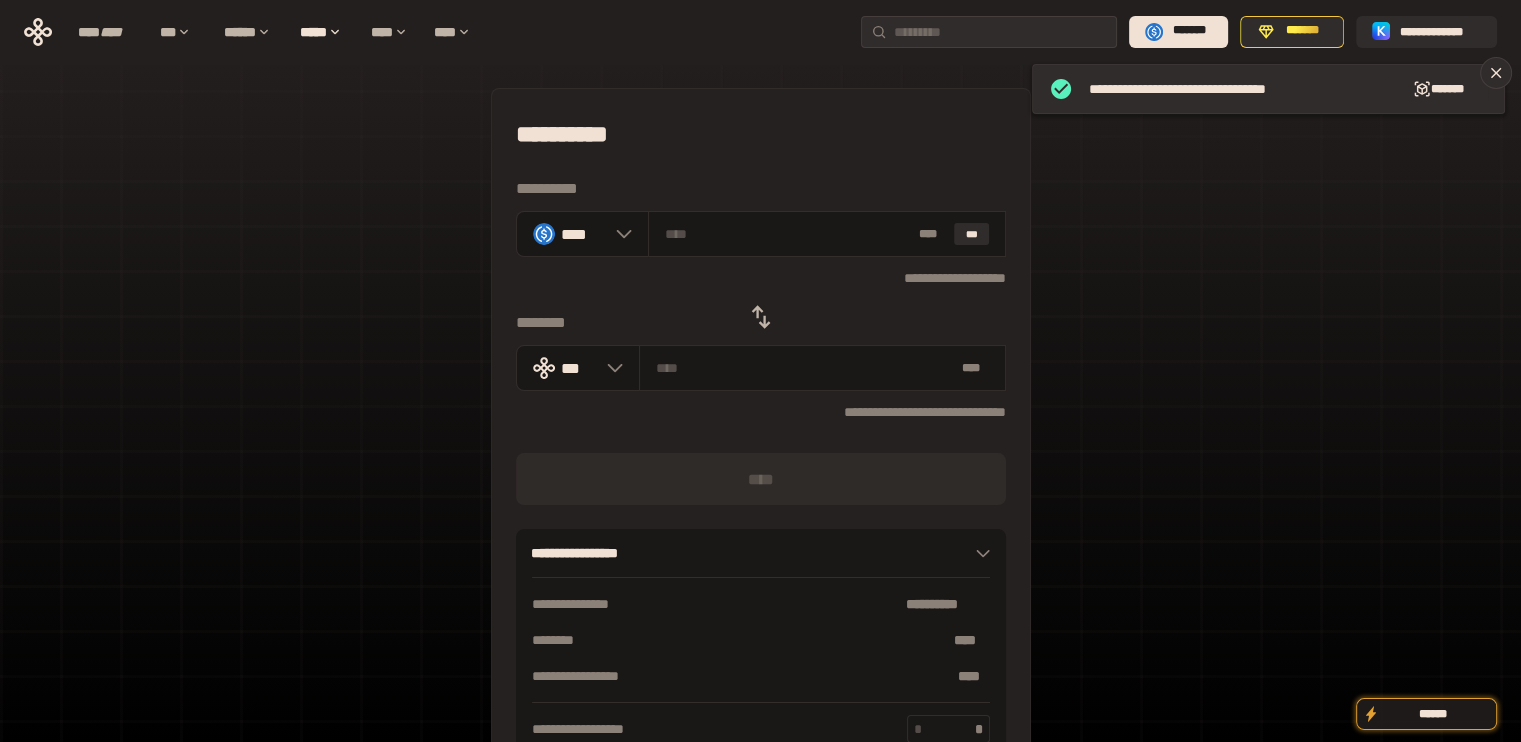 click at bounding box center (761, 317) 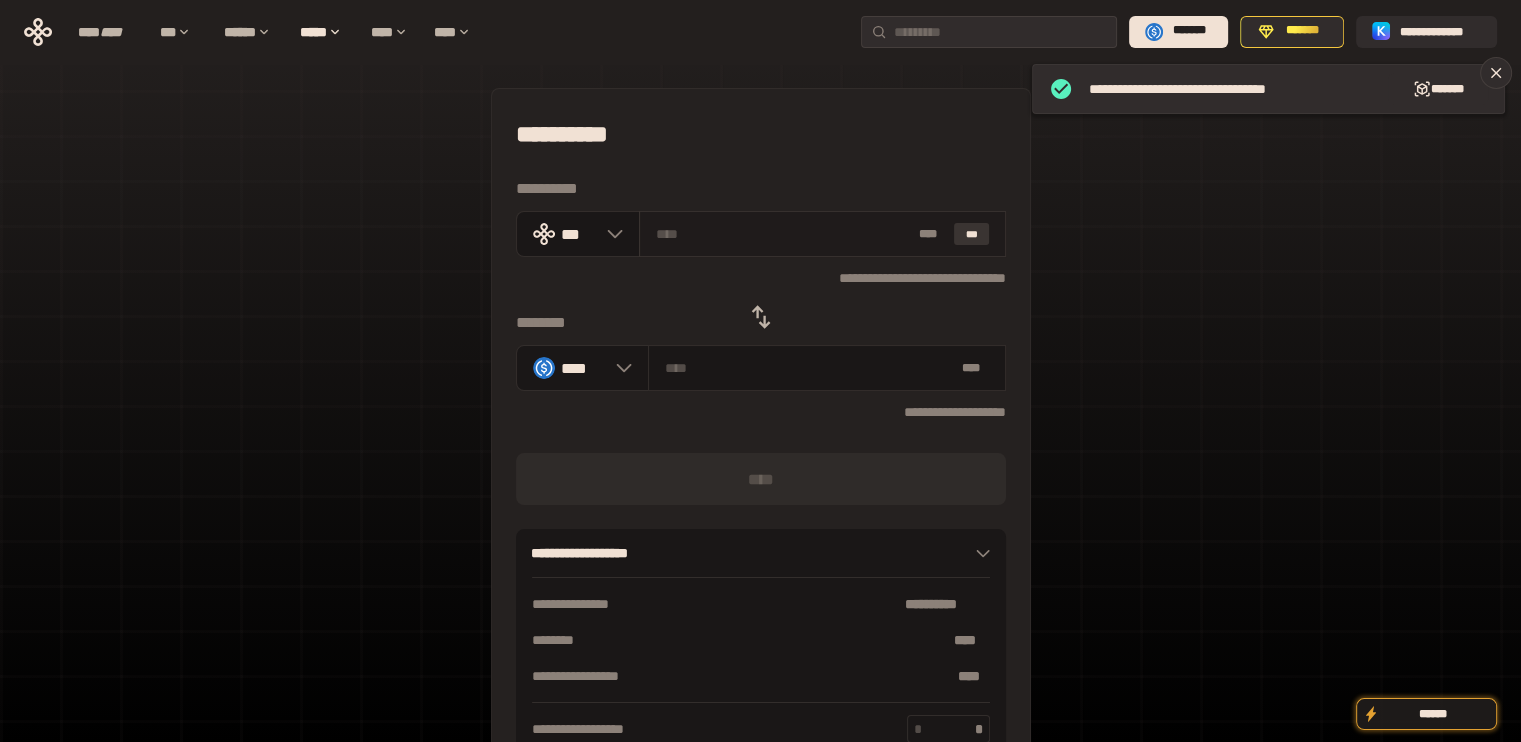 click on "***" at bounding box center [972, 234] 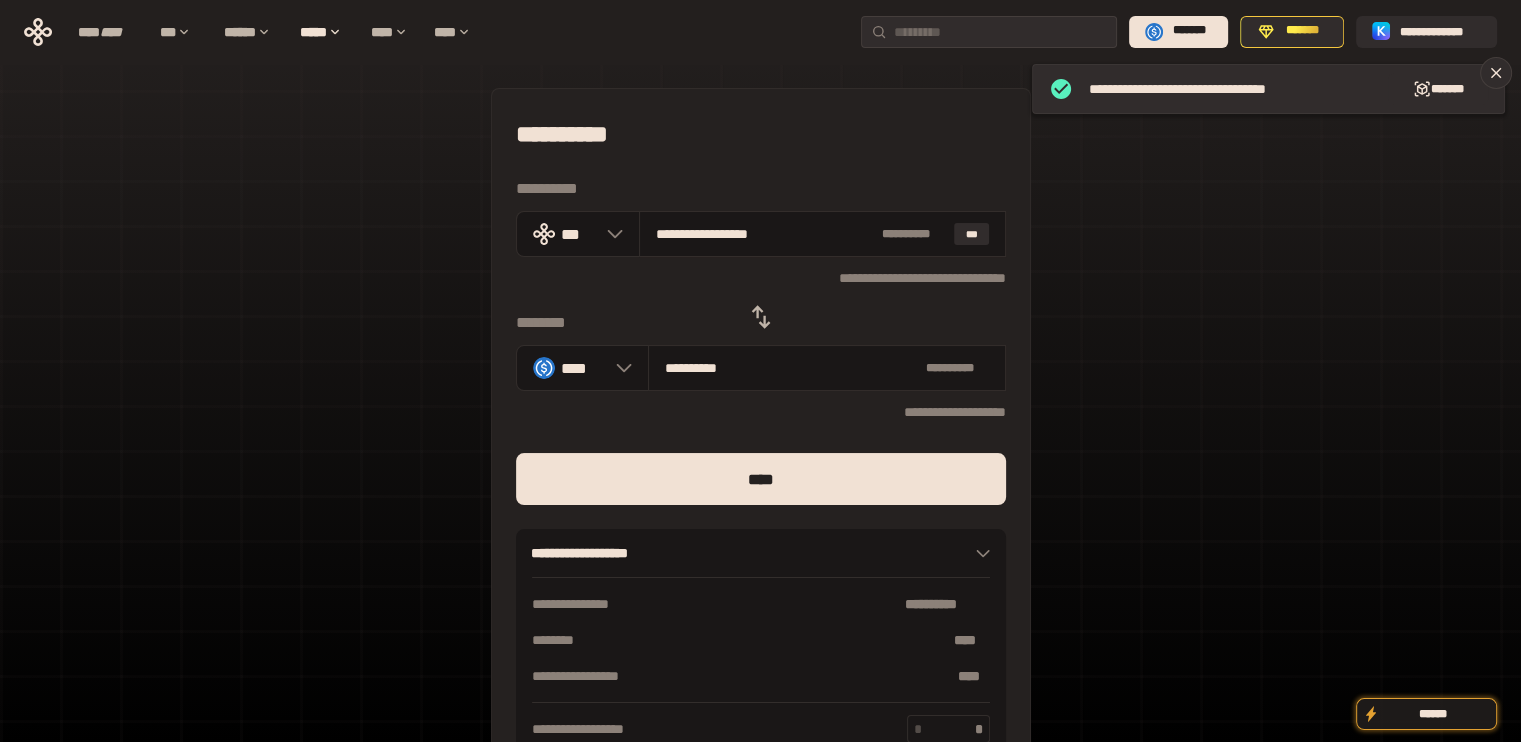 drag, startPoint x: 684, startPoint y: 231, endPoint x: 989, endPoint y: 291, distance: 310.8456 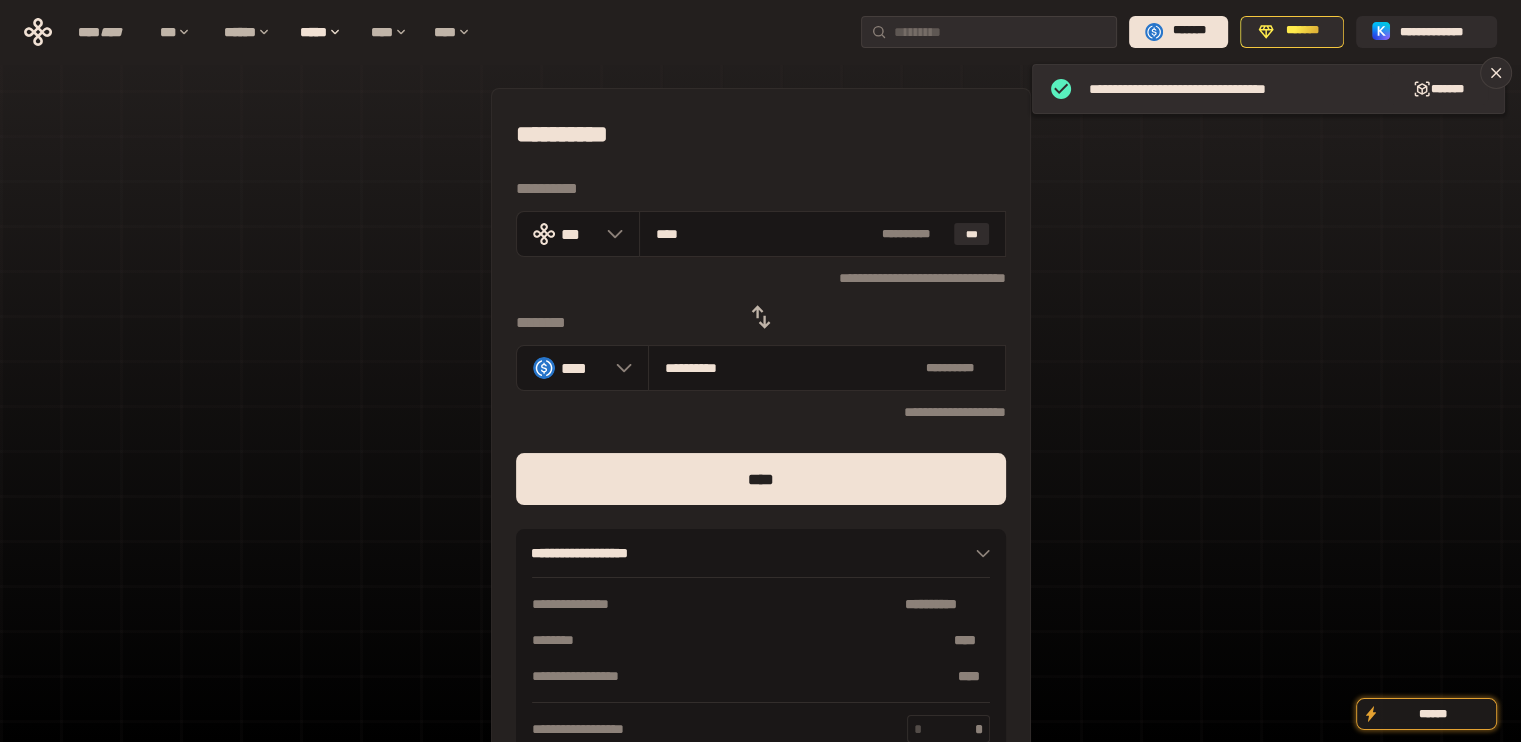 type on "***" 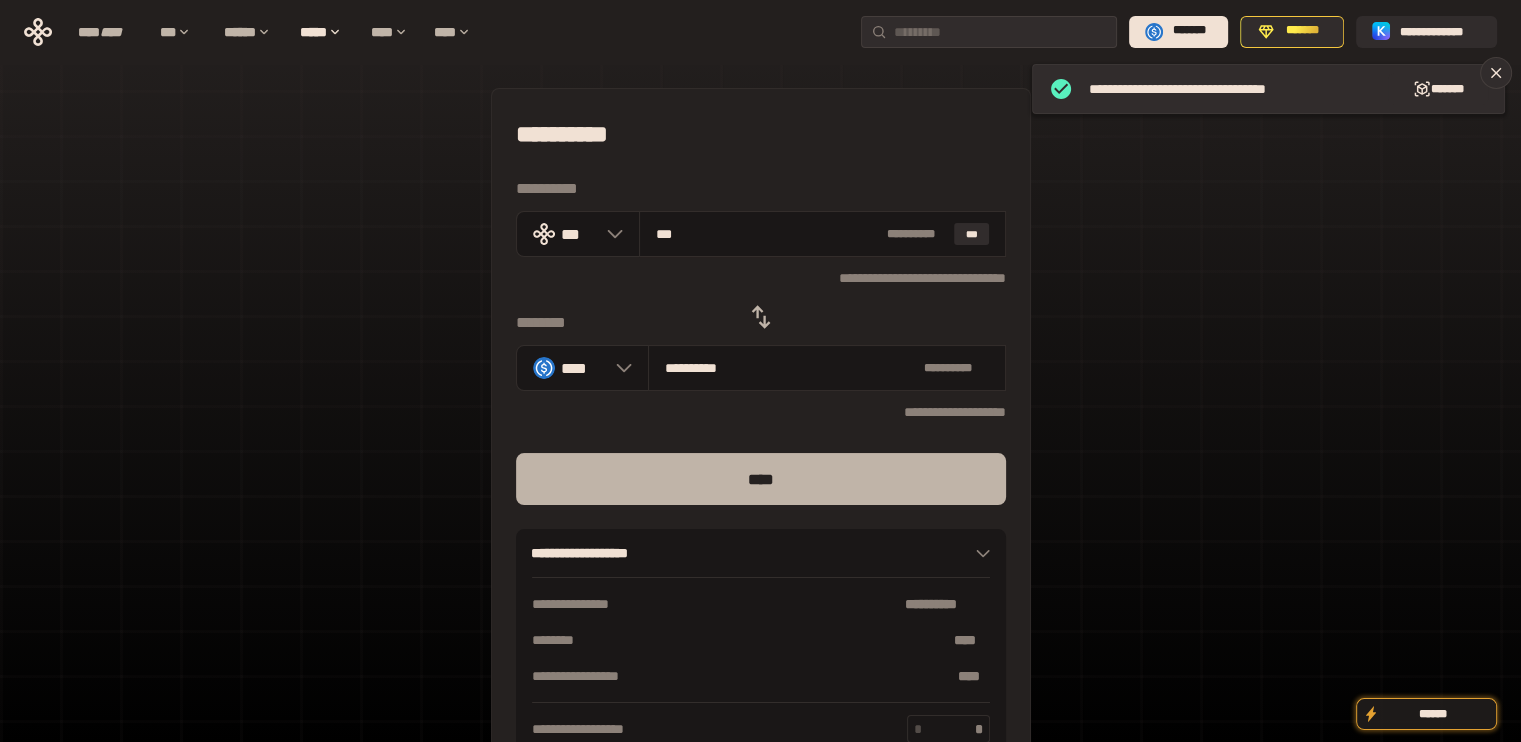 type on "***" 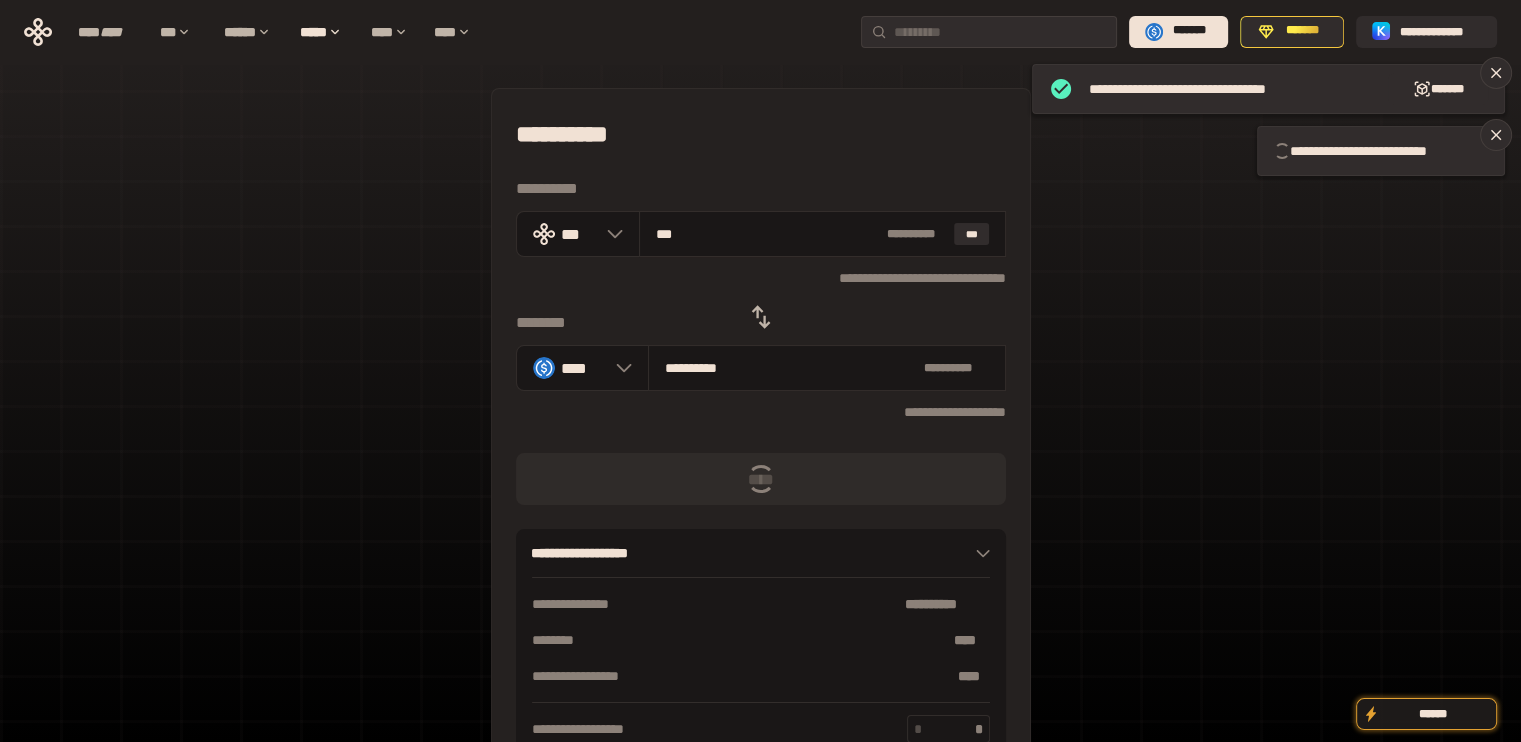 type 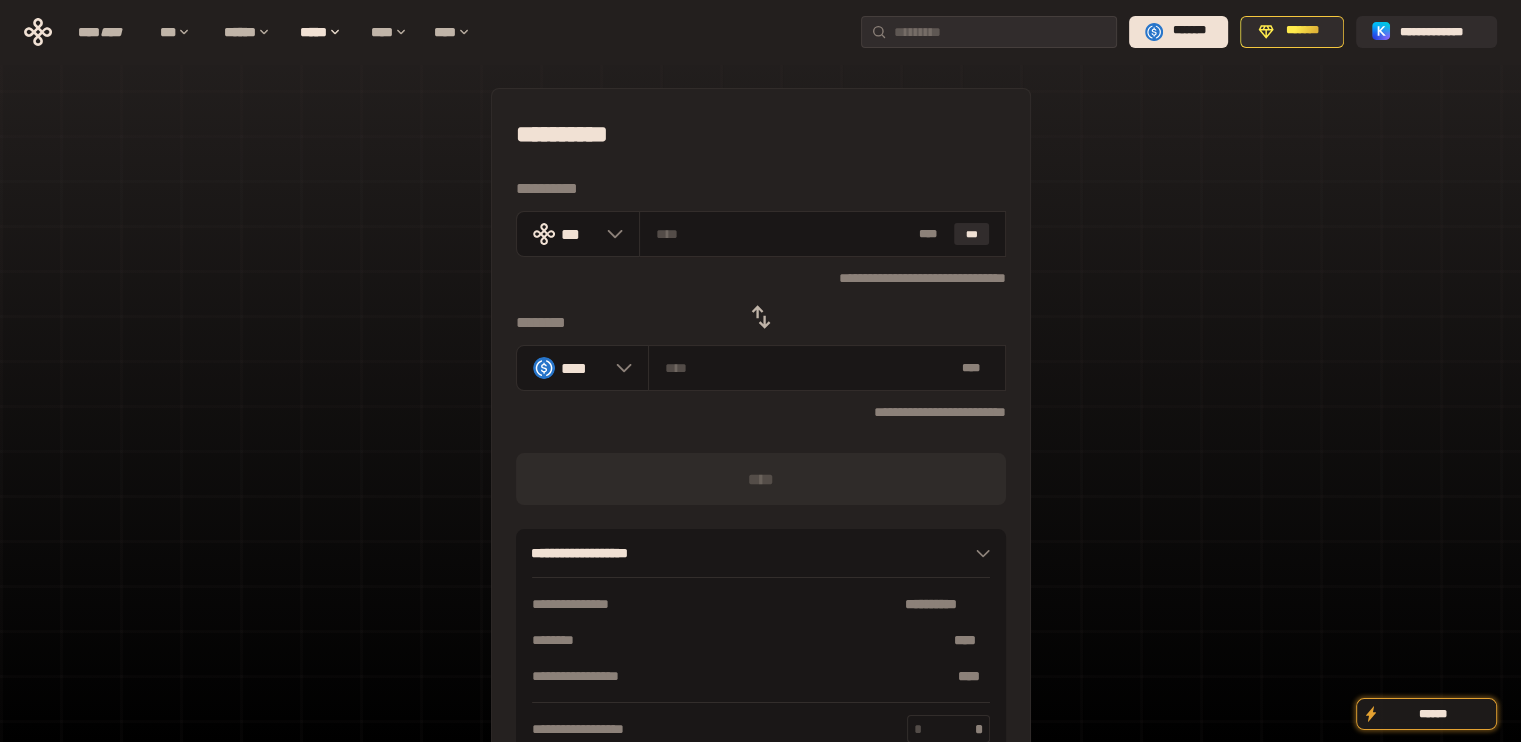 click 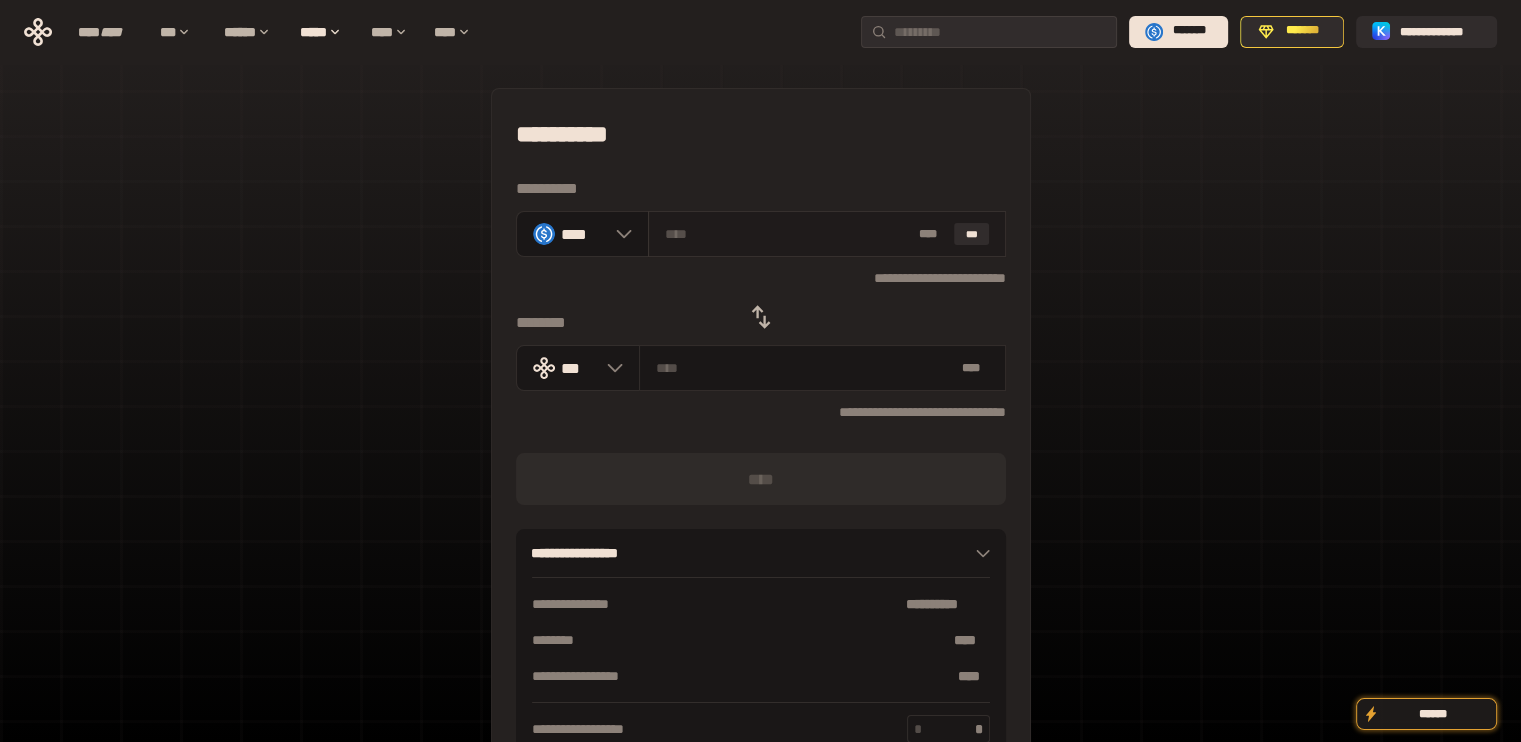 click on "* ** ***" at bounding box center (827, 234) 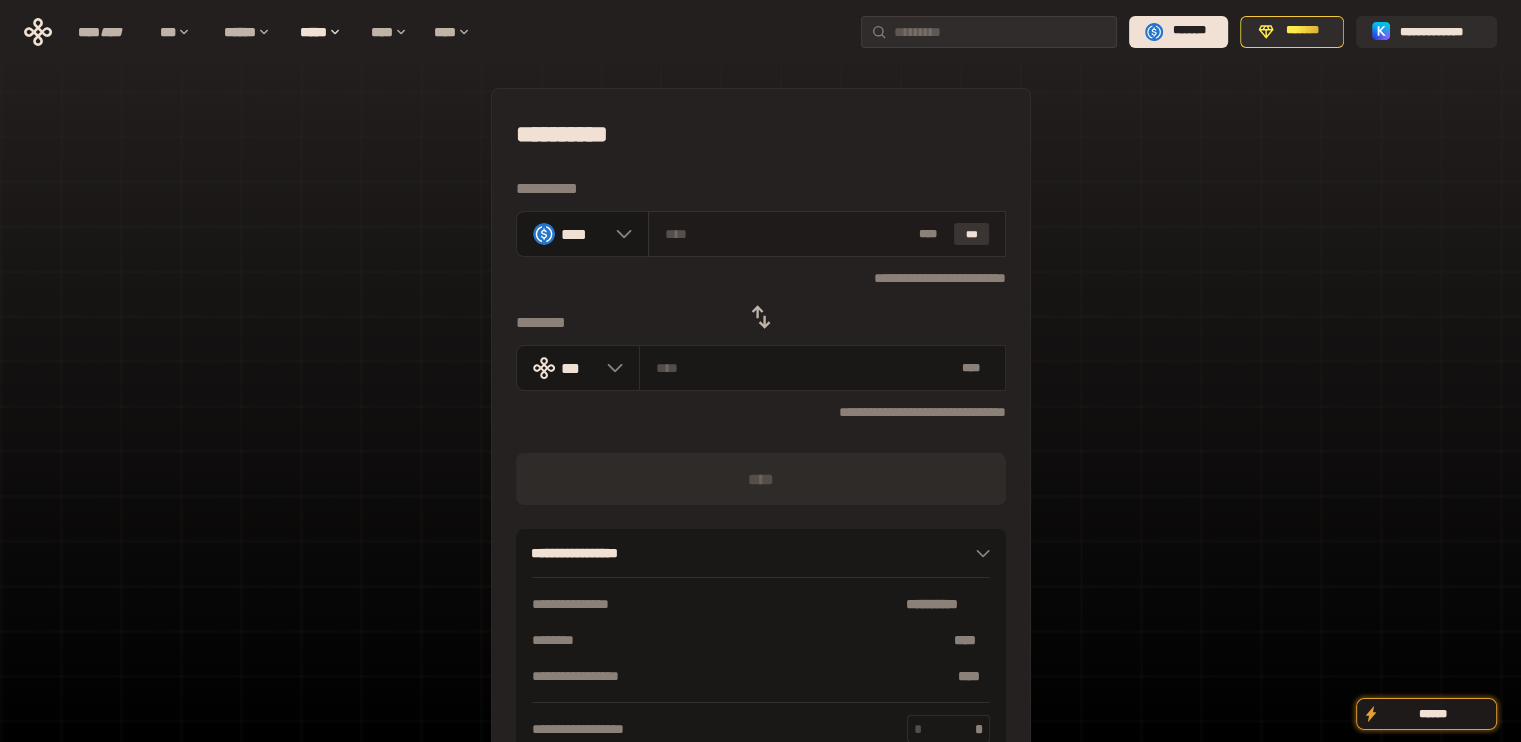 click on "***" at bounding box center (972, 234) 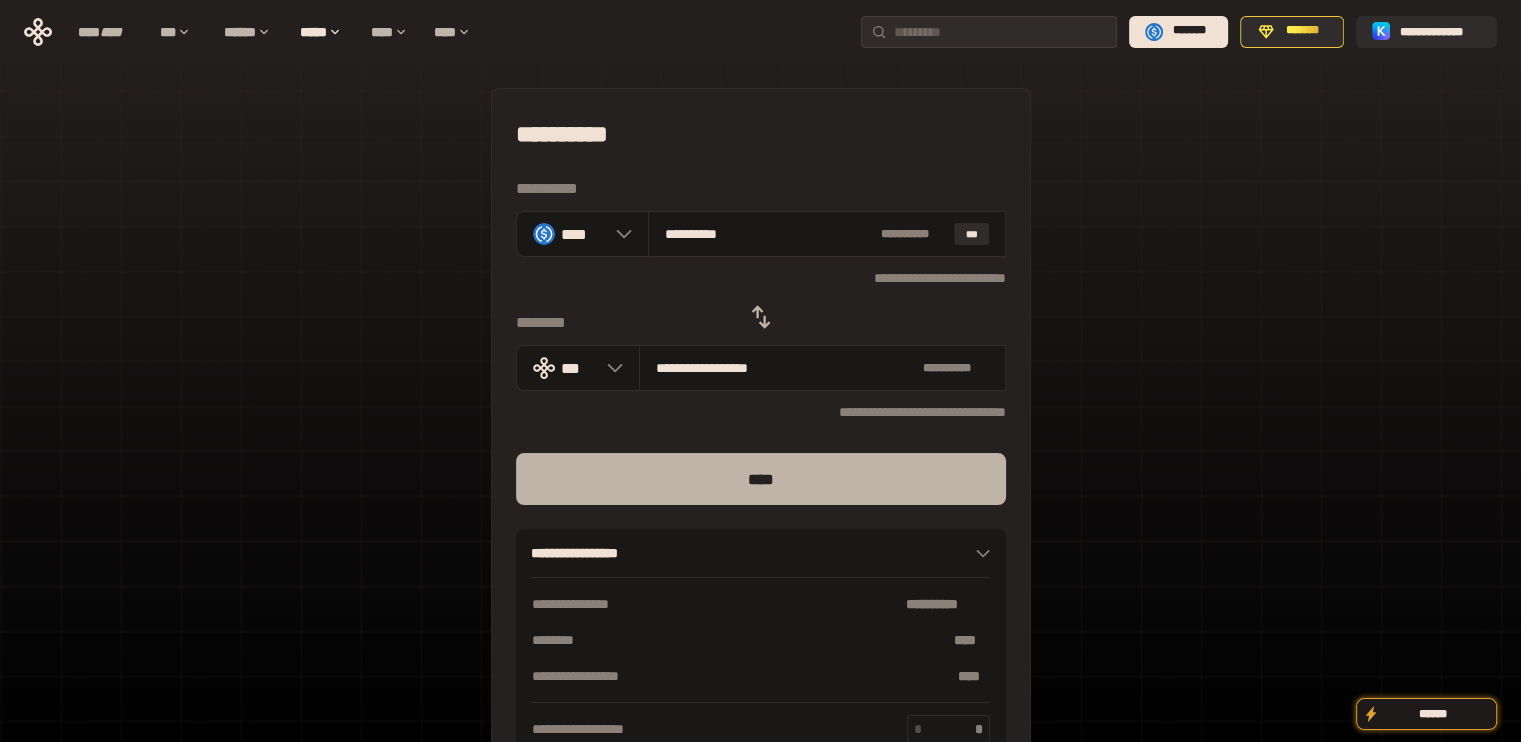 click on "****" at bounding box center [761, 479] 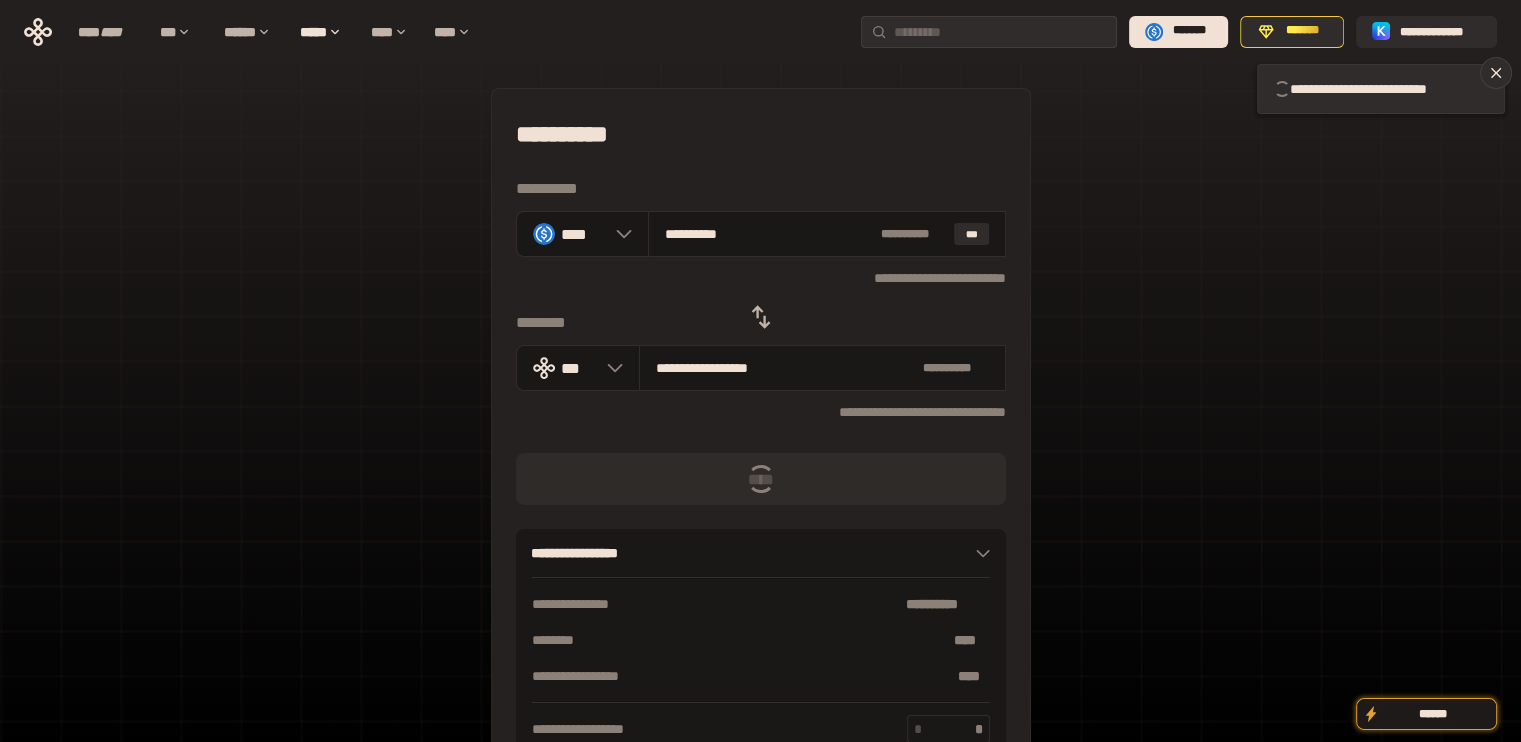 type 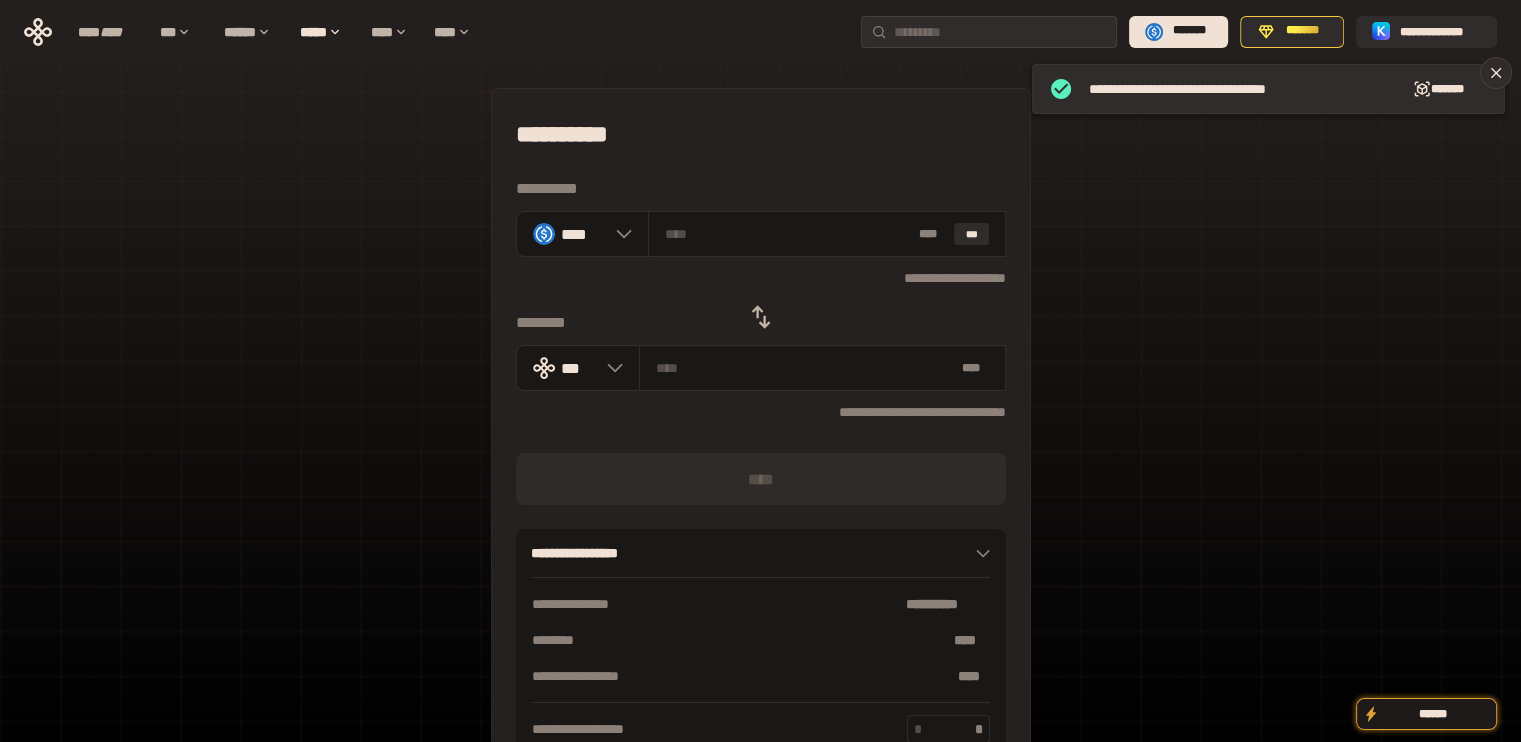 click at bounding box center (761, 317) 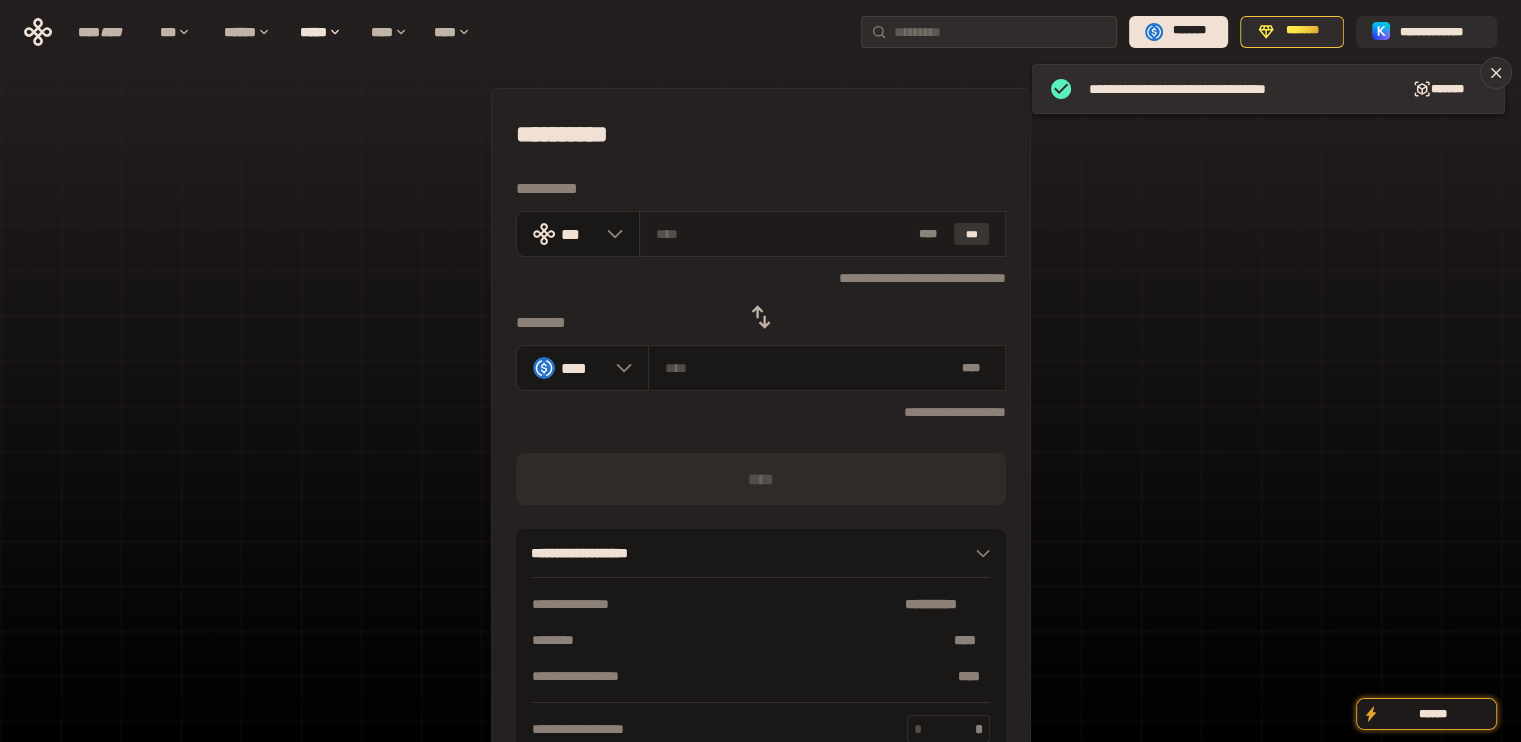 click on "***" at bounding box center [972, 234] 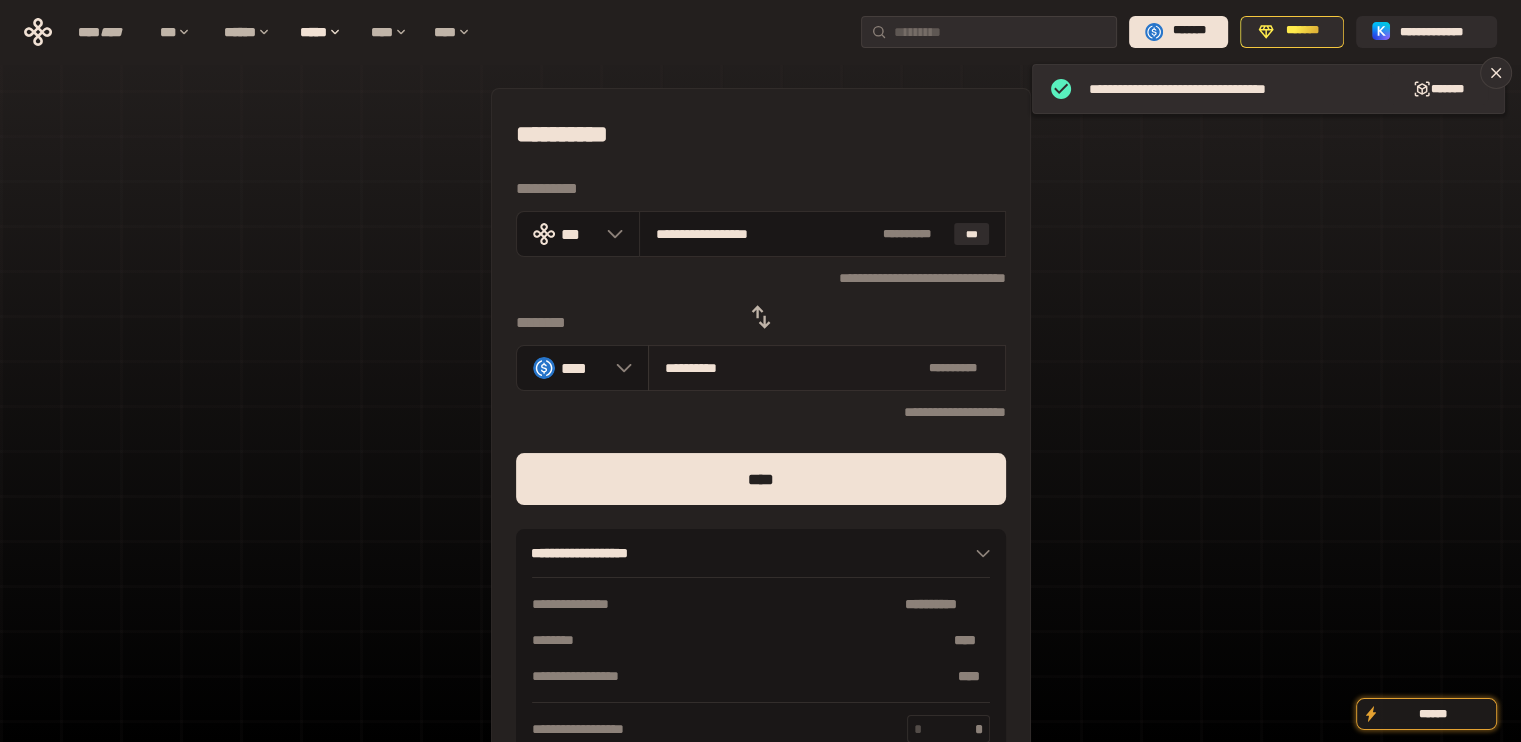 drag, startPoint x: 694, startPoint y: 237, endPoint x: 949, endPoint y: 363, distance: 284.431 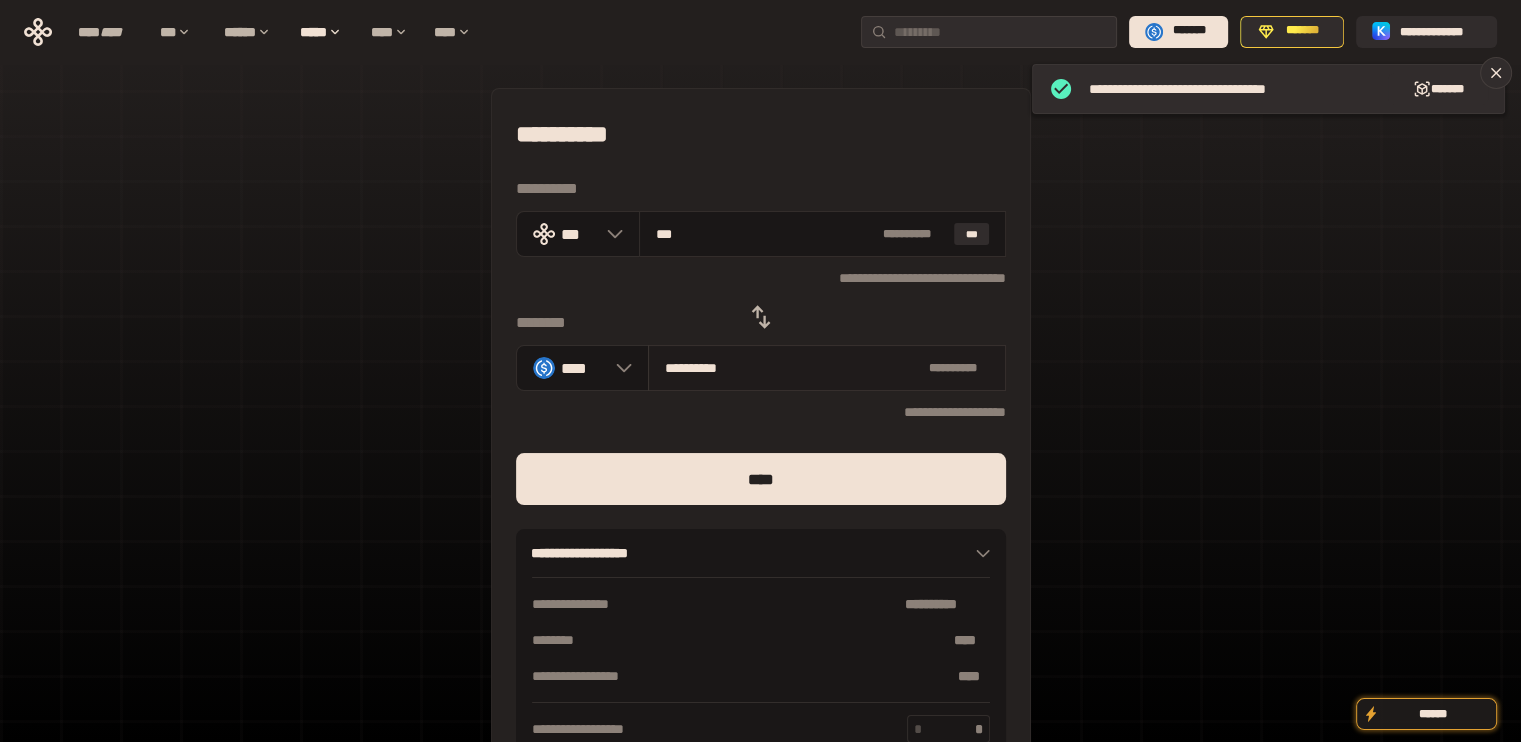type on "**********" 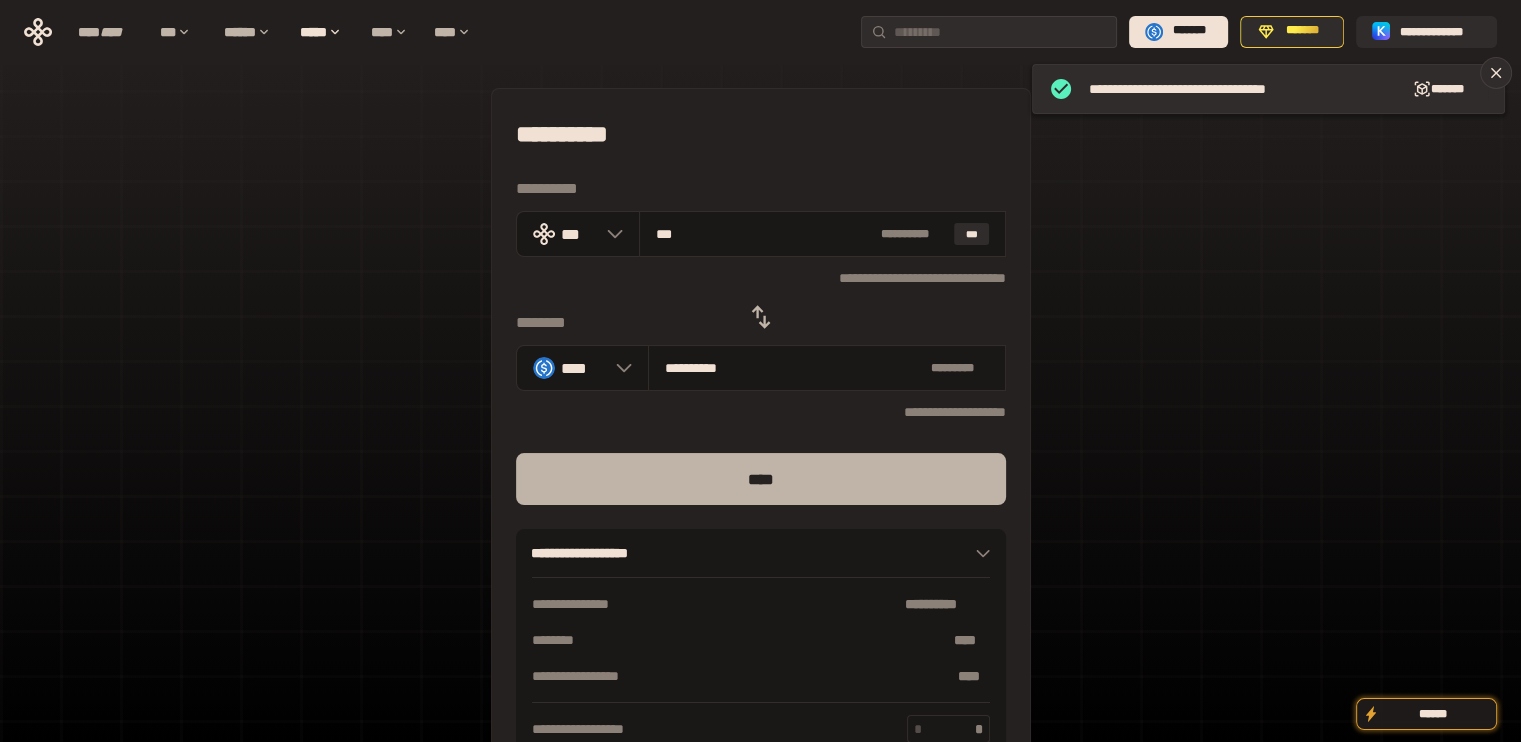 type on "***" 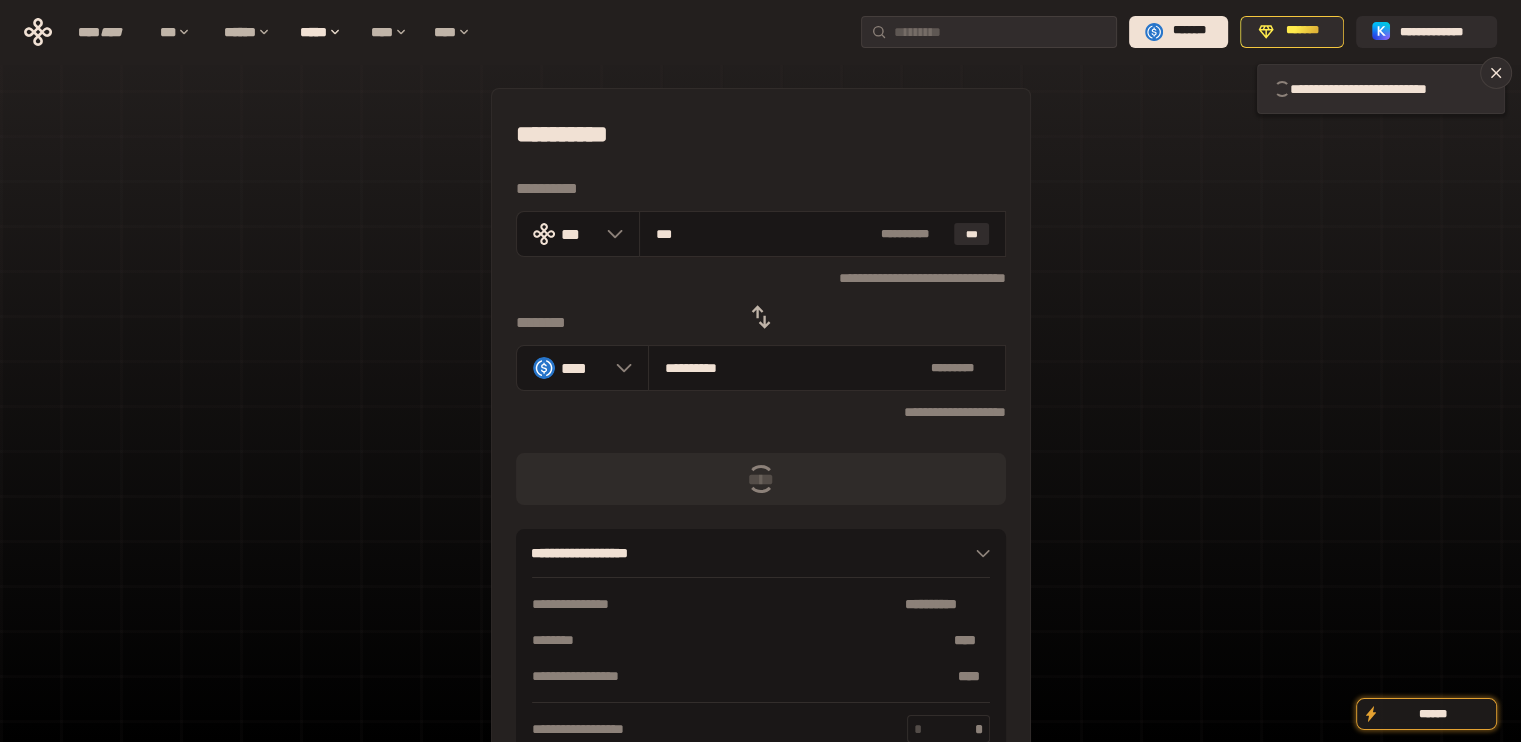 type 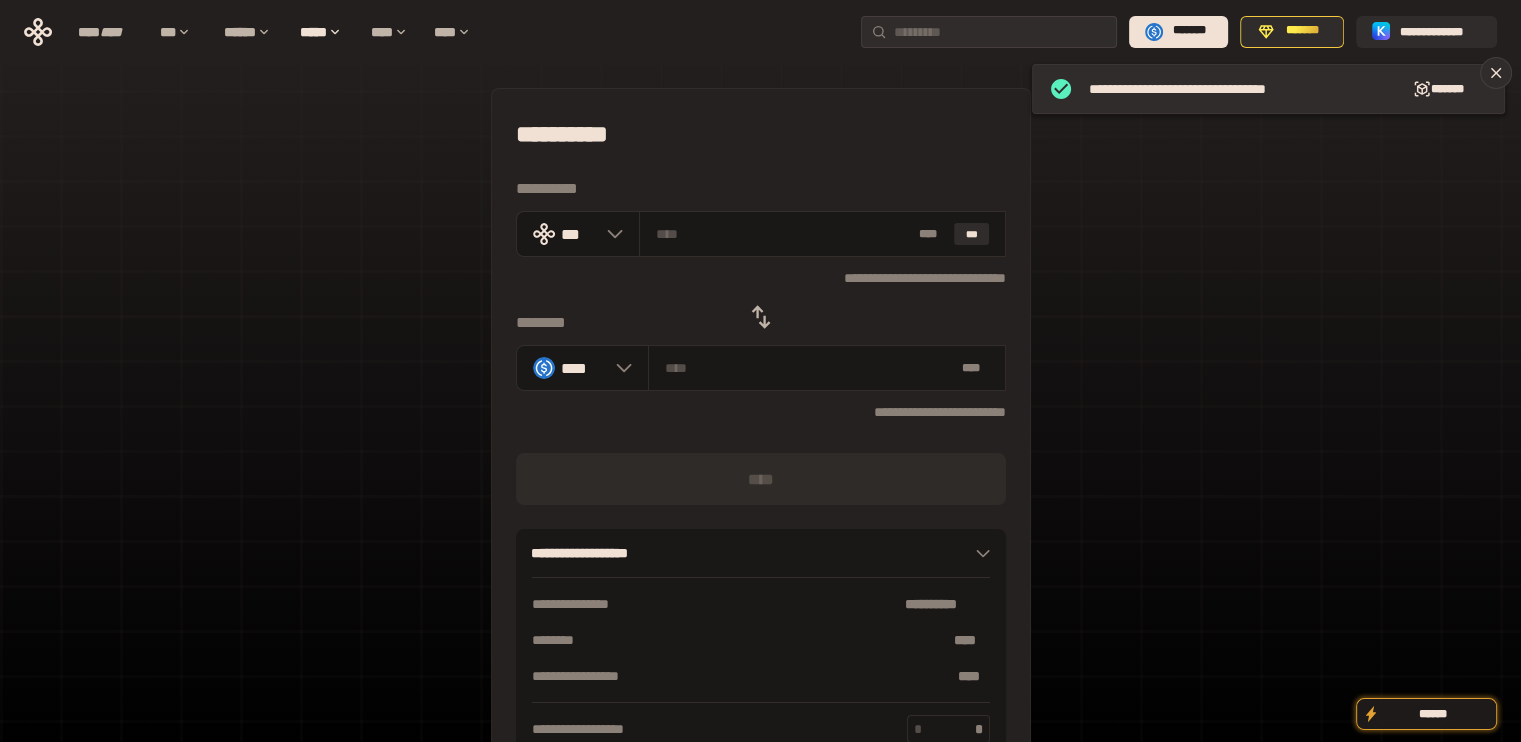 click 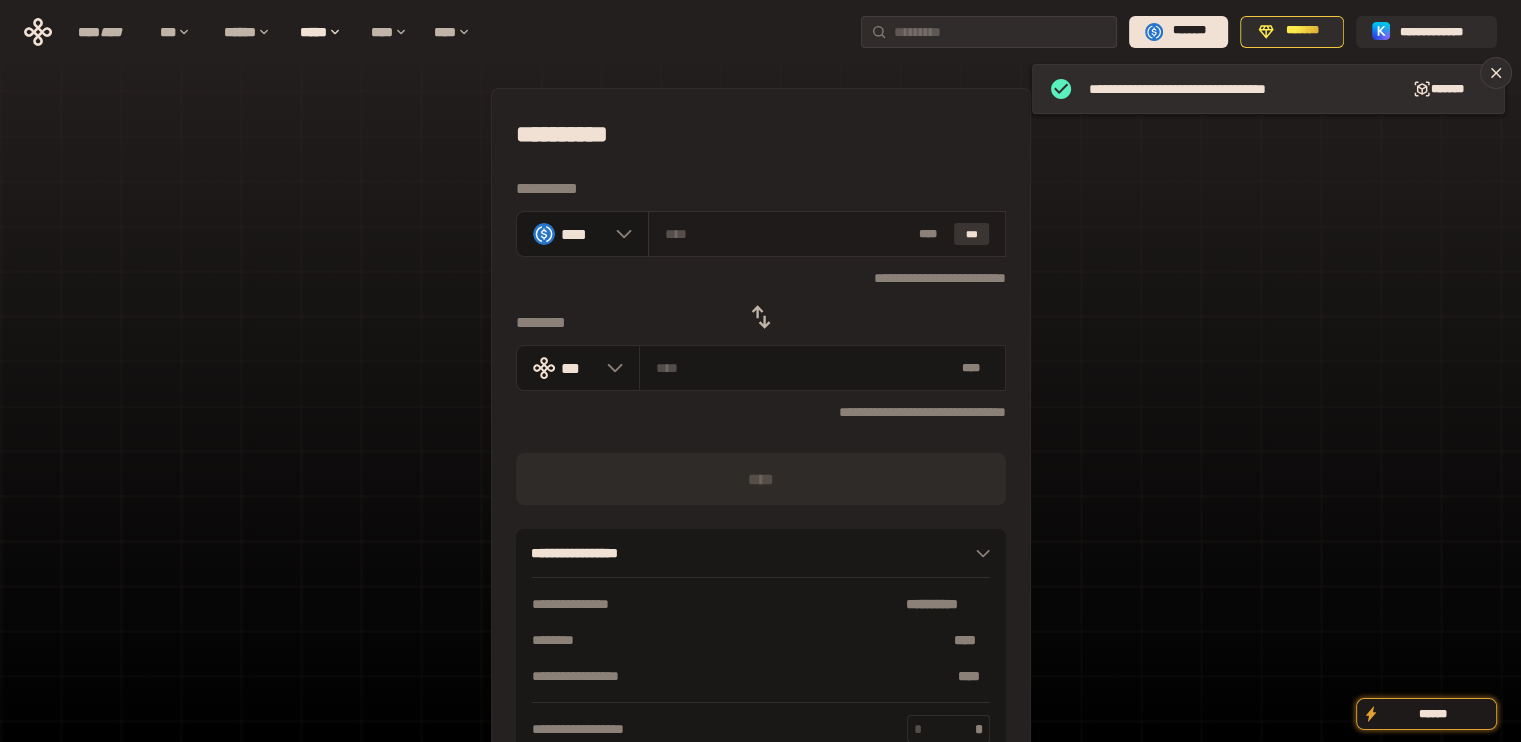 click on "***" at bounding box center [972, 234] 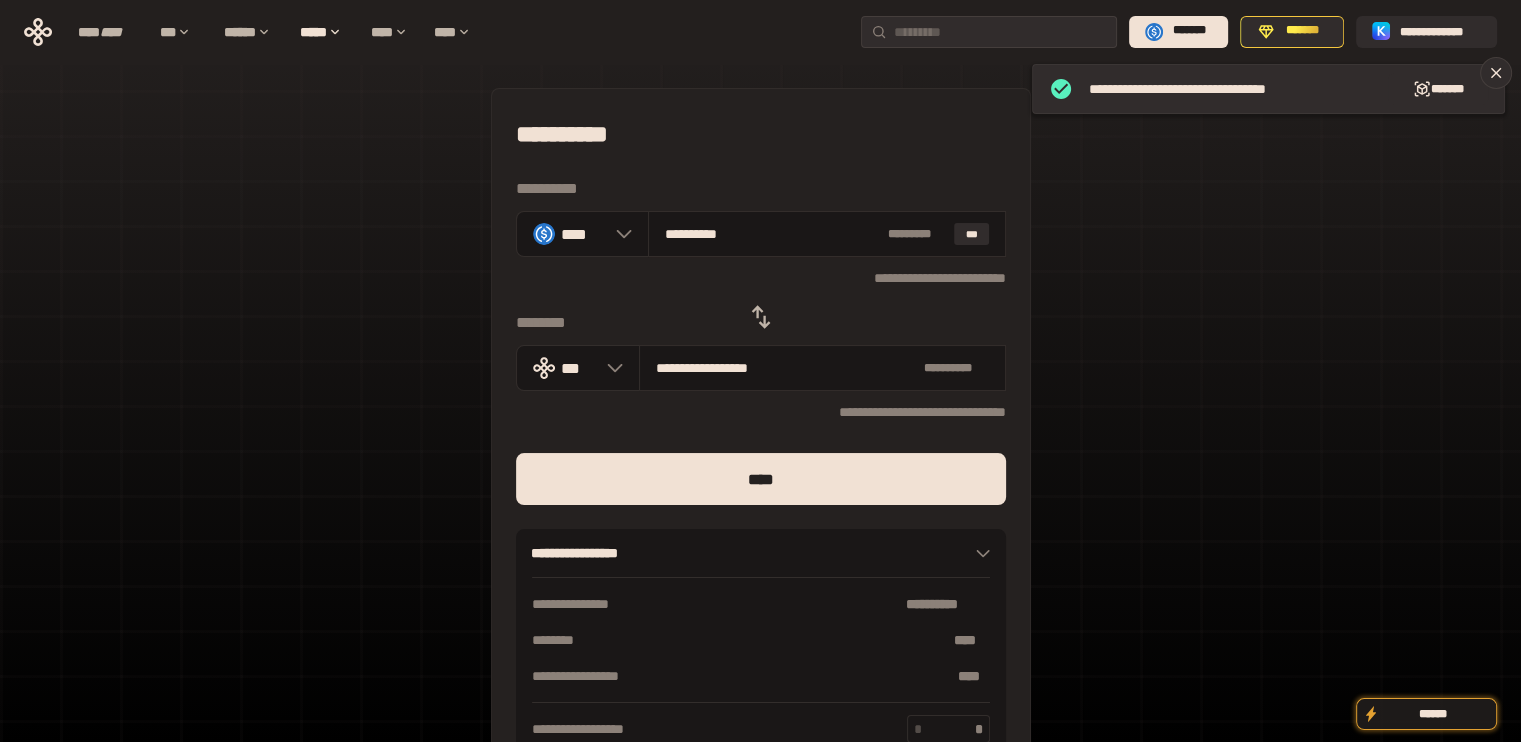 click at bounding box center [761, 517] 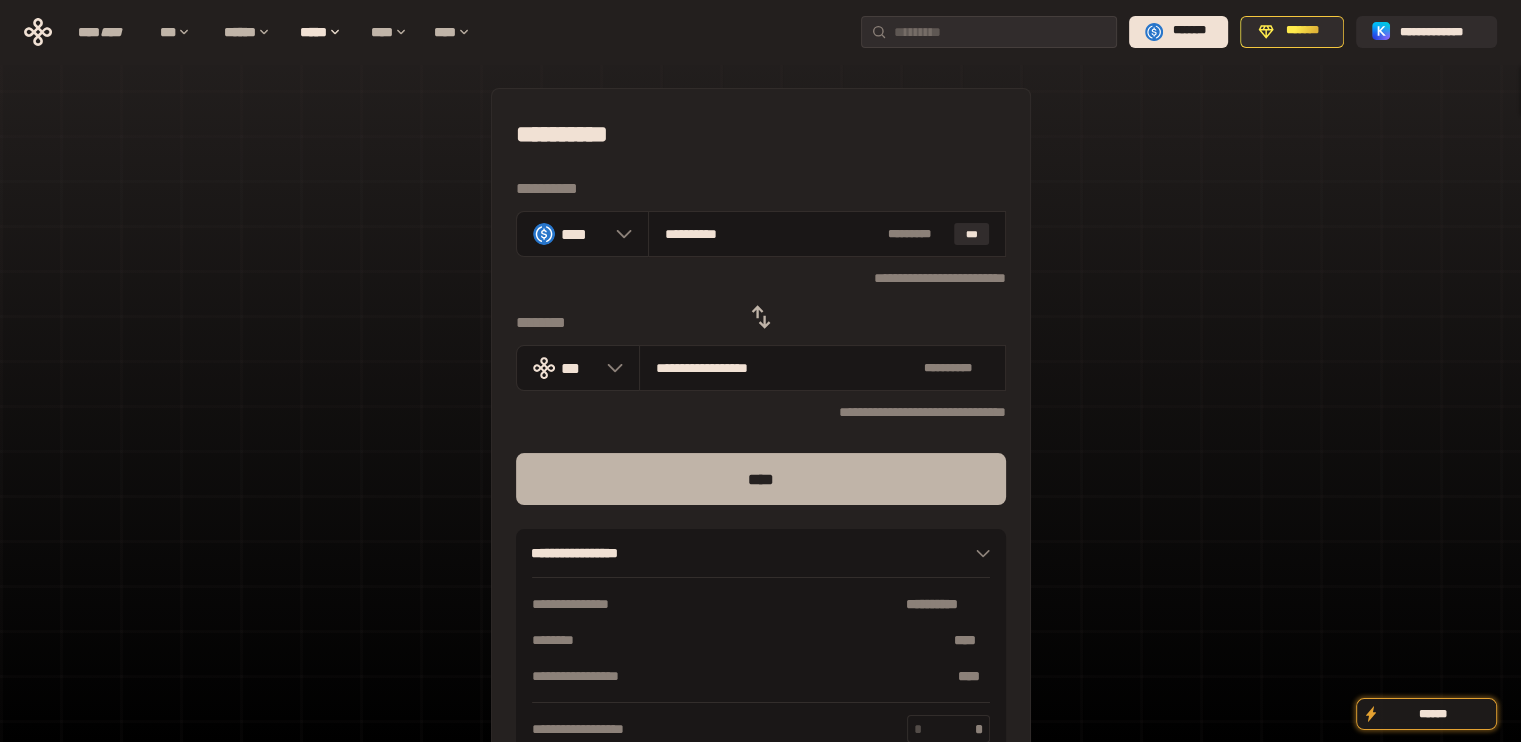 click on "****" at bounding box center (761, 479) 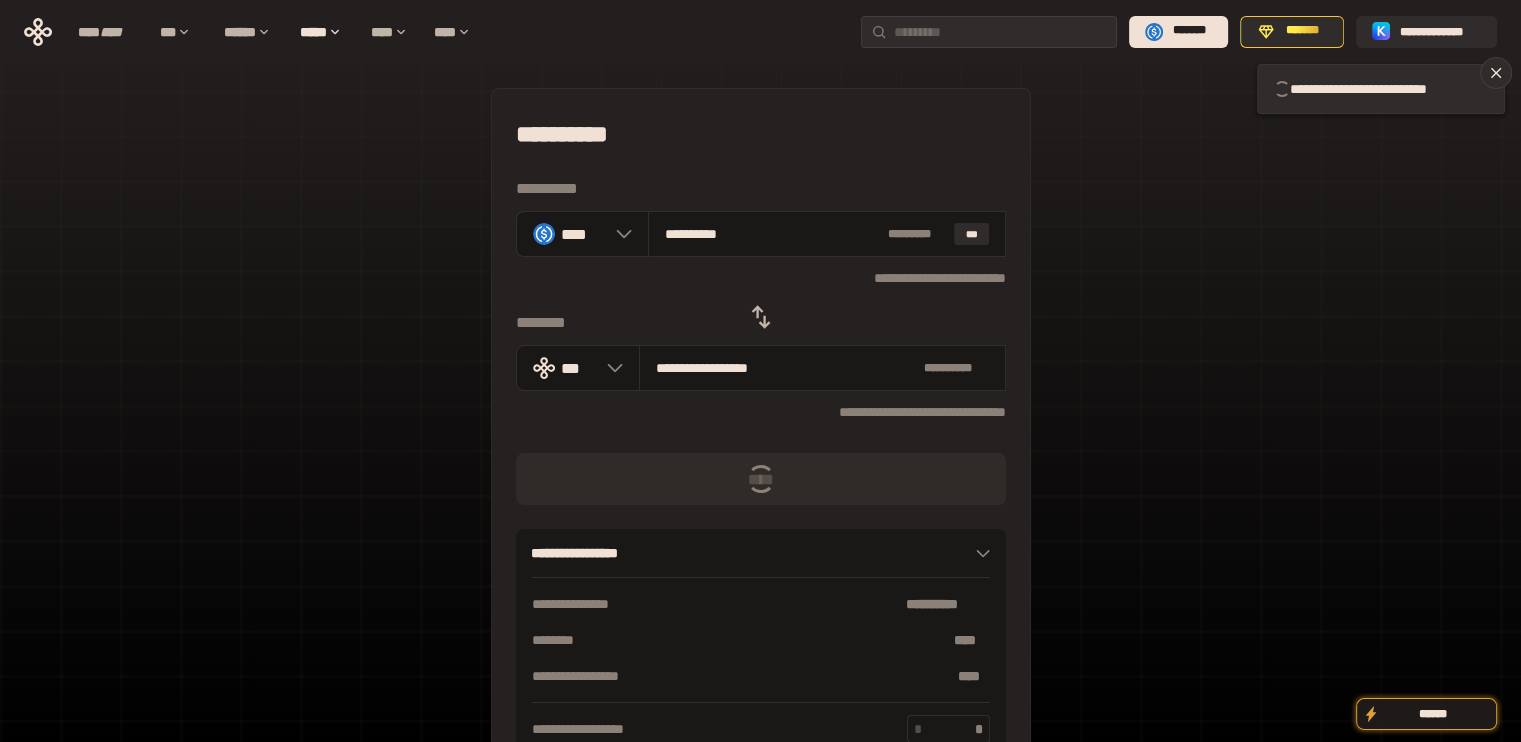 type 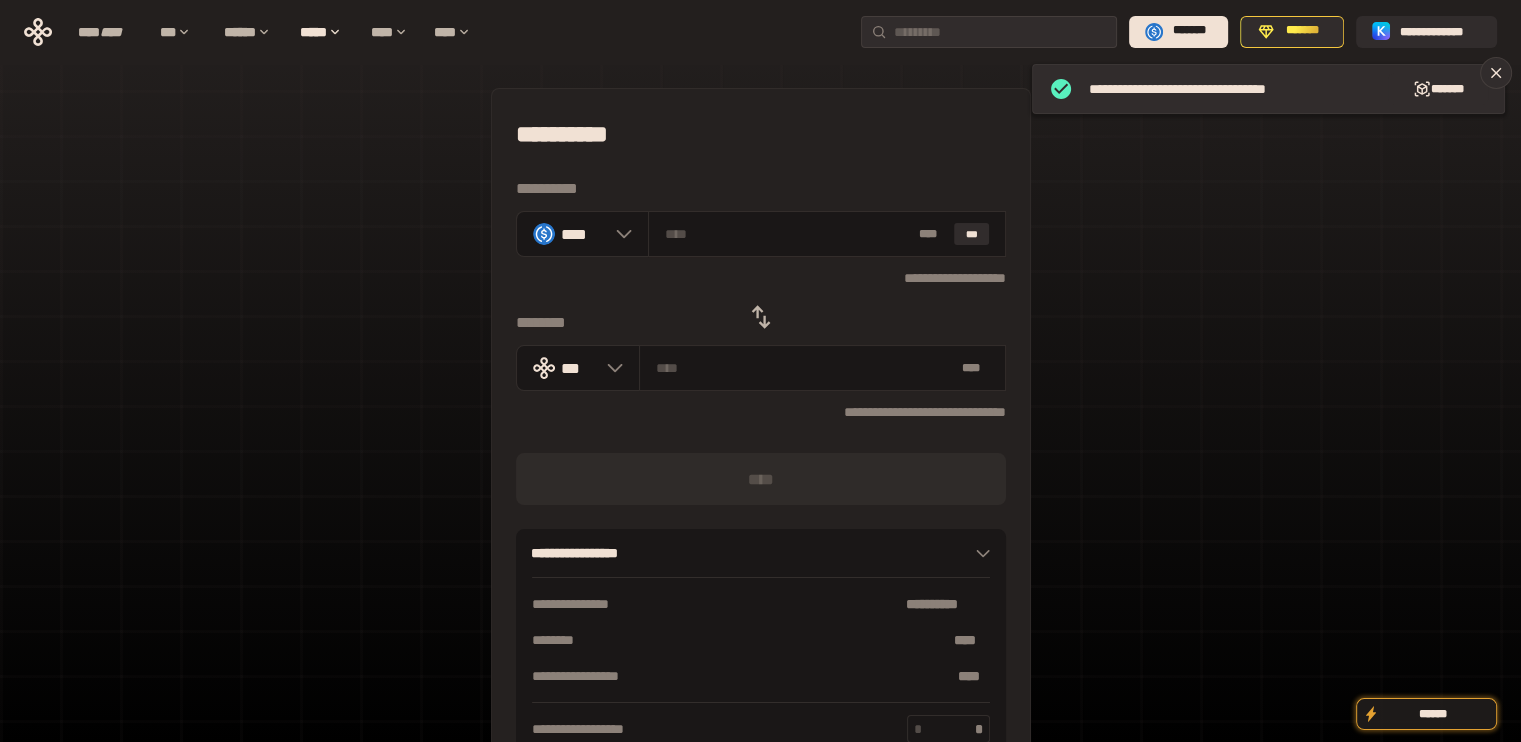 click on "**********" at bounding box center (761, 277) 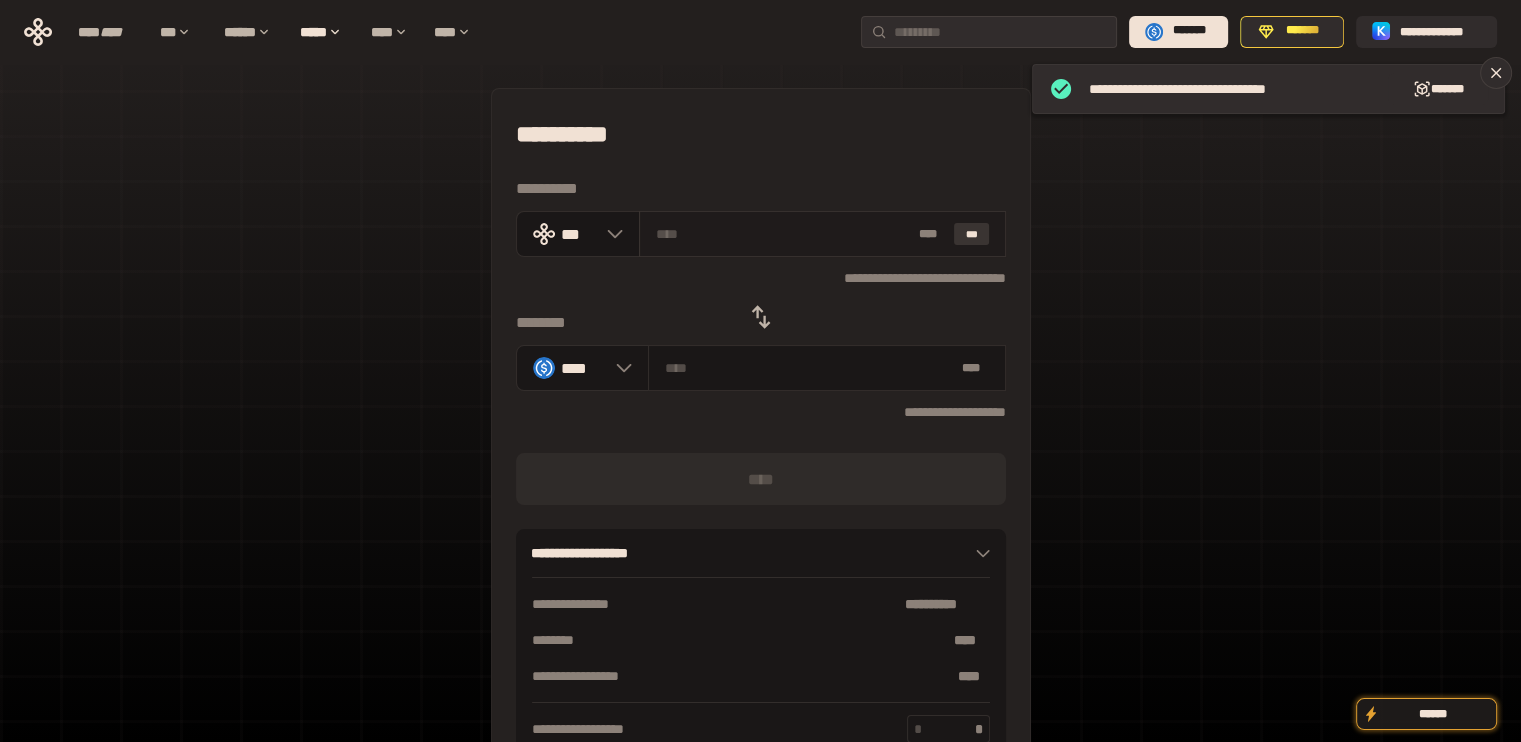 click on "***" at bounding box center [972, 234] 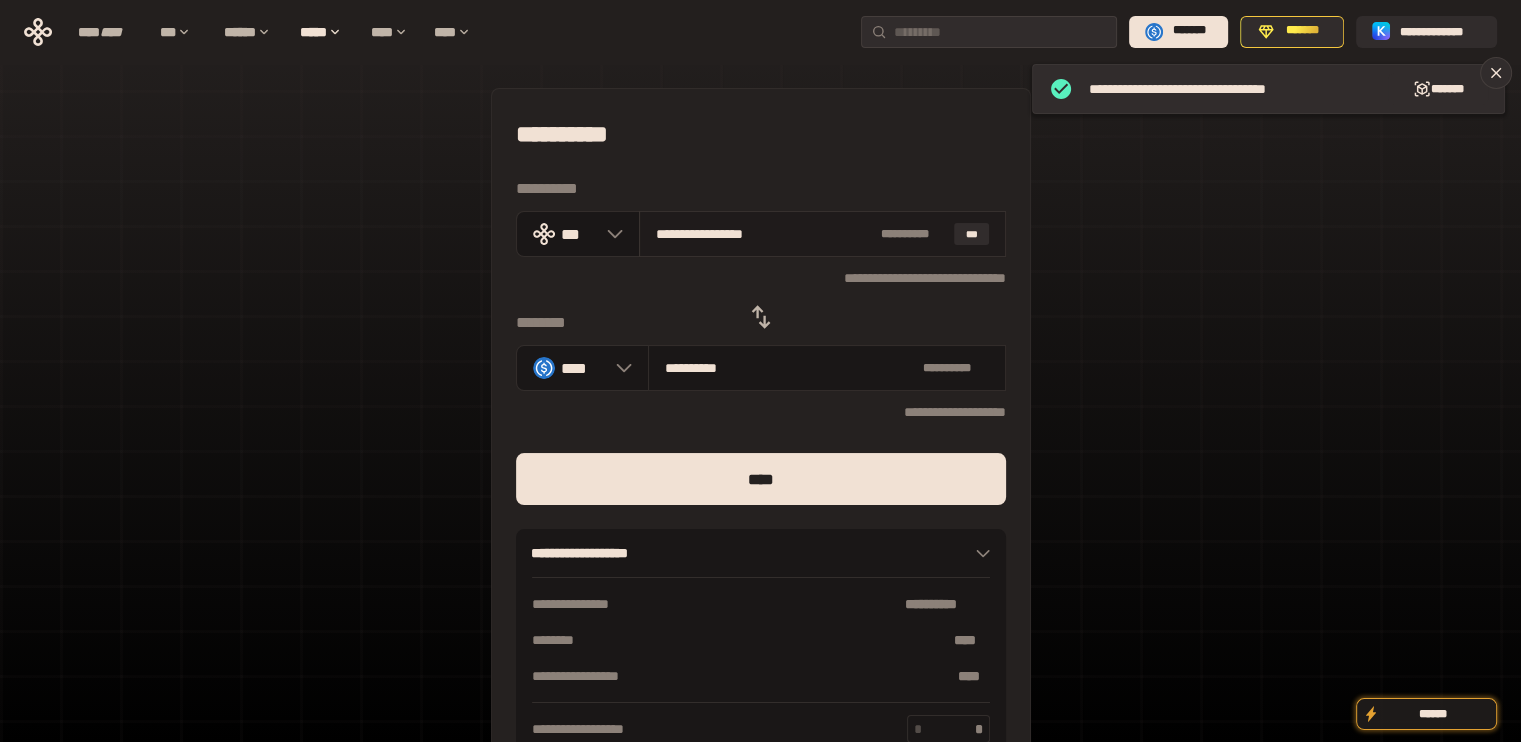 drag, startPoint x: 680, startPoint y: 230, endPoint x: 885, endPoint y: 250, distance: 205.9733 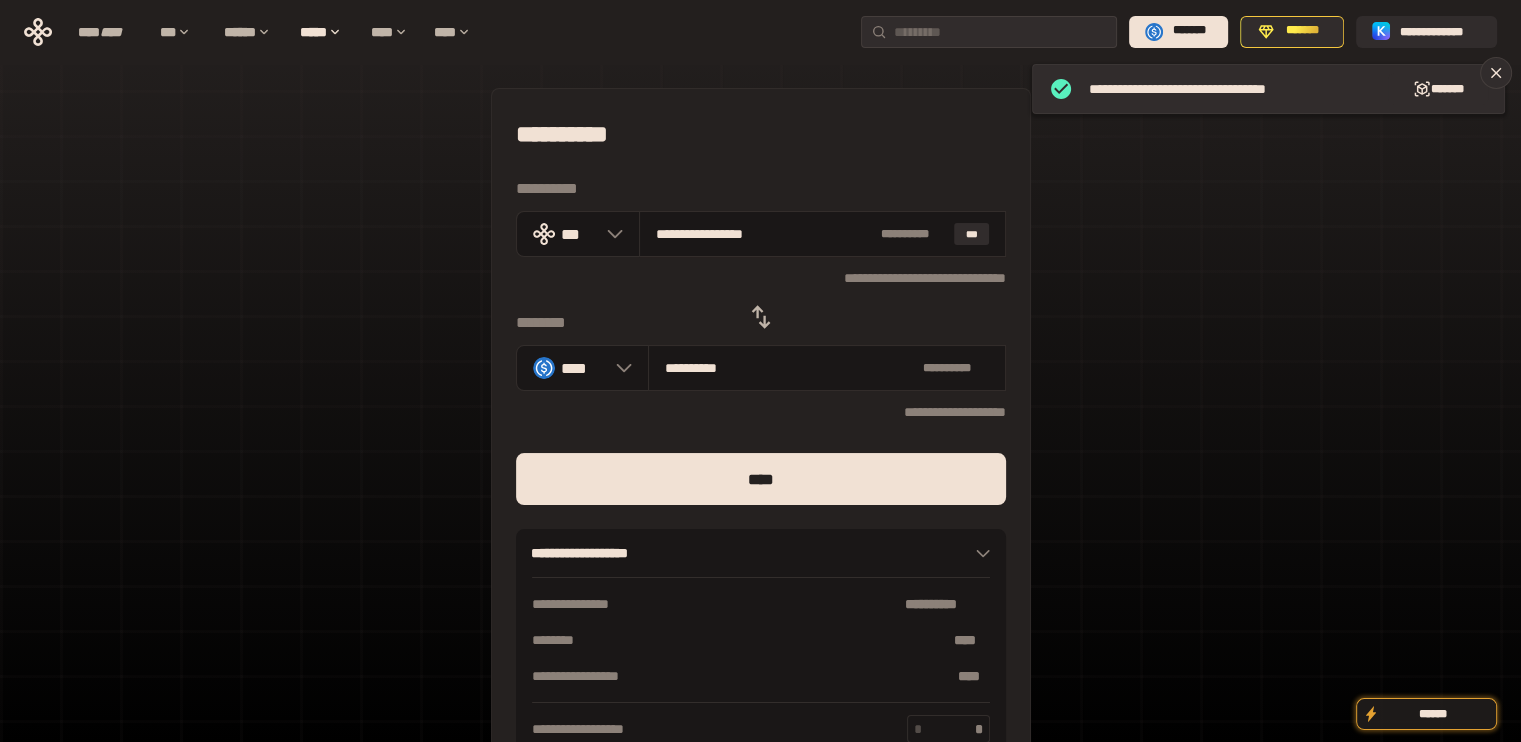 type on "***" 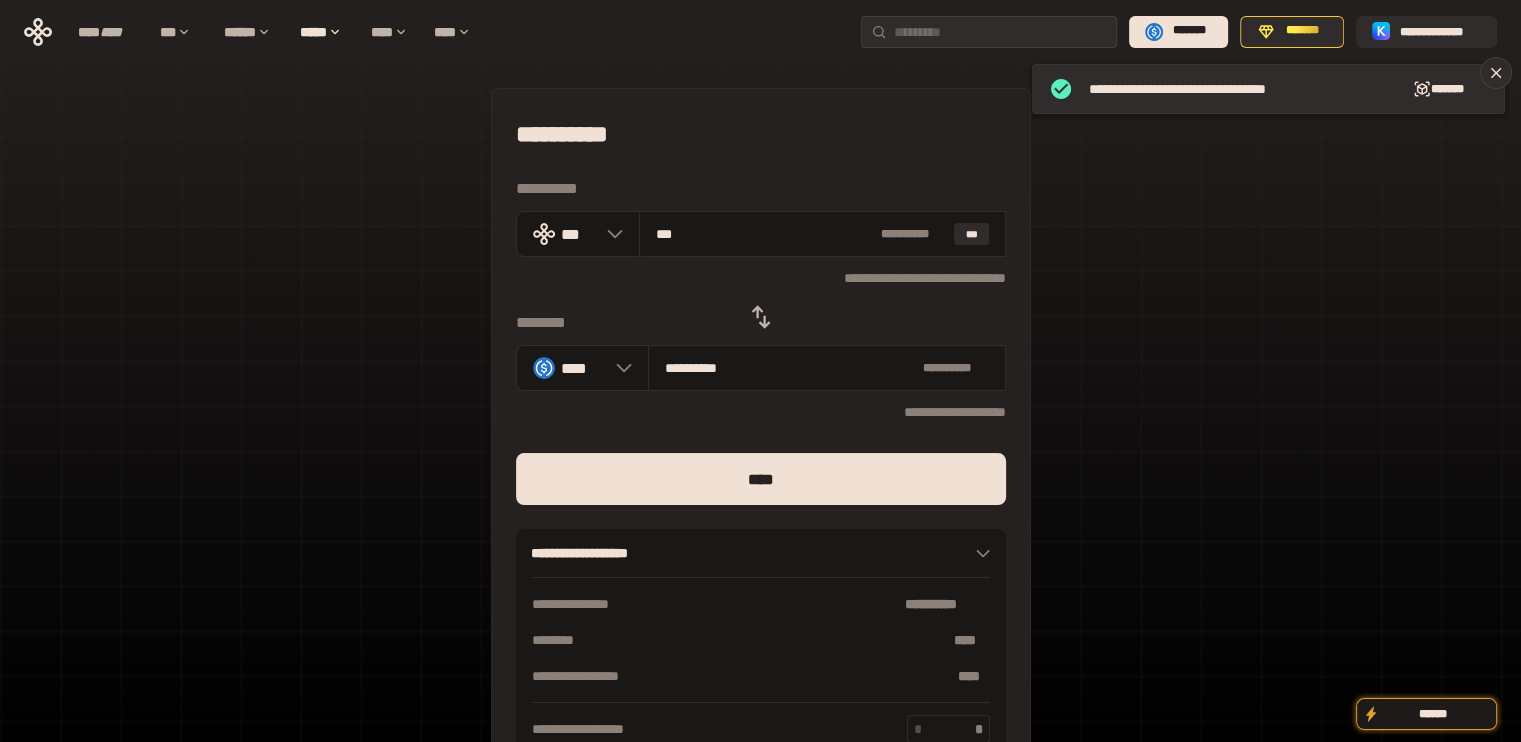 type on "**********" 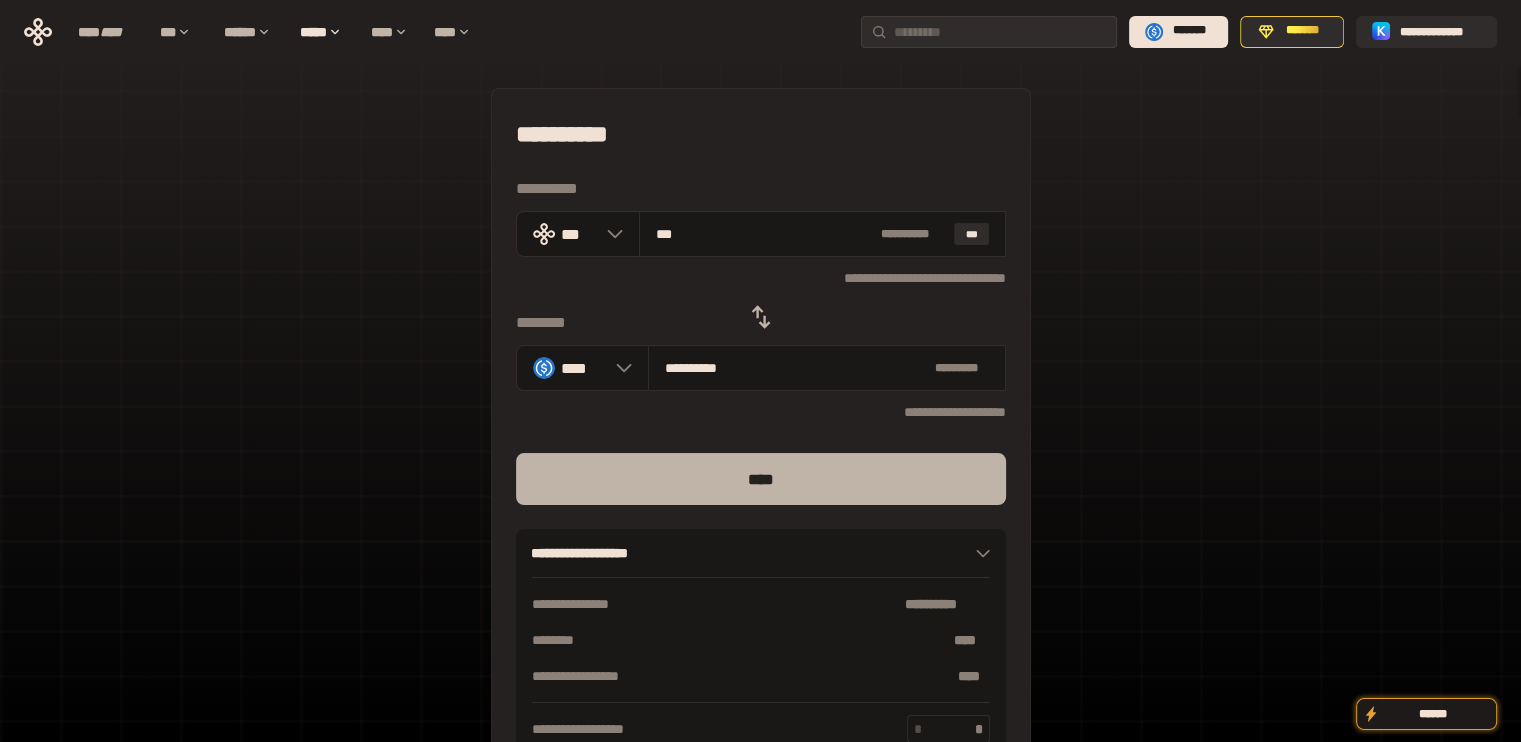 type on "***" 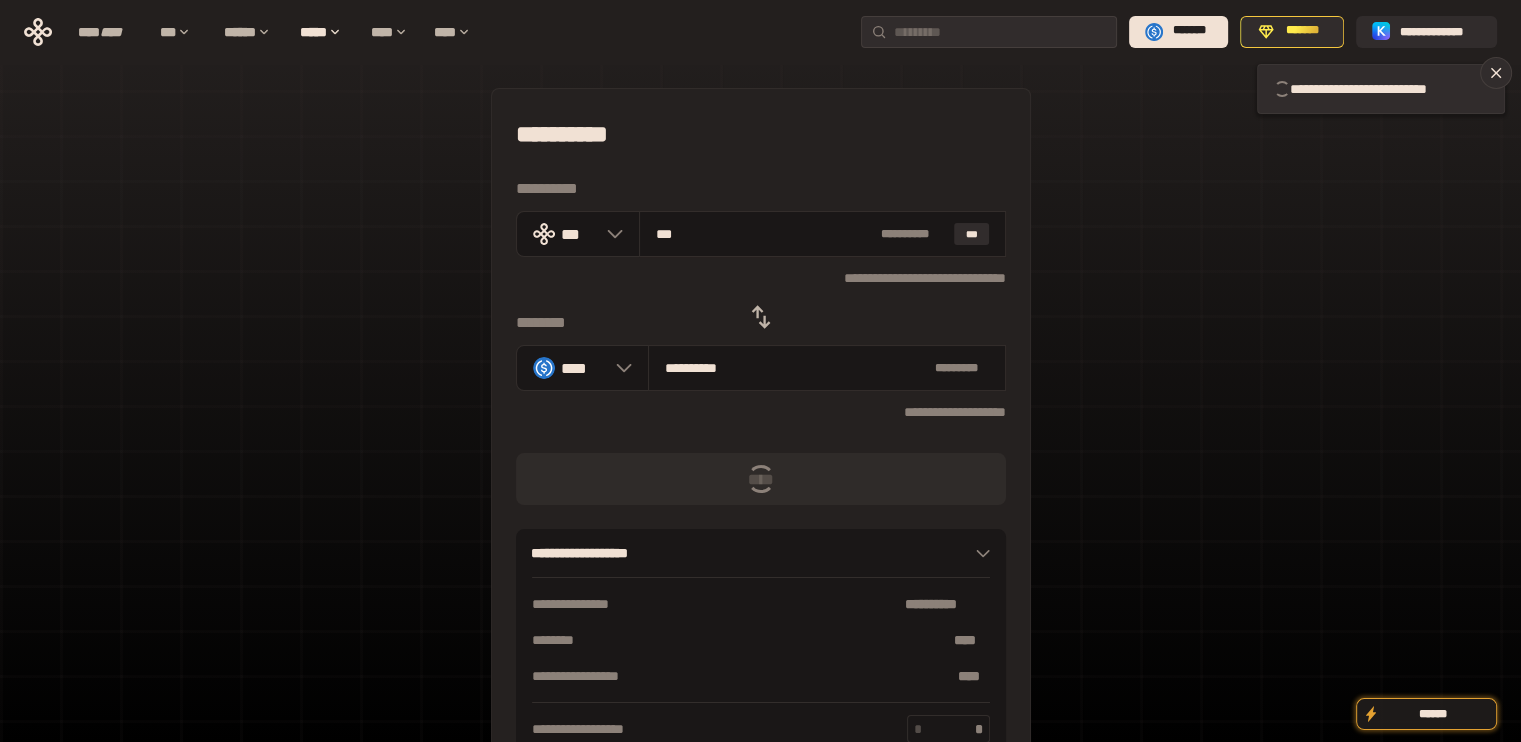 type 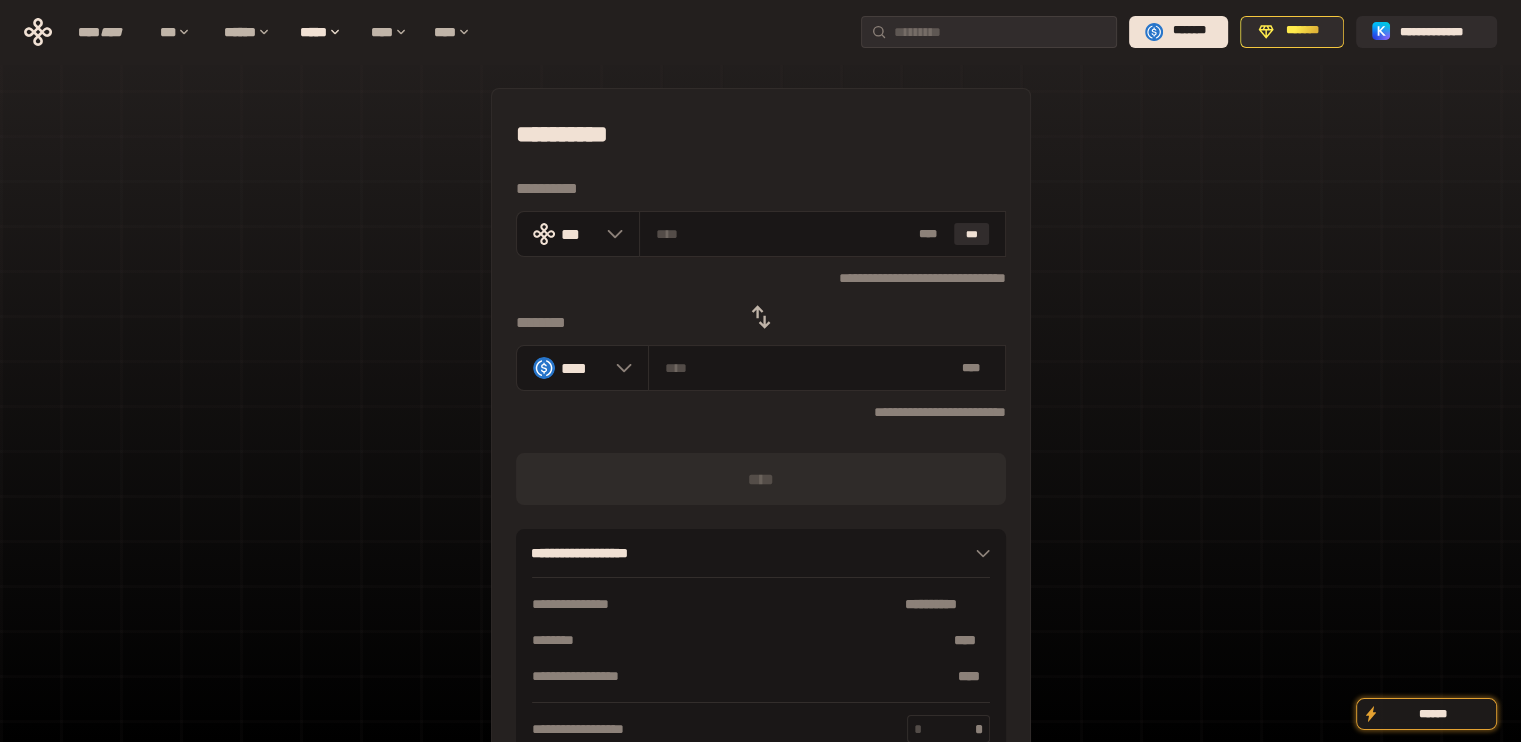 click 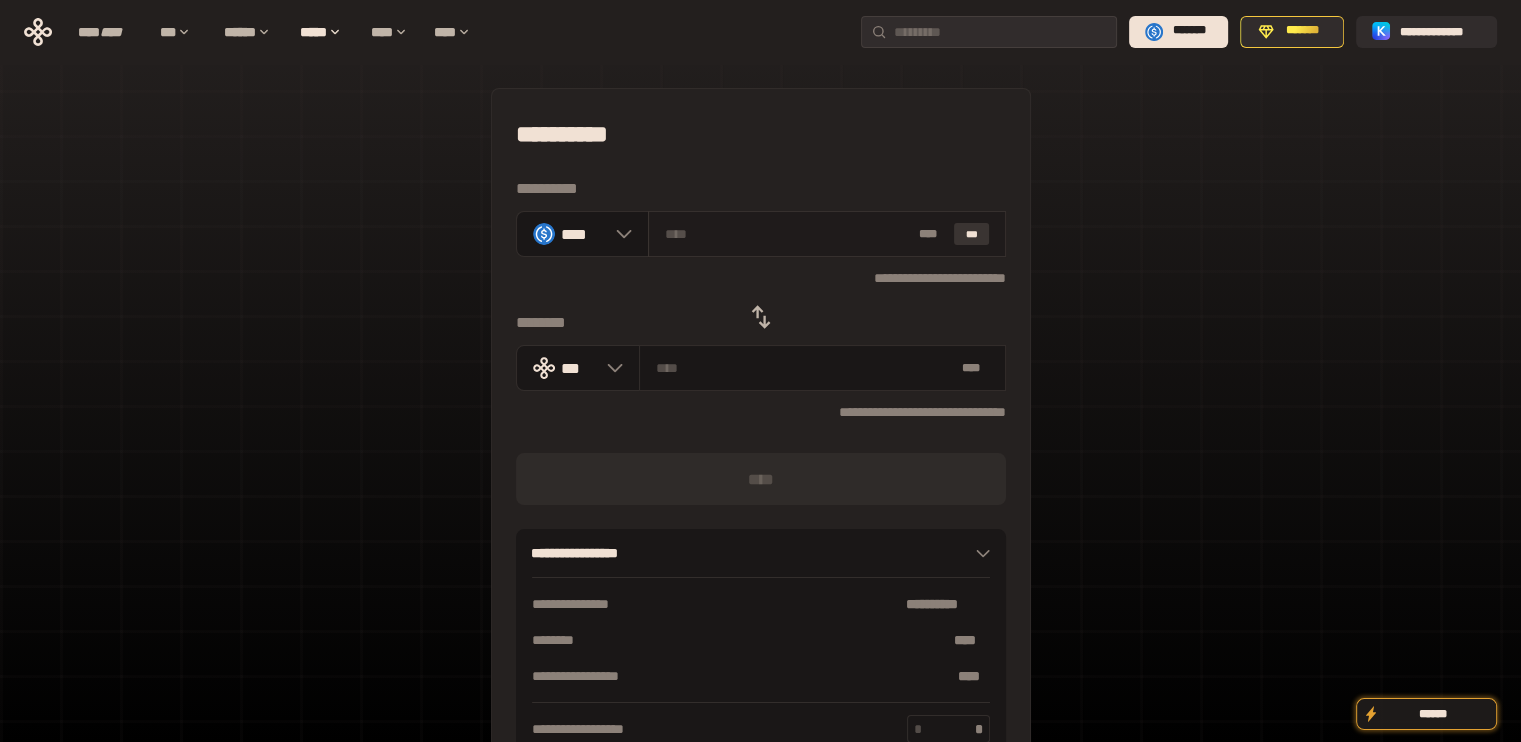 click on "***" at bounding box center [972, 234] 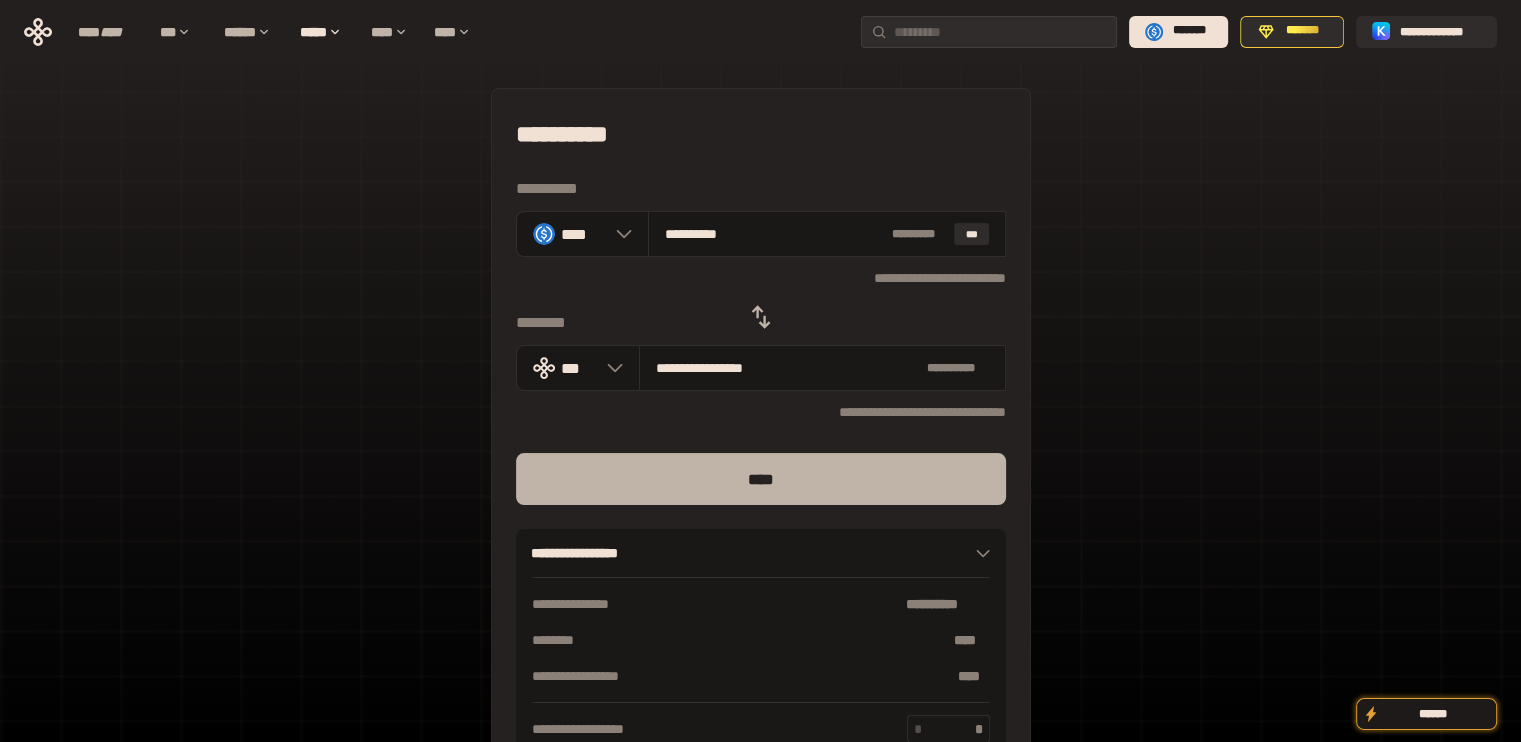 click on "****" at bounding box center (761, 479) 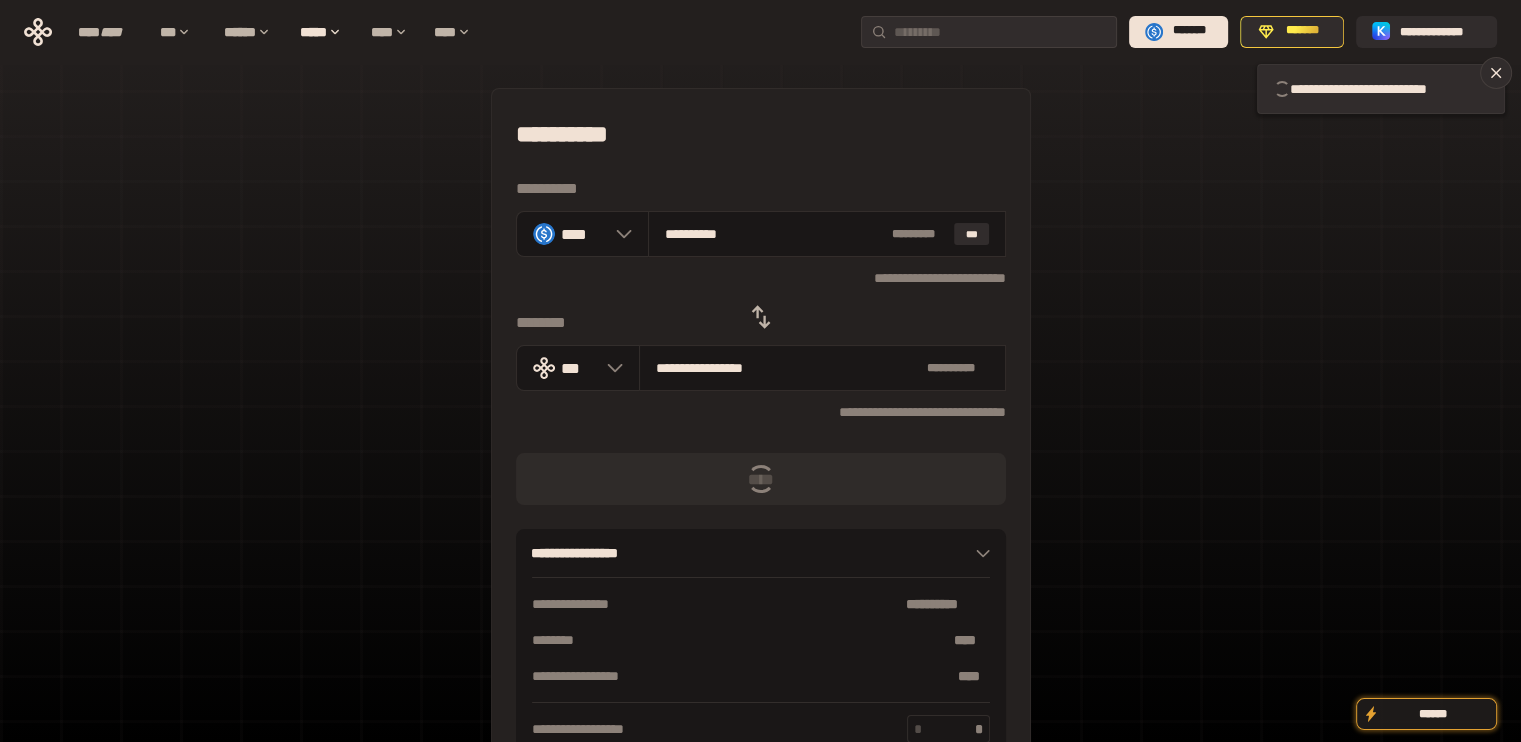 type 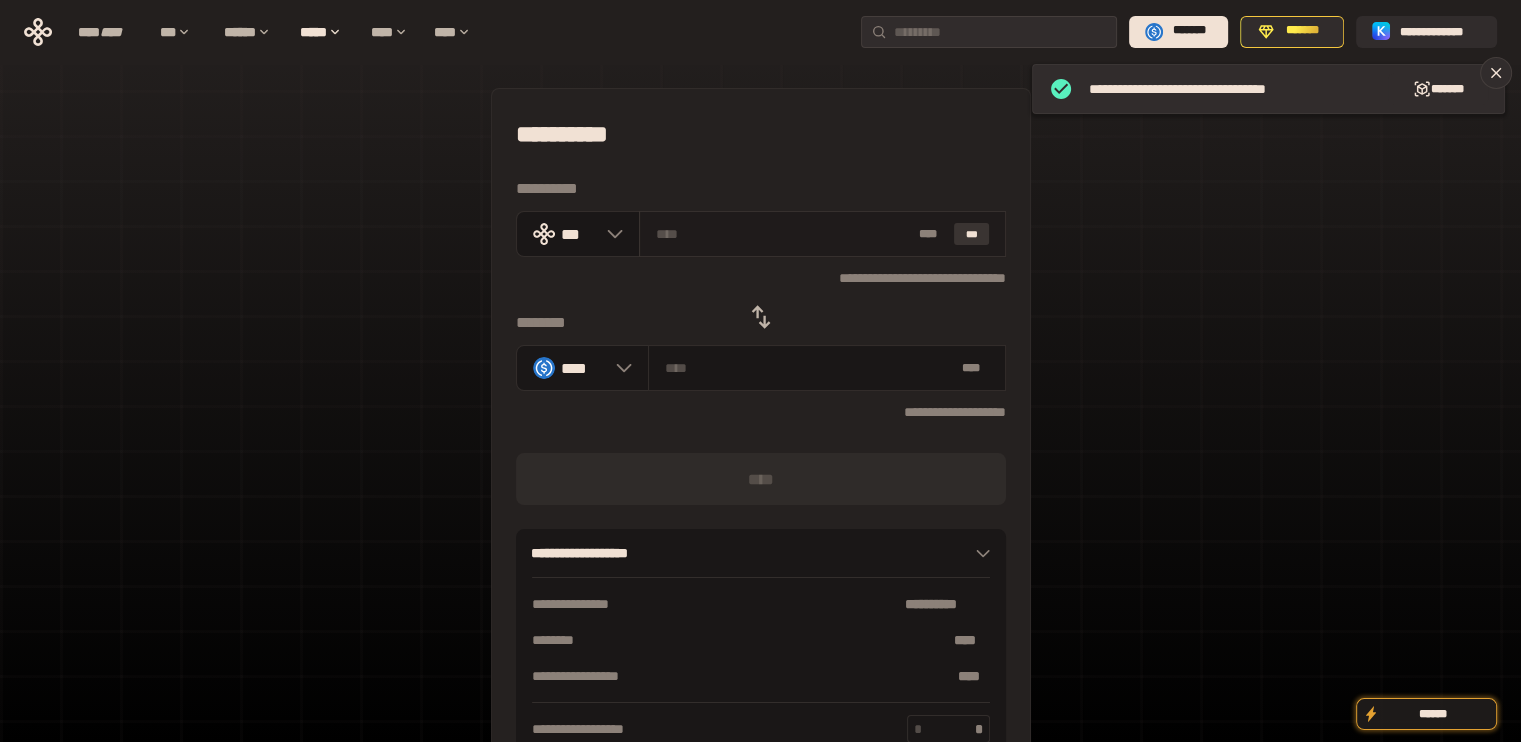 click on "***" at bounding box center [972, 234] 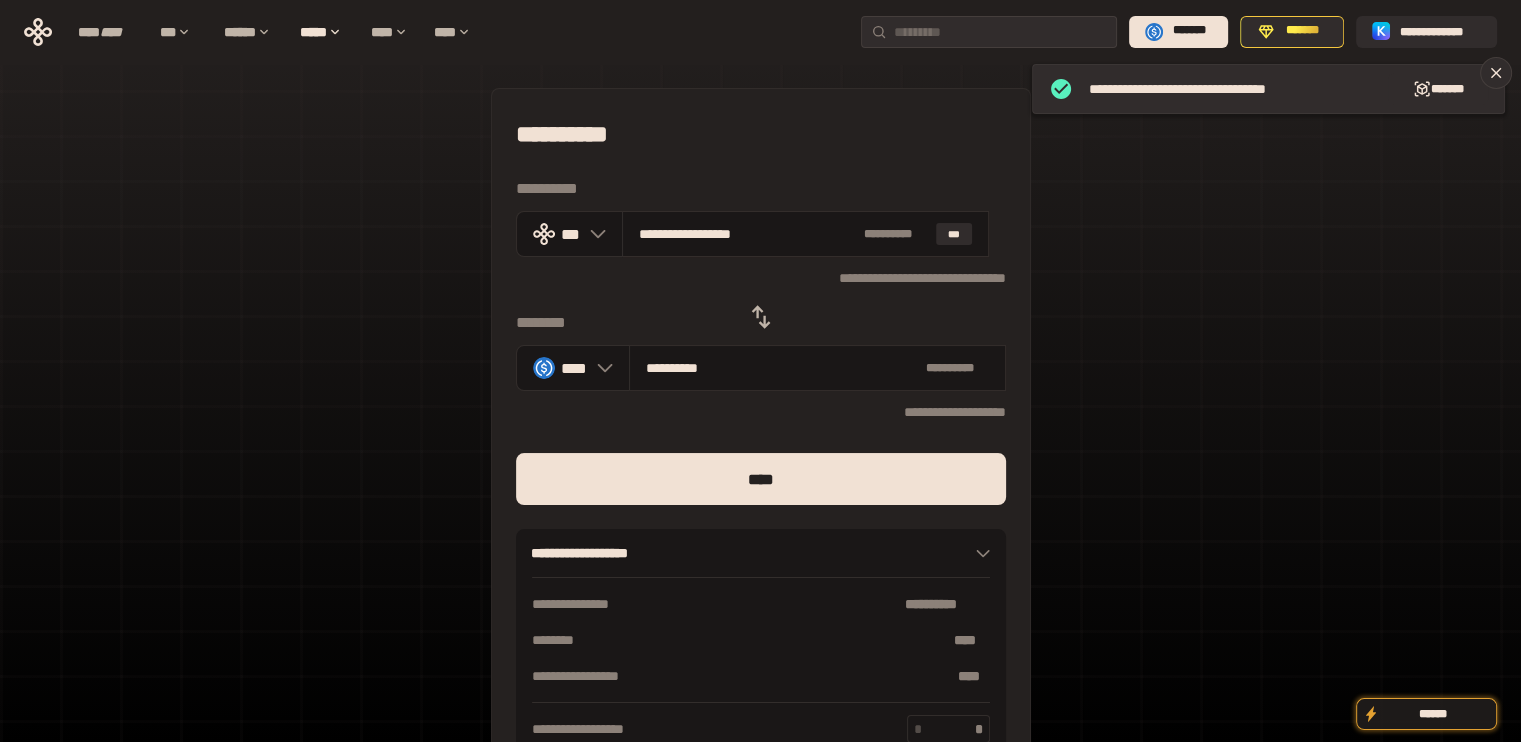 type on "***" 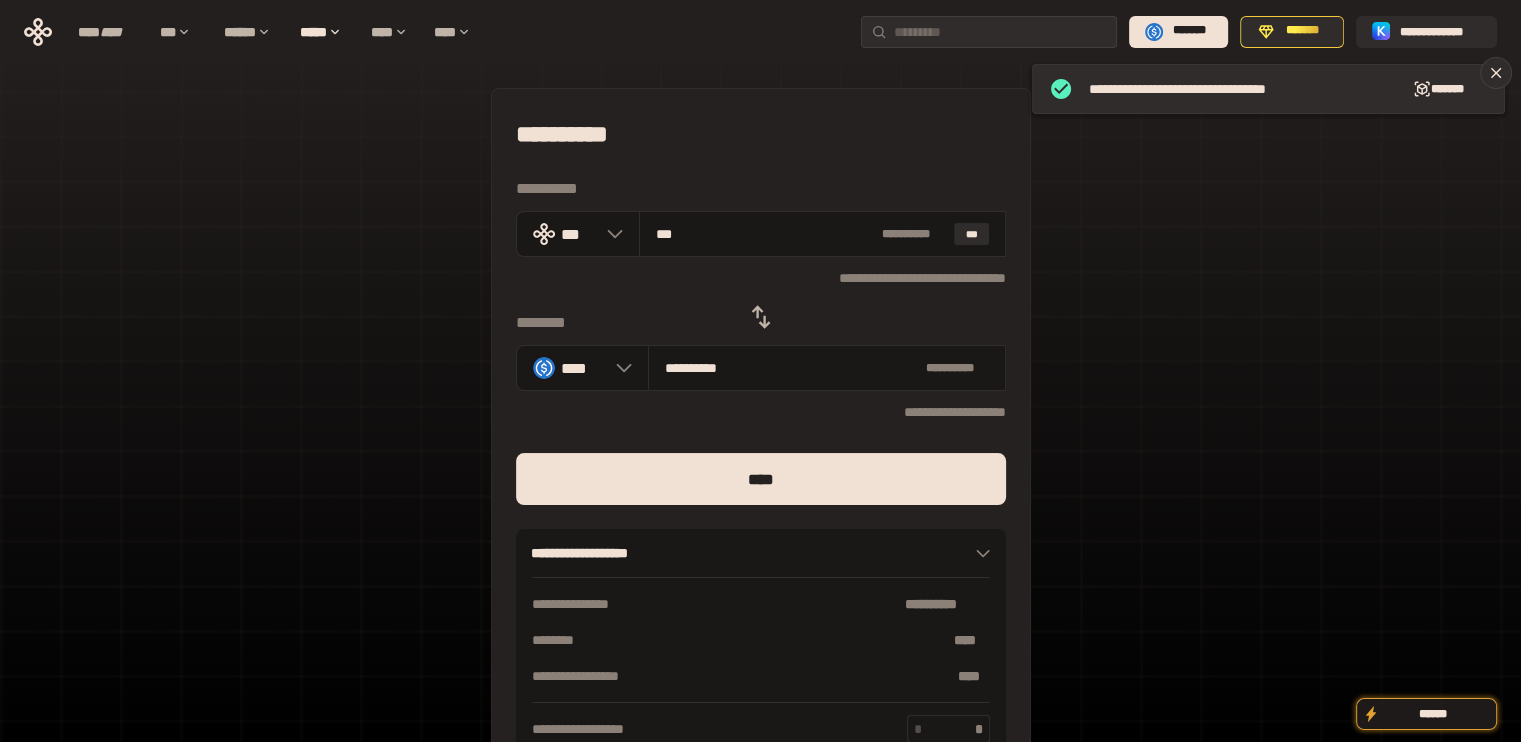 type on "**********" 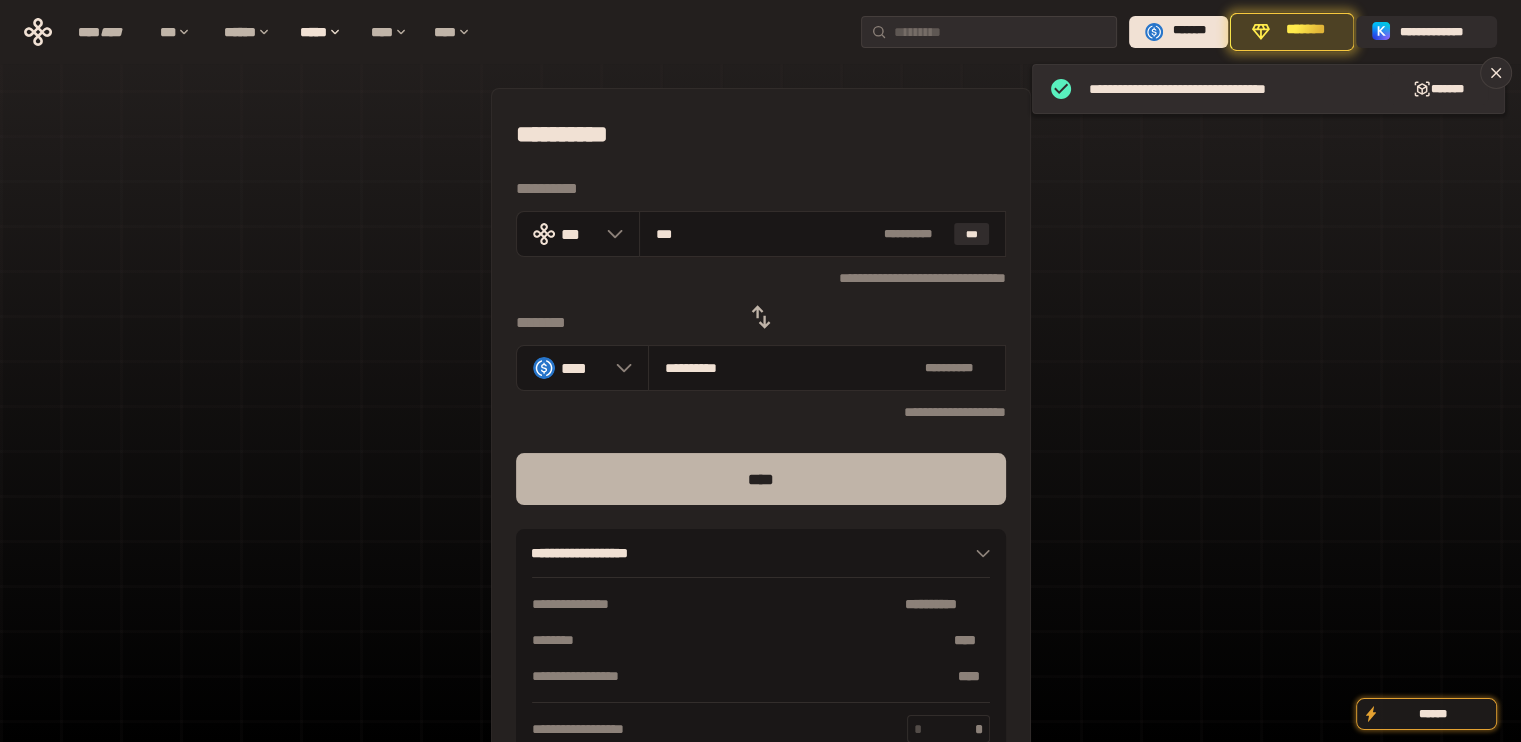 type on "***" 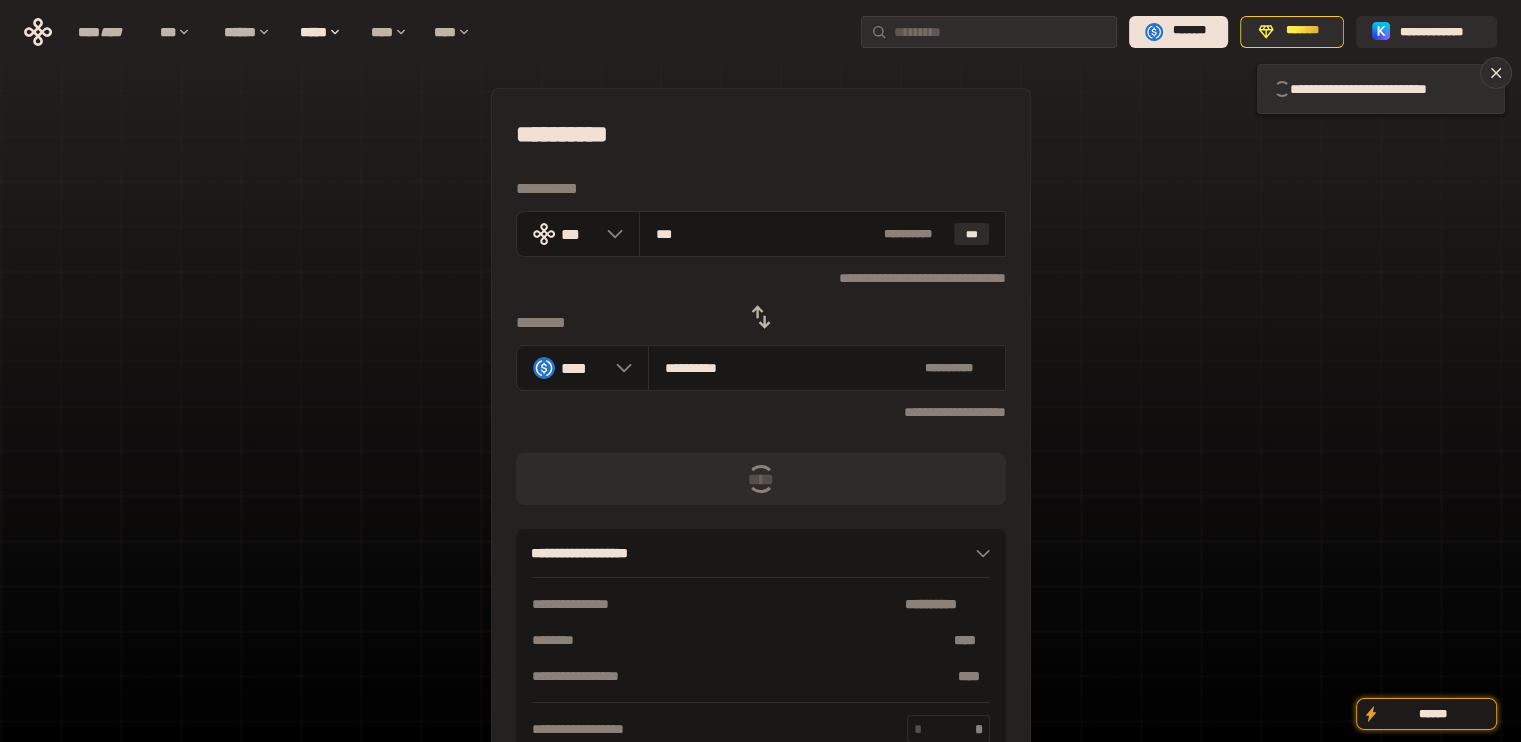 type 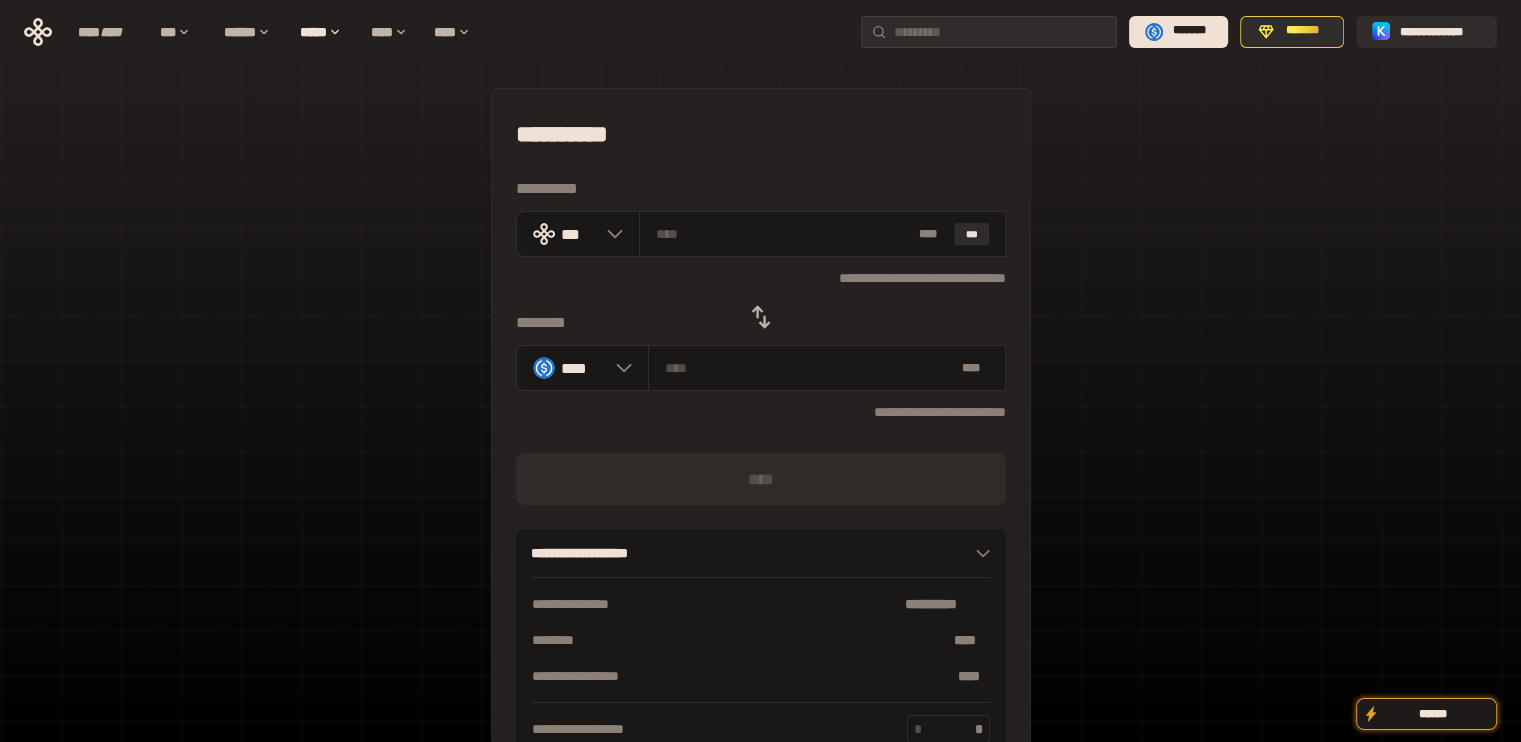 click 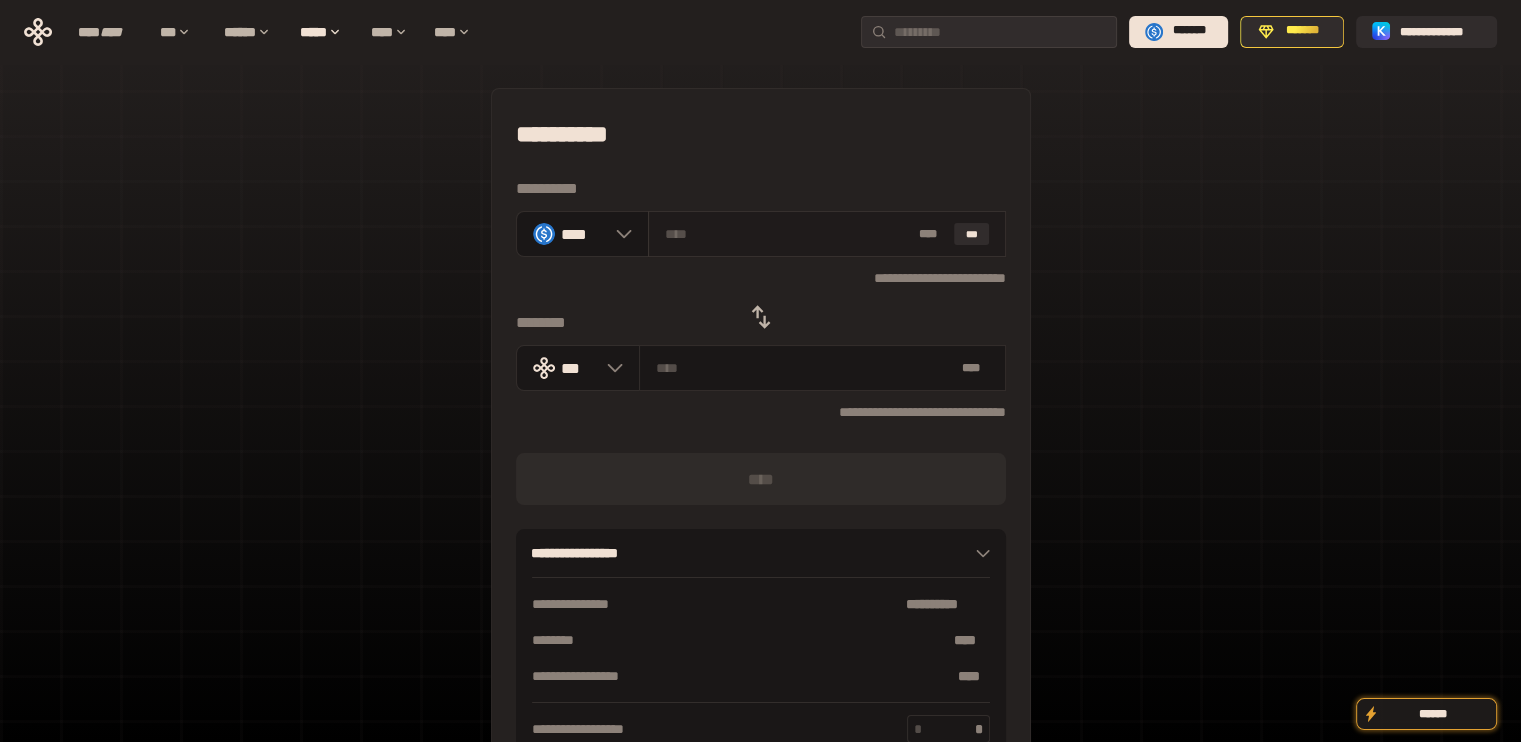 click on "* ** ***" at bounding box center (827, 234) 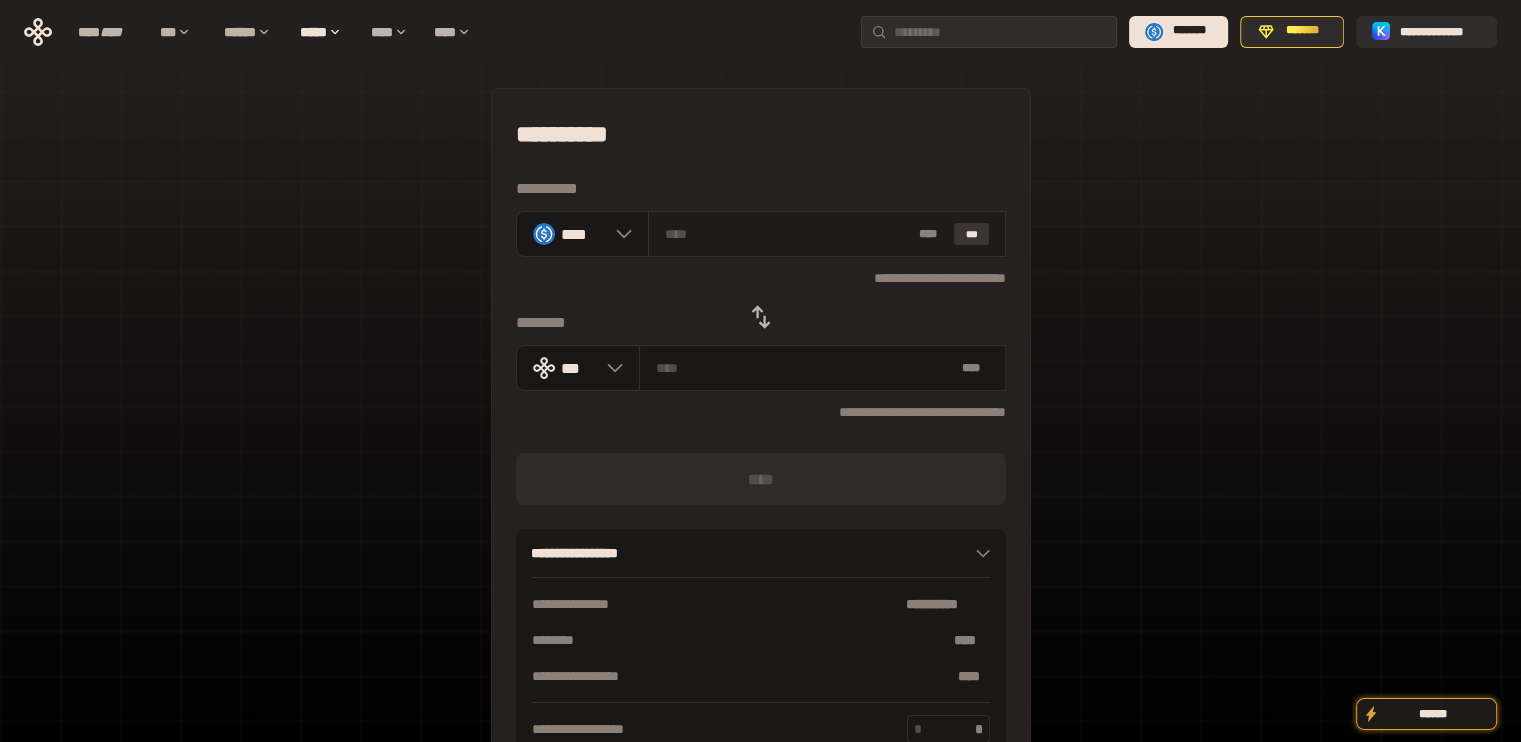 click on "***" at bounding box center [972, 234] 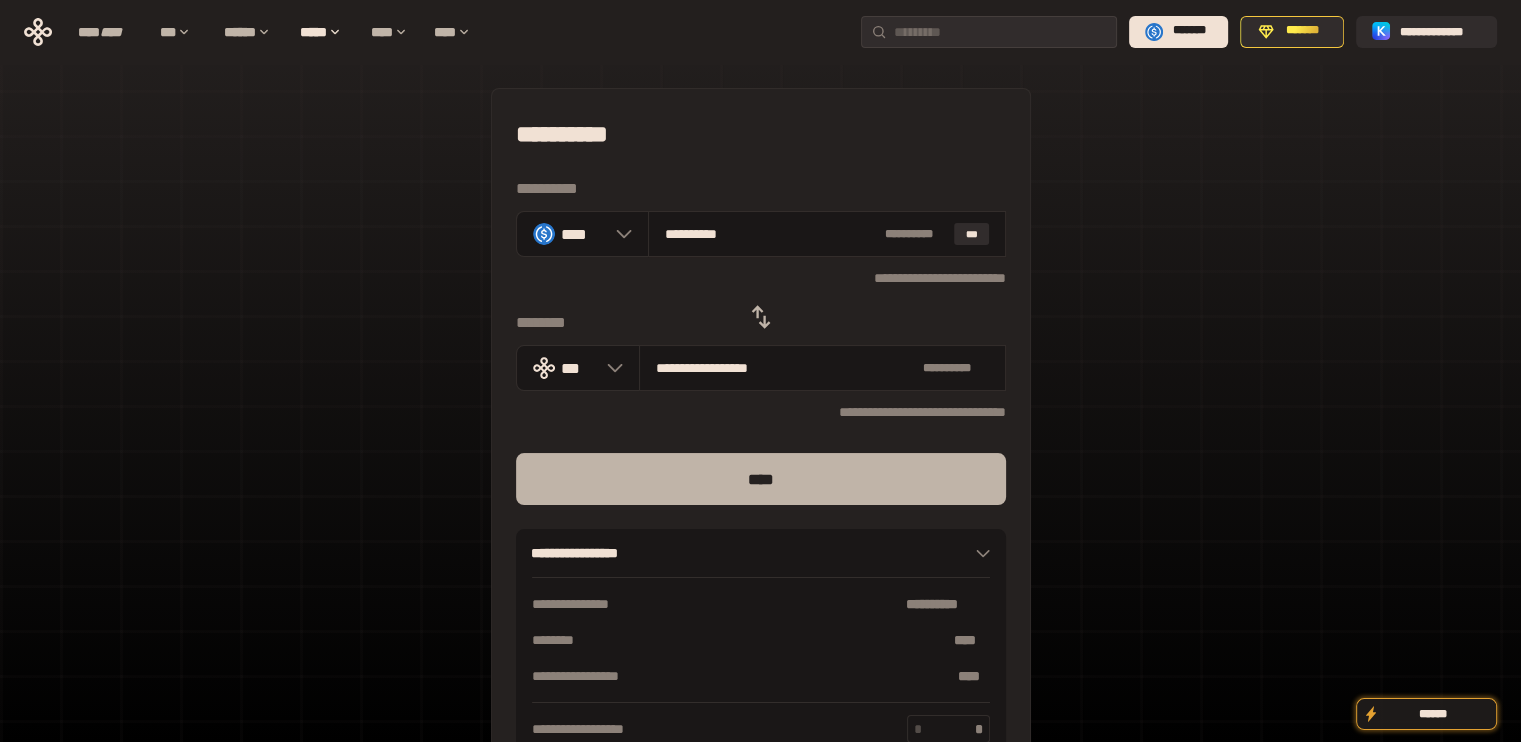 click on "****" at bounding box center [761, 479] 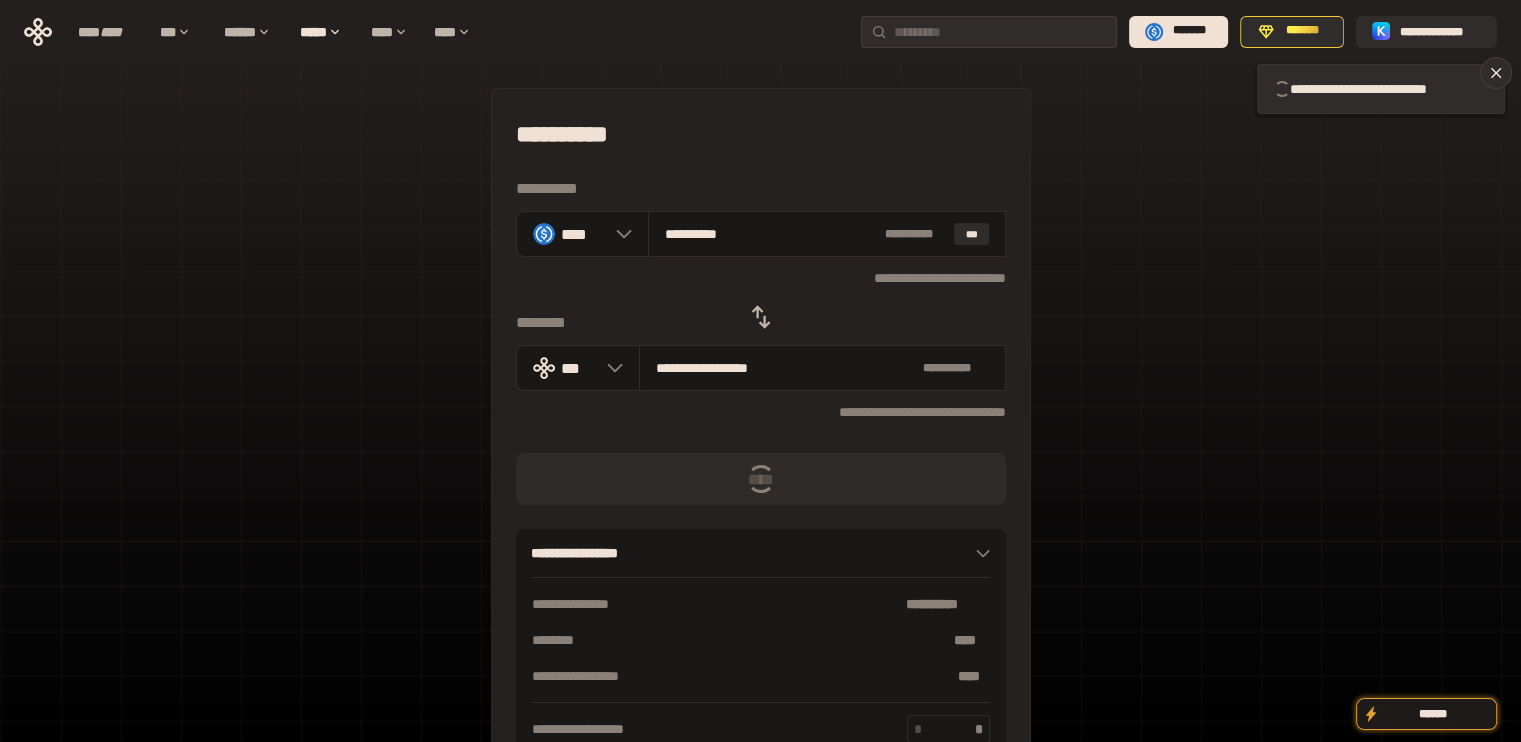 type 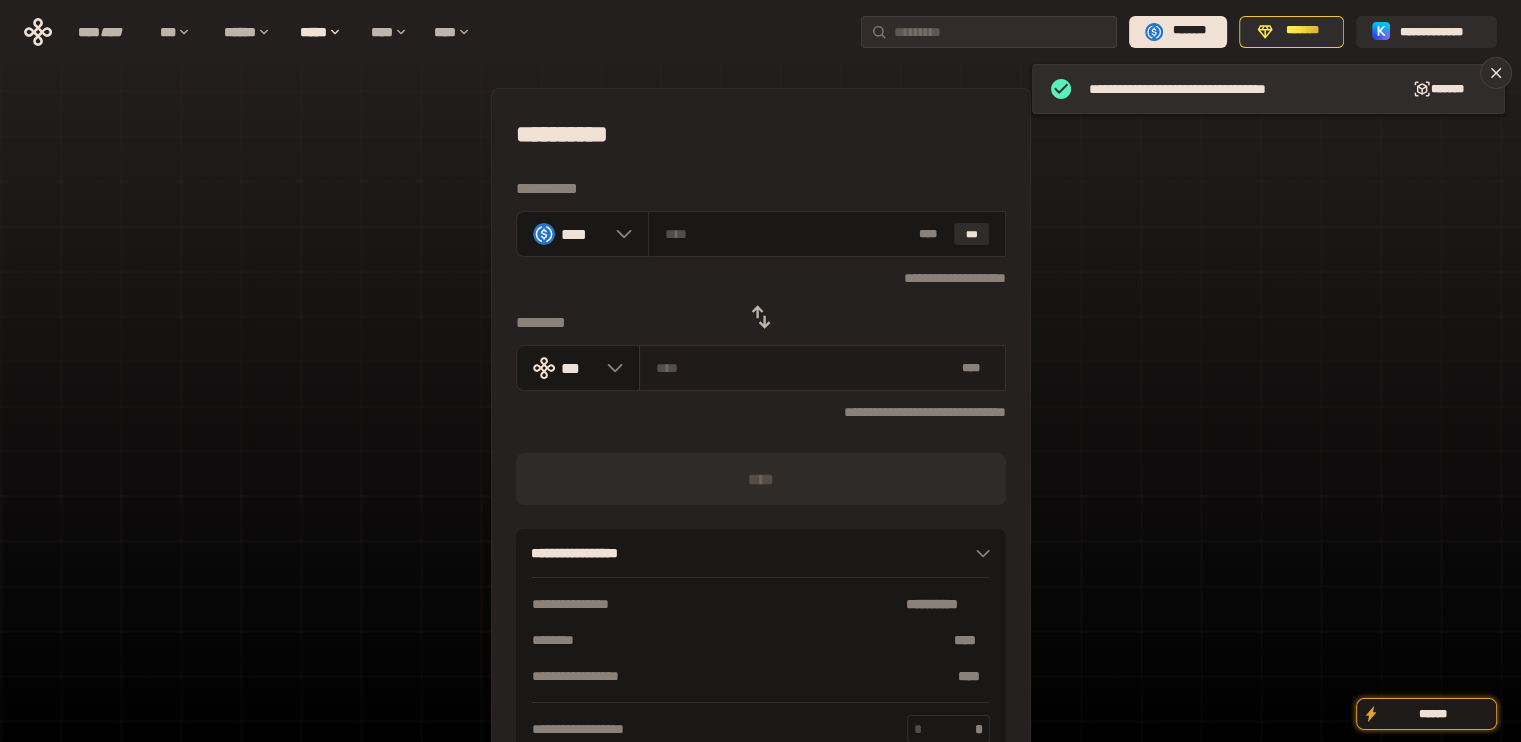 click on "* **" at bounding box center [822, 368] 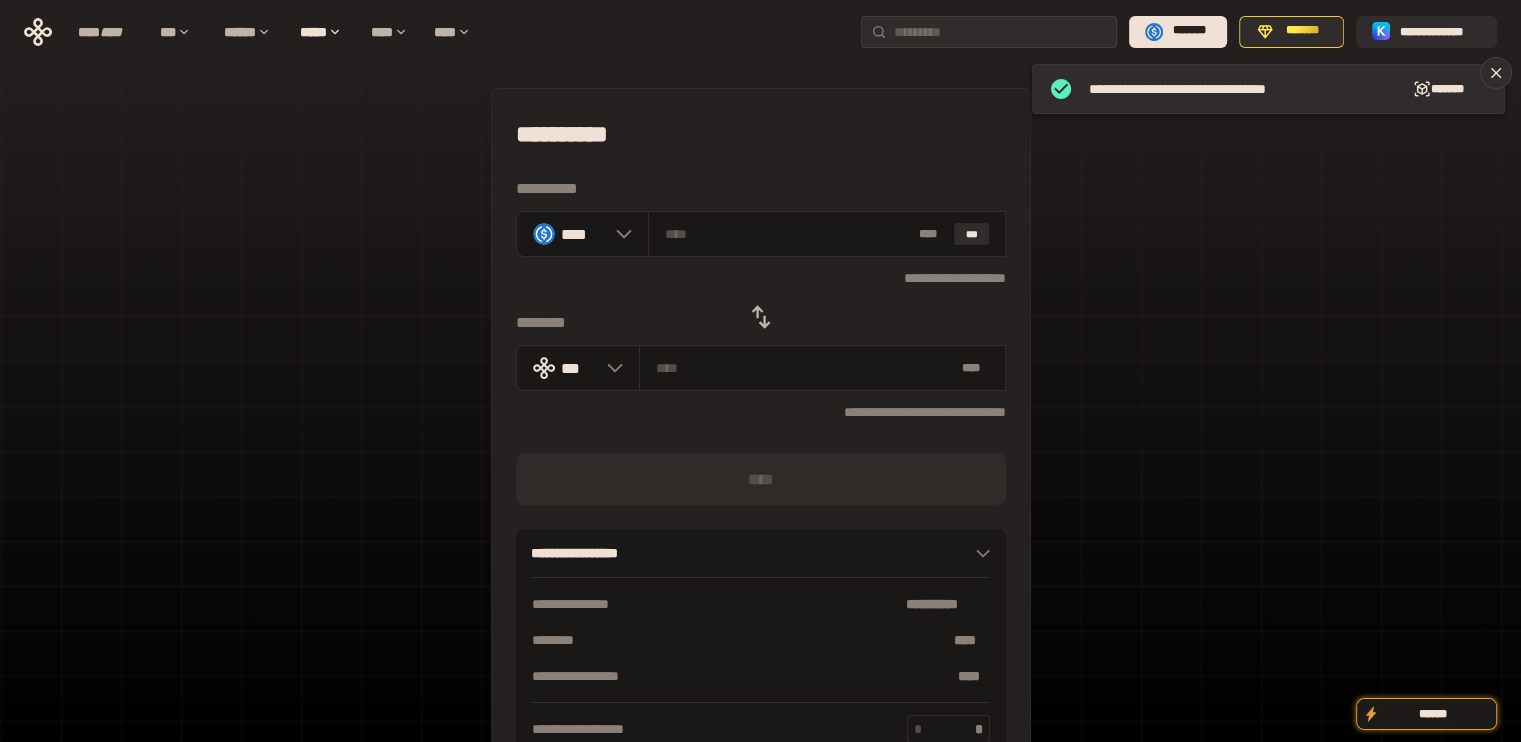 click 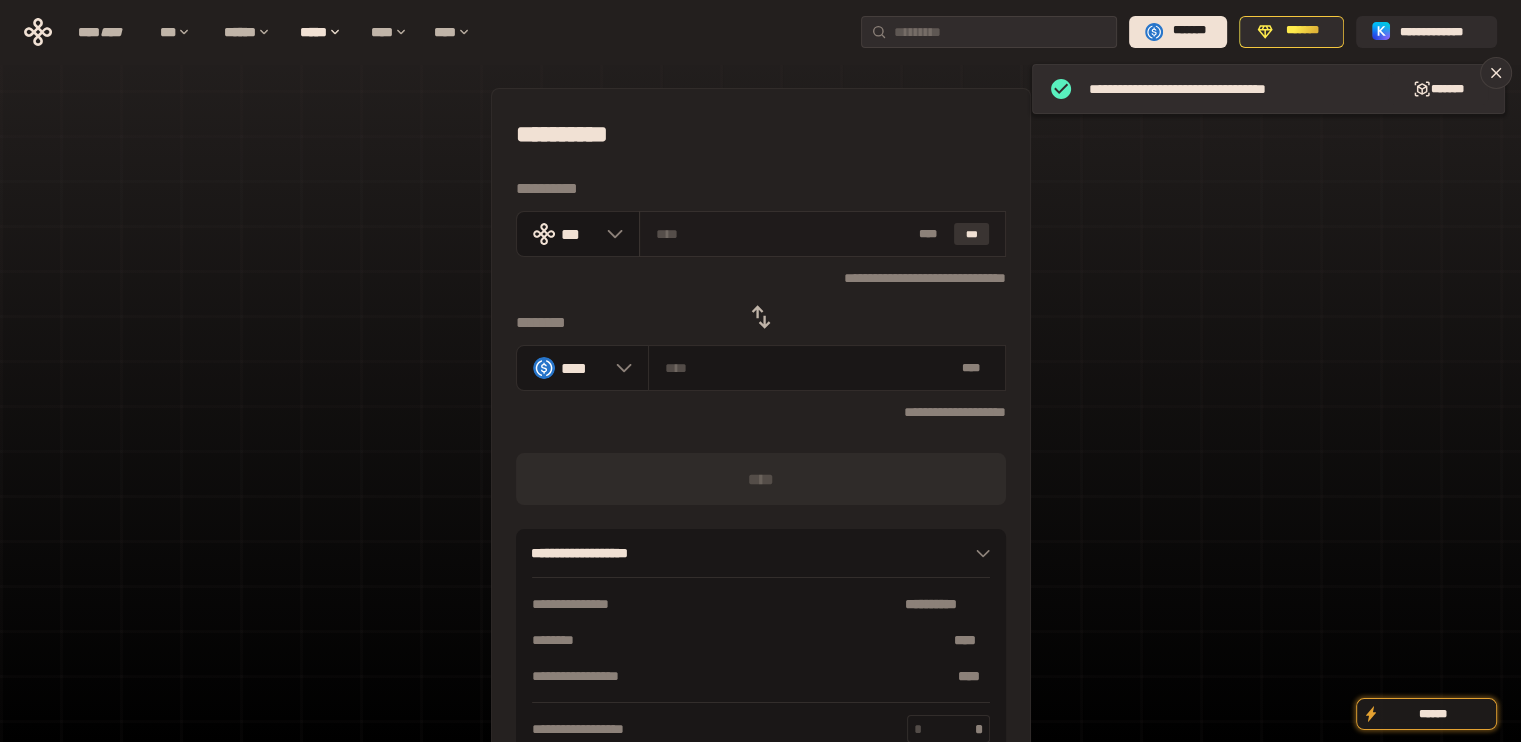 click on "***" at bounding box center (972, 234) 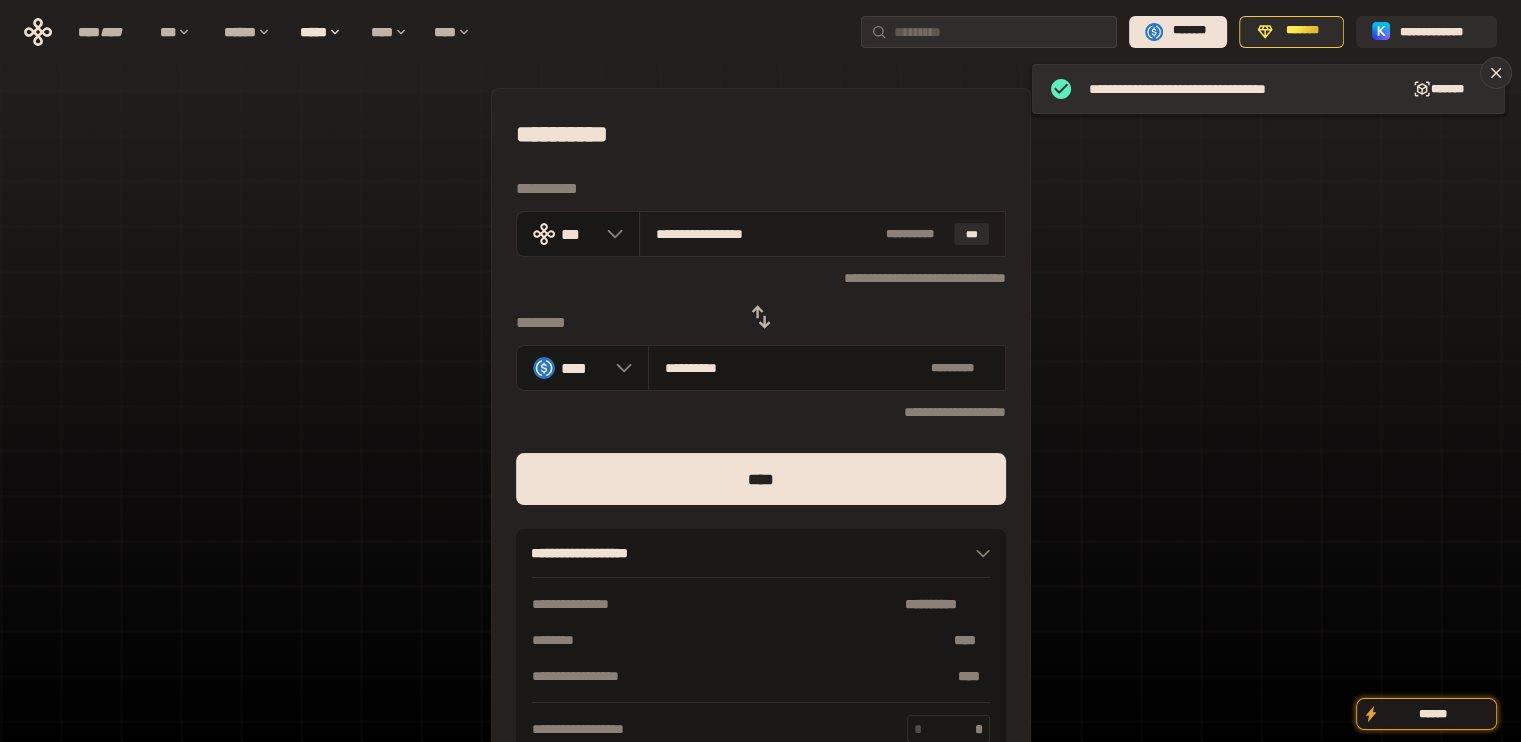 drag, startPoint x: 688, startPoint y: 238, endPoint x: 899, endPoint y: 251, distance: 211.4001 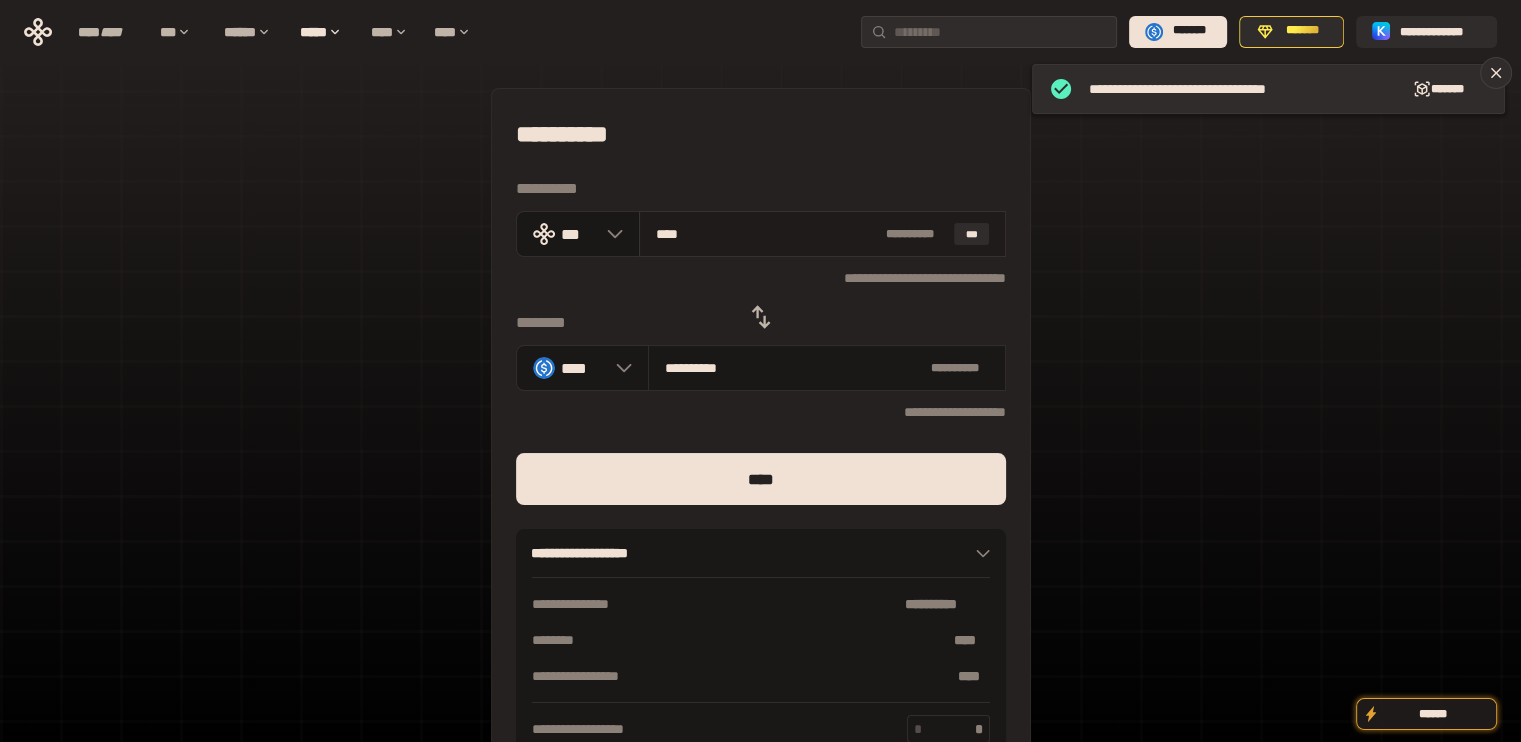 type on "***" 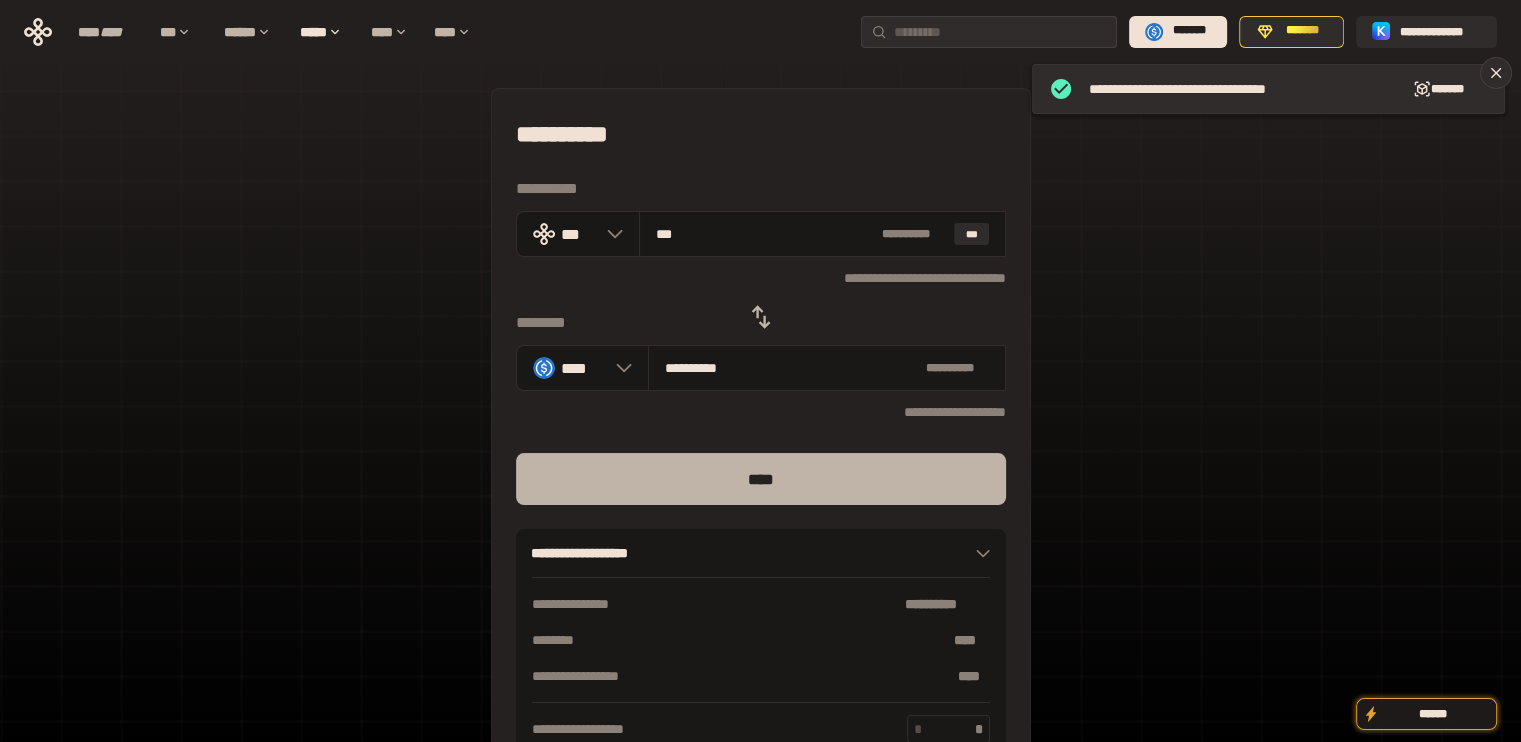 type on "***" 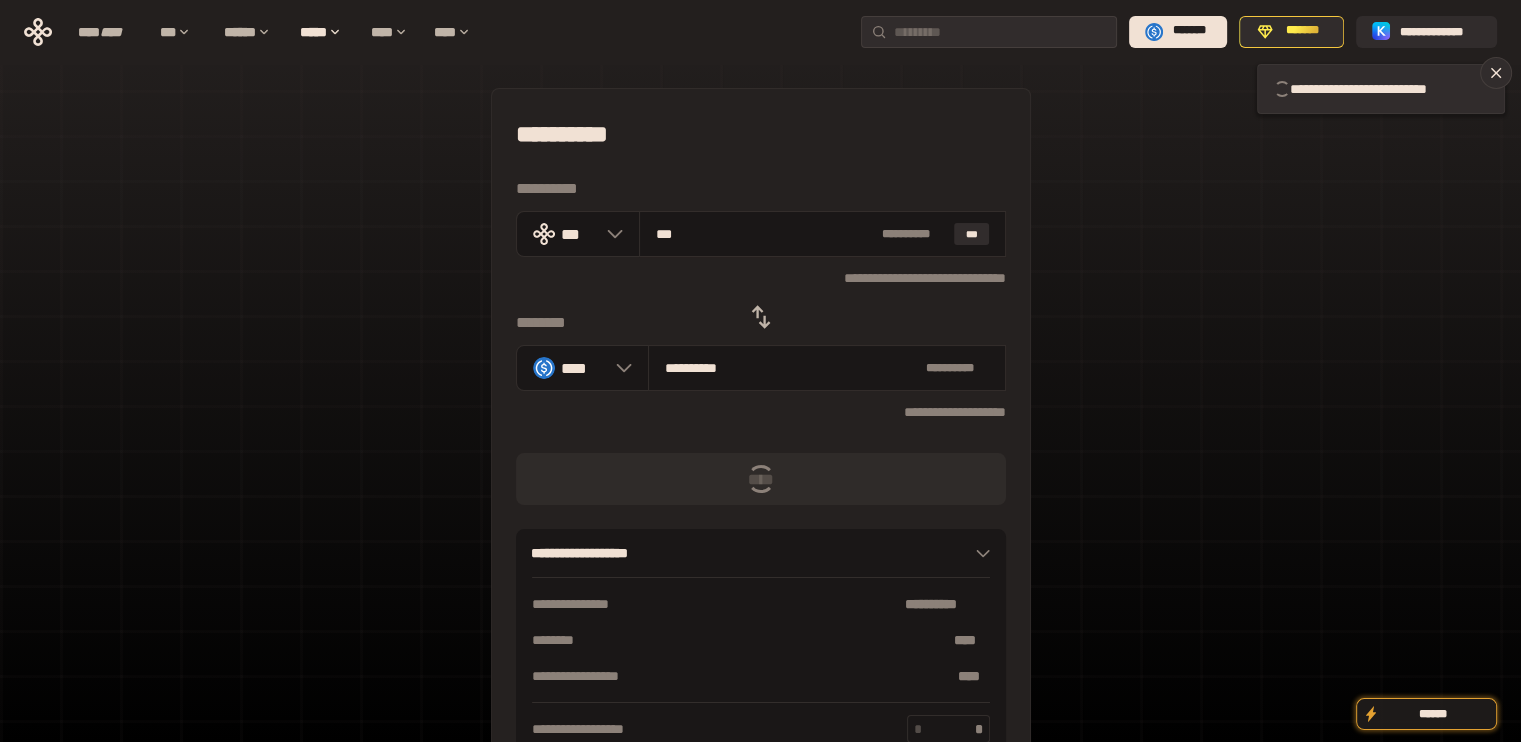 type 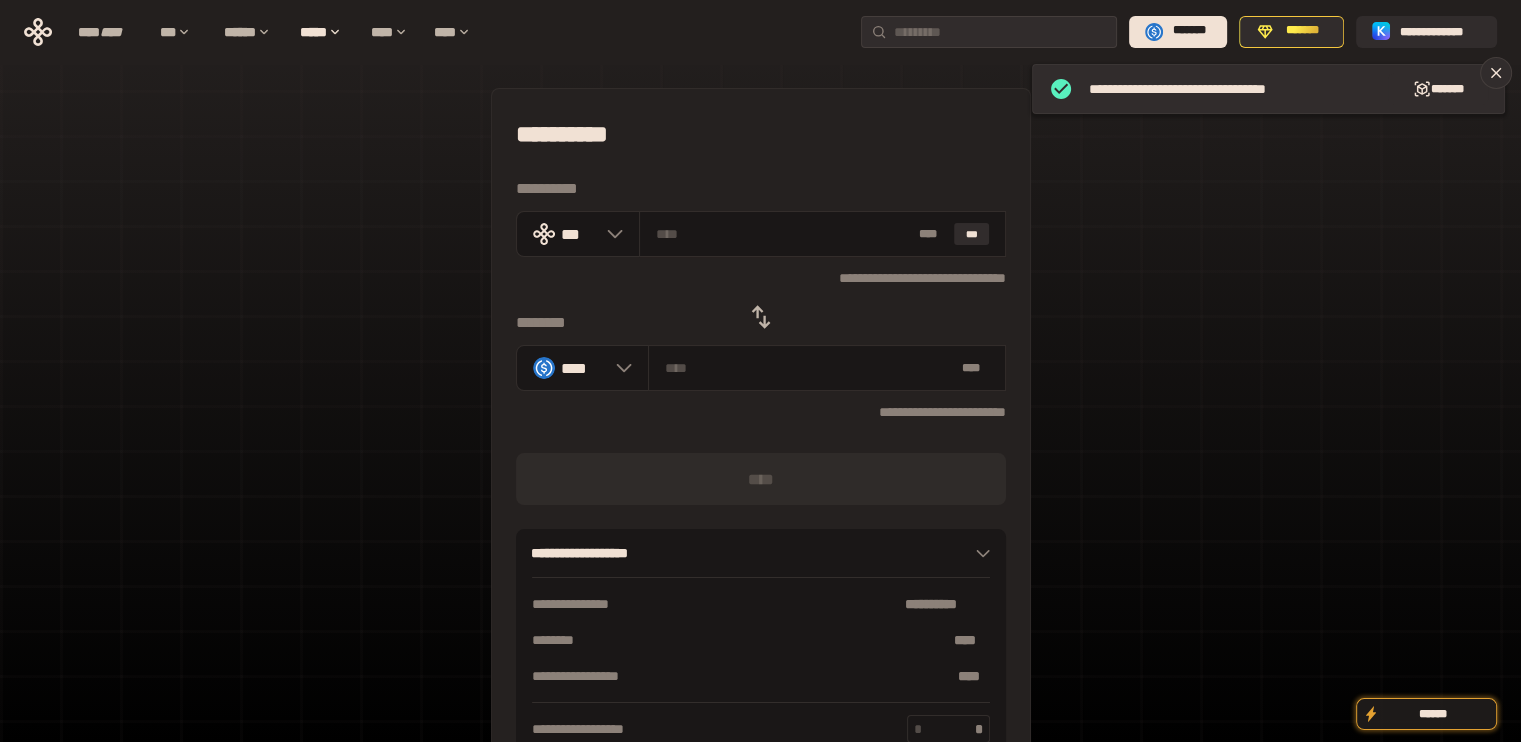 click on "**********" at bounding box center (761, 437) 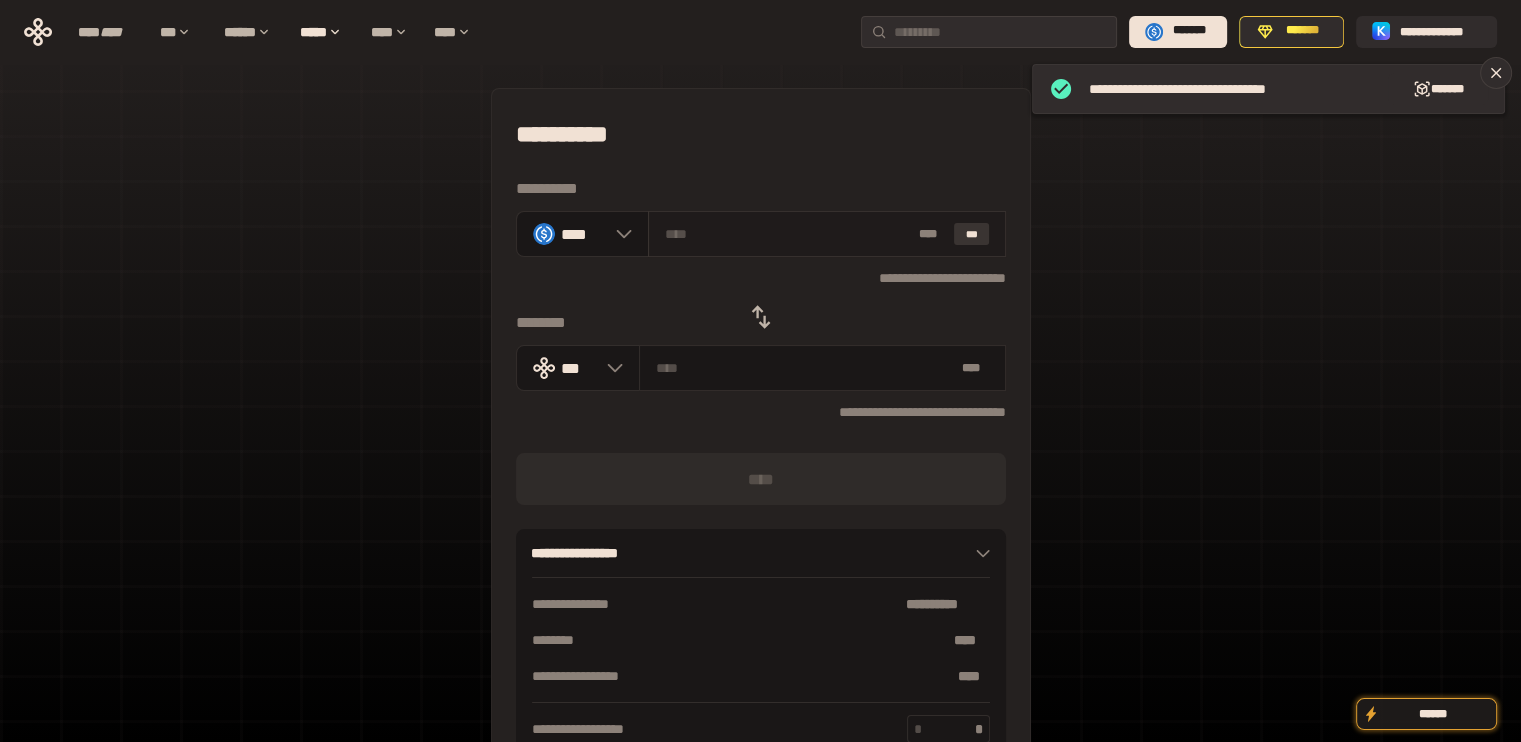 click on "***" at bounding box center [972, 234] 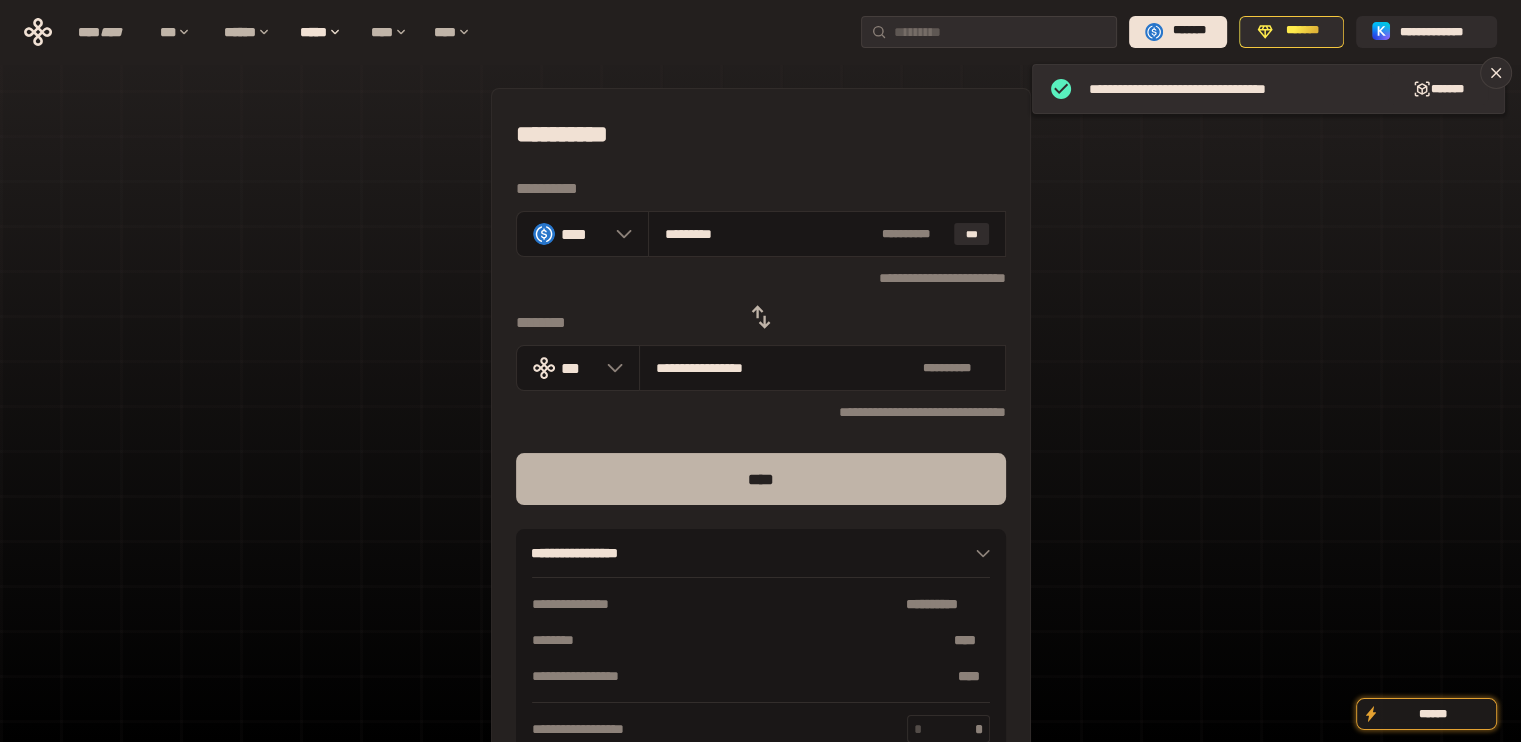 click on "****" at bounding box center (761, 479) 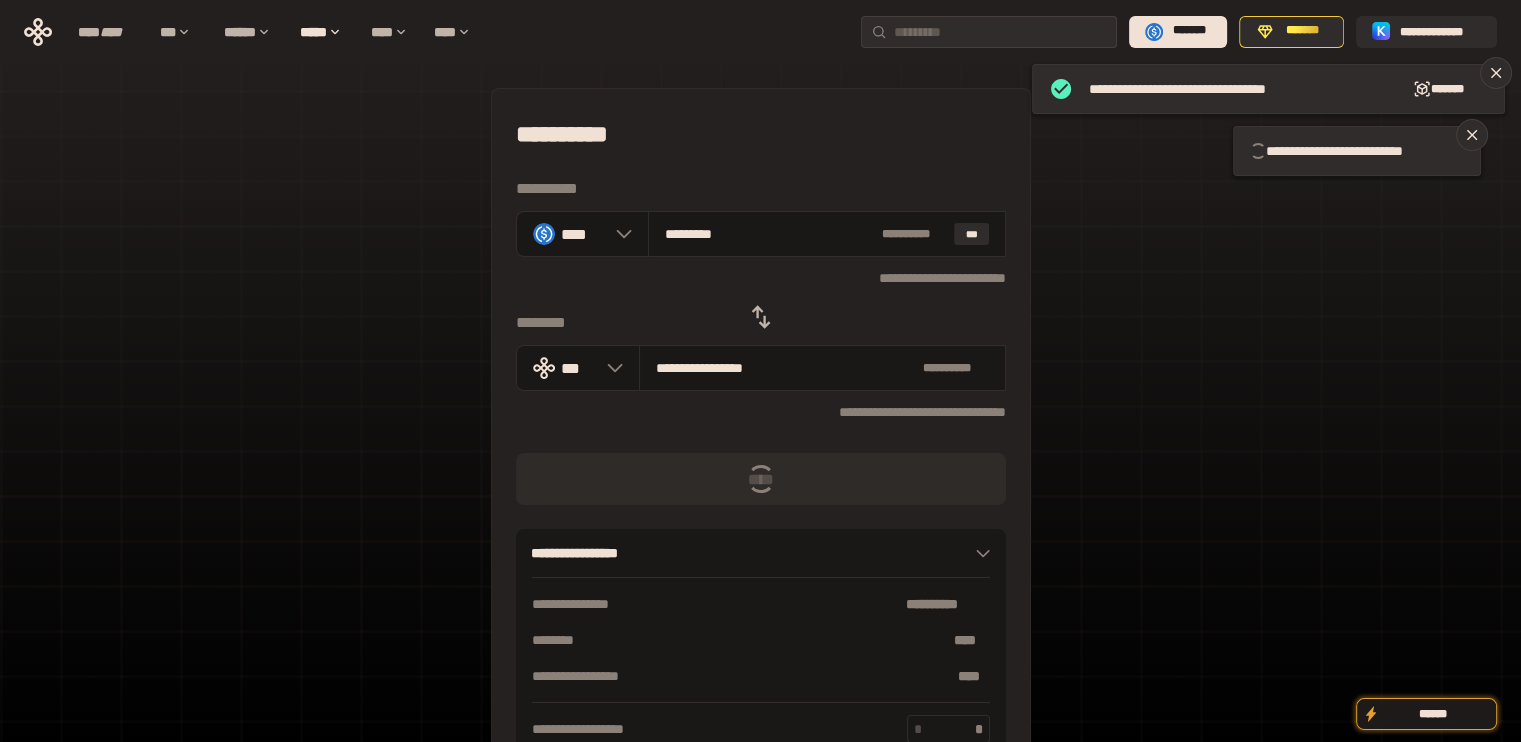 click on "****" at bounding box center [761, 479] 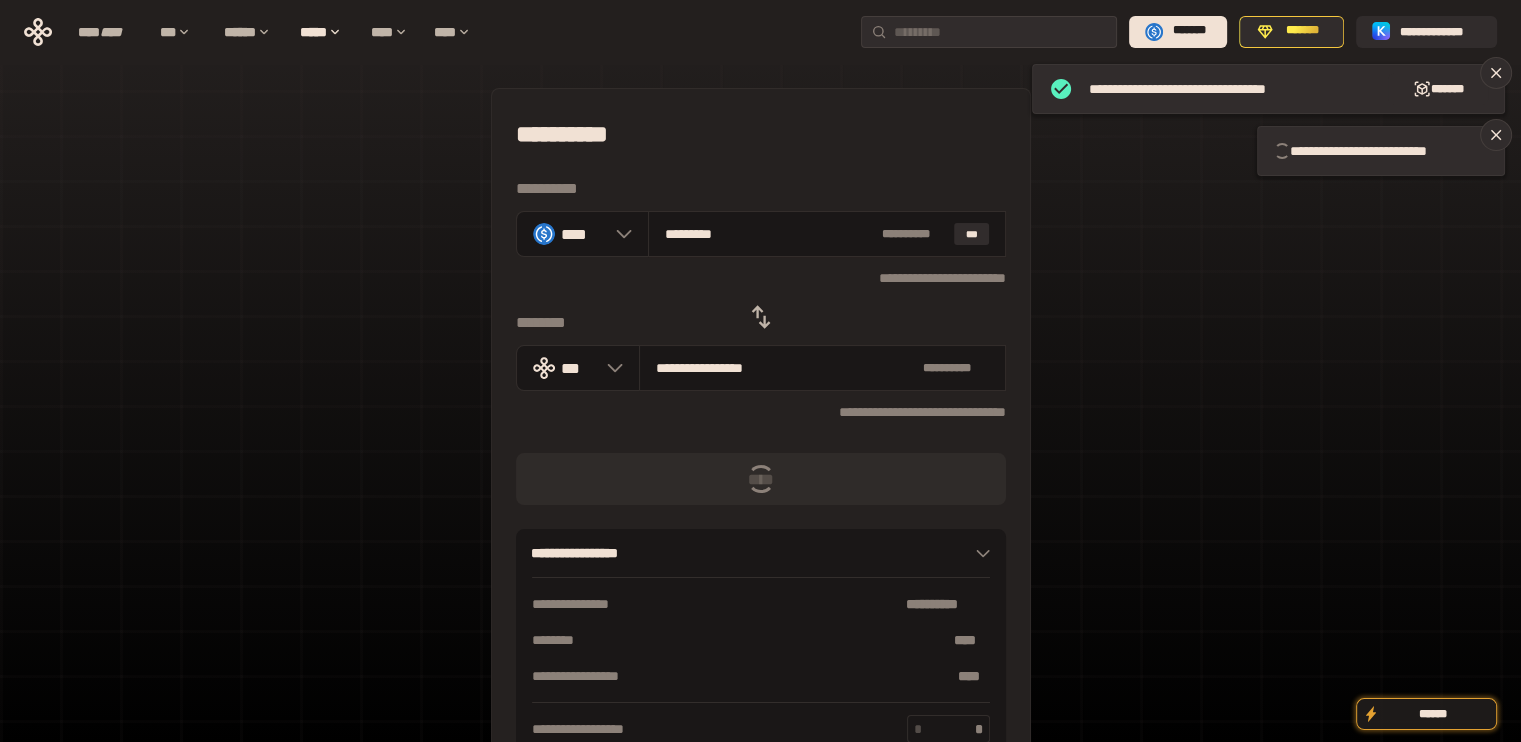 type 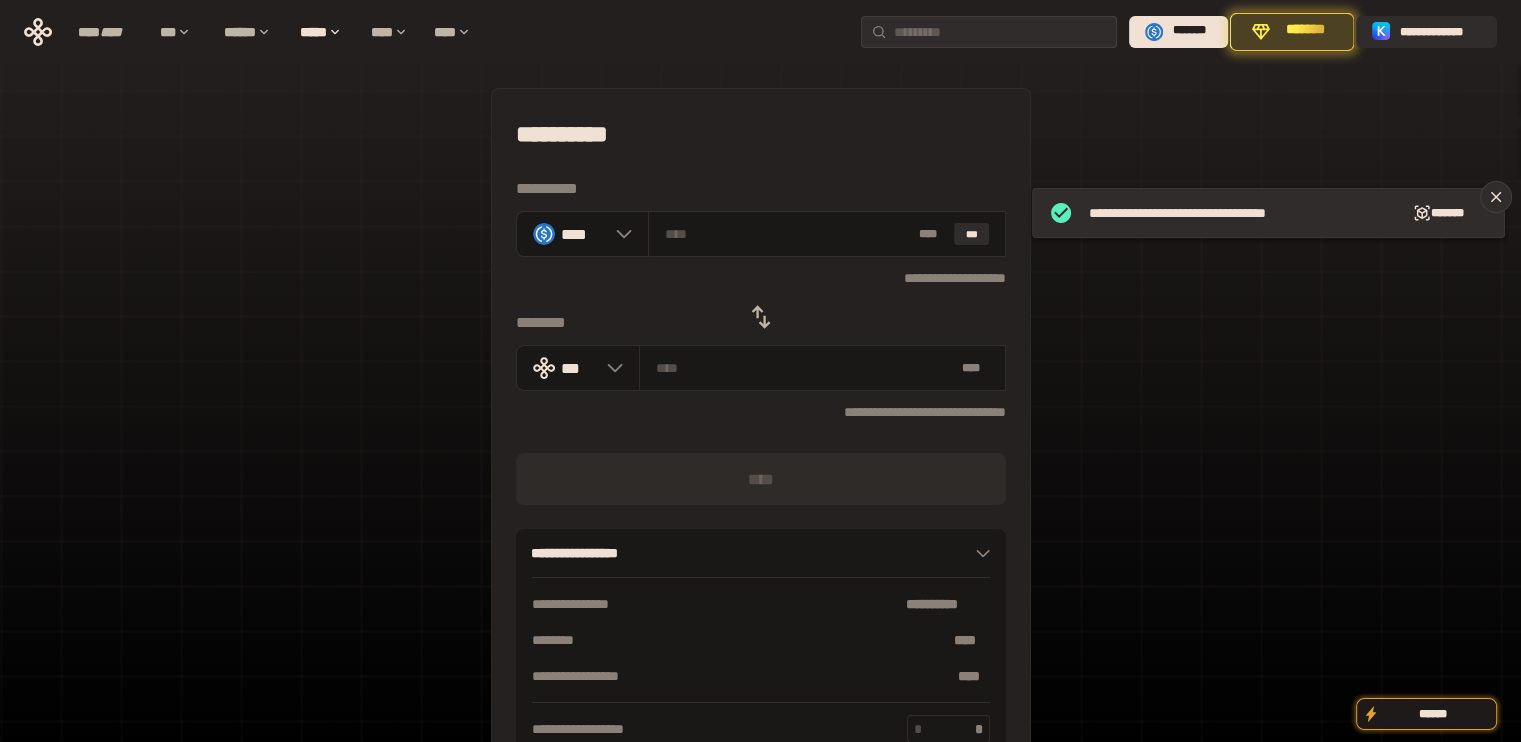 click 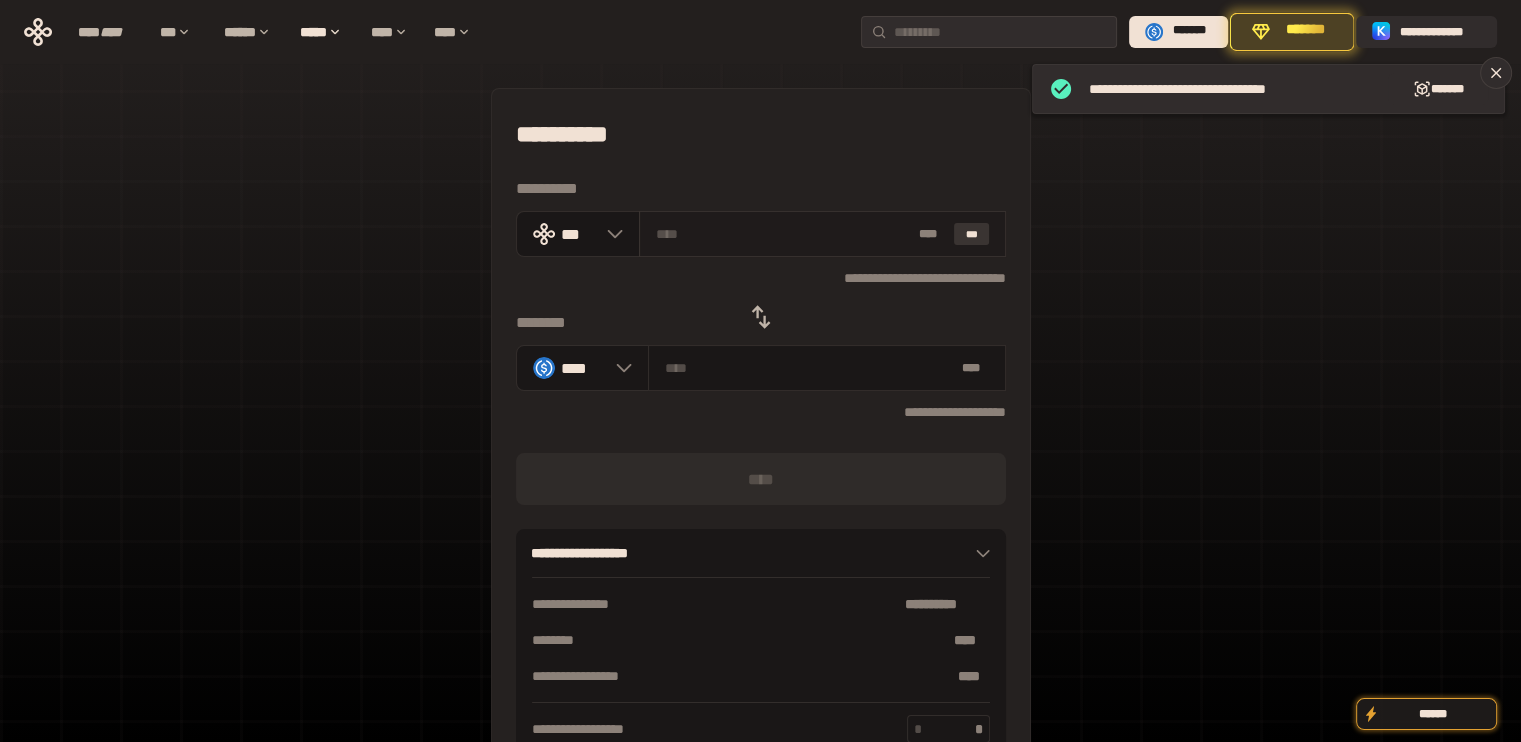 click on "***" at bounding box center (972, 234) 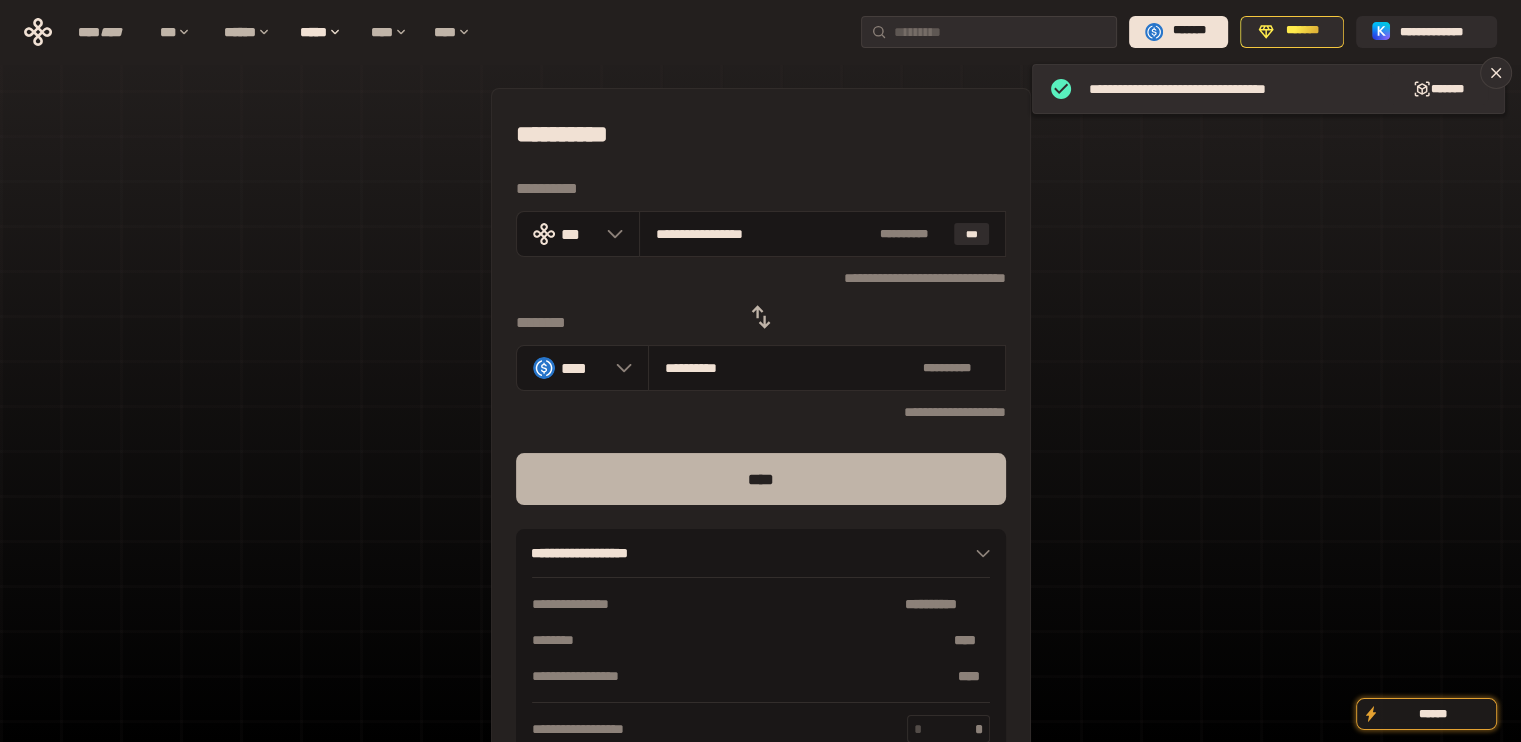 click on "****" at bounding box center (761, 479) 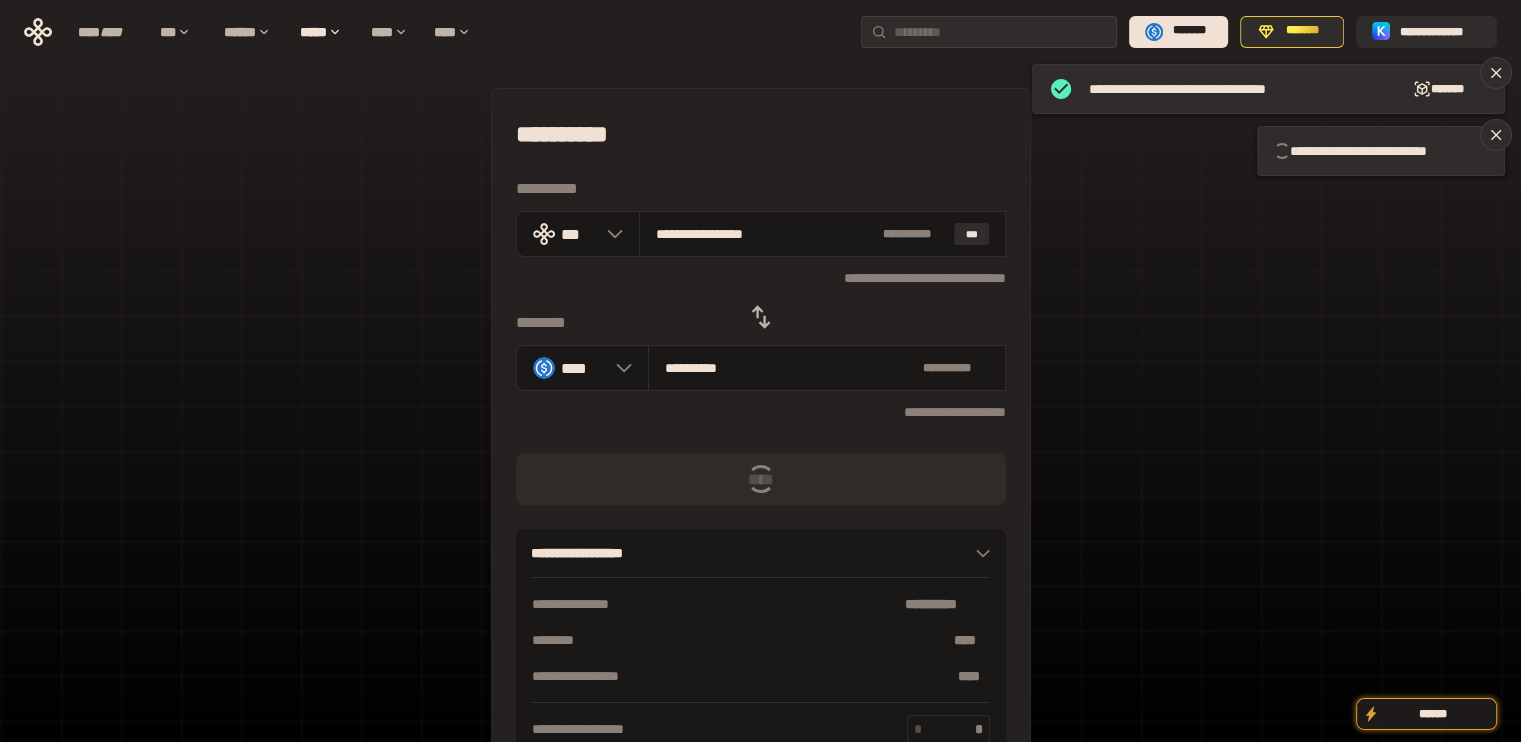 type 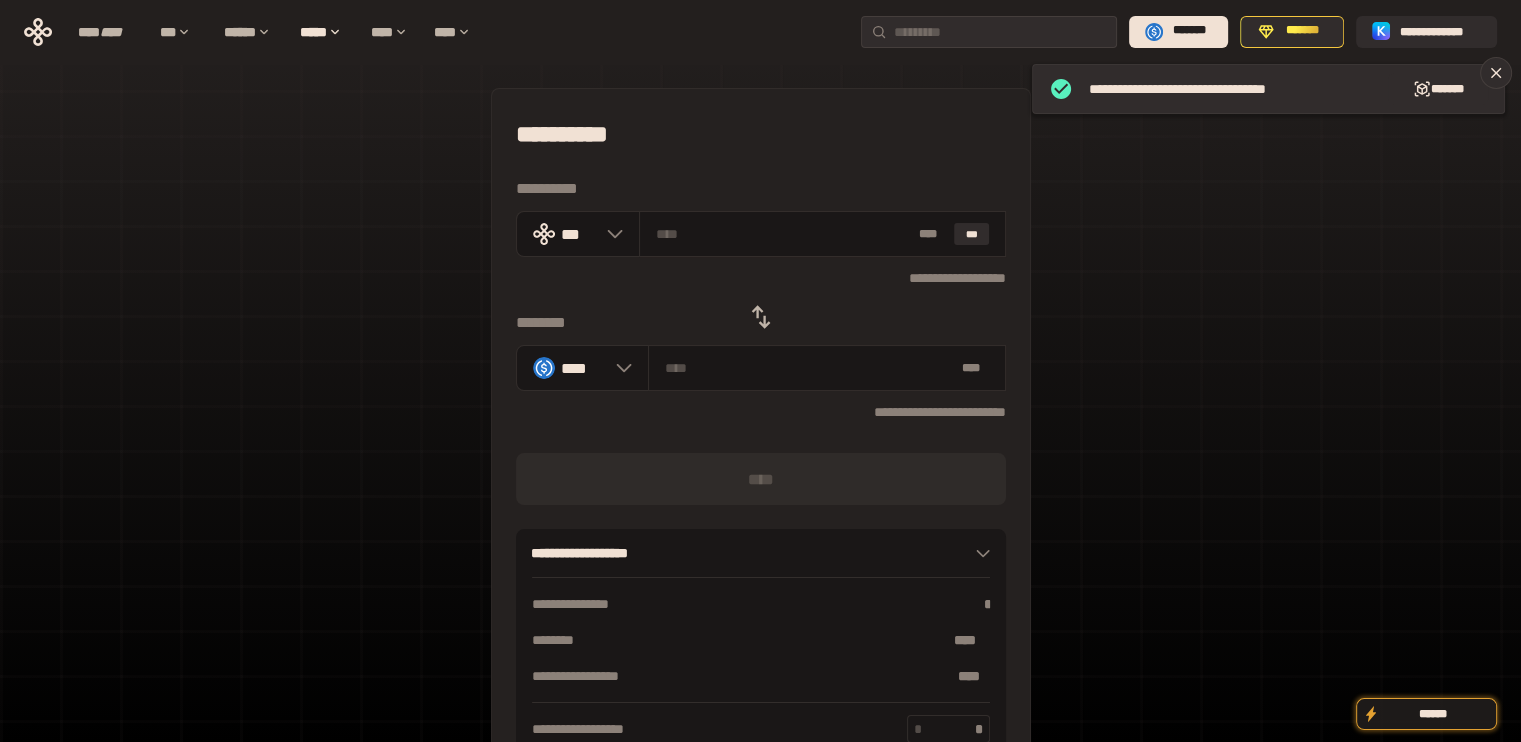 click 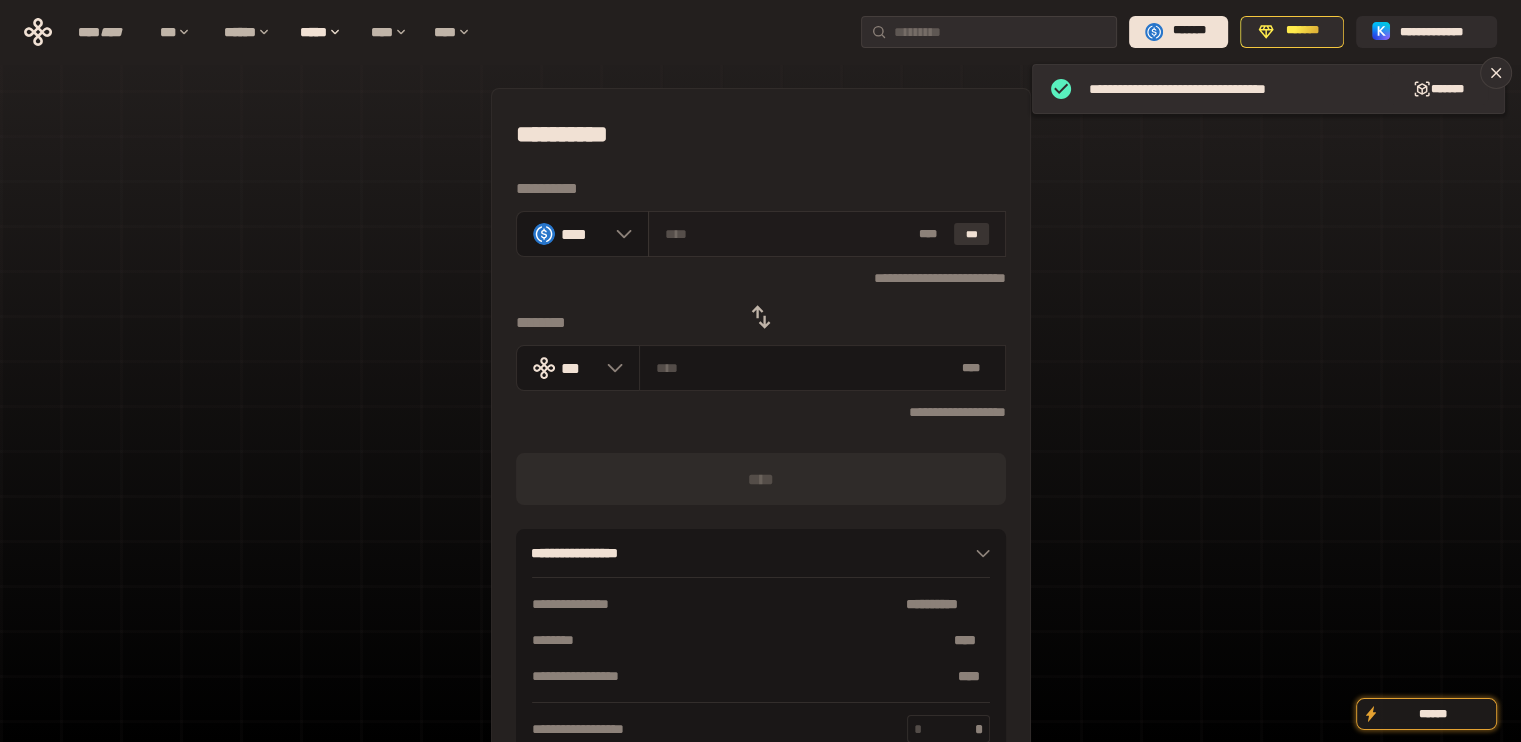 click on "***" at bounding box center (972, 234) 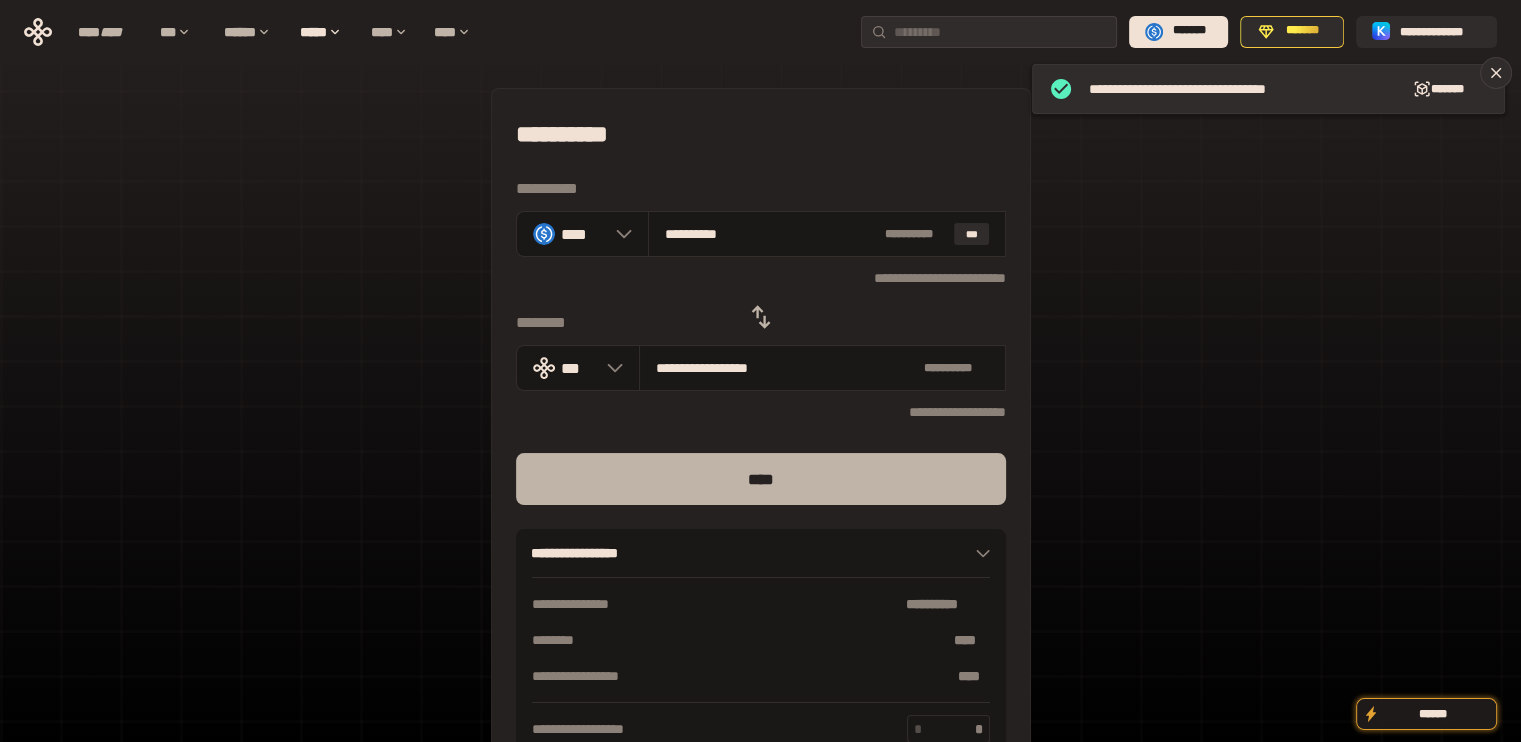 click on "****" at bounding box center (761, 479) 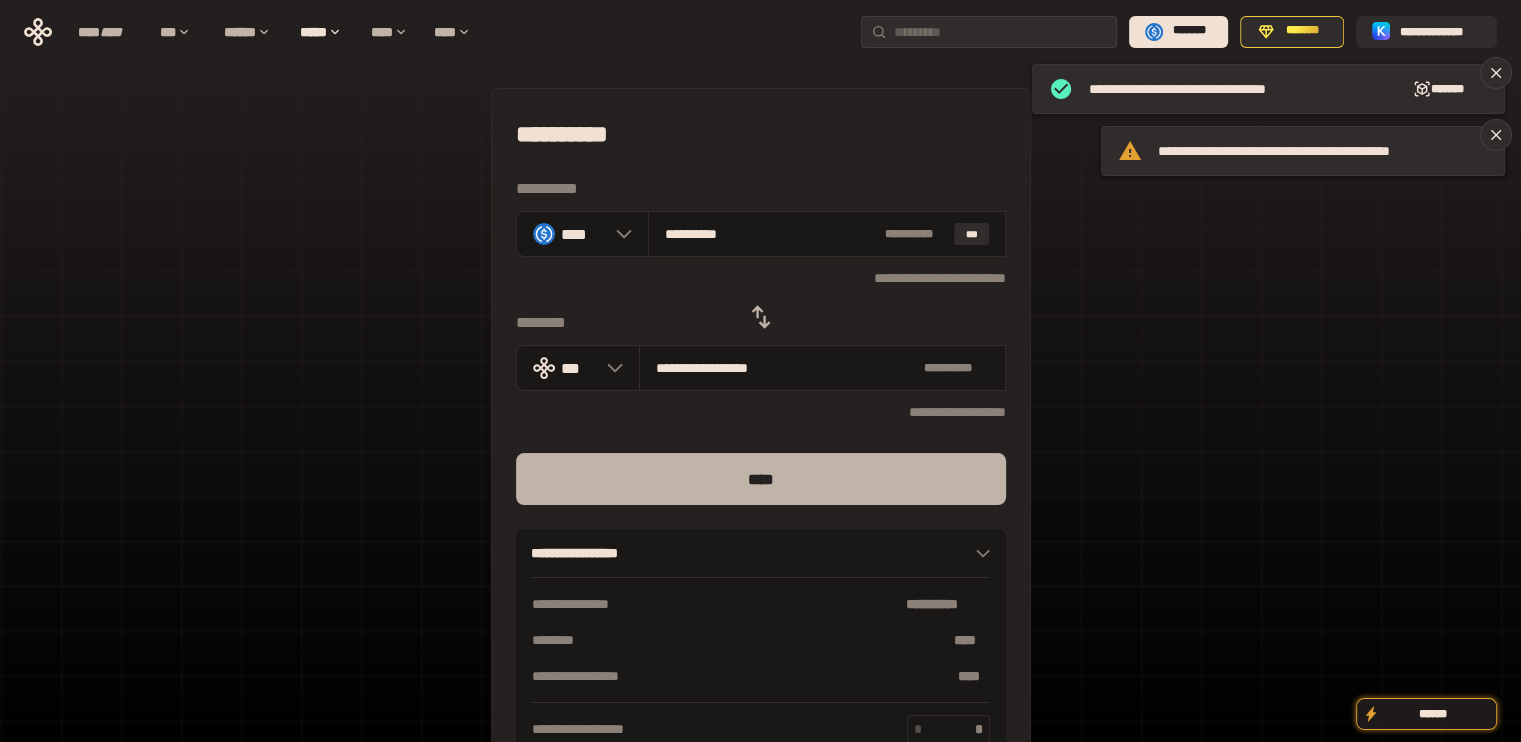 click on "****" at bounding box center (761, 479) 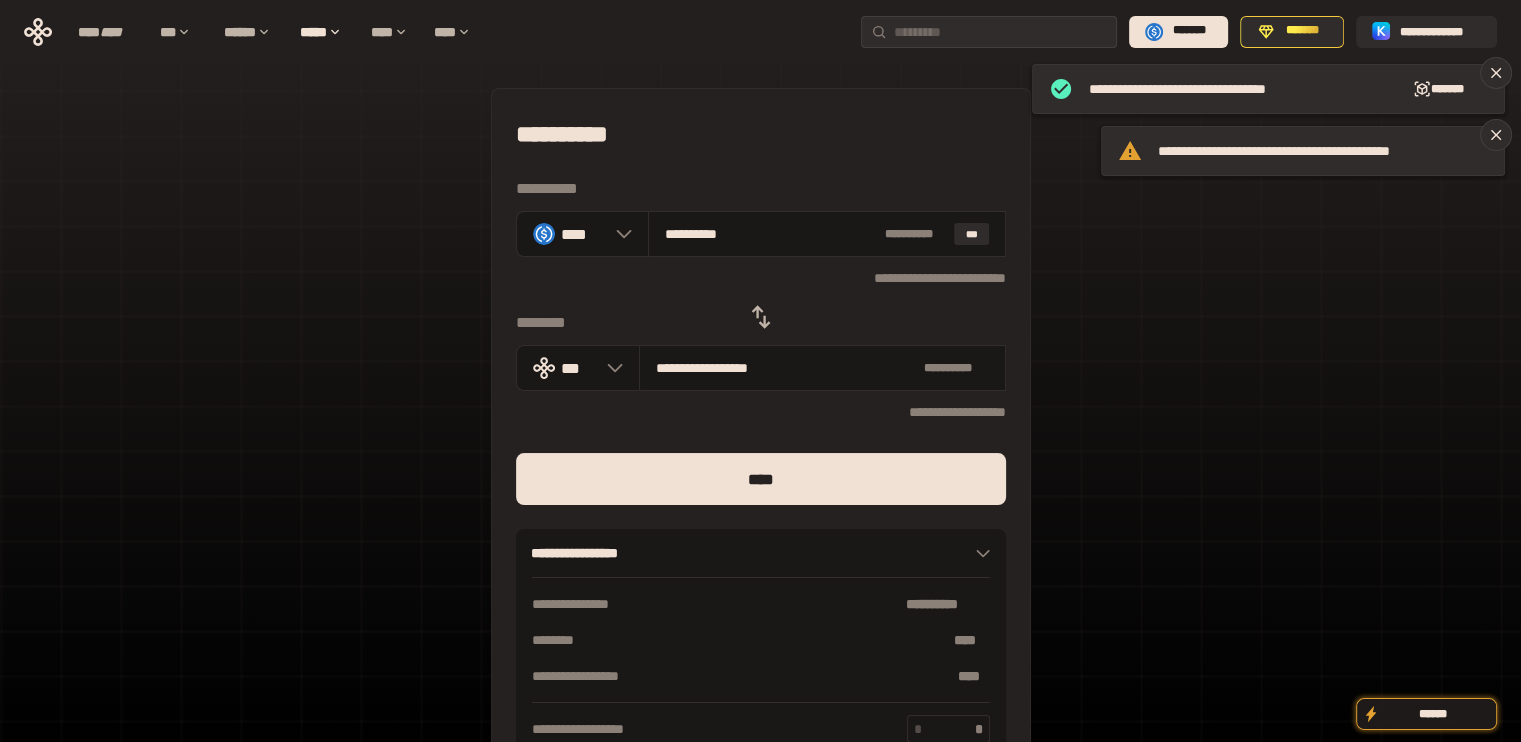 click 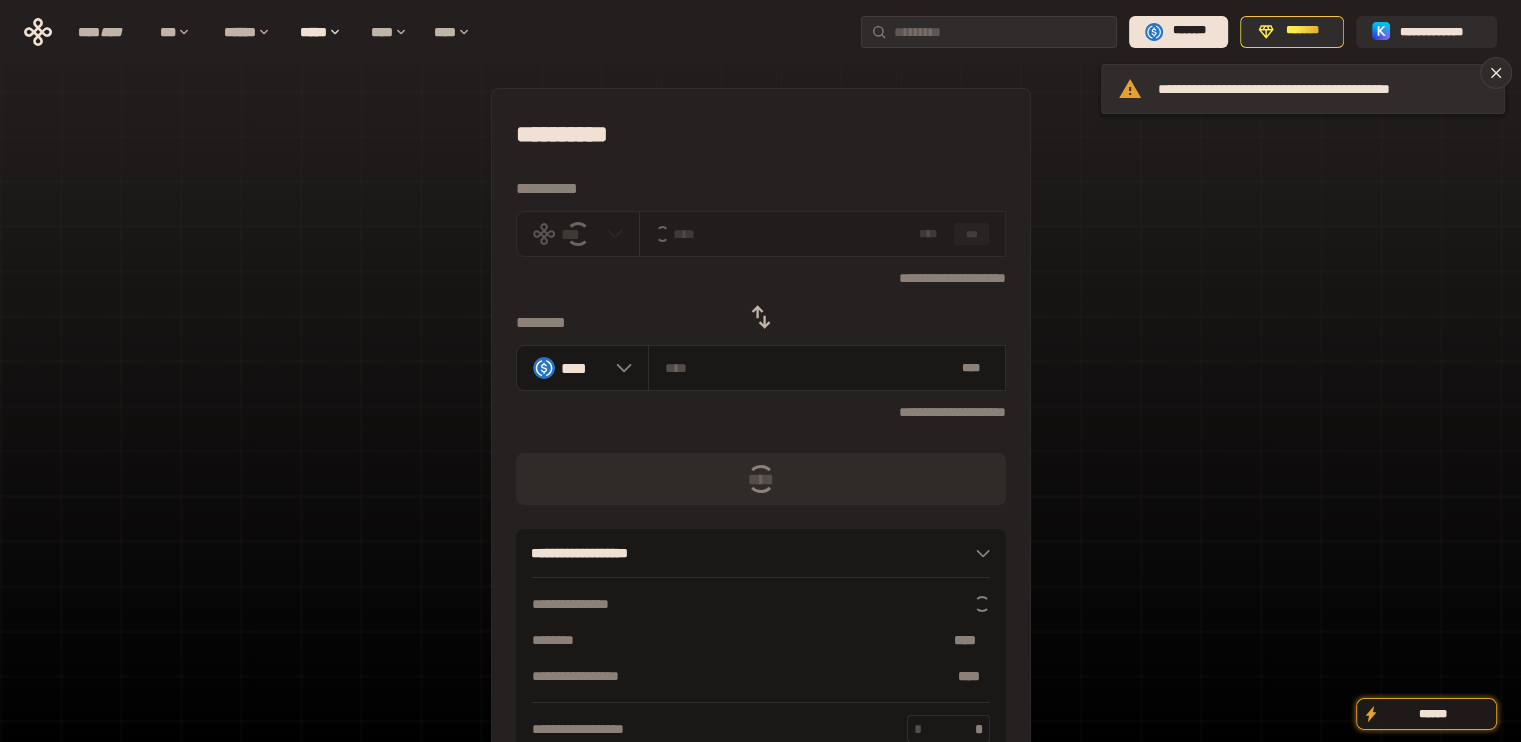 click 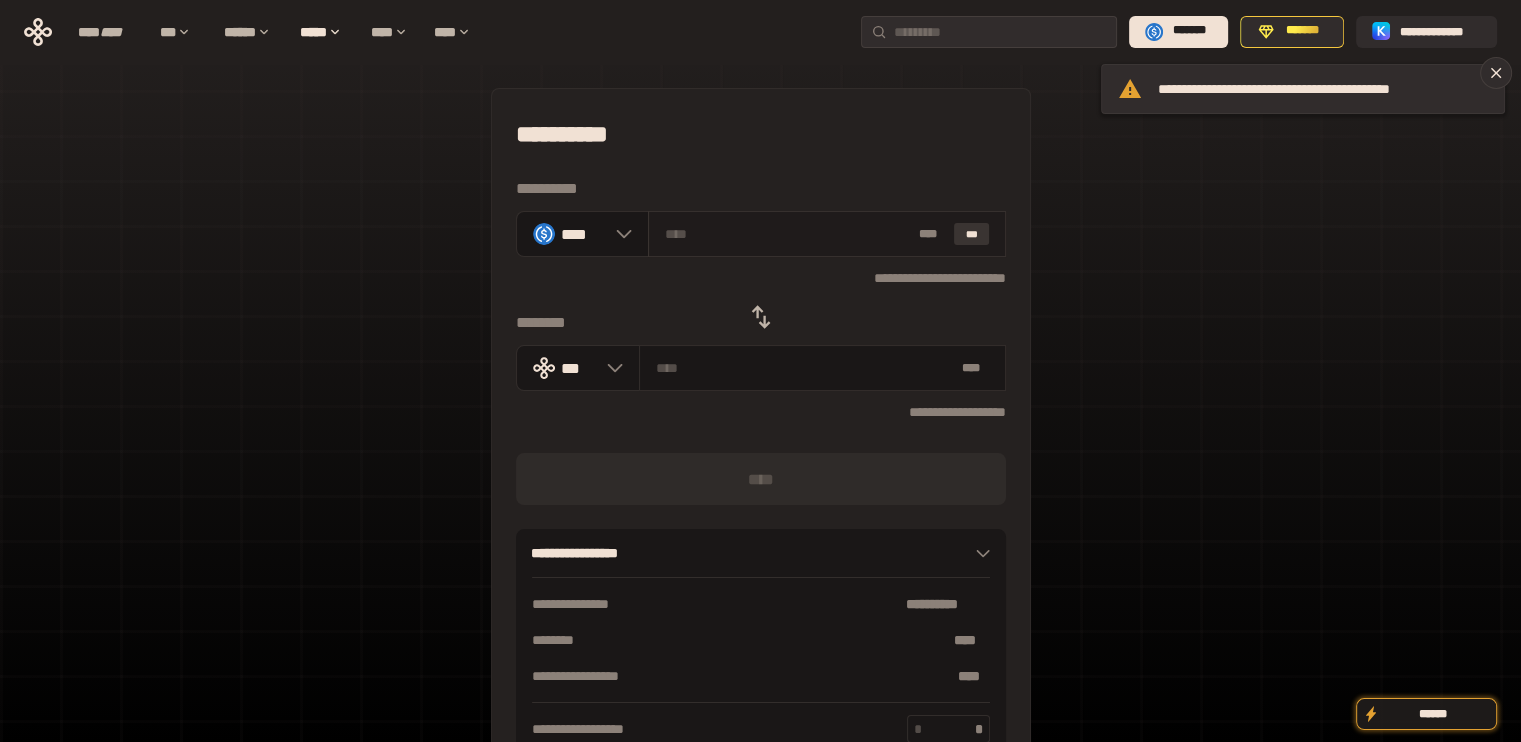 click on "***" at bounding box center (972, 234) 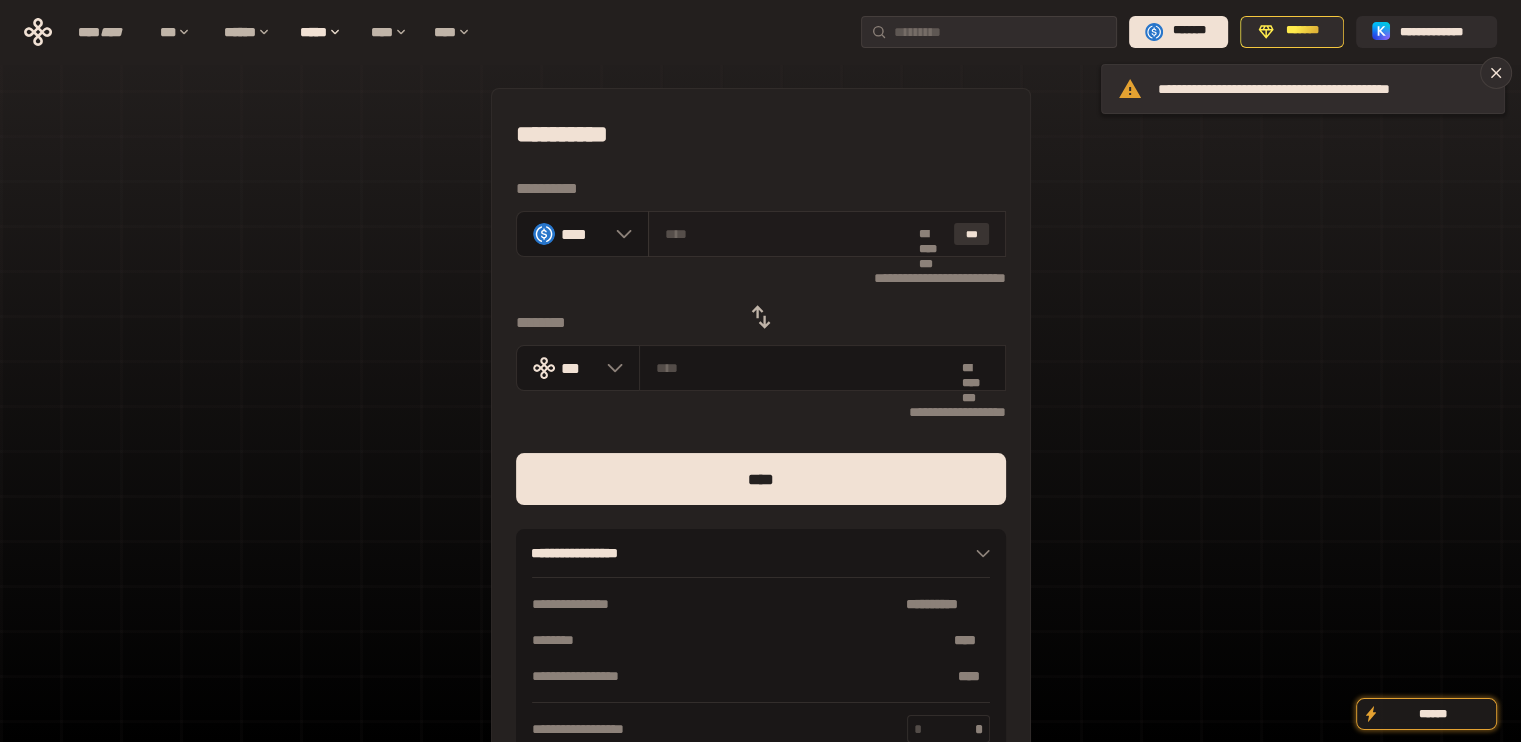 type on "**********" 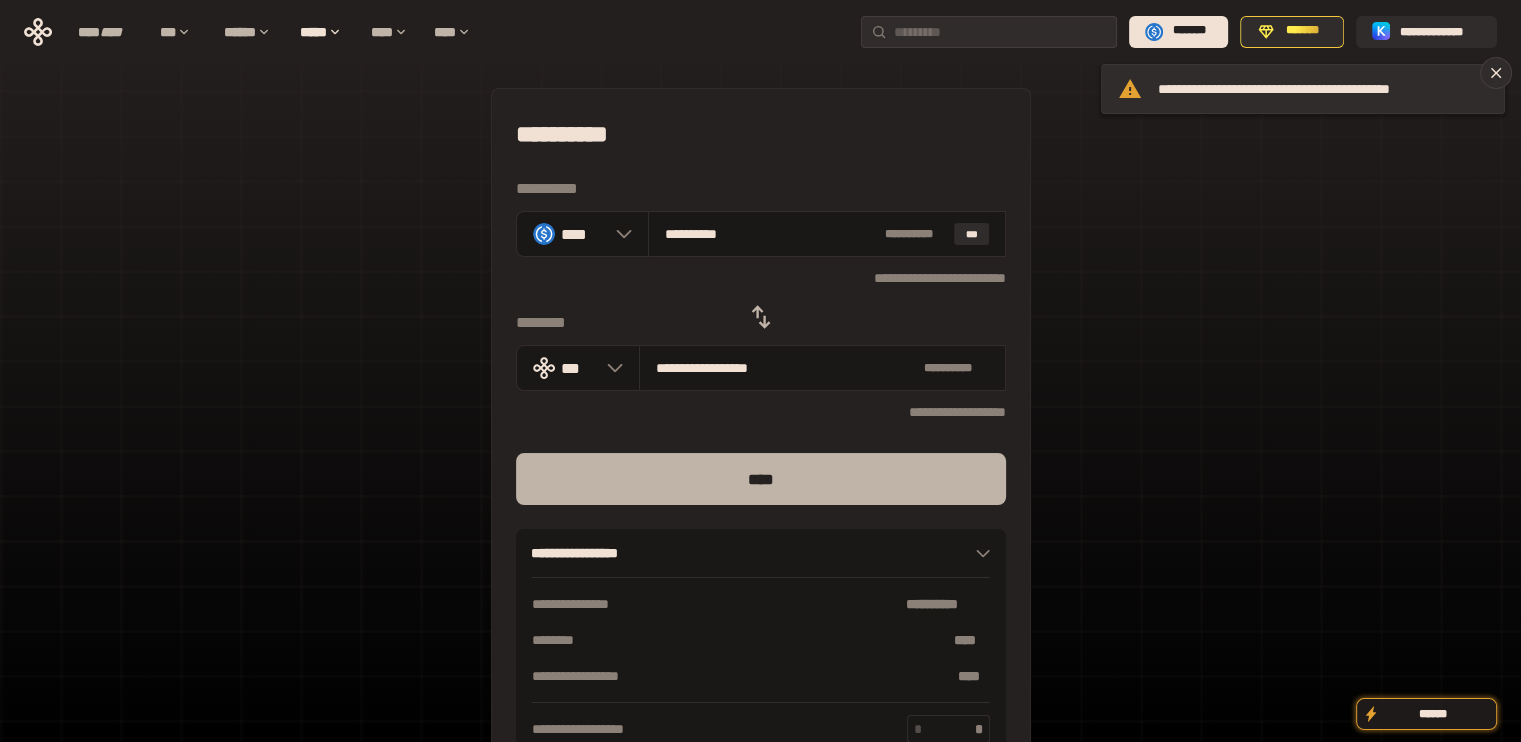 click on "****" at bounding box center (761, 479) 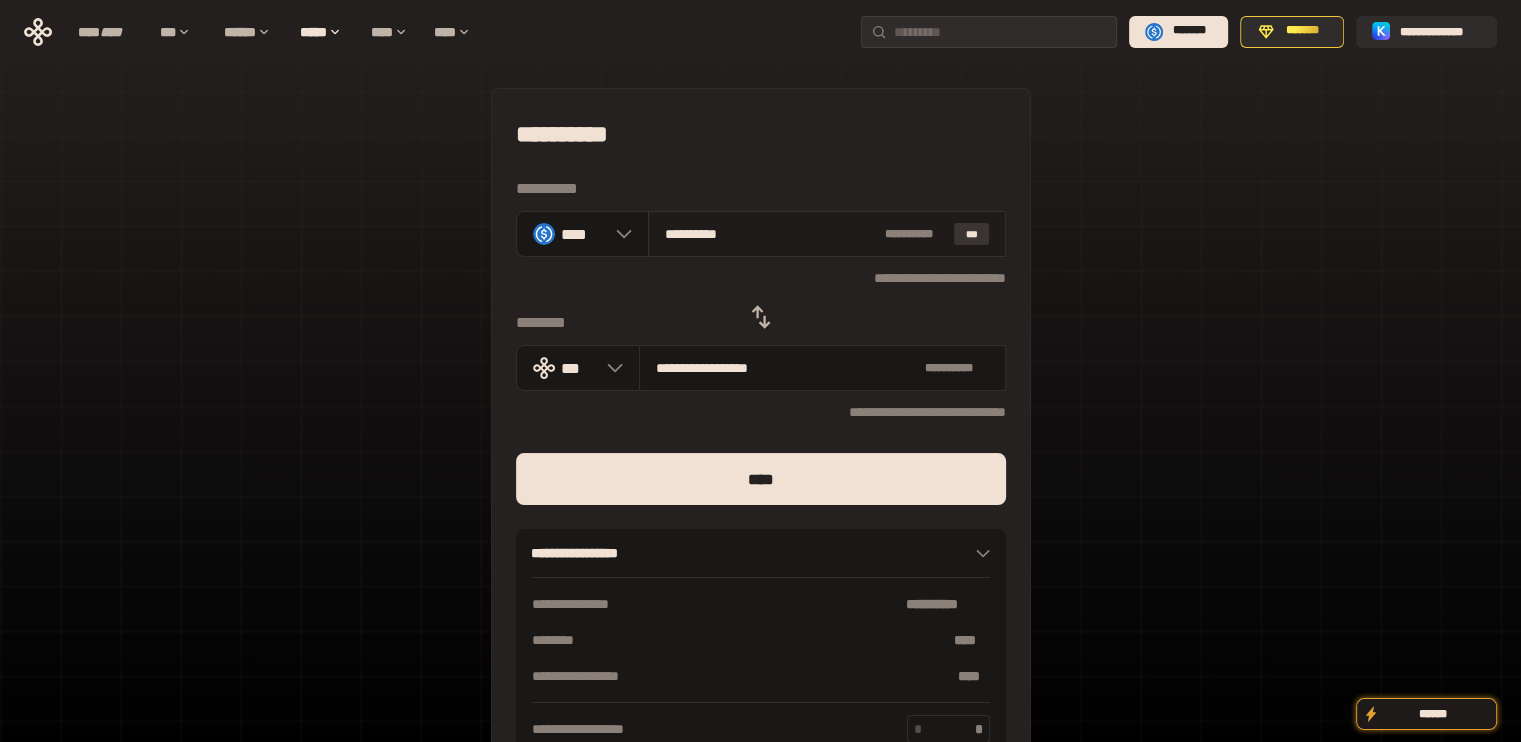 click on "***" at bounding box center (972, 234) 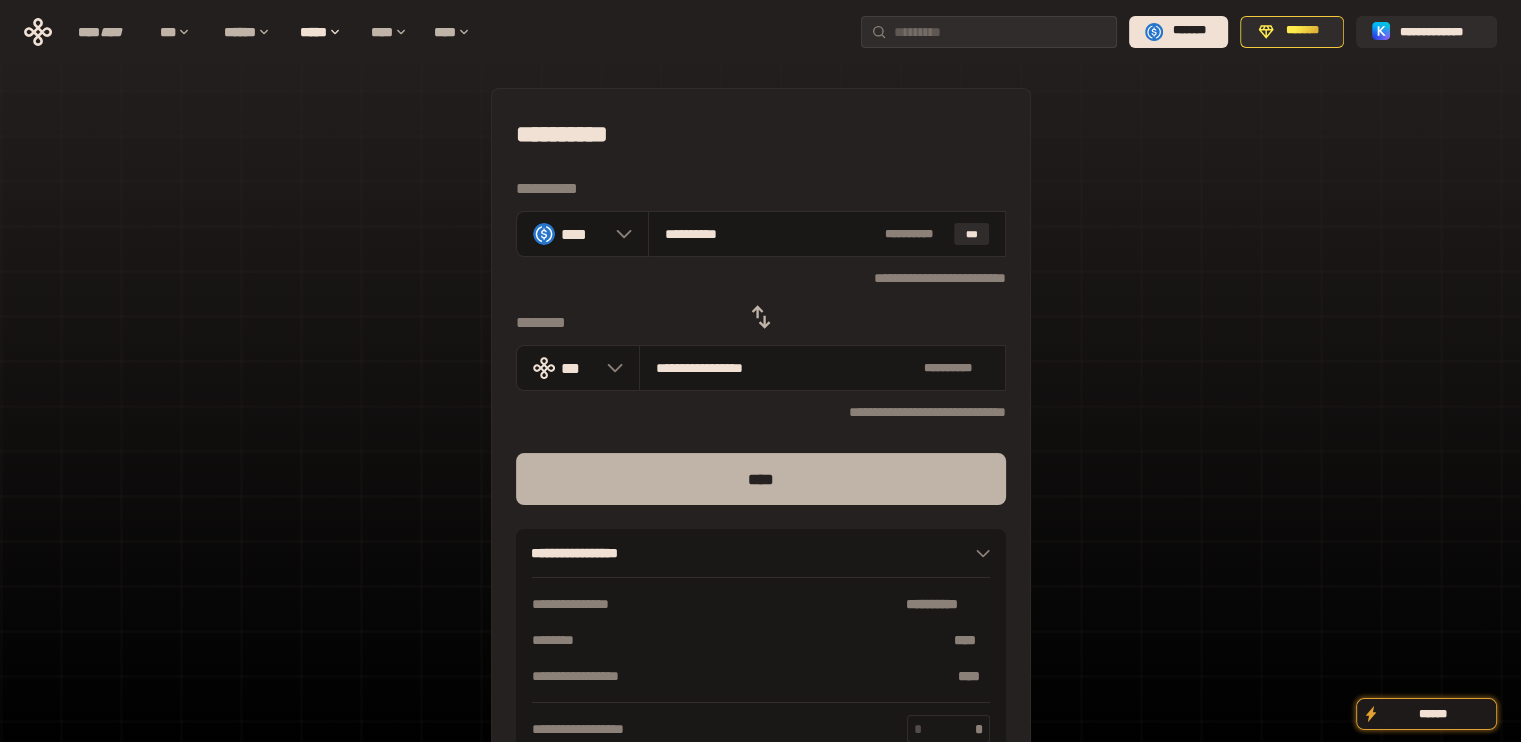click on "****" at bounding box center [761, 479] 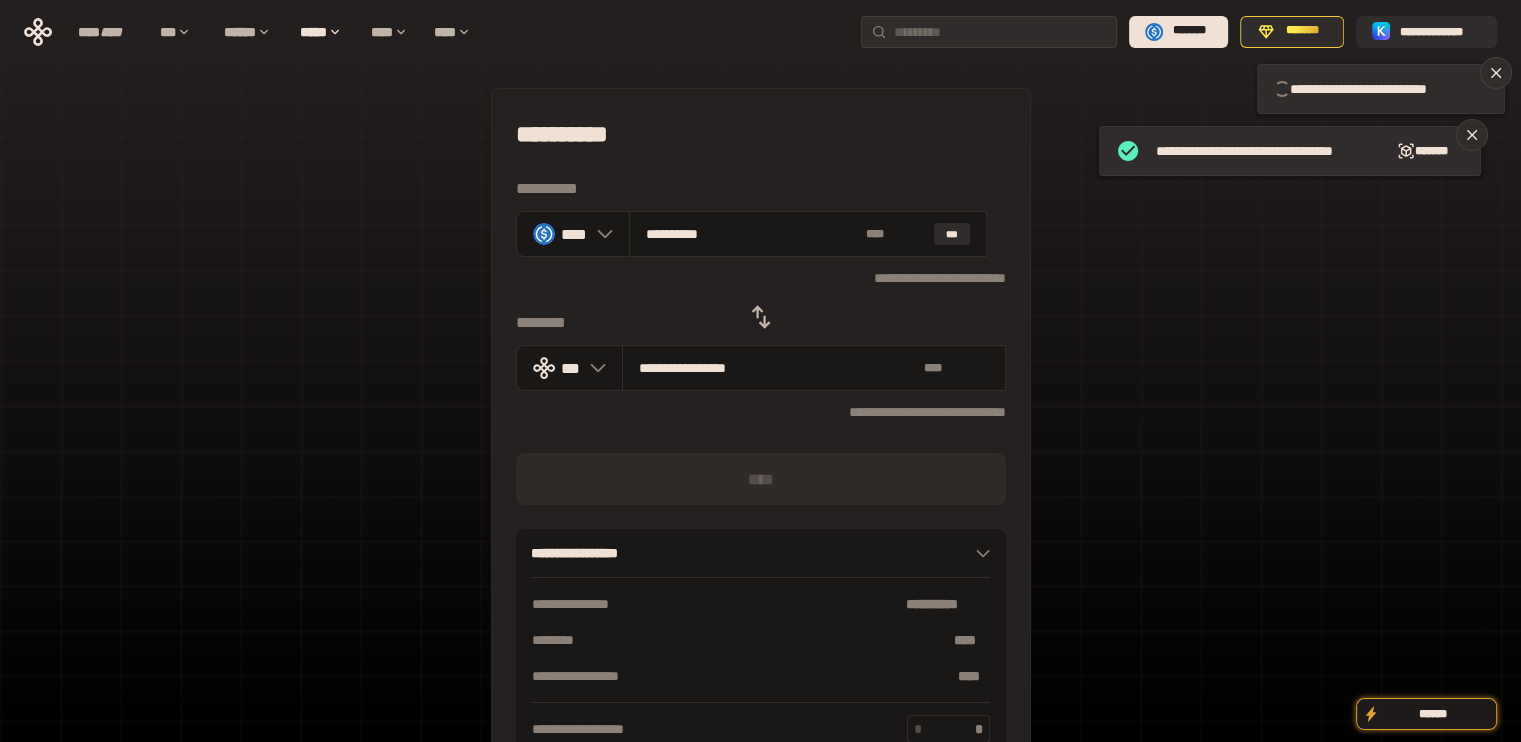 type 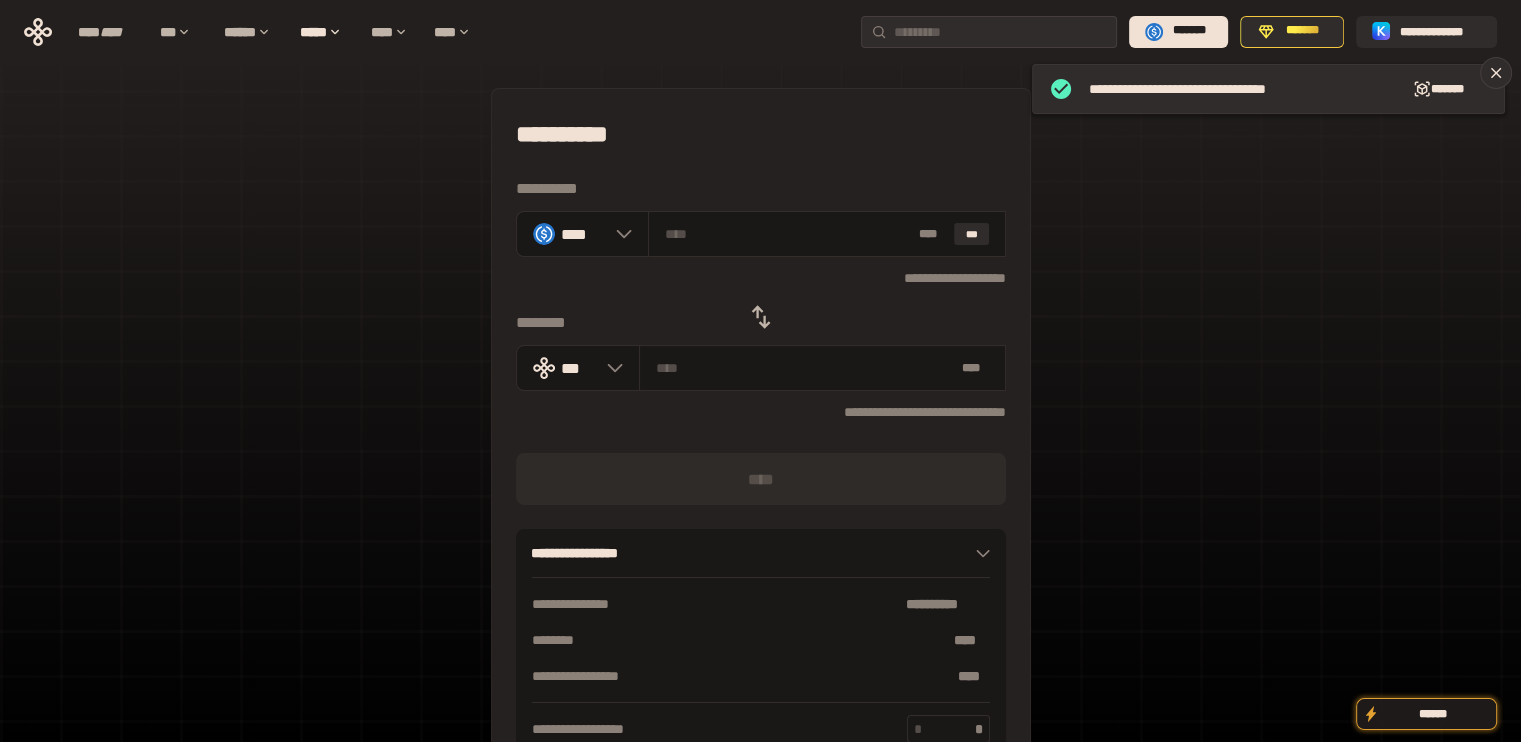 click 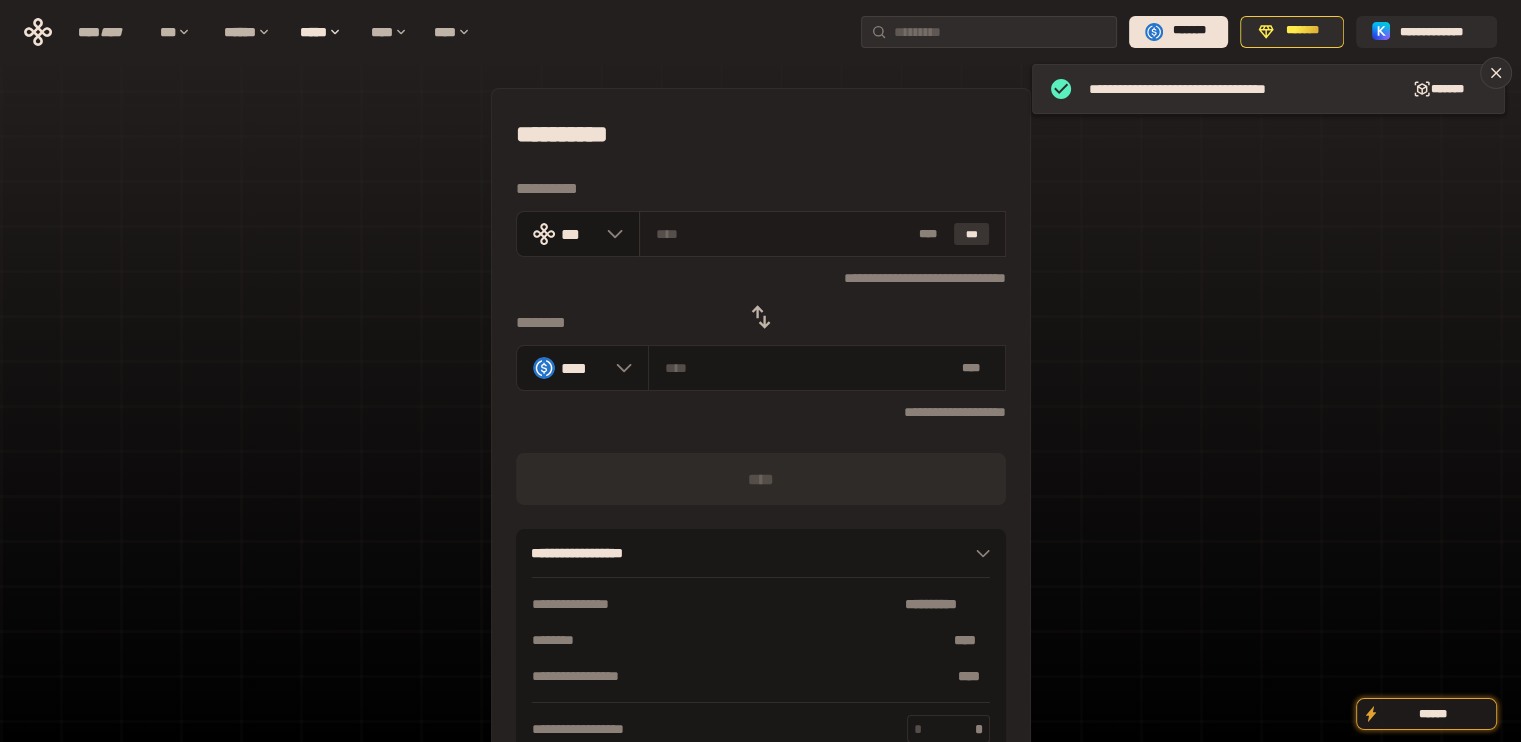 click on "***" at bounding box center (972, 234) 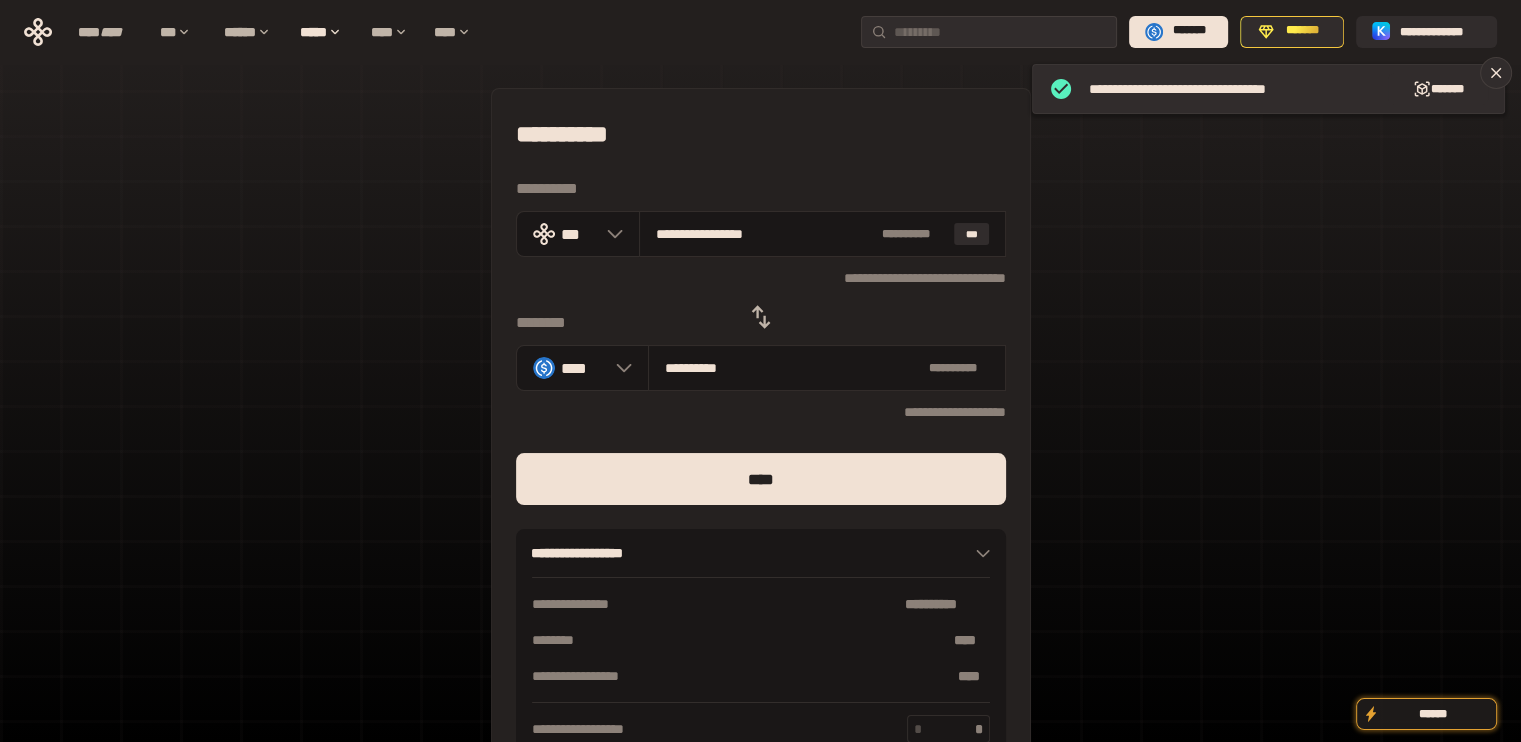 drag, startPoint x: 684, startPoint y: 227, endPoint x: 868, endPoint y: 258, distance: 186.59314 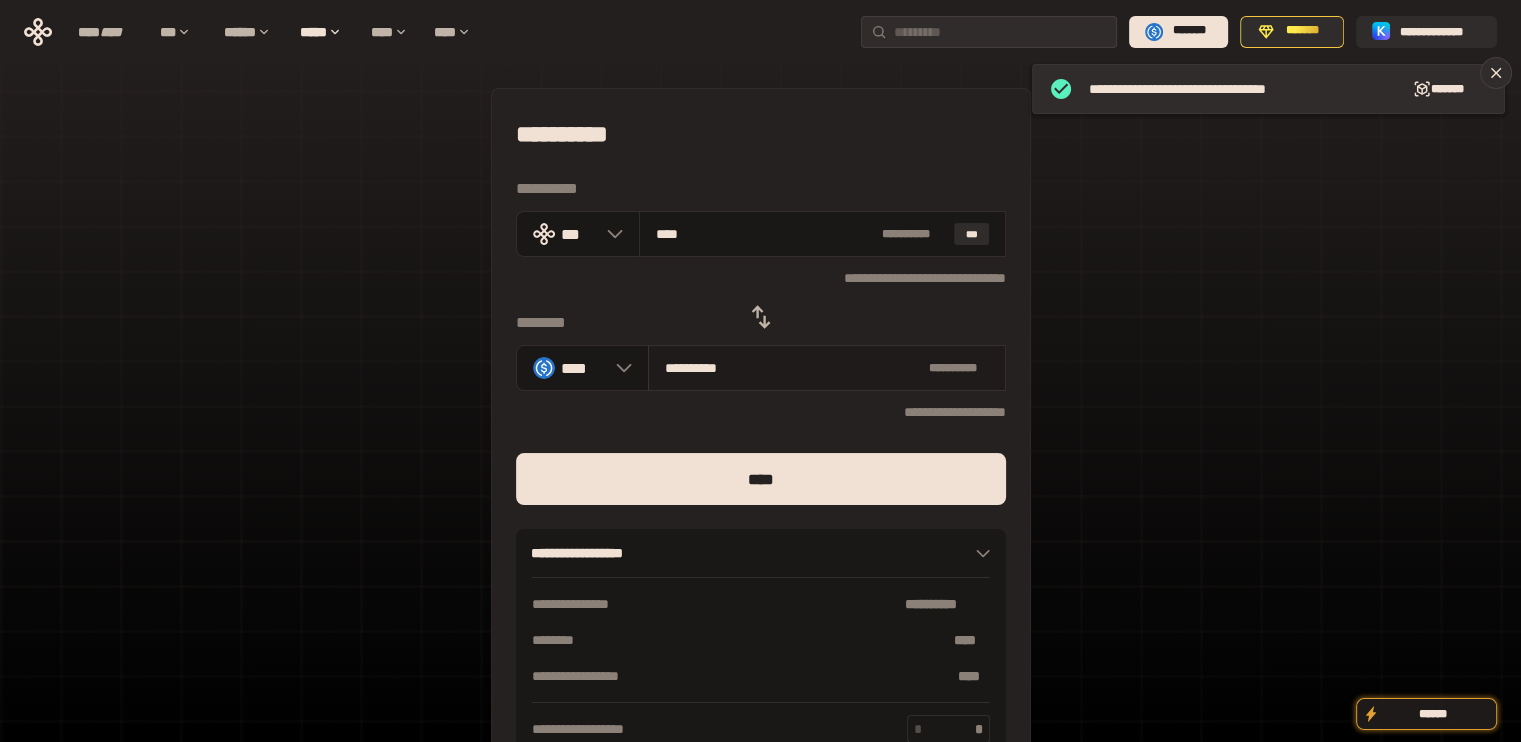 type on "***" 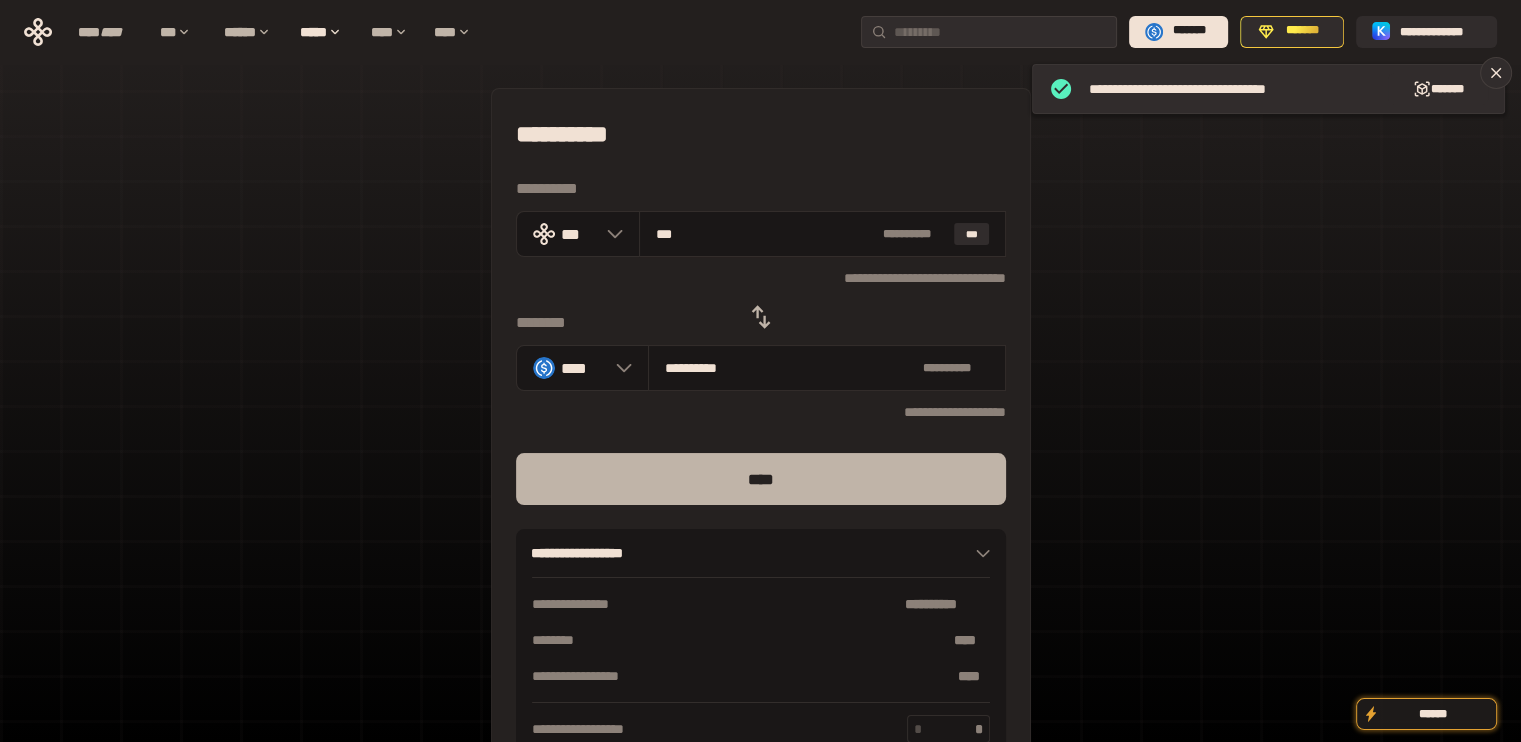 type on "***" 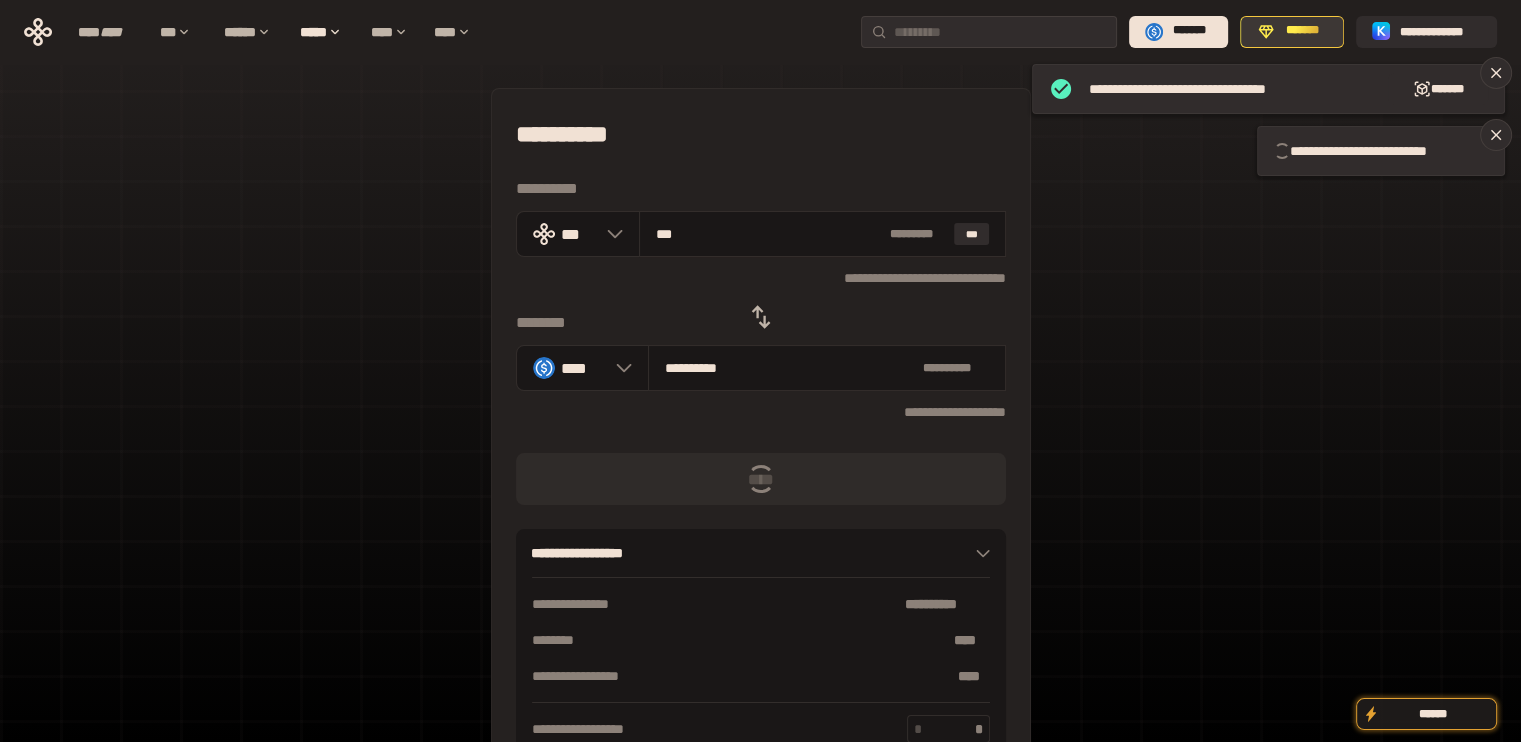 click on "*******" at bounding box center (1303, 31) 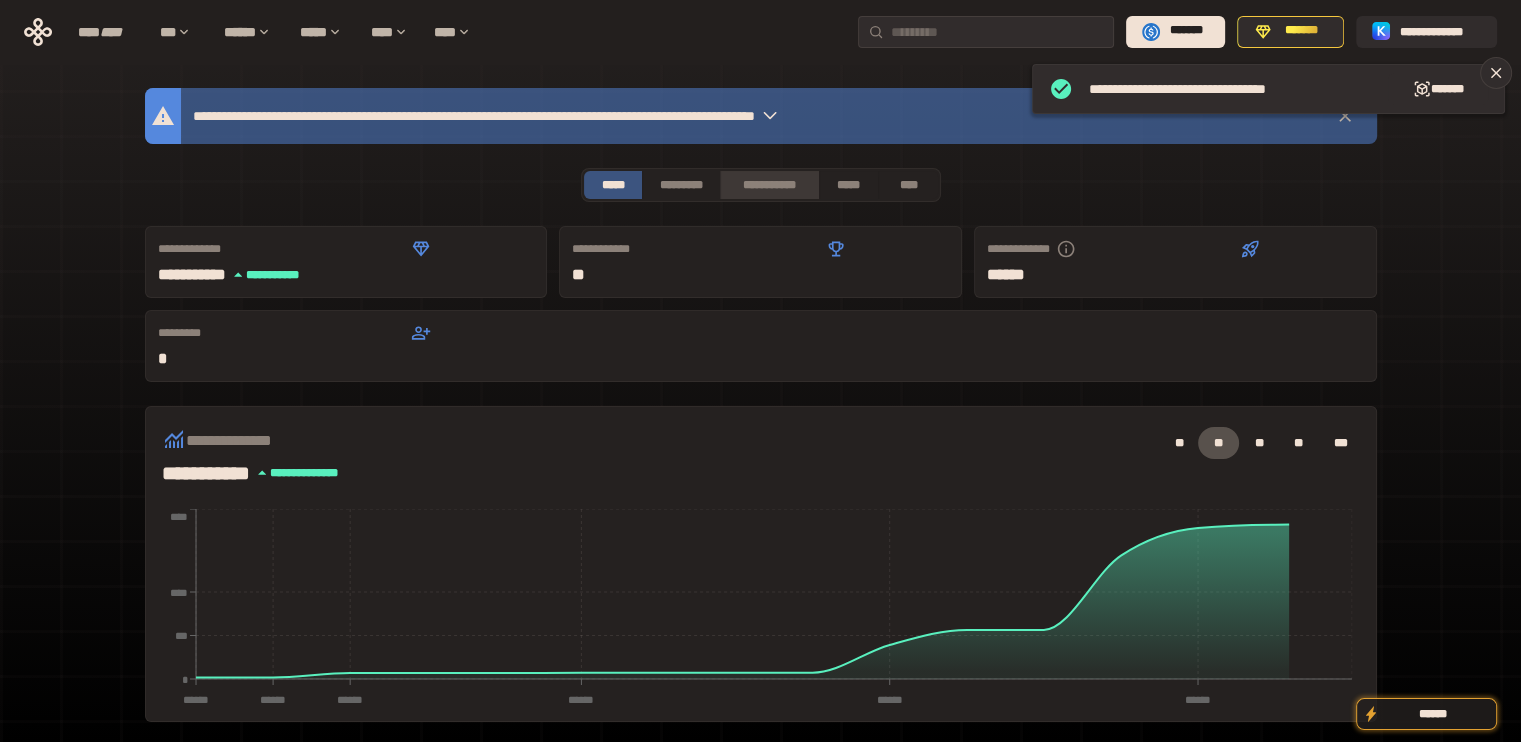 click on "**********" at bounding box center (769, 185) 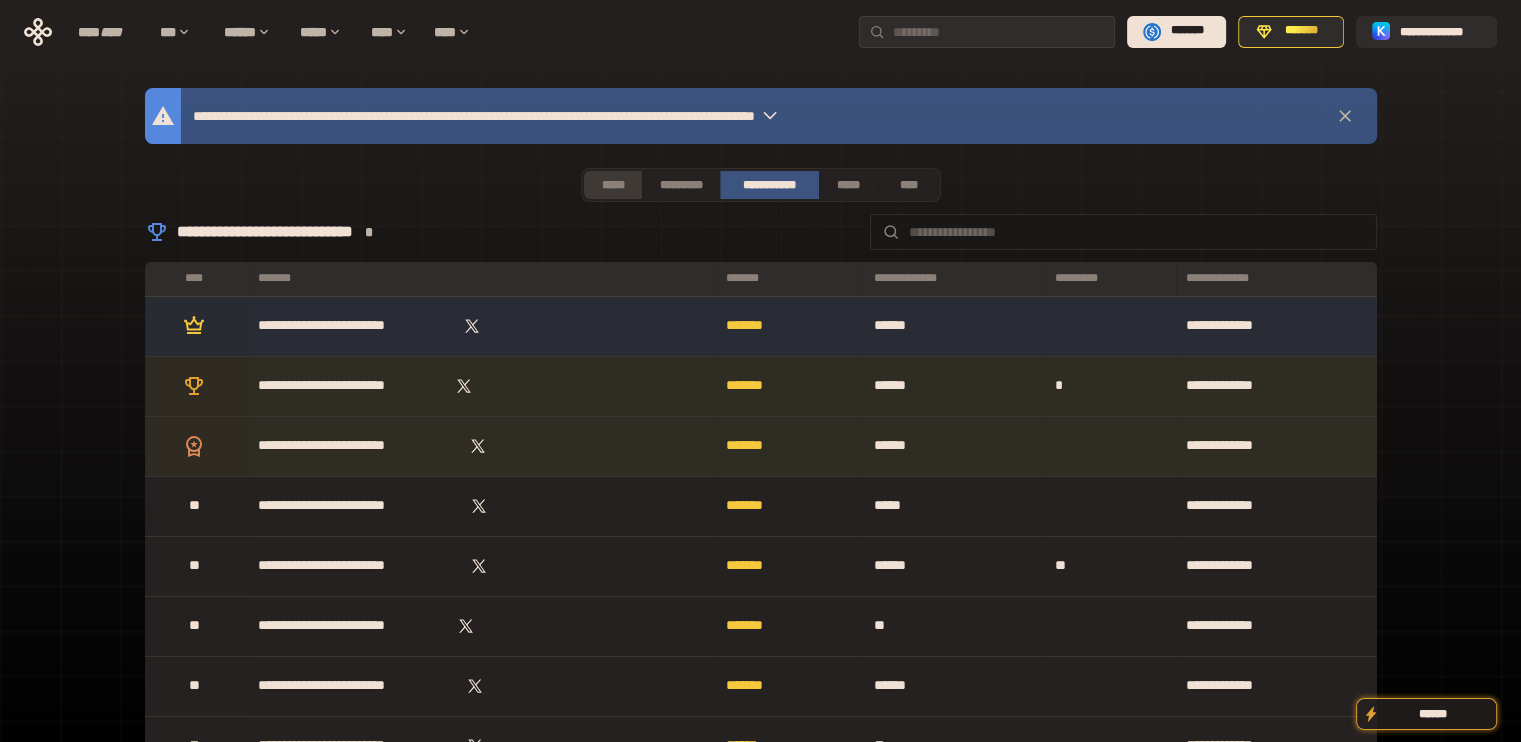 click on "*****" at bounding box center (613, 185) 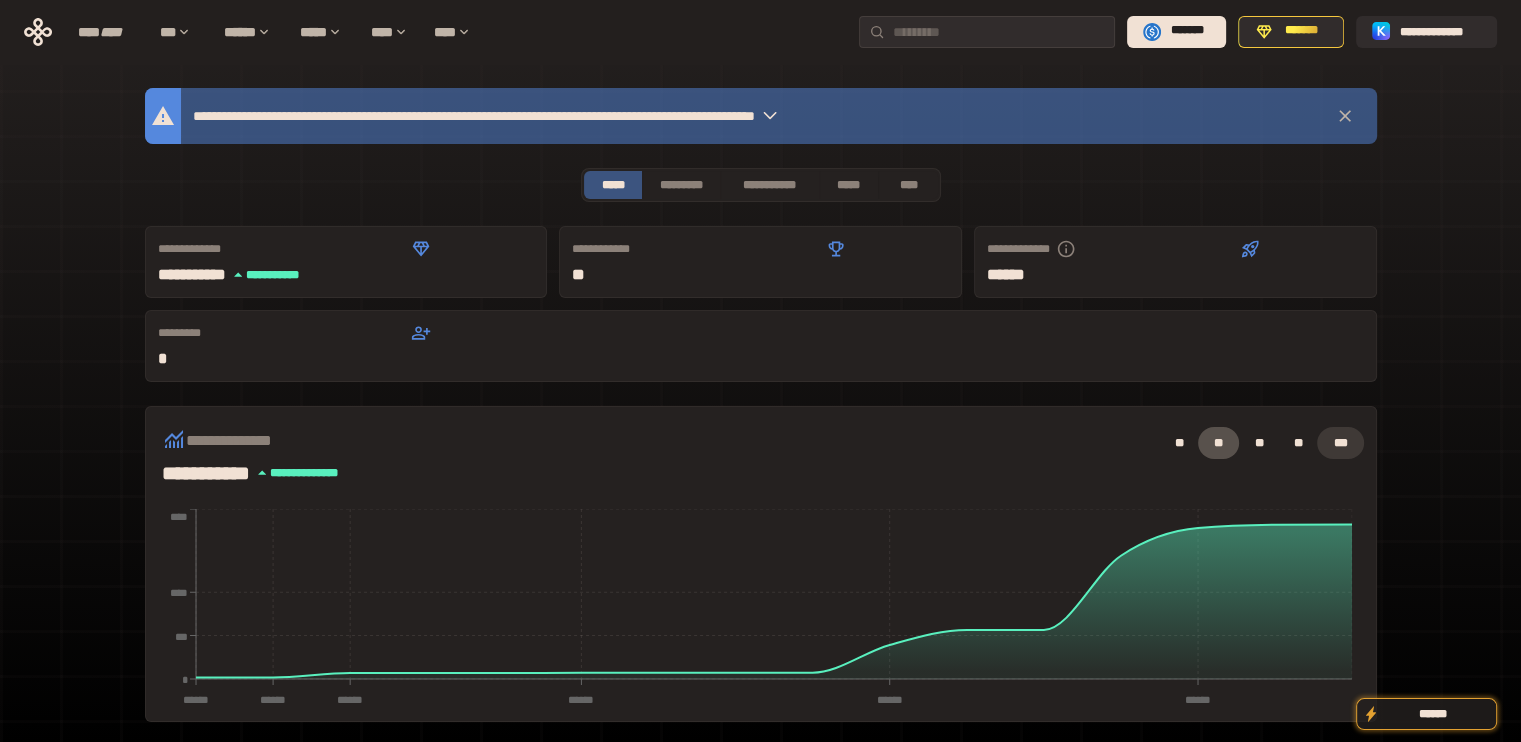 click on "***" at bounding box center [1340, 443] 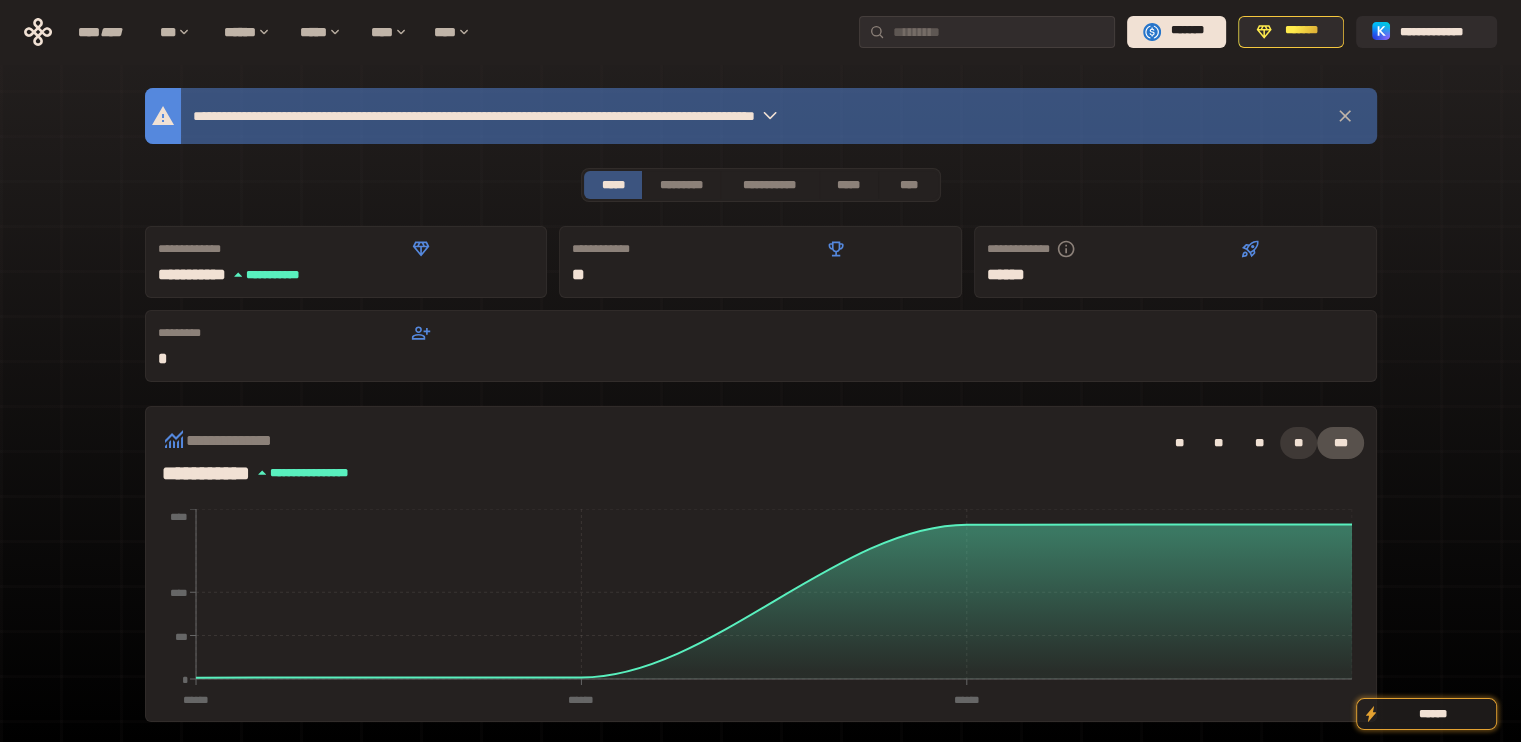 click on "**" at bounding box center (1299, 443) 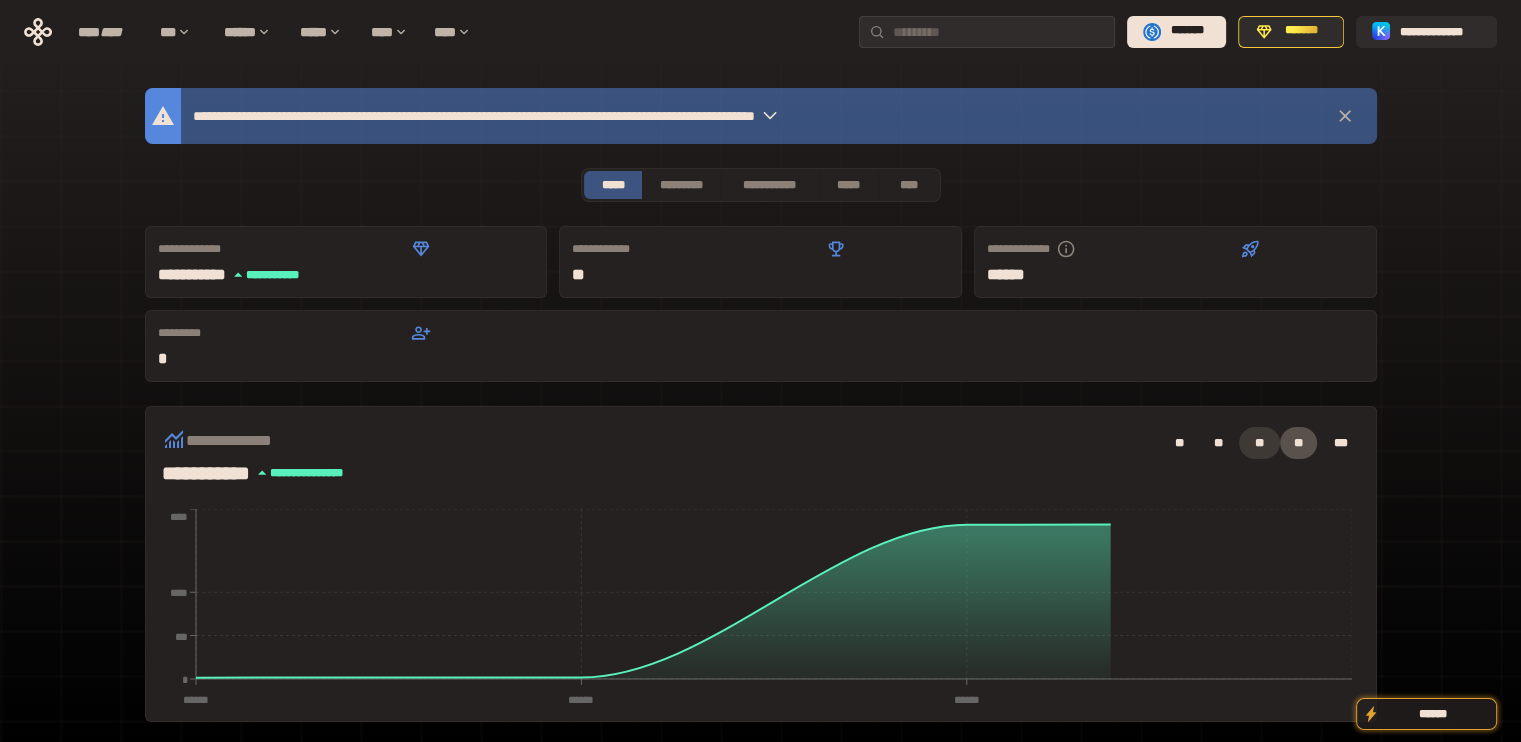 click on "**" at bounding box center (1259, 443) 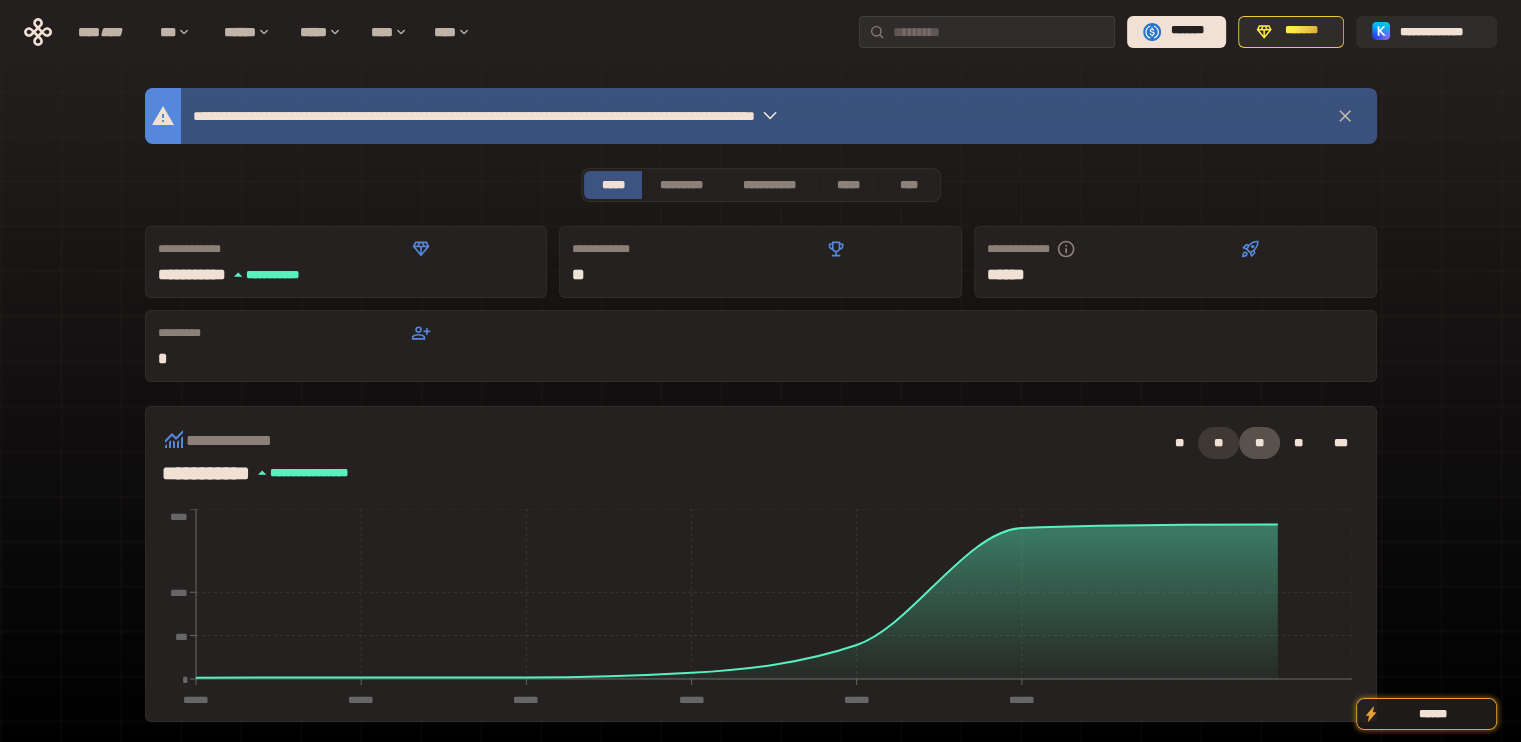 click on "**" at bounding box center (1218, 443) 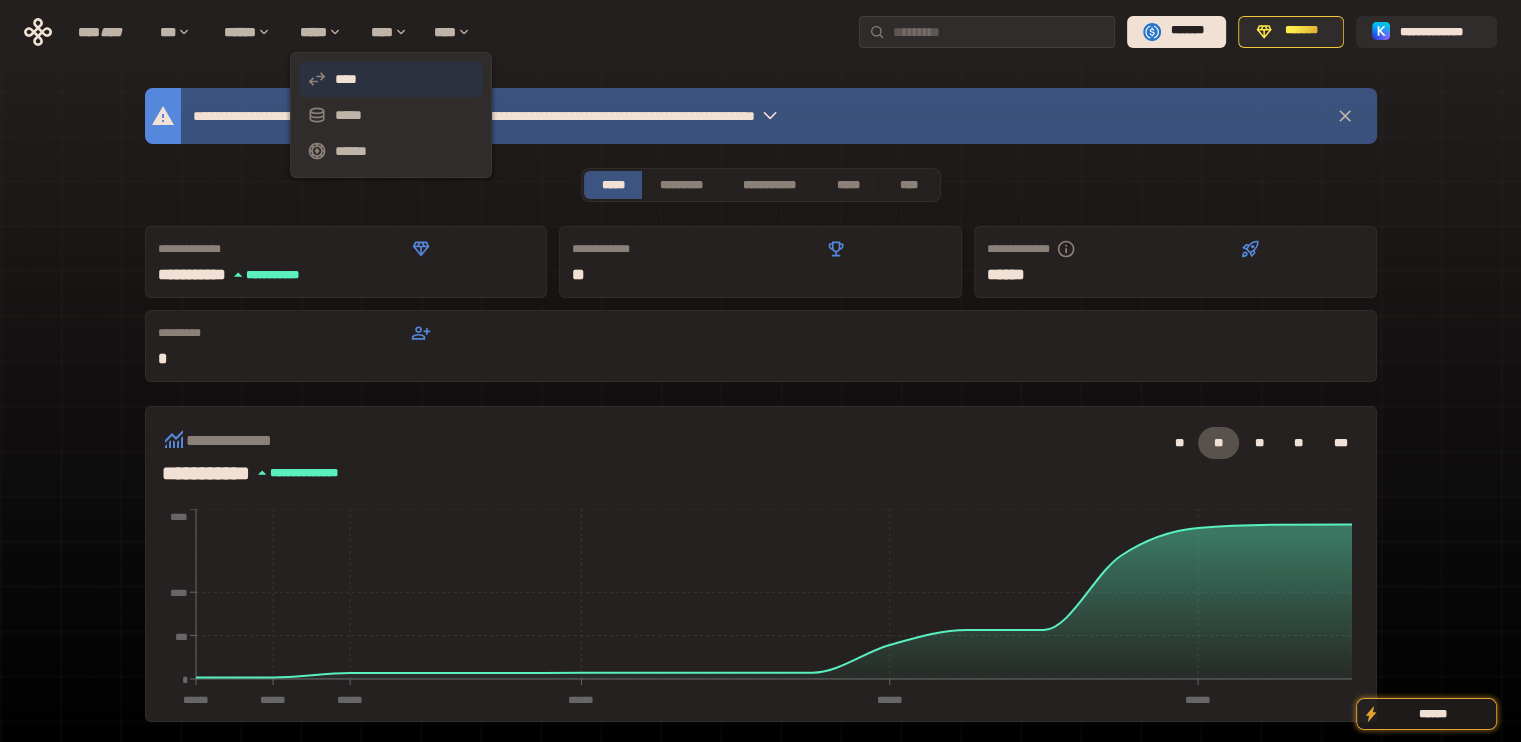 click on "****" at bounding box center (391, 79) 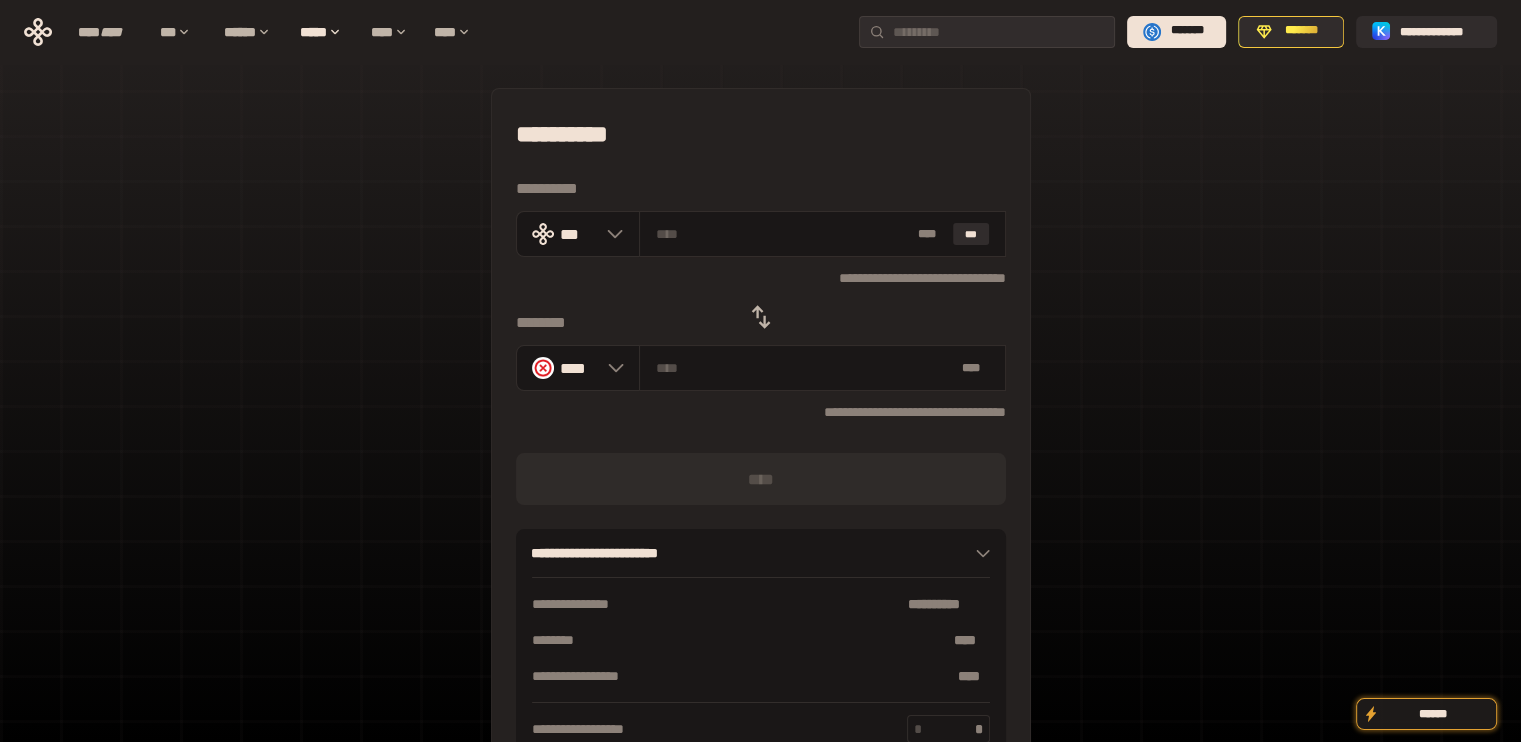 click 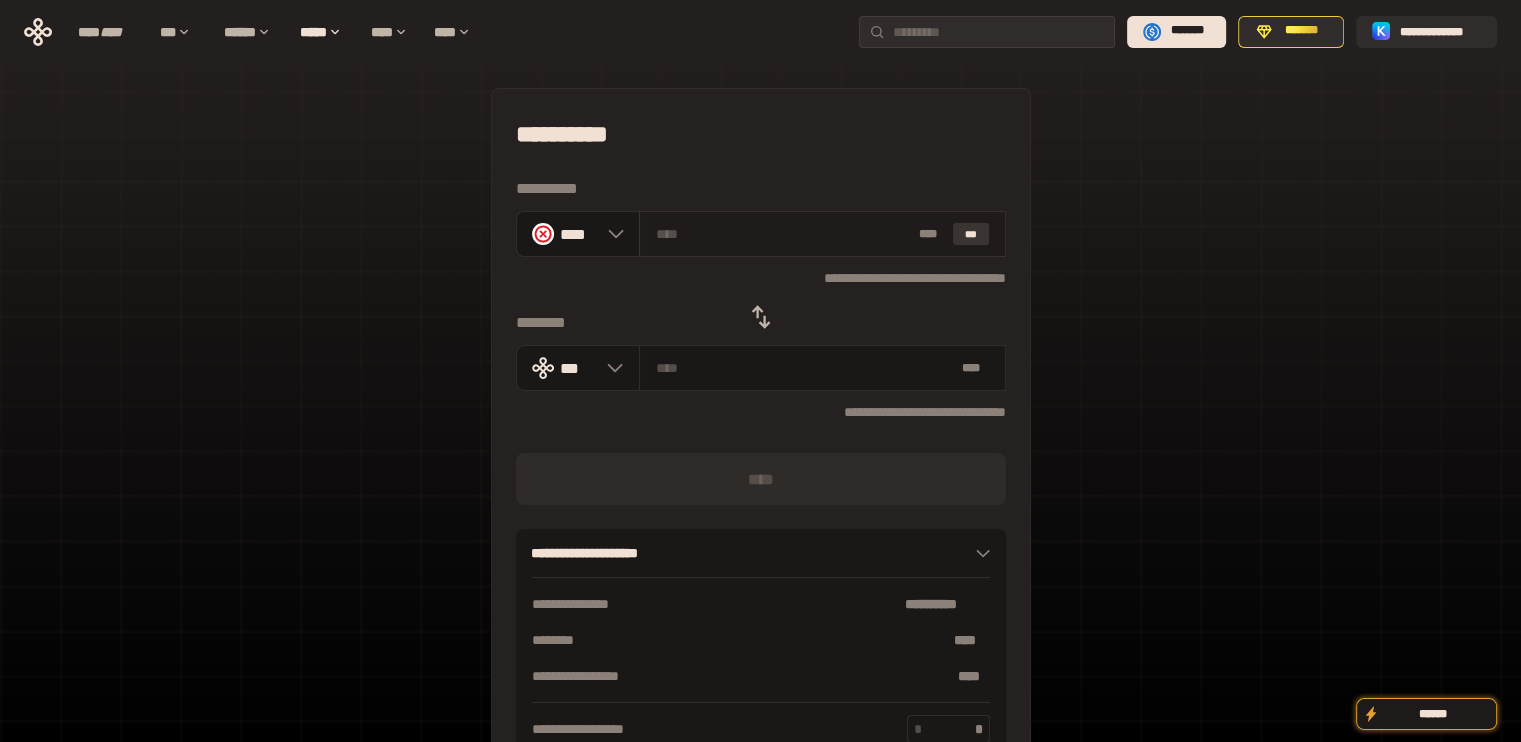 click on "* ** ***" at bounding box center [822, 234] 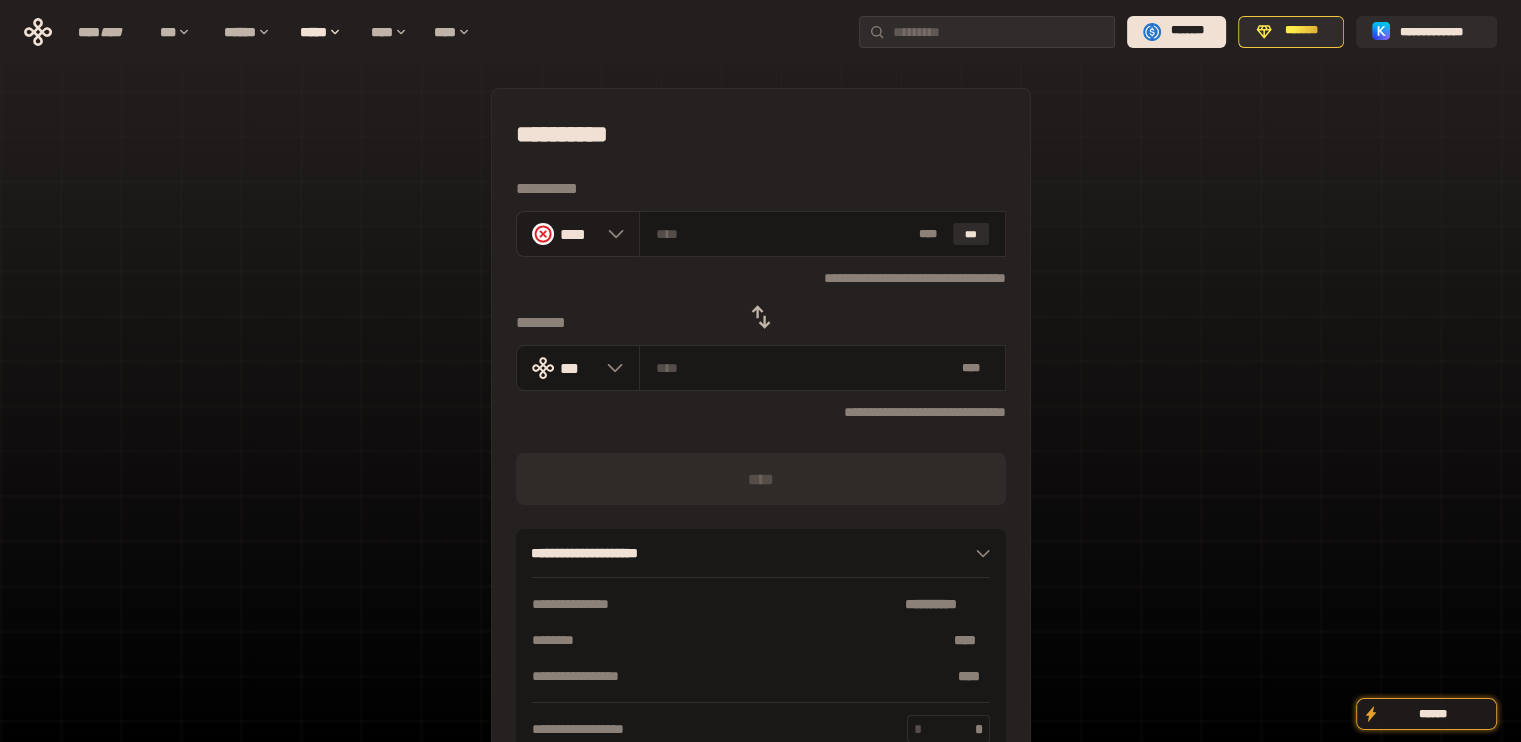 click on "****" at bounding box center (578, 234) 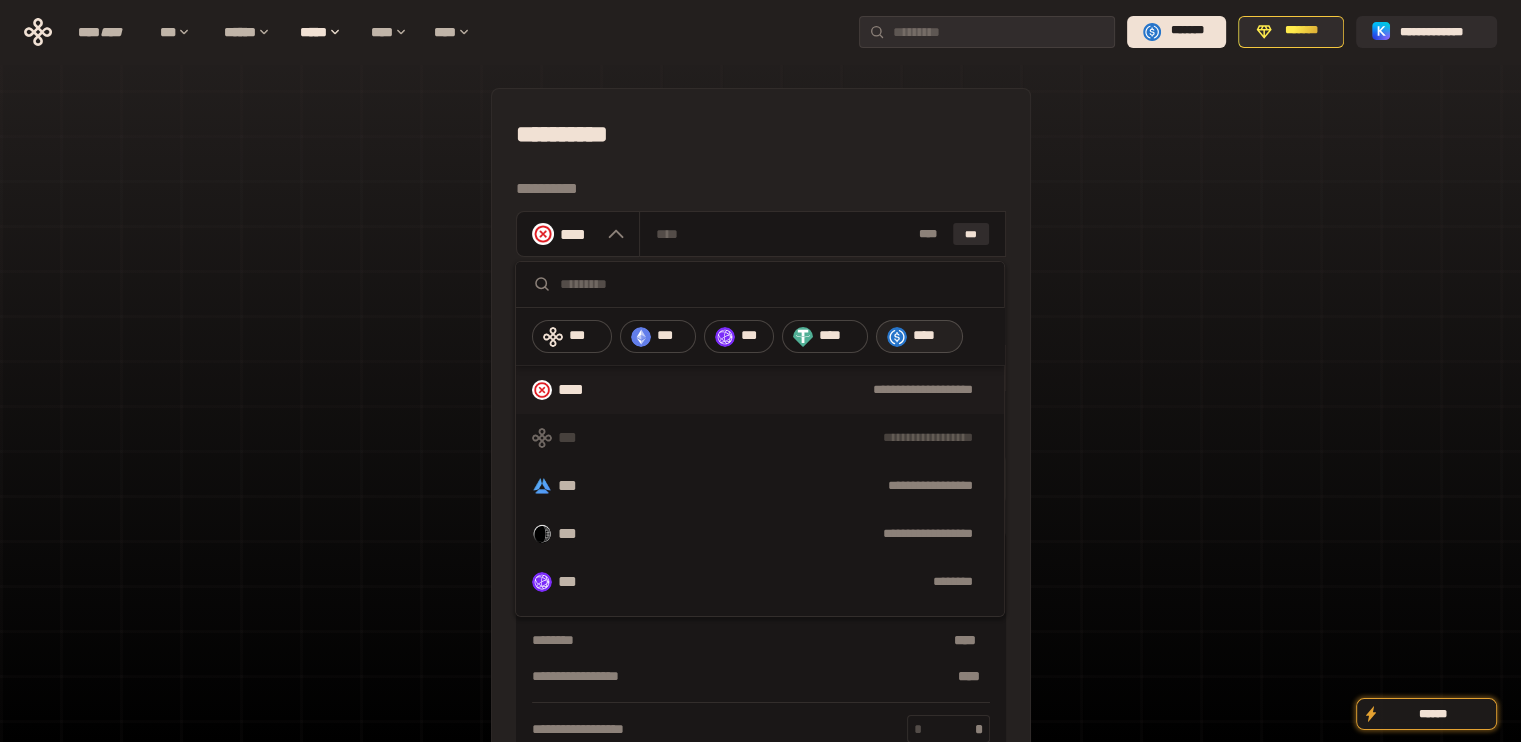 click on "****" at bounding box center [933, 336] 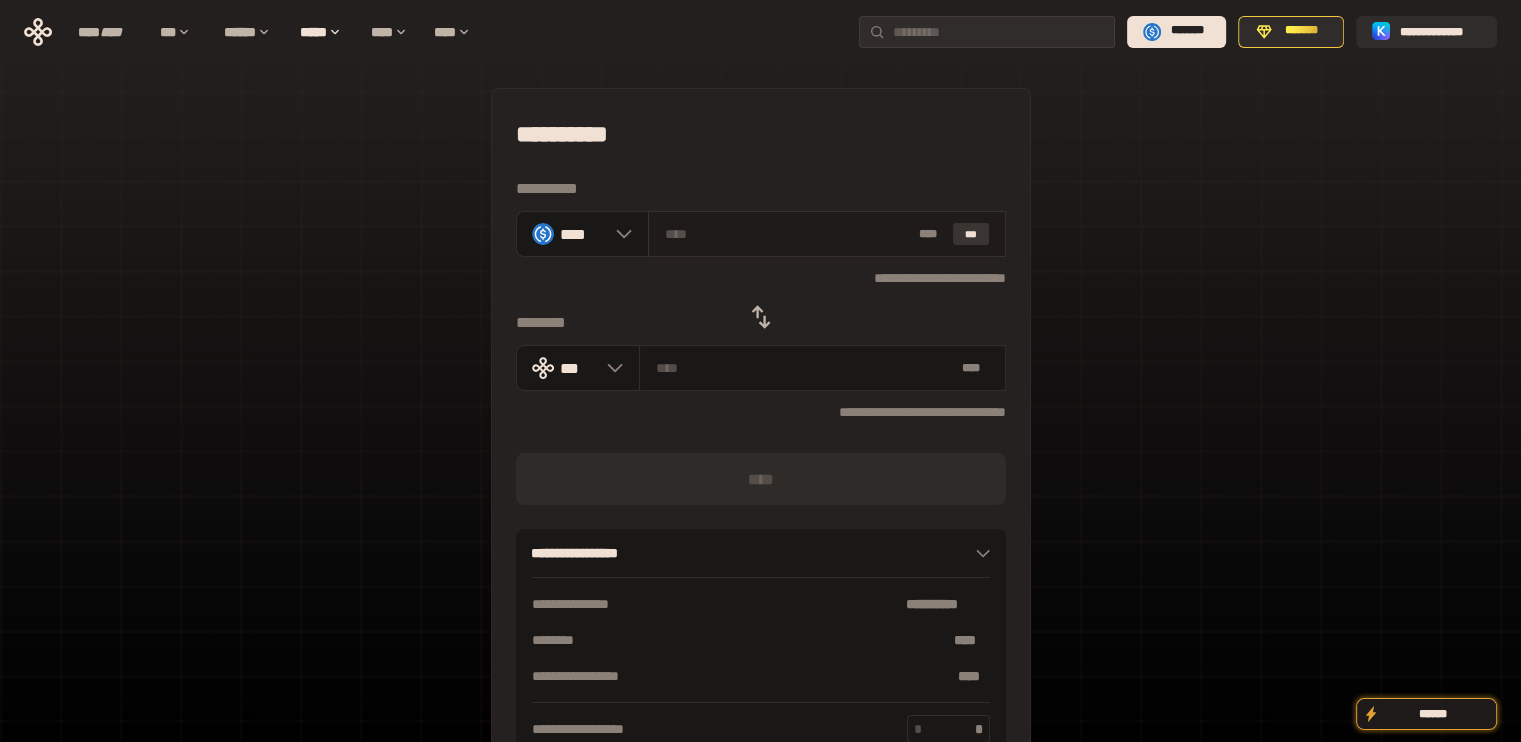 click on "***" at bounding box center (971, 234) 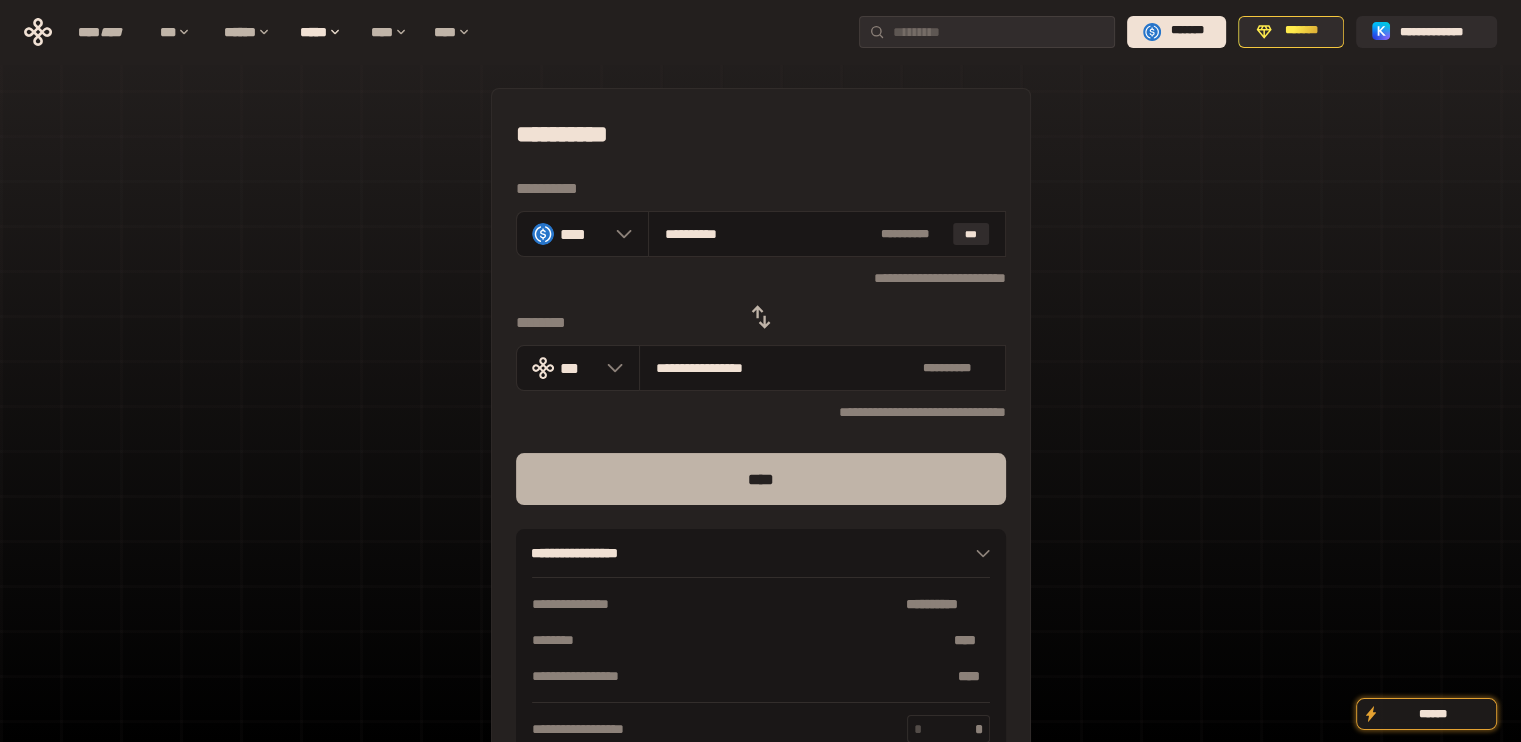 click on "****" at bounding box center (761, 479) 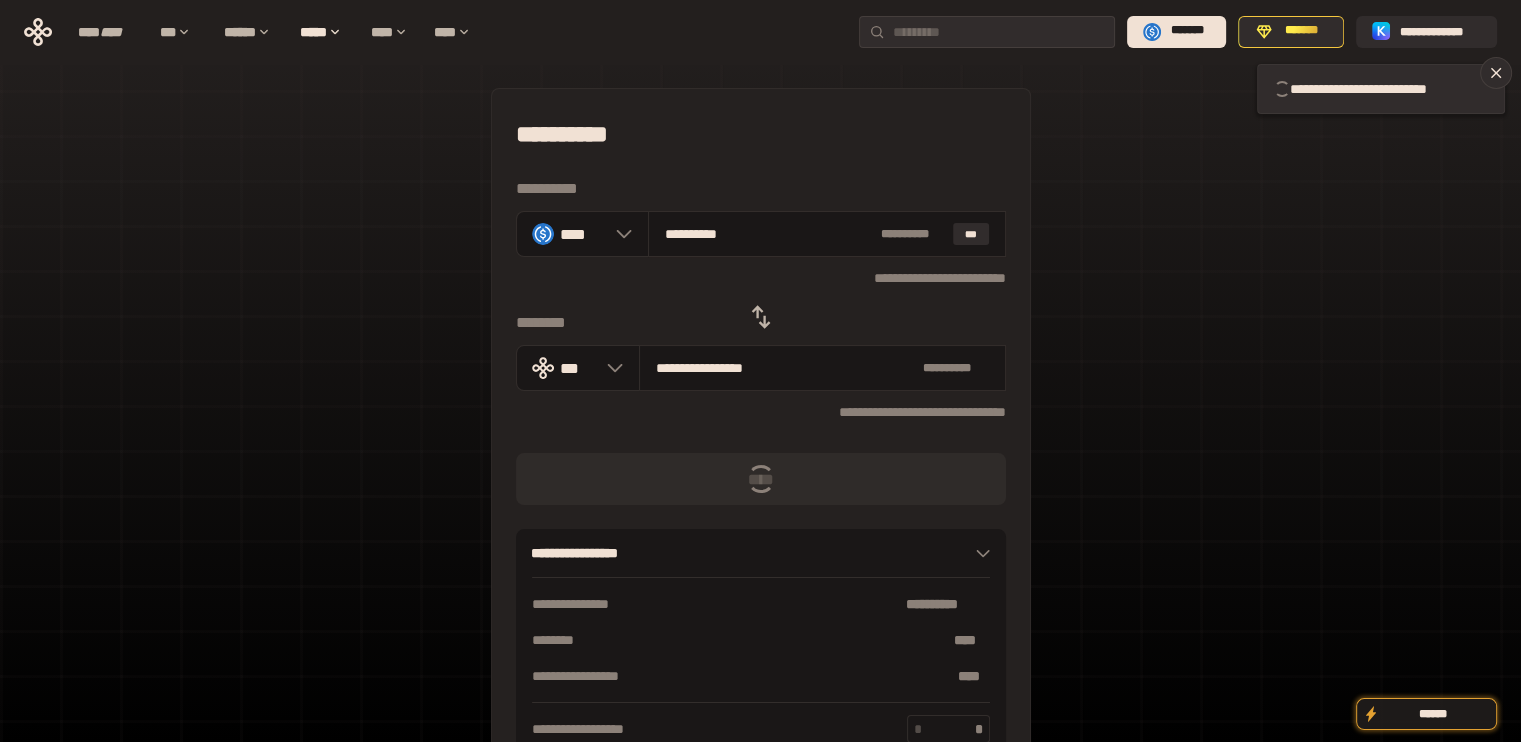 type 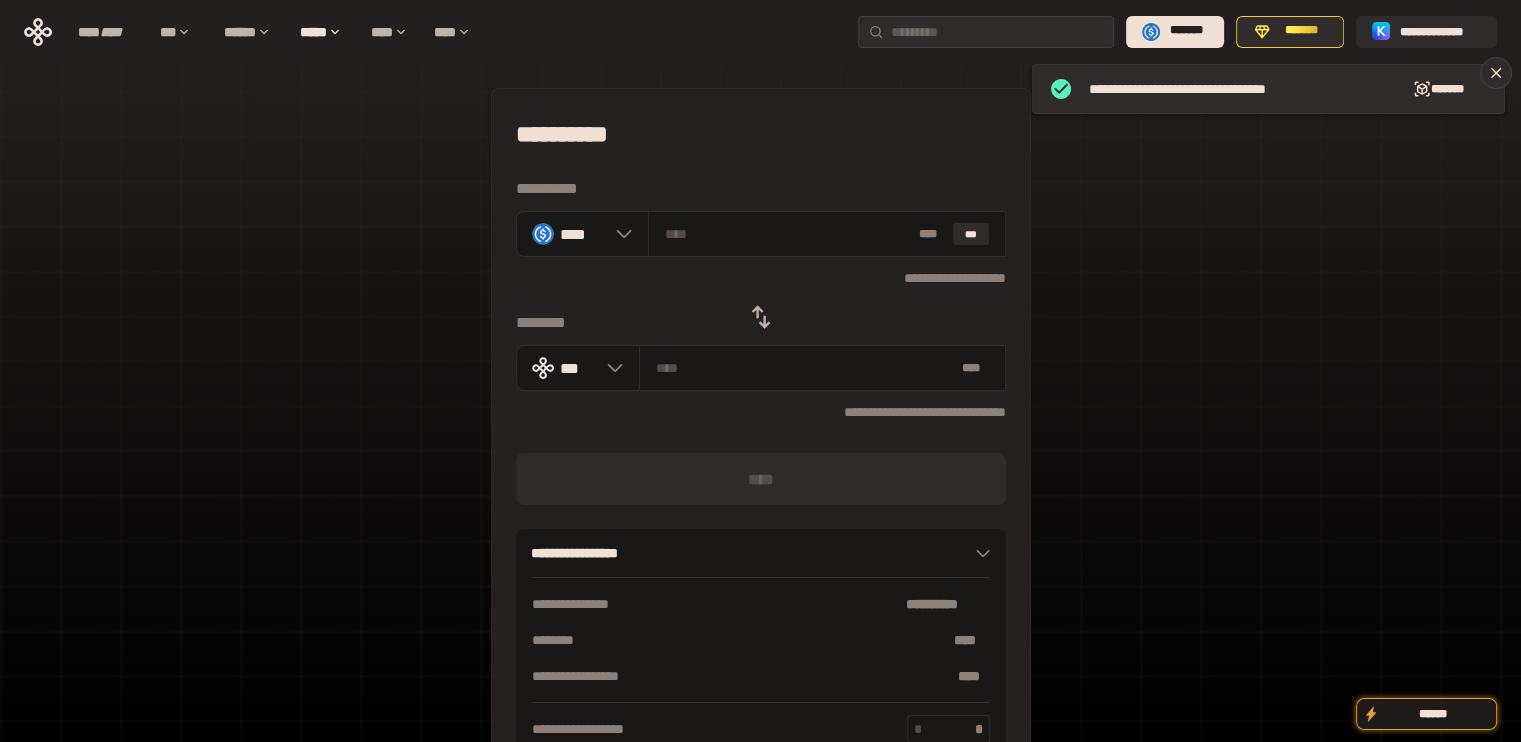 click at bounding box center [761, 317] 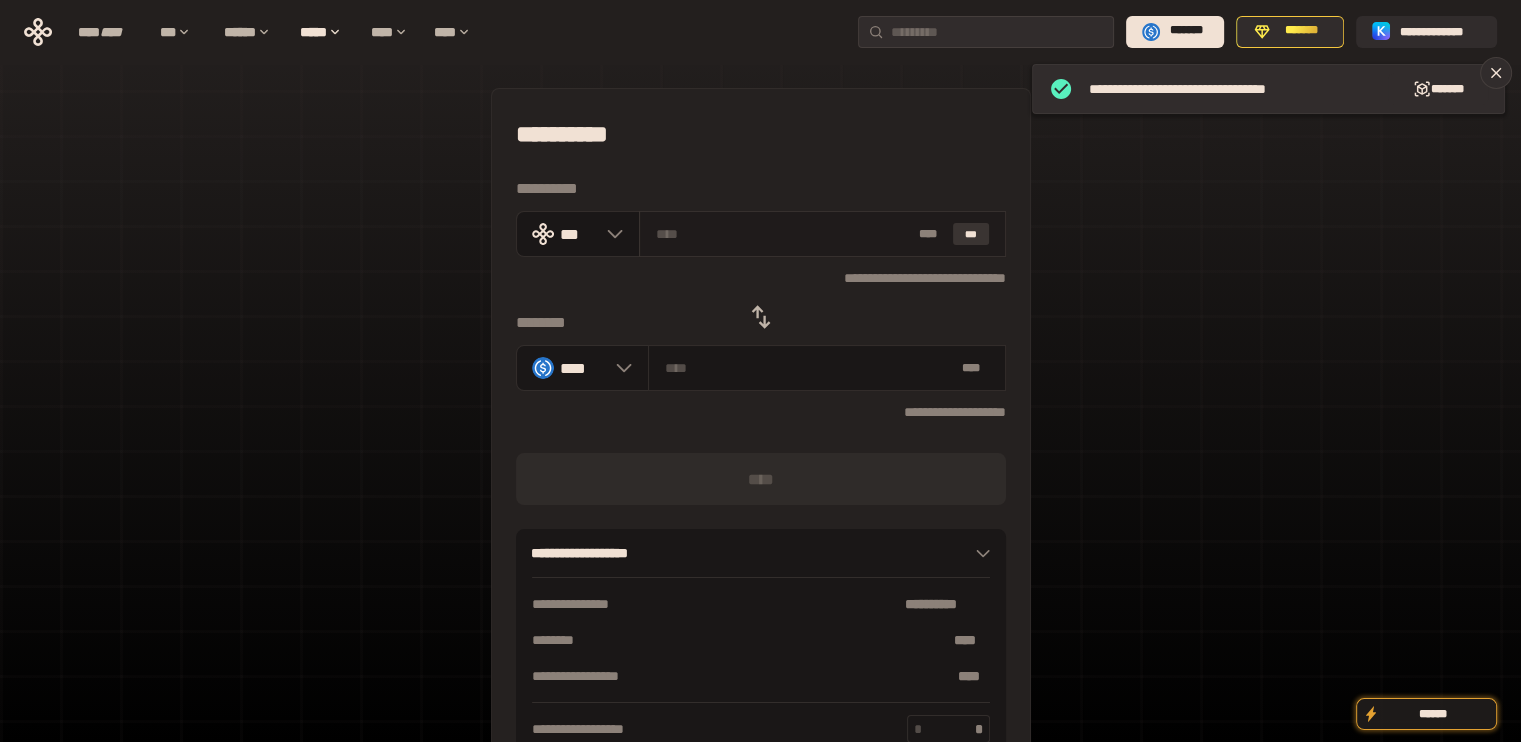 click on "***" at bounding box center (971, 234) 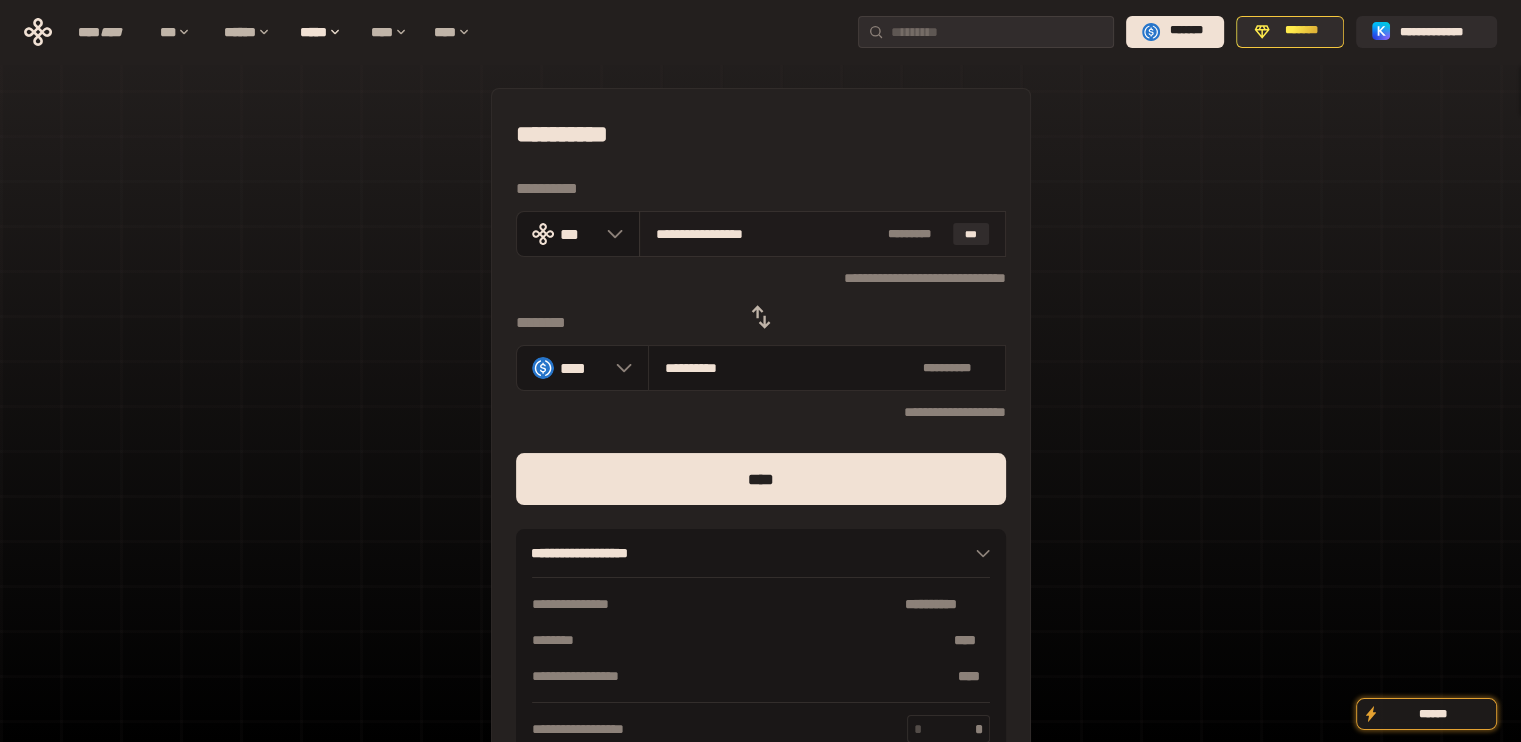 click on "**********" at bounding box center [768, 234] 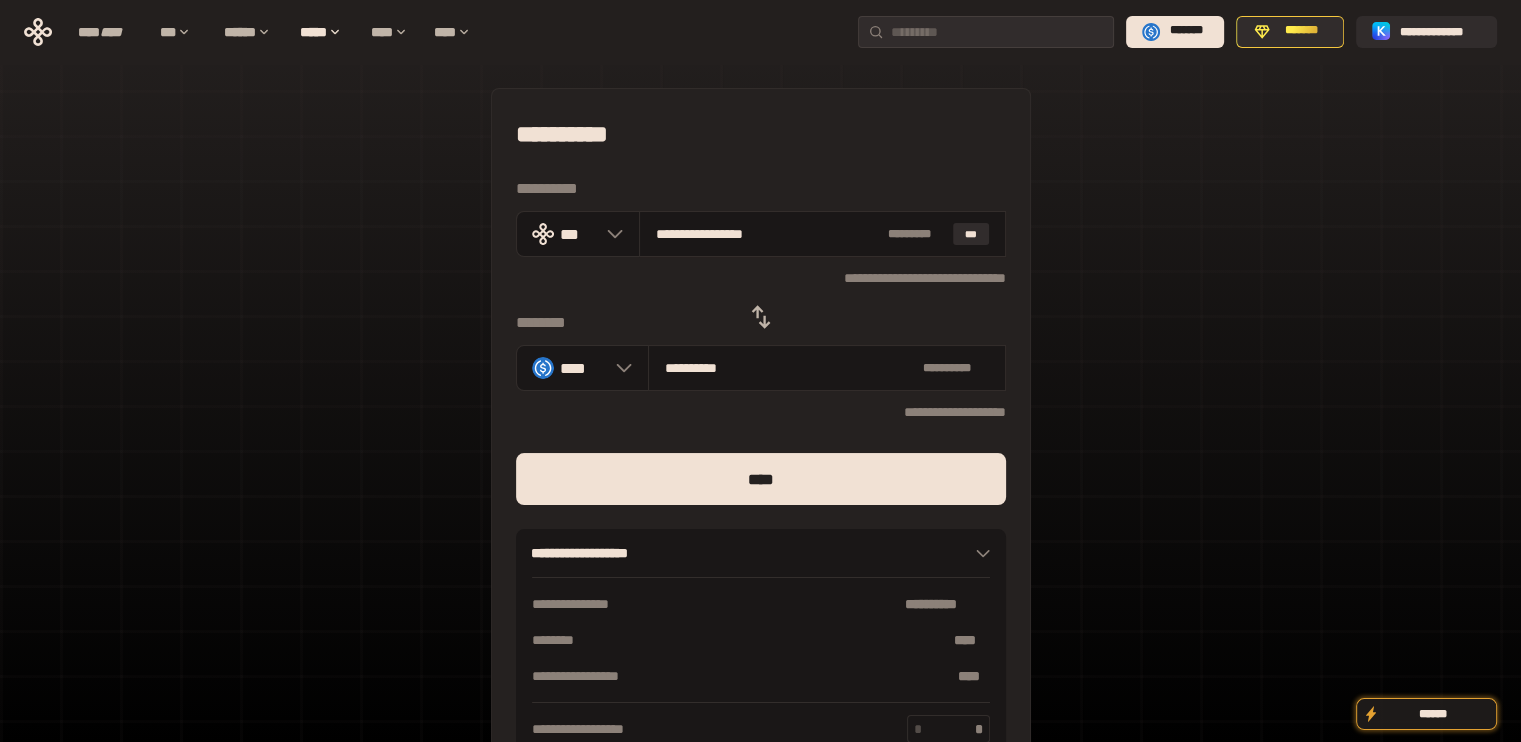 drag, startPoint x: 688, startPoint y: 231, endPoint x: 894, endPoint y: 260, distance: 208.03125 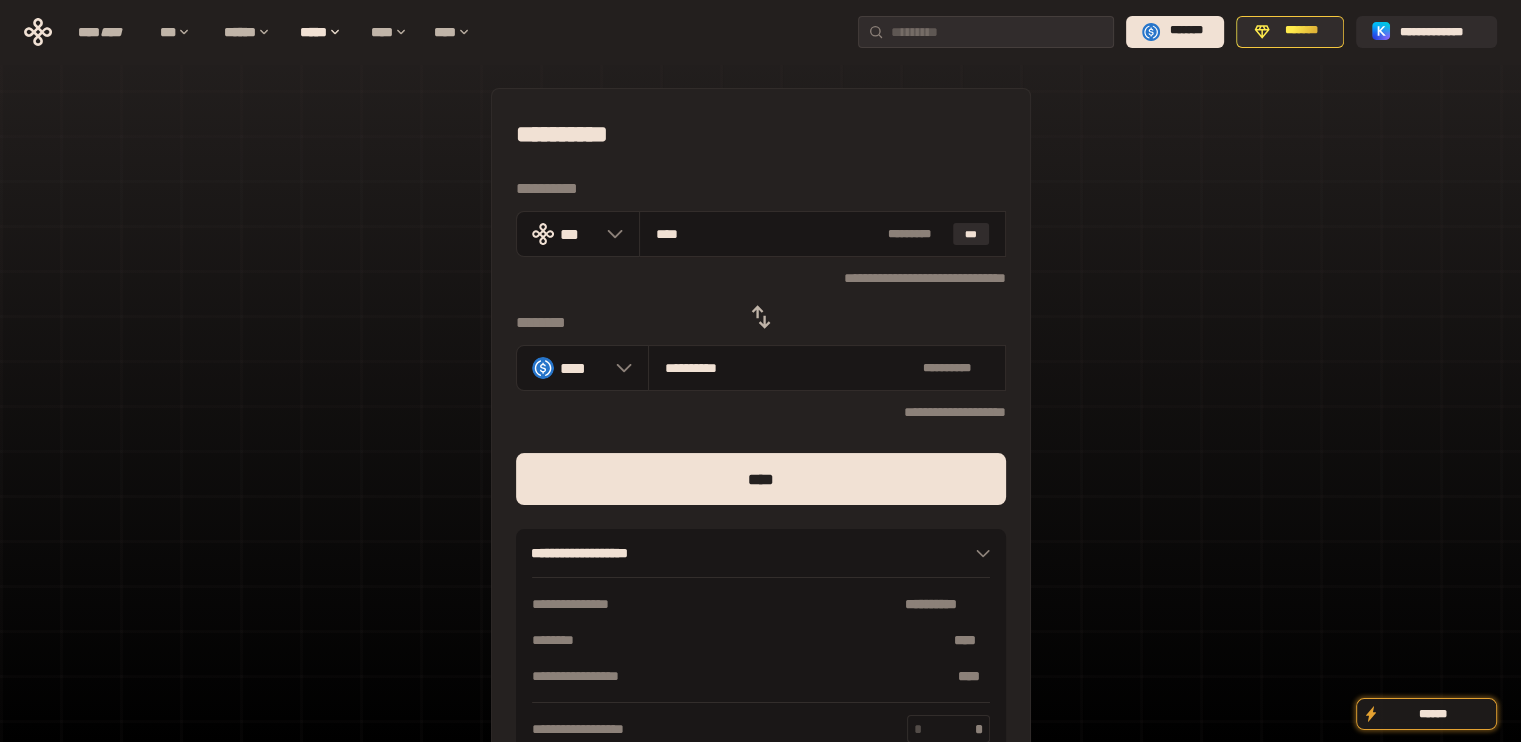 type on "***" 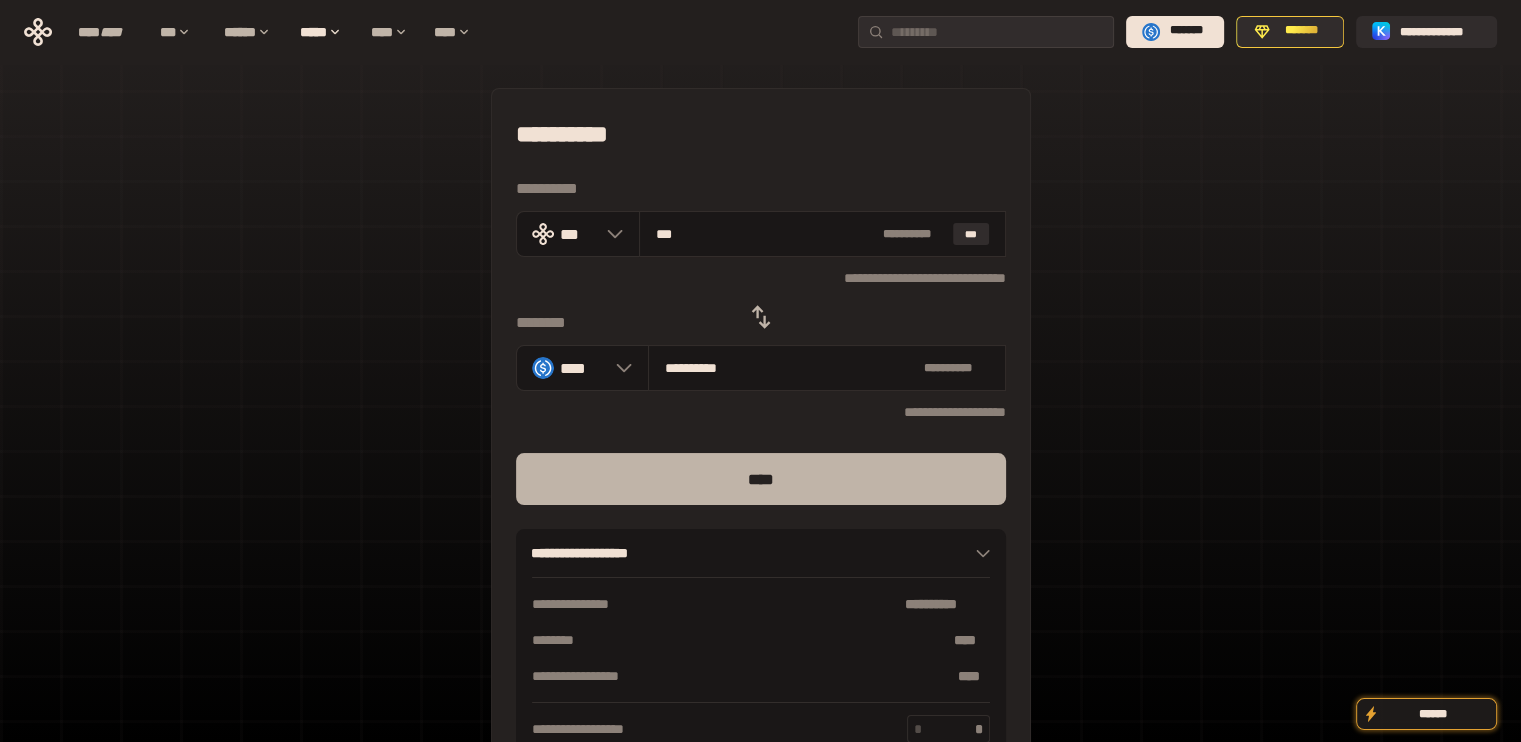 type on "***" 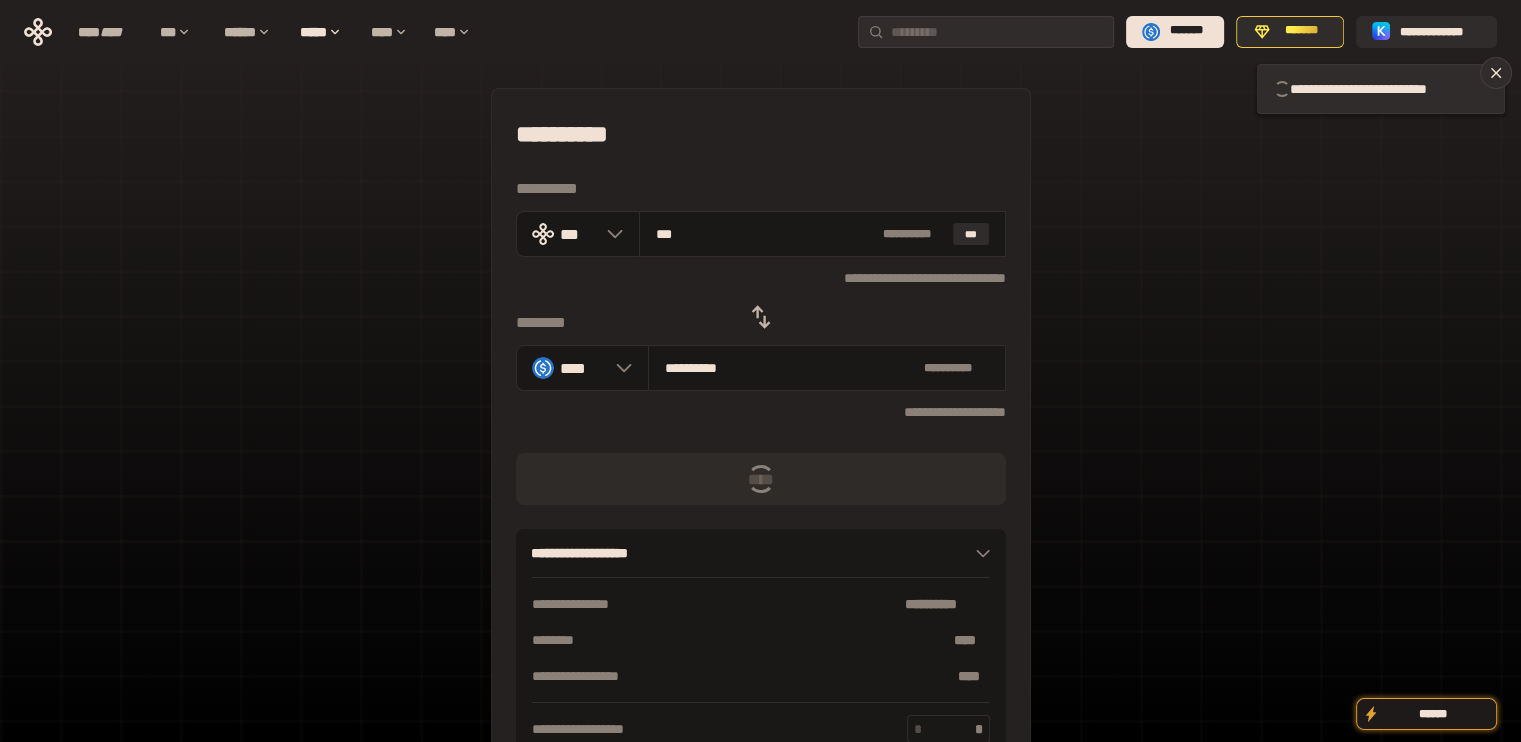 type 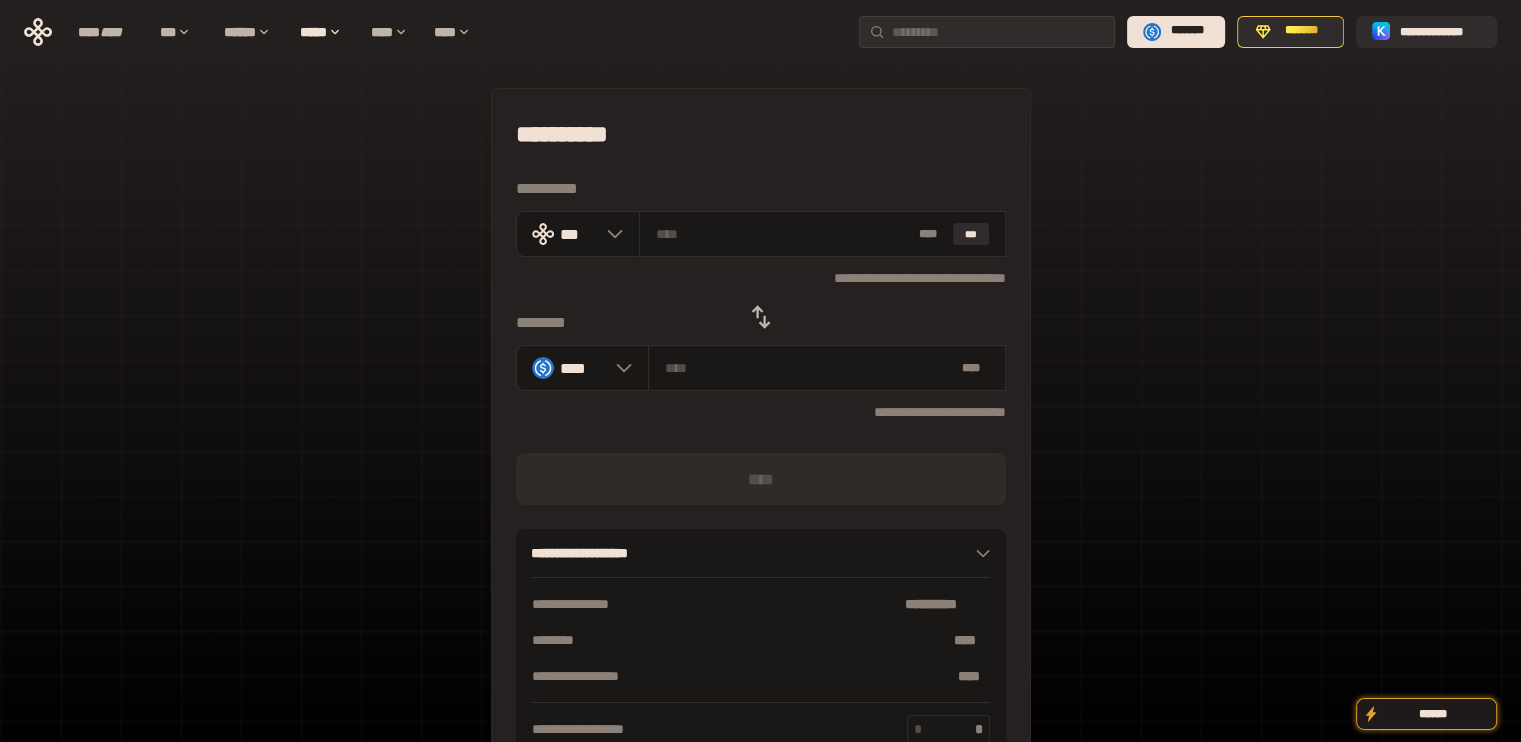 click on "********" at bounding box center [761, 323] 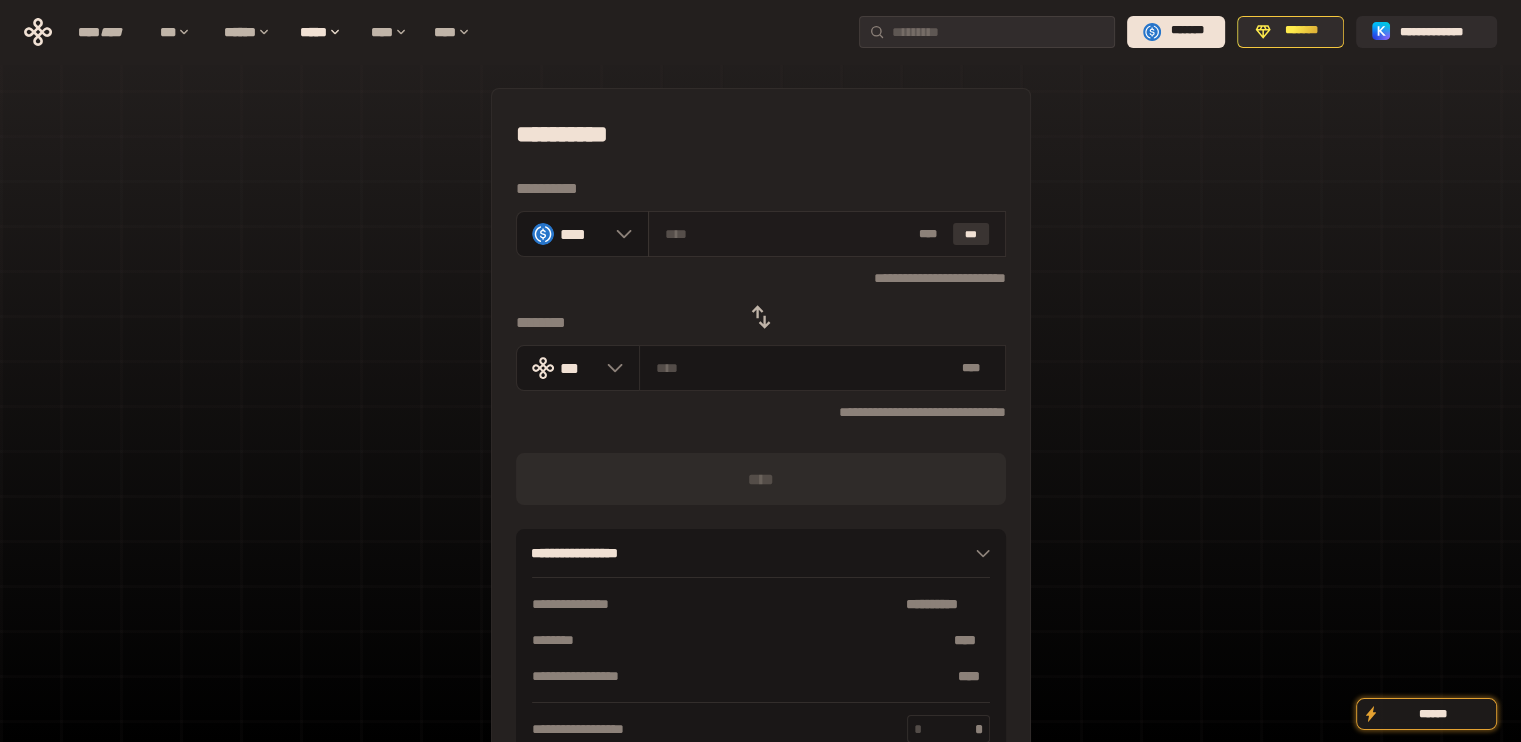 click on "***" at bounding box center [971, 234] 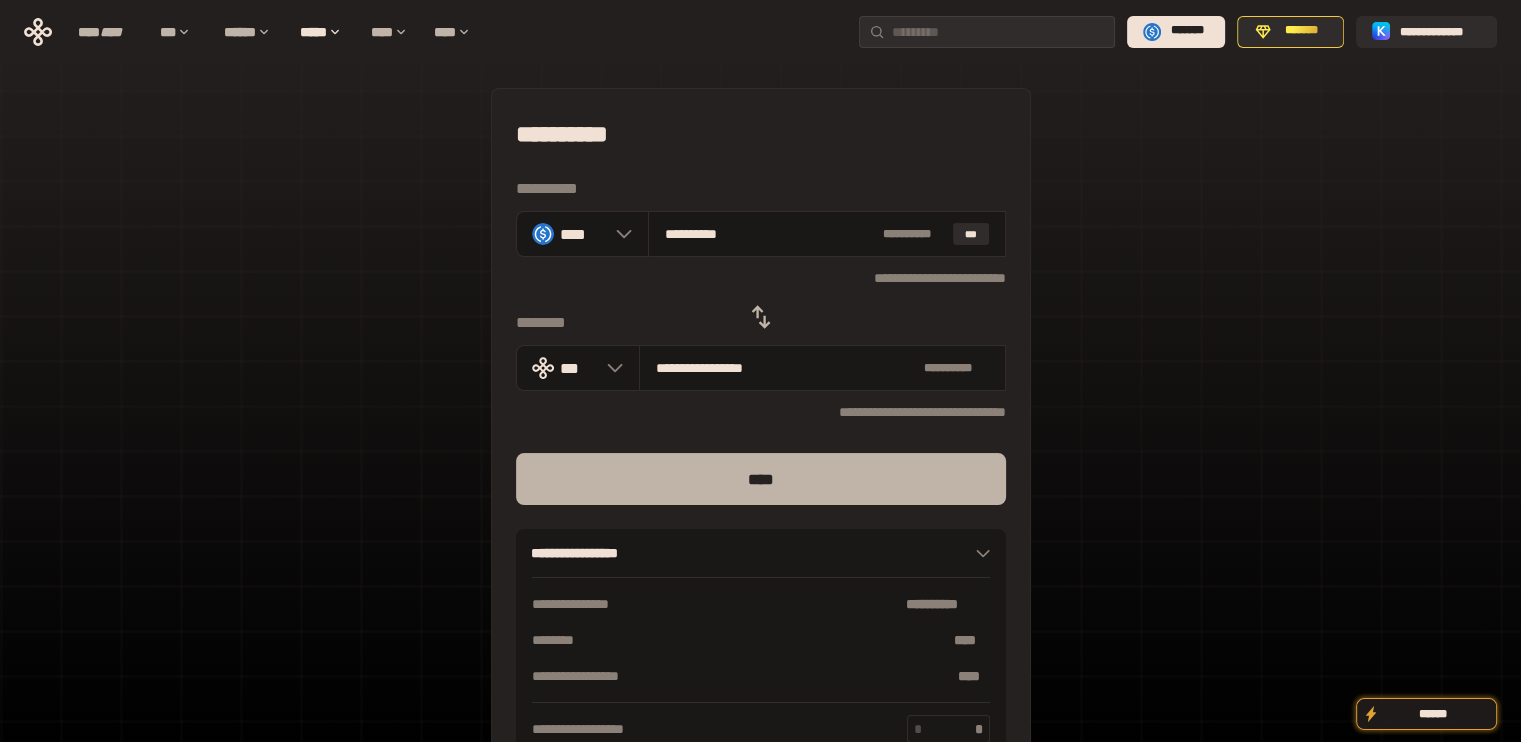 drag, startPoint x: 910, startPoint y: 430, endPoint x: 920, endPoint y: 472, distance: 43.174065 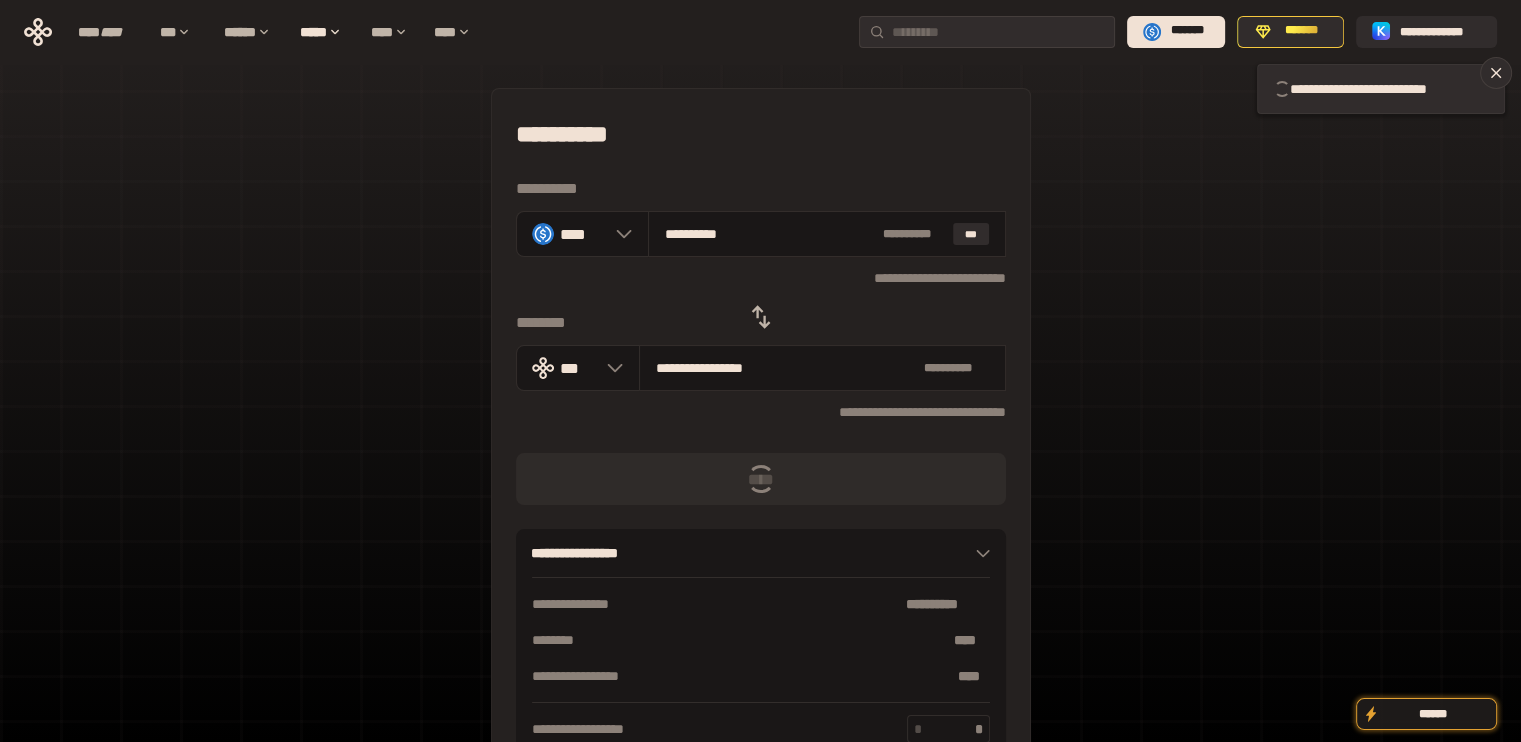 type 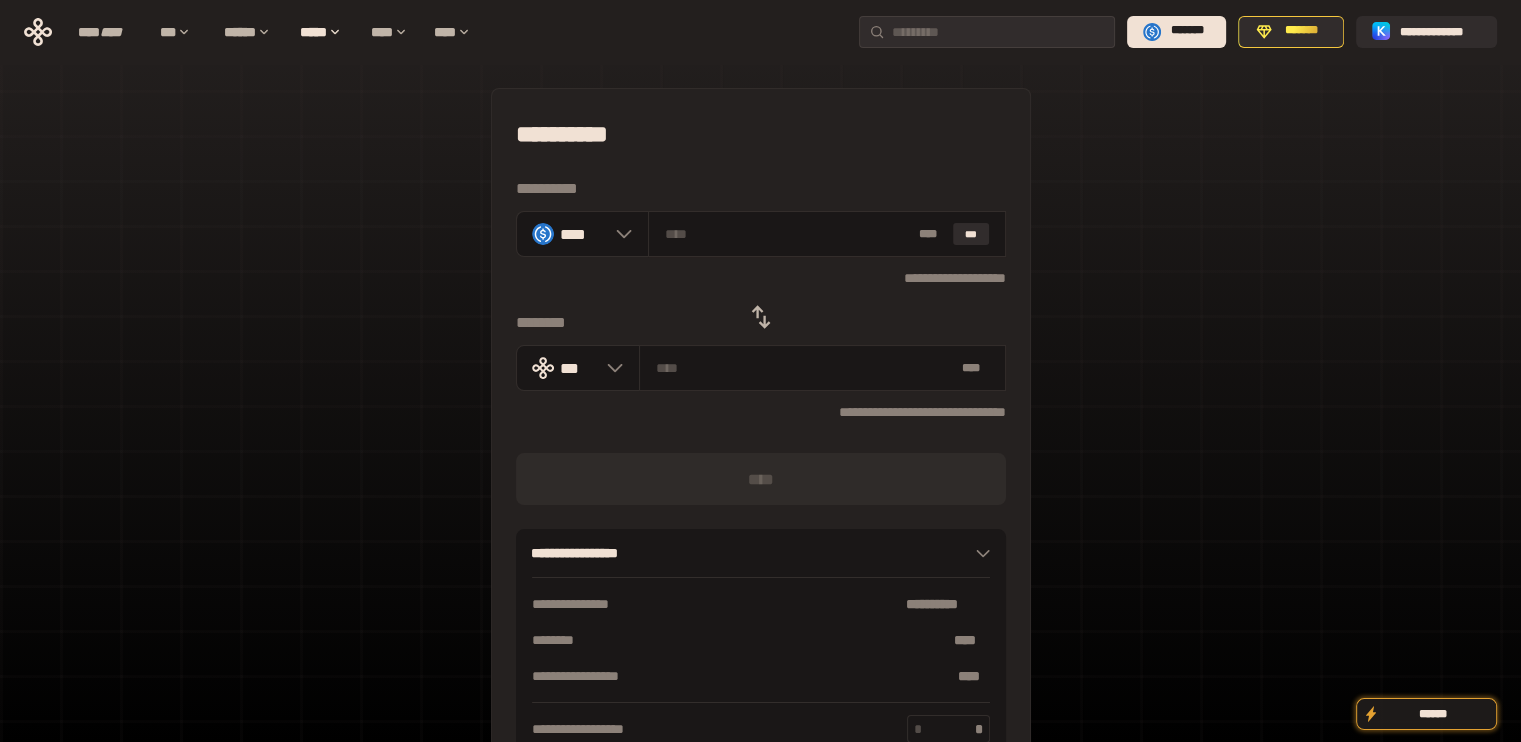 click 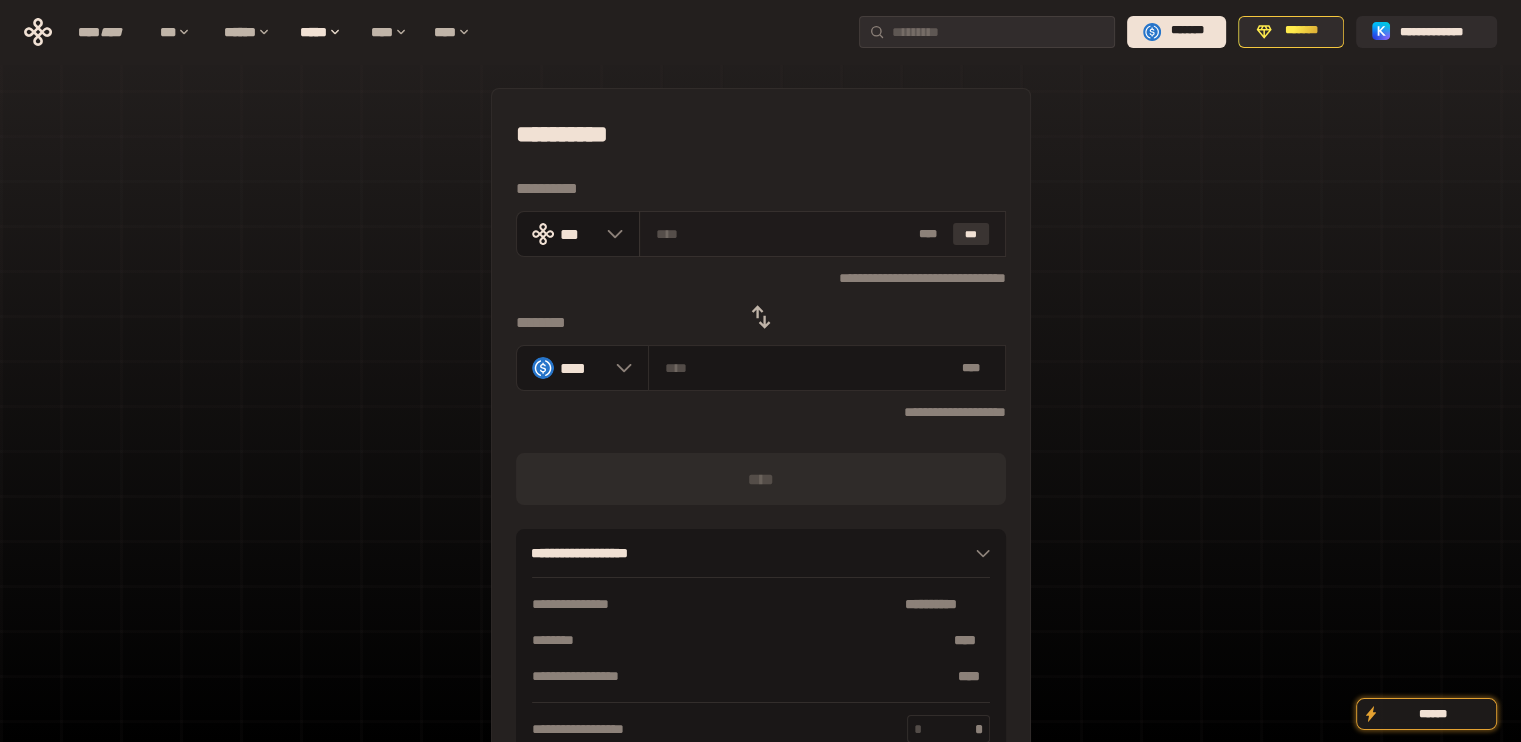 click on "***" at bounding box center [971, 234] 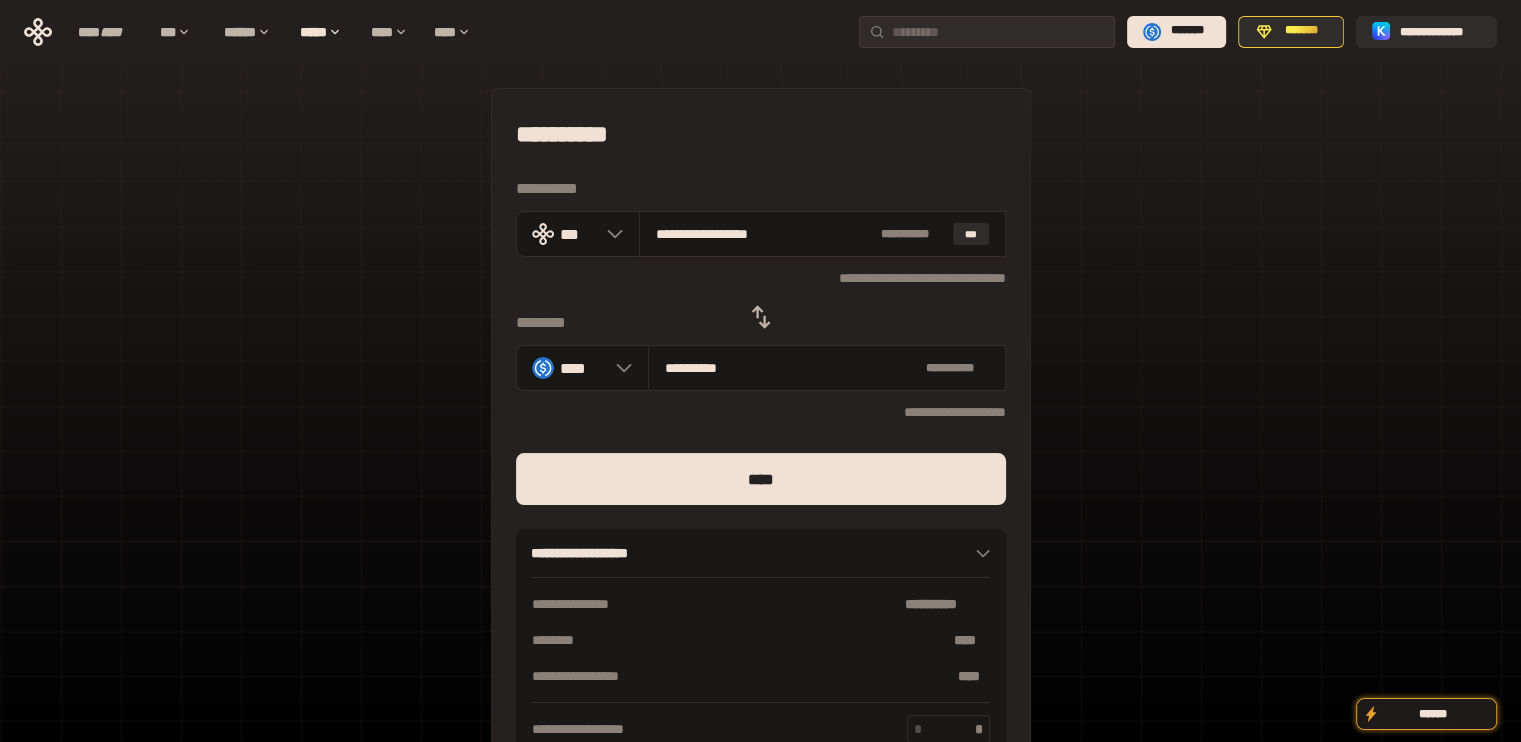 drag, startPoint x: 682, startPoint y: 227, endPoint x: 897, endPoint y: 343, distance: 244.29695 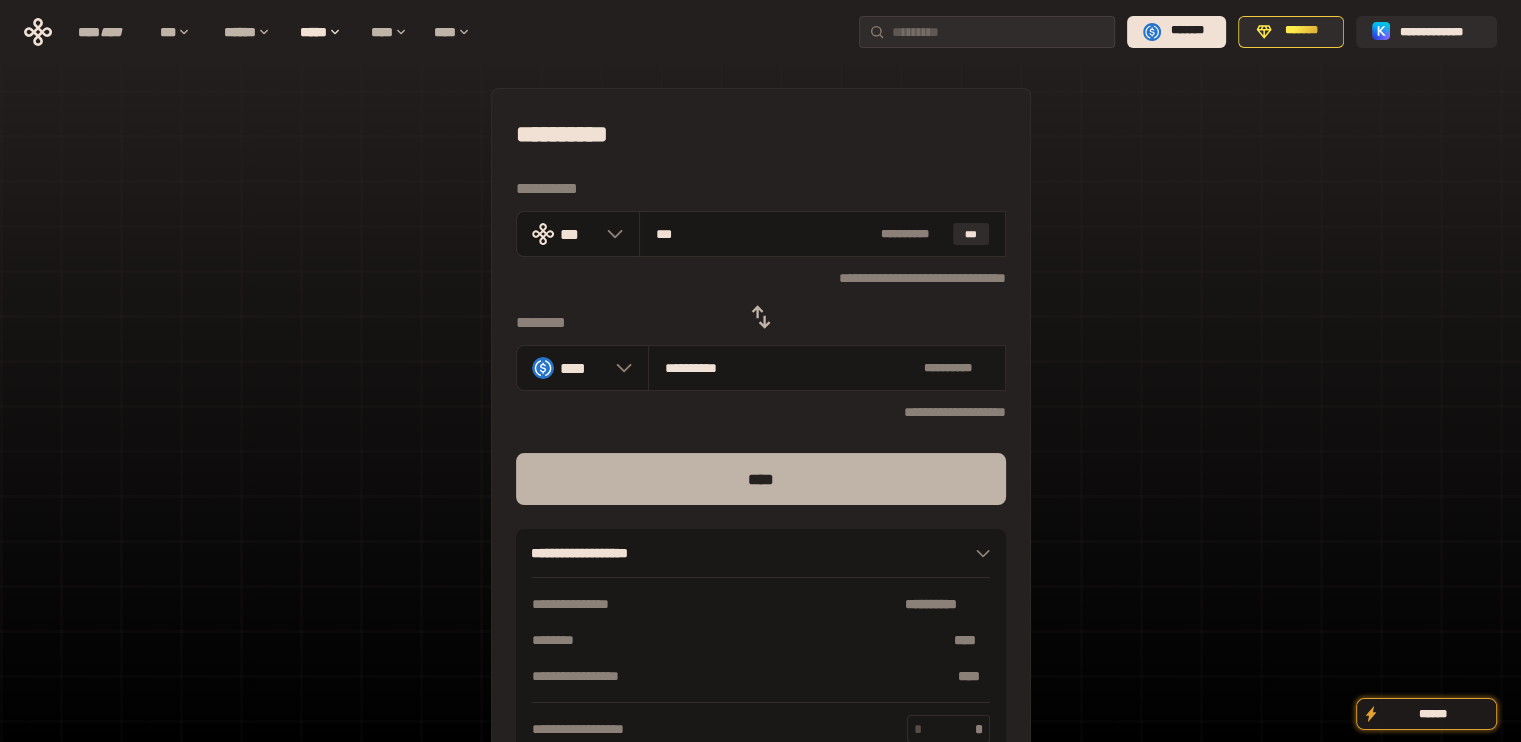 click on "****" at bounding box center [761, 479] 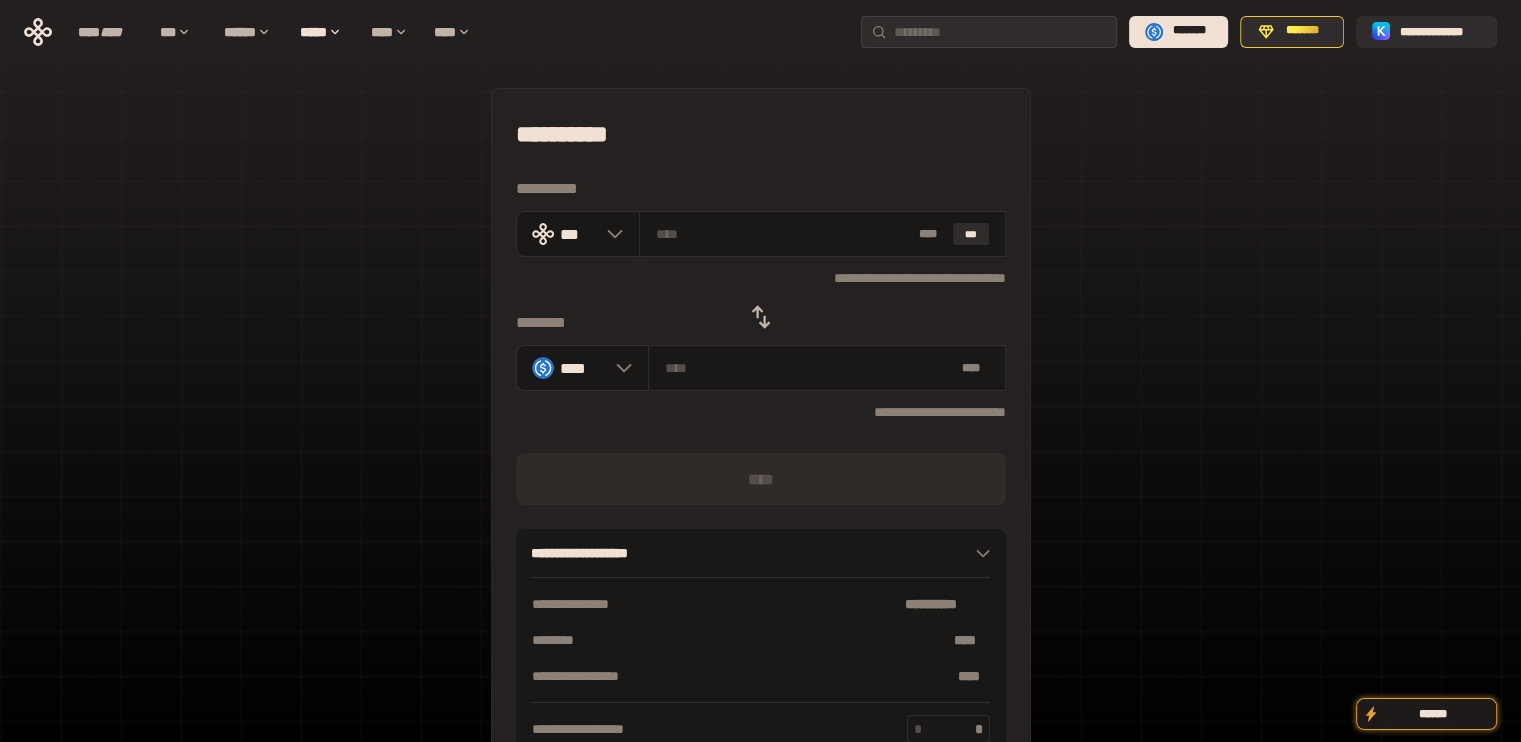 click 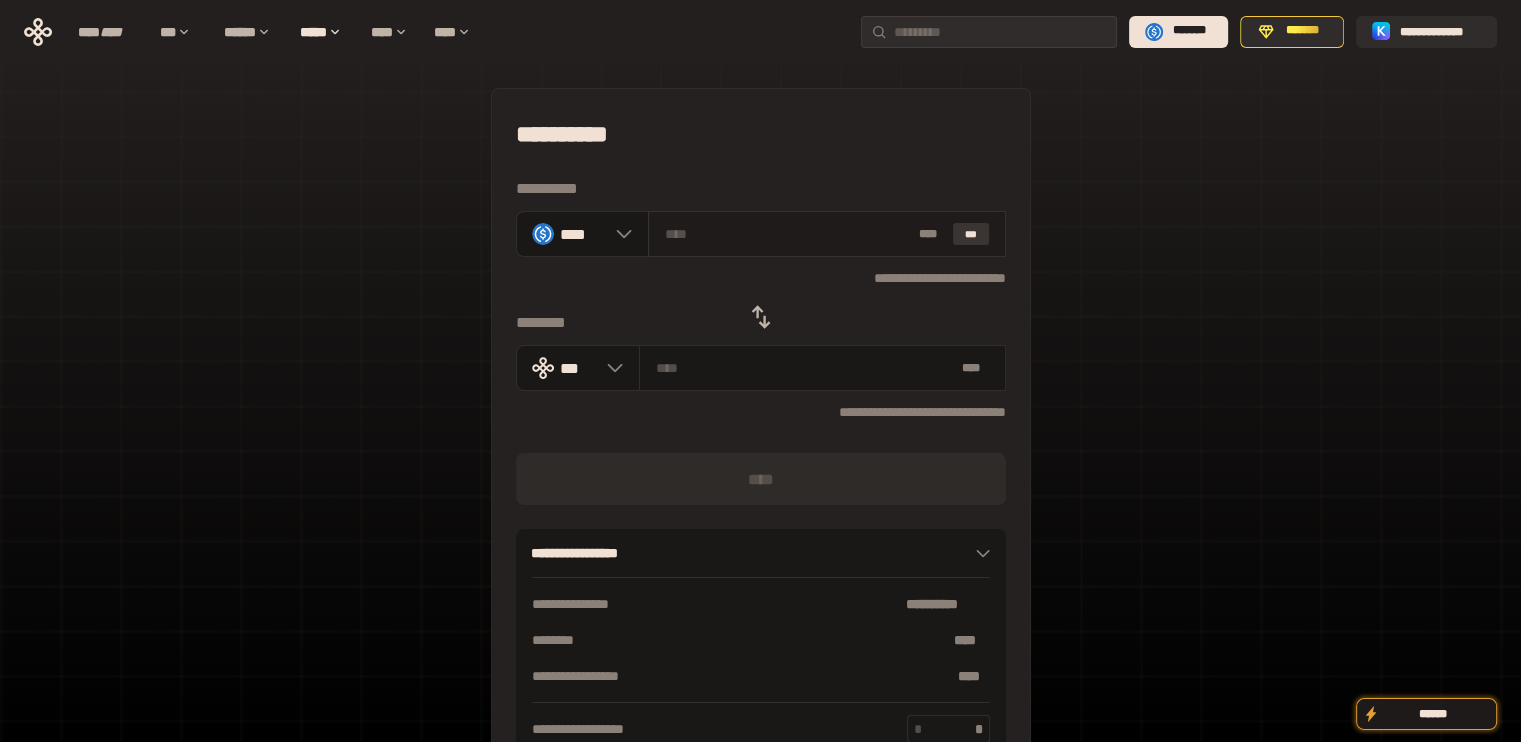 click on "***" at bounding box center (971, 234) 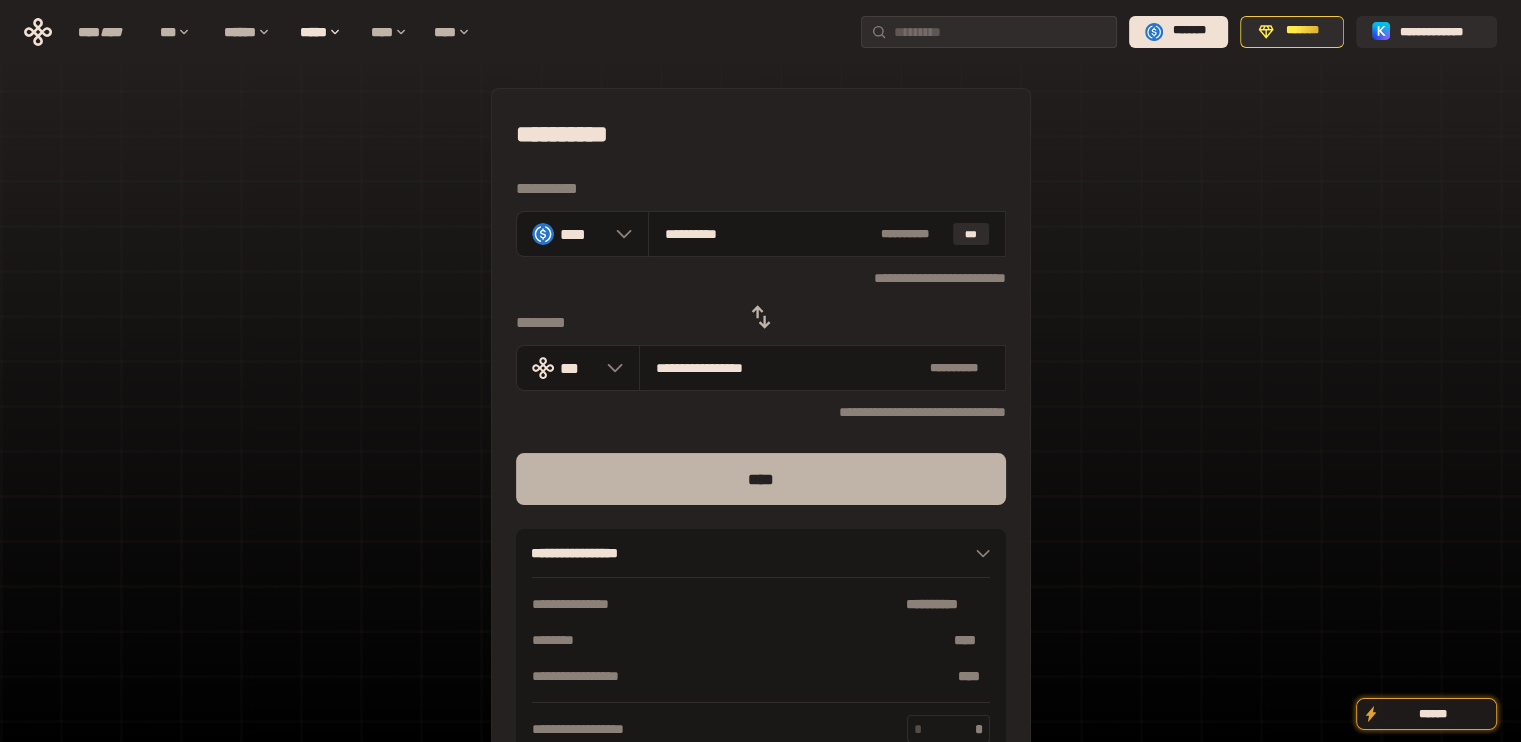 click on "****" at bounding box center (761, 479) 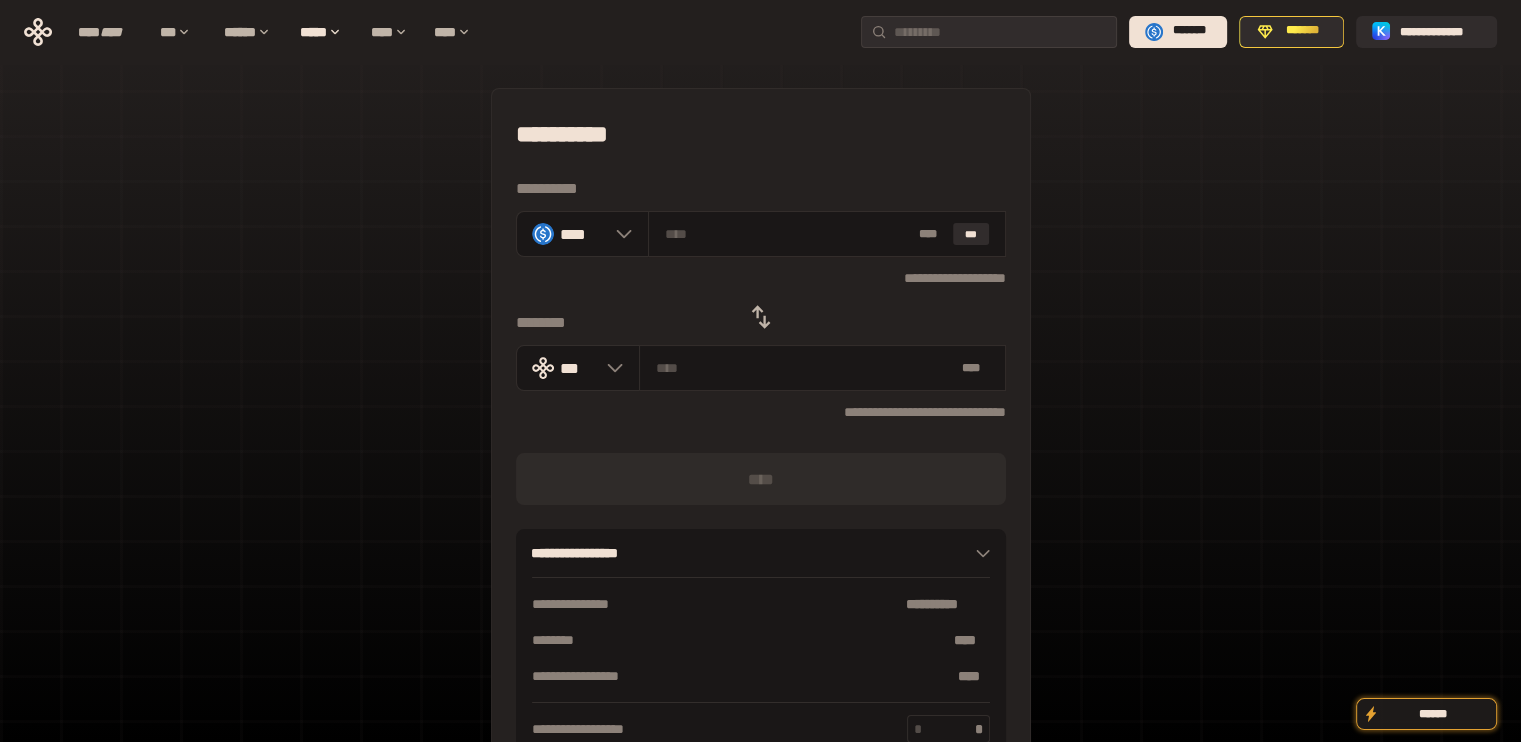 click 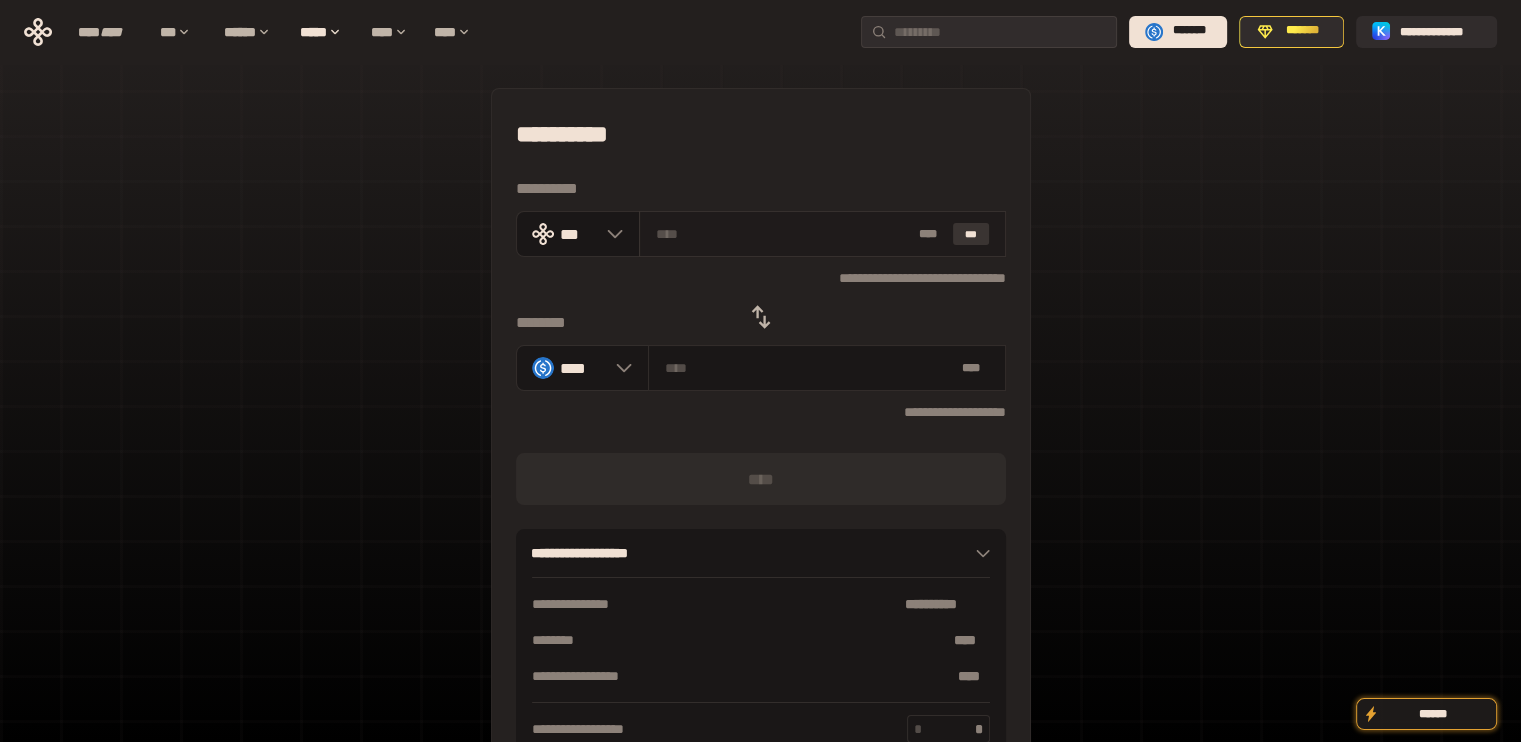 click on "***" at bounding box center (971, 234) 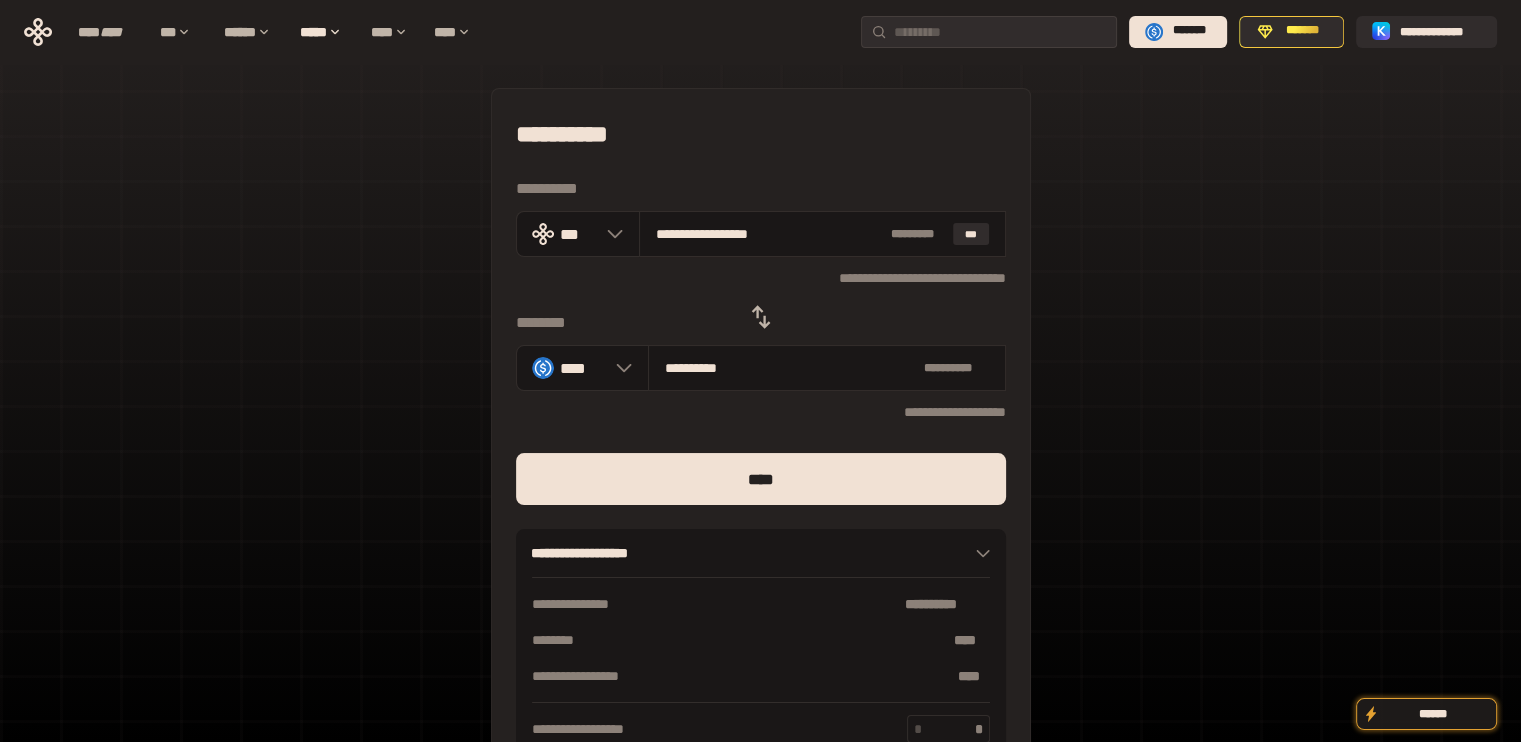 drag, startPoint x: 685, startPoint y: 230, endPoint x: 991, endPoint y: 287, distance: 311.26355 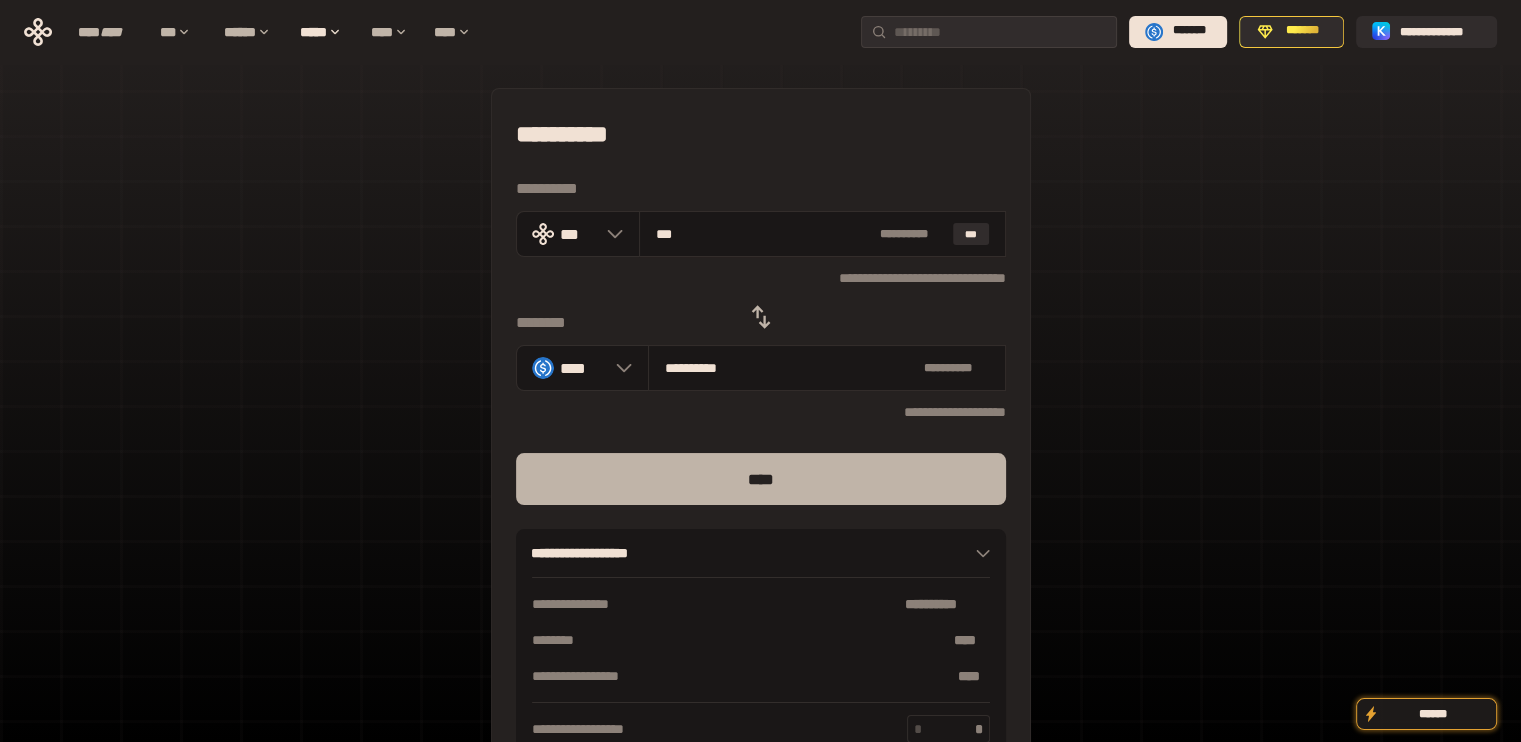 click on "****" at bounding box center (761, 479) 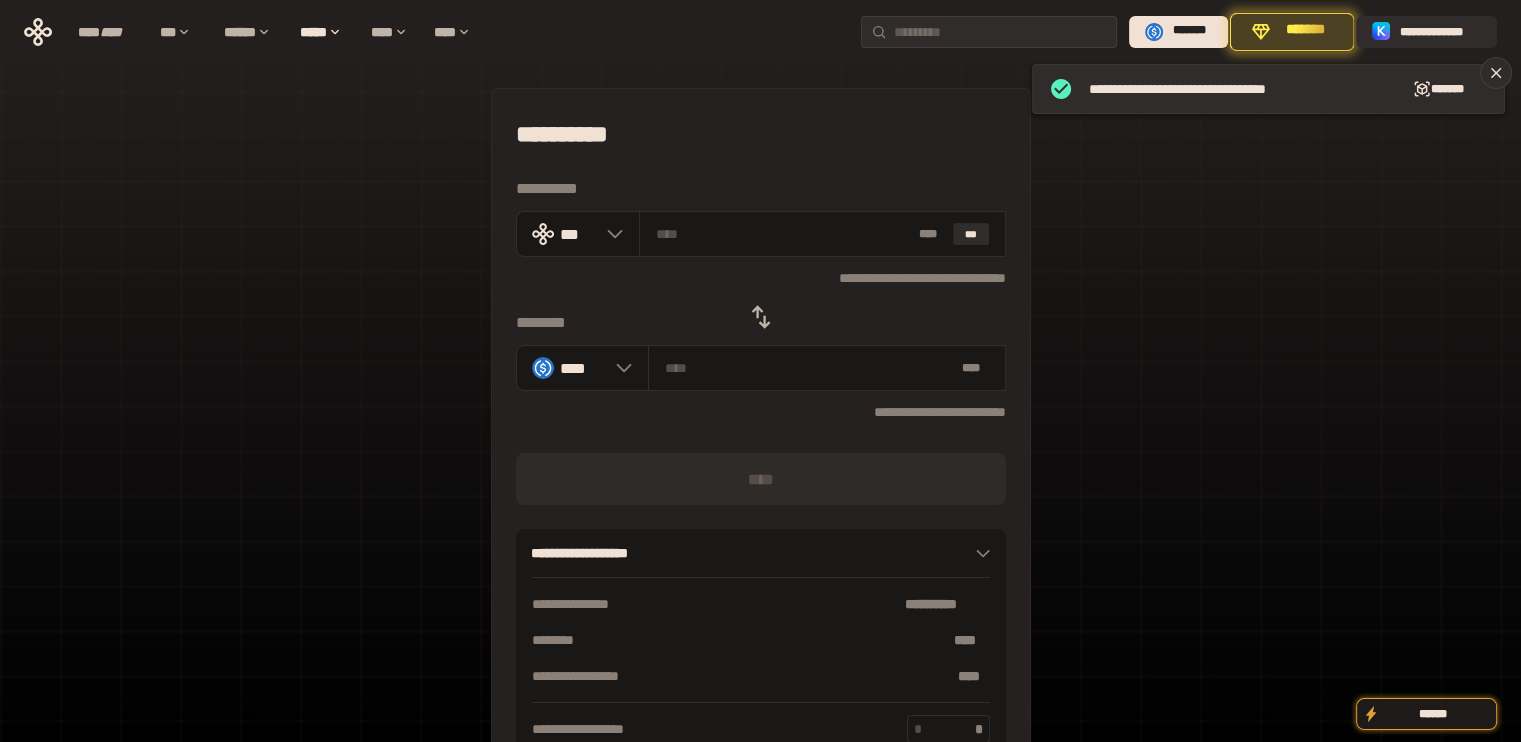 click 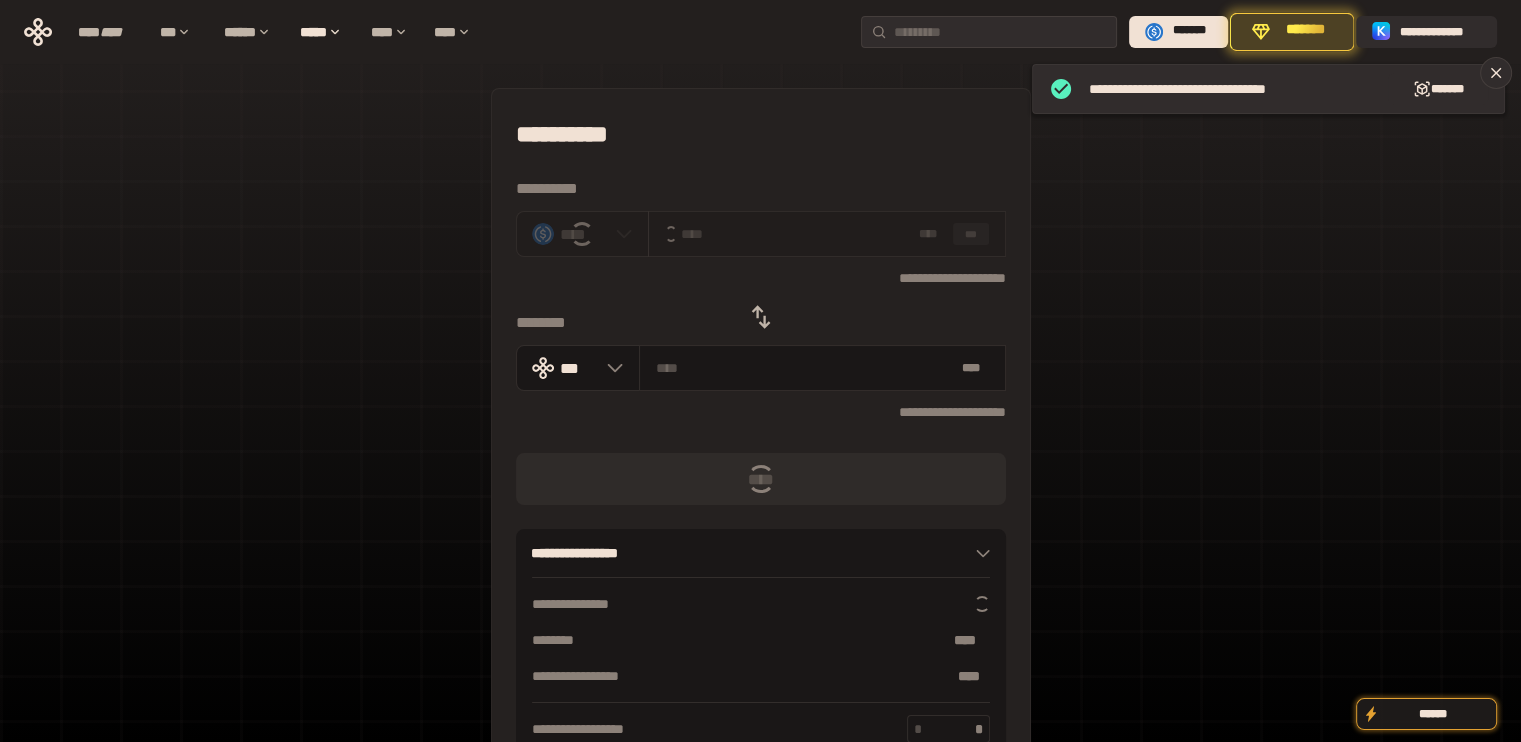 click on "***" at bounding box center (971, 234) 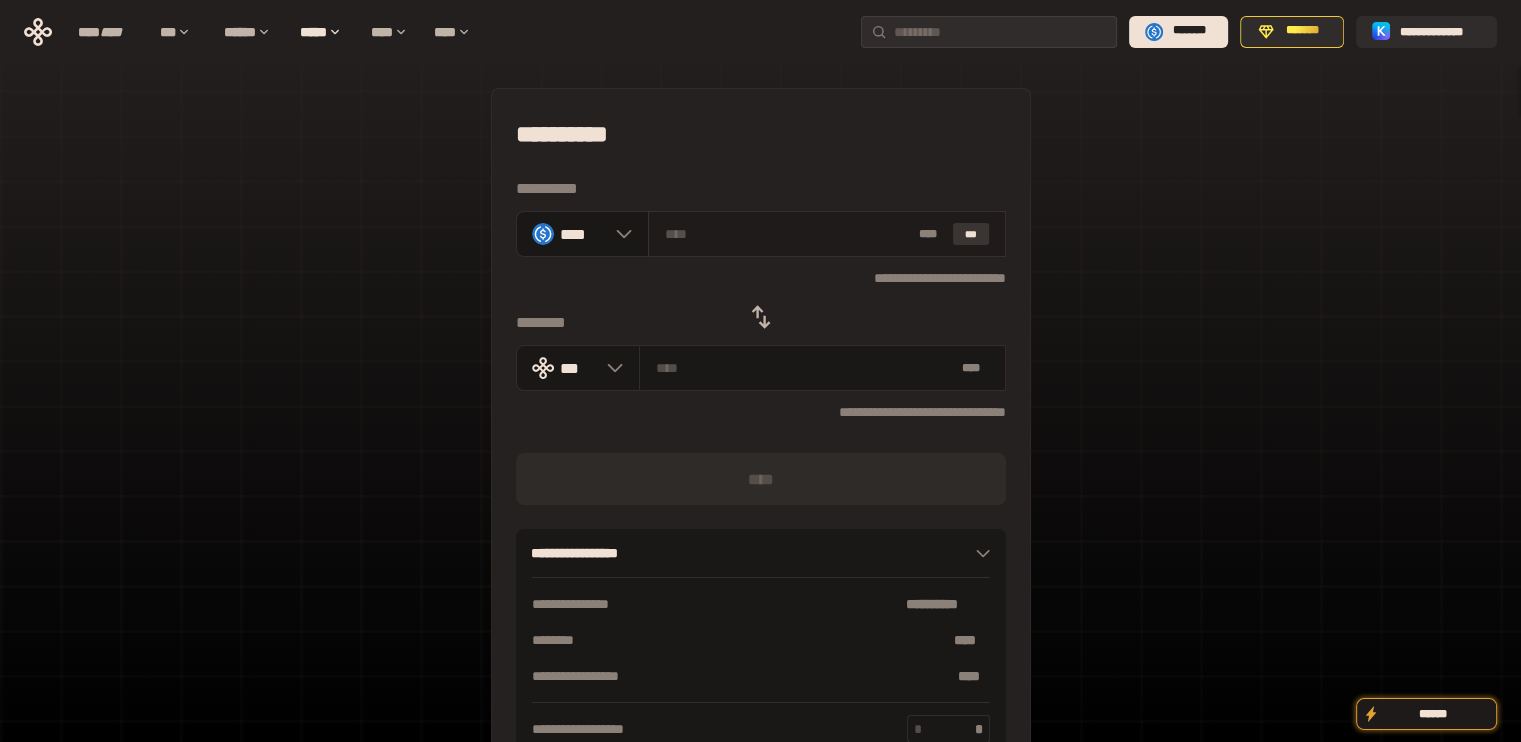click on "***" at bounding box center (971, 234) 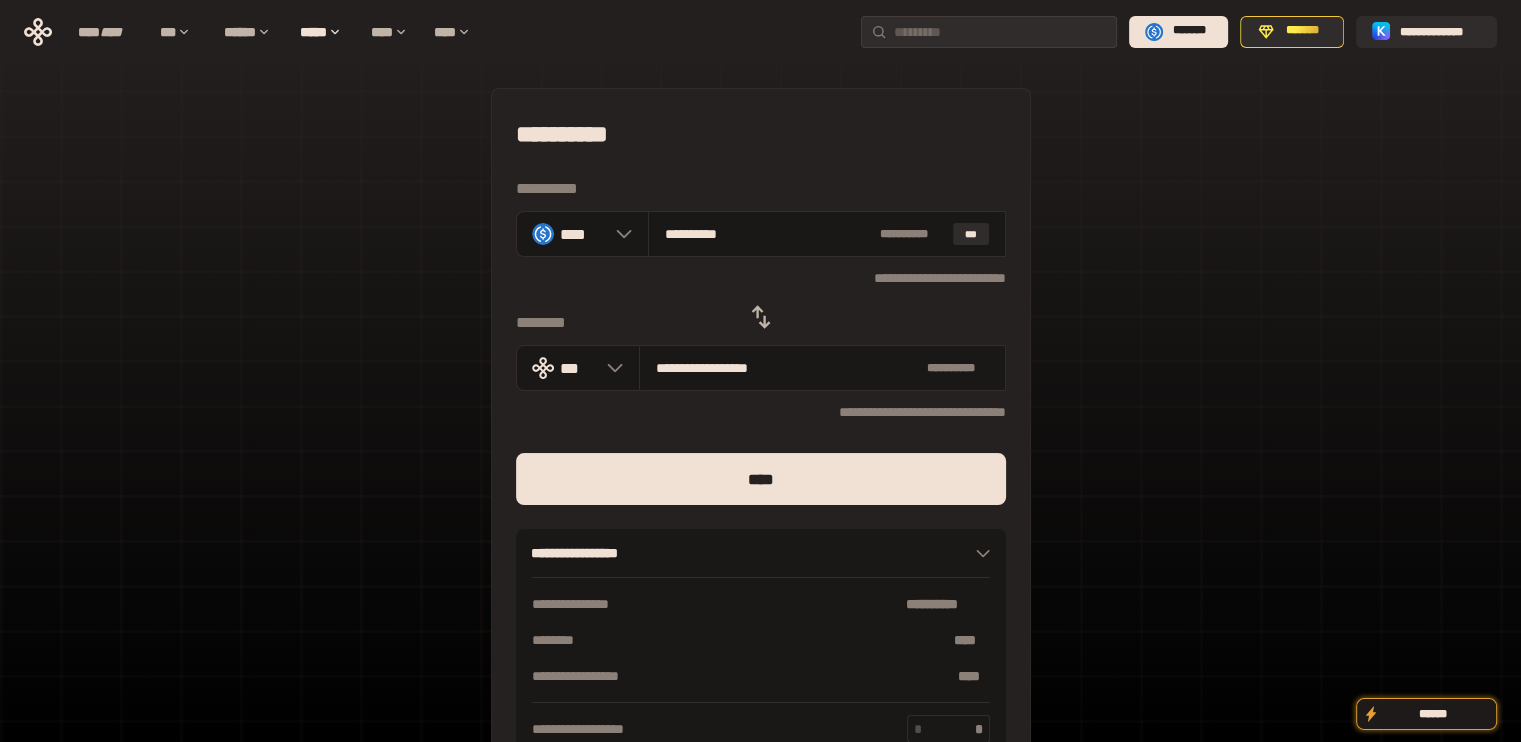 click on "**********" at bounding box center [761, 437] 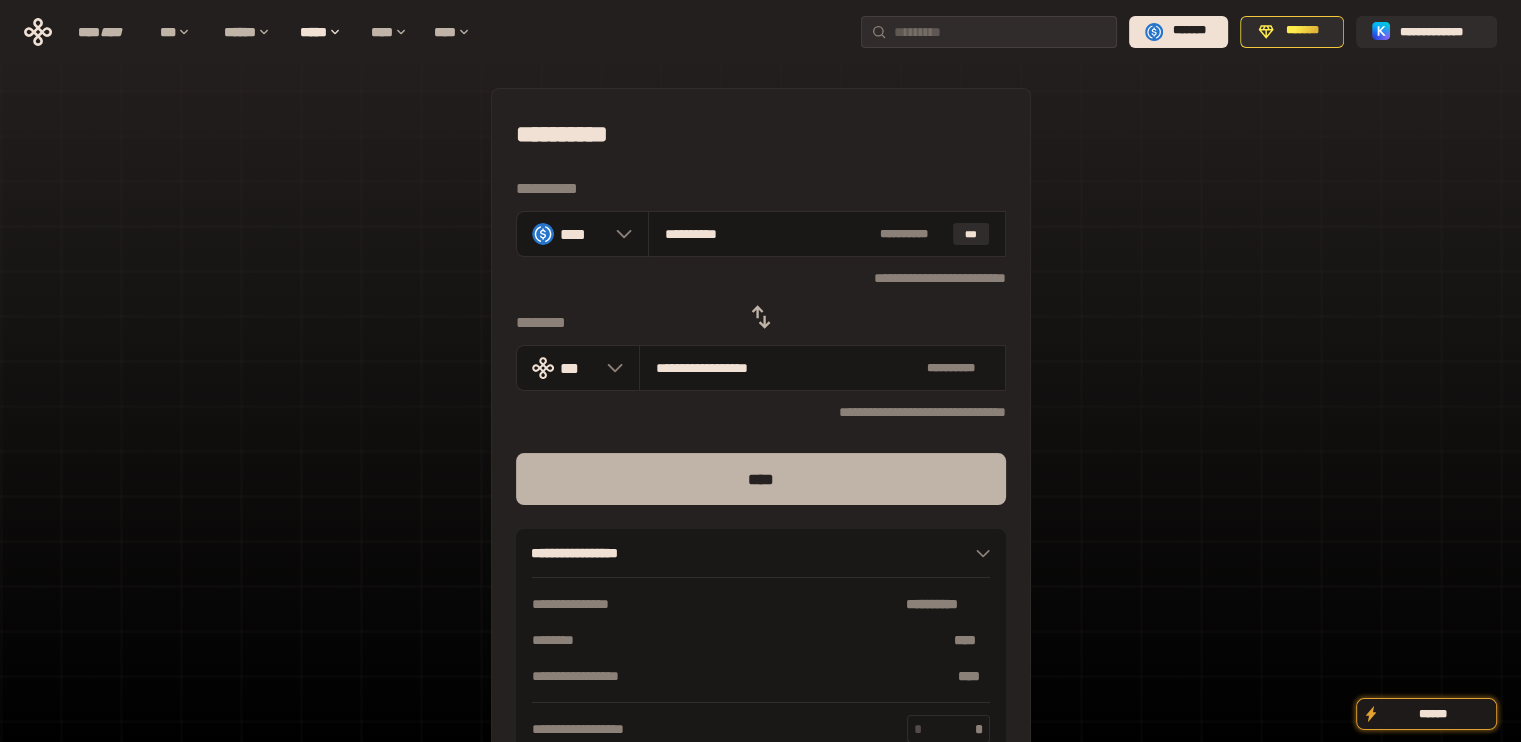 click on "****" at bounding box center [761, 479] 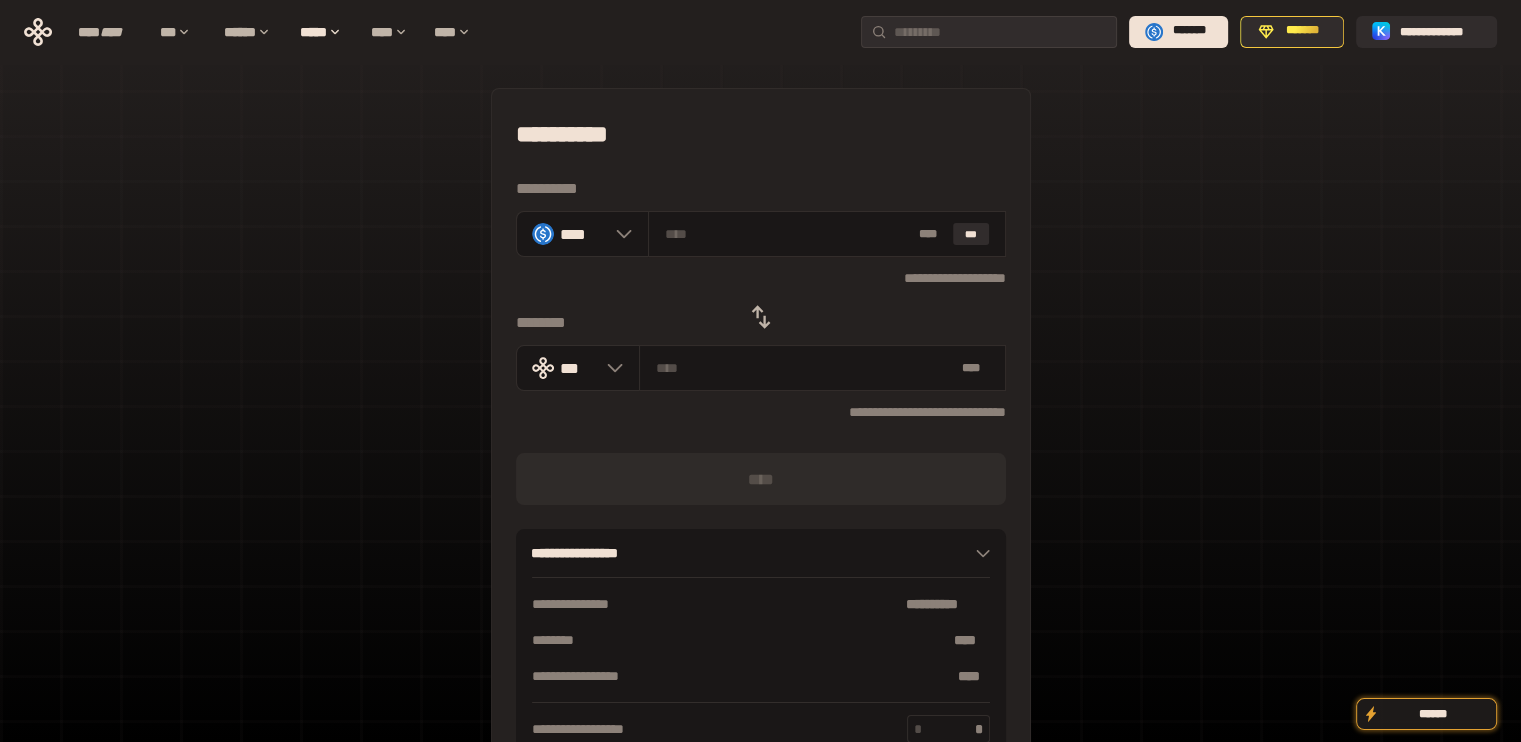 click 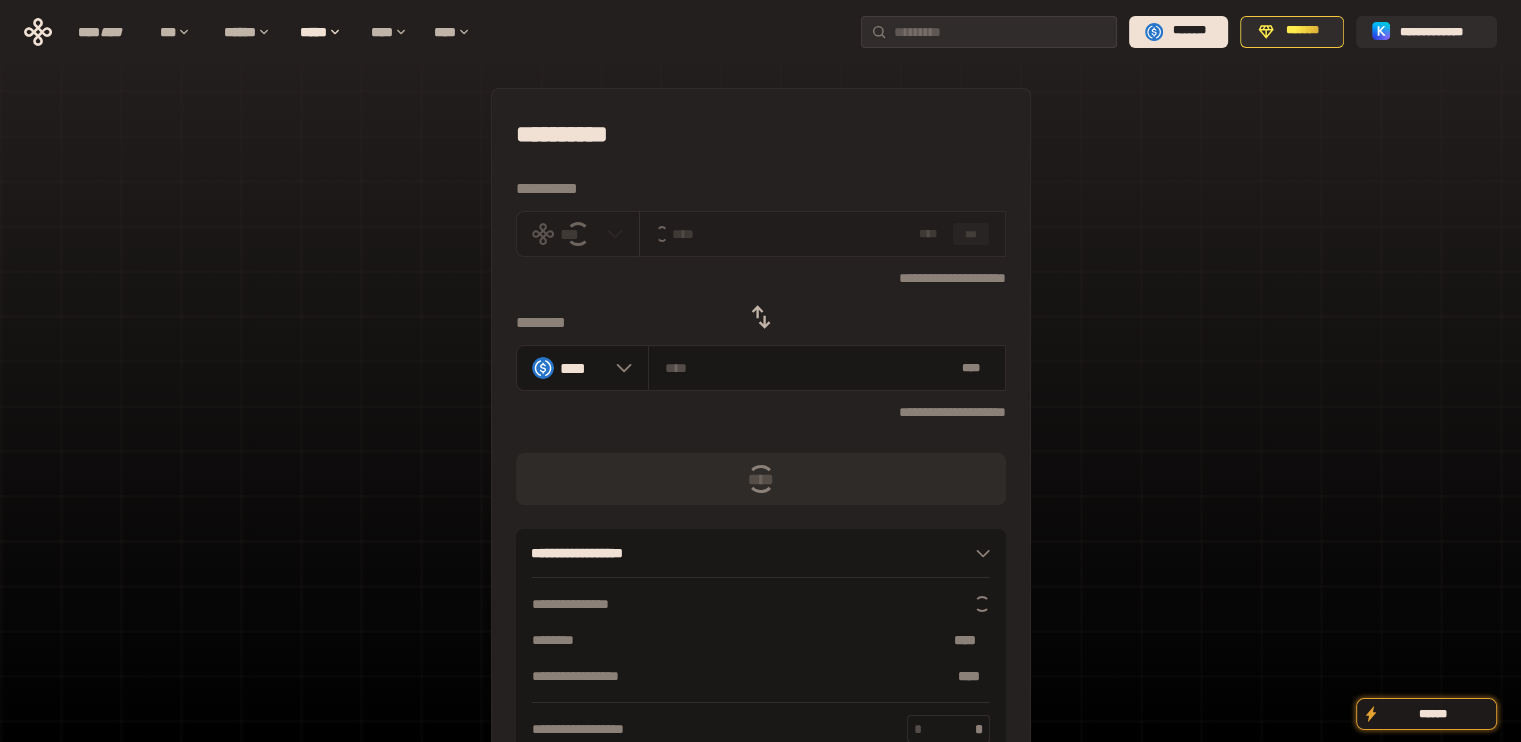 click on "***" at bounding box center [971, 234] 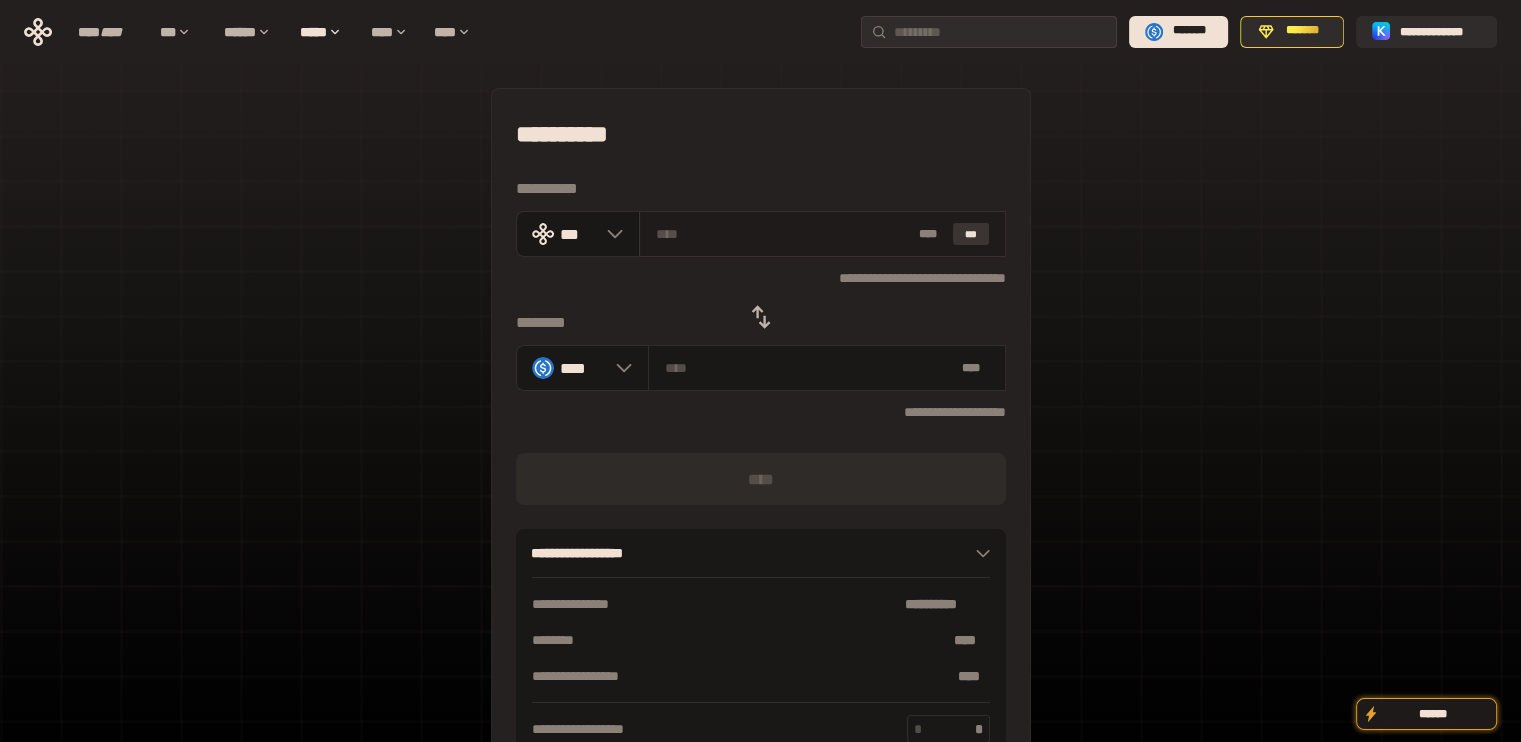 click on "***" at bounding box center (971, 234) 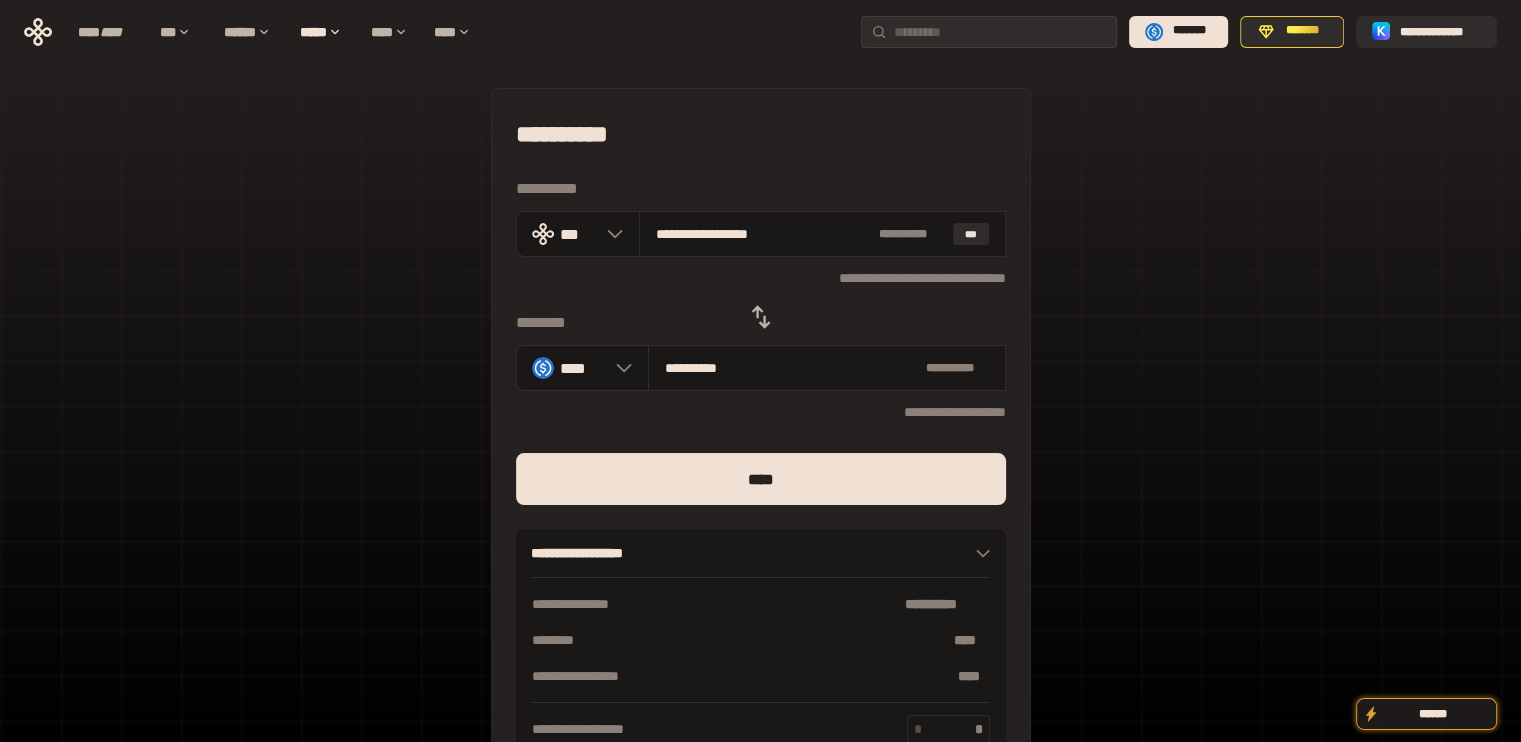 drag, startPoint x: 687, startPoint y: 225, endPoint x: 896, endPoint y: 262, distance: 212.24985 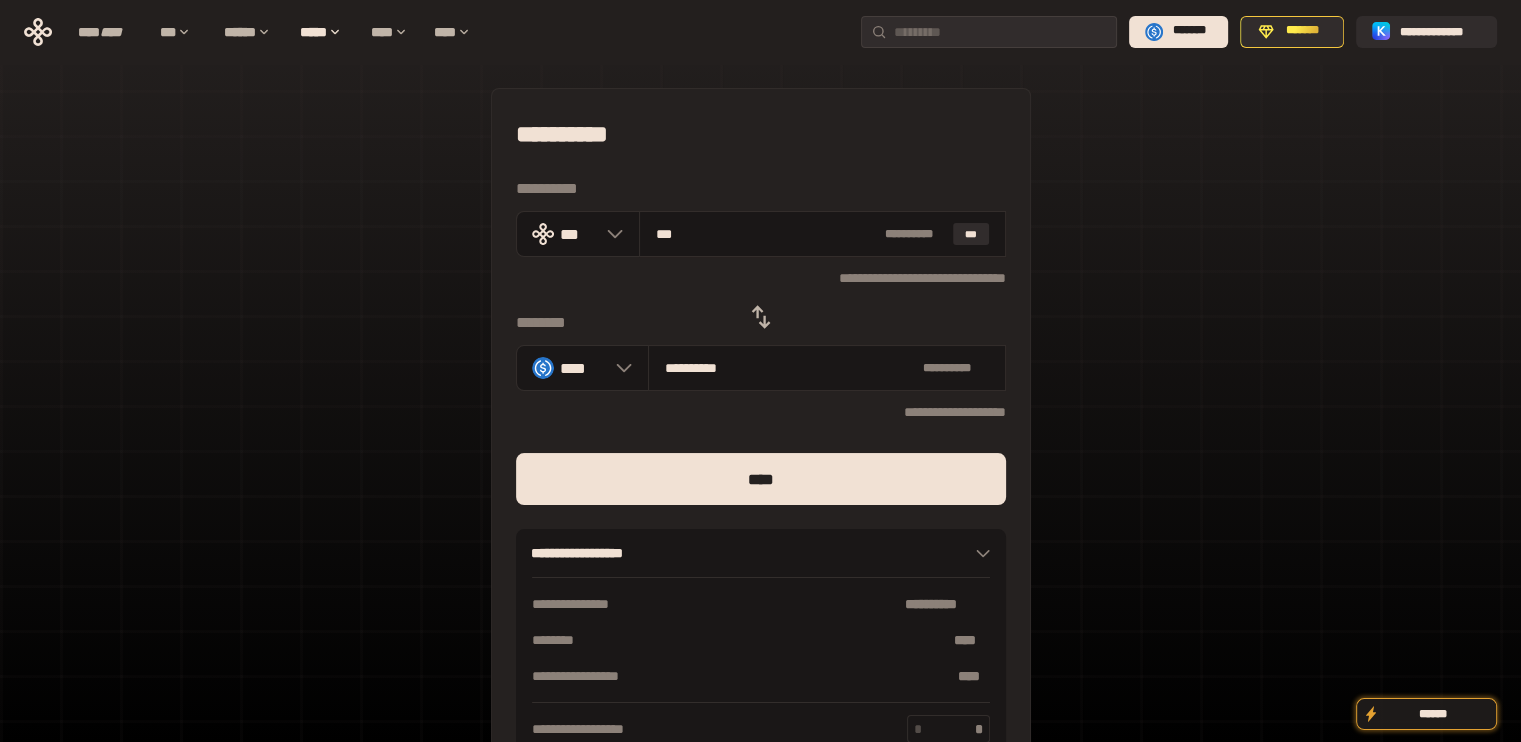 click on "**********" at bounding box center (761, 437) 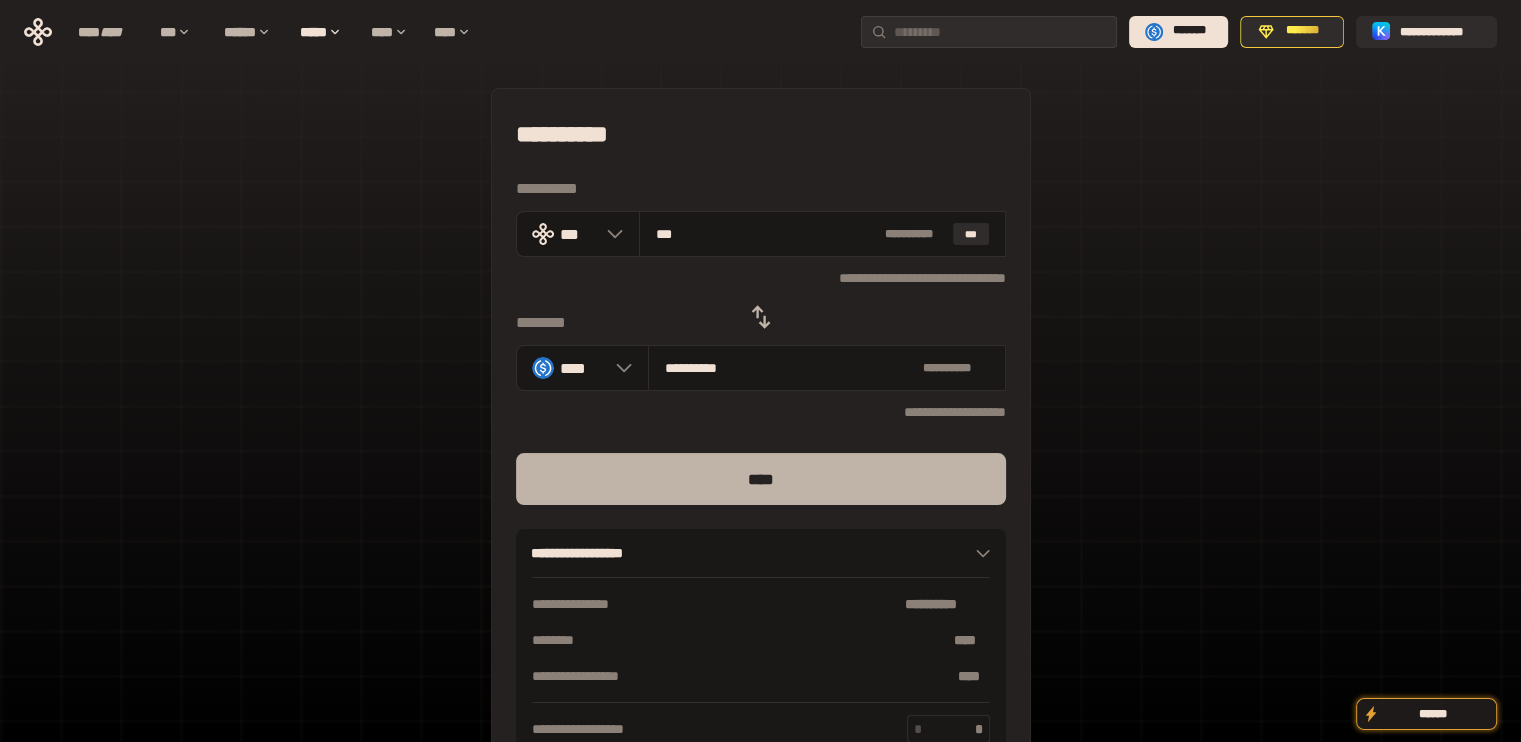 click on "****" at bounding box center (761, 479) 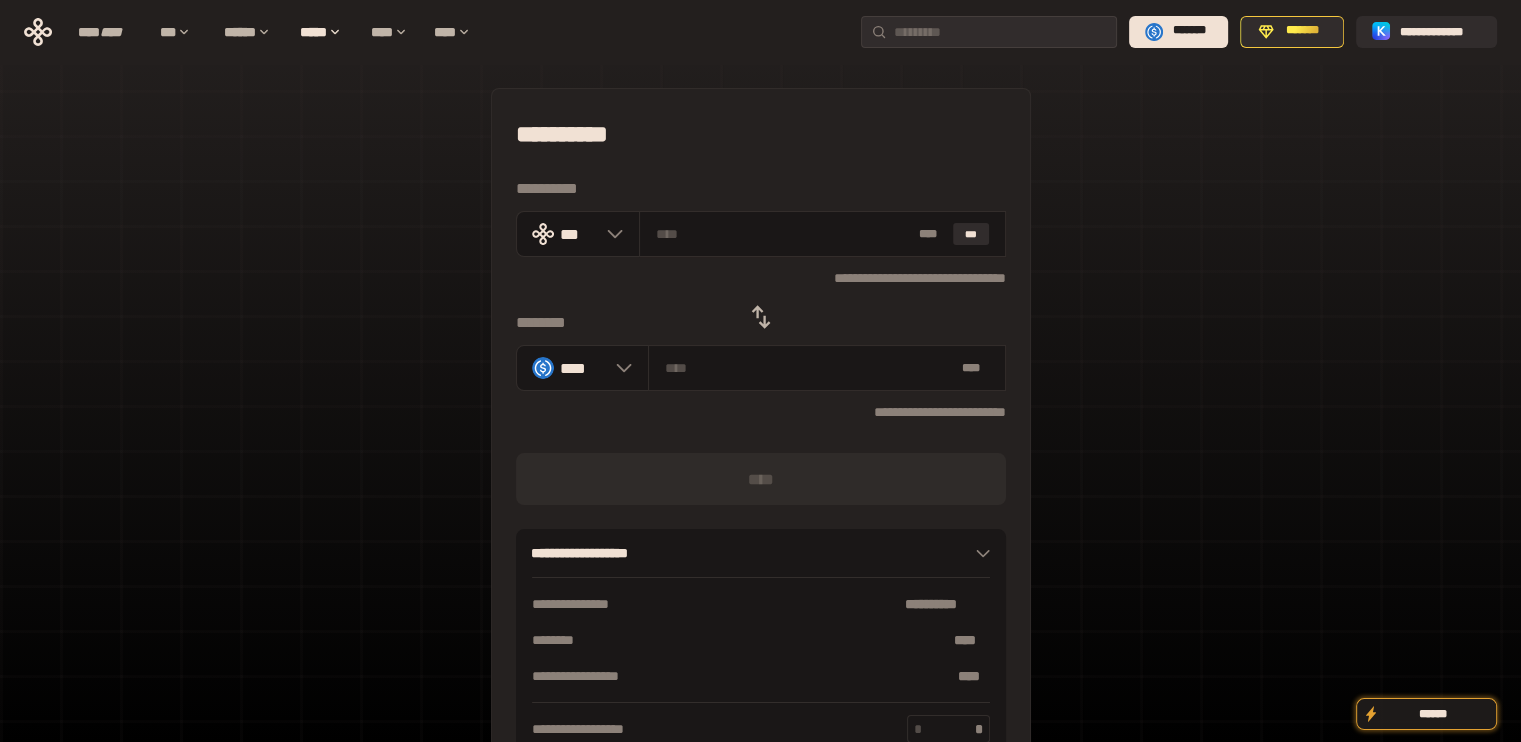 click at bounding box center [761, 317] 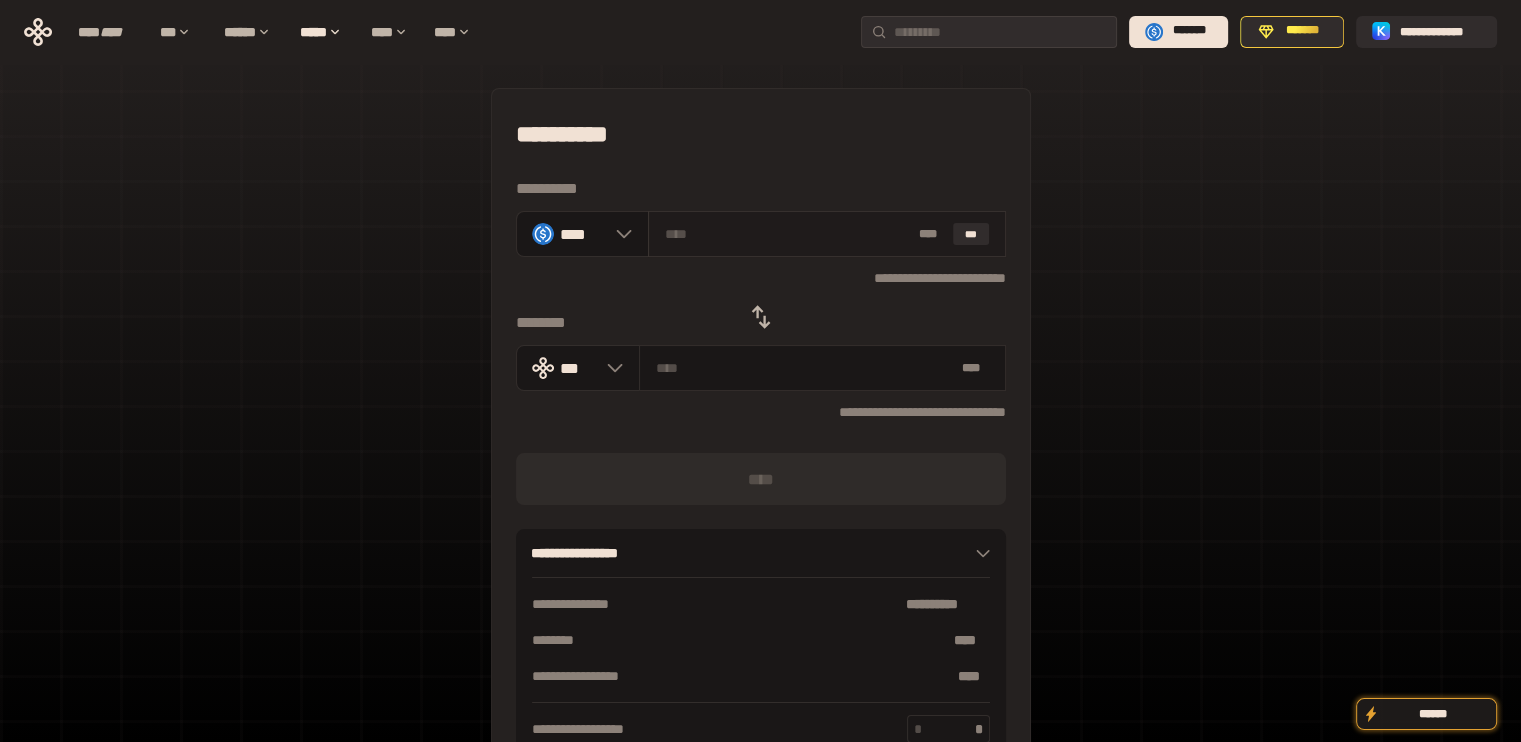 click on "* ** ***" at bounding box center (827, 234) 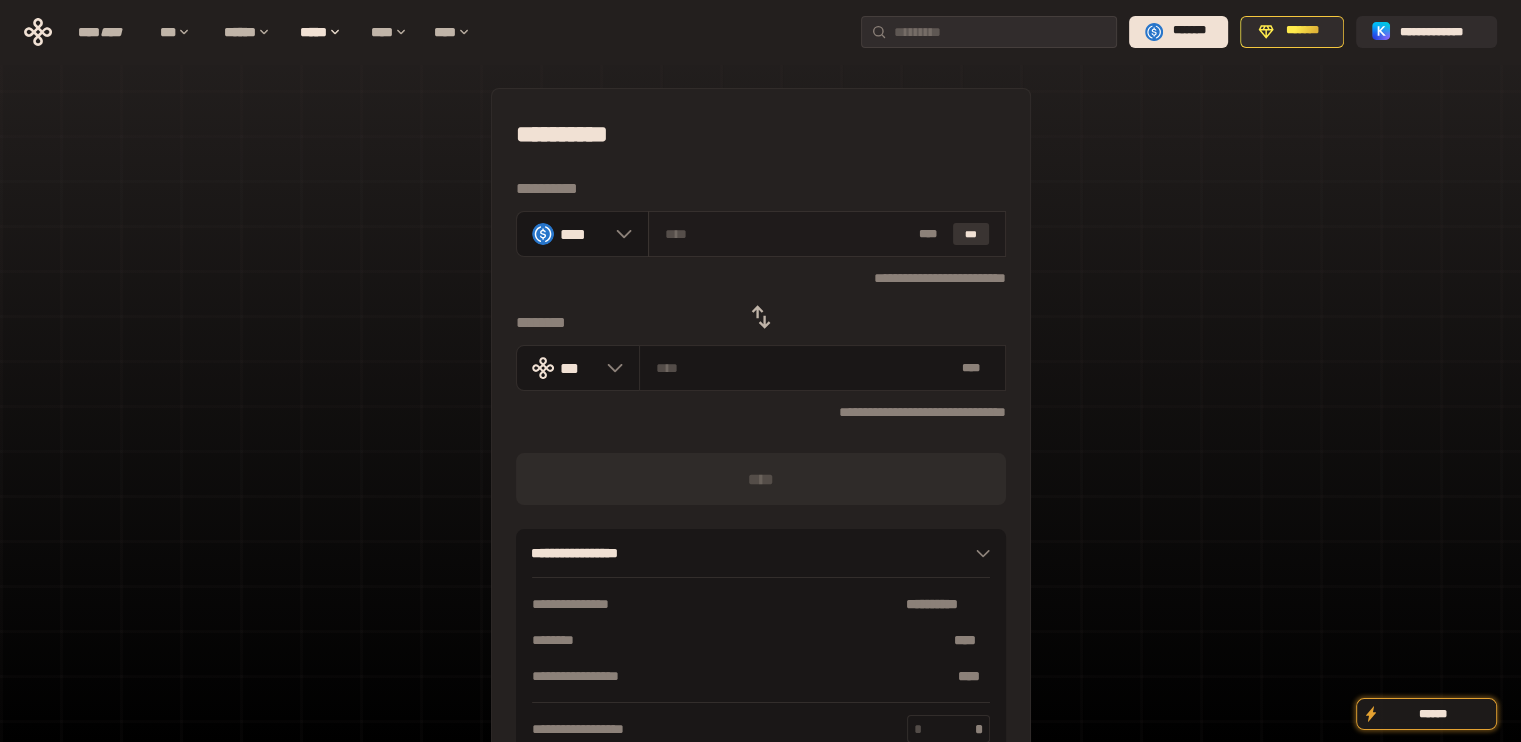 click on "***" at bounding box center [971, 234] 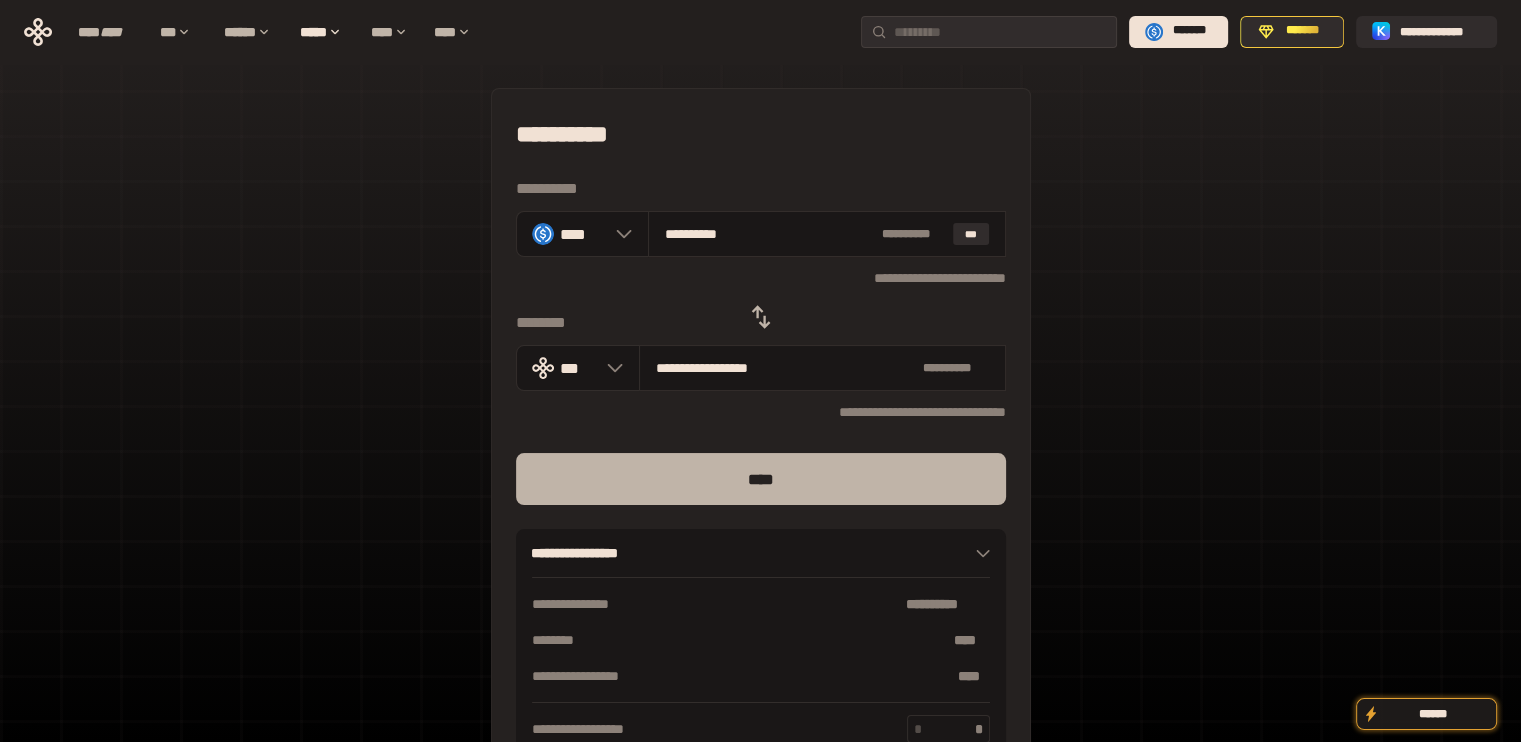 click on "****" at bounding box center [761, 479] 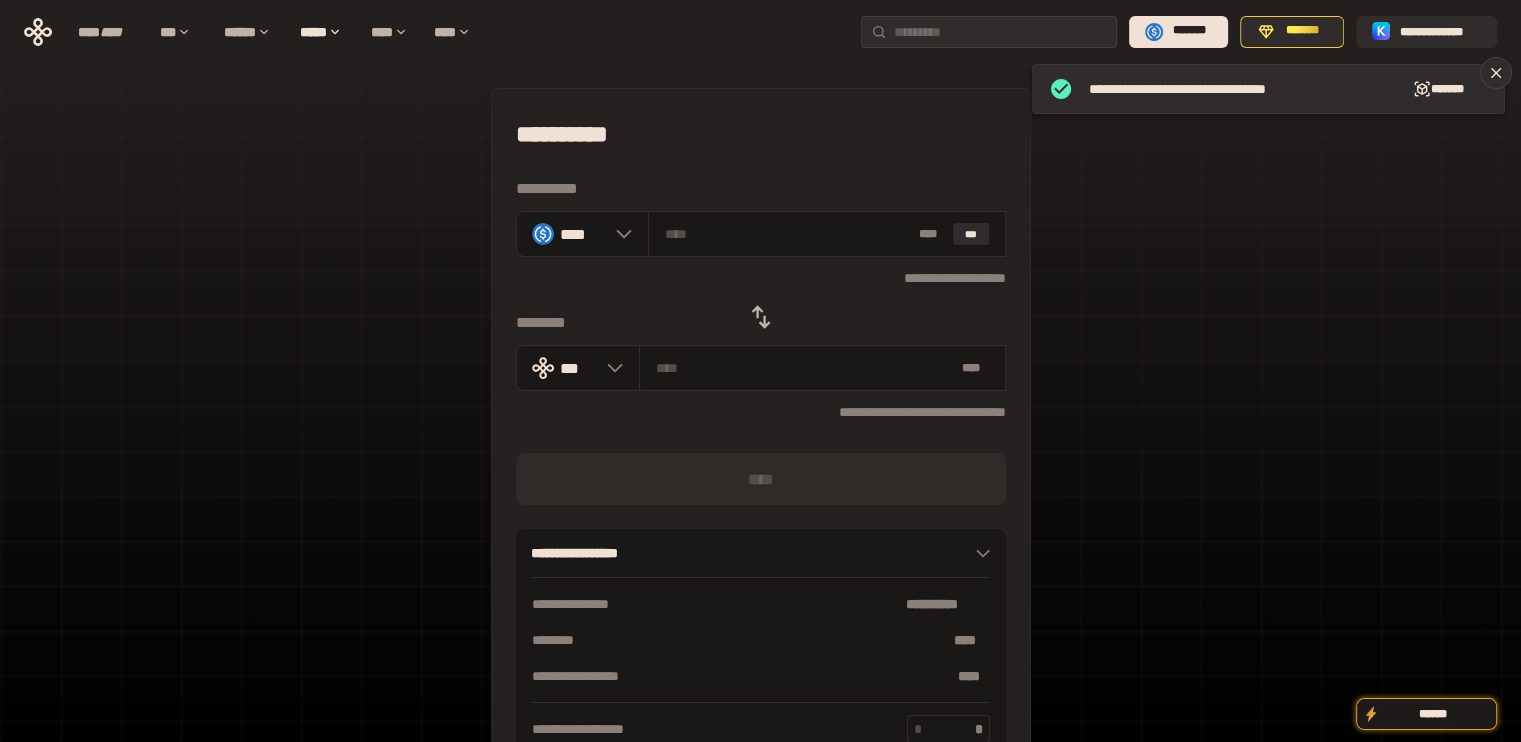 click at bounding box center (761, 331) 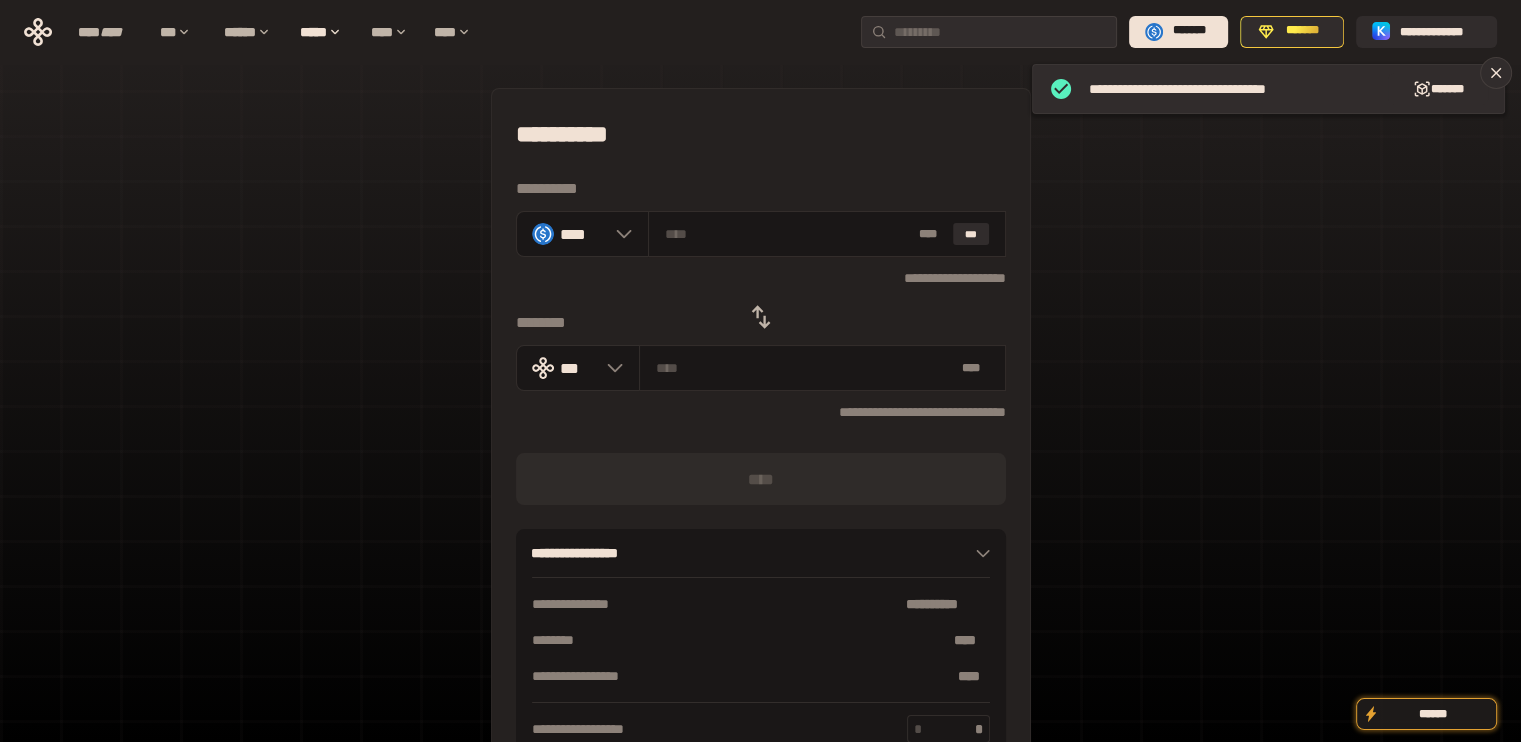 click 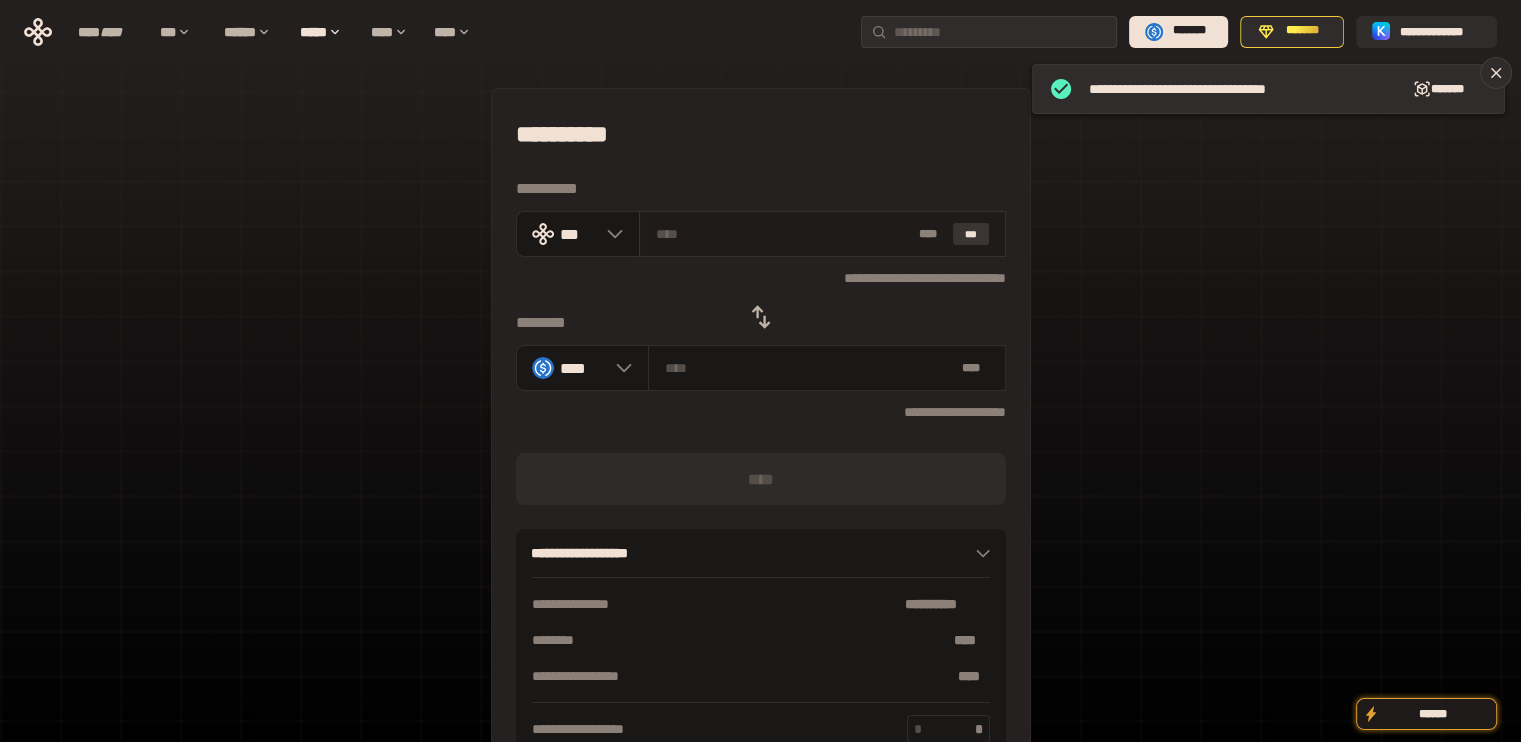 click on "***" at bounding box center [971, 234] 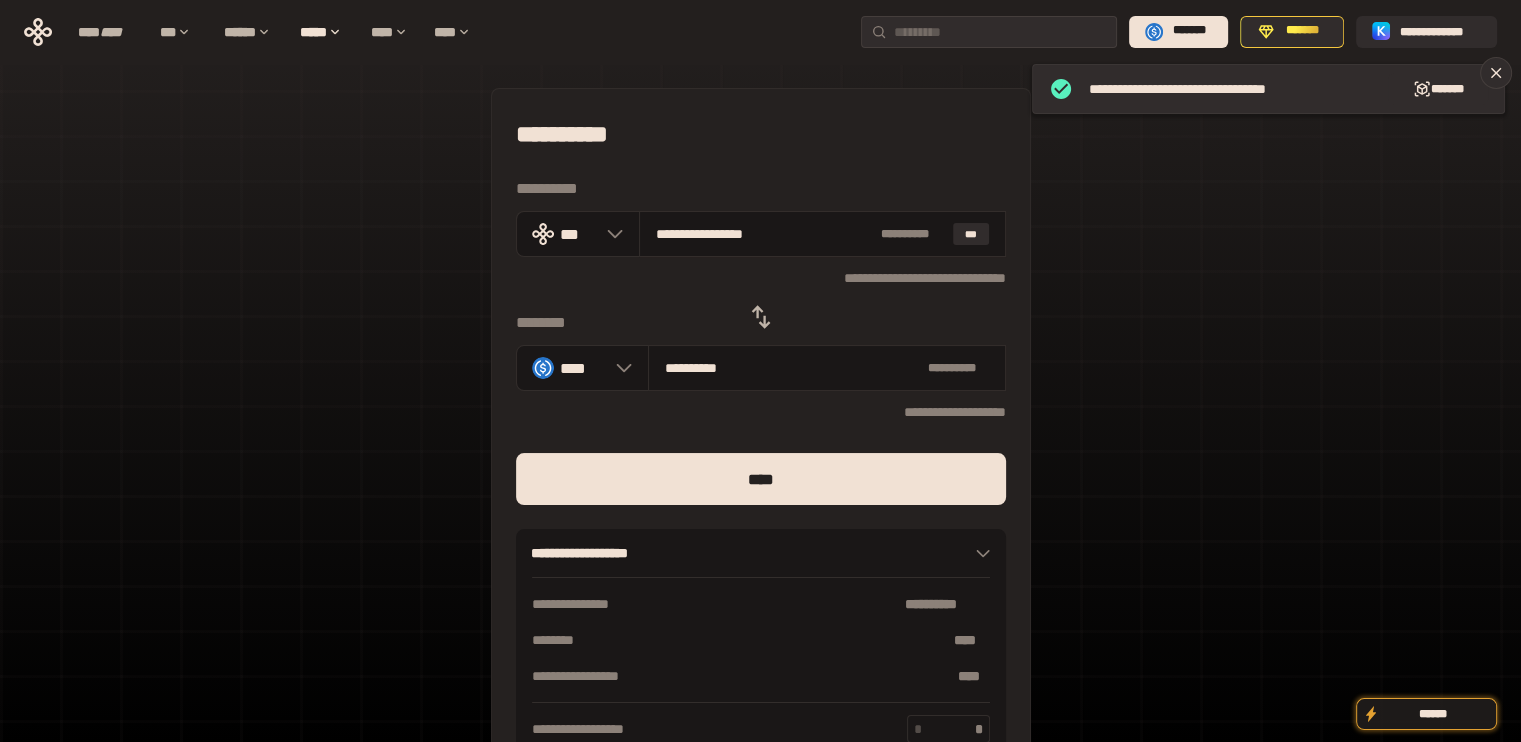 drag, startPoint x: 683, startPoint y: 237, endPoint x: 1044, endPoint y: 323, distance: 371.10242 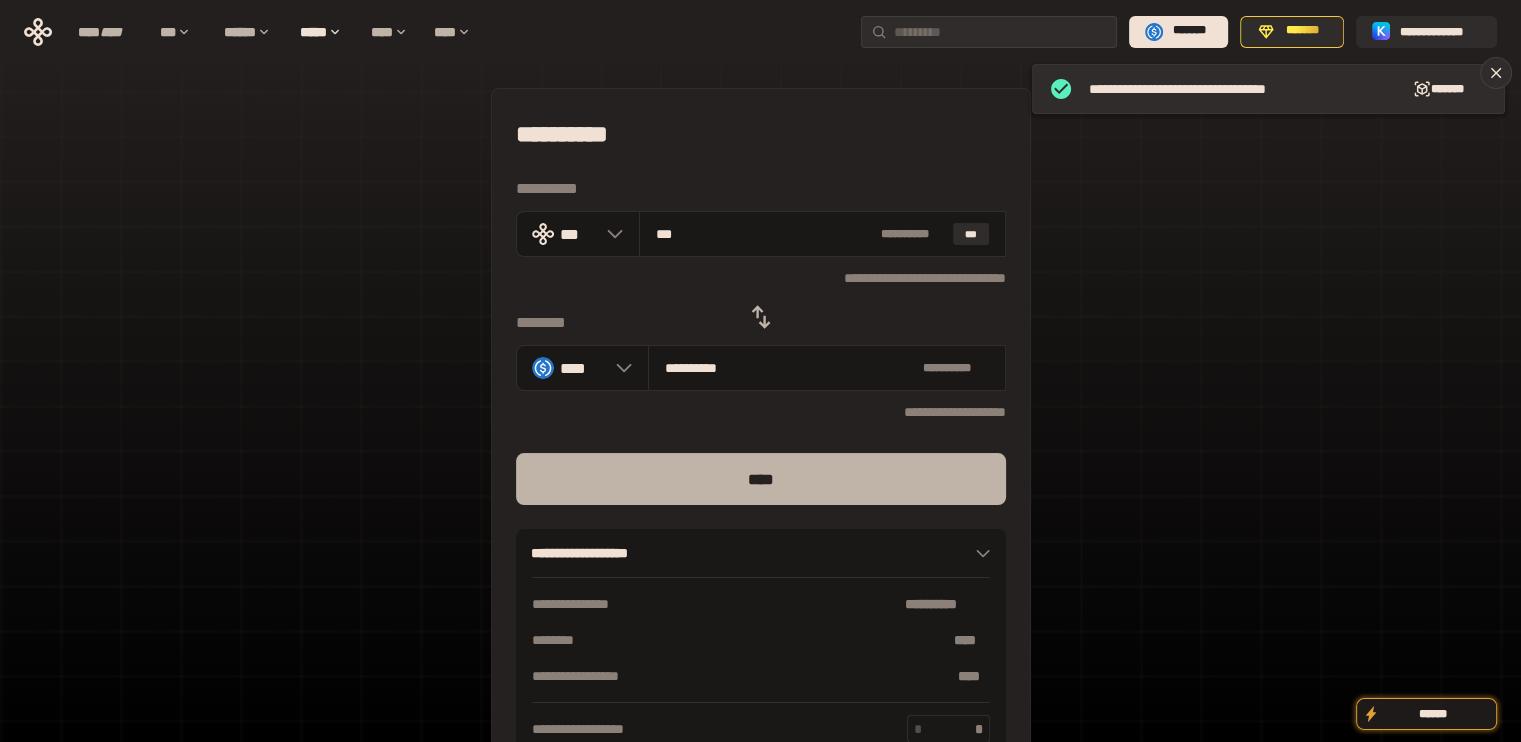 click on "****" at bounding box center (761, 479) 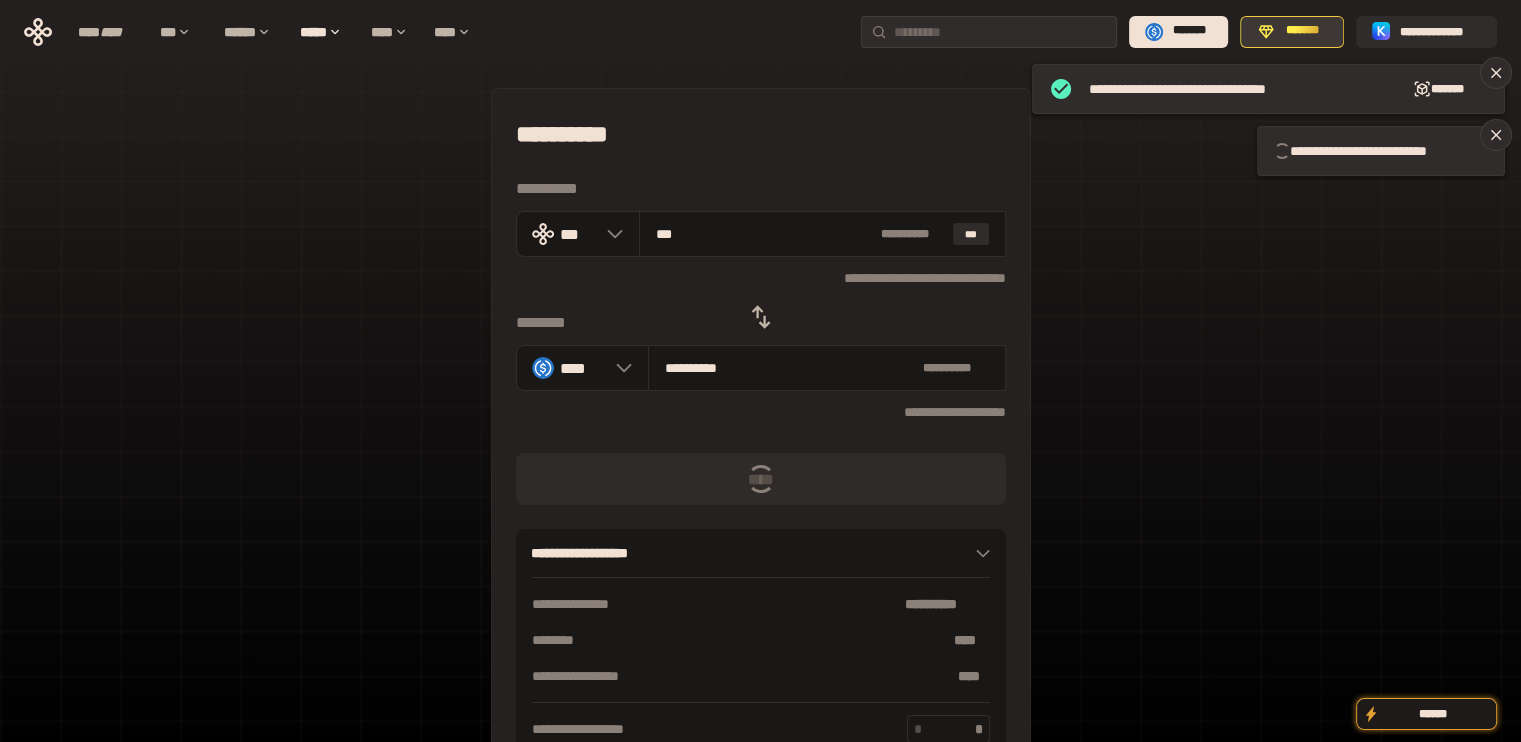 click on "*******" at bounding box center [1292, 32] 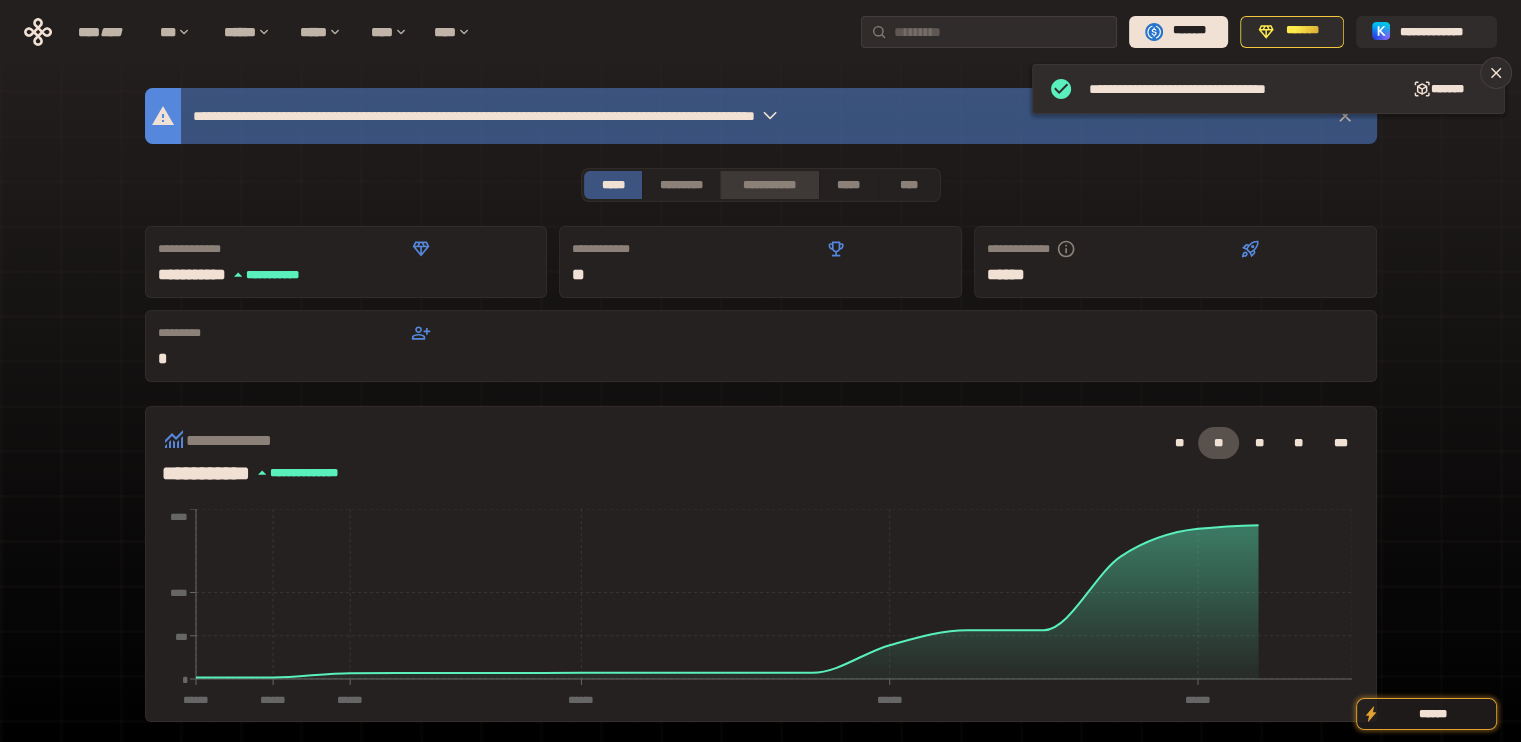 click on "**********" at bounding box center [769, 185] 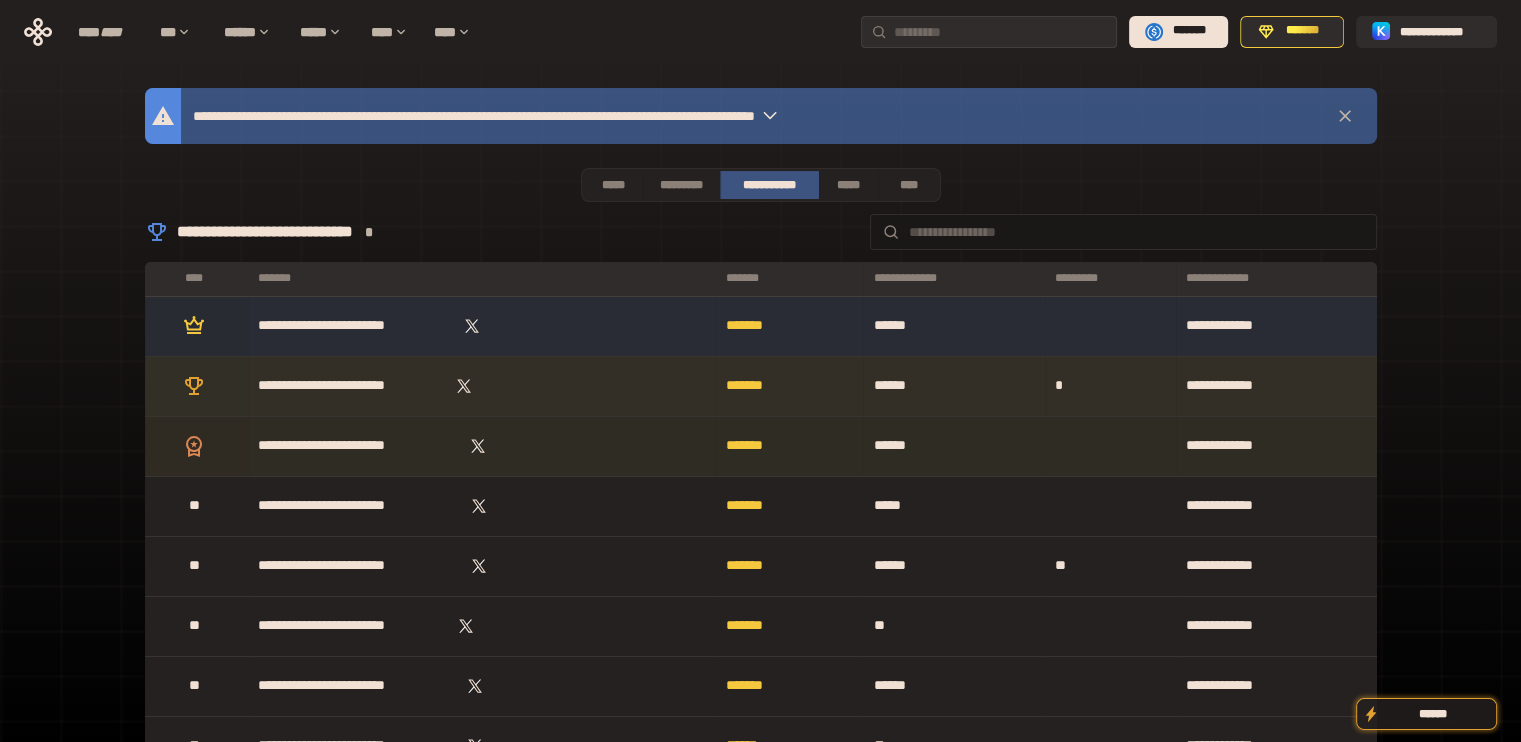 drag, startPoint x: 773, startPoint y: 390, endPoint x: 661, endPoint y: 391, distance: 112.00446 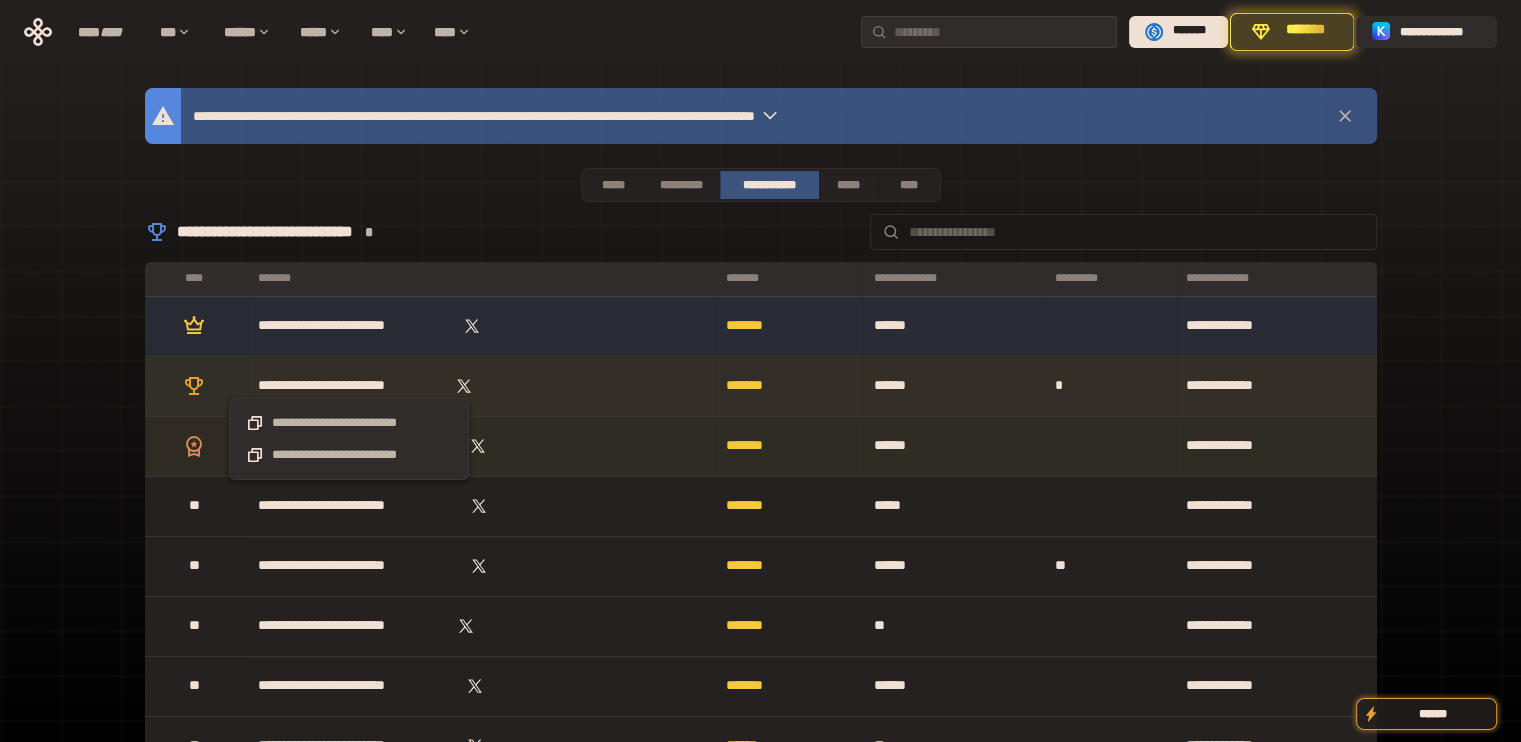 click on "**********" at bounding box center (348, 386) 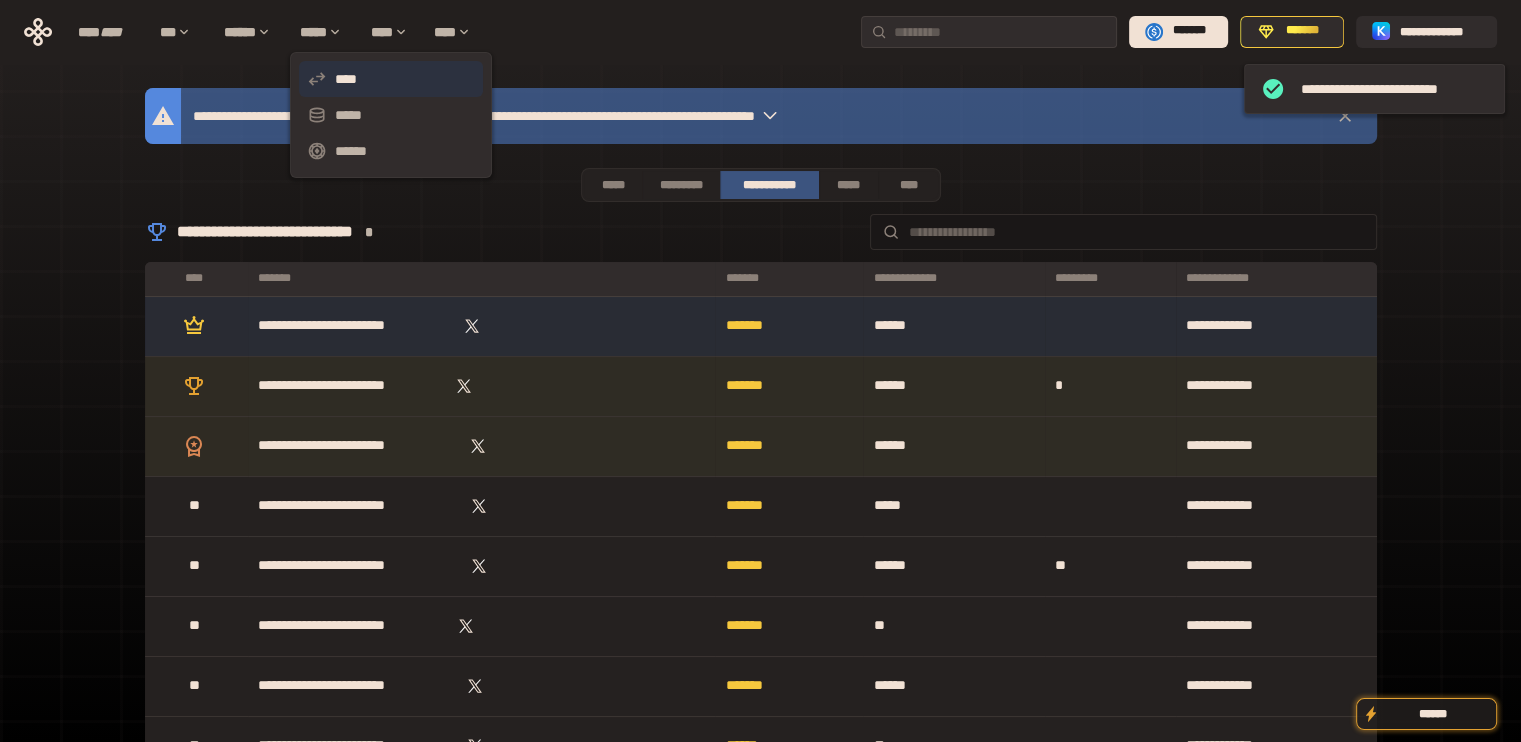 click on "****" at bounding box center (391, 79) 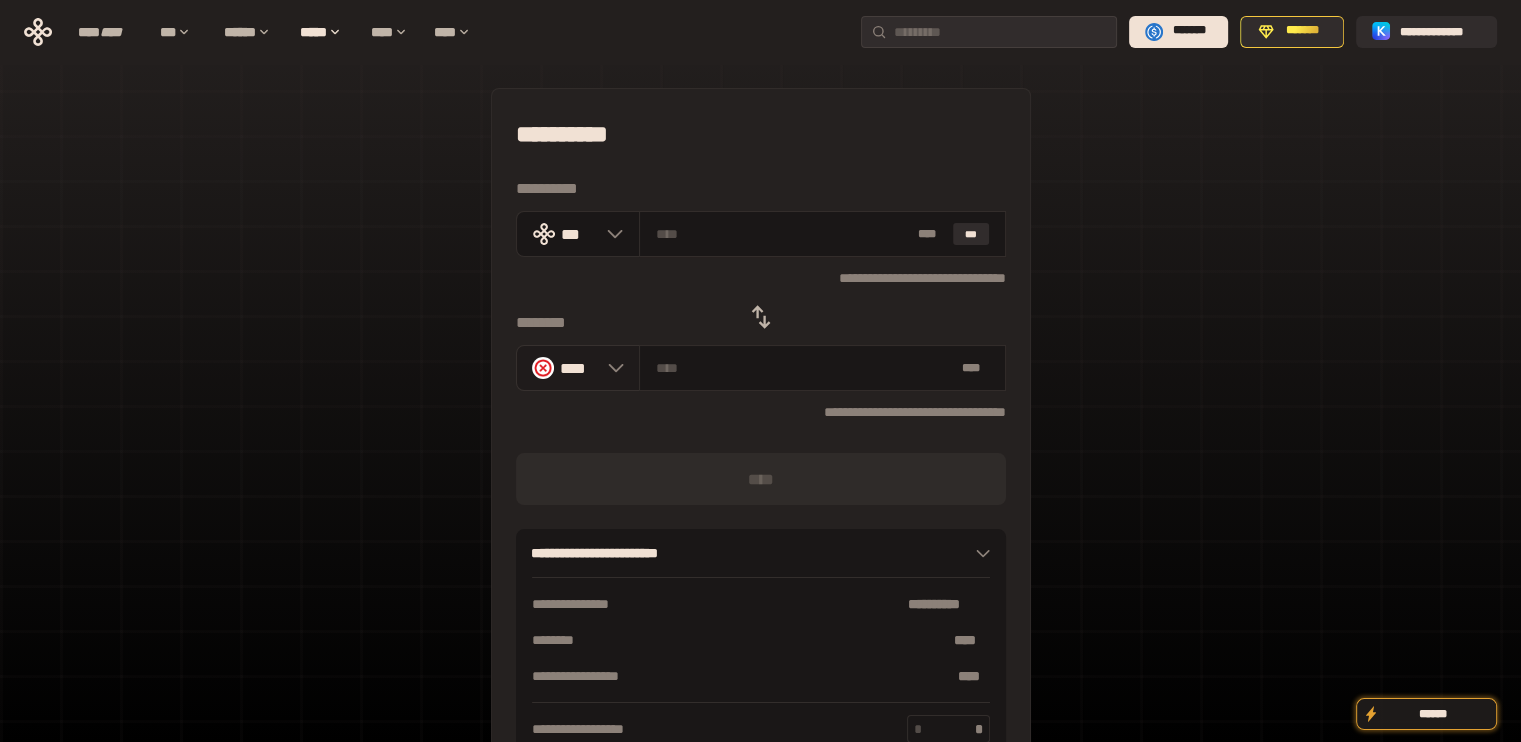 click at bounding box center (611, 368) 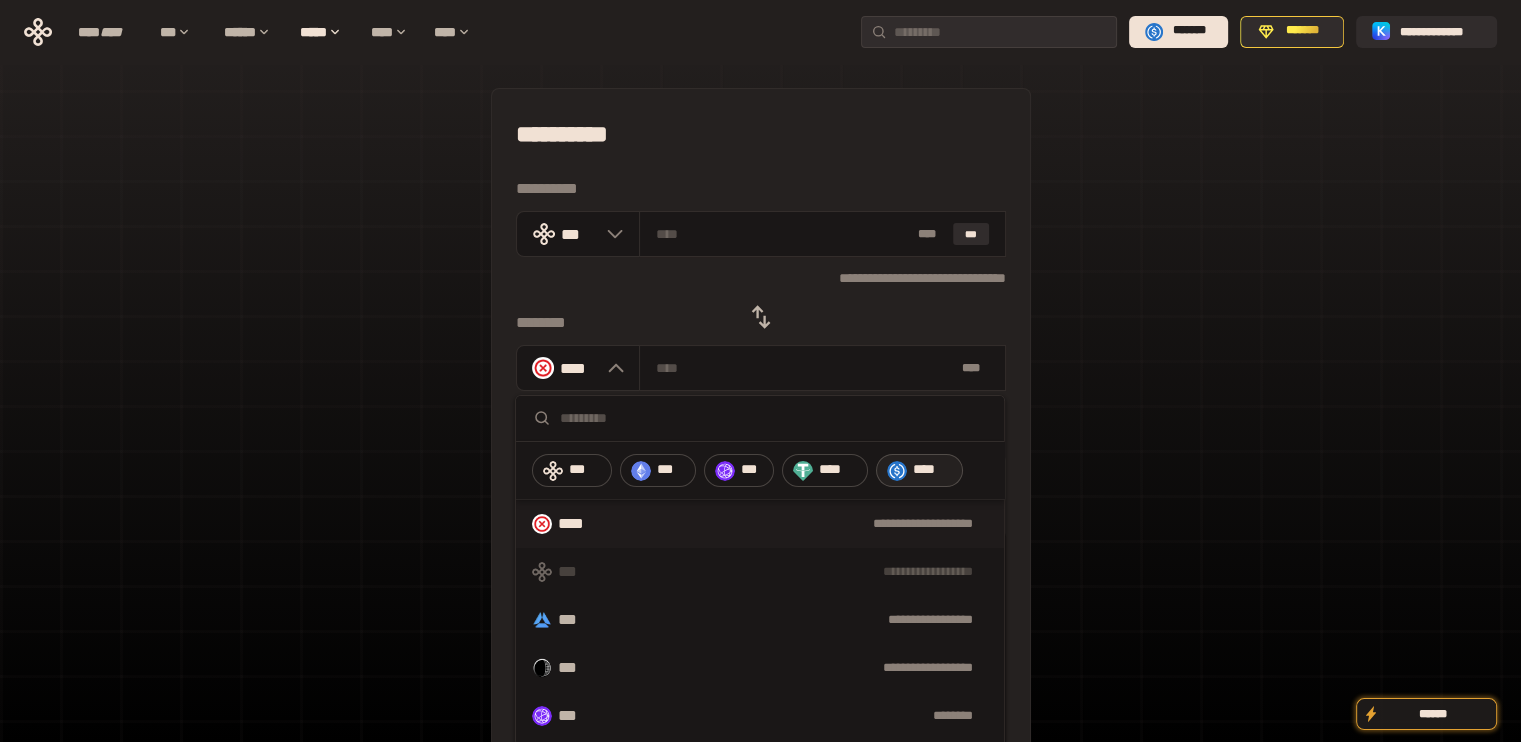 click on "****" at bounding box center (933, 470) 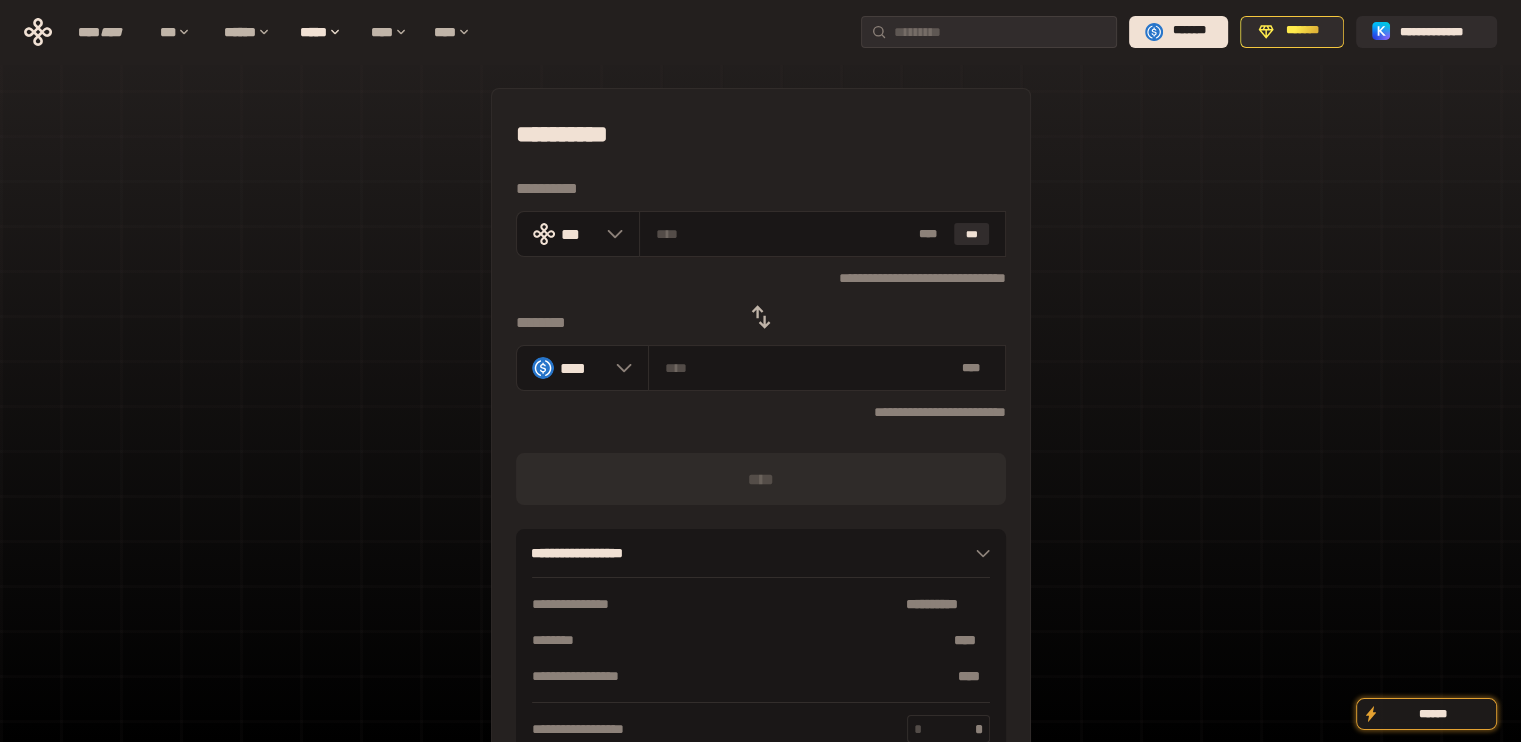 click 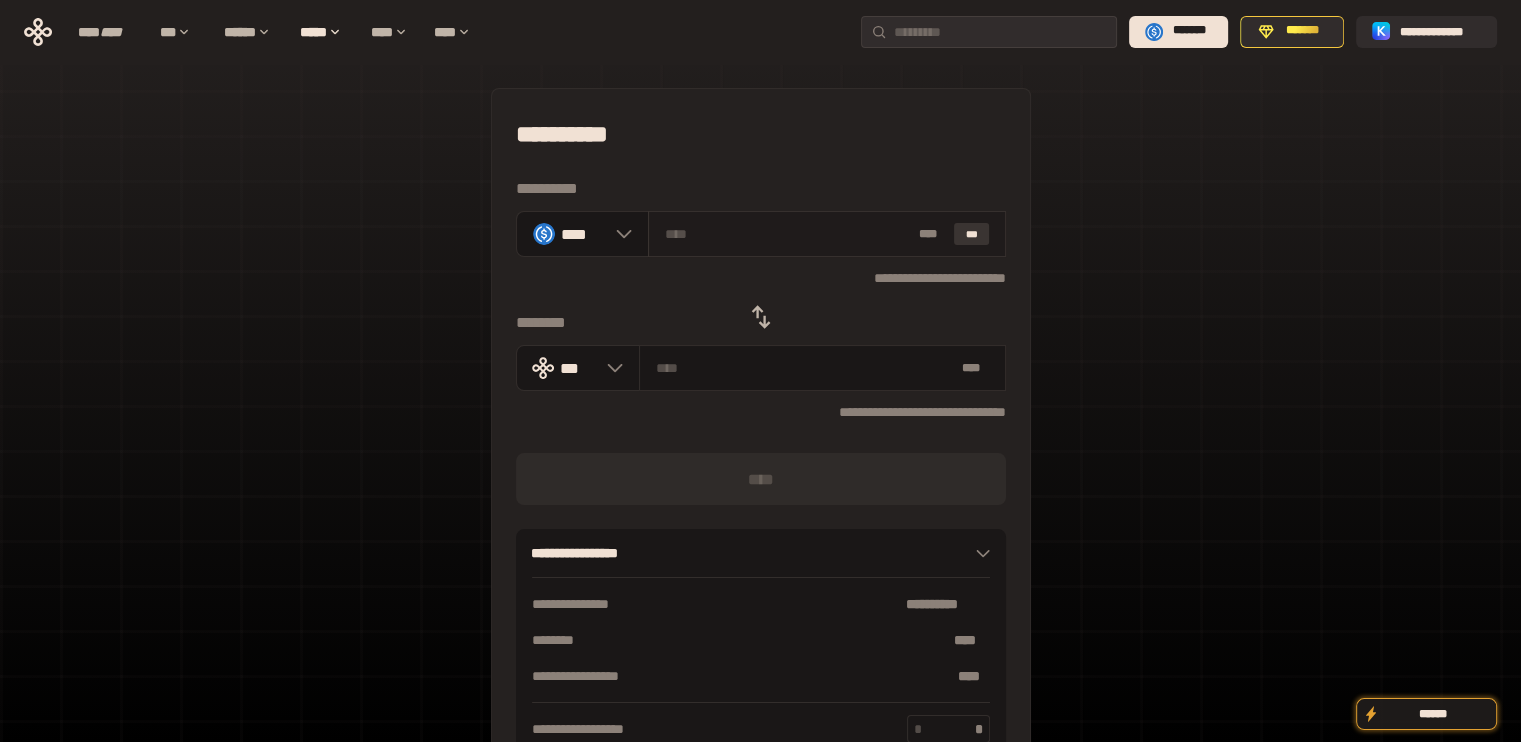 click on "***" at bounding box center (972, 234) 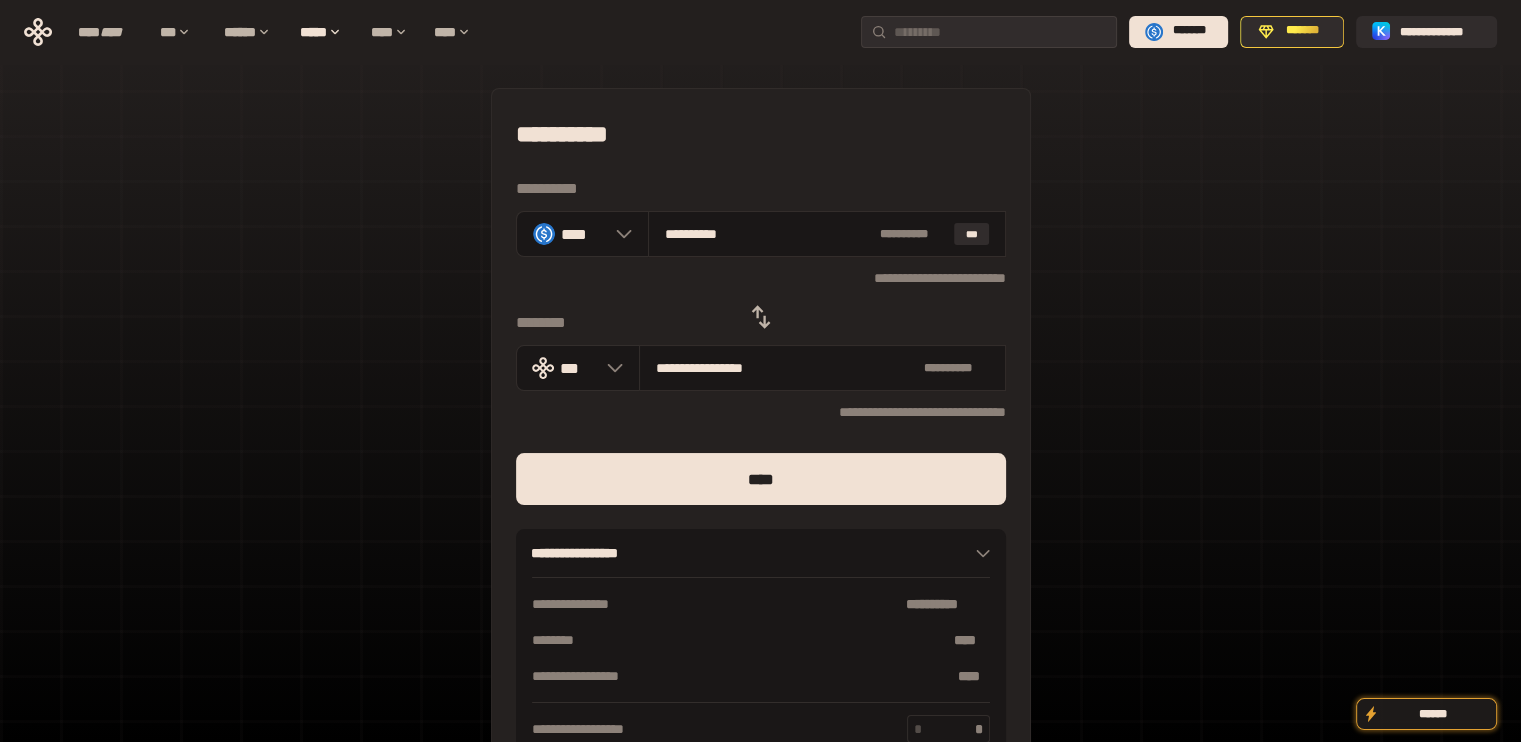 click on "**********" at bounding box center (761, 437) 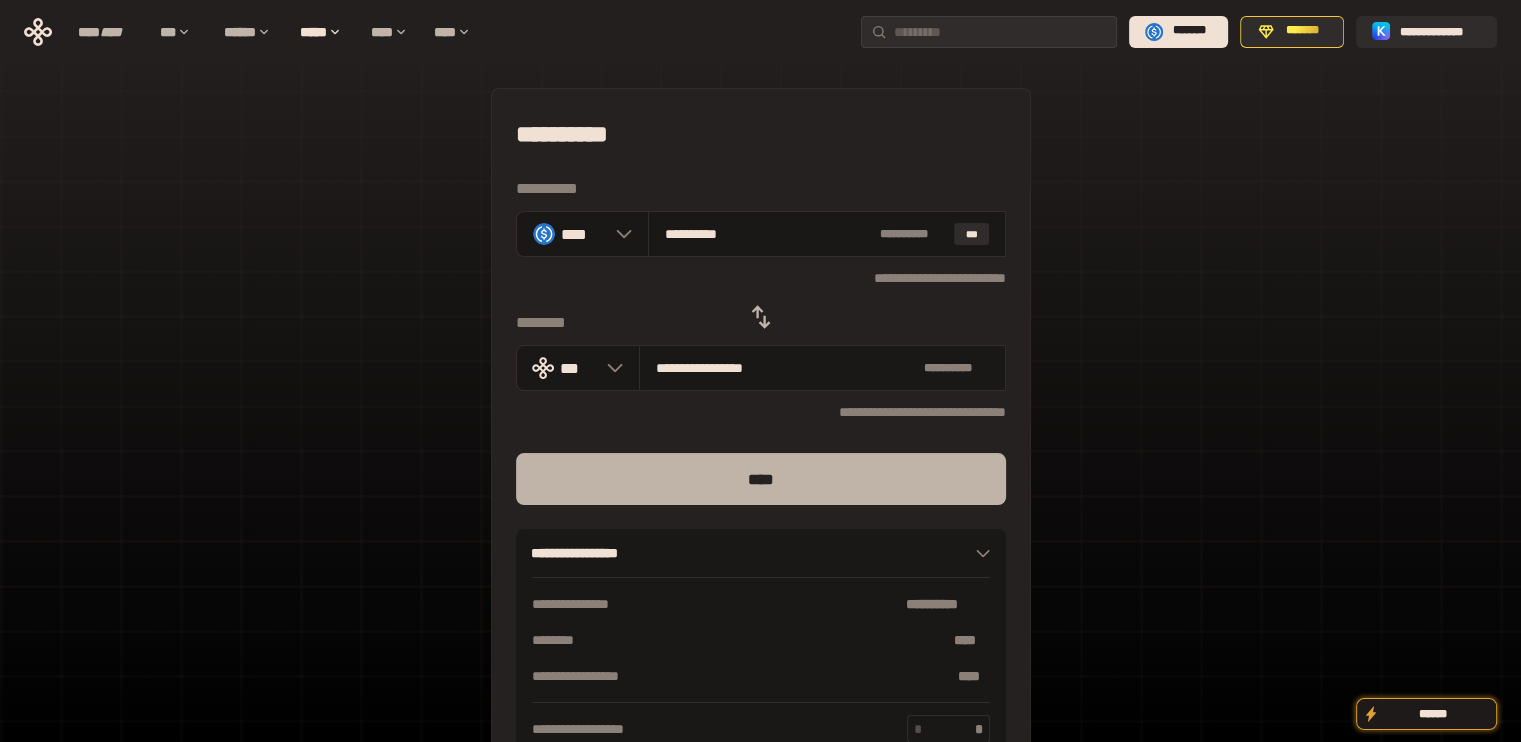 click on "****" at bounding box center (761, 479) 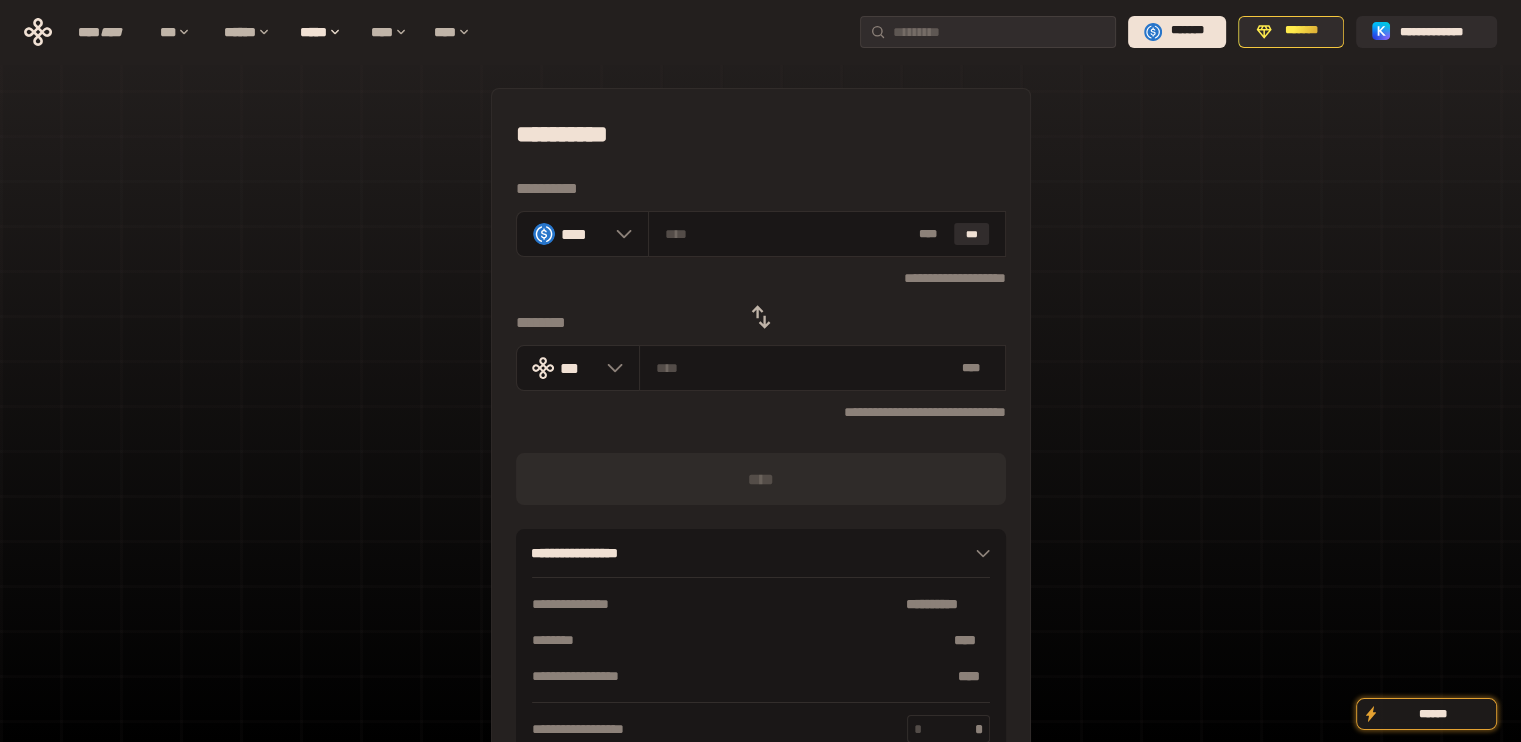 click 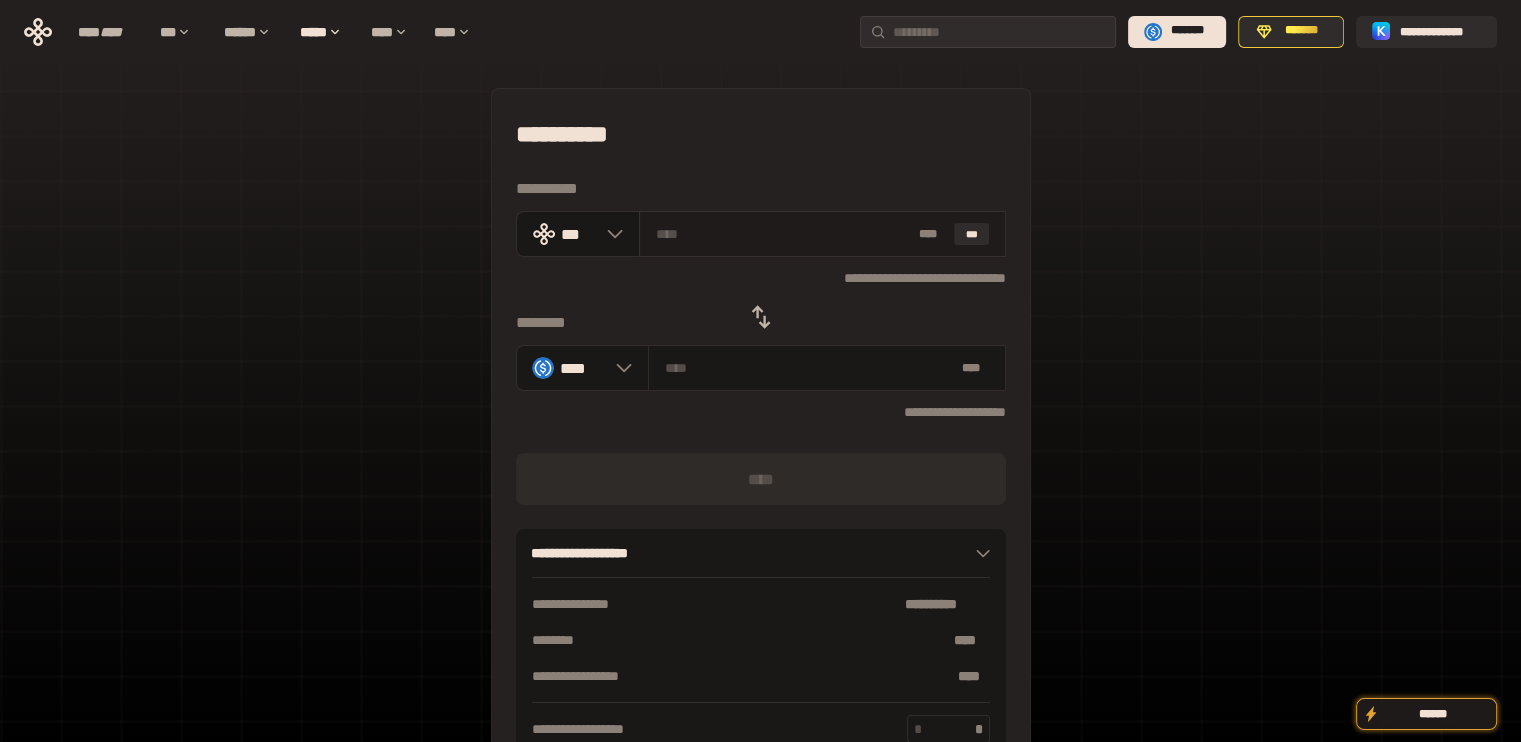 click on "* ** ***" at bounding box center [822, 234] 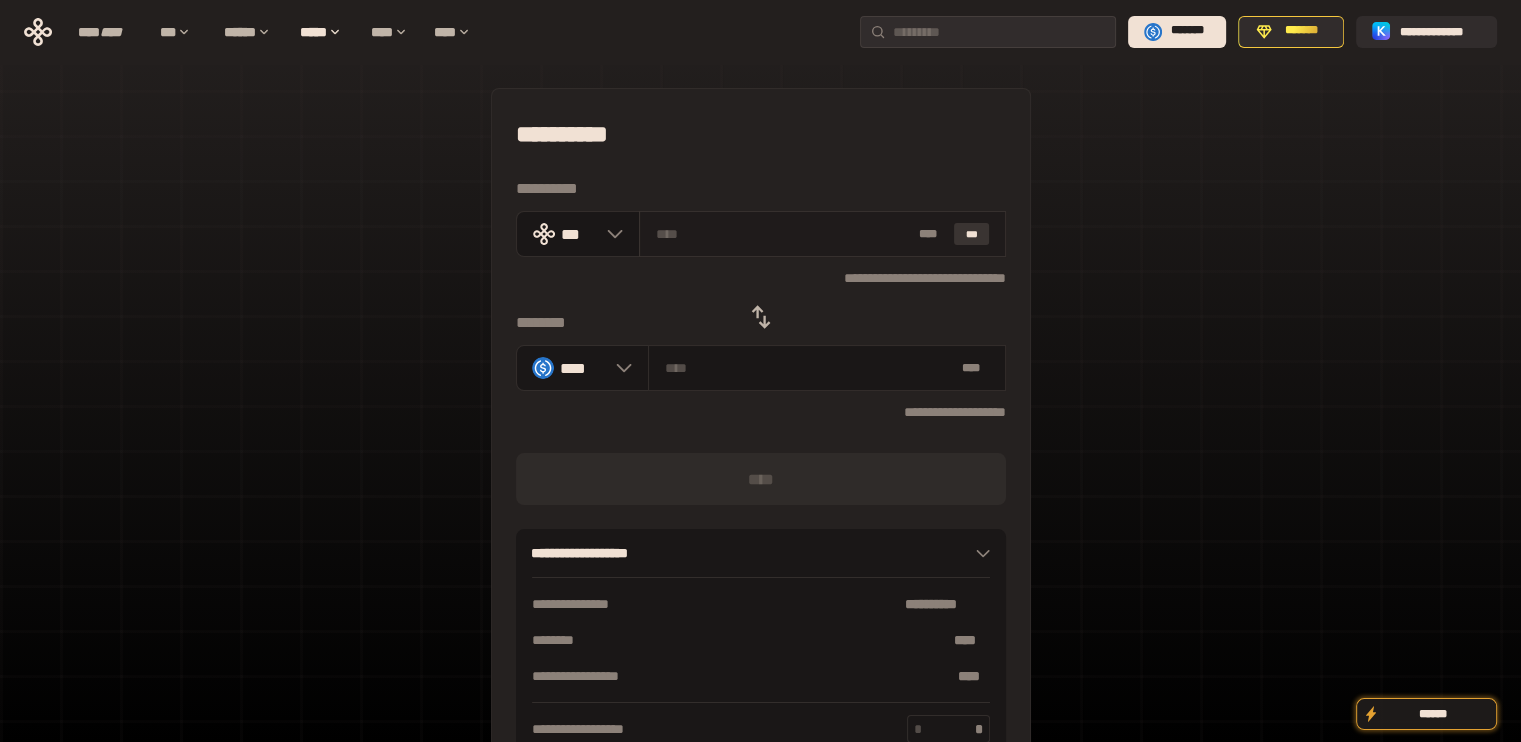 drag, startPoint x: 980, startPoint y: 238, endPoint x: 715, endPoint y: 202, distance: 267.4341 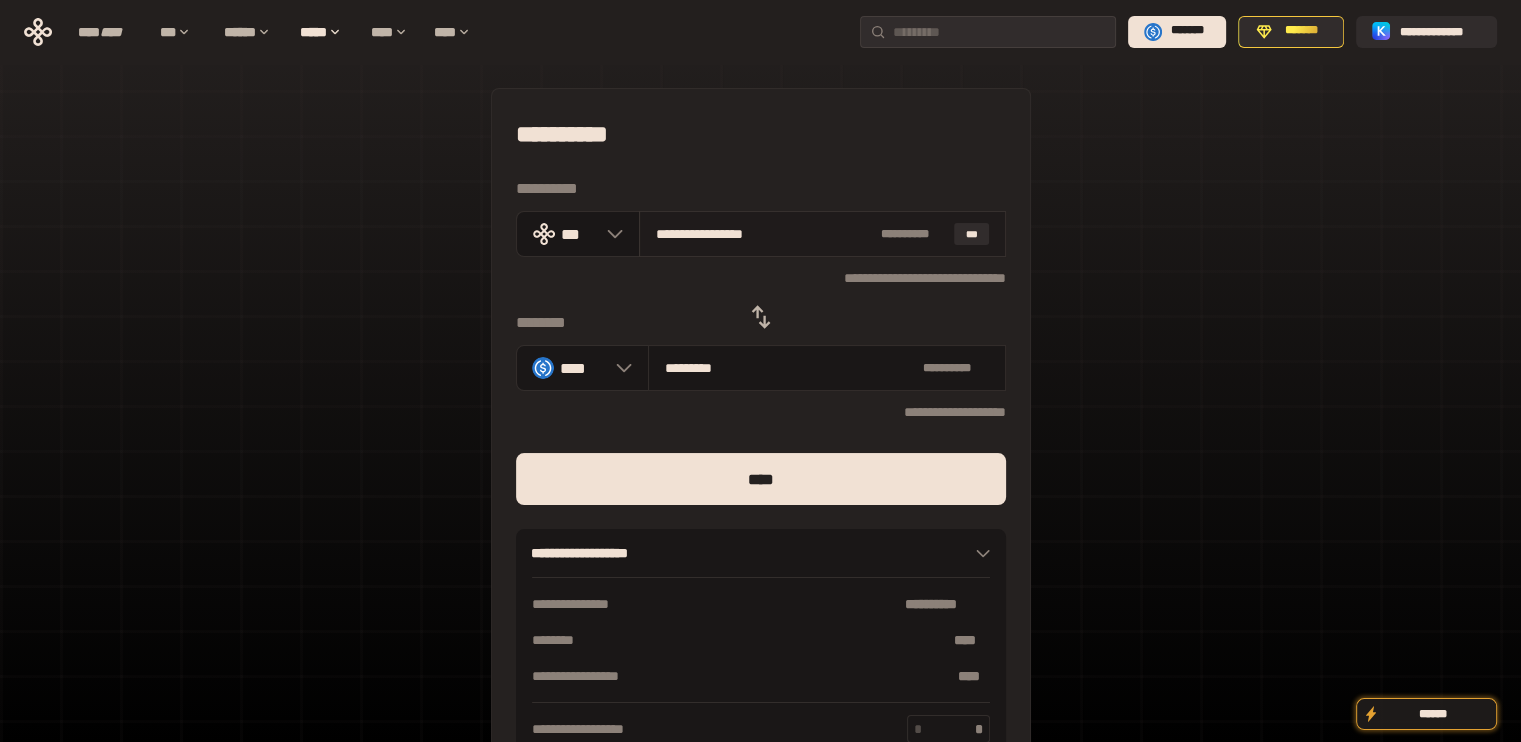 click on "**********" at bounding box center [764, 234] 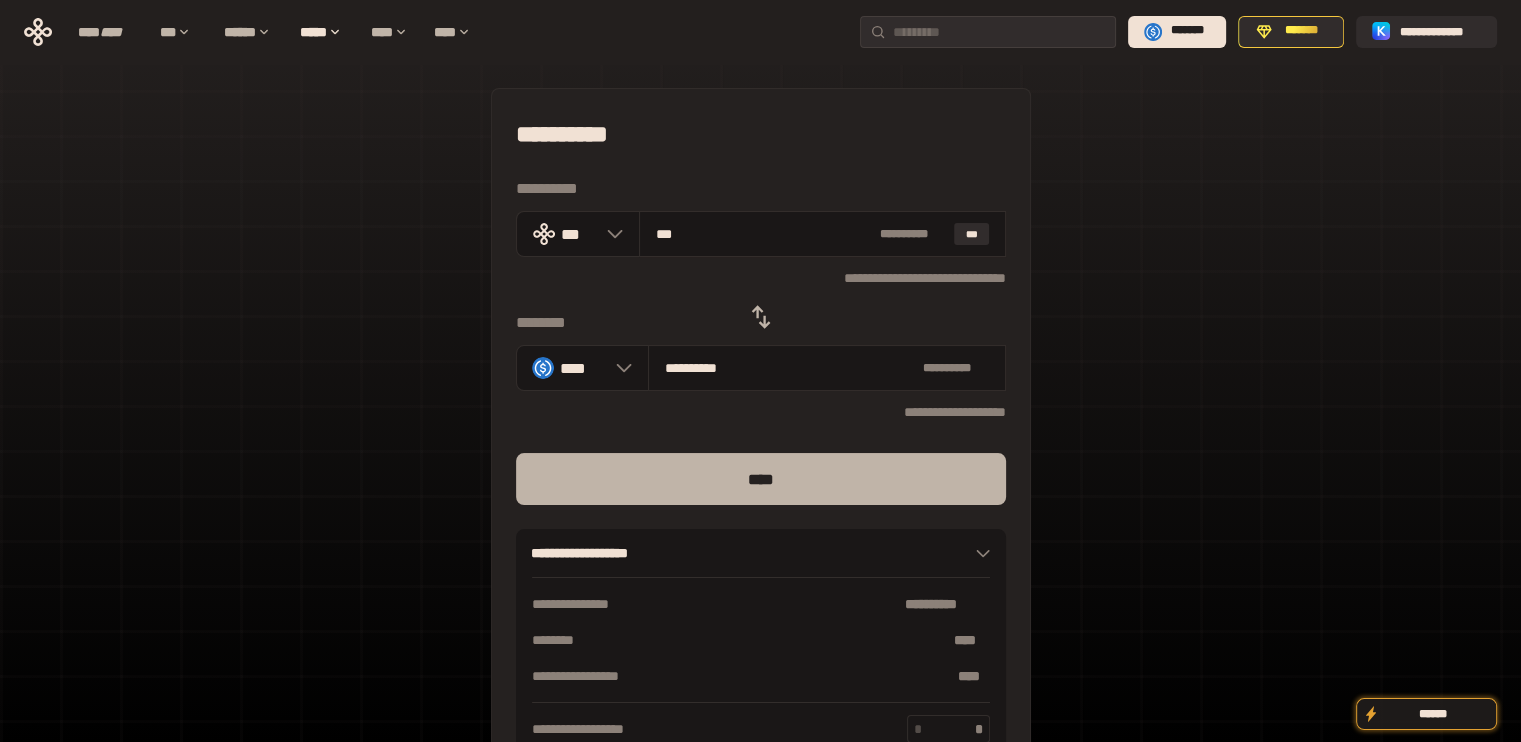click on "****" at bounding box center (761, 479) 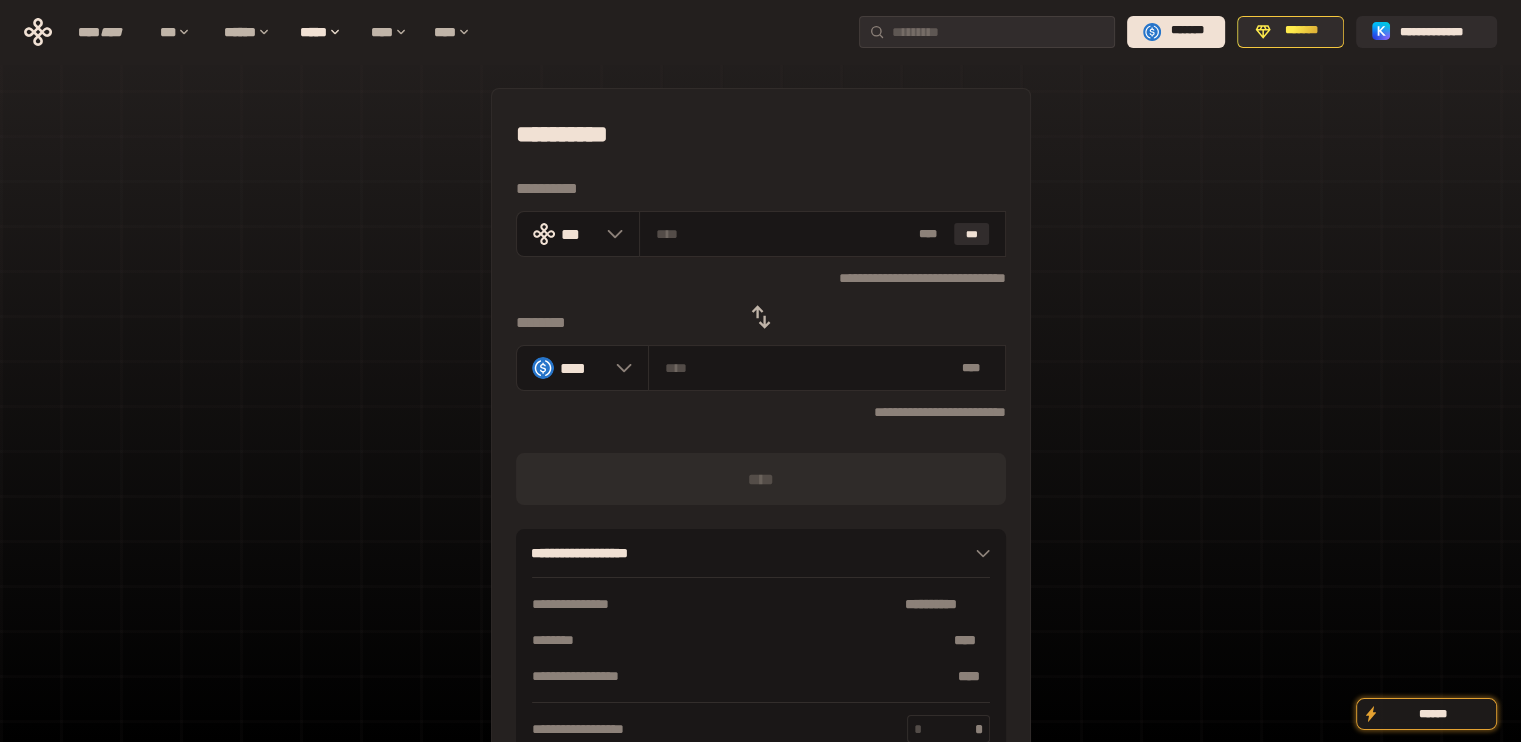 click on "**********" at bounding box center (760, 444) 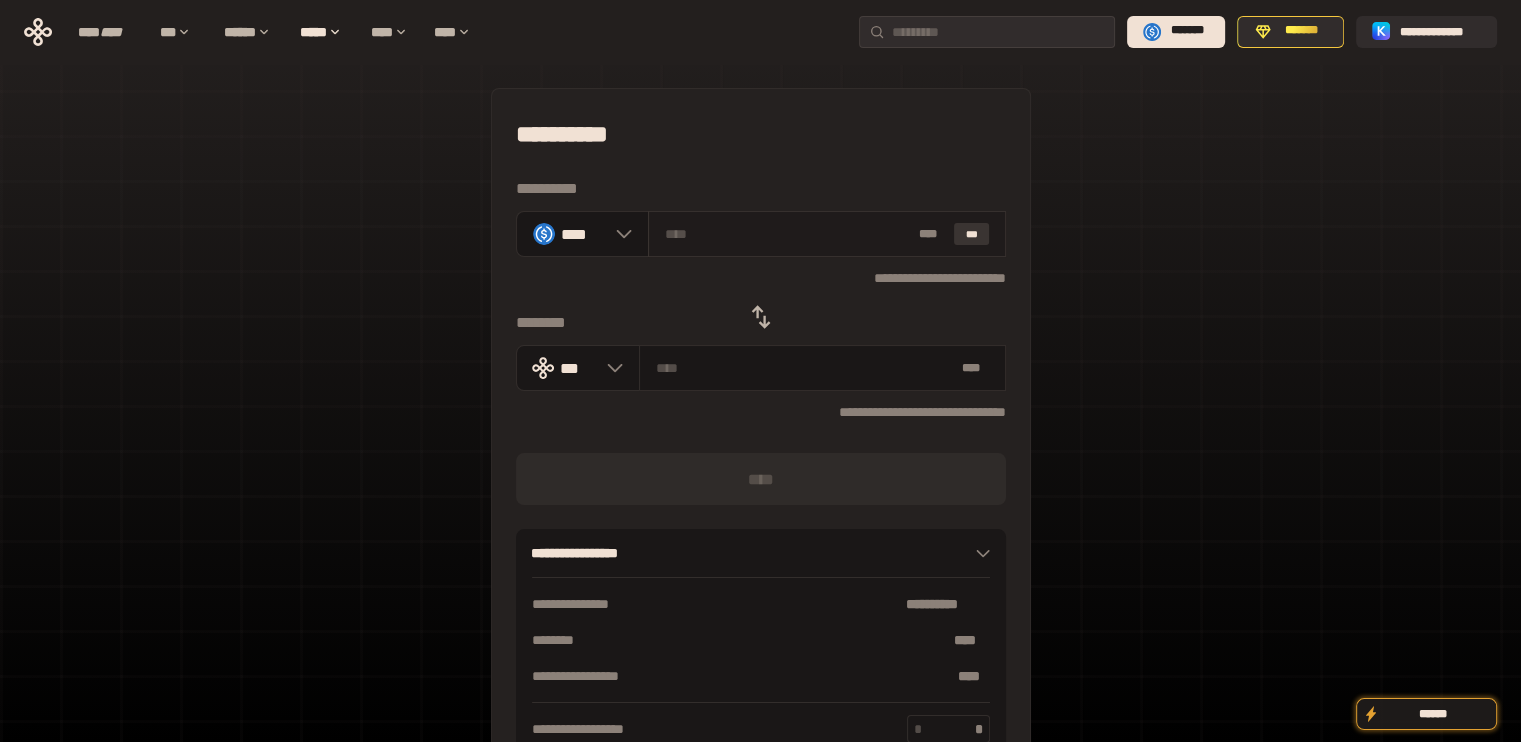 click on "***" at bounding box center [972, 234] 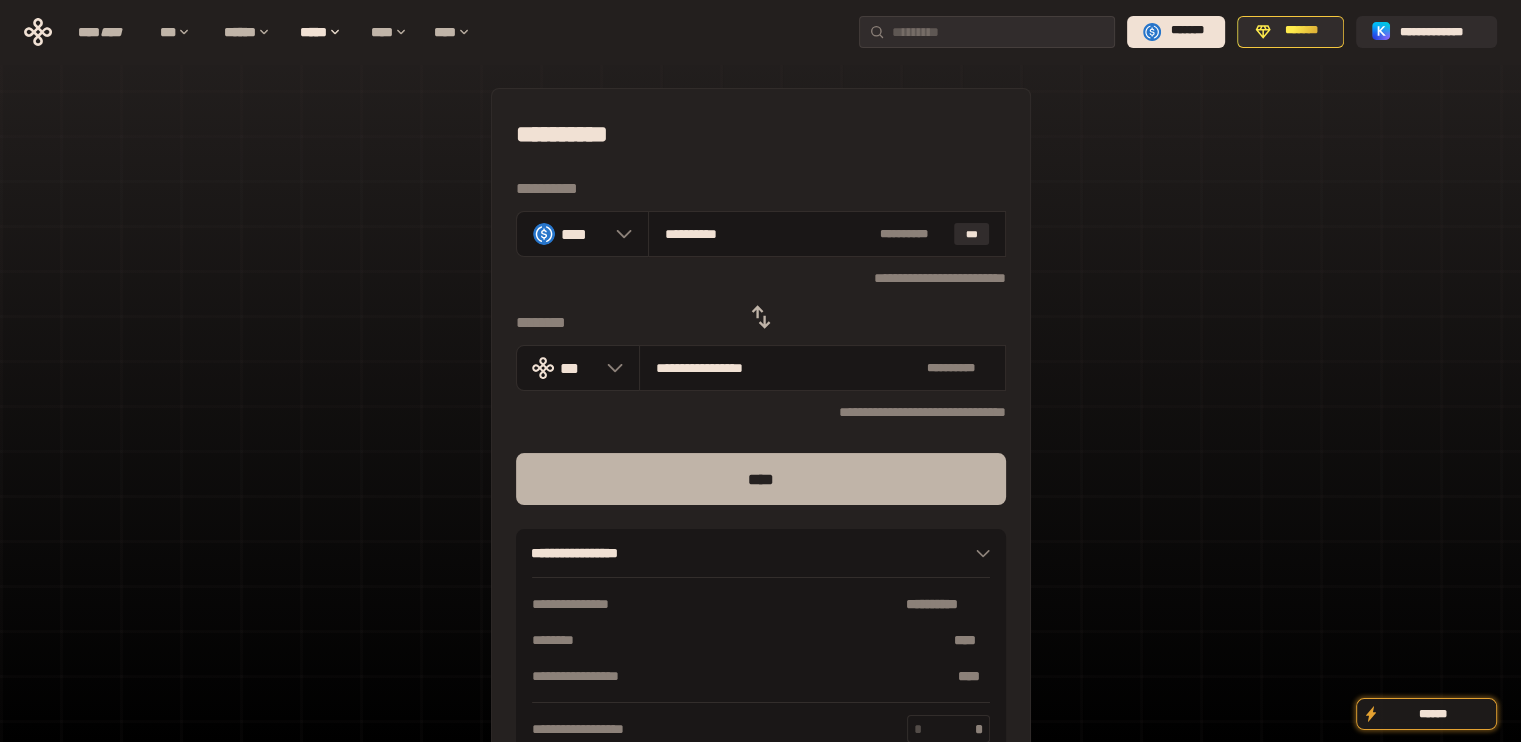 click on "****" at bounding box center [761, 479] 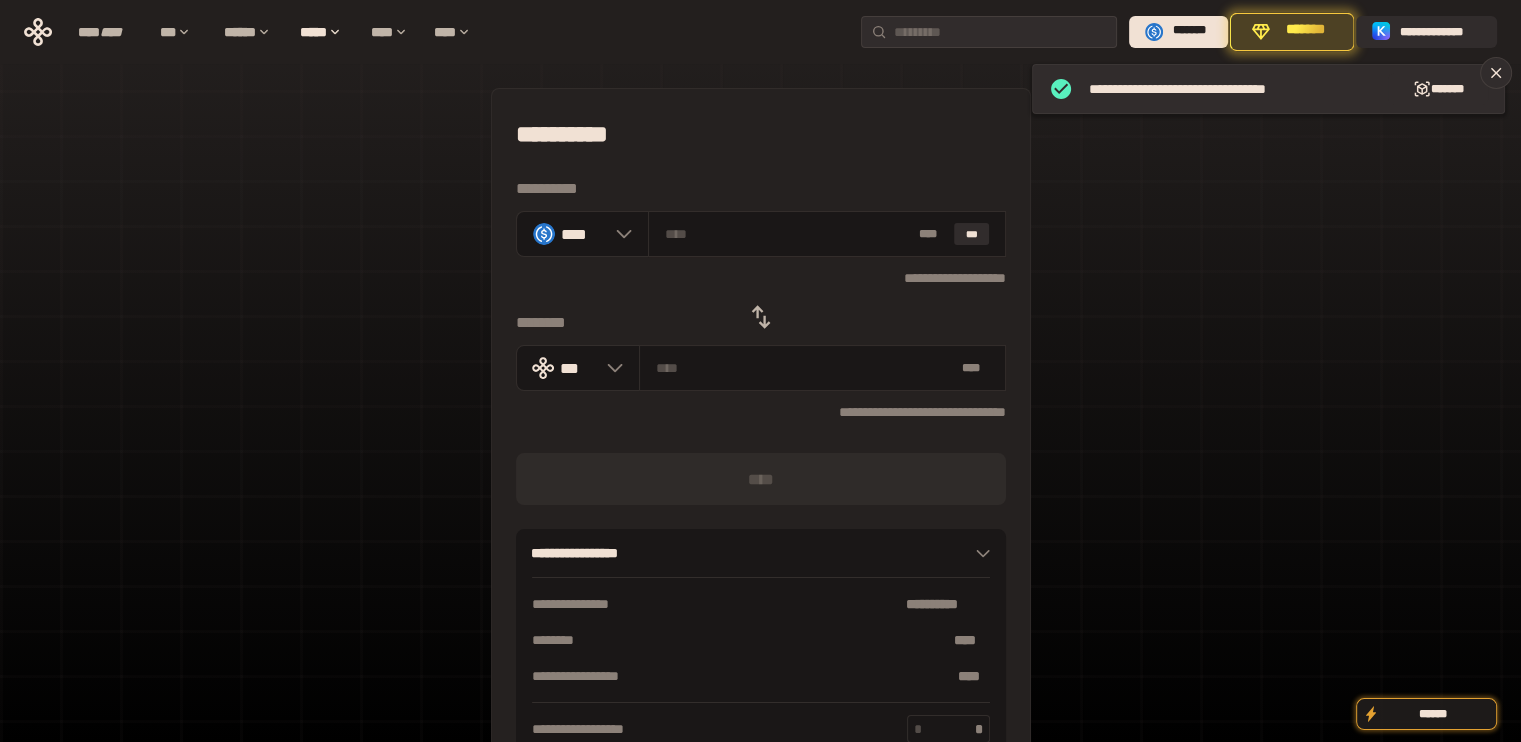 click 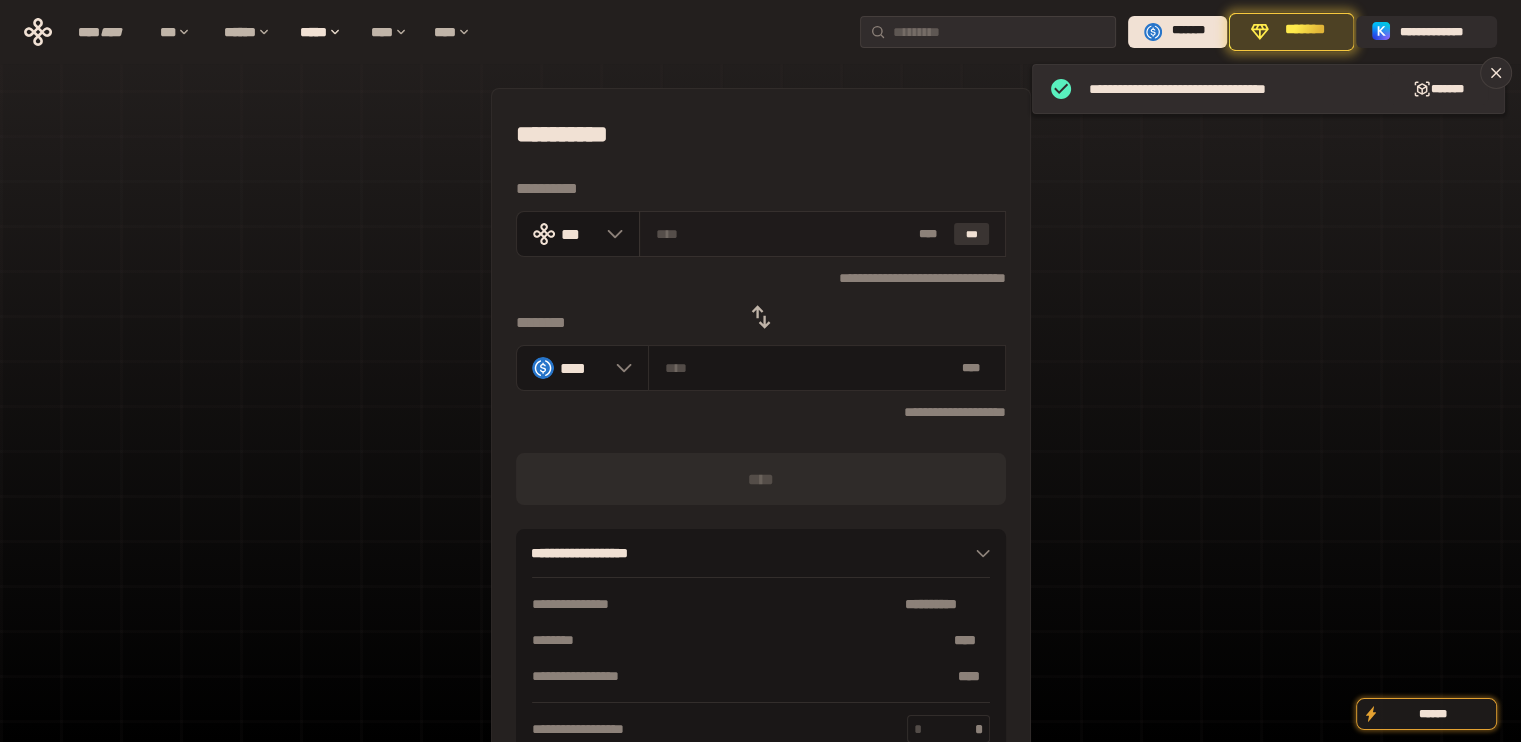 click on "***" at bounding box center (972, 234) 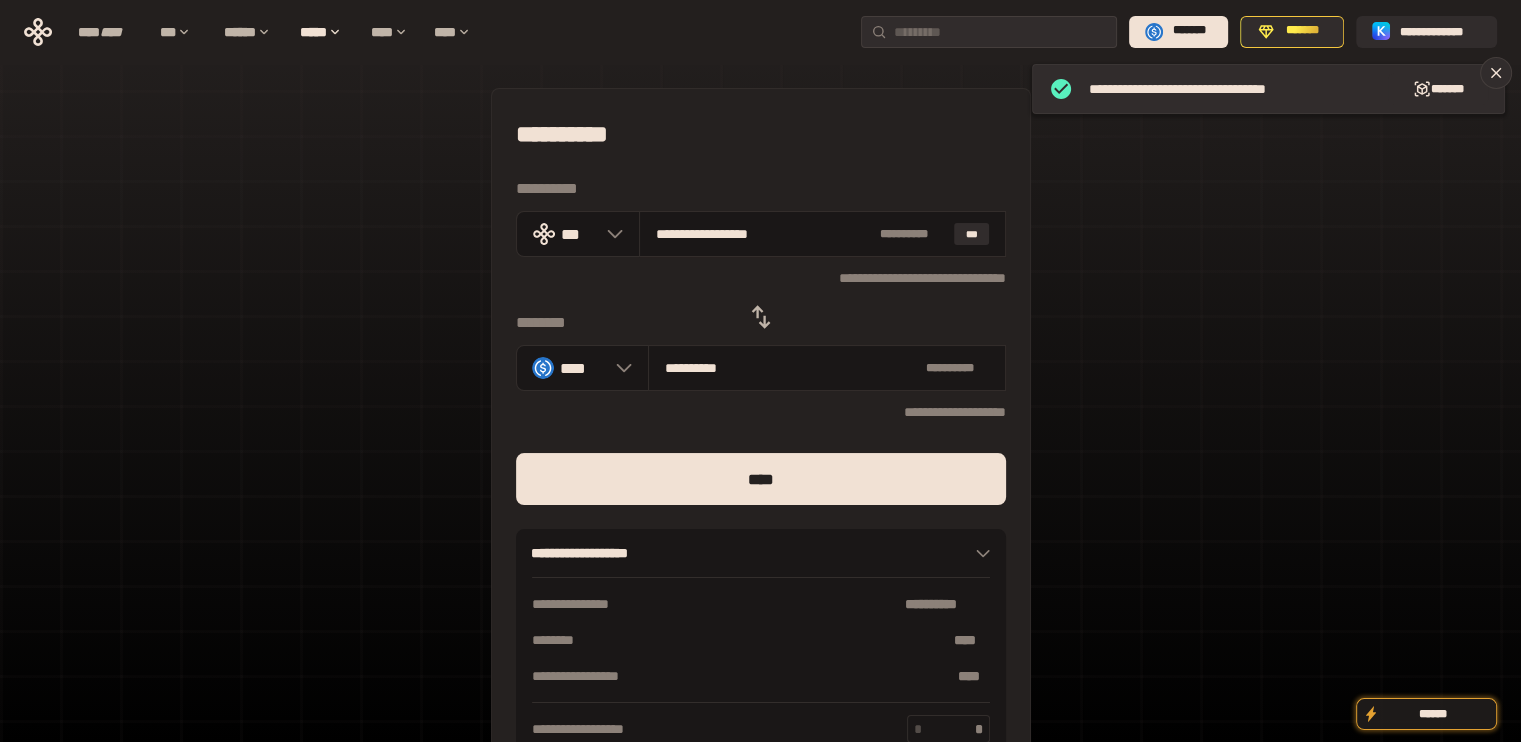 drag, startPoint x: 676, startPoint y: 239, endPoint x: 1040, endPoint y: 301, distance: 369.24246 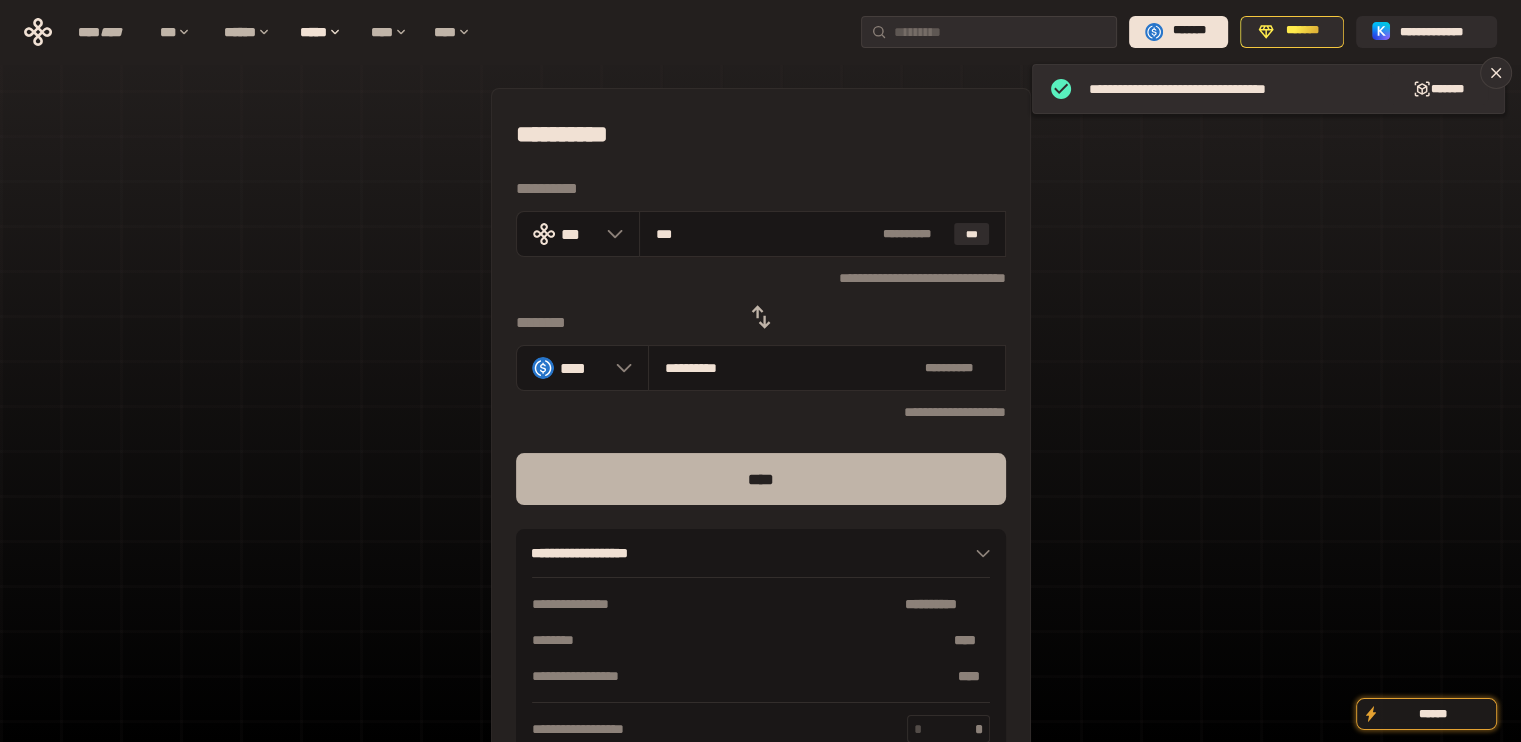 click on "****" at bounding box center [761, 479] 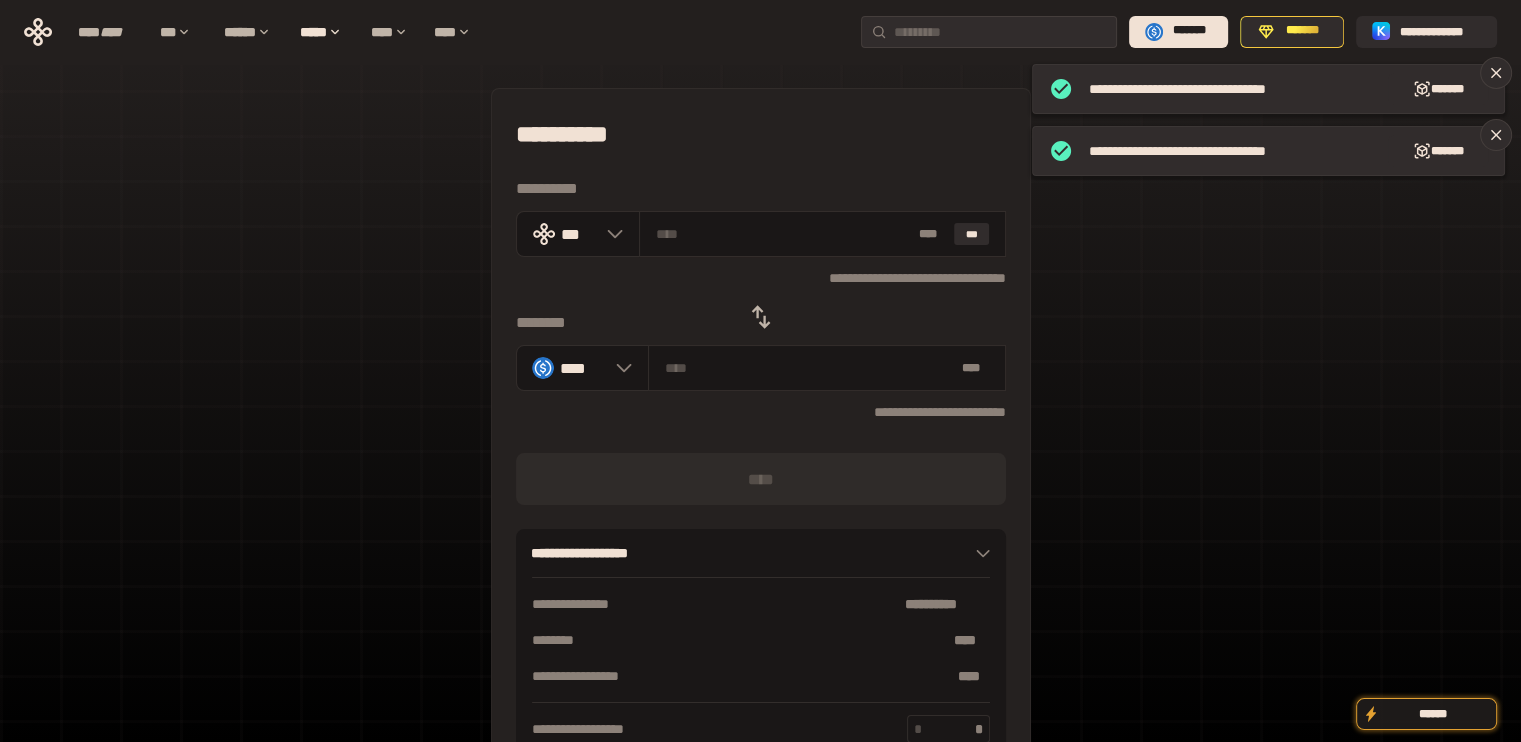 click at bounding box center (761, 317) 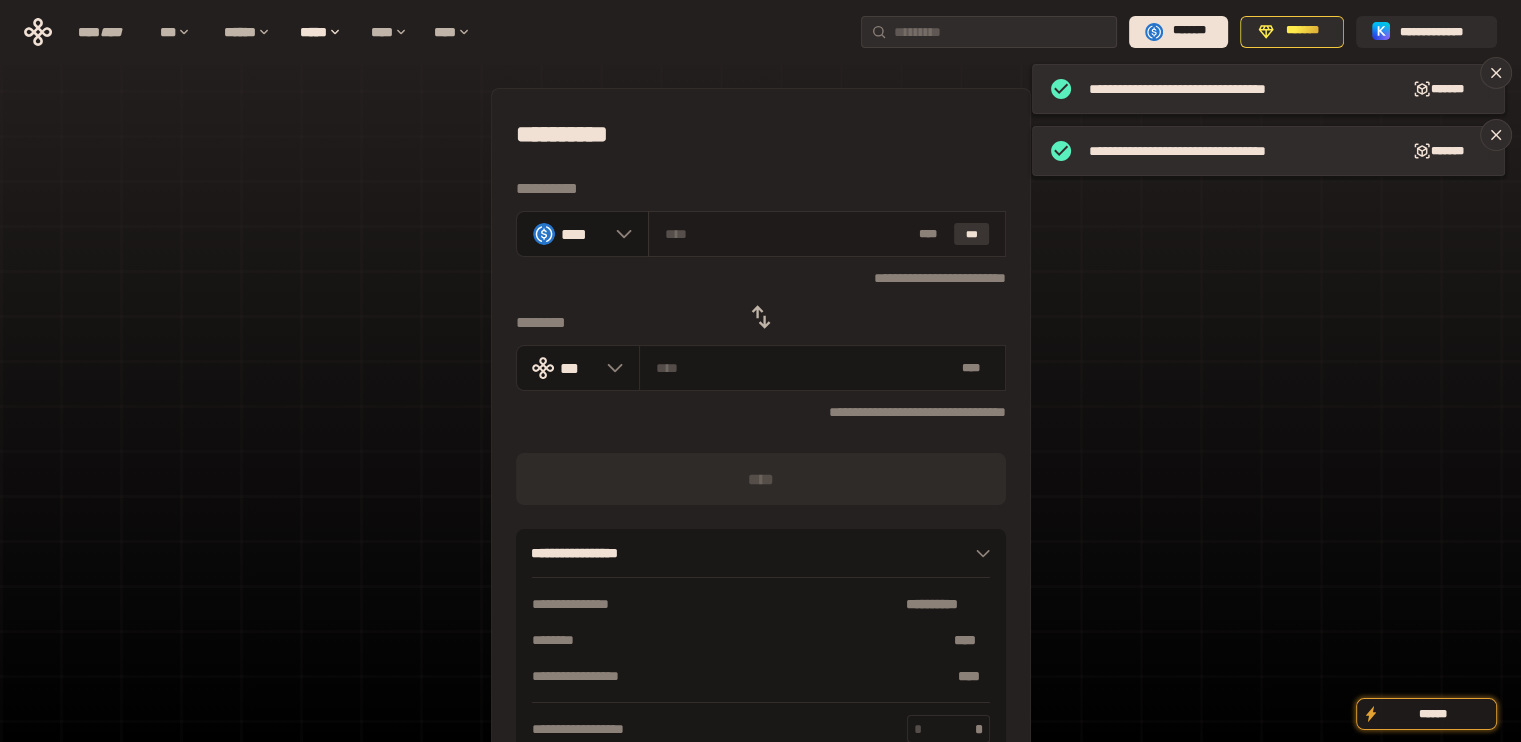 click on "***" at bounding box center (972, 234) 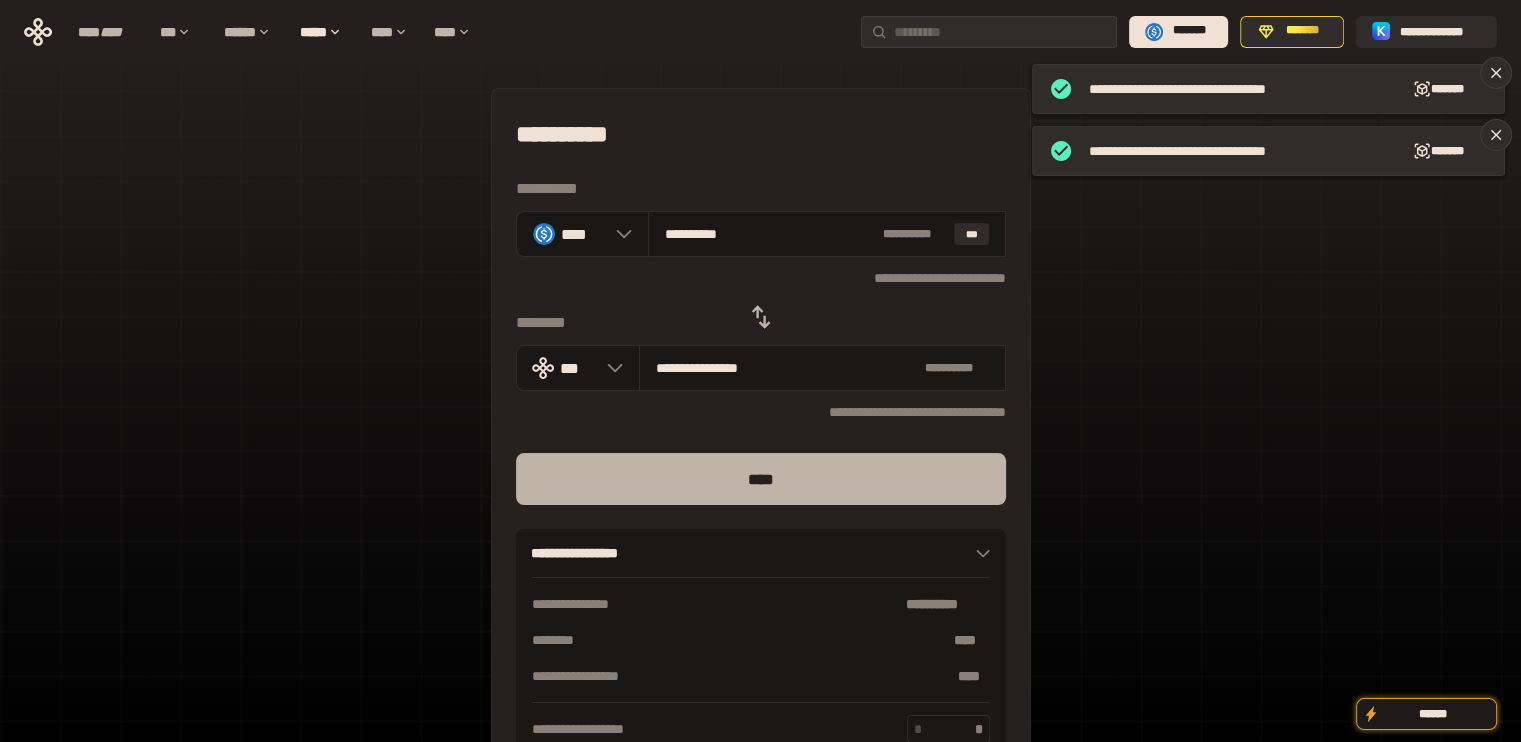 drag, startPoint x: 885, startPoint y: 489, endPoint x: 896, endPoint y: 507, distance: 21.095022 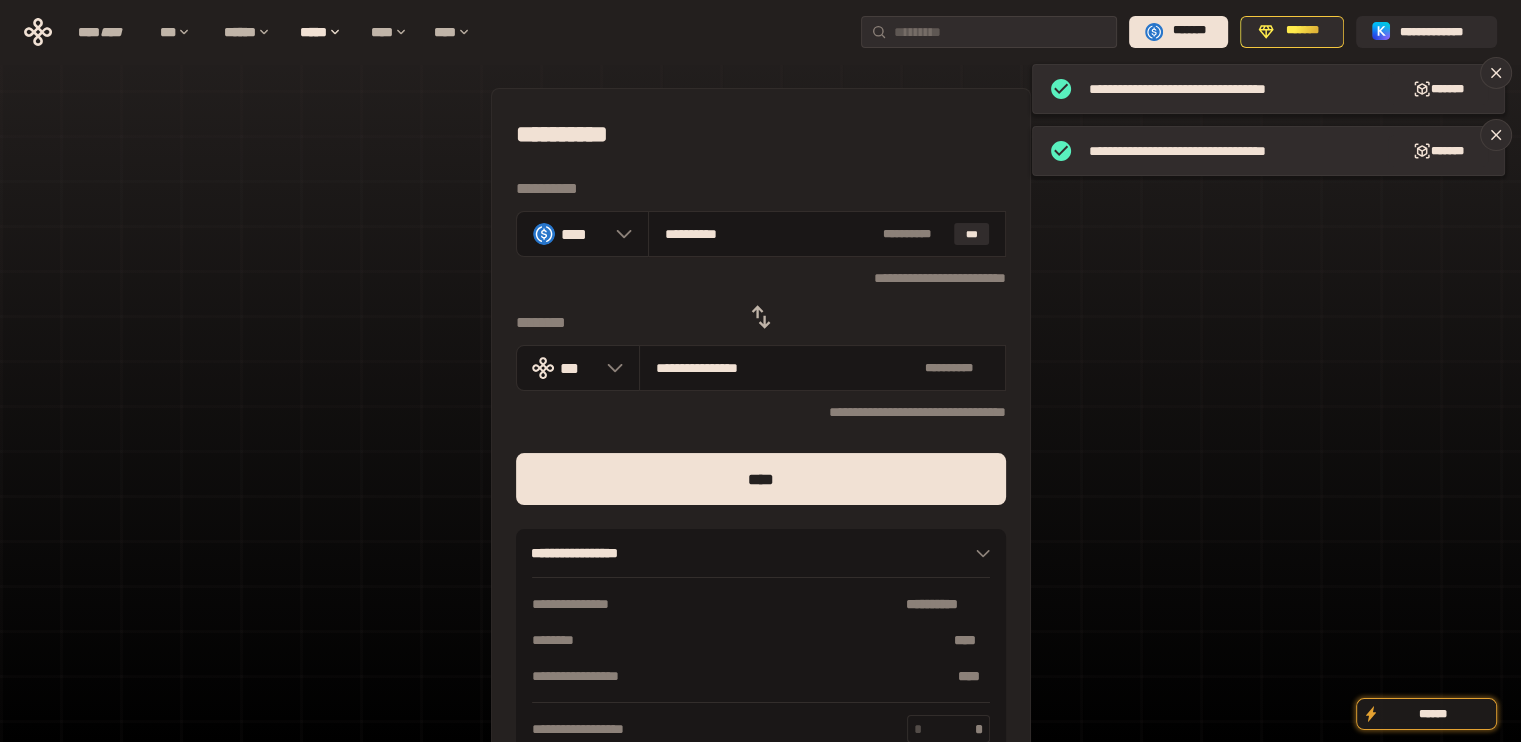 click on "****" at bounding box center [761, 479] 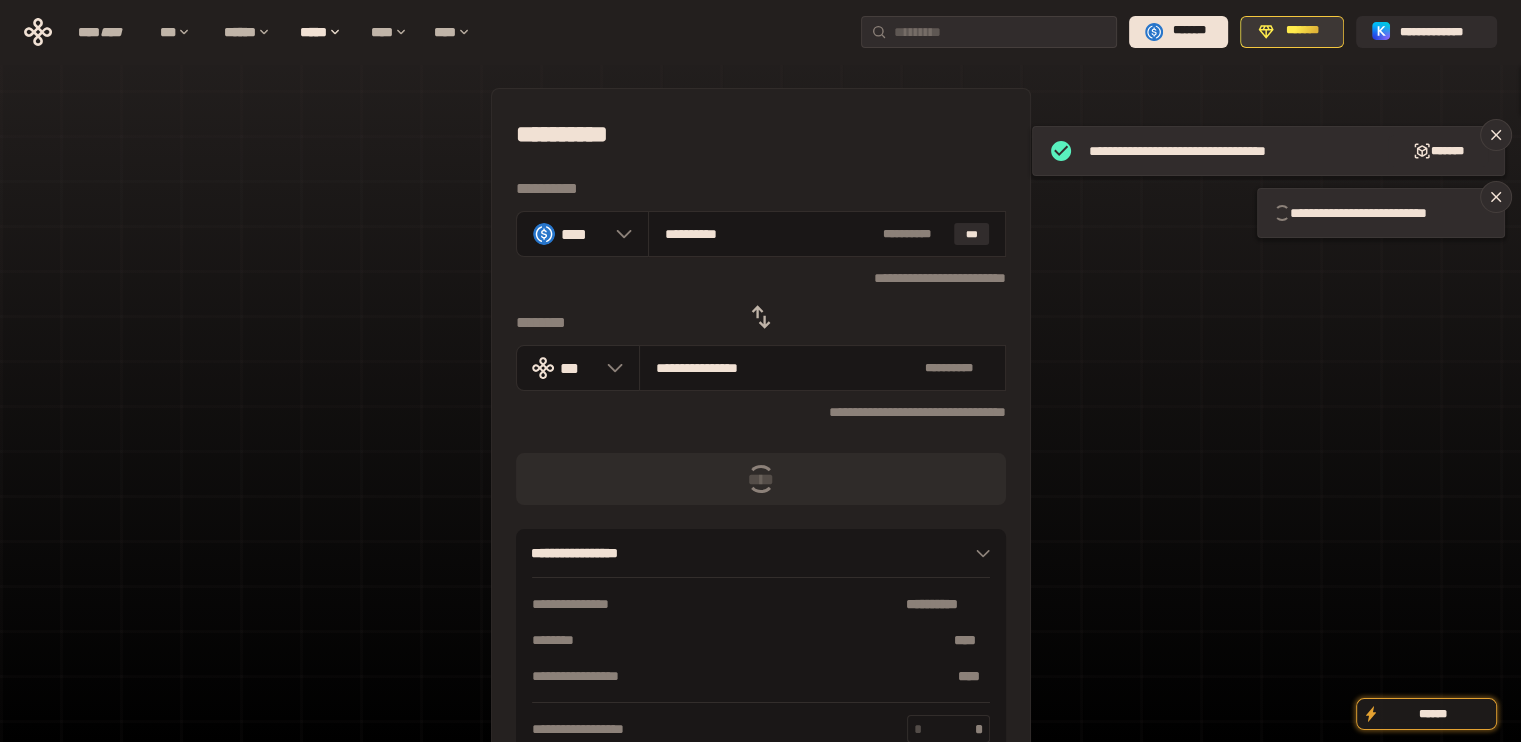 click on "*******" at bounding box center [1303, 31] 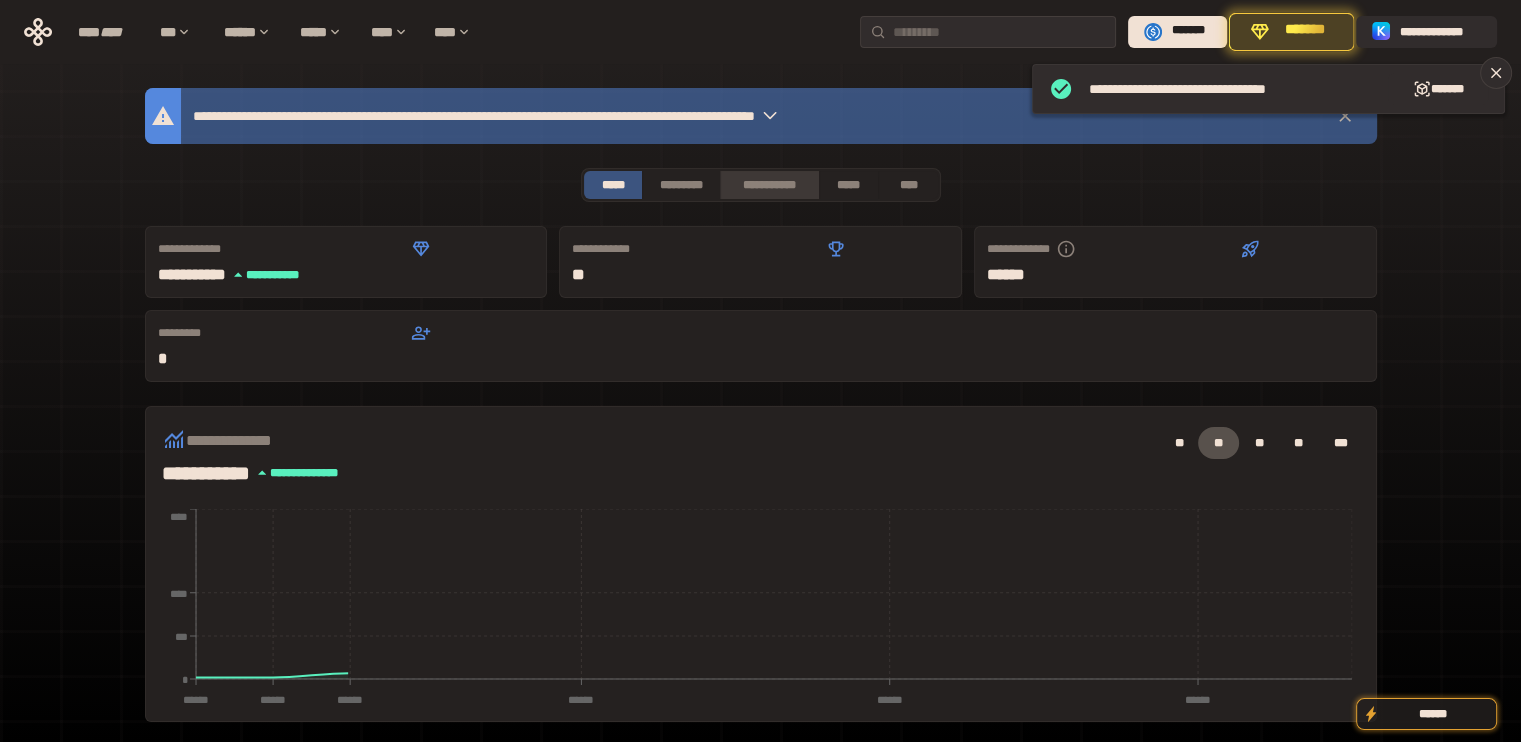 click on "**********" at bounding box center [769, 185] 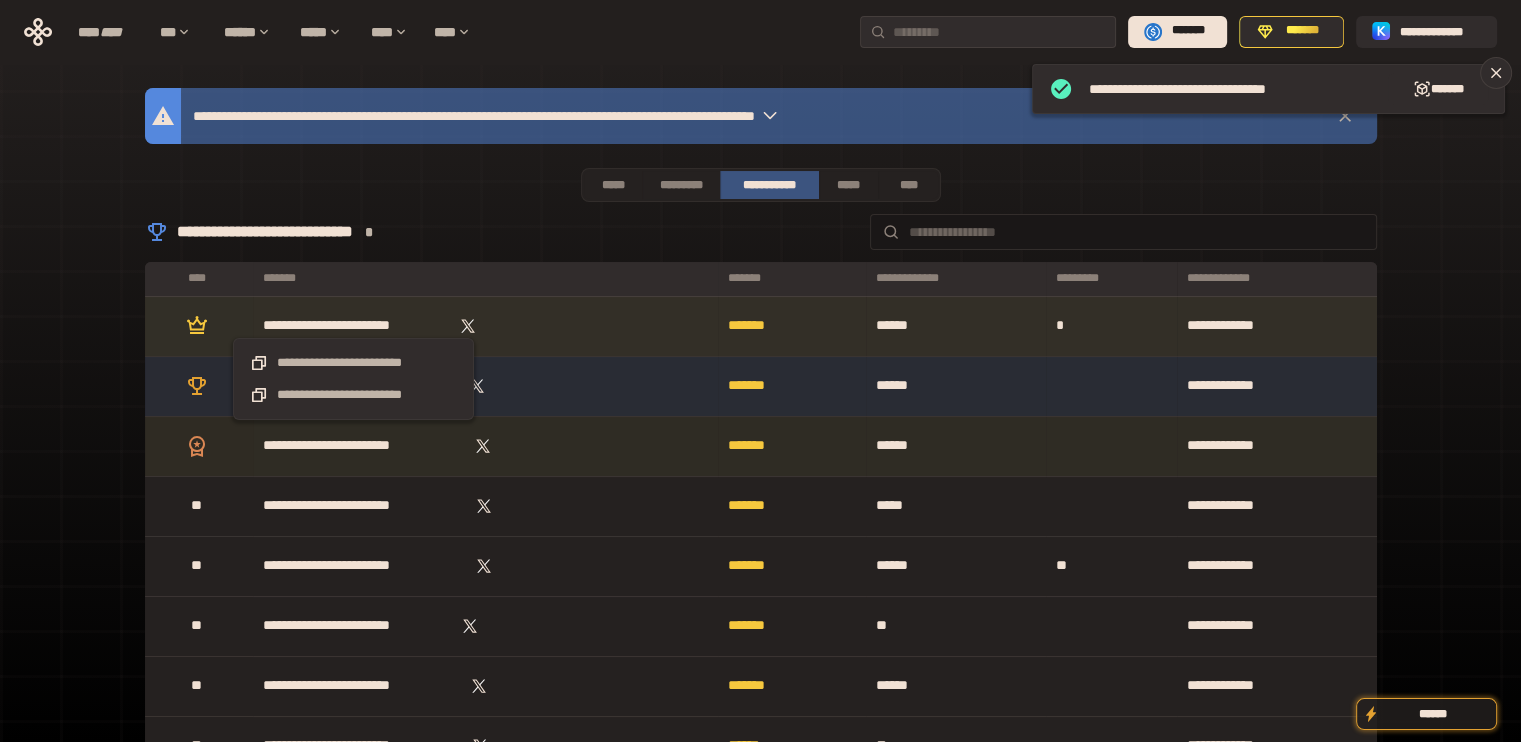 click on "**********" at bounding box center (353, 326) 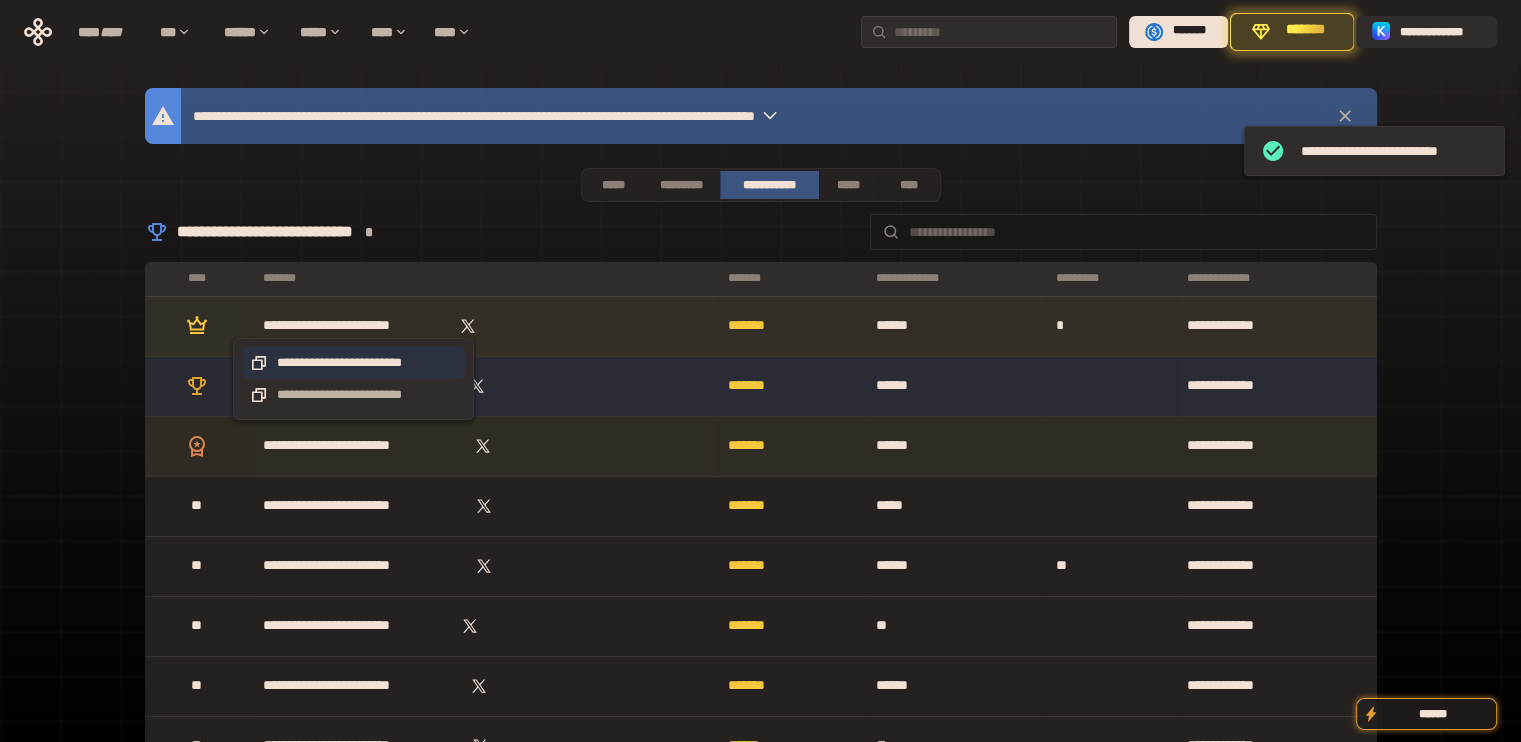 click on "**********" at bounding box center [353, 363] 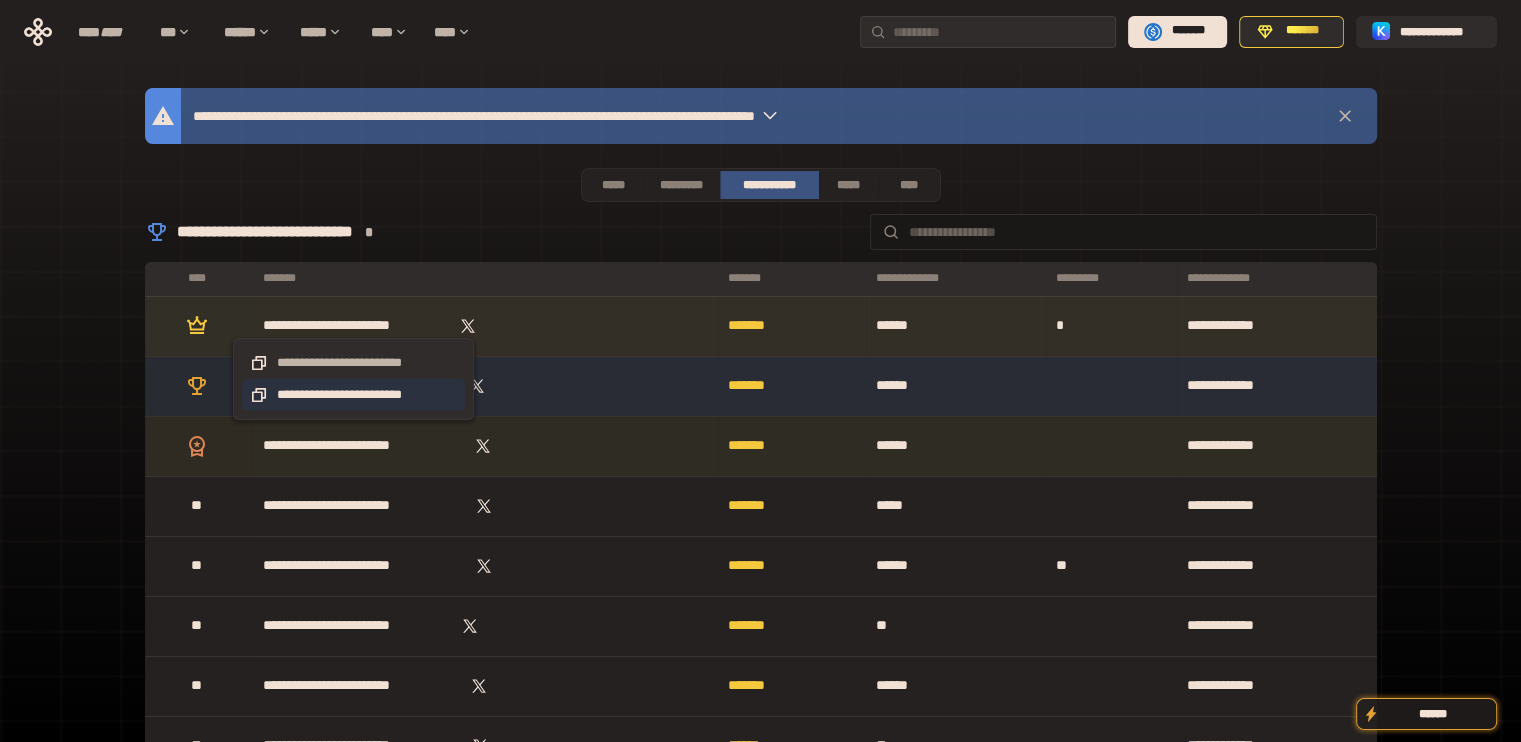 click on "**********" at bounding box center [353, 395] 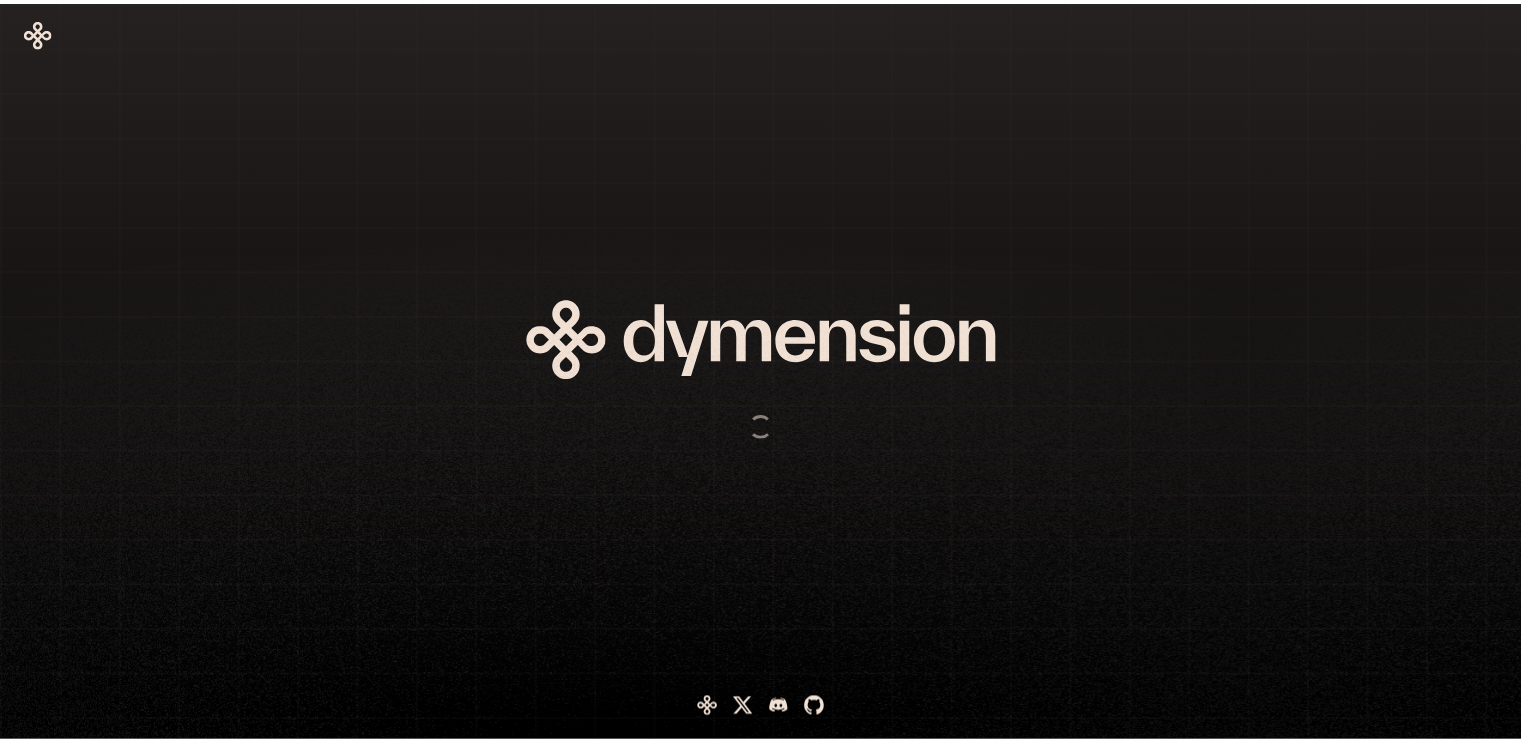 scroll, scrollTop: 0, scrollLeft: 0, axis: both 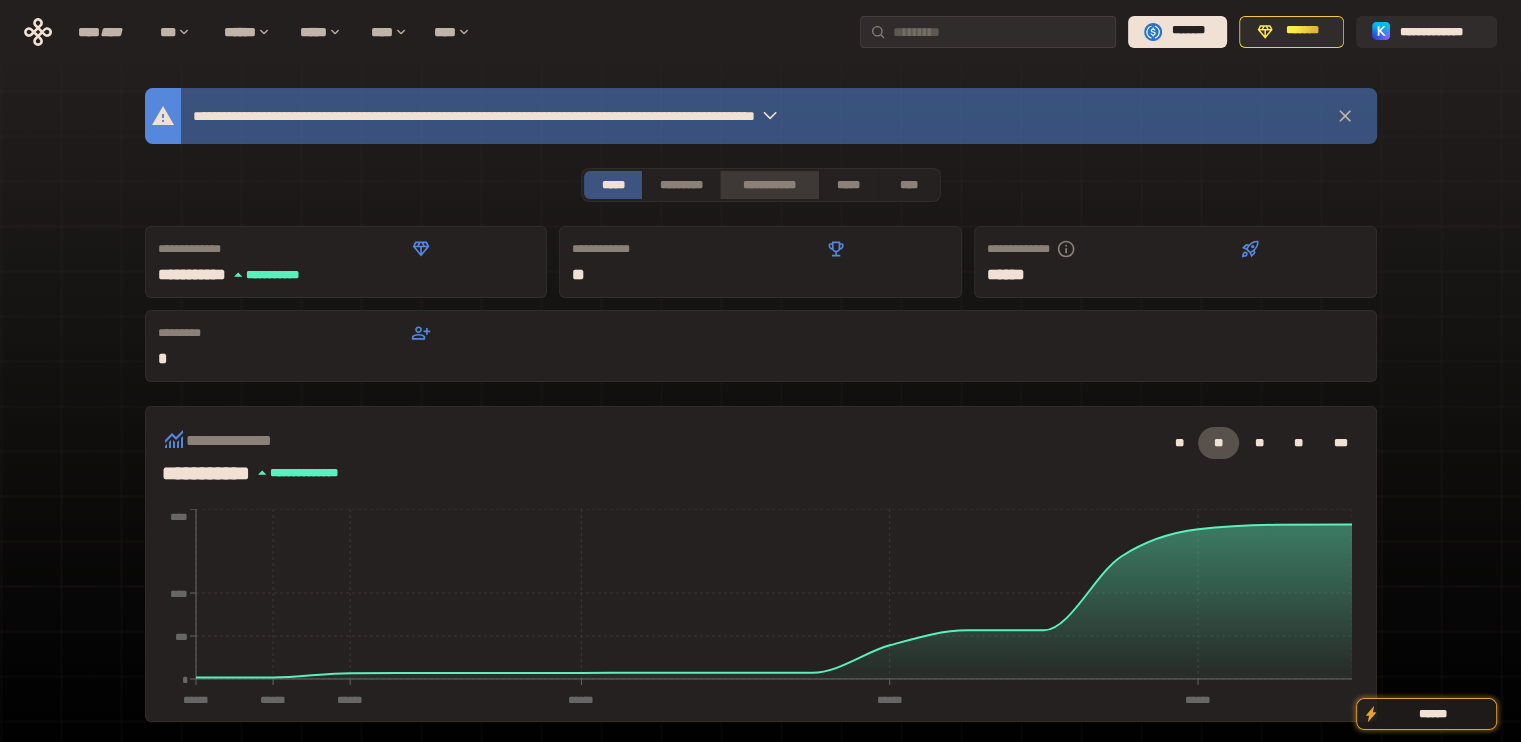 click on "**********" at bounding box center (769, 185) 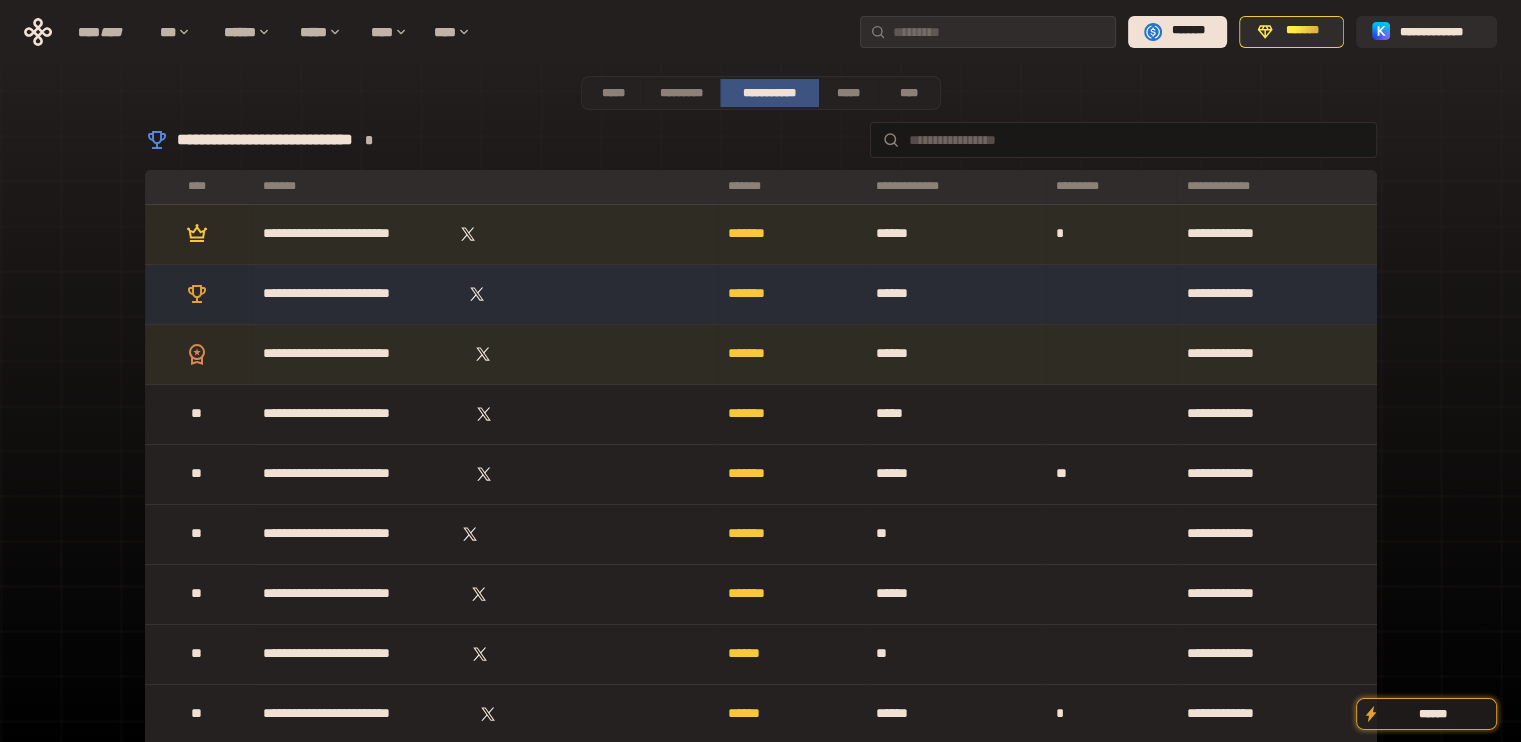 scroll, scrollTop: 100, scrollLeft: 0, axis: vertical 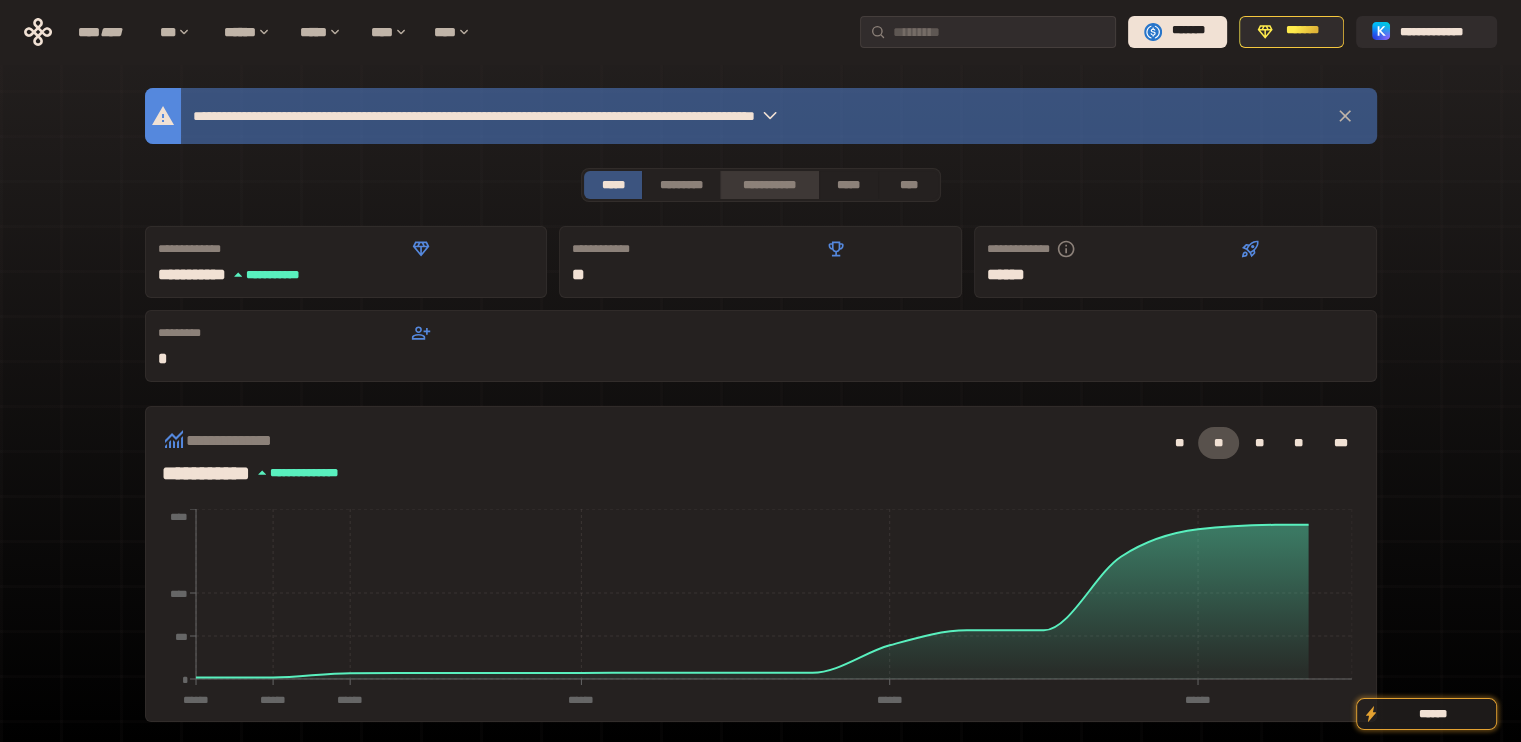 click on "**********" at bounding box center (769, 185) 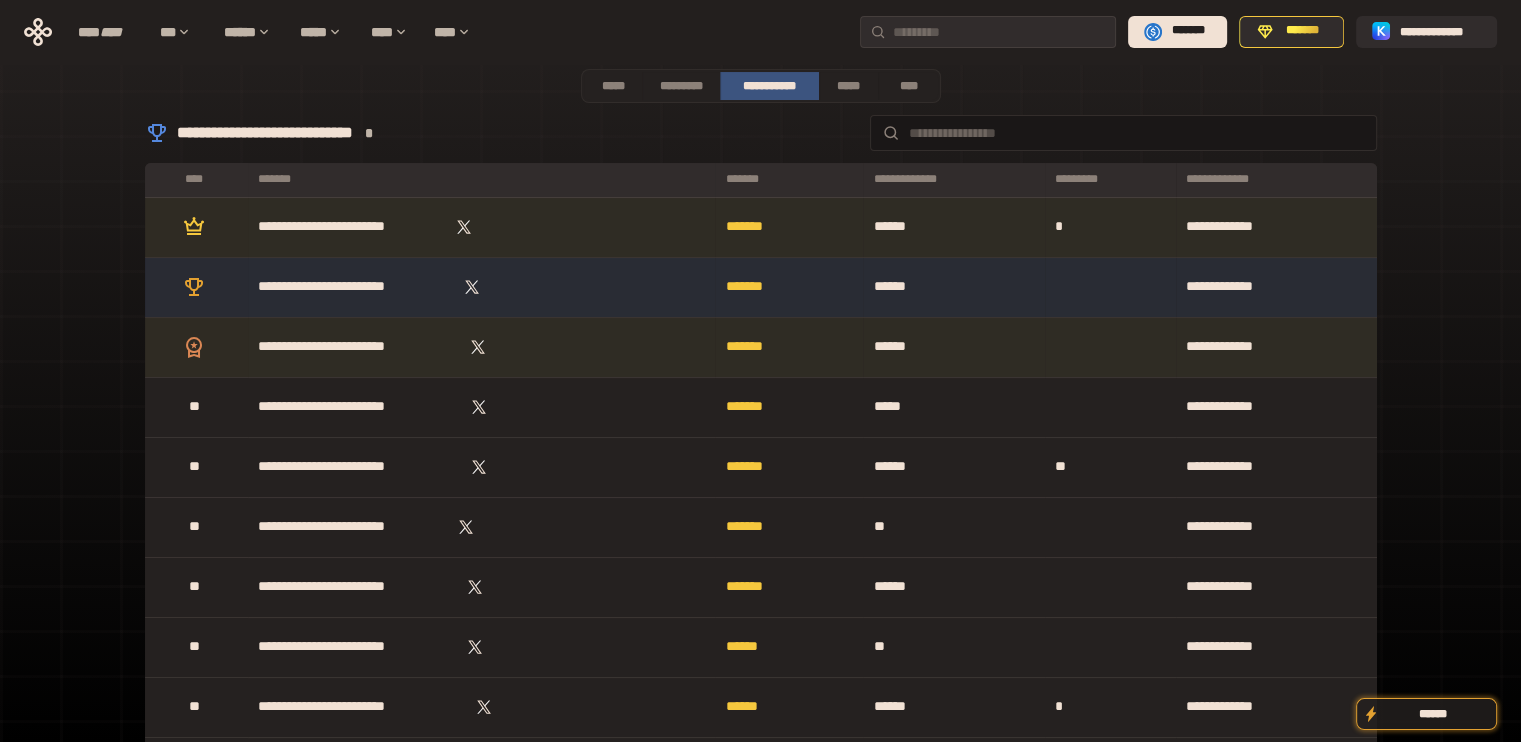 scroll, scrollTop: 100, scrollLeft: 0, axis: vertical 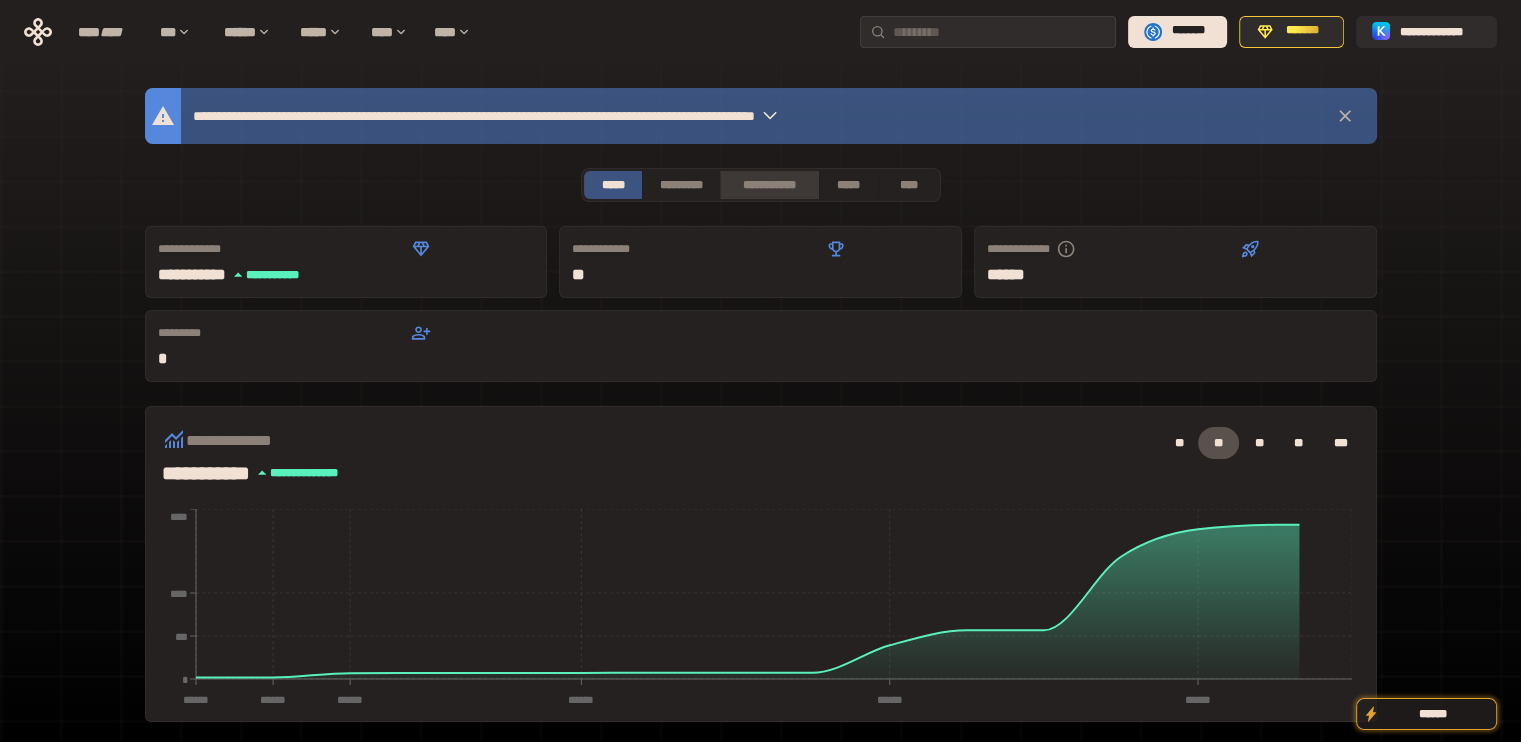 click on "**********" at bounding box center [769, 185] 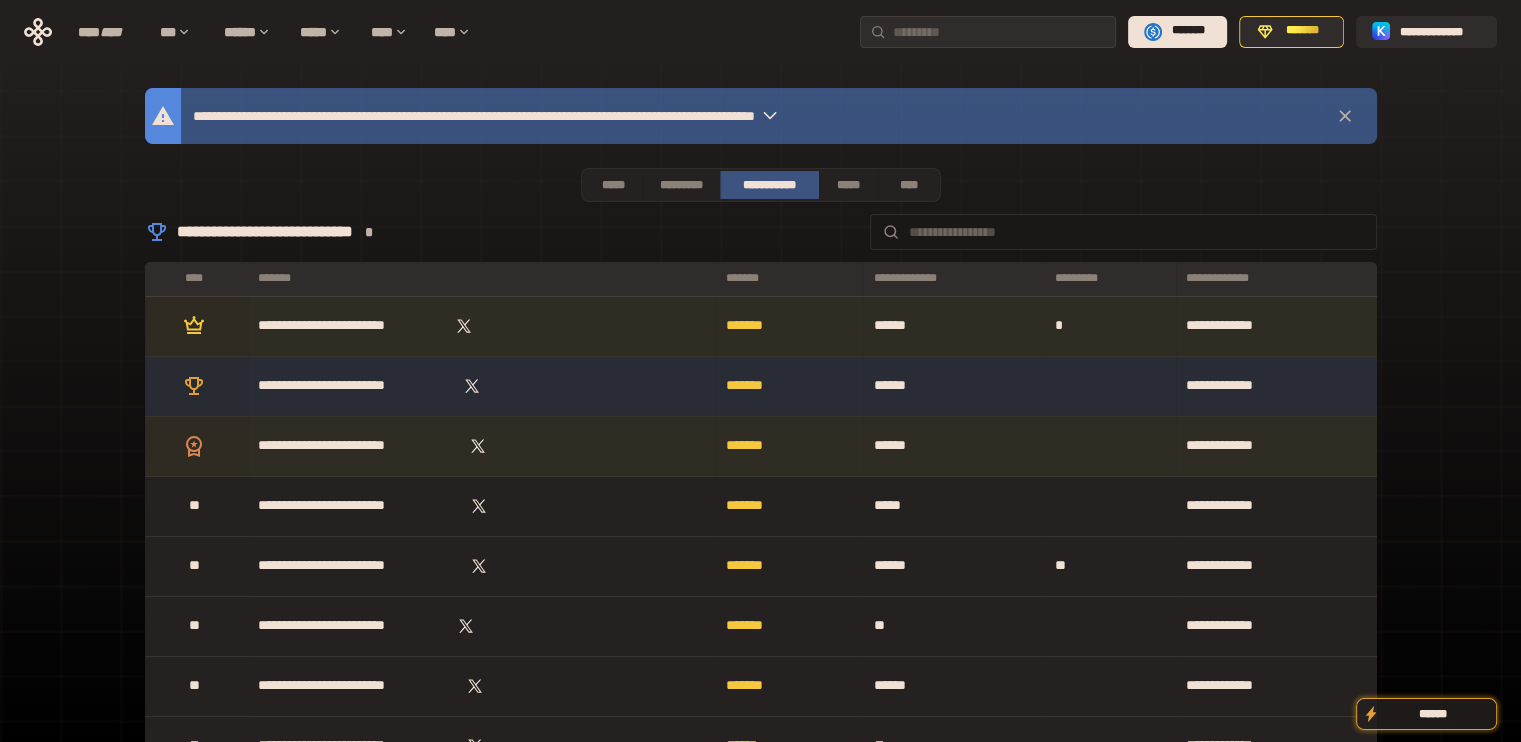 drag, startPoint x: 739, startPoint y: 330, endPoint x: 1423, endPoint y: 340, distance: 684.0731 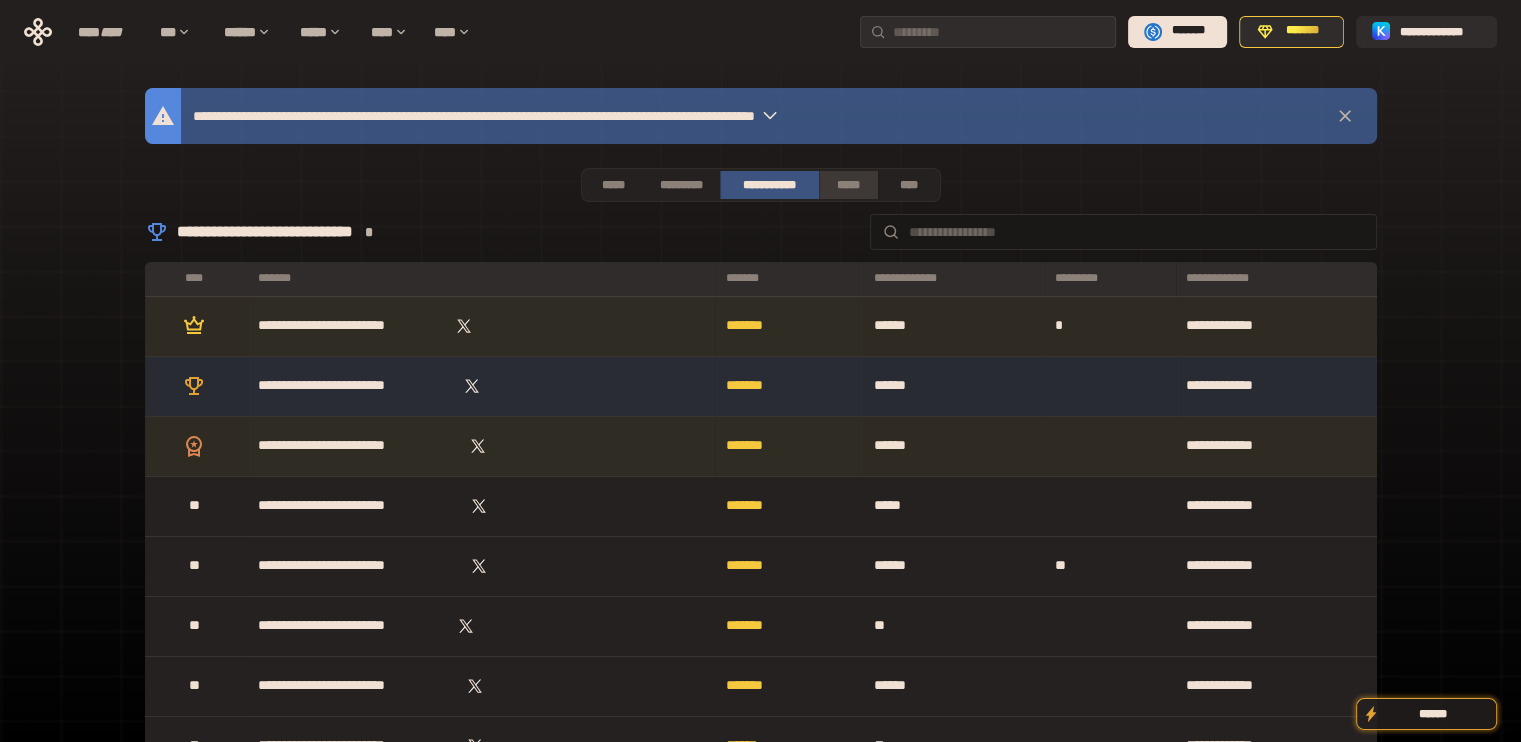 click on "*****" at bounding box center [849, 185] 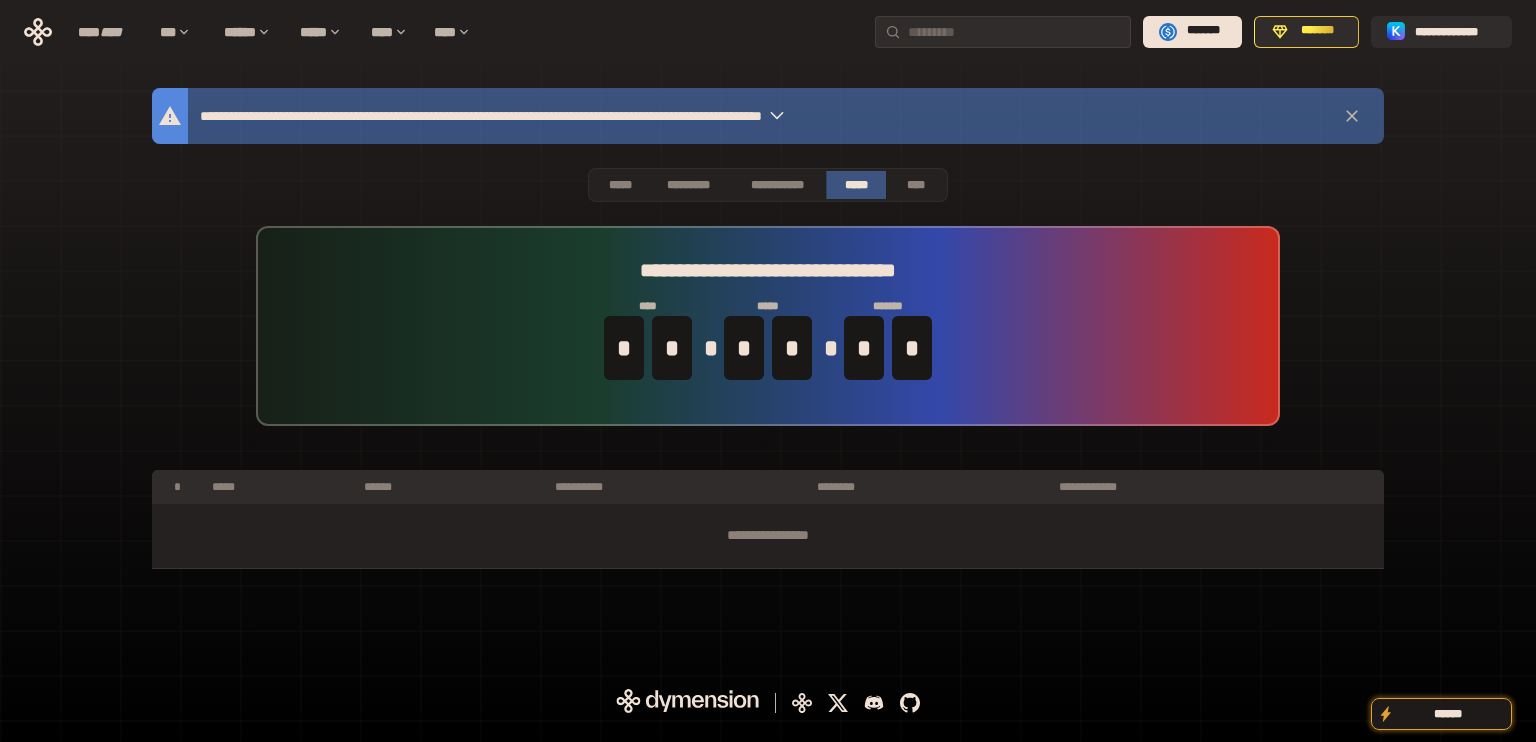 click on "**********" at bounding box center (768, 338) 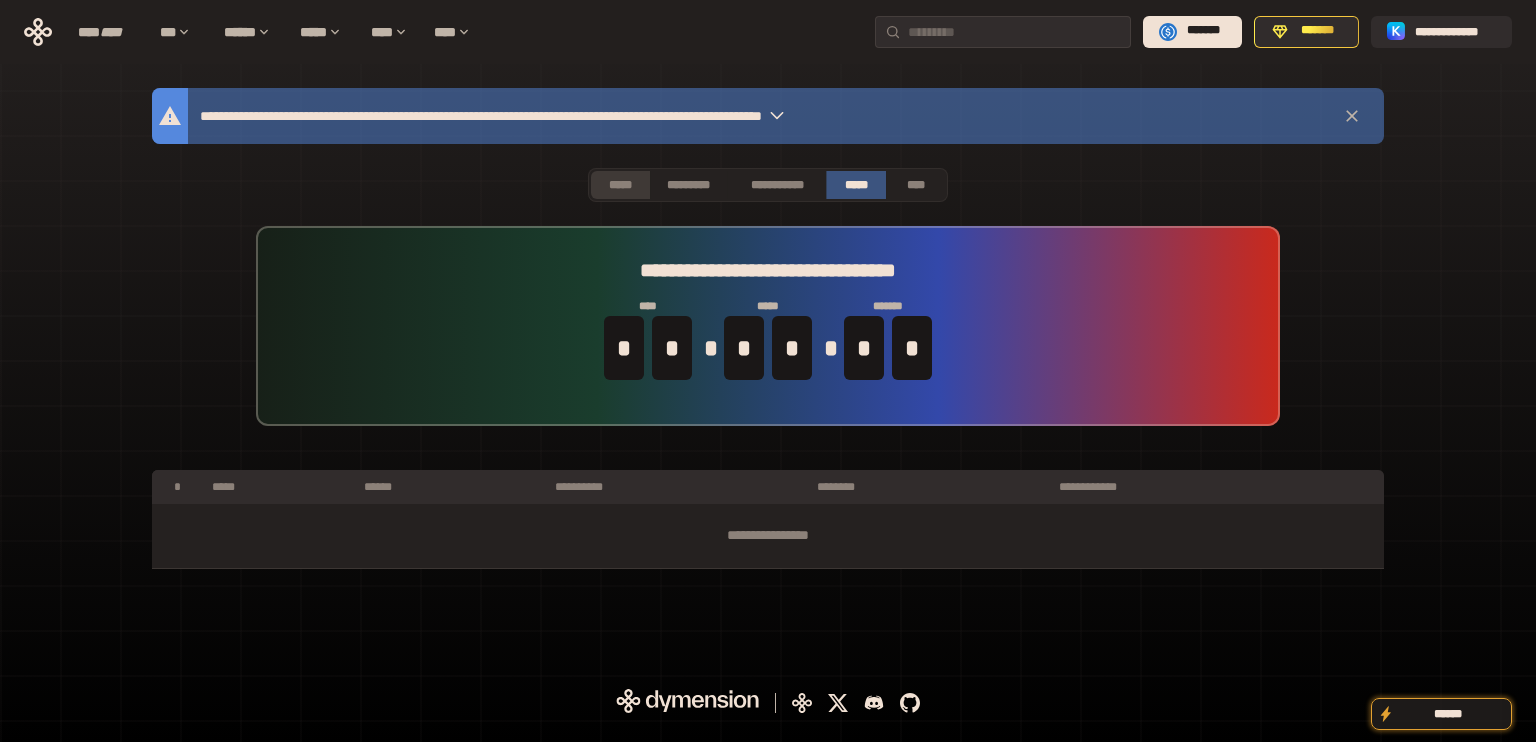 click on "*****" at bounding box center (620, 185) 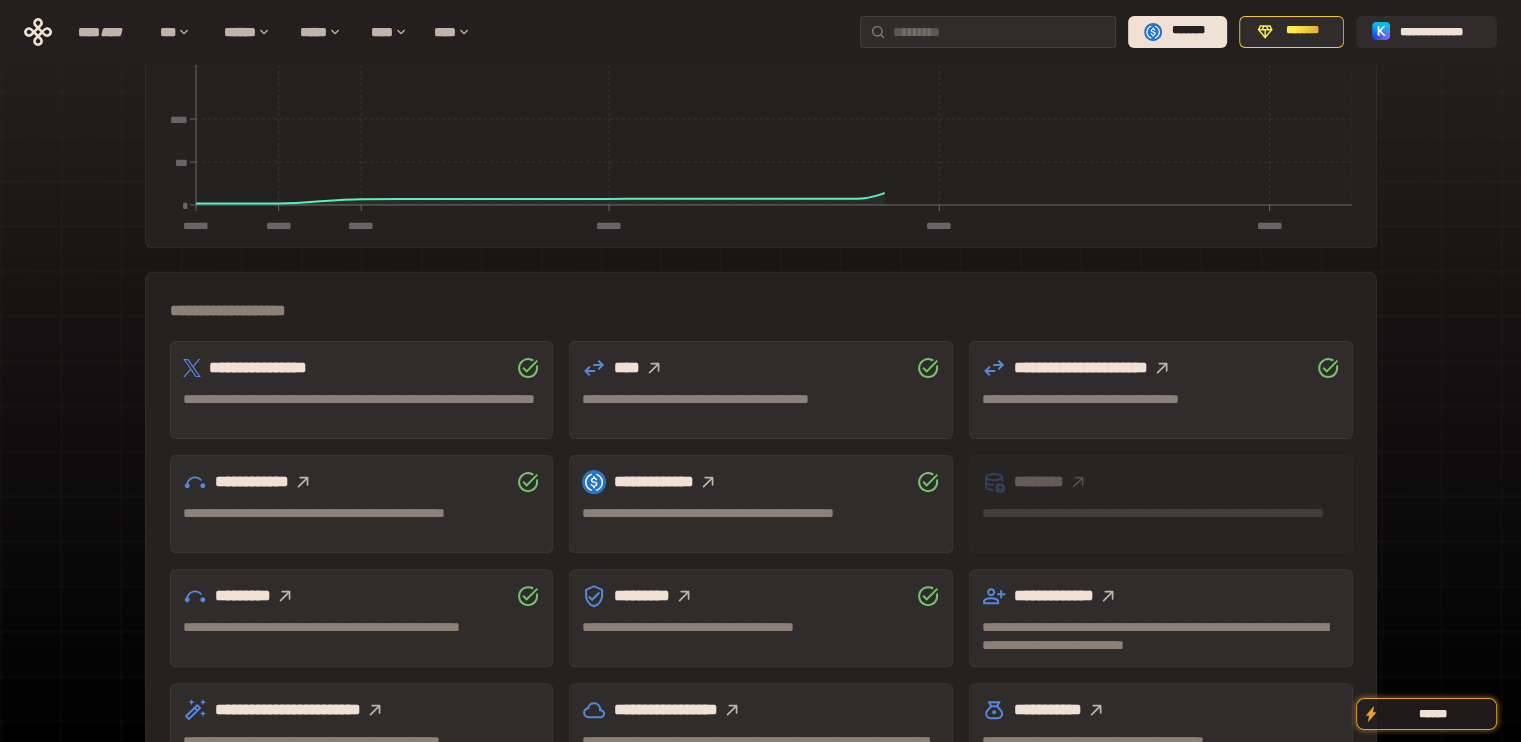 scroll, scrollTop: 542, scrollLeft: 0, axis: vertical 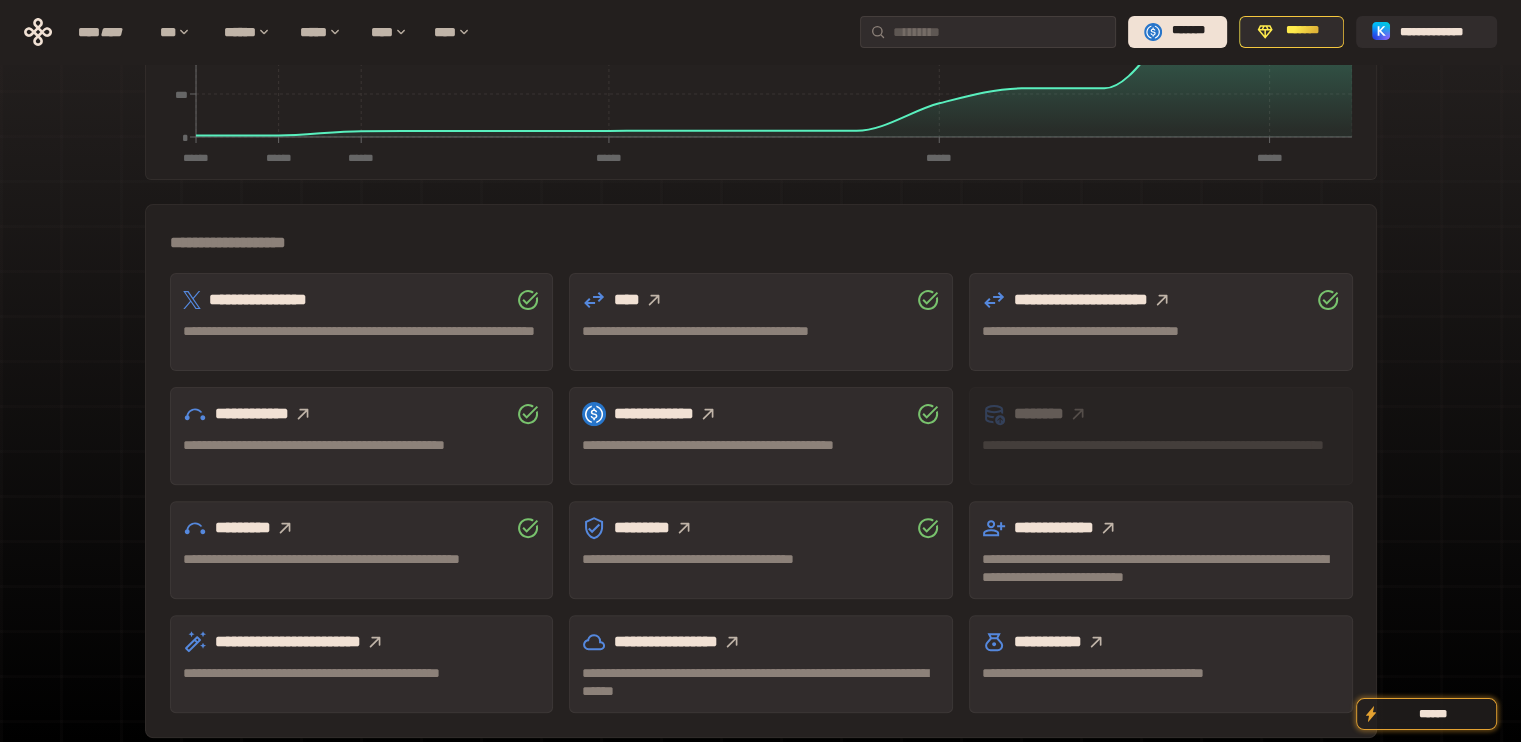 click on "**********" at bounding box center (362, 642) 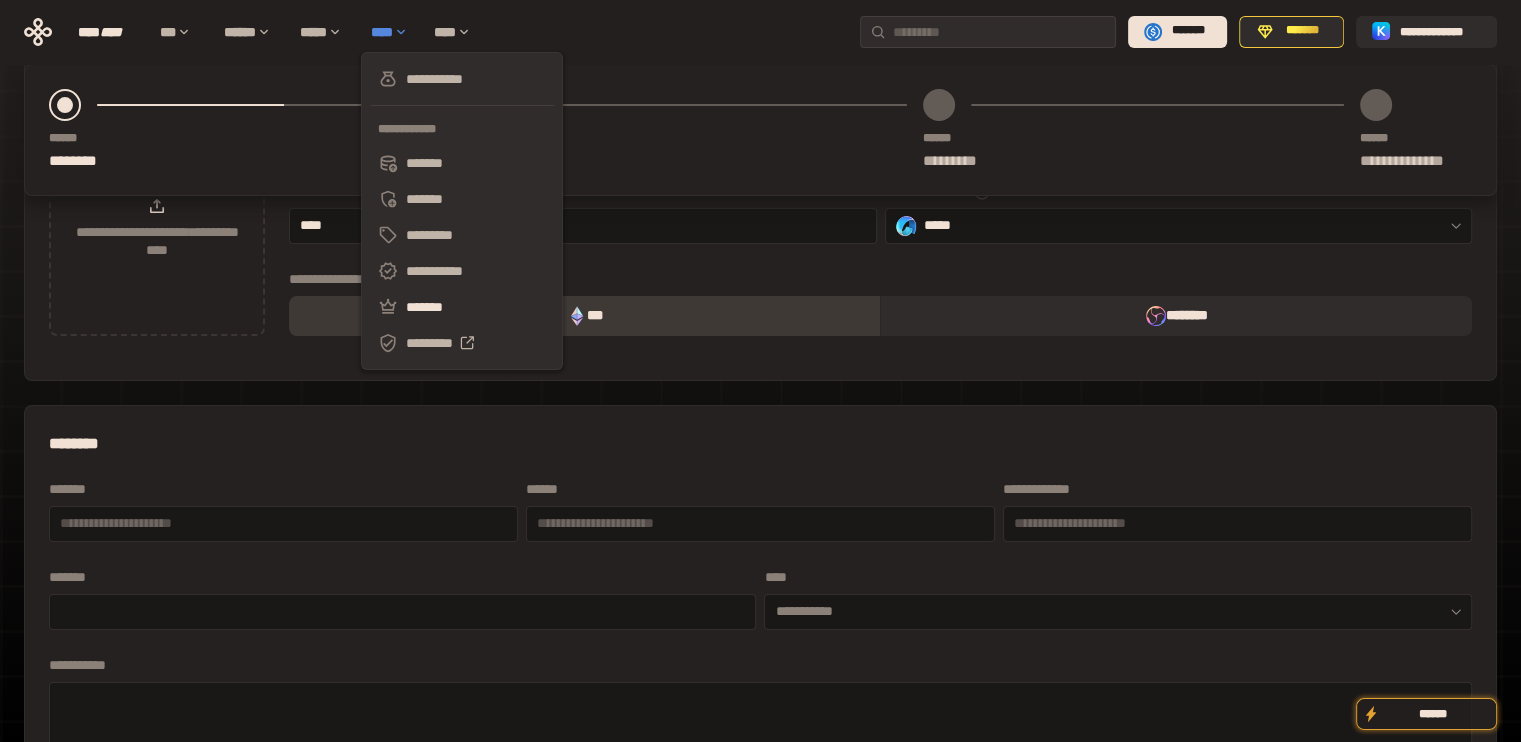 scroll, scrollTop: 116, scrollLeft: 0, axis: vertical 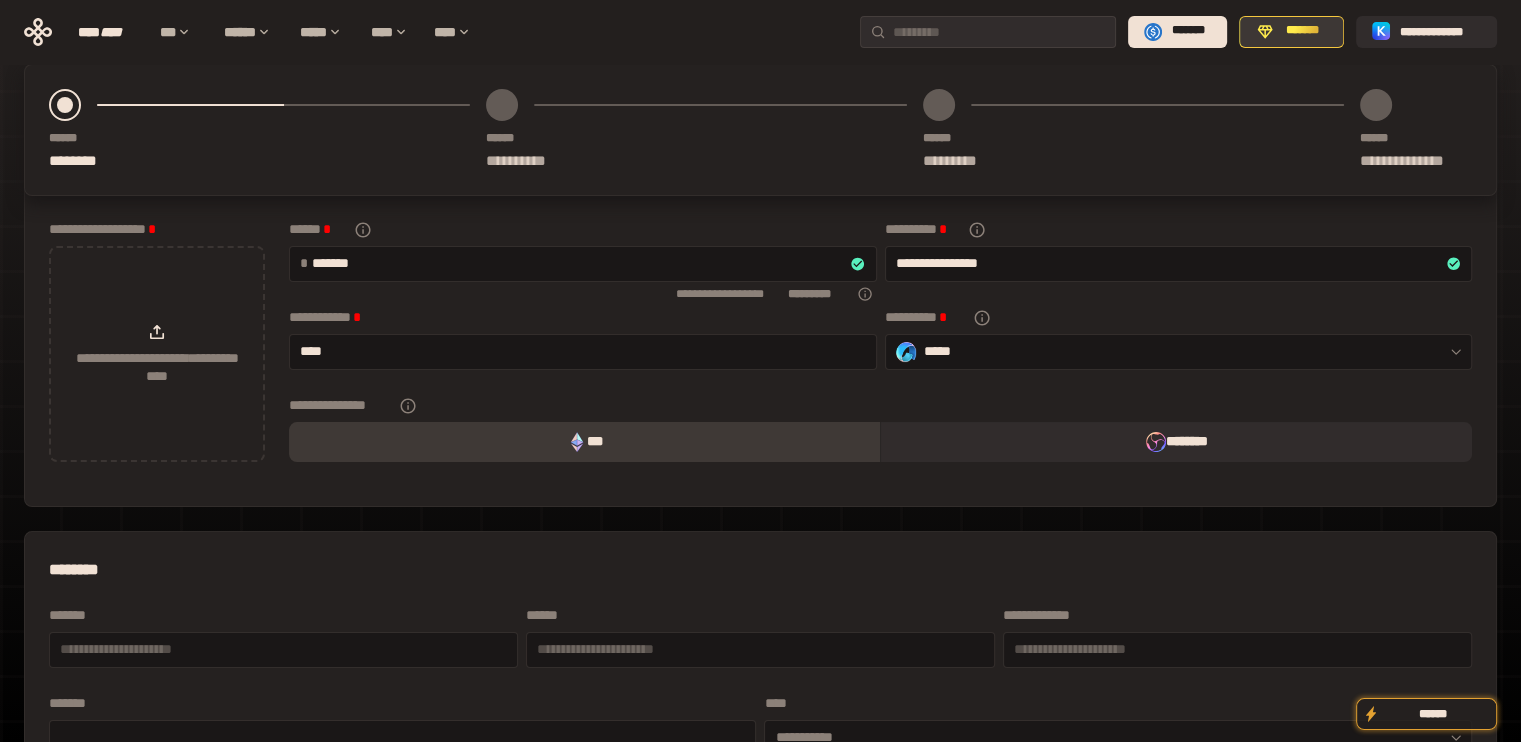click on "*******" at bounding box center [1302, 31] 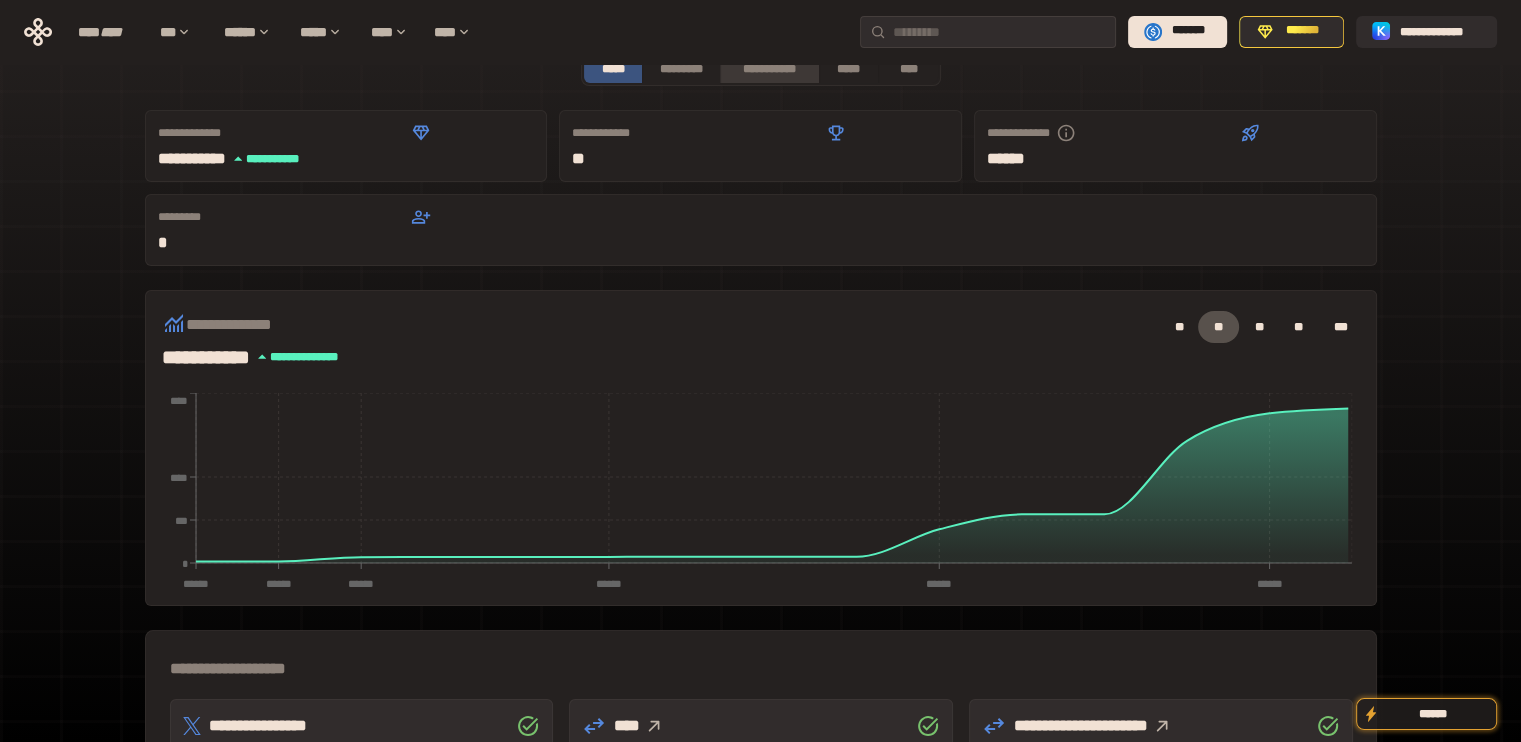 click on "**********" at bounding box center [769, 69] 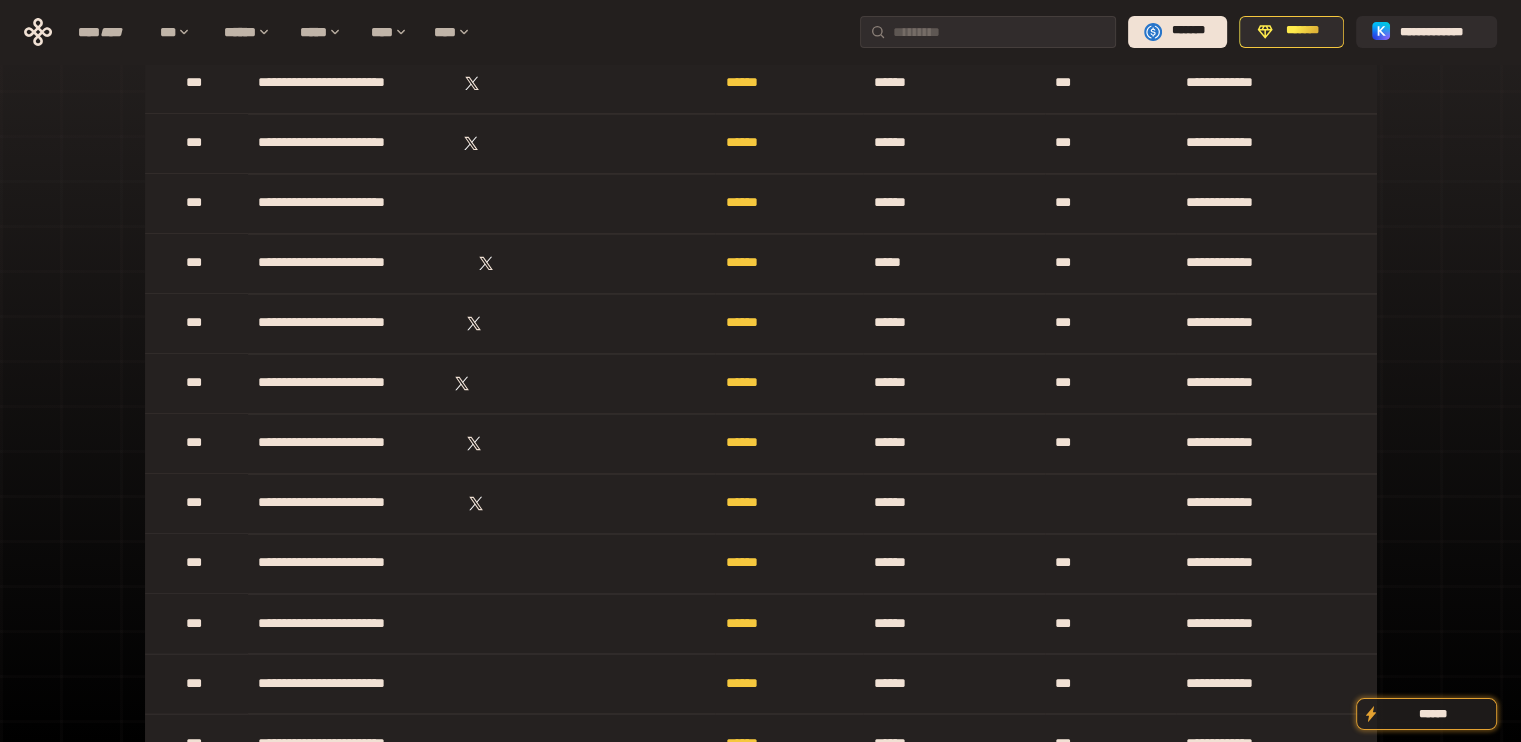 scroll, scrollTop: 5694, scrollLeft: 0, axis: vertical 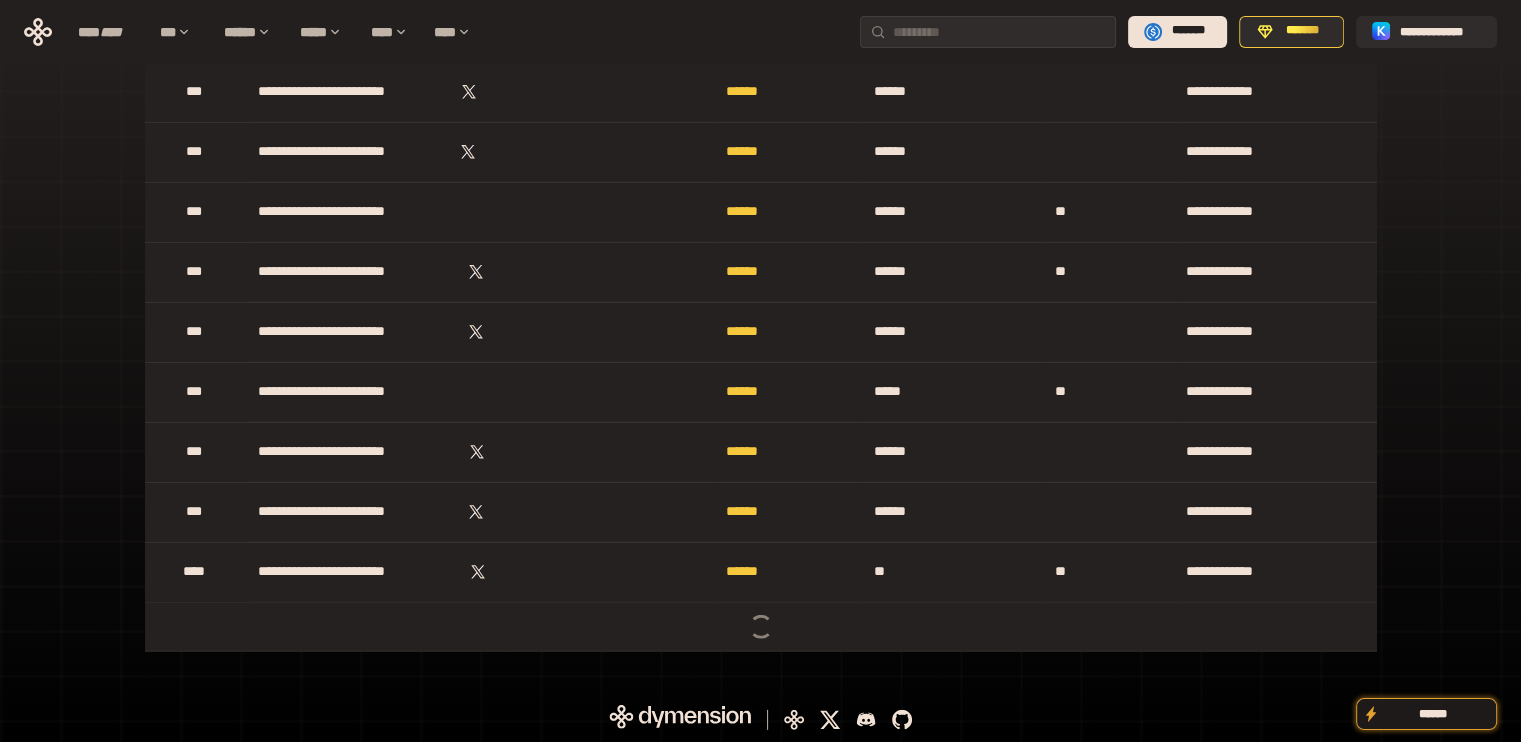 drag, startPoint x: 1437, startPoint y: 52, endPoint x: 1411, endPoint y: 742, distance: 690.4897 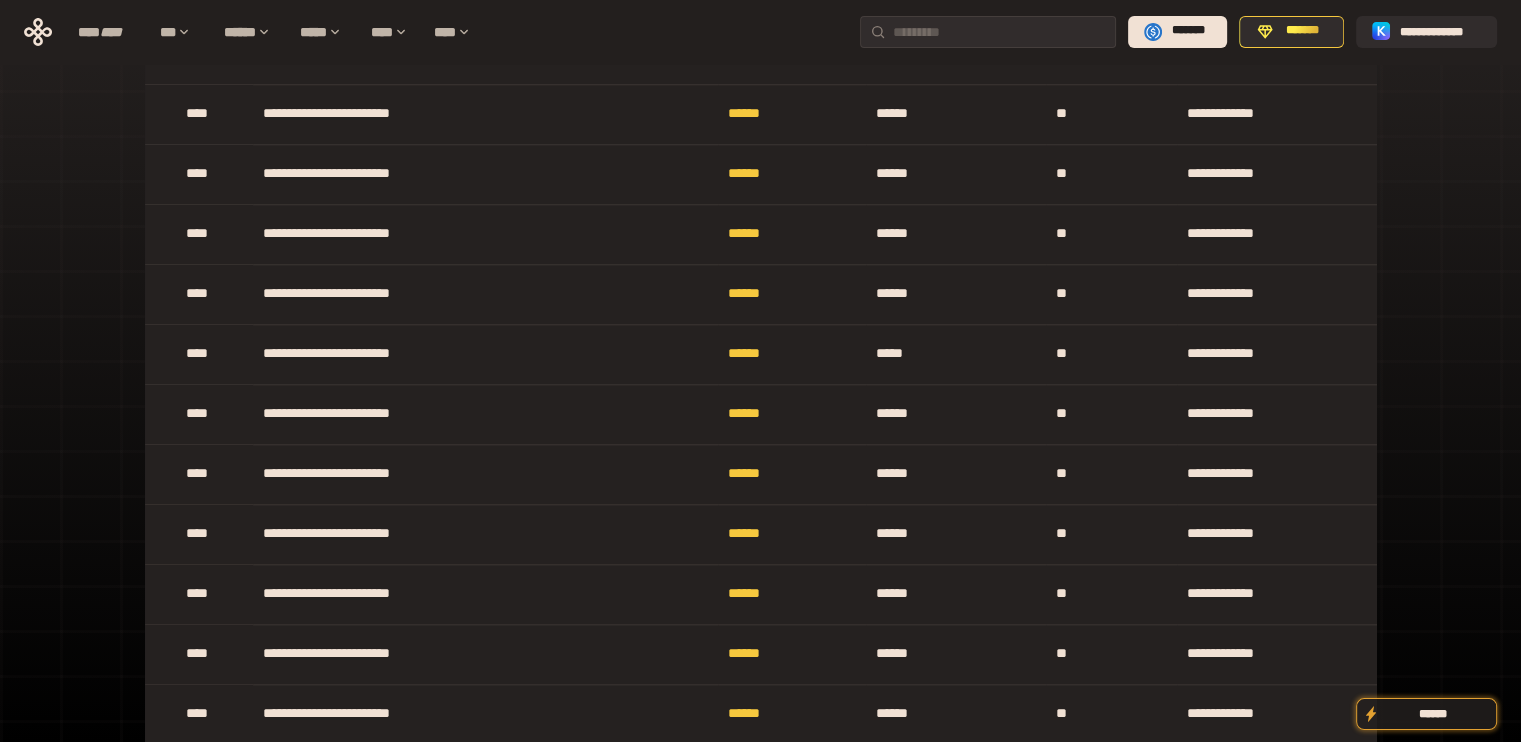 drag, startPoint x: 1454, startPoint y: 293, endPoint x: 1460, endPoint y: 742, distance: 449.0401 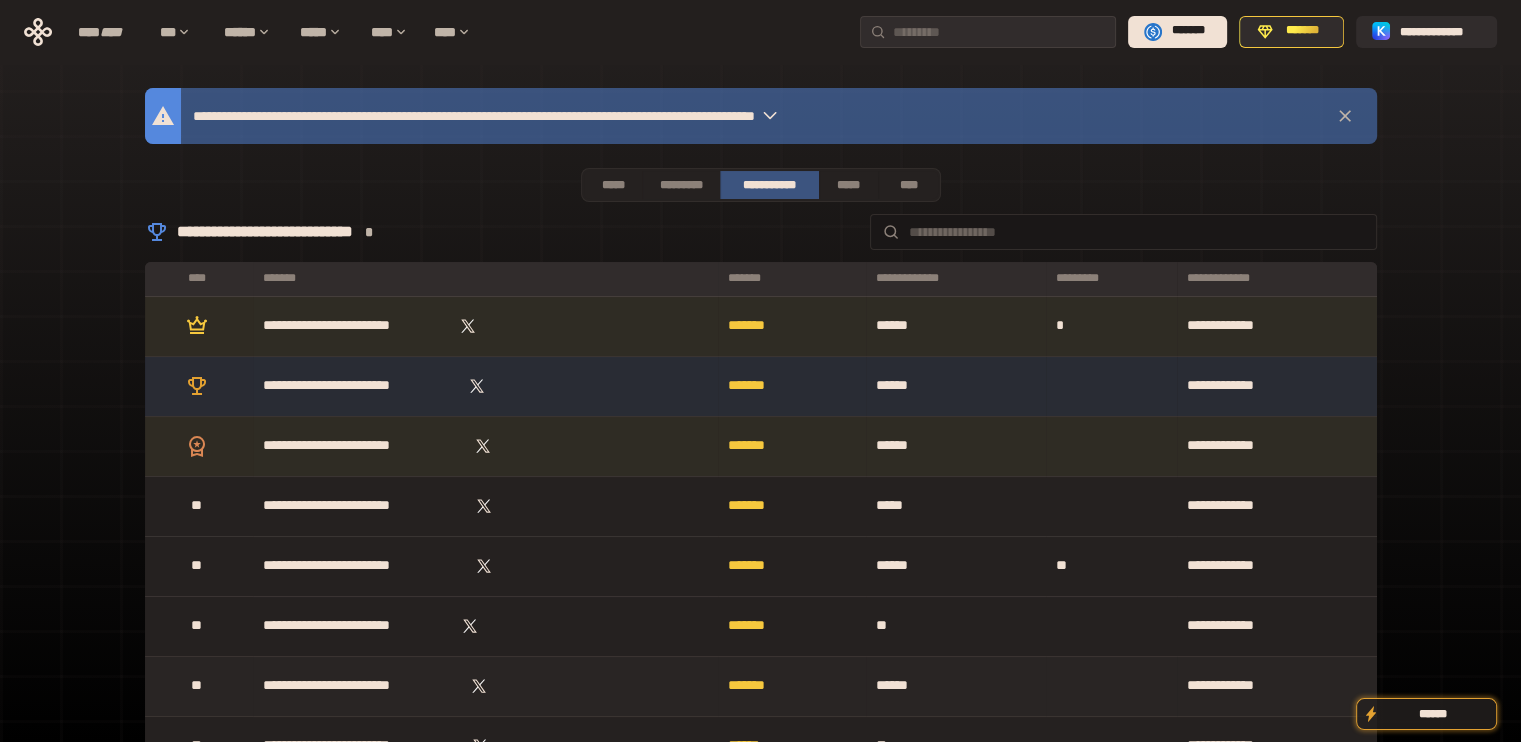 scroll, scrollTop: 0, scrollLeft: 0, axis: both 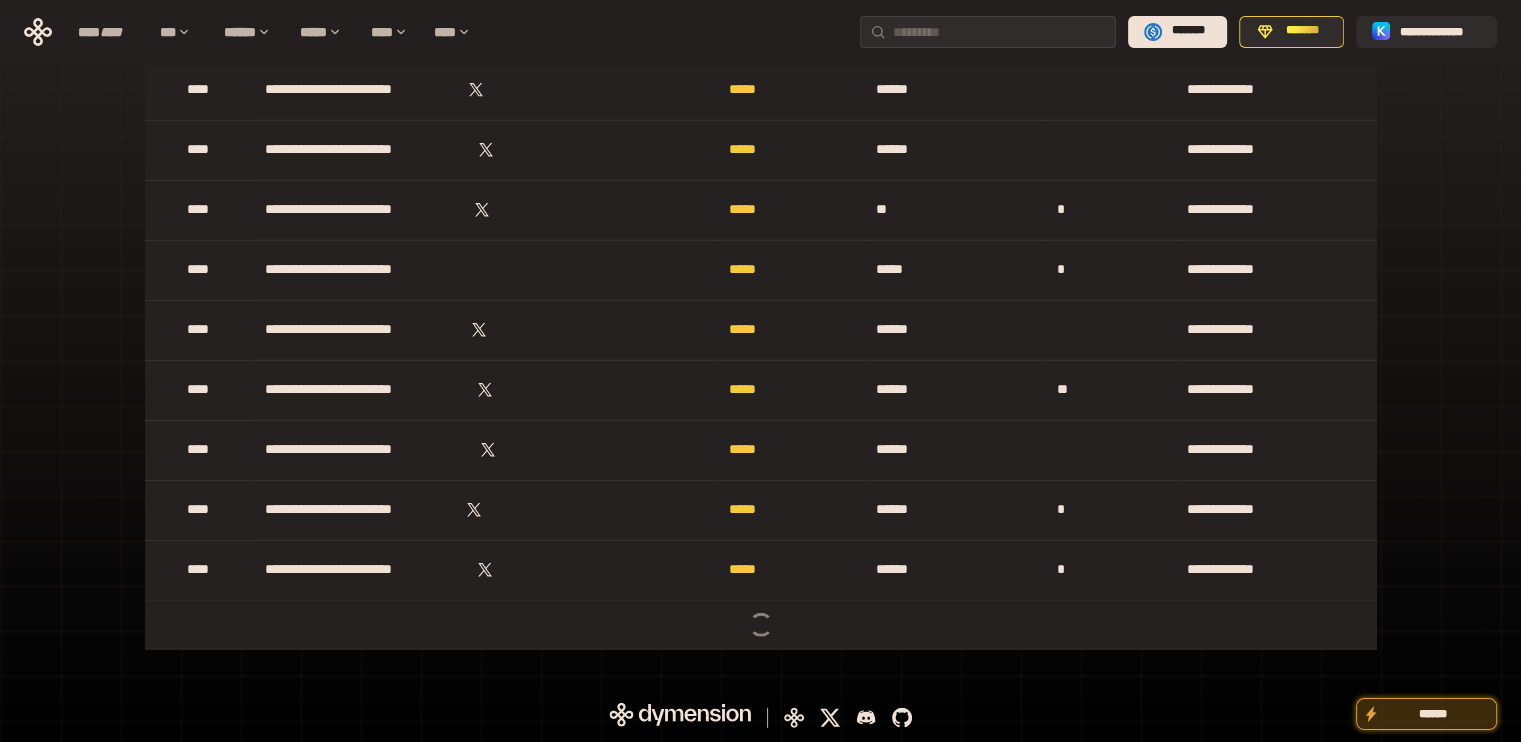 drag, startPoint x: 1459, startPoint y: 165, endPoint x: 1467, endPoint y: 710, distance: 545.0587 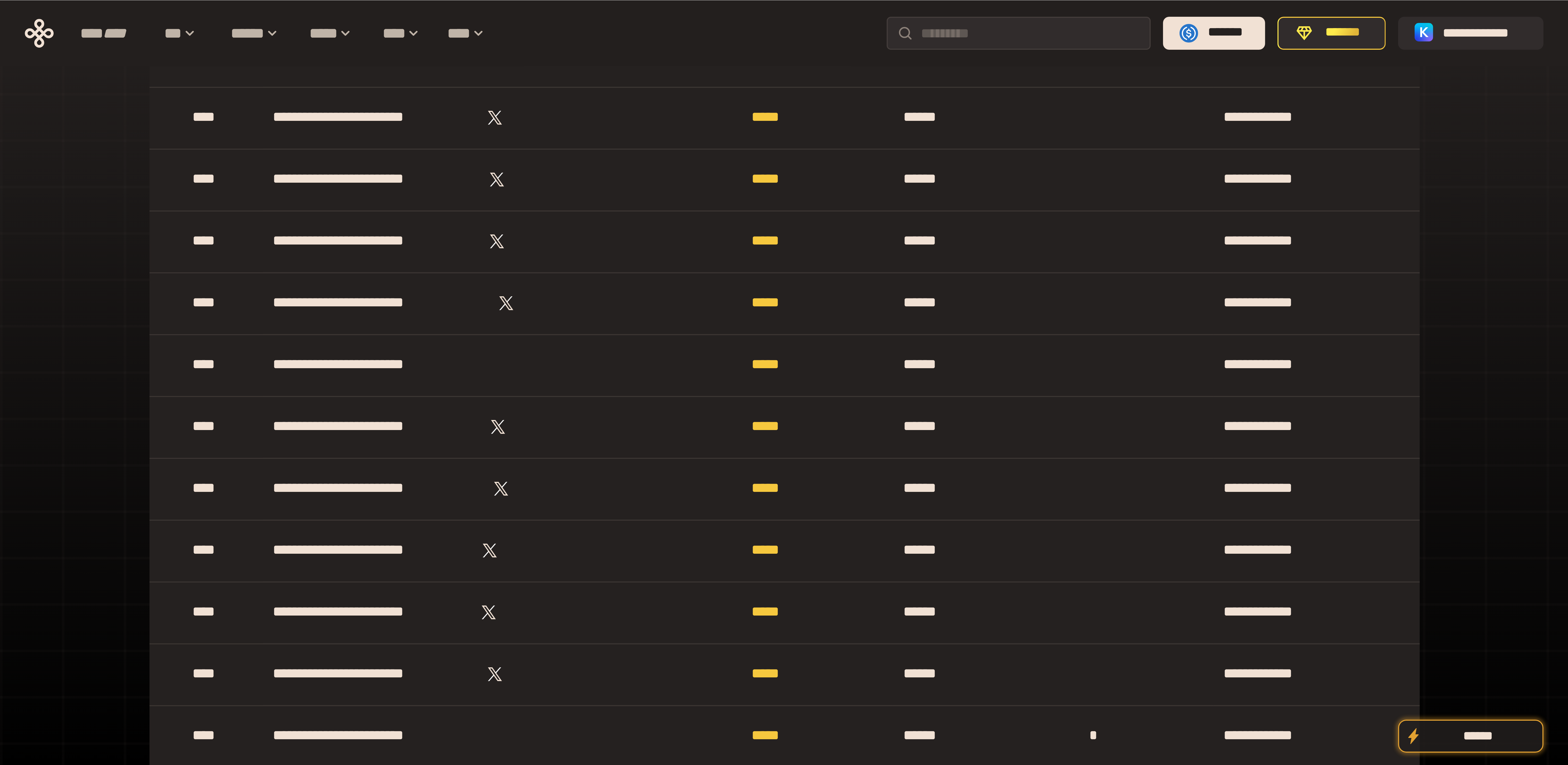 scroll, scrollTop: 10242, scrollLeft: 0, axis: vertical 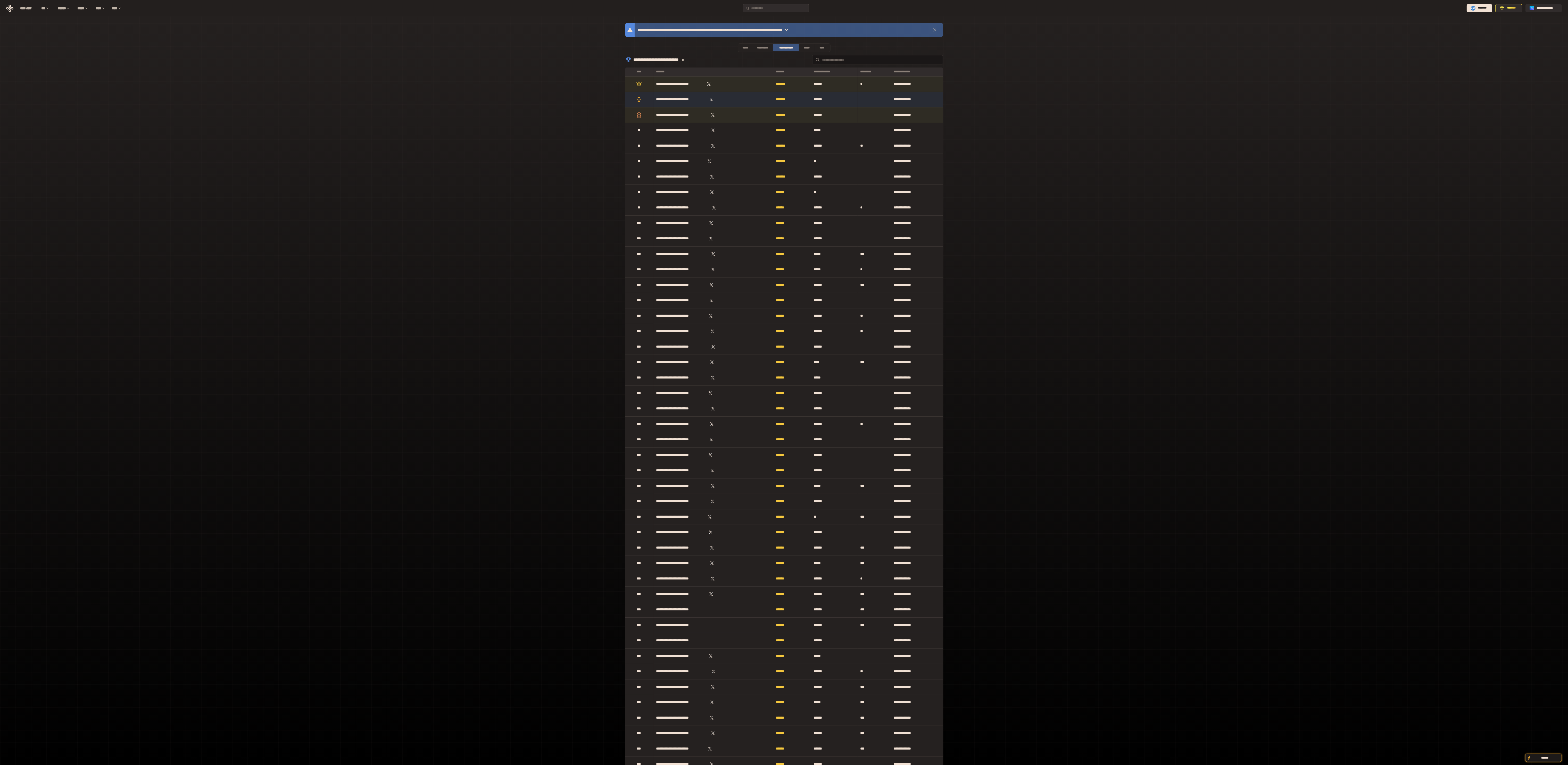 drag, startPoint x: 1091, startPoint y: 150, endPoint x: 1091, endPoint y: 117, distance: 33 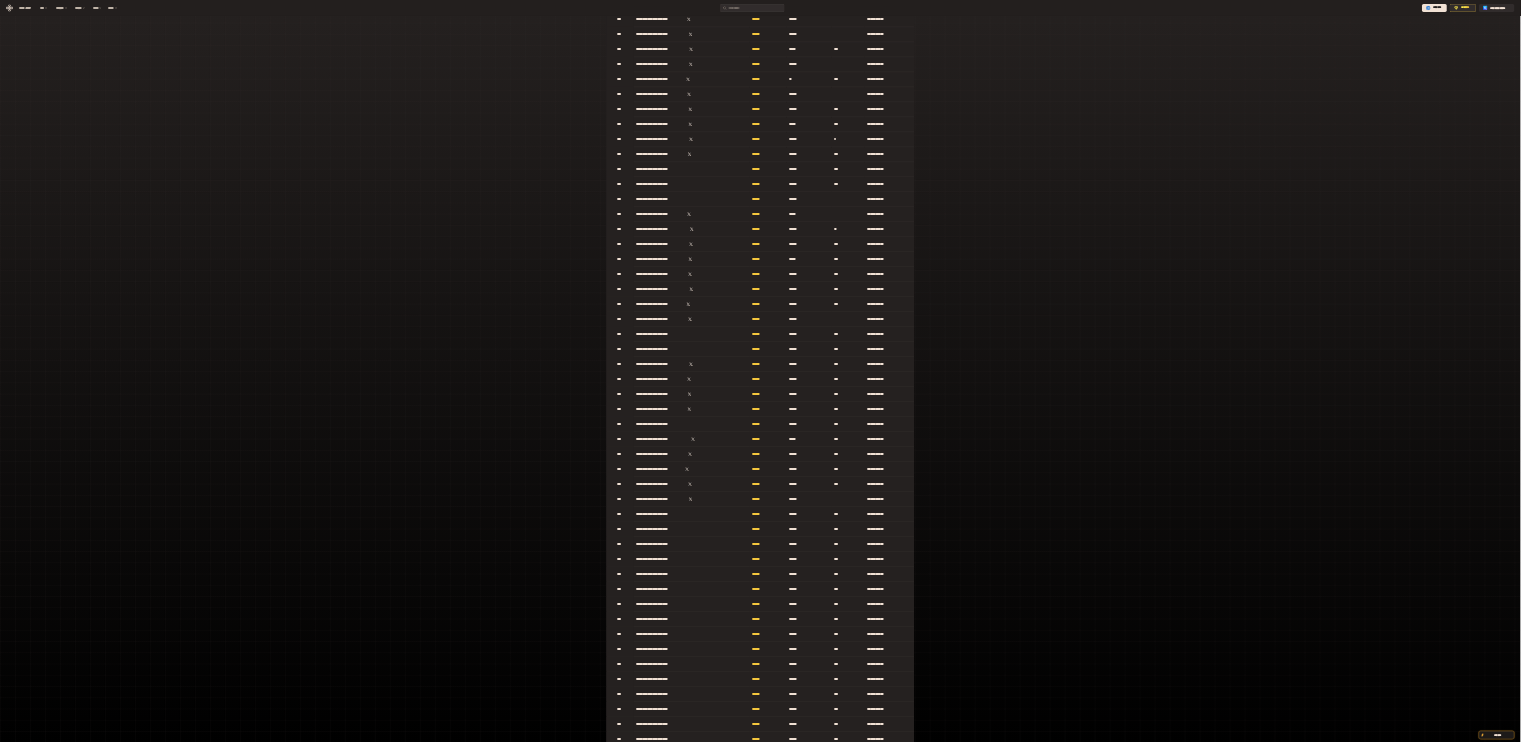 scroll, scrollTop: 0, scrollLeft: 0, axis: both 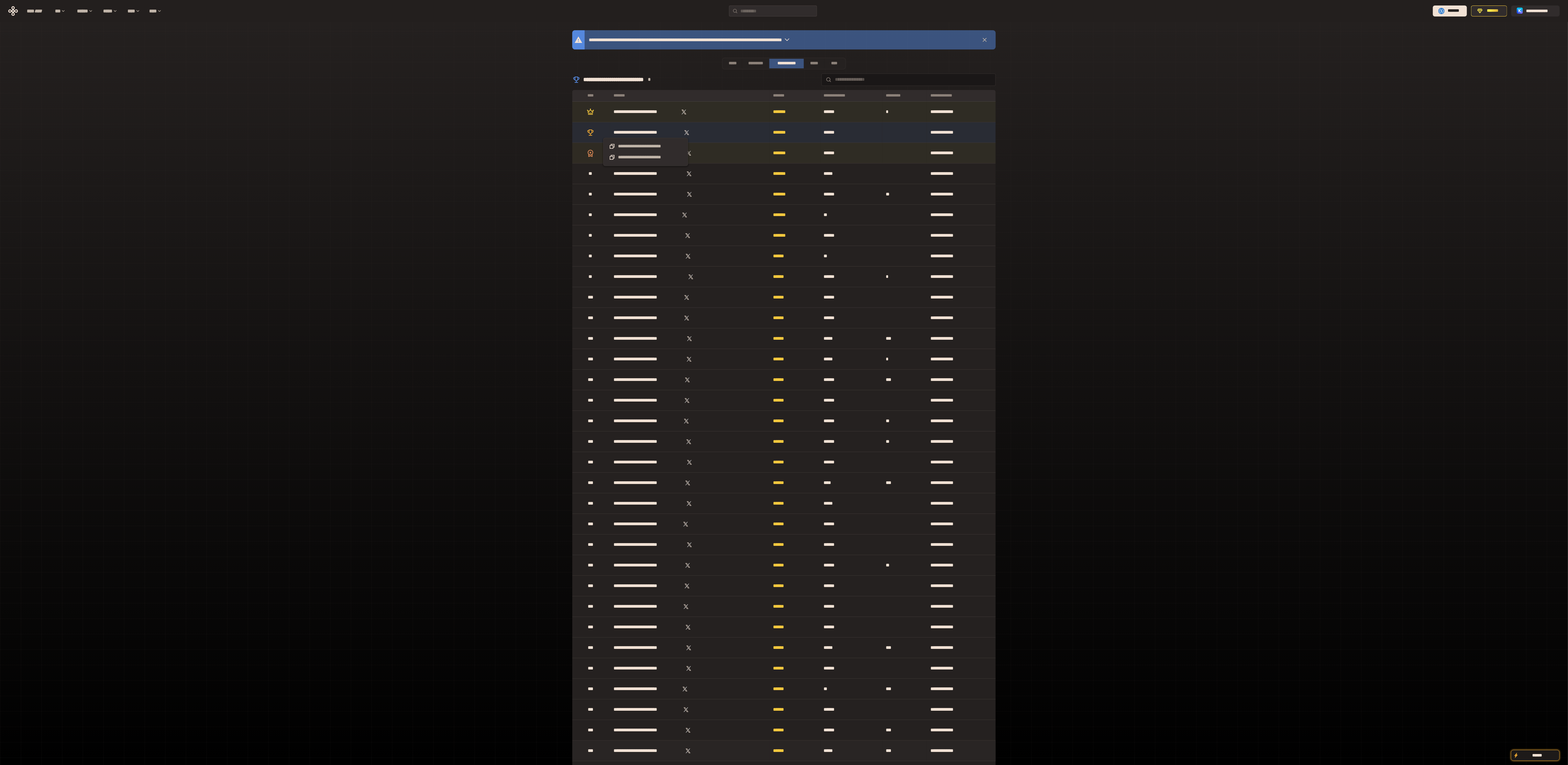 drag, startPoint x: 982, startPoint y: 995, endPoint x: 737, endPoint y: 746, distance: 349.3222 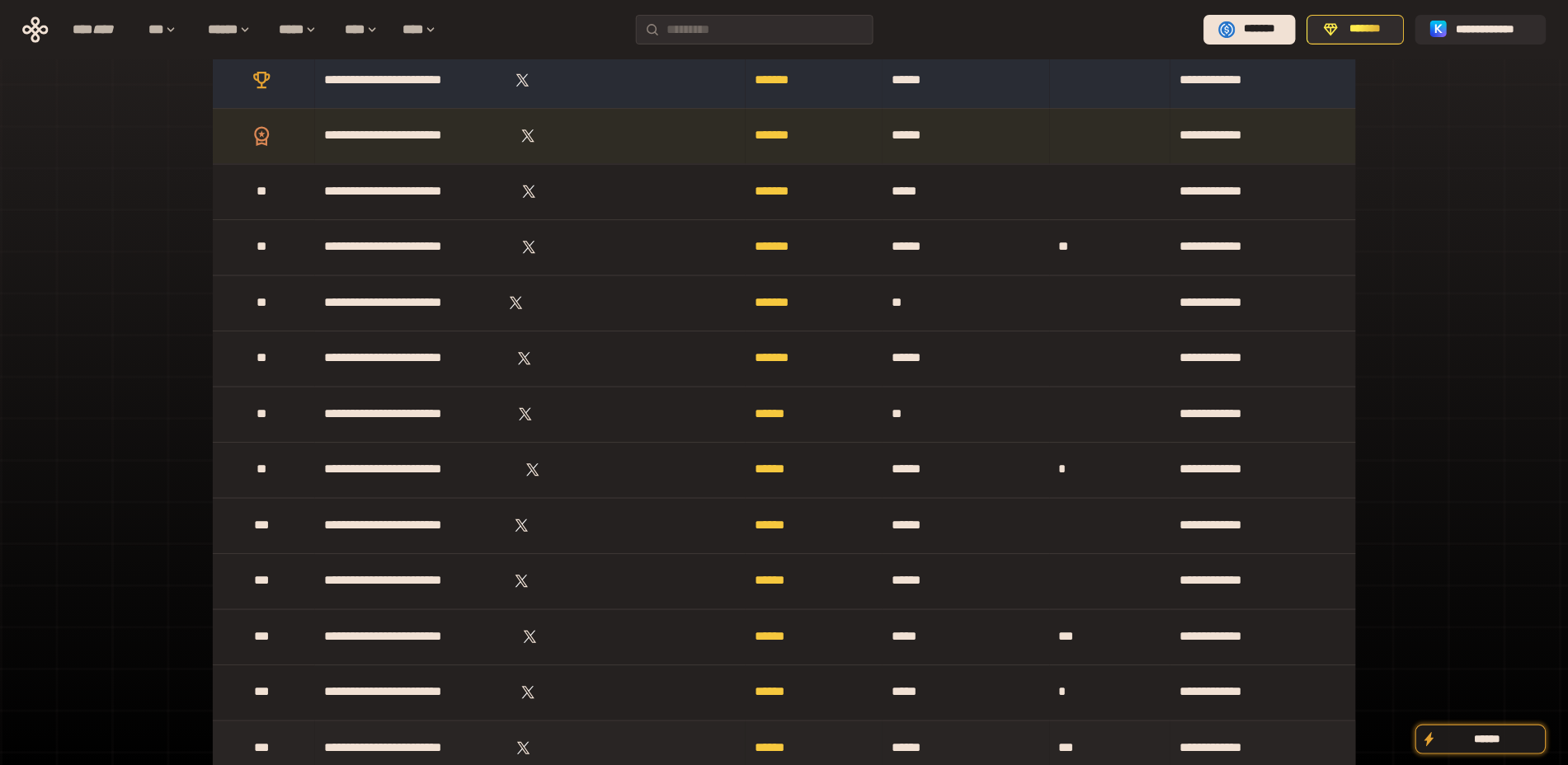 scroll, scrollTop: 247, scrollLeft: 0, axis: vertical 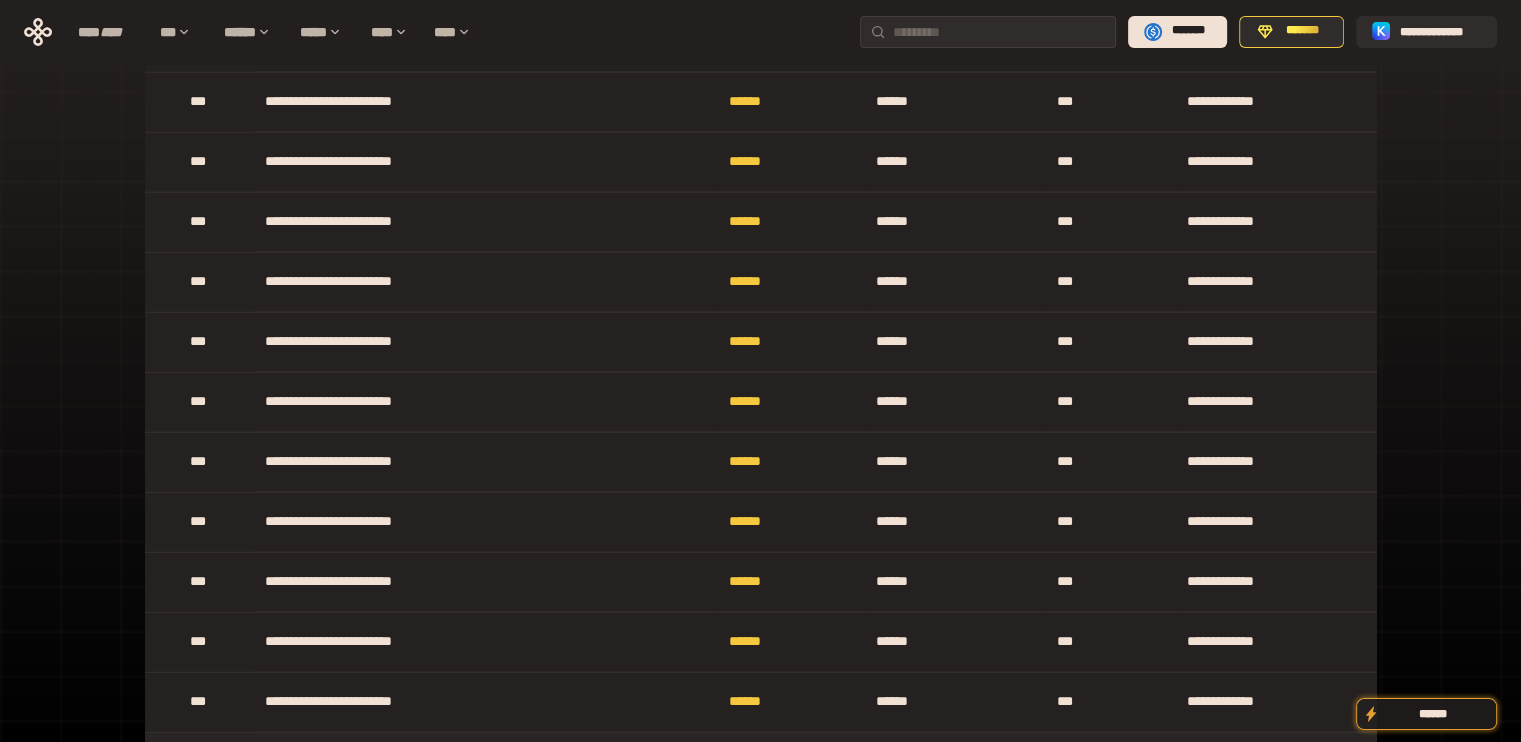 drag, startPoint x: 1458, startPoint y: 159, endPoint x: 1327, endPoint y: 742, distance: 597.5366 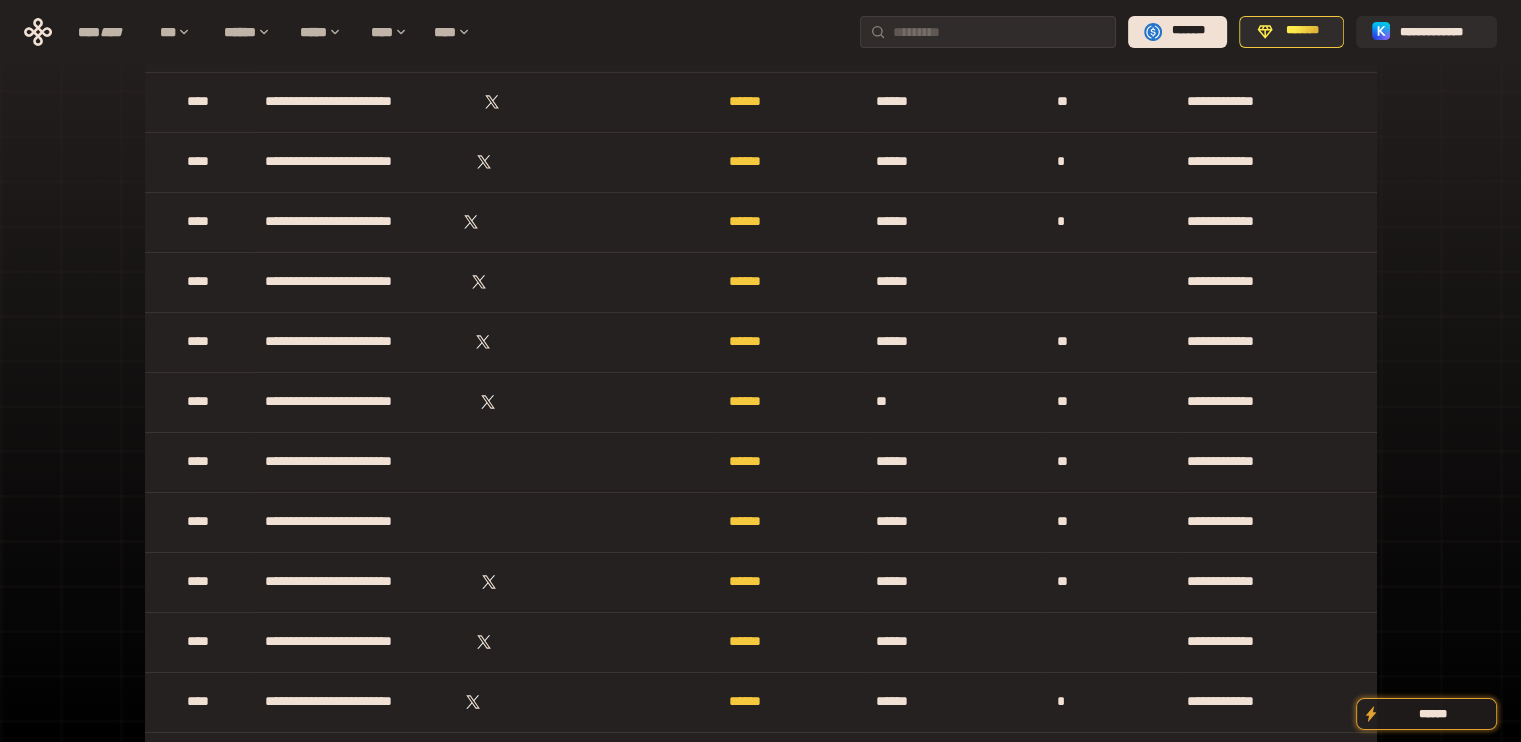 scroll, scrollTop: 6284, scrollLeft: 0, axis: vertical 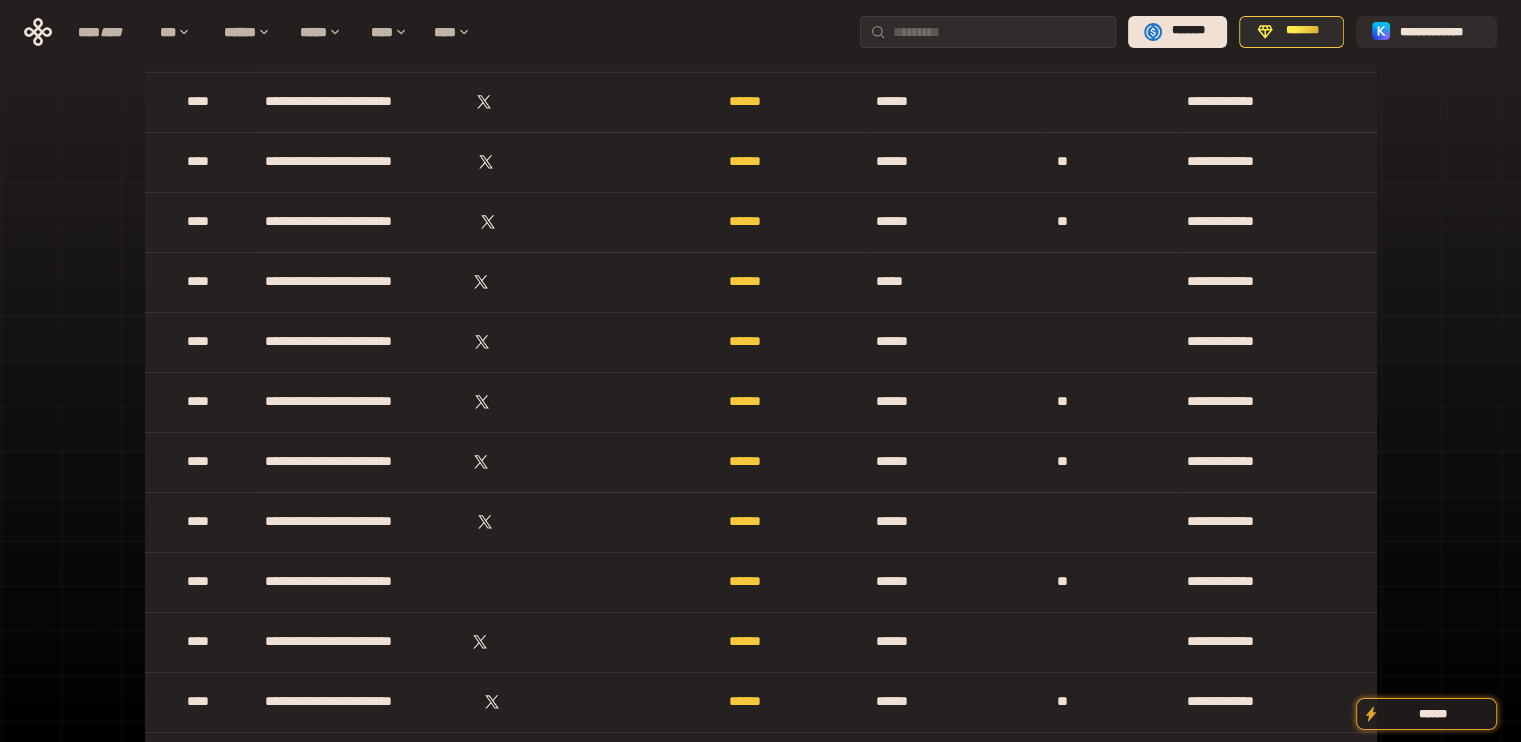 drag, startPoint x: 1444, startPoint y: 209, endPoint x: 1484, endPoint y: 687, distance: 479.67072 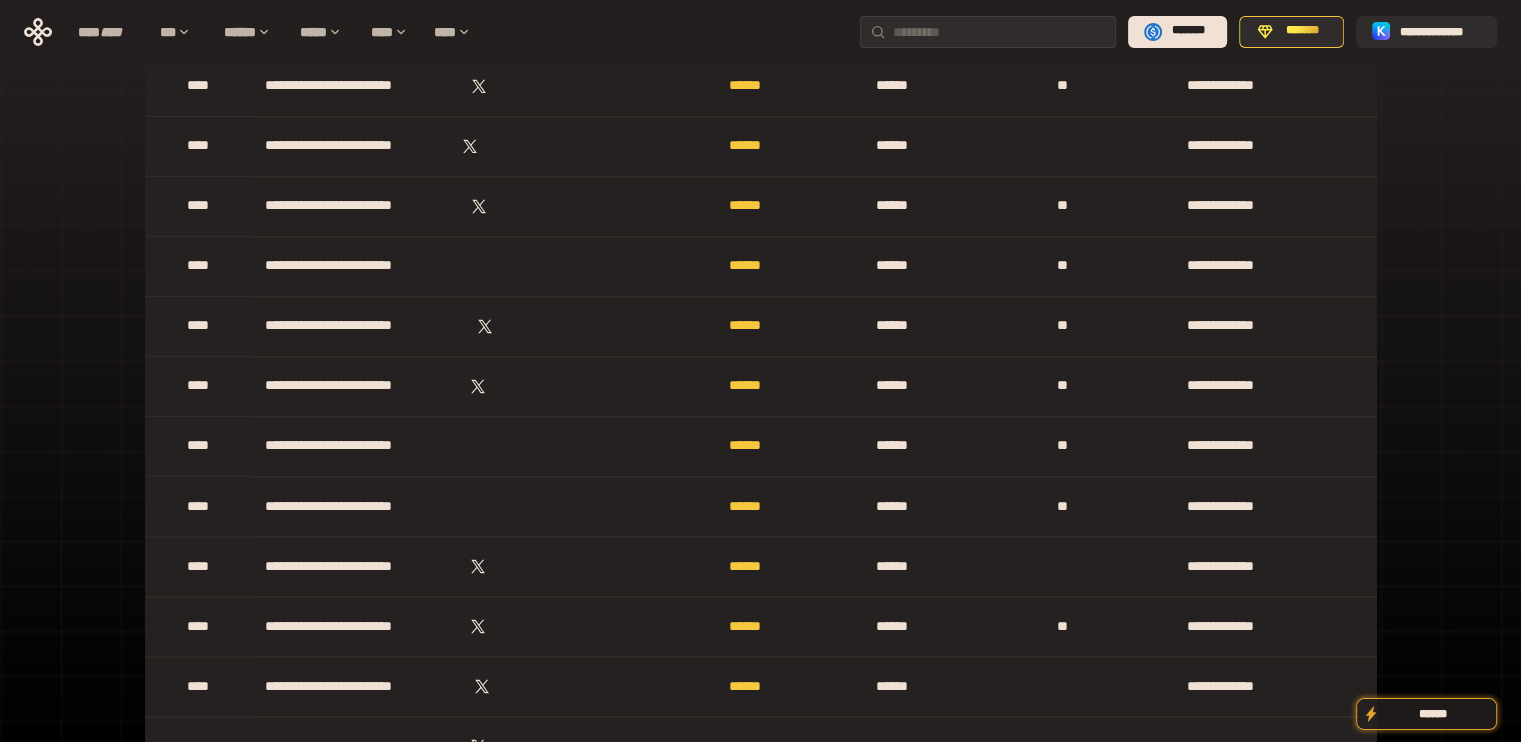 drag, startPoint x: 1472, startPoint y: 511, endPoint x: 1438, endPoint y: 159, distance: 353.63824 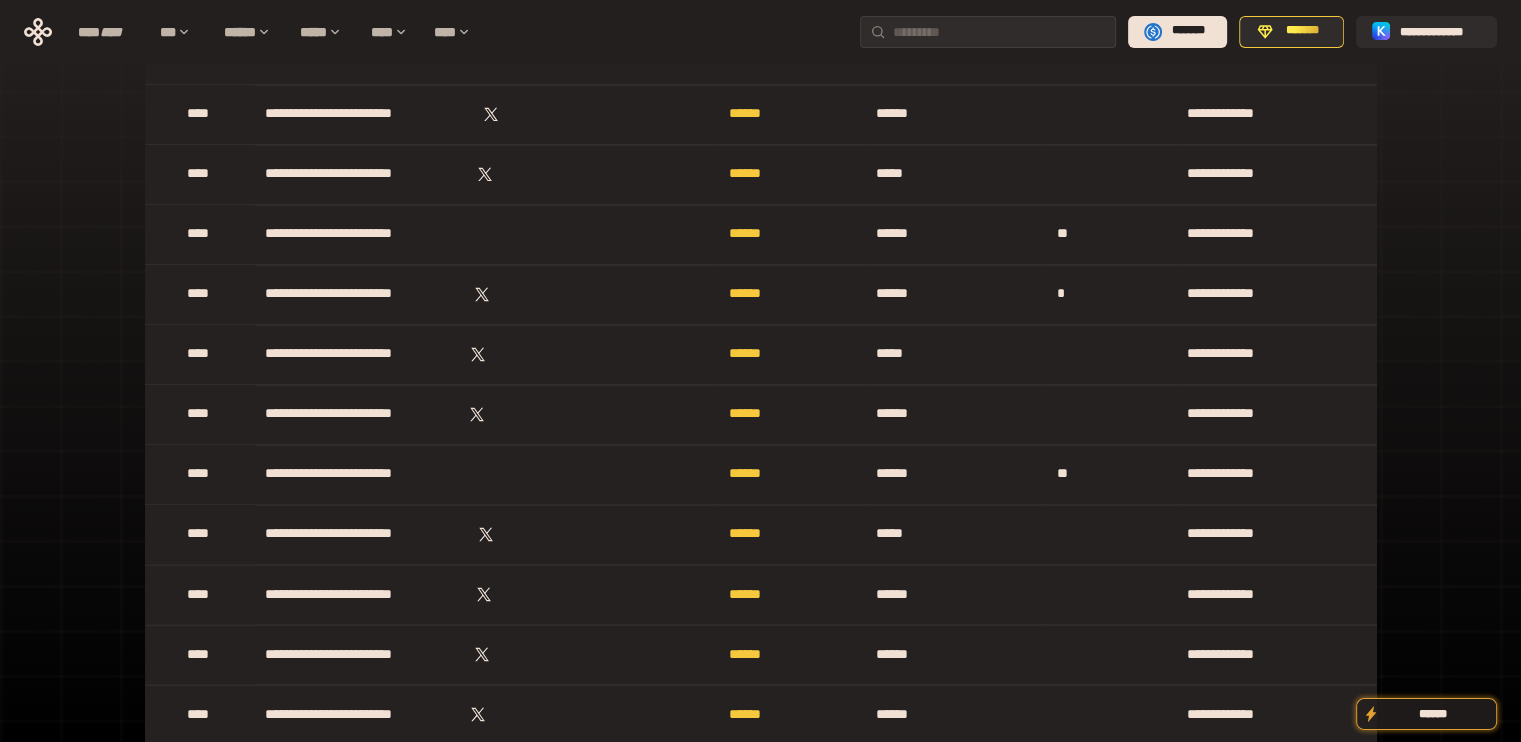 scroll, scrollTop: 18156, scrollLeft: 0, axis: vertical 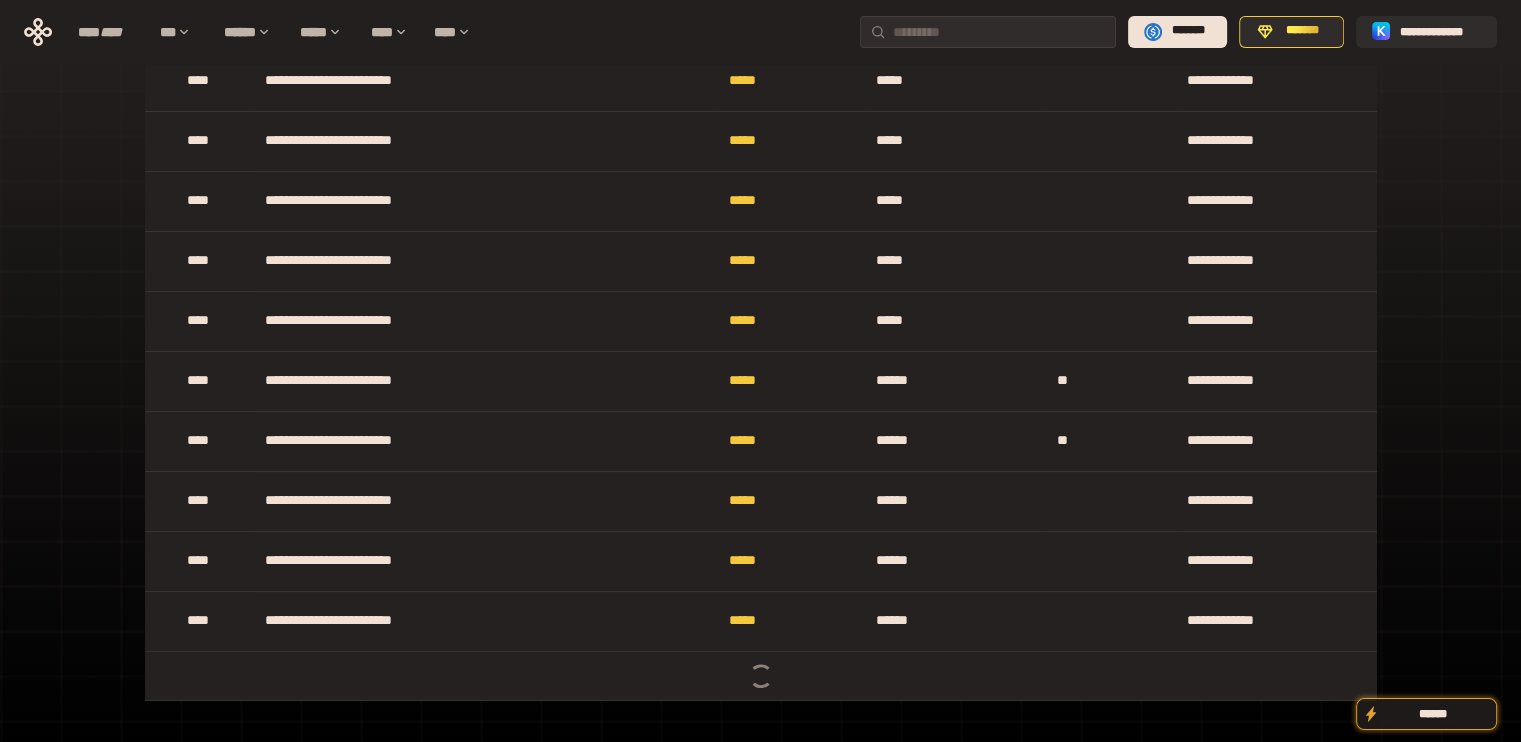 drag, startPoint x: 1509, startPoint y: 168, endPoint x: 1535, endPoint y: 742, distance: 574.58856 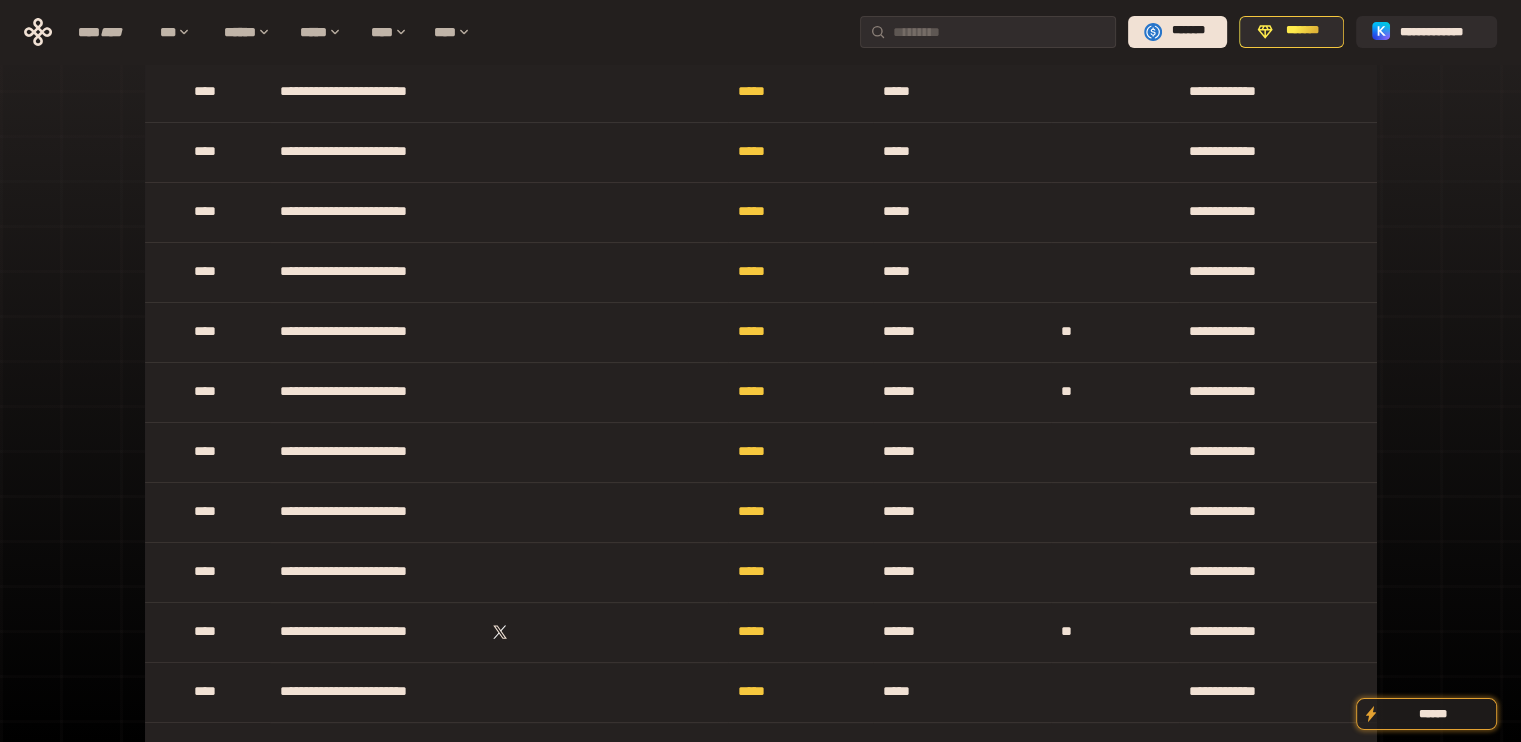 scroll, scrollTop: 53394, scrollLeft: 0, axis: vertical 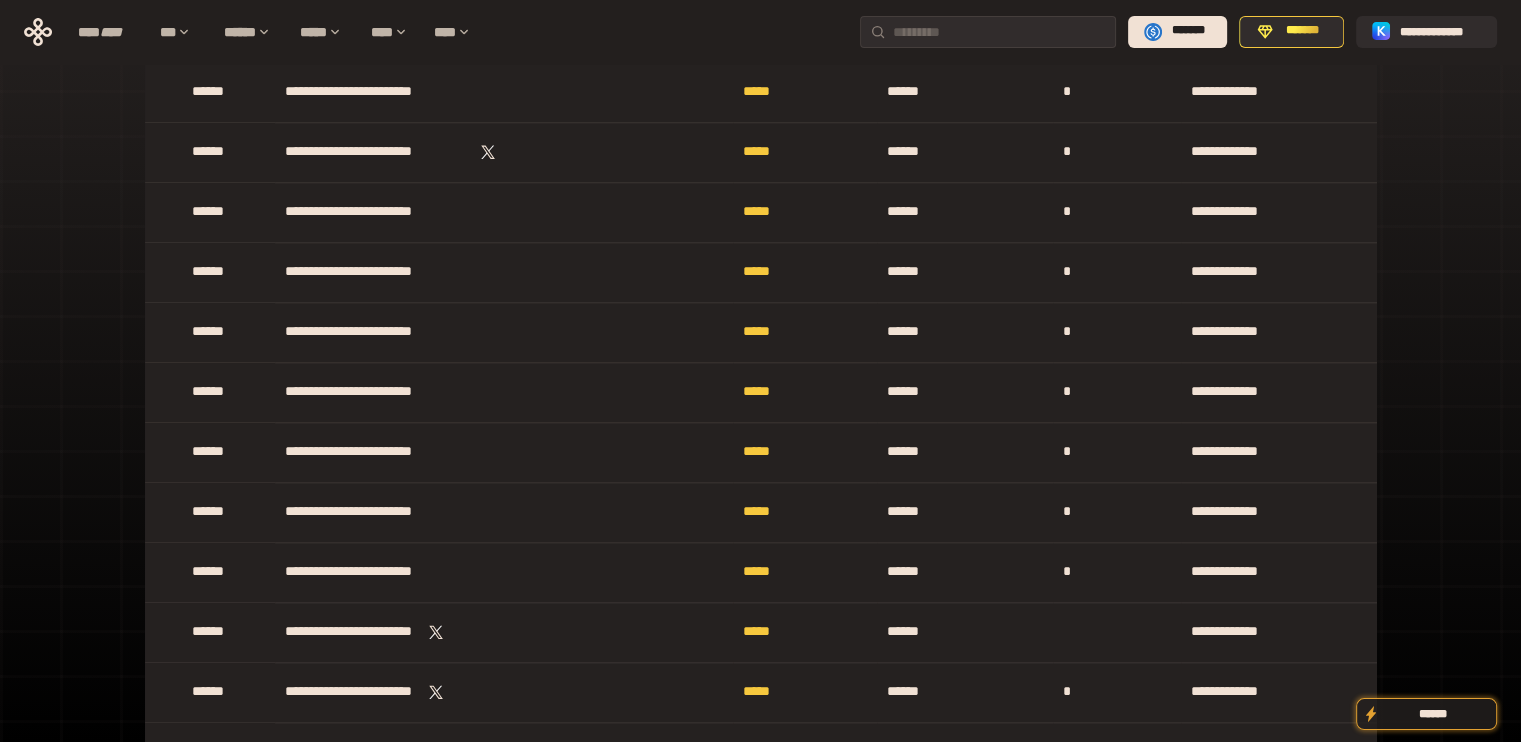 drag, startPoint x: 1425, startPoint y: 228, endPoint x: 1358, endPoint y: 742, distance: 518.3483 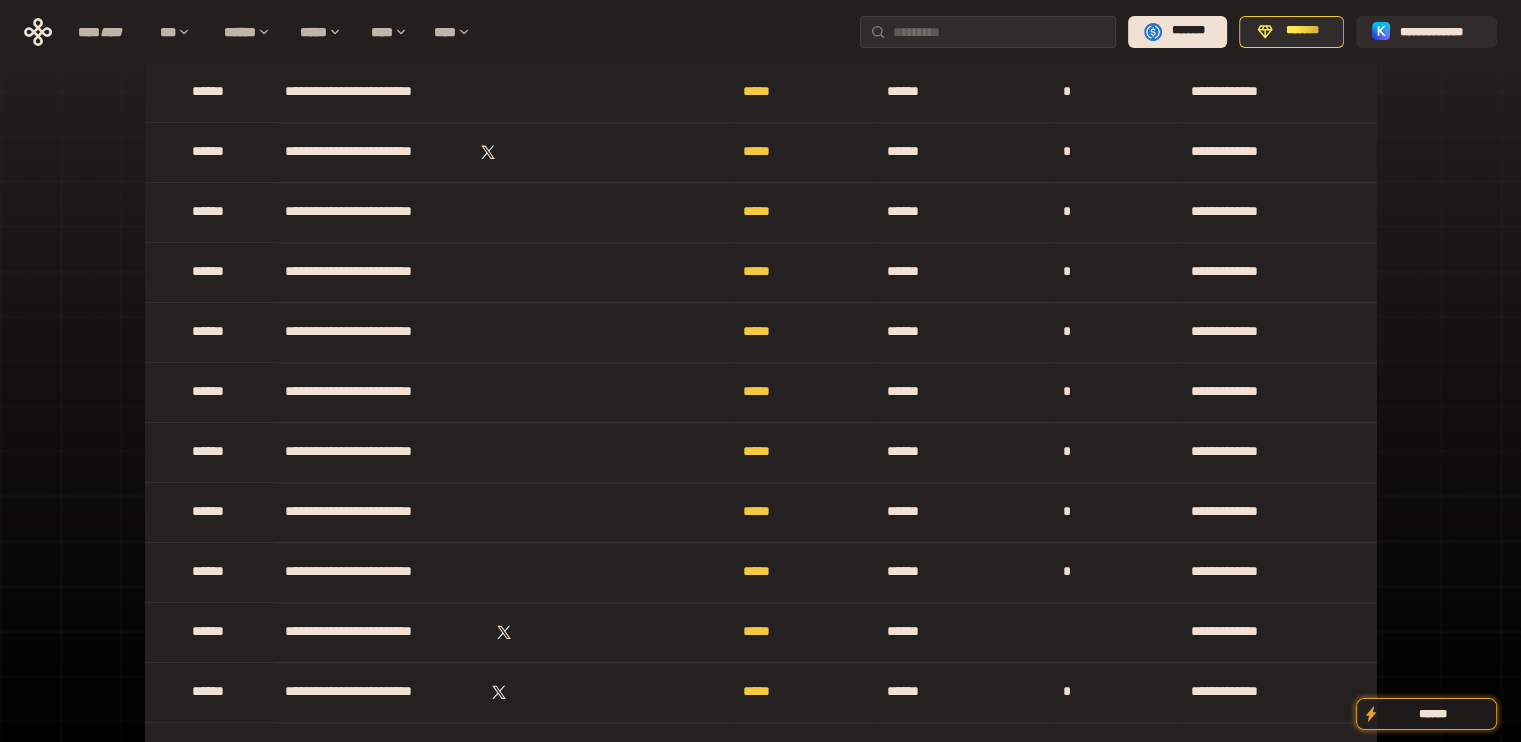 scroll, scrollTop: 167645, scrollLeft: 0, axis: vertical 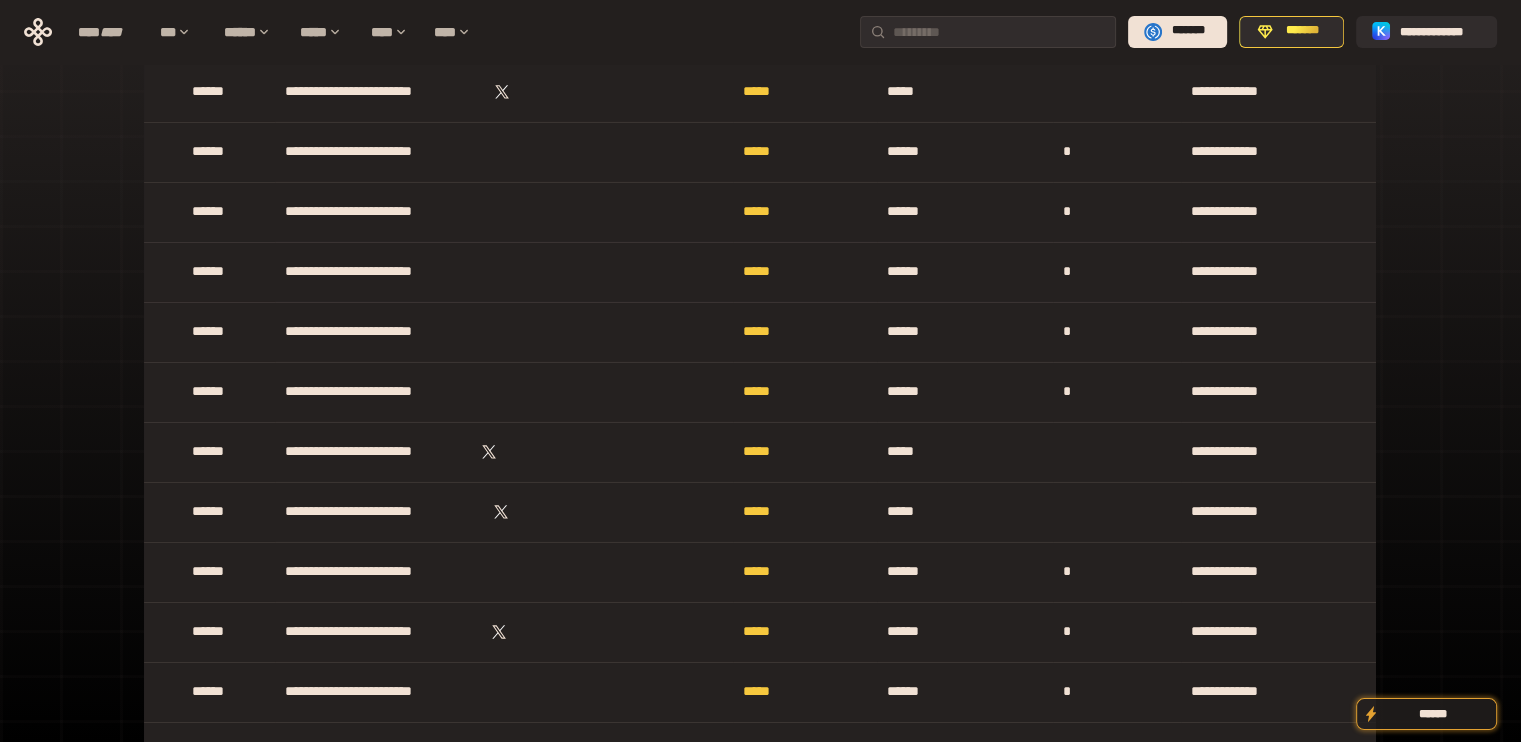 drag, startPoint x: 1388, startPoint y: 742, endPoint x: 1410, endPoint y: 291, distance: 451.53625 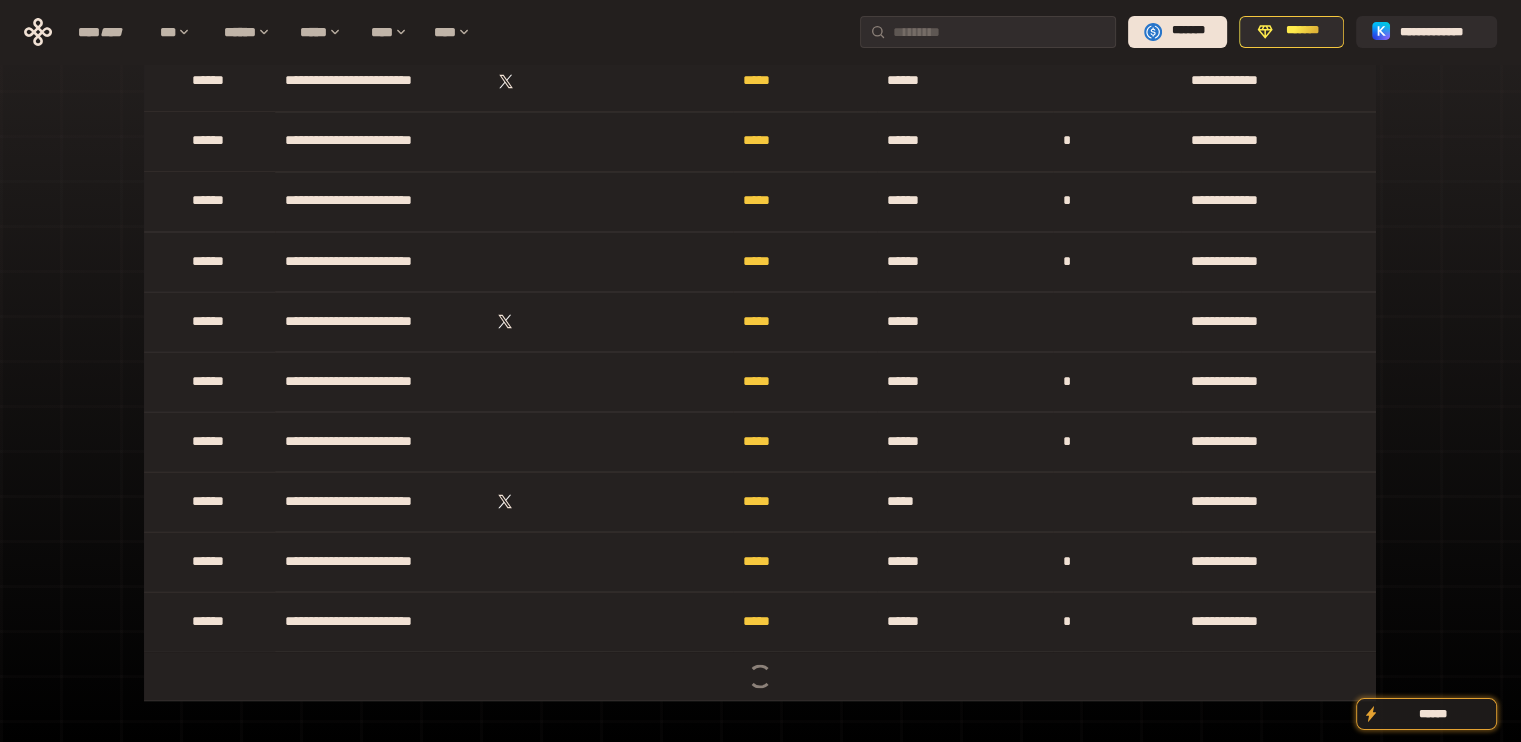 drag, startPoint x: 1452, startPoint y: 275, endPoint x: 1392, endPoint y: 375, distance: 116.61904 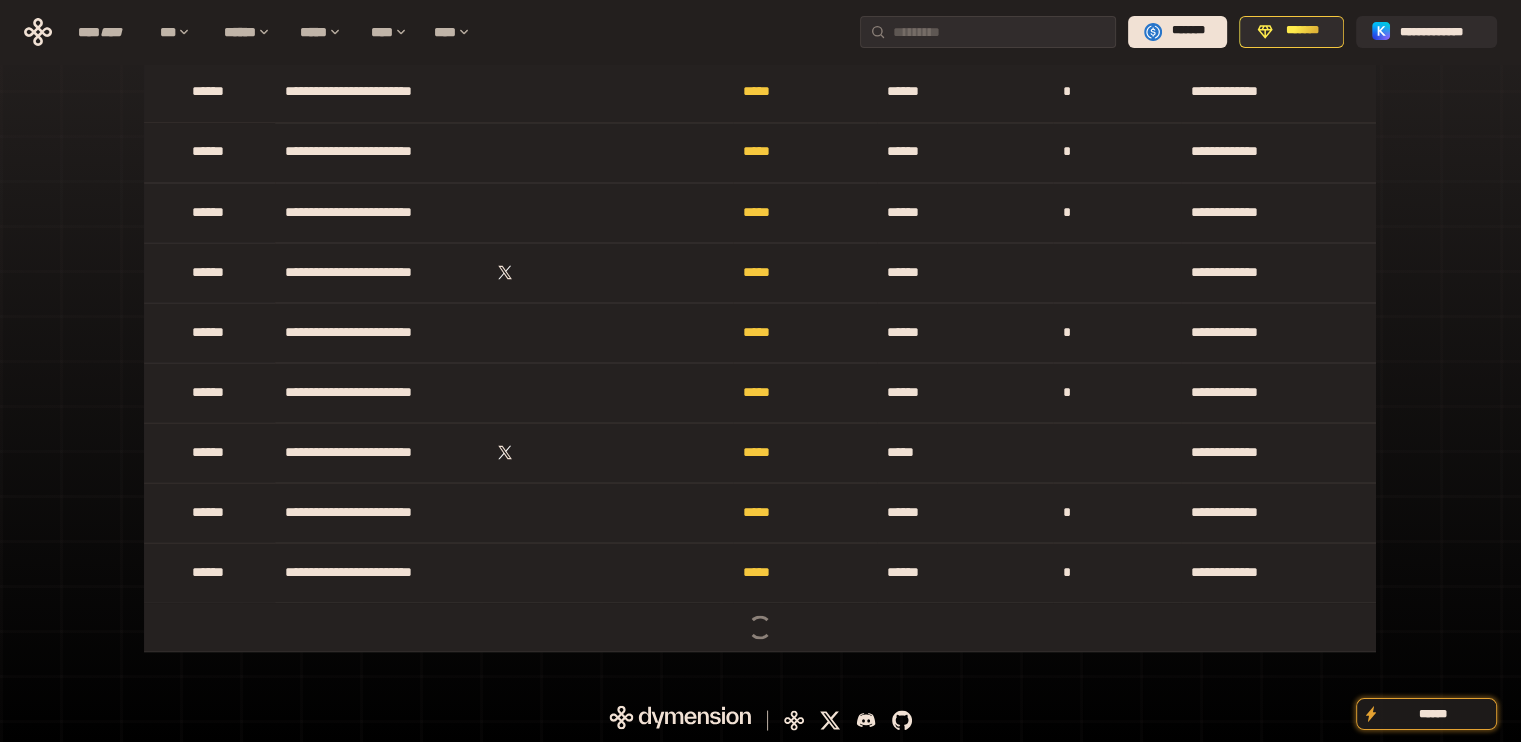 click on "**********" at bounding box center (760, -134499) 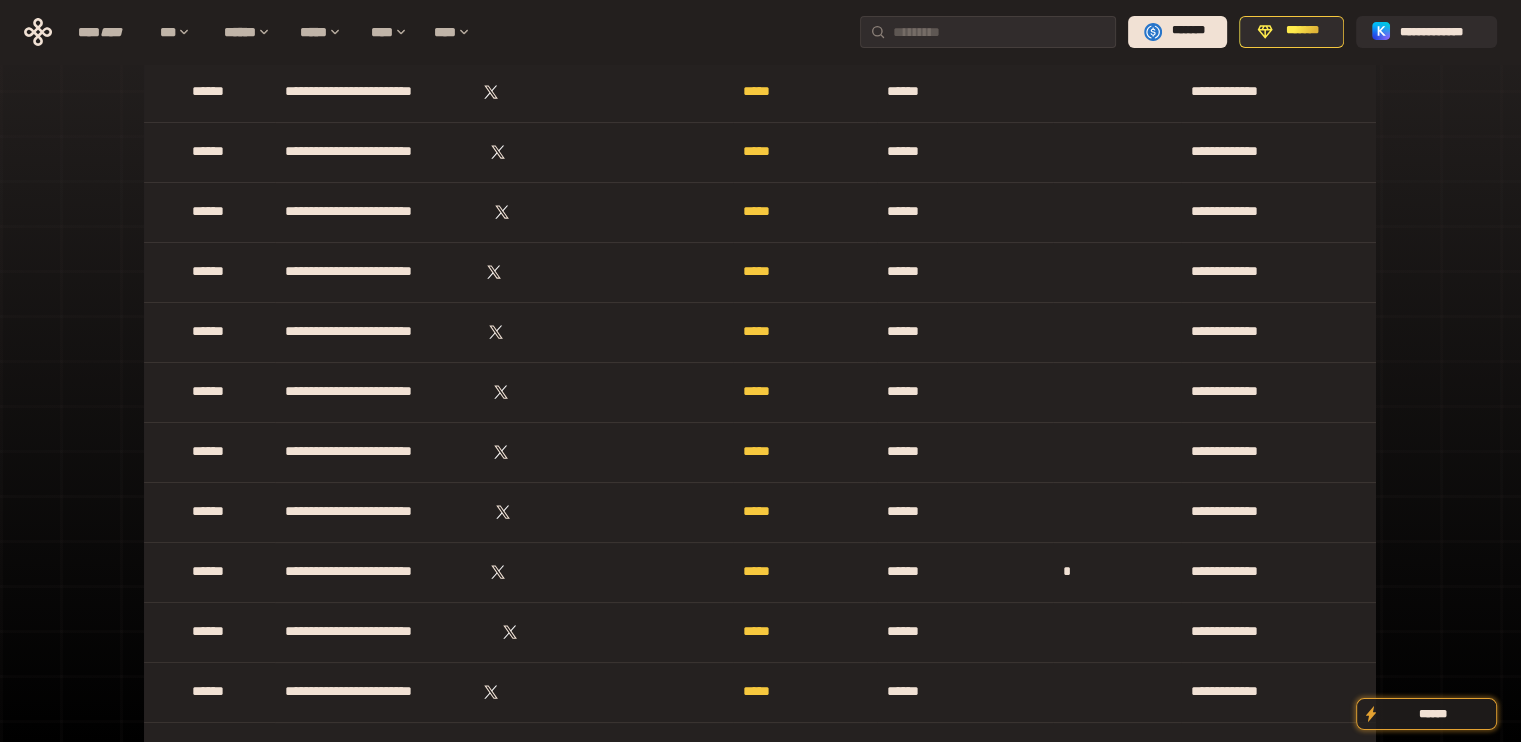 scroll, scrollTop: 287694, scrollLeft: 0, axis: vertical 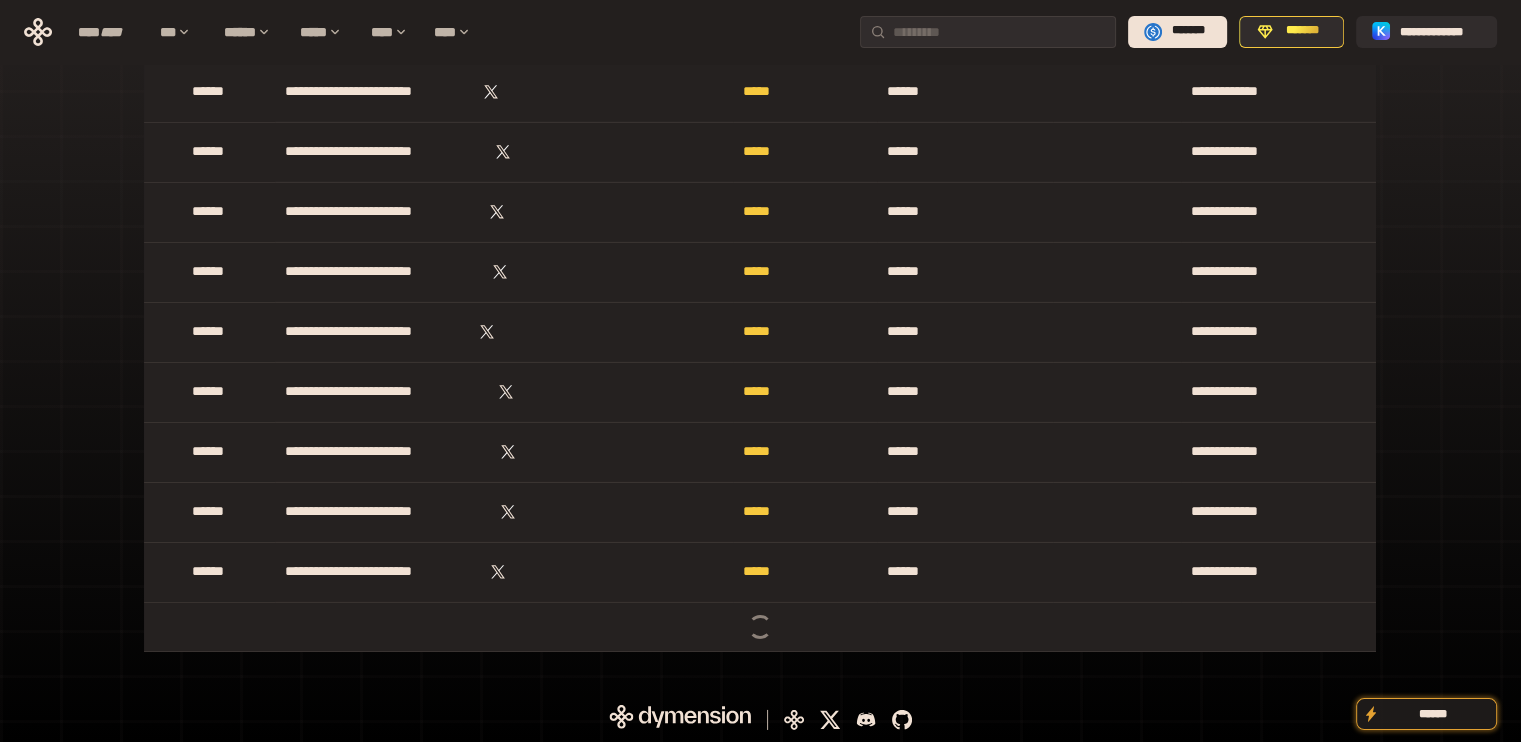 drag, startPoint x: 1501, startPoint y: 468, endPoint x: 1381, endPoint y: 742, distance: 299.1254 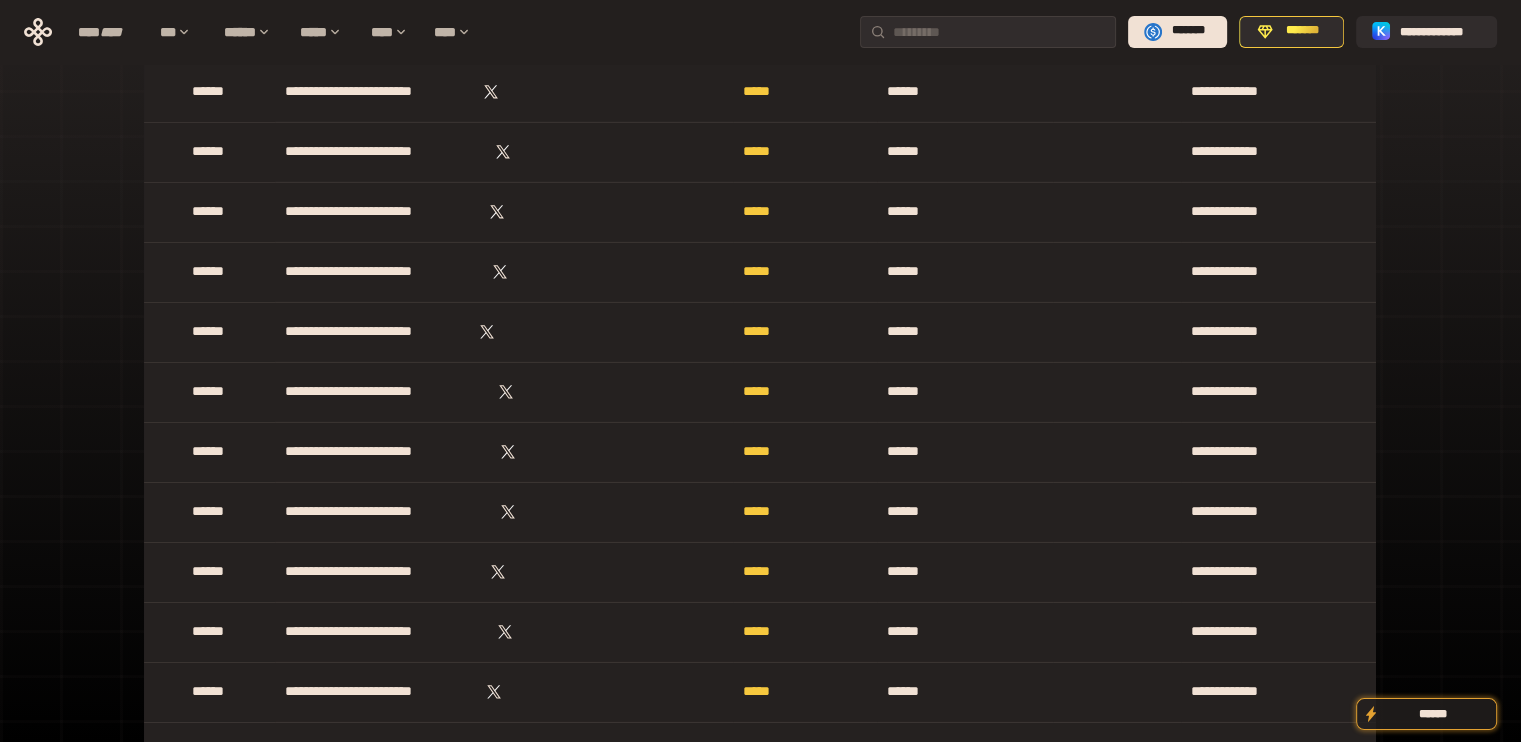 drag, startPoint x: 1463, startPoint y: 578, endPoint x: 1397, endPoint y: 307, distance: 278.92114 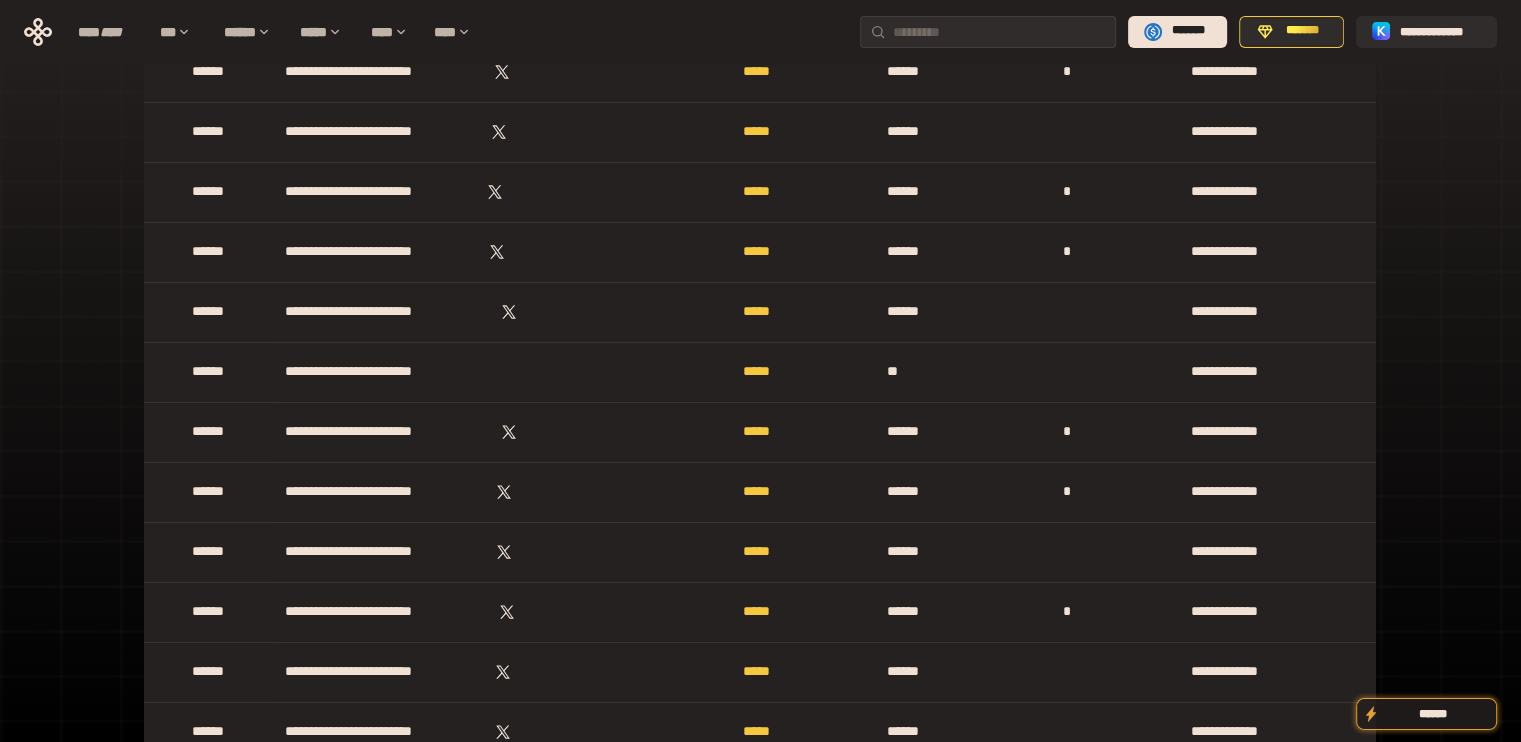 scroll, scrollTop: 299645, scrollLeft: 0, axis: vertical 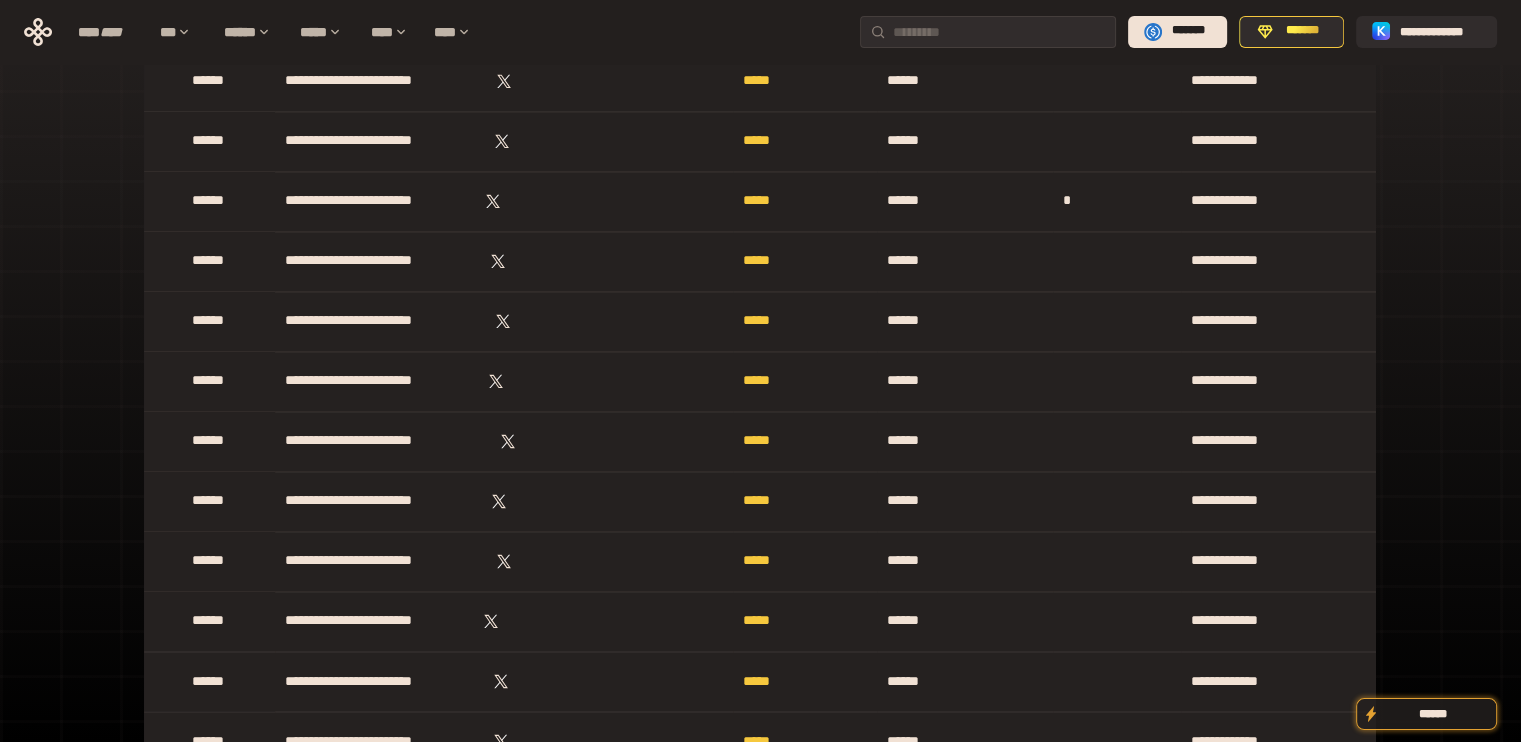 drag, startPoint x: 1435, startPoint y: 459, endPoint x: 1527, endPoint y: 671, distance: 231.10172 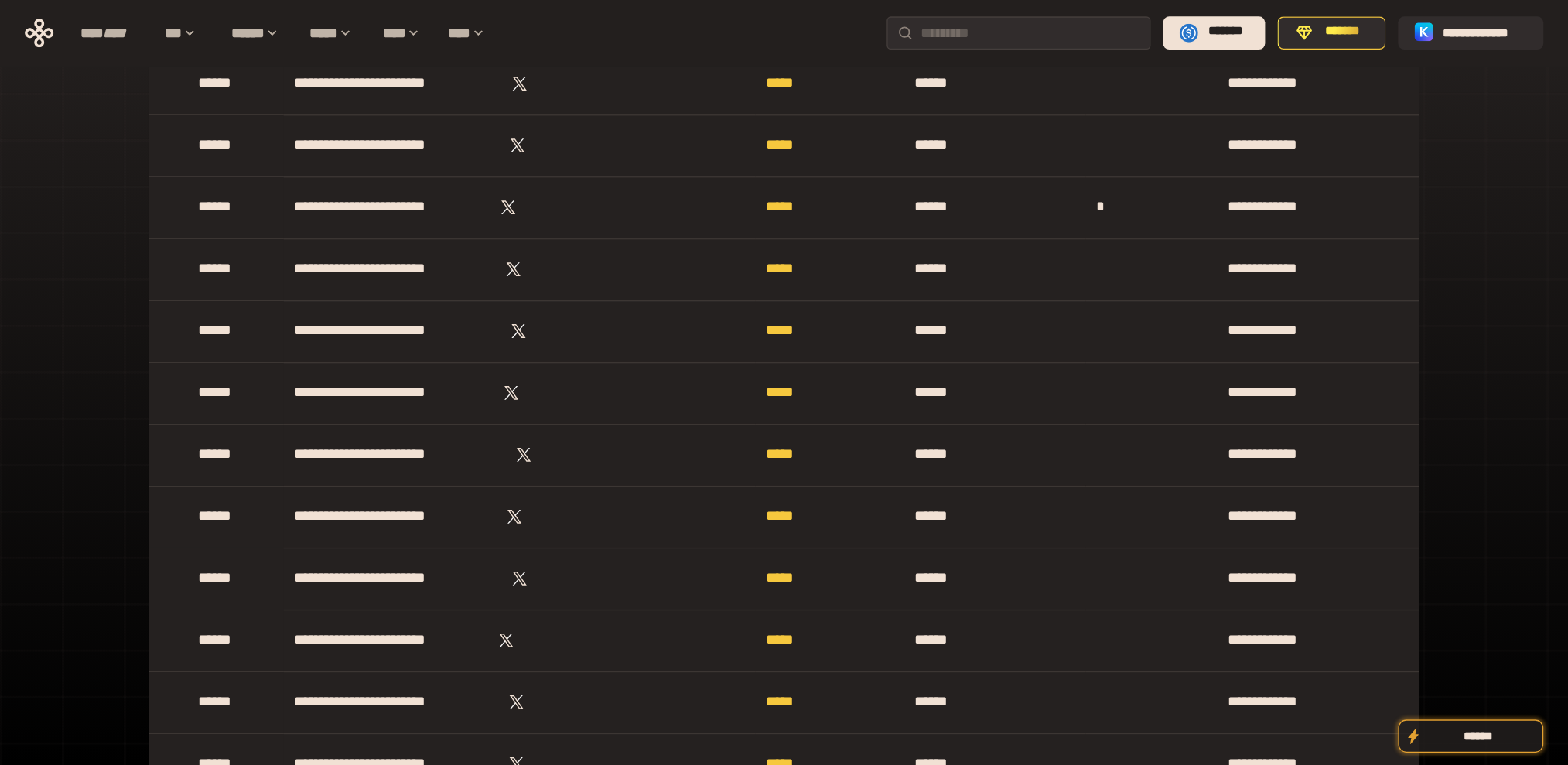 scroll, scrollTop: 0, scrollLeft: 0, axis: both 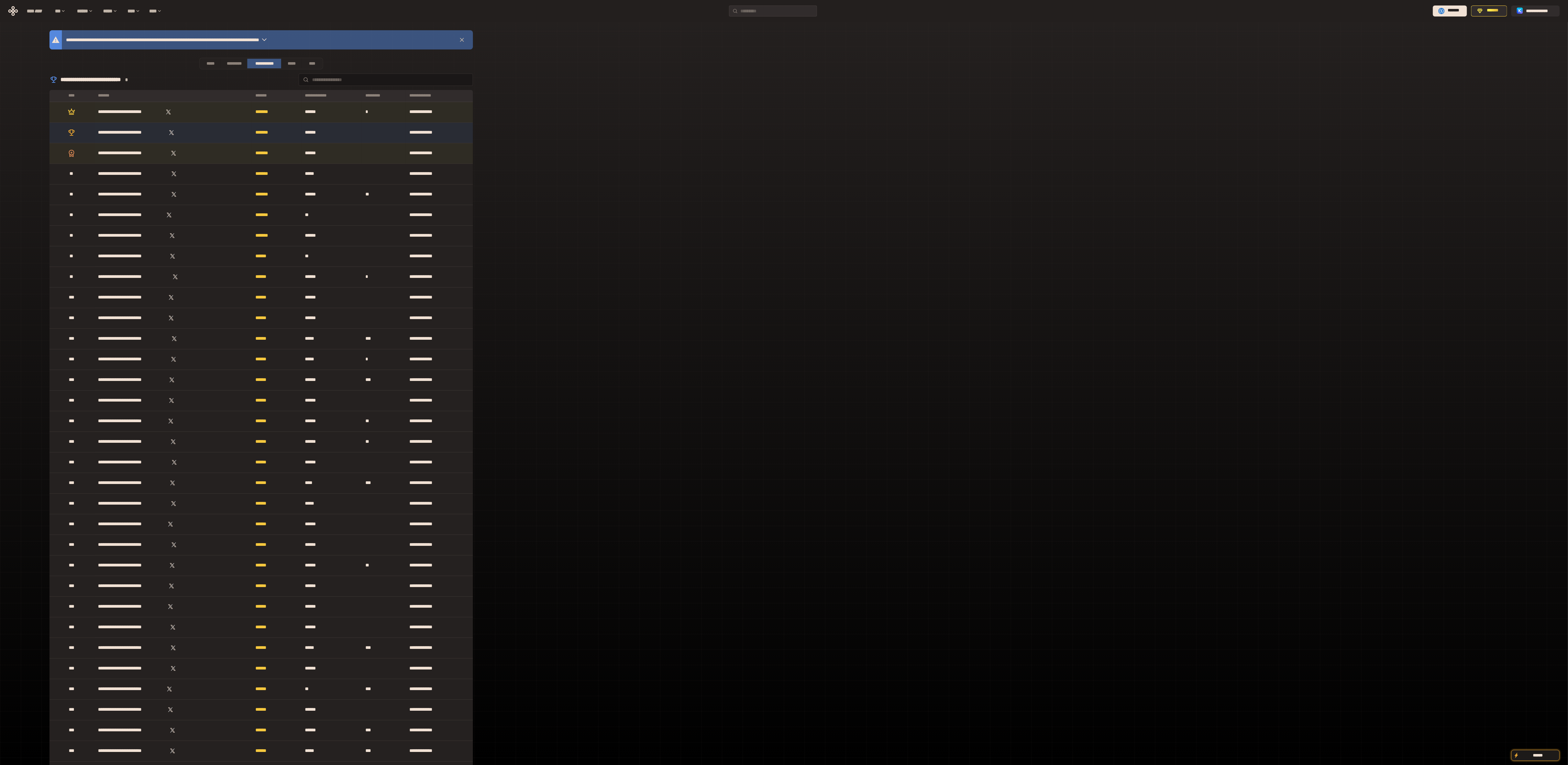 click on "**********" at bounding box center (261, 53646) 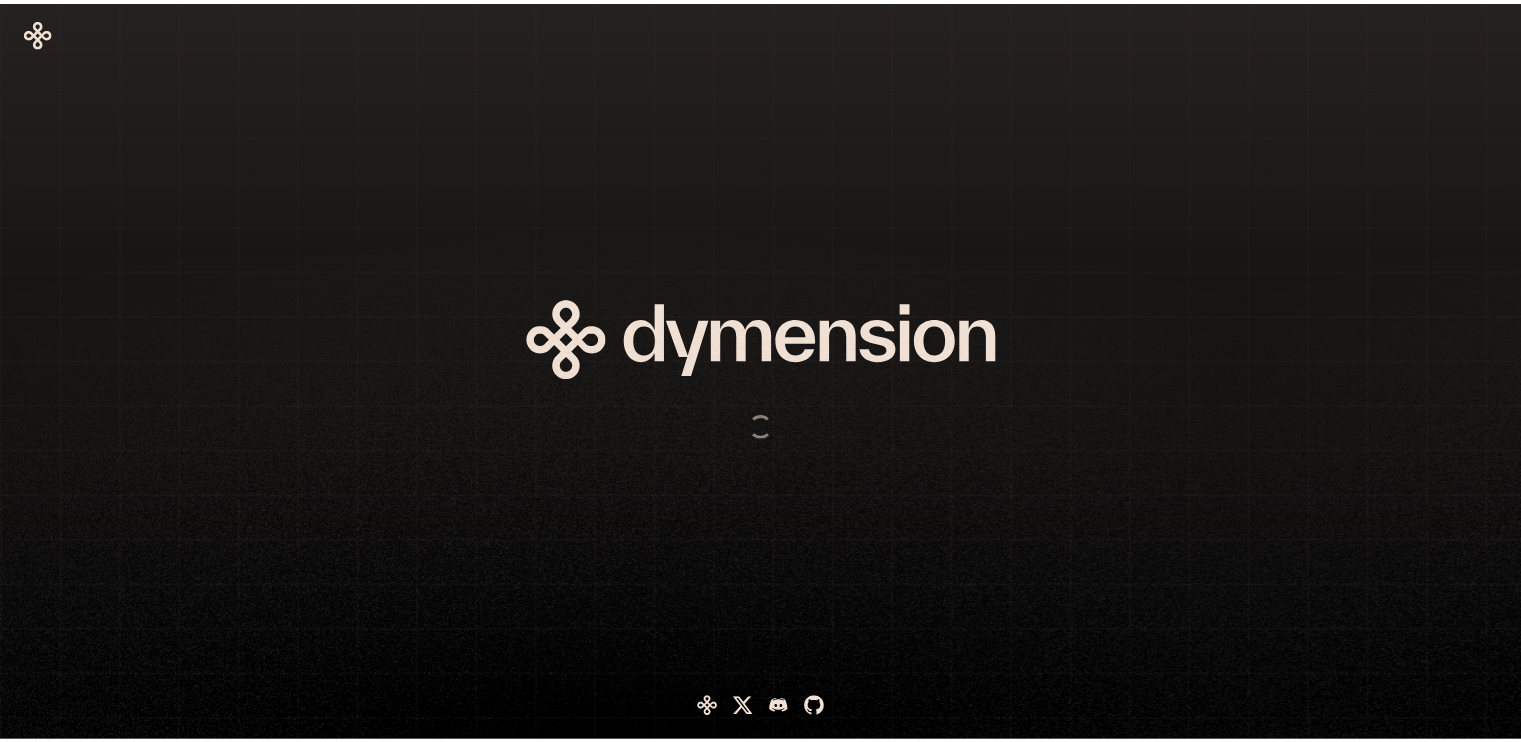 scroll, scrollTop: 0, scrollLeft: 0, axis: both 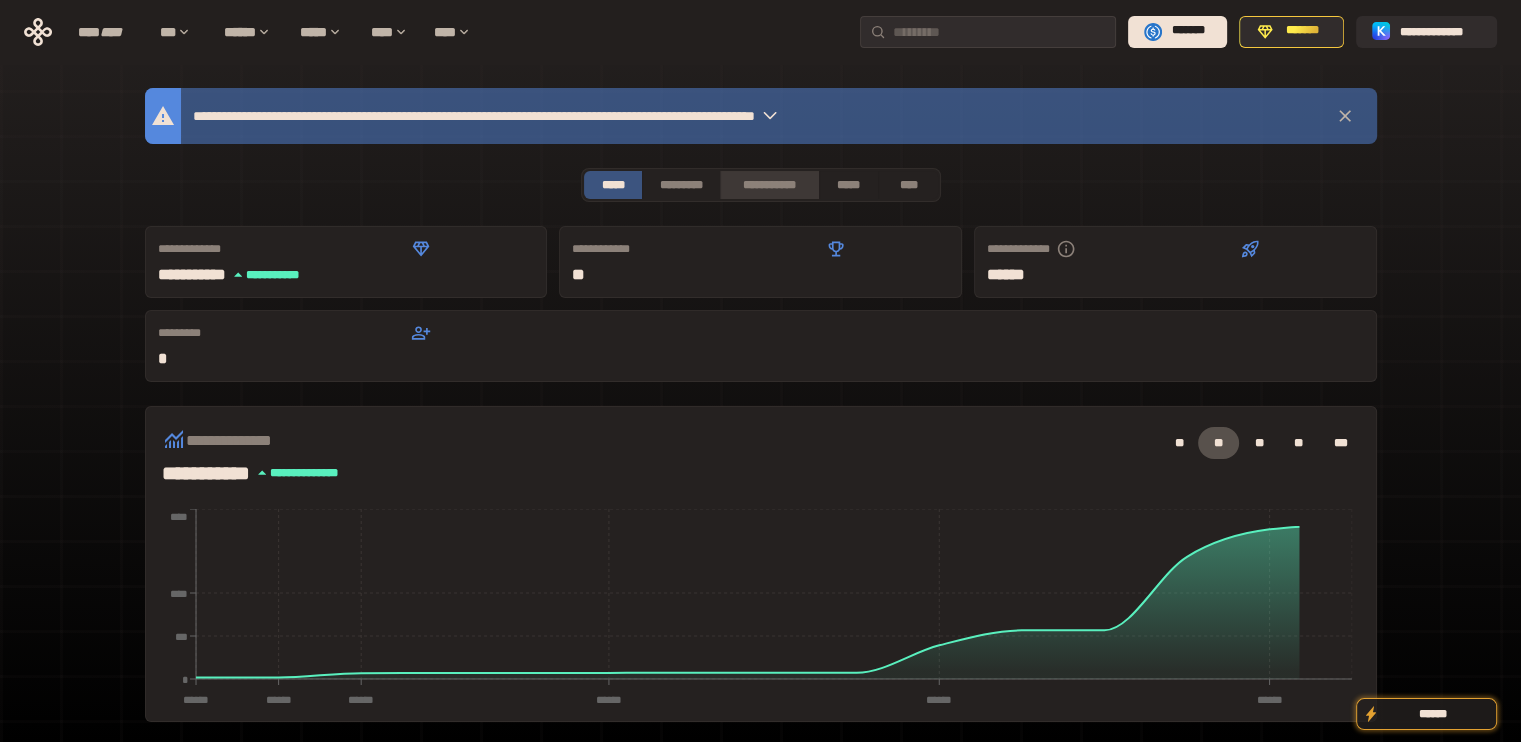 click on "**********" at bounding box center (769, 185) 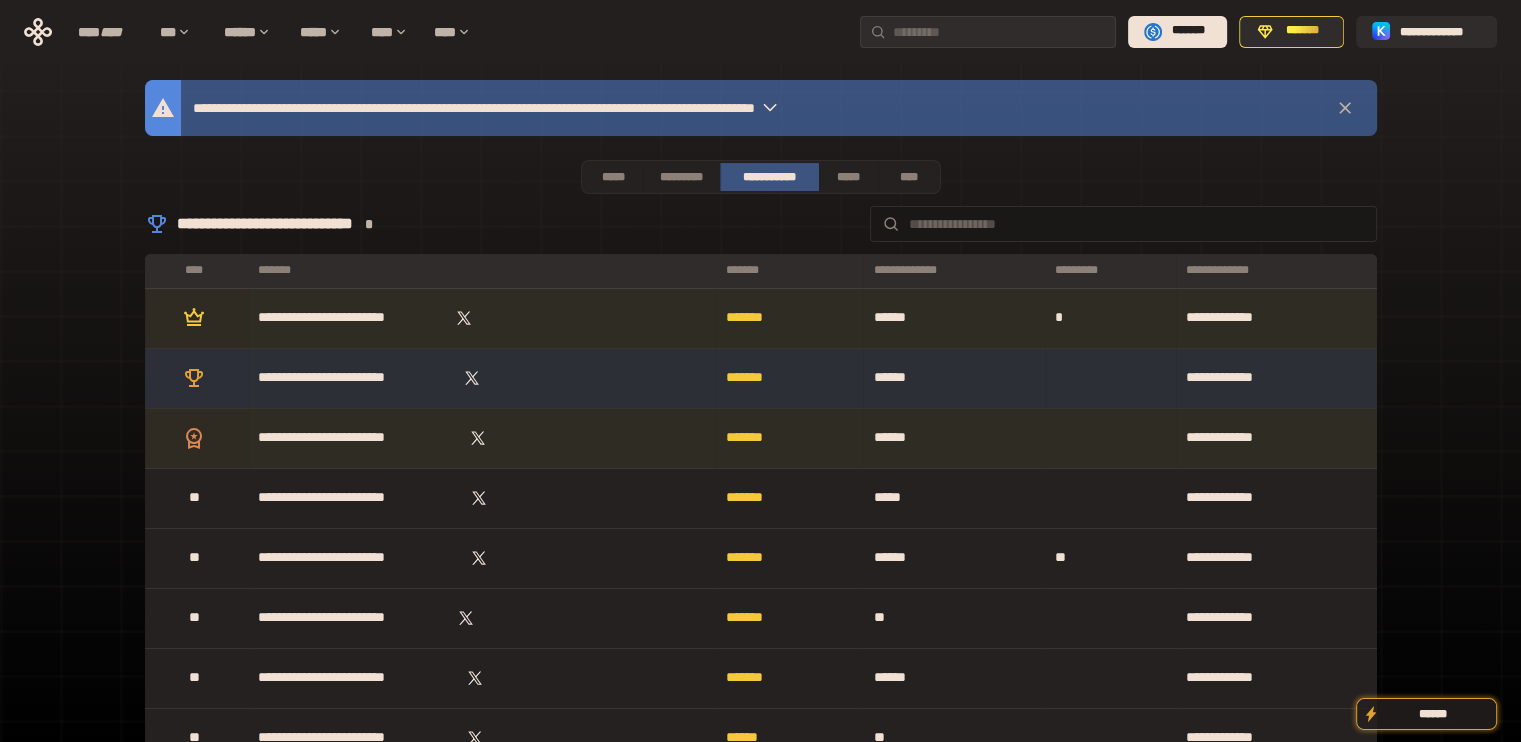 scroll, scrollTop: 0, scrollLeft: 0, axis: both 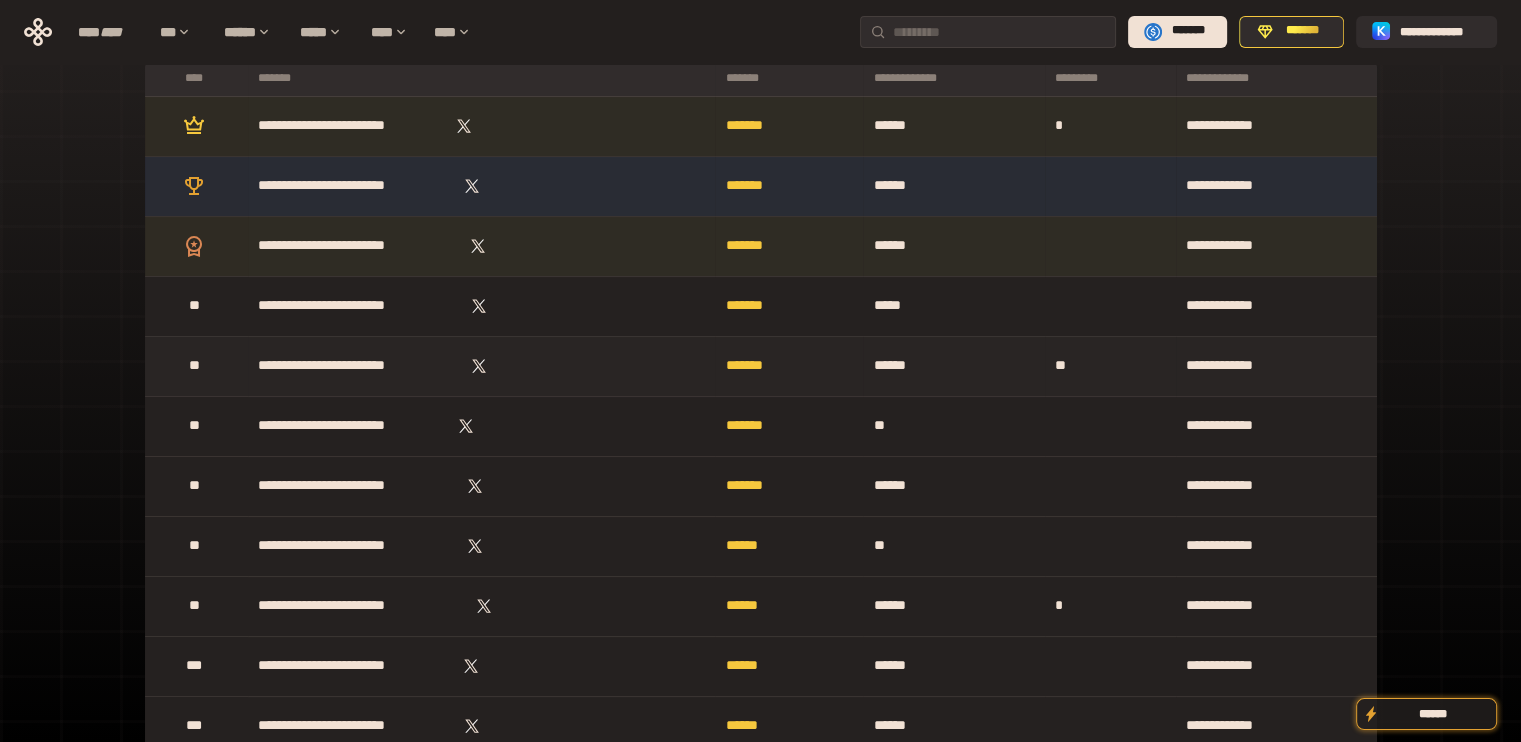 type 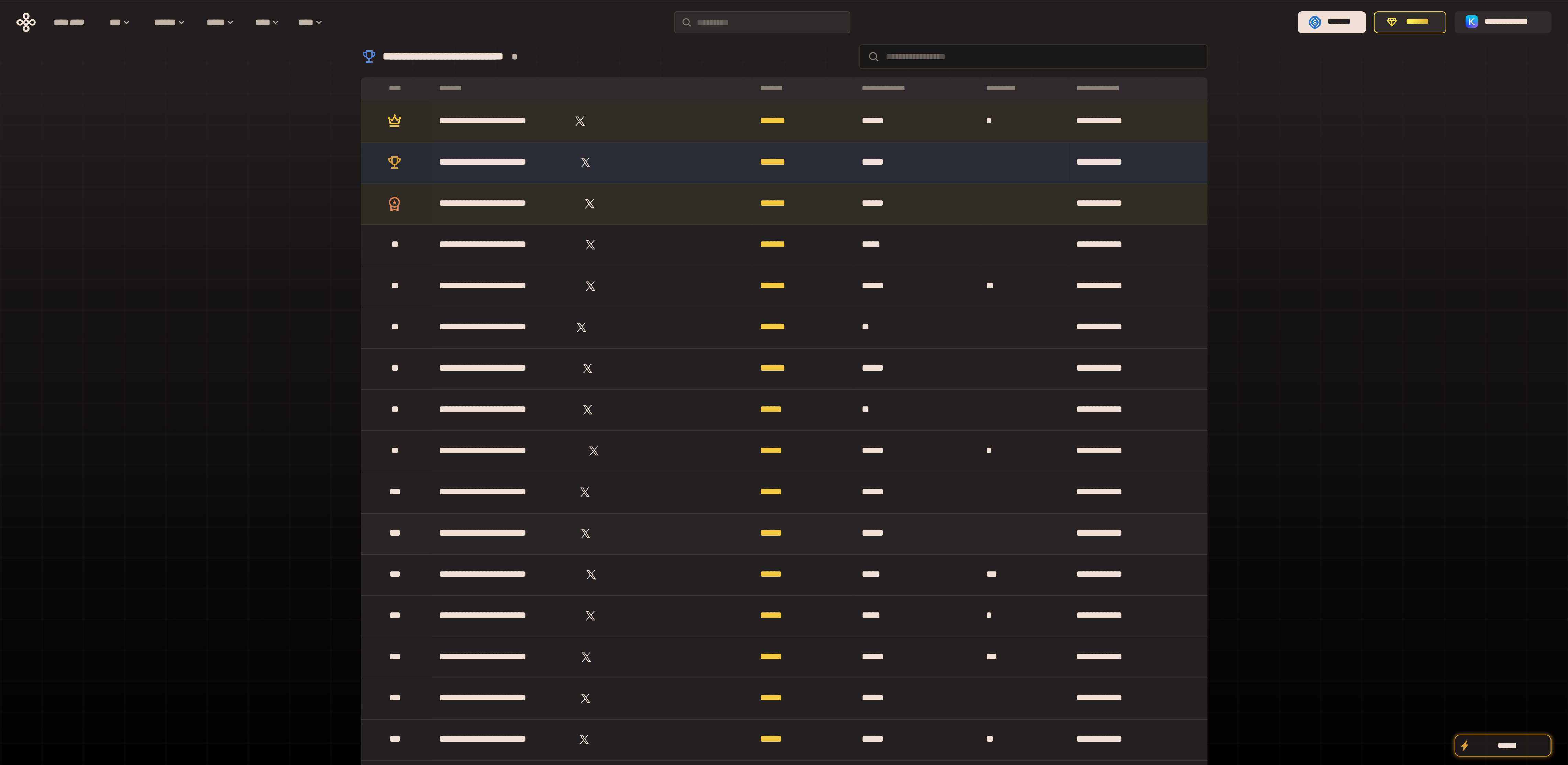 scroll, scrollTop: 52, scrollLeft: 0, axis: vertical 